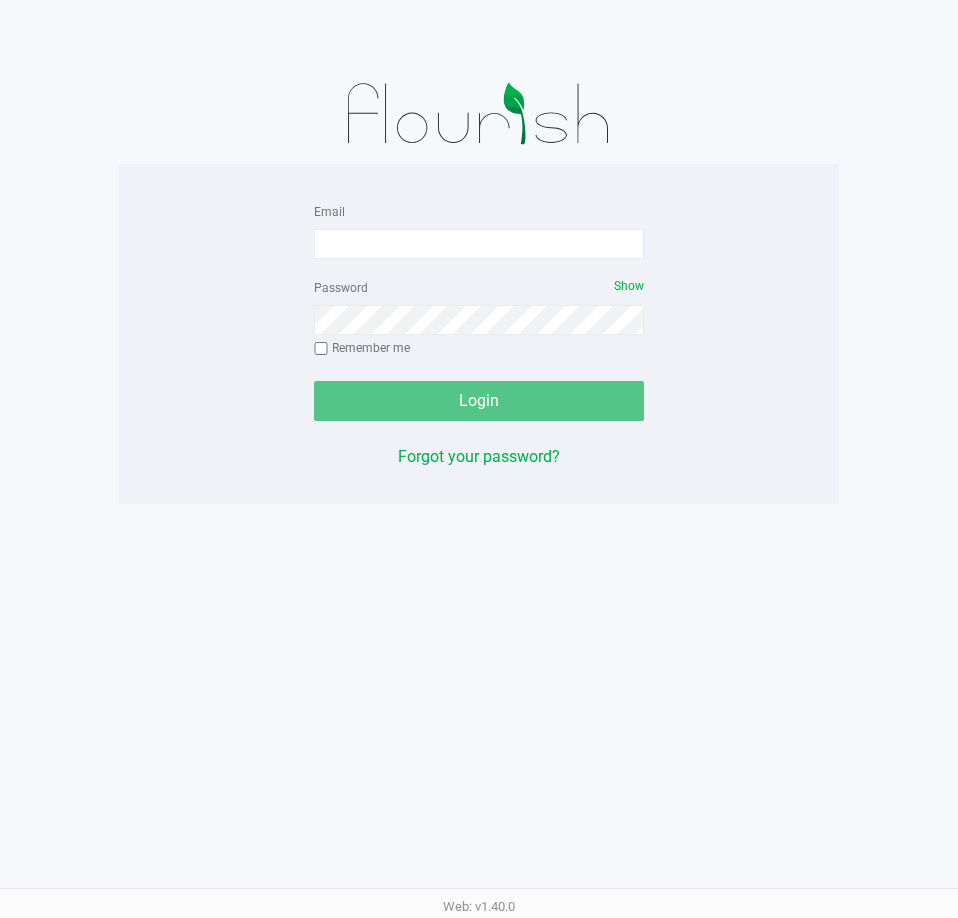 scroll, scrollTop: 0, scrollLeft: 0, axis: both 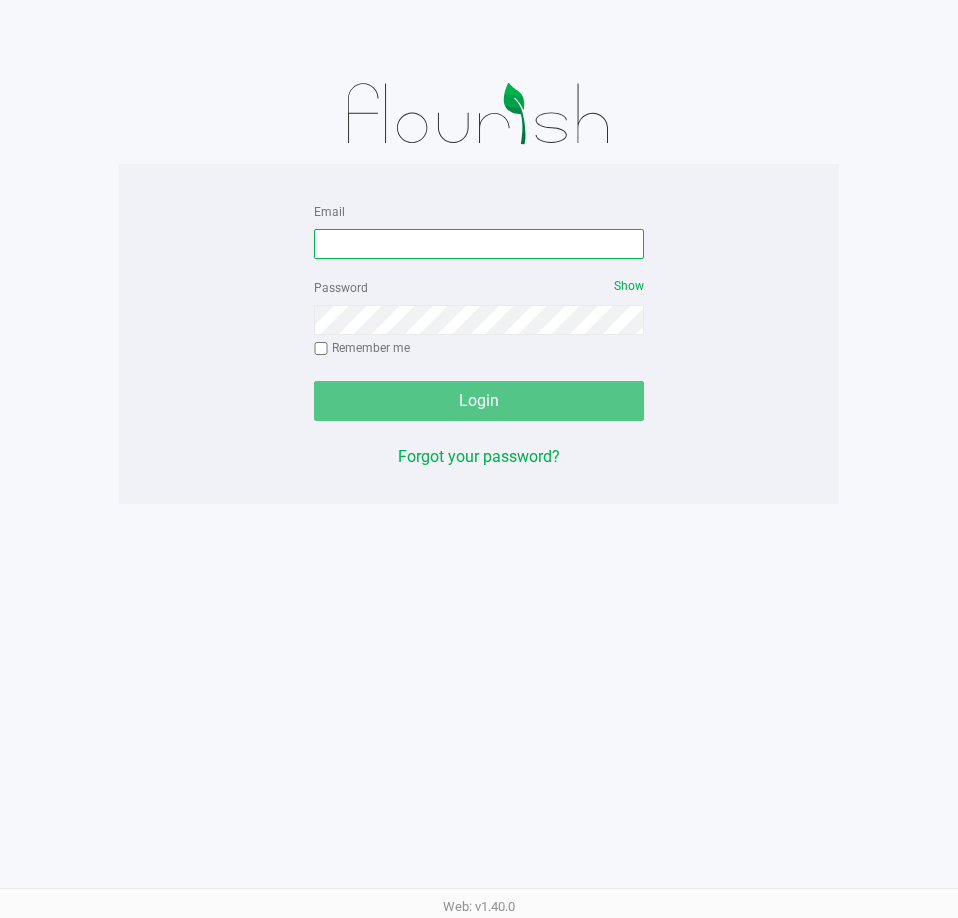 click on "Email" at bounding box center [479, 244] 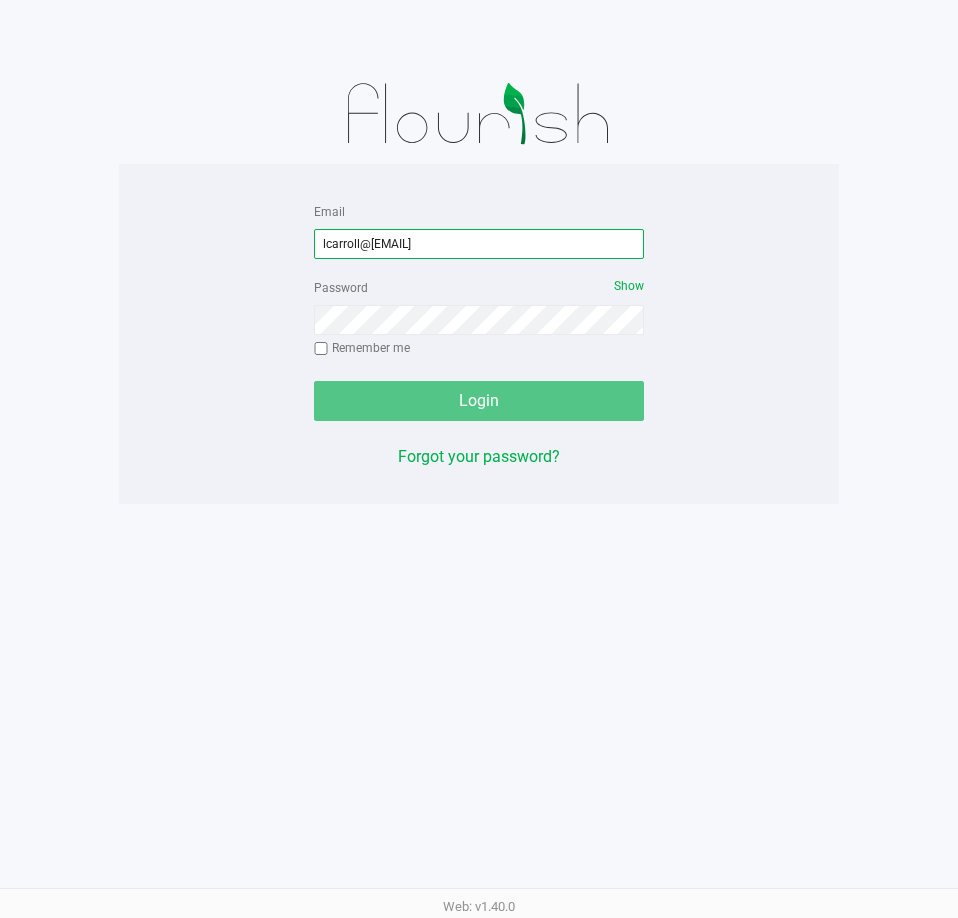 type on "lcarroll@[EMAIL]" 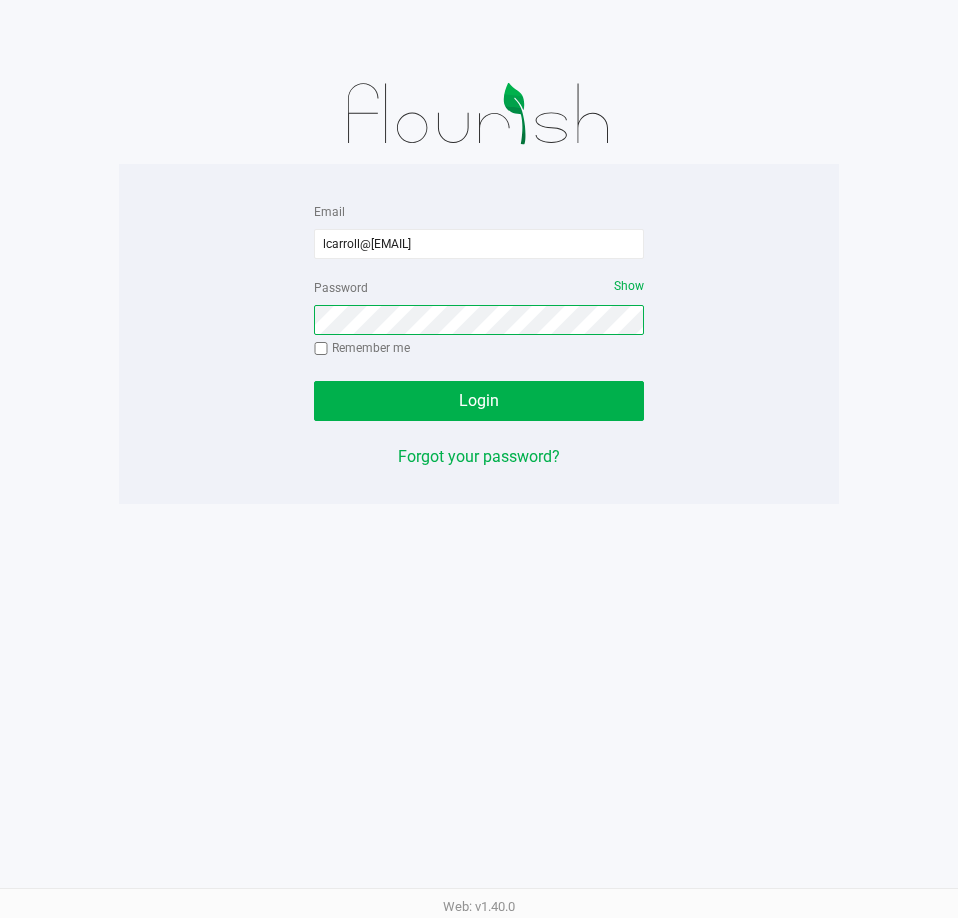 click on "Login" 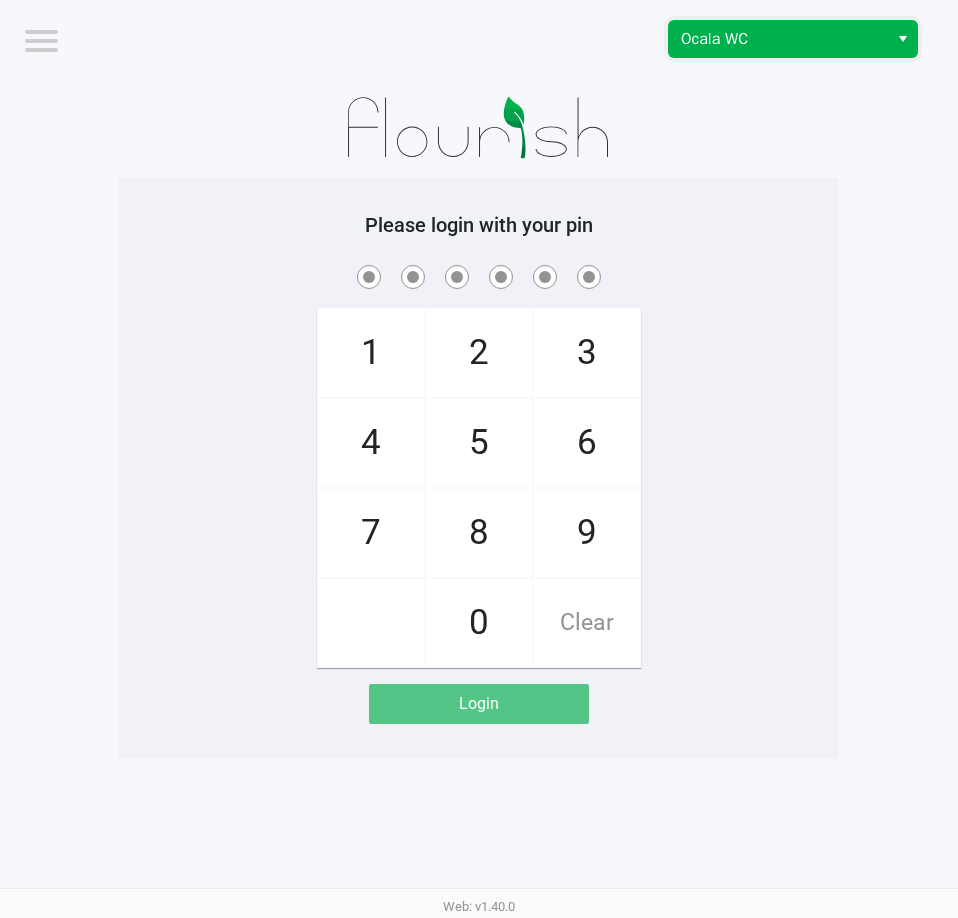 click on "Ocala WC" at bounding box center [778, 39] 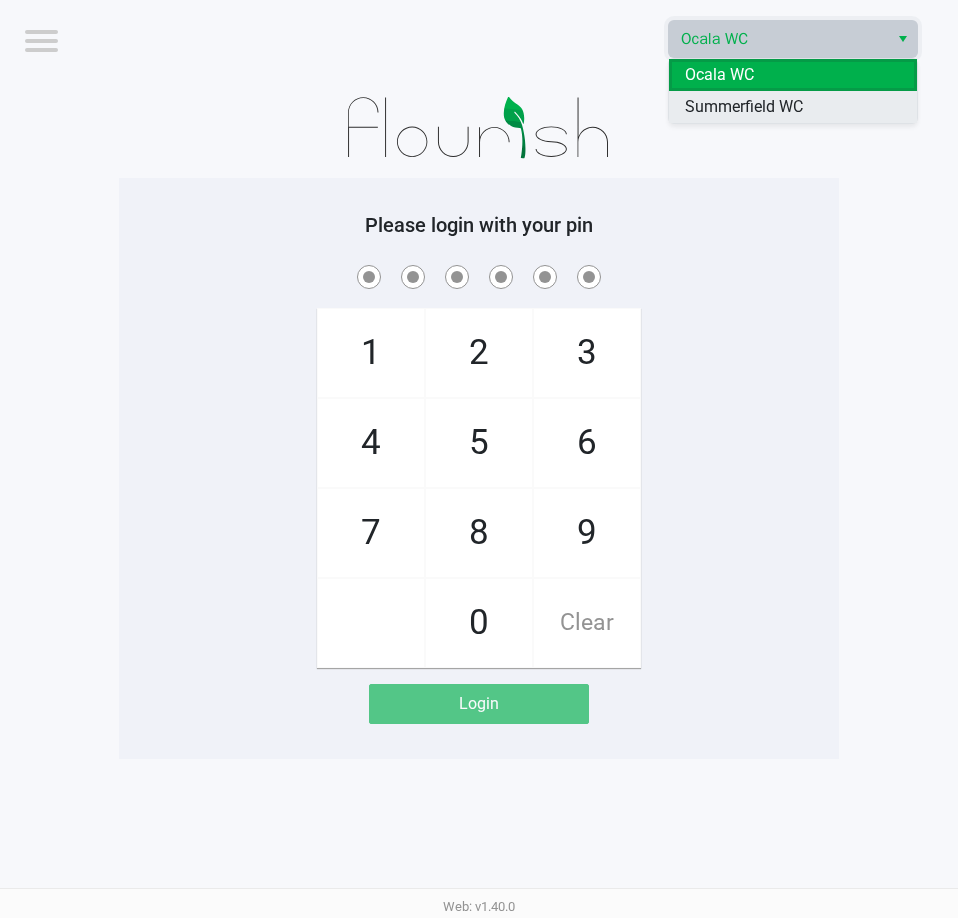 click on "Summerfield WC" at bounding box center [793, 107] 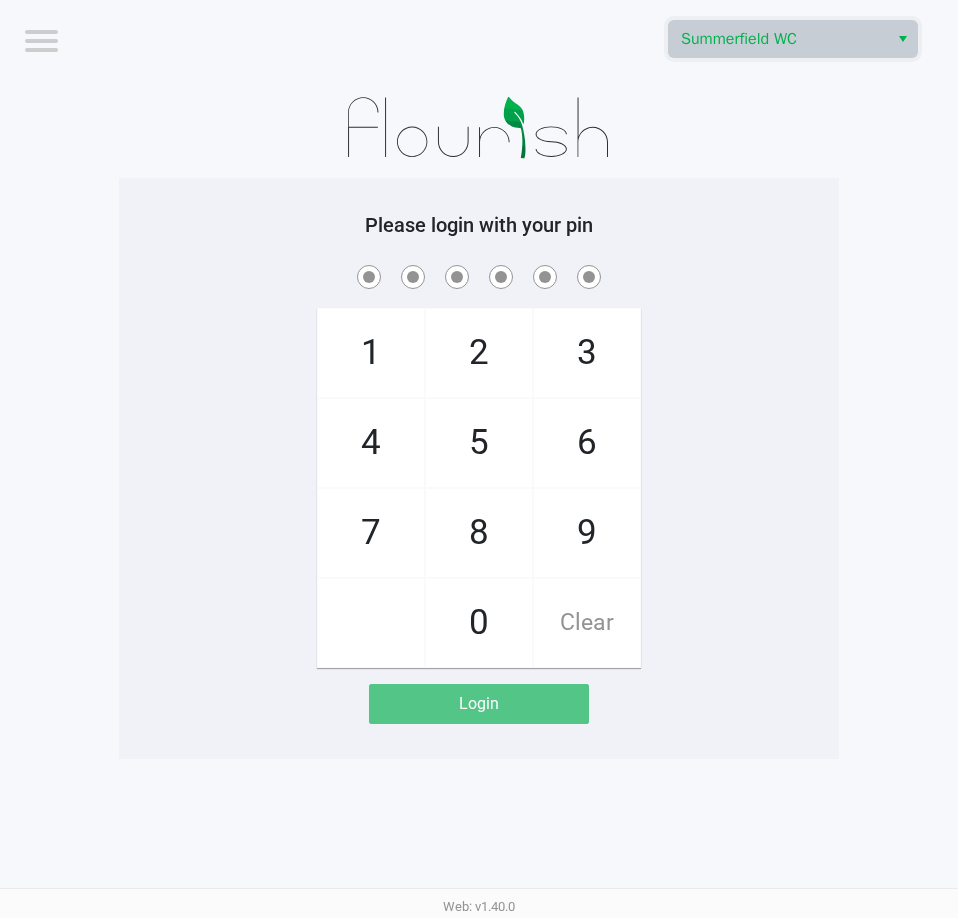 click on "Please login with your pin  1   4   7       2   5   8   0   3   6   9   Clear   Login" 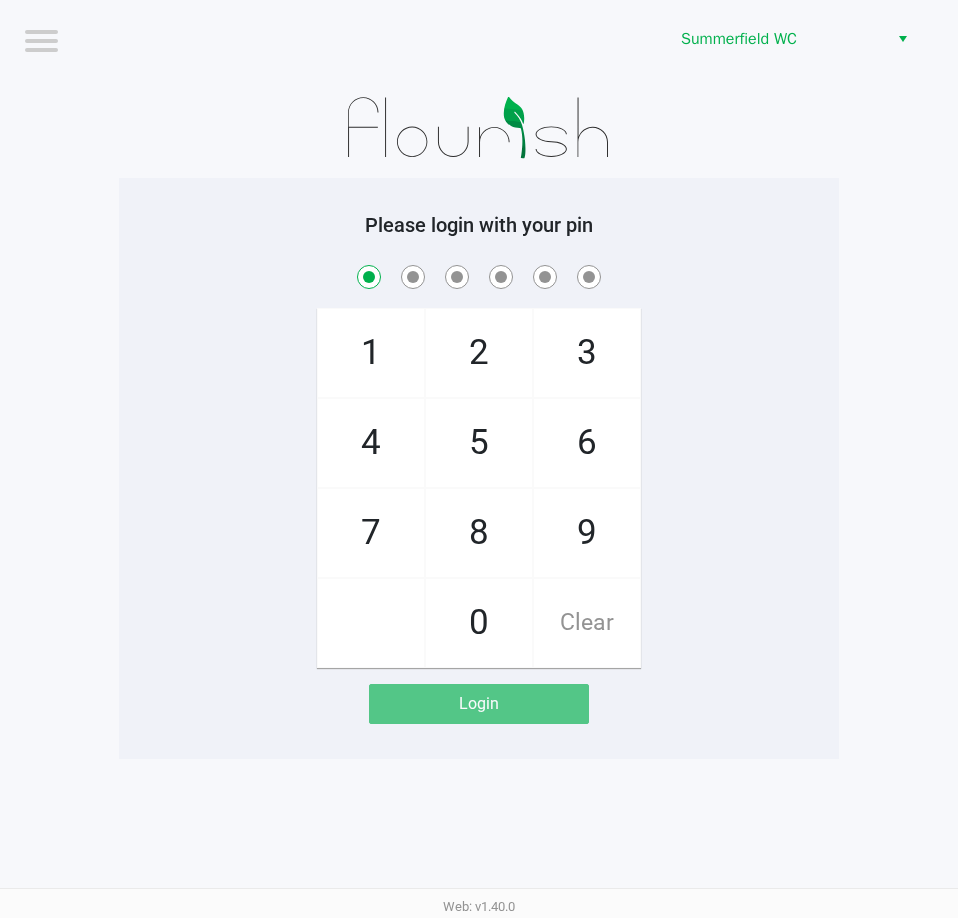checkbox on "true" 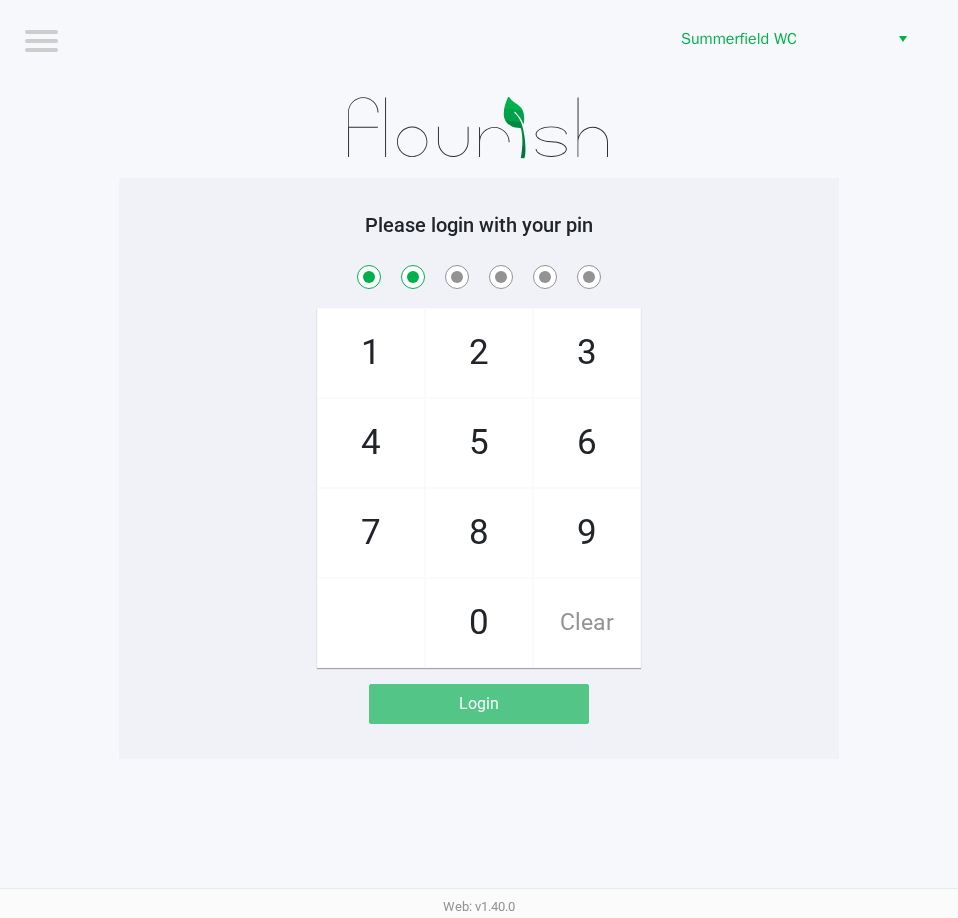 checkbox on "true" 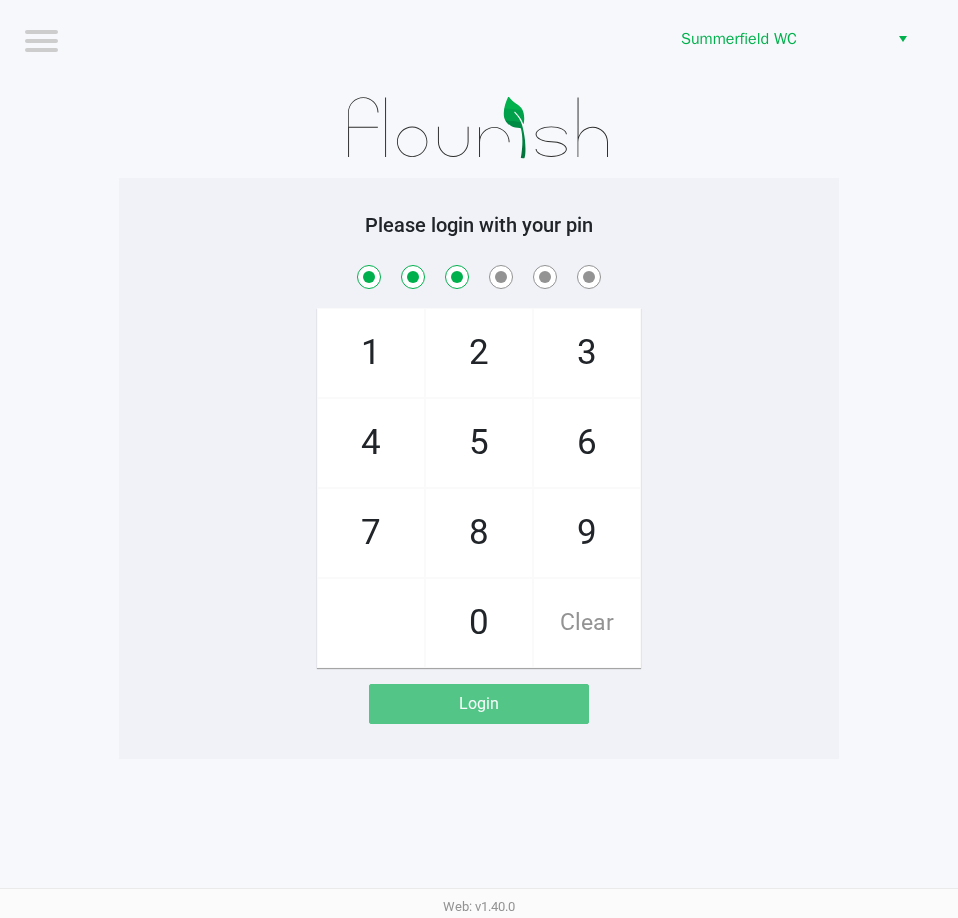 checkbox on "true" 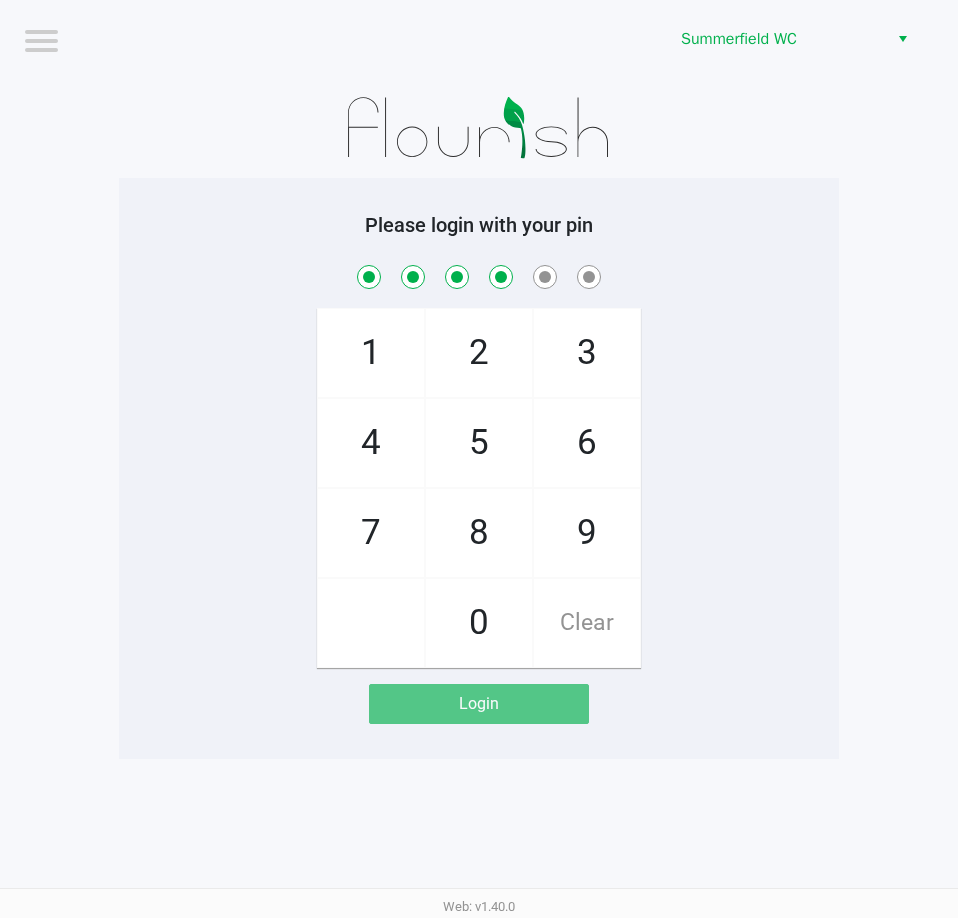 checkbox on "true" 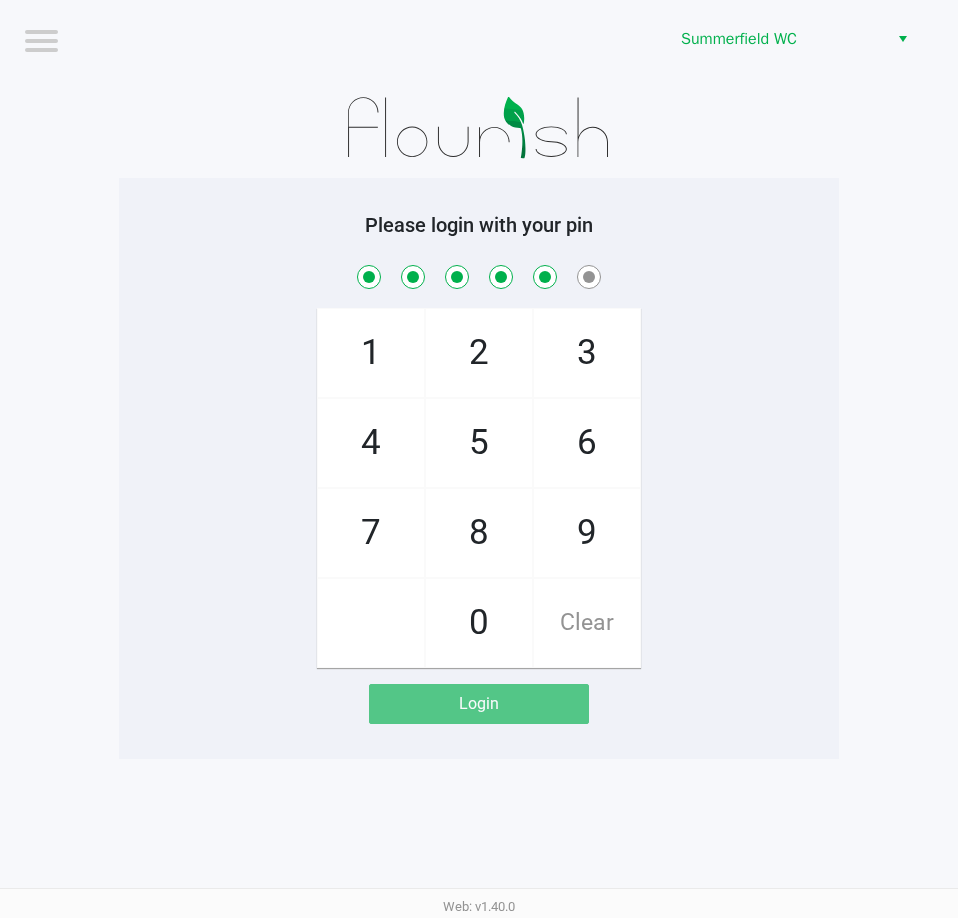 checkbox on "true" 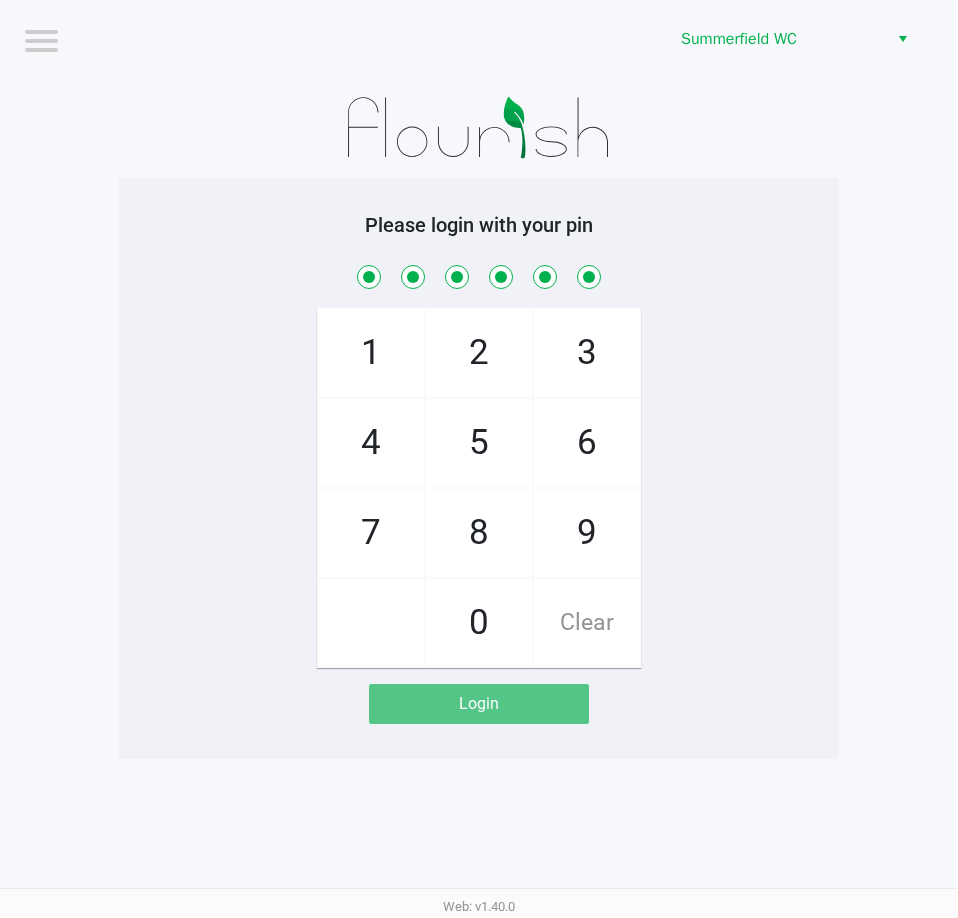 checkbox on "true" 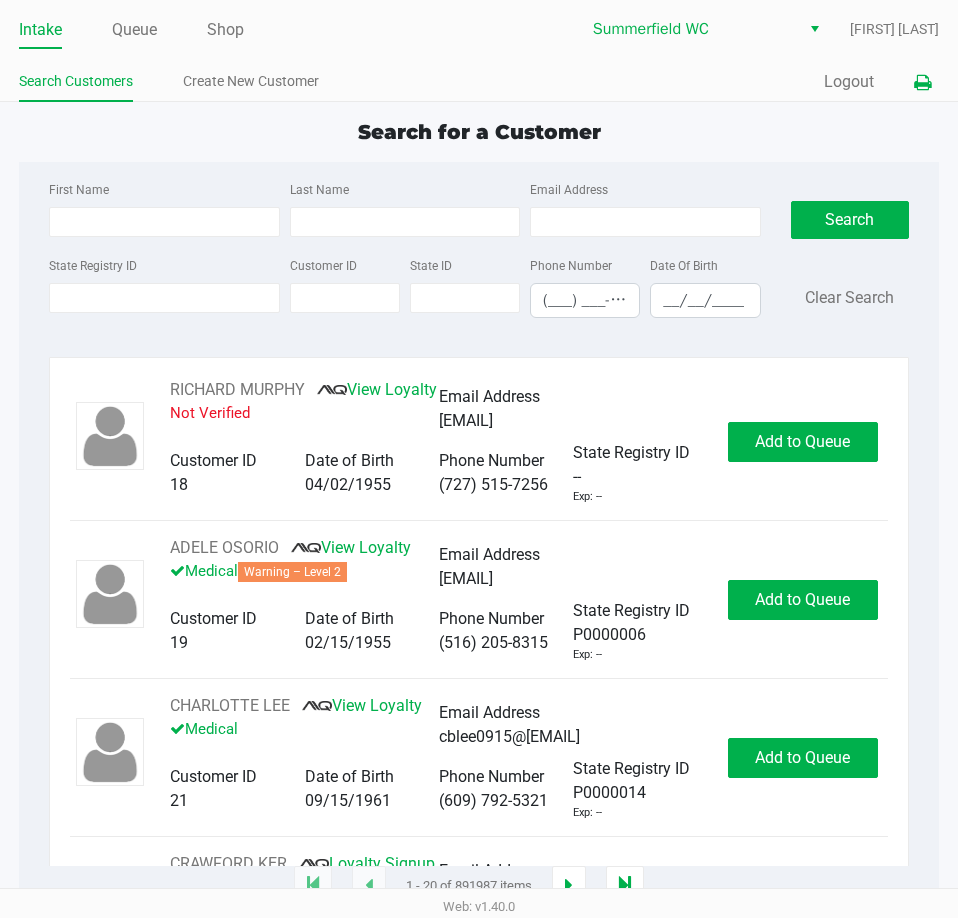 click 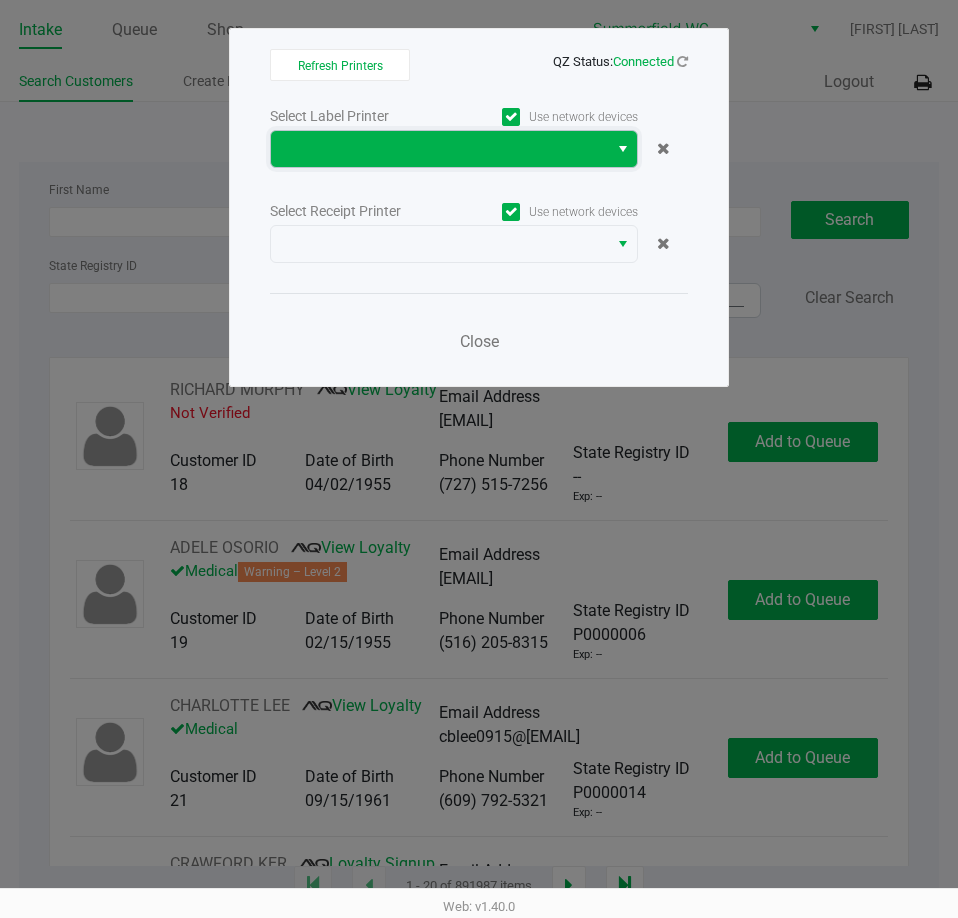 click at bounding box center (439, 149) 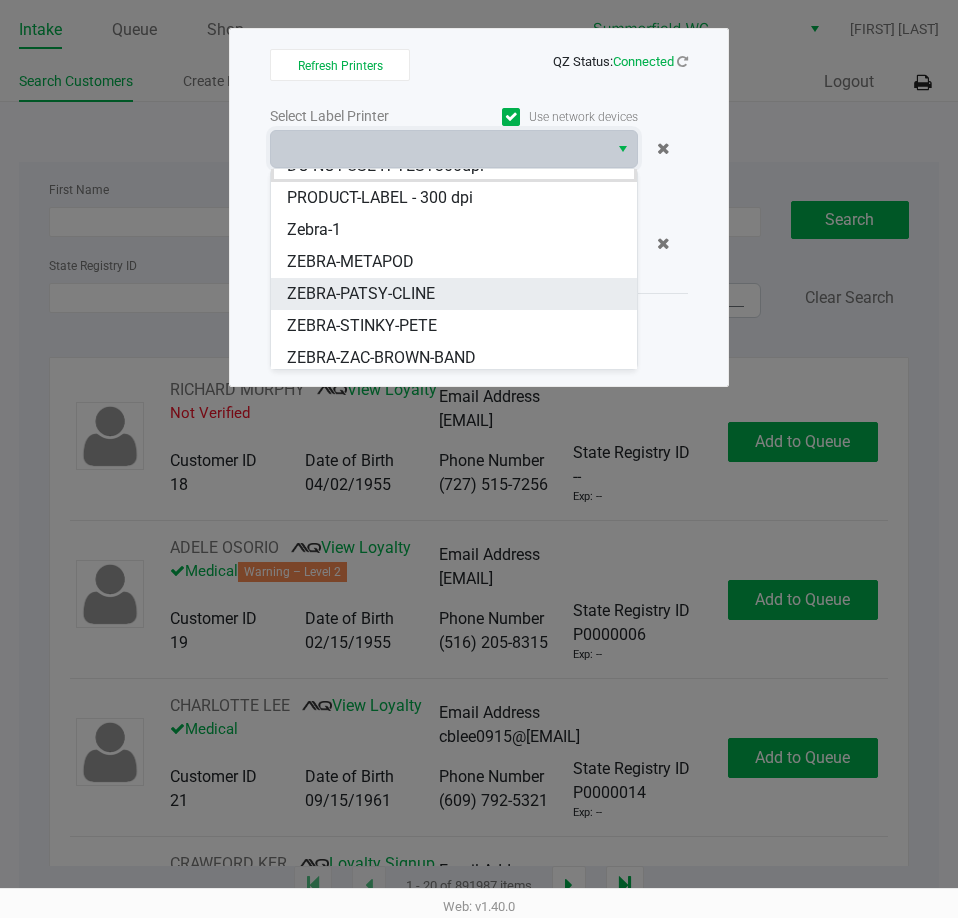 scroll, scrollTop: 24, scrollLeft: 0, axis: vertical 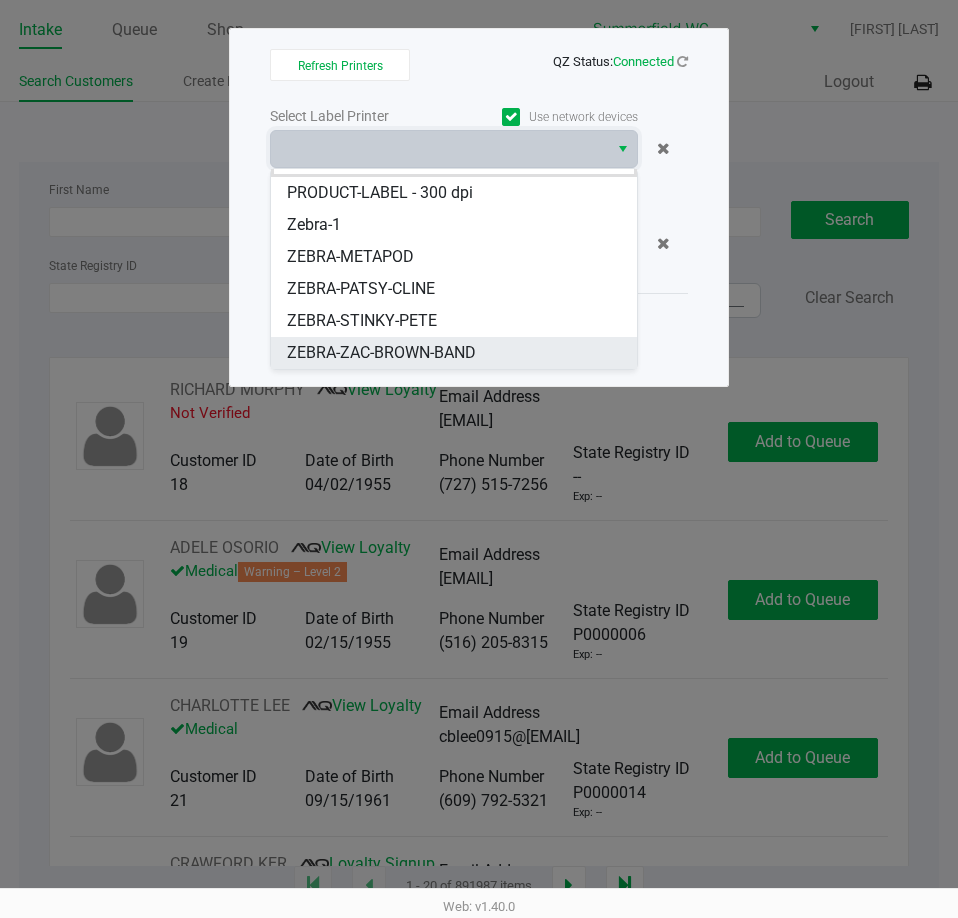 click on "ZEBRA-ZAC-BROWN-BAND" at bounding box center [381, 353] 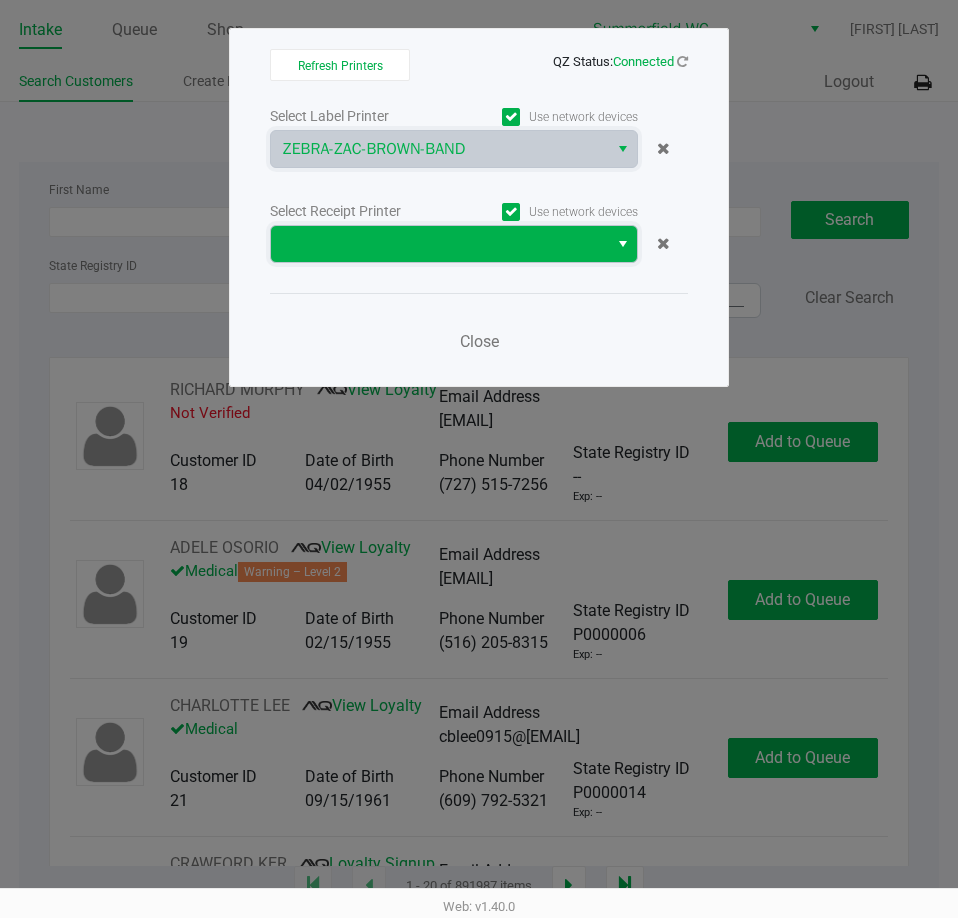 click at bounding box center [439, 244] 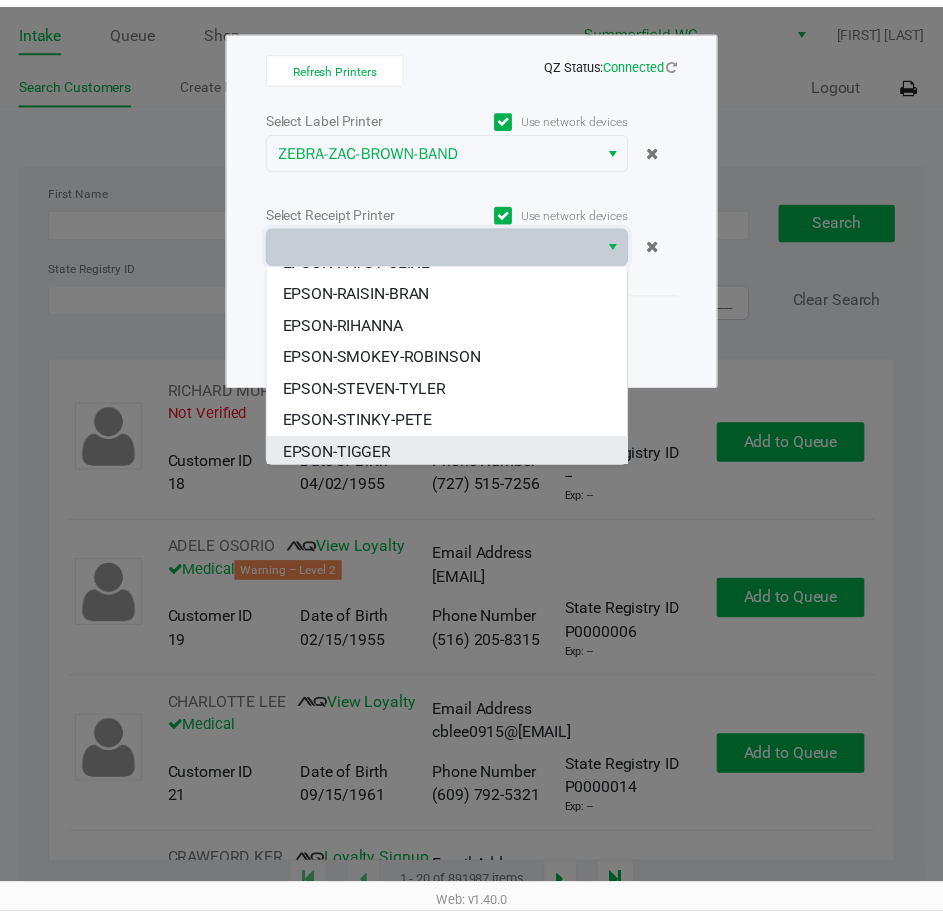 scroll, scrollTop: 216, scrollLeft: 0, axis: vertical 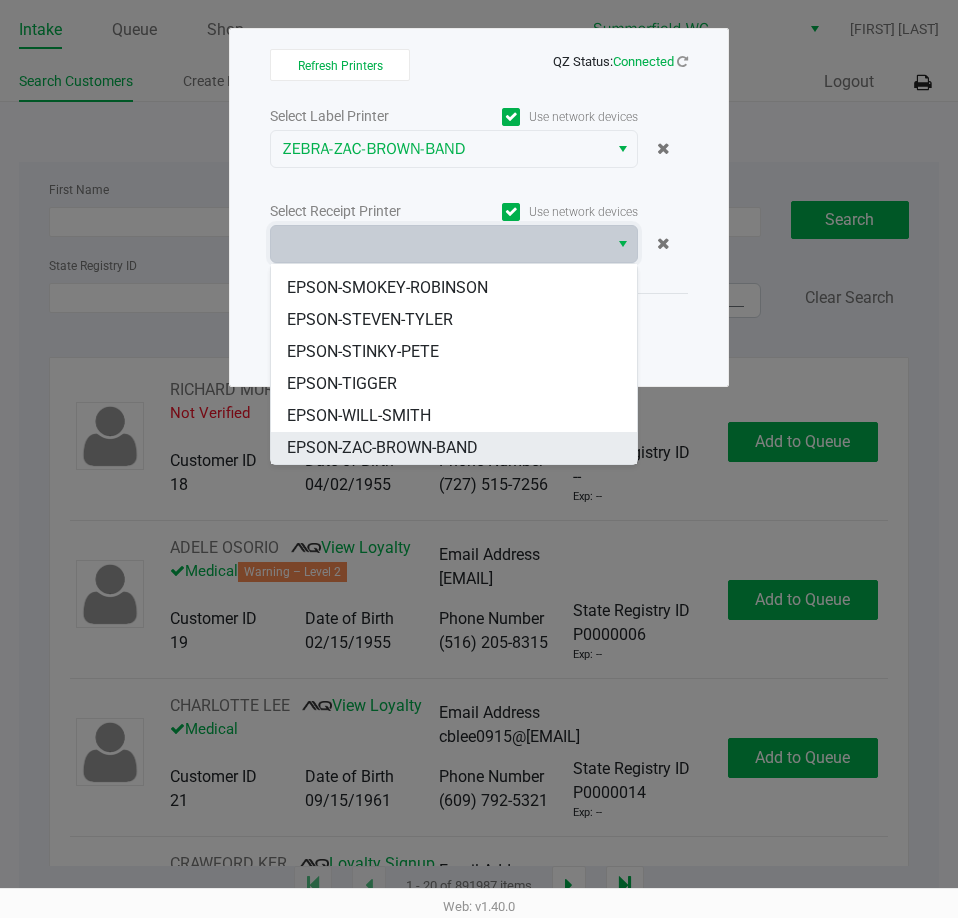 click on "EPSON-ZAC-BROWN-BAND" at bounding box center [382, 448] 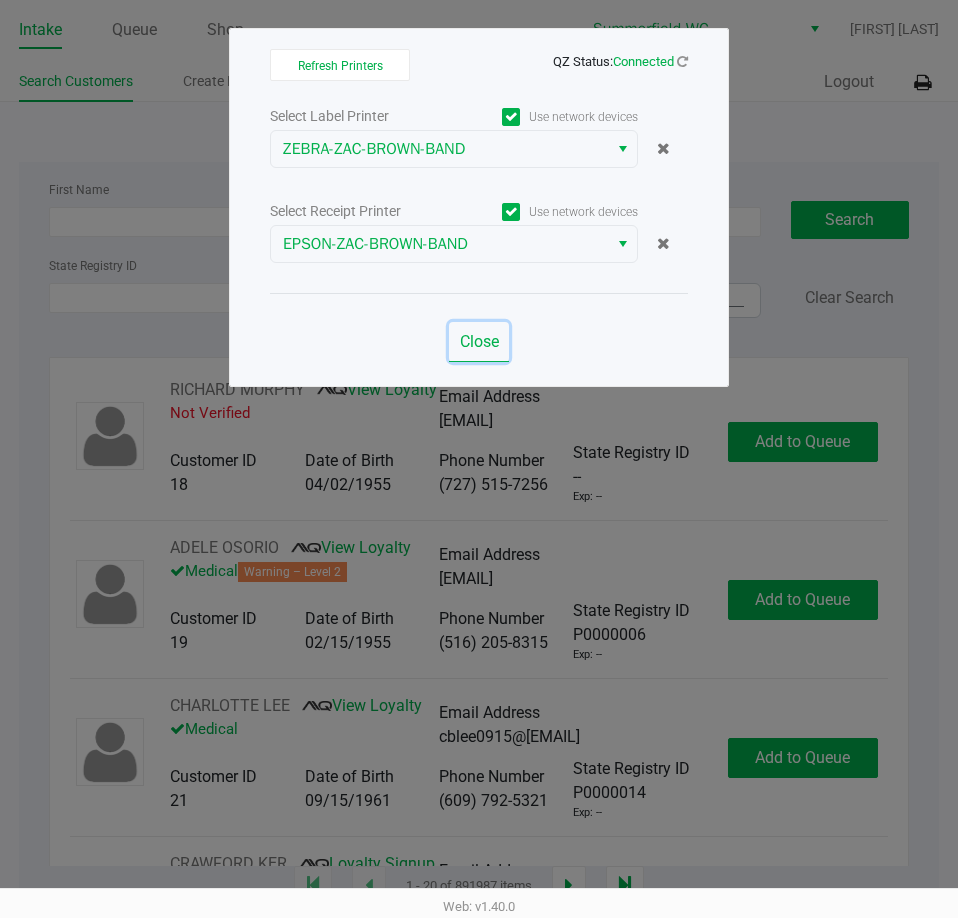 drag, startPoint x: 476, startPoint y: 338, endPoint x: 466, endPoint y: 352, distance: 17.20465 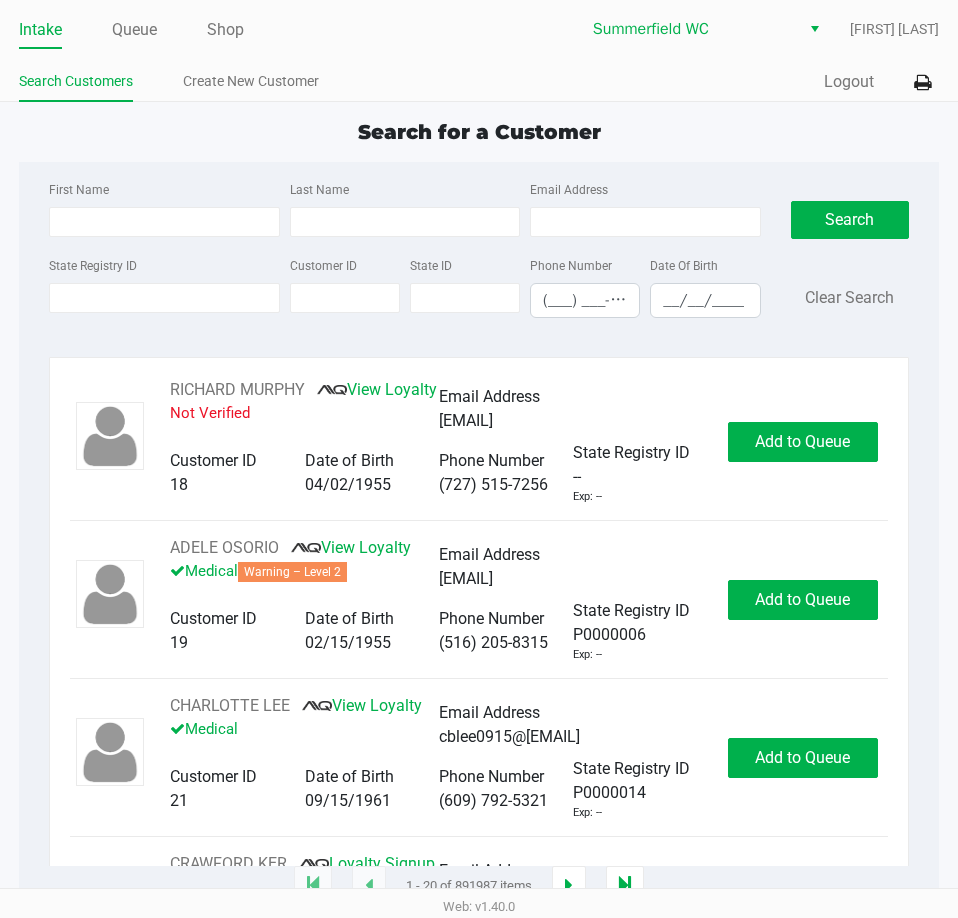click on "Search for a Customer First Name Last Name Email Address State Registry ID Customer ID State ID Phone Number (___) ___-____ Date Of Birth __/__/____  Search   Clear Search   RICHARD MURPHY       View Loyalty   Not Verified   Email Address   ms1111111111@hotmail.com   Customer ID   18   Date of Birth   04/02/1955   Phone Number   (727) 515-7256   State Registry ID   --   Exp: --   Add to Queue   ADELE OSORIO       View Loyalty   Medical   Warning – Level 2   Email Address   floatingonmycloud@gmail.com   Customer ID   19   Date of Birth   02/15/1955   Phone Number   (516) 205-8315   State Registry ID   P0000006   Exp: --   Add to Queue   CHARLOTTE LEE       View Loyalty   Medical   Email Address   cblee0915@gmail.com   Customer ID   21   Date of Birth   09/15/1961   Phone Number   (609) 792-5321   State Registry ID   P0000014   Exp: --   Add to Queue   CRAWFORD KER       Loyalty Signup   Medical   Email Address   --   Customer ID   23   Date of Birth   07/27/2006   Phone Number   (727) 409-2778" 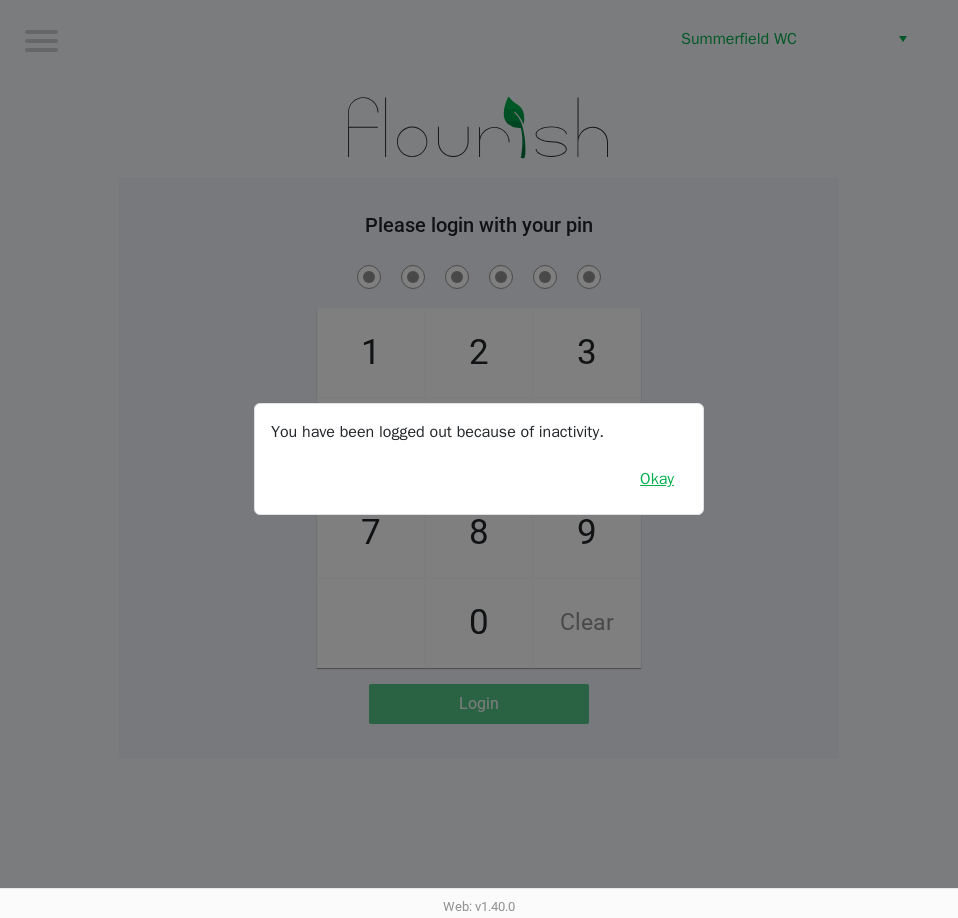 click on "Okay" at bounding box center [657, 479] 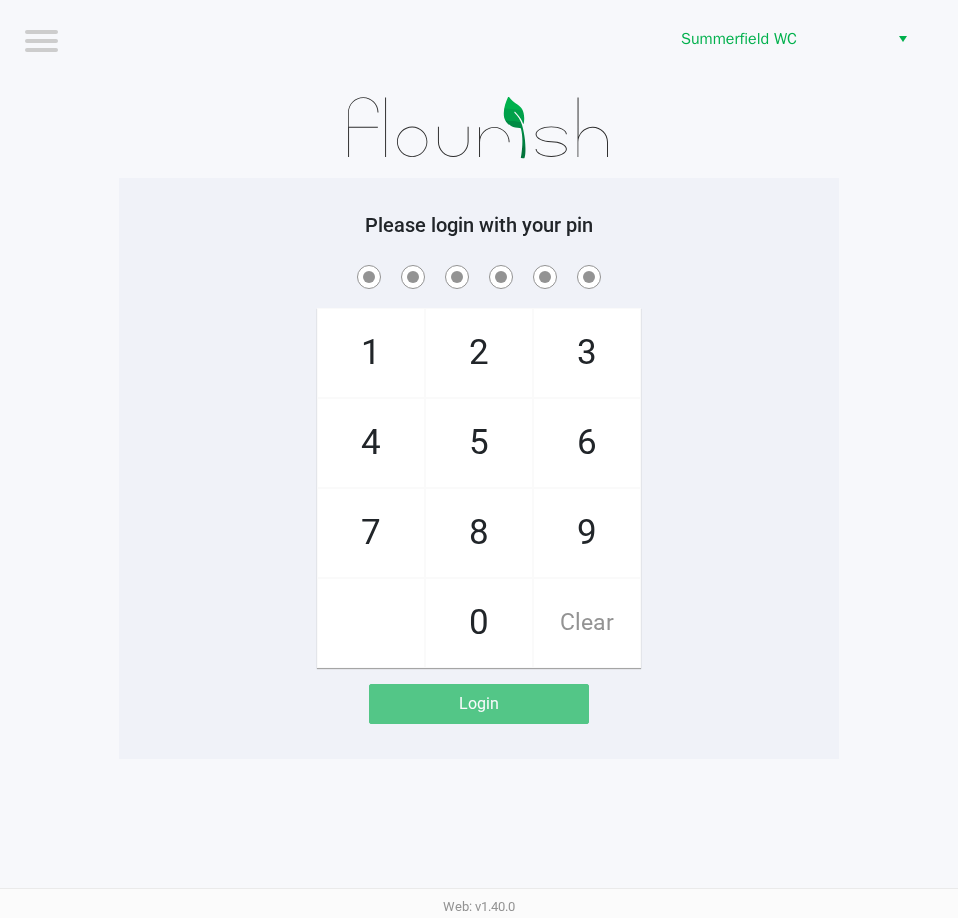 drag, startPoint x: 718, startPoint y: 384, endPoint x: 736, endPoint y: 380, distance: 18.439089 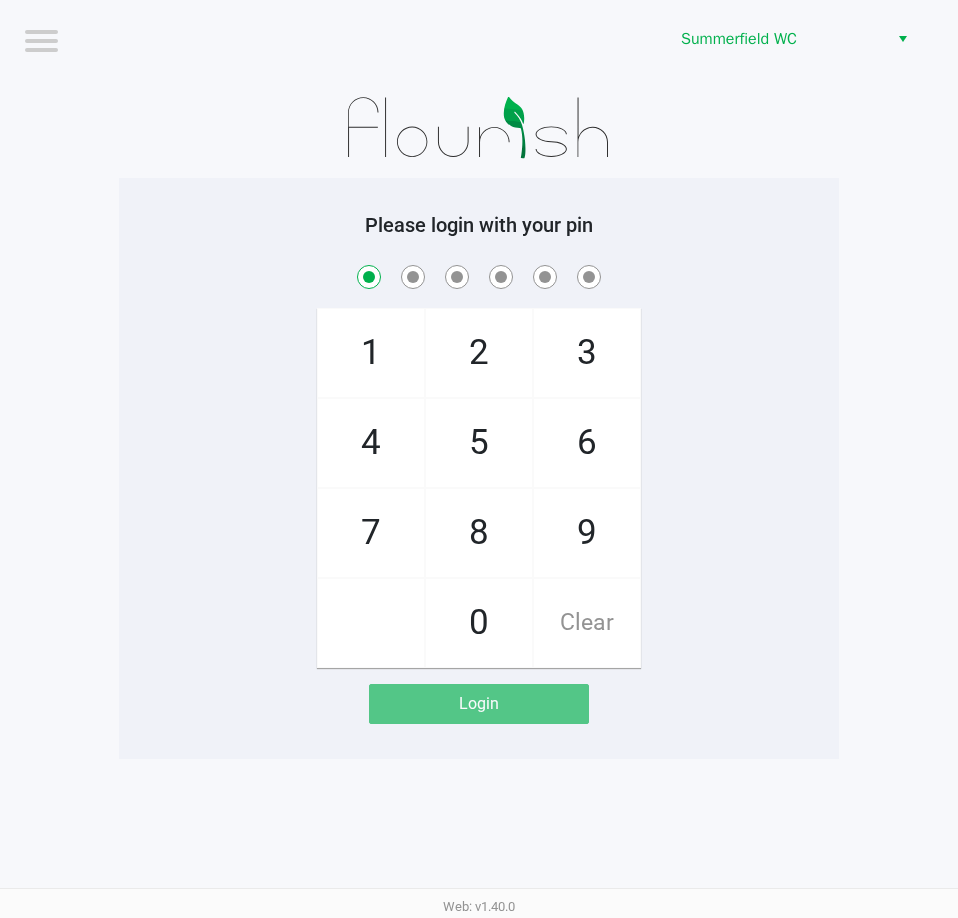 checkbox on "true" 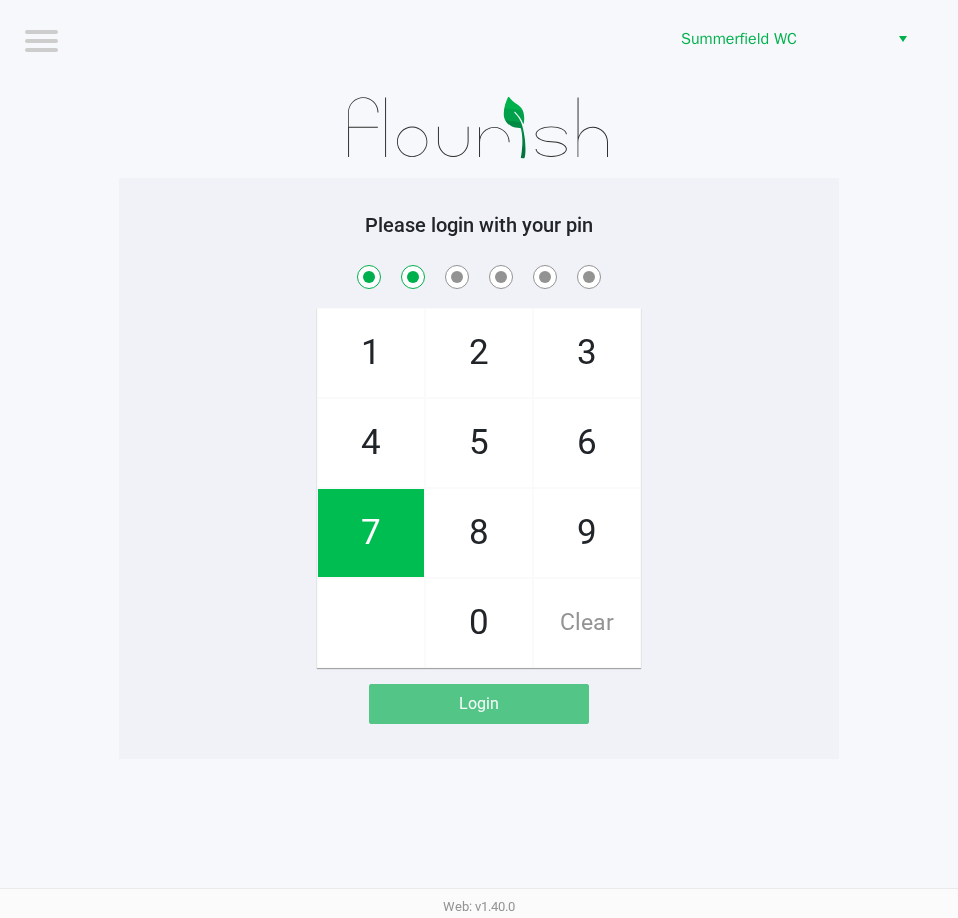 checkbox on "true" 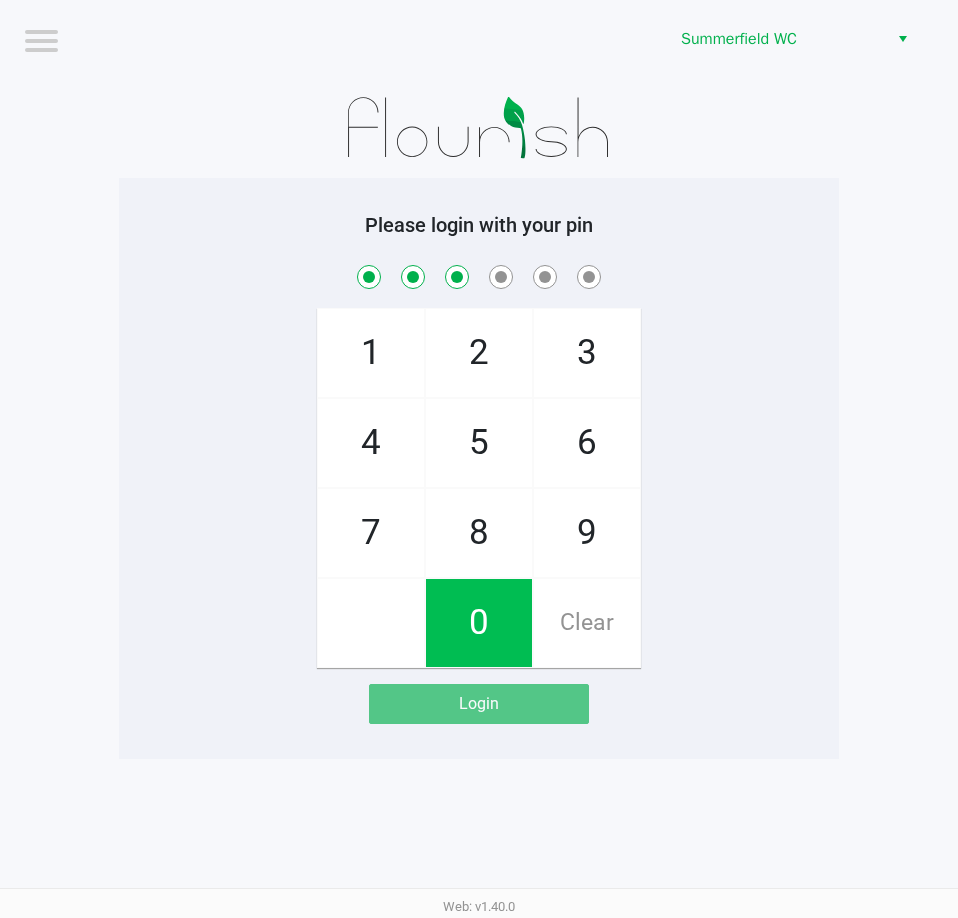 checkbox on "true" 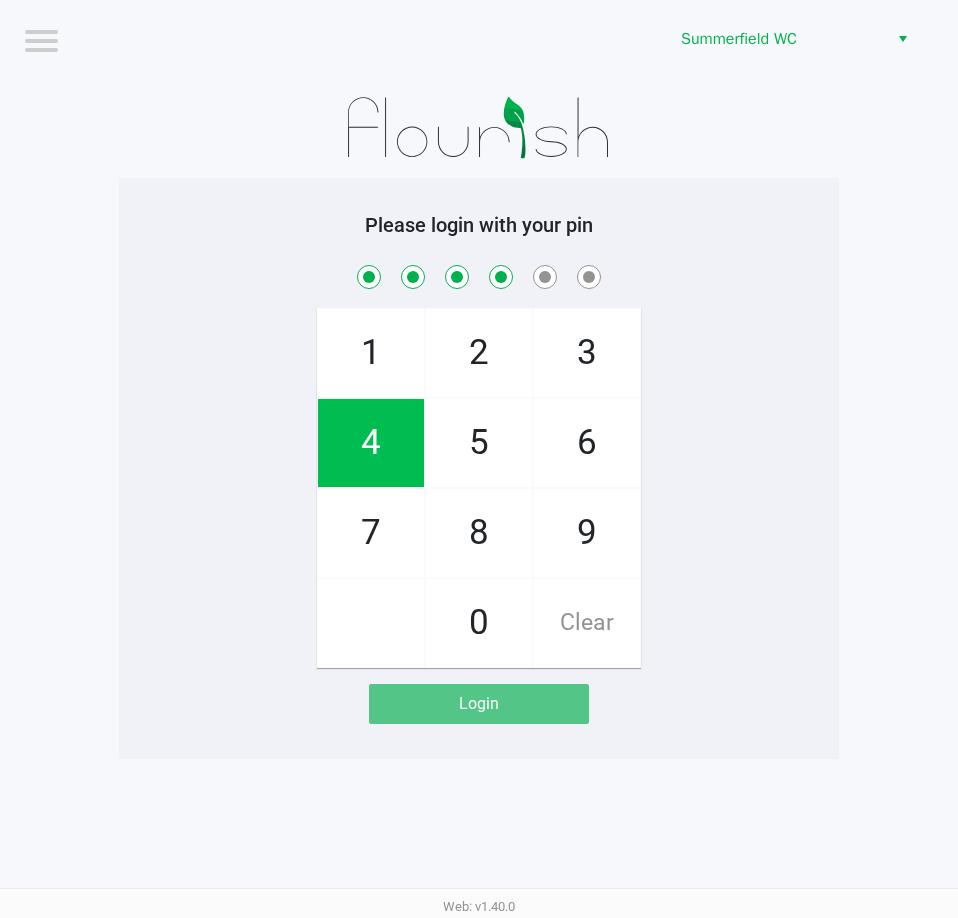checkbox on "true" 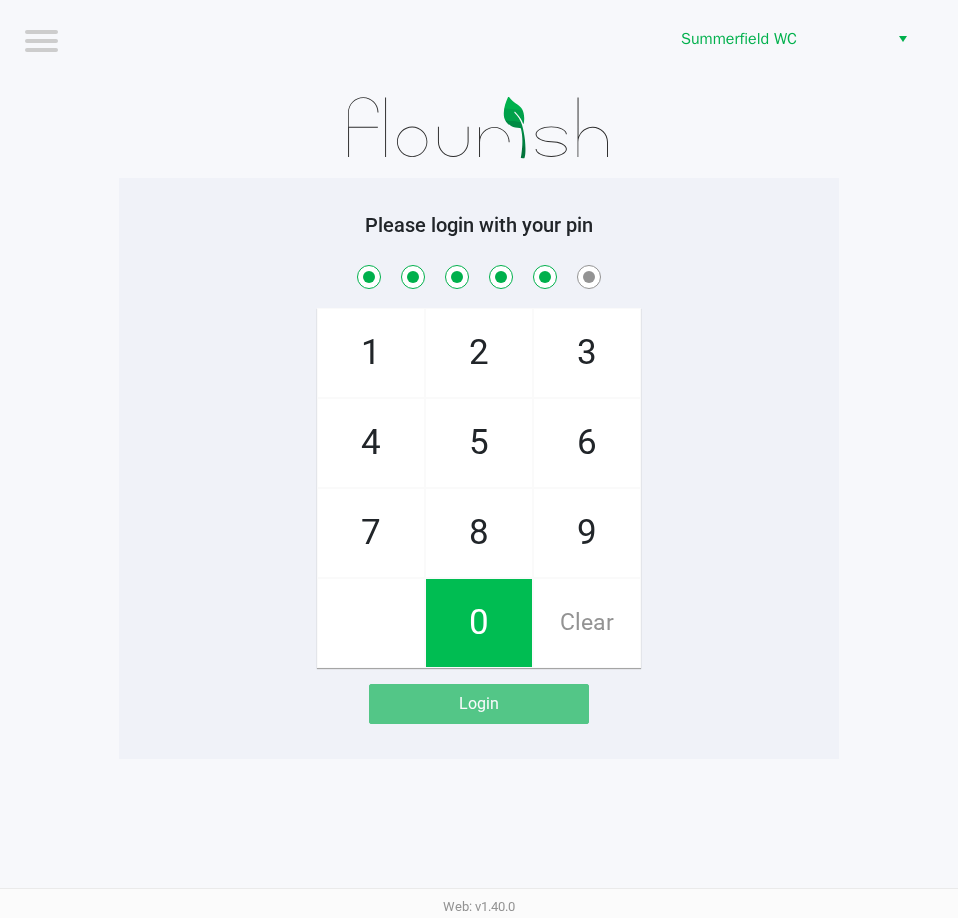 checkbox on "true" 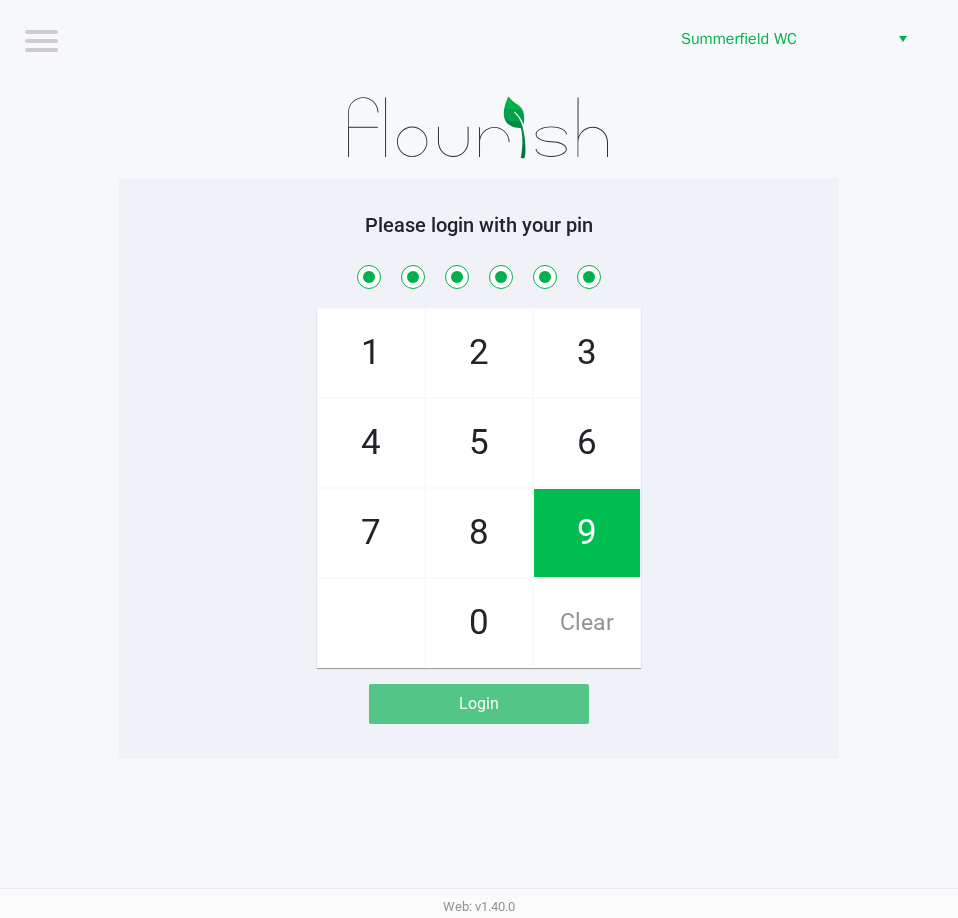 checkbox on "true" 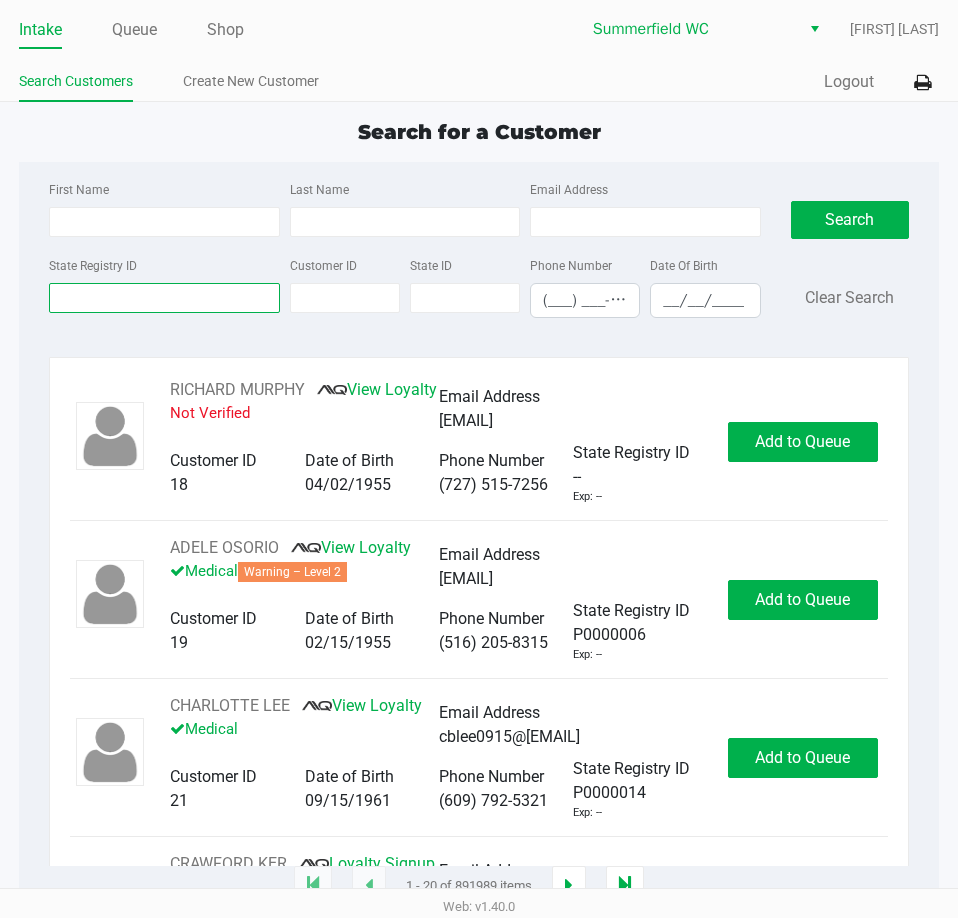 click on "State Registry ID" at bounding box center (164, 298) 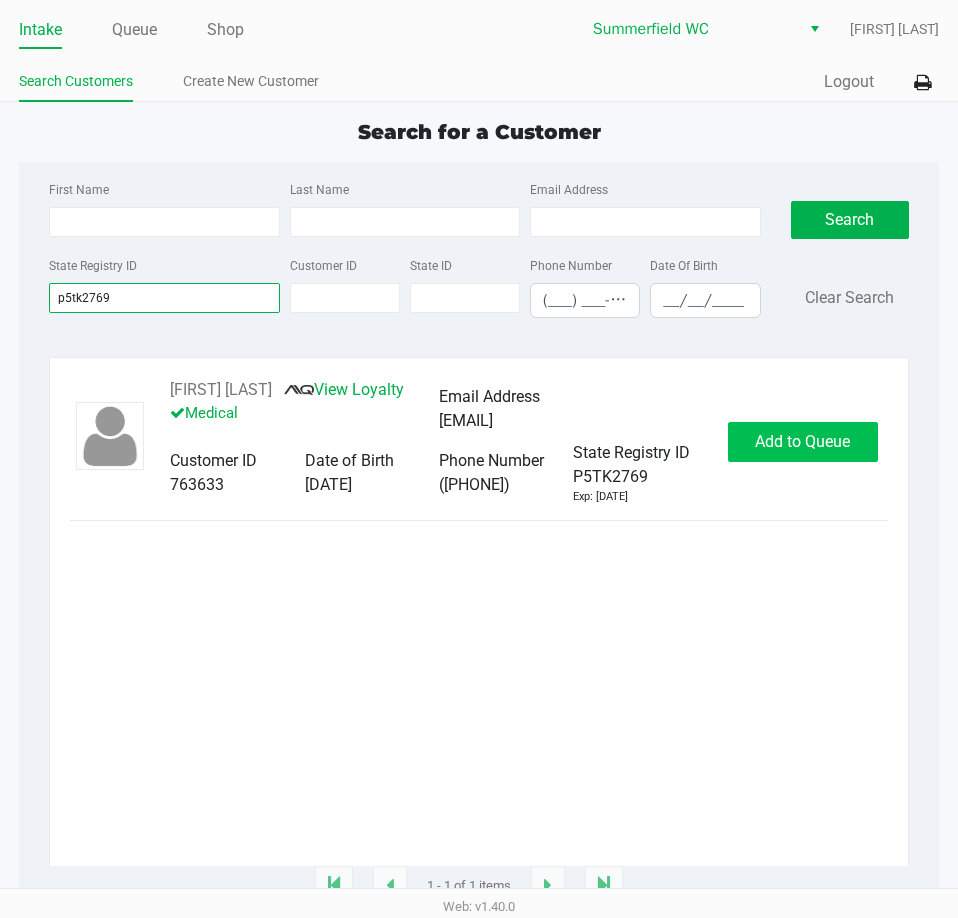 type on "p5tk2769" 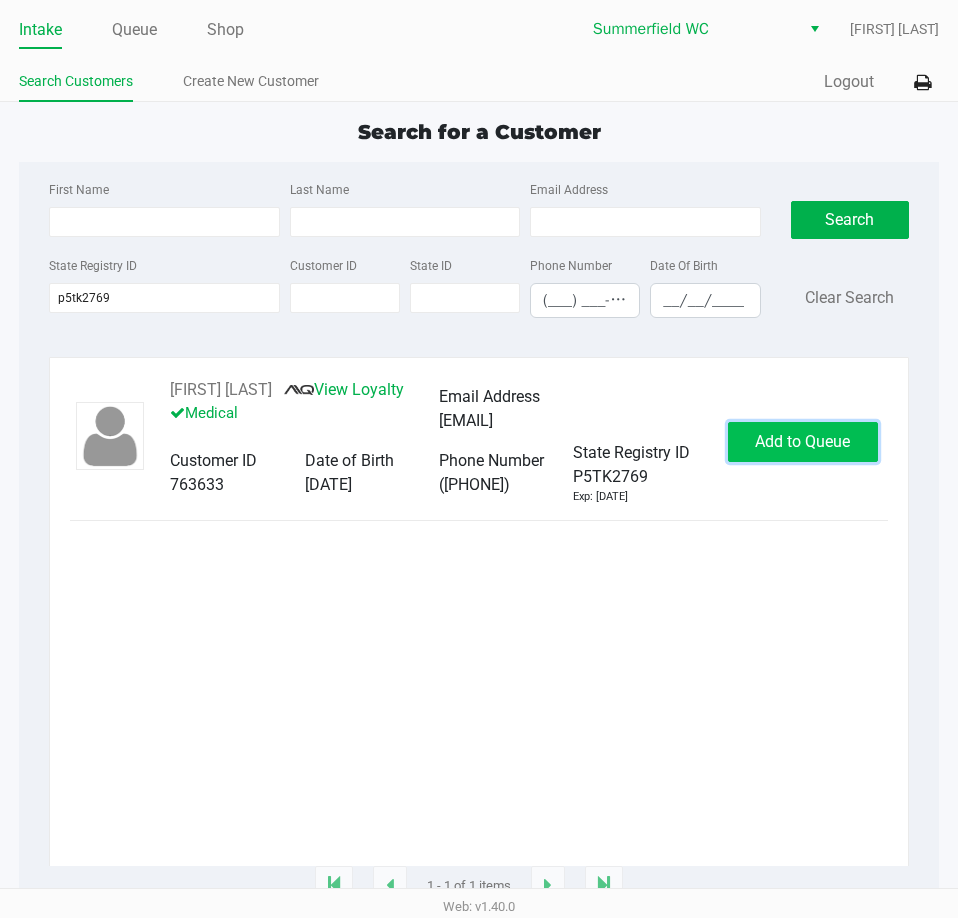 click on "Add to Queue" 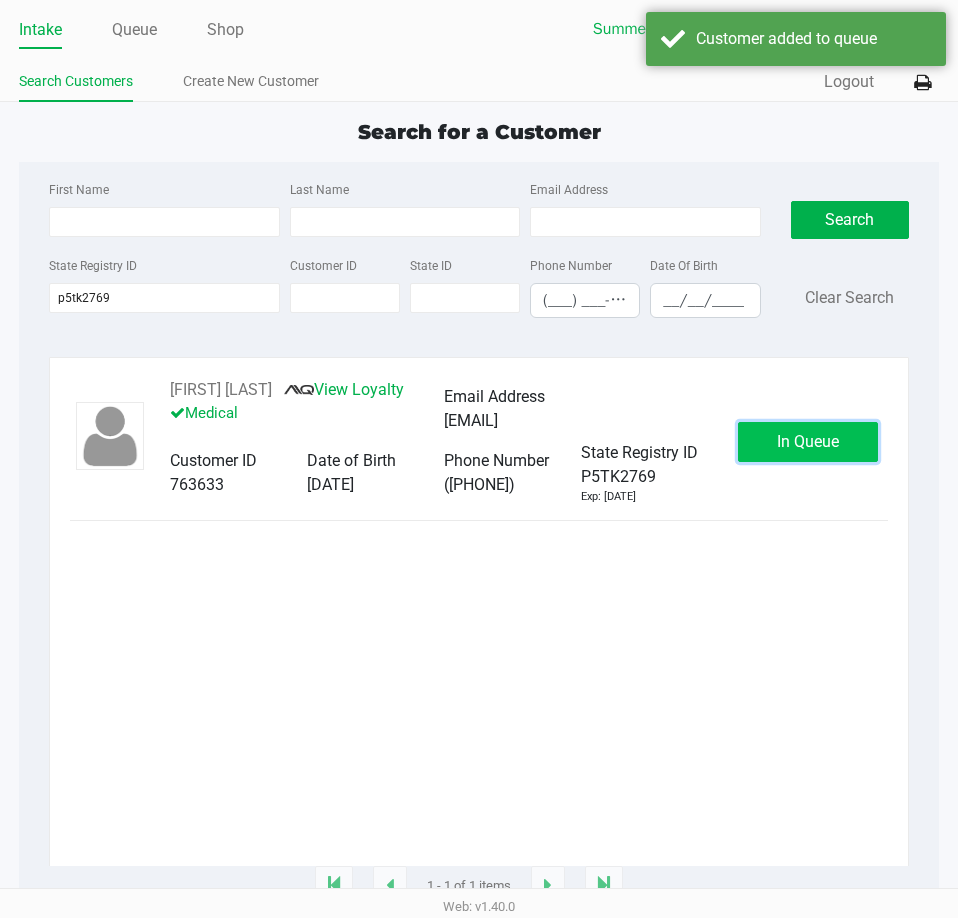 click on "In Queue" 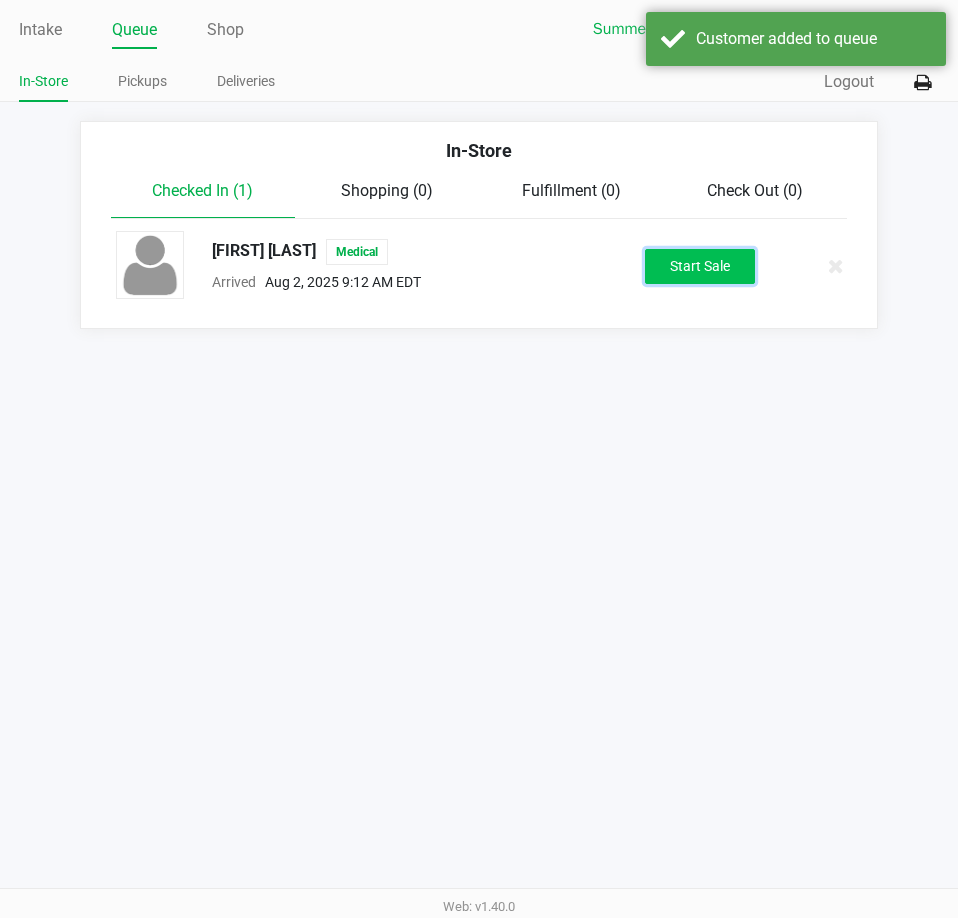 click on "Start Sale" 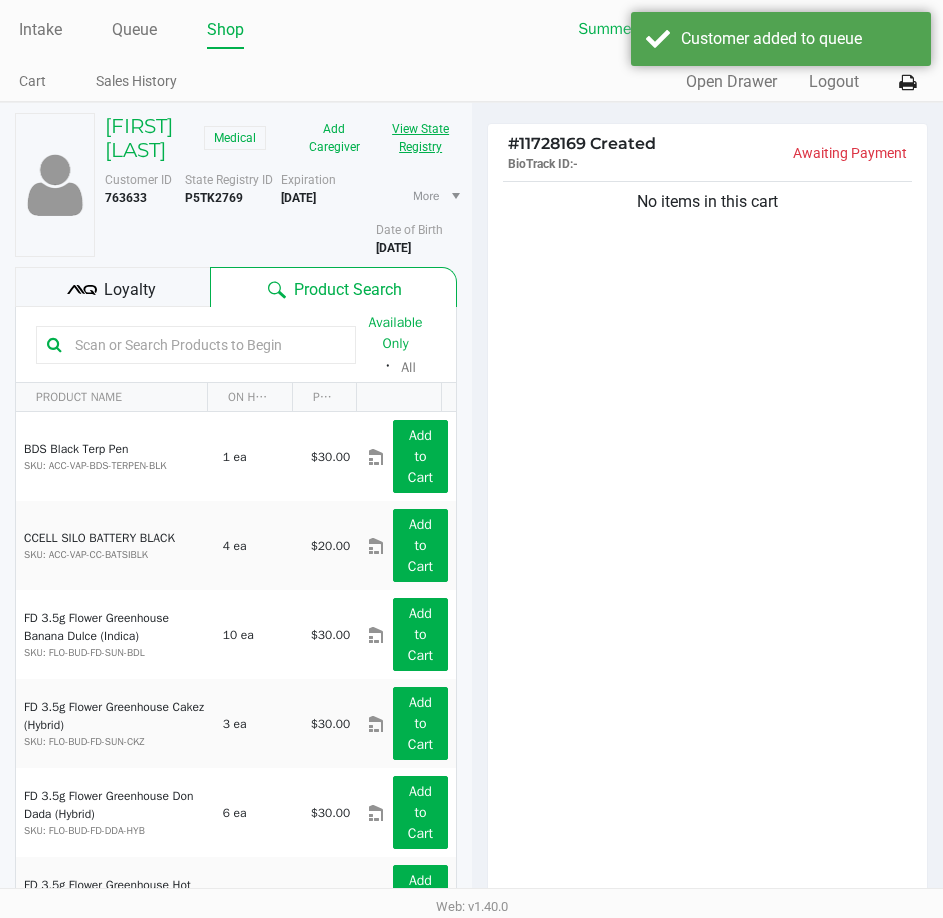 click on "View State Registry" 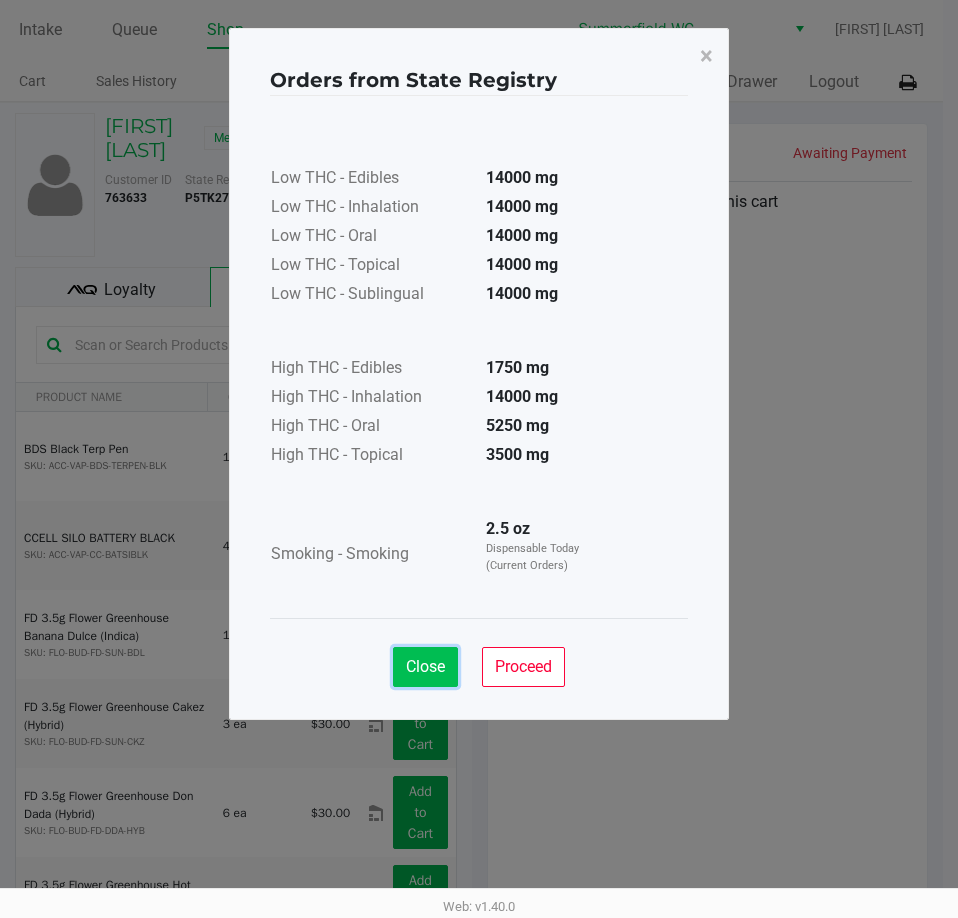 click on "Close" 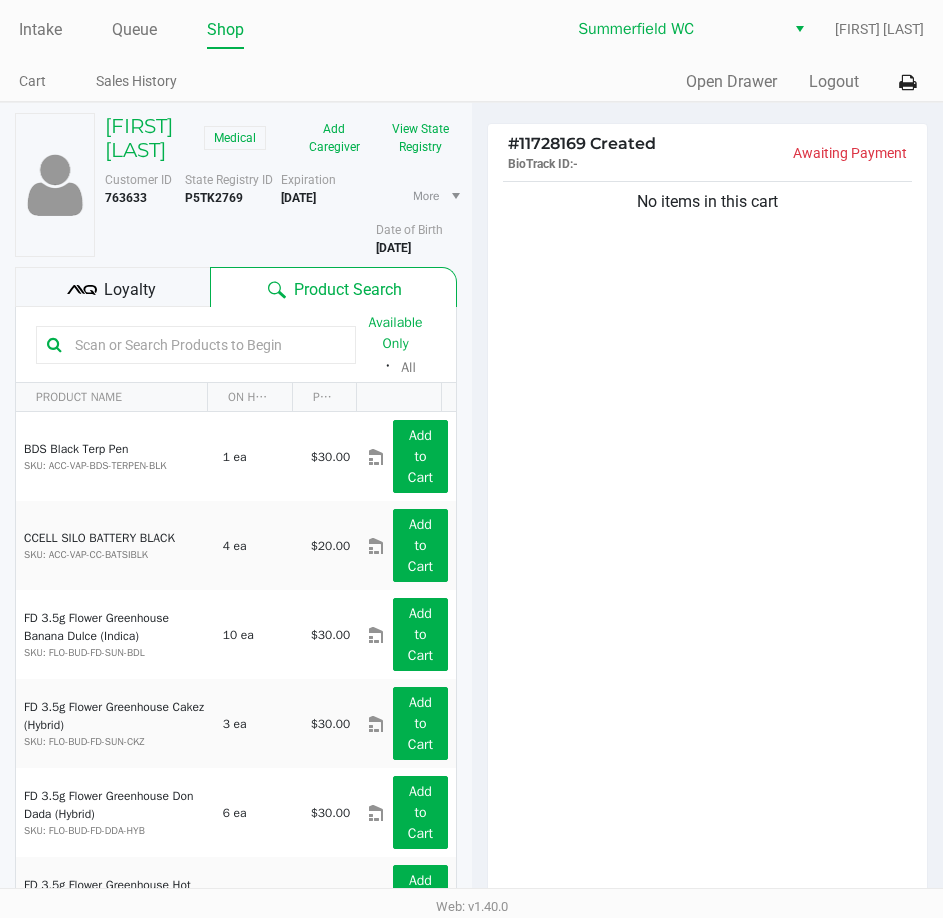 click on "No items in this cart" 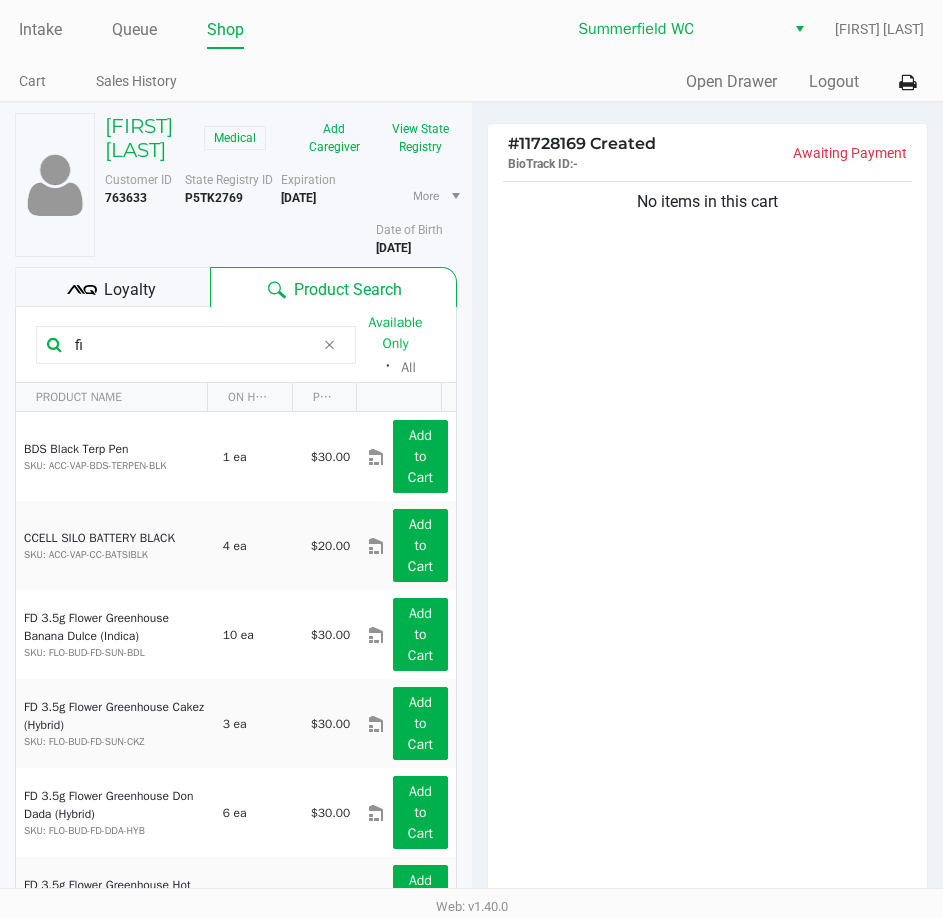 type on "f" 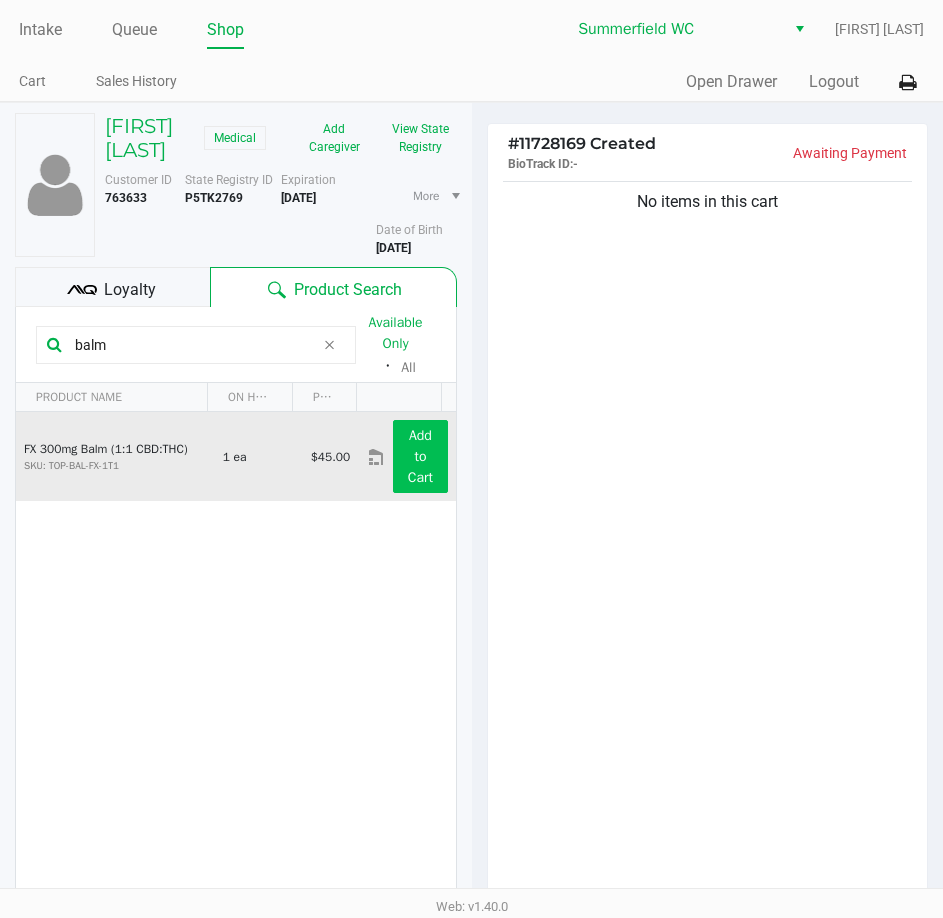 type on "balm" 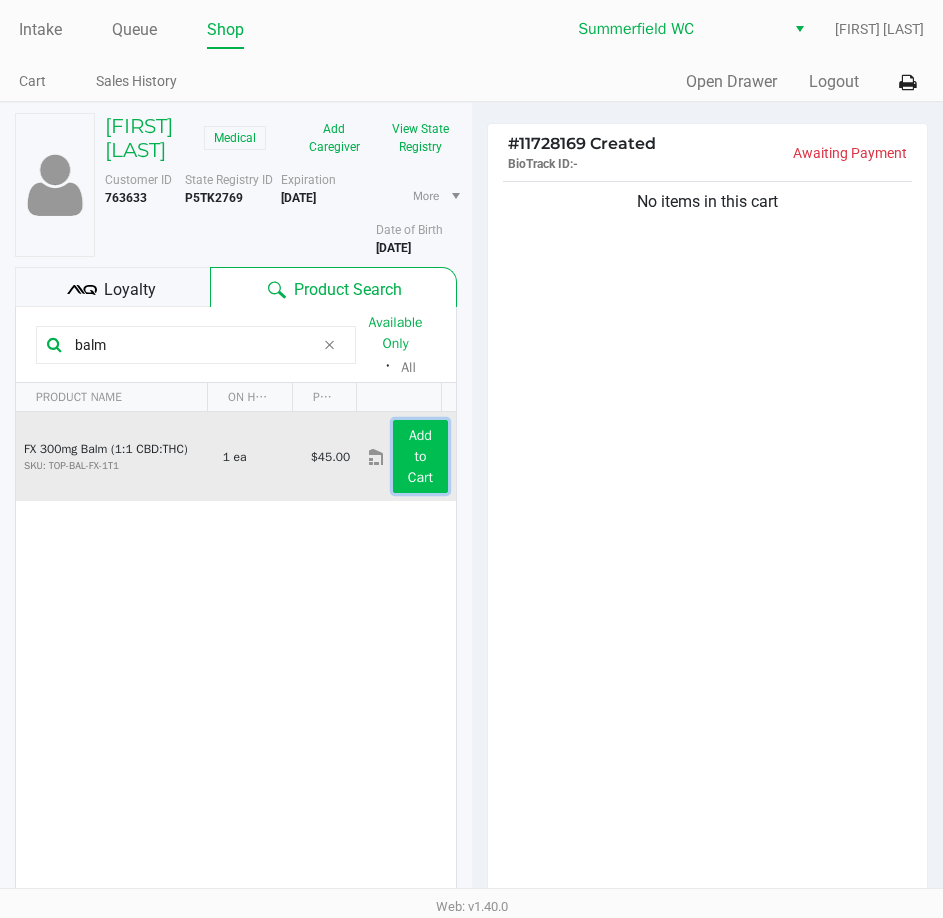 click on "Add to Cart" 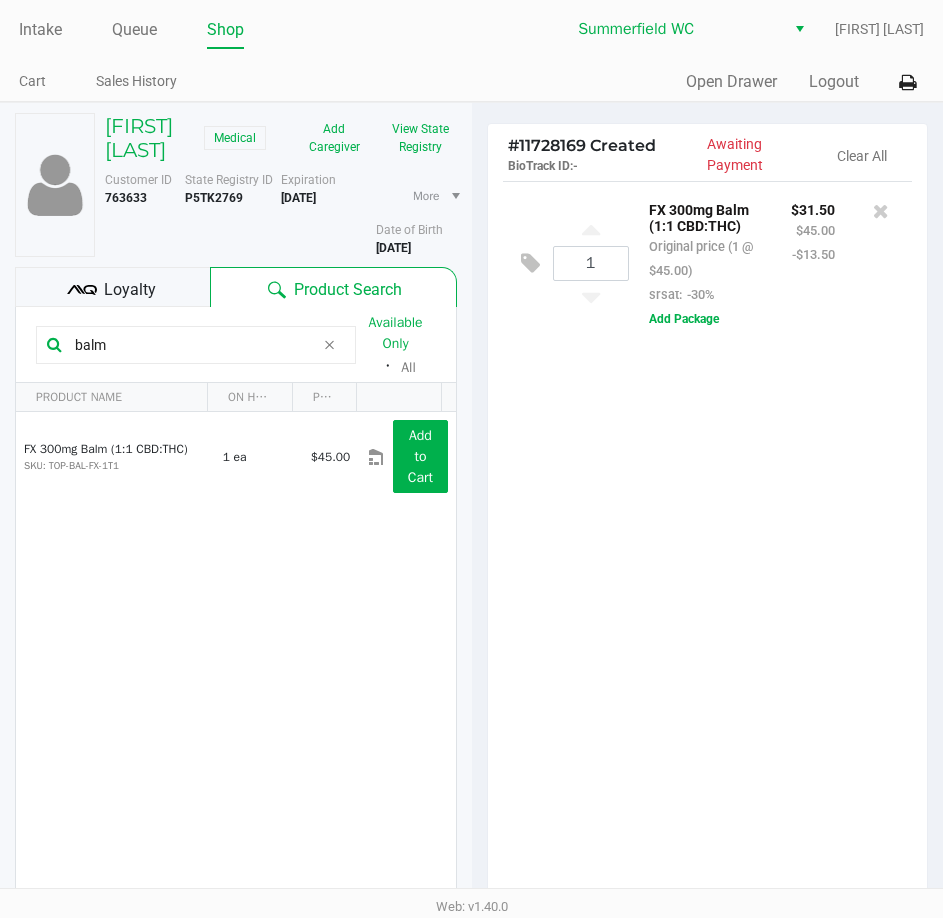 click on "1  FX 300mg Balm (1:1 CBD:THC)   Original price (1 @ $45.00)  srsat:  -30% $31.50 $45.00 -$13.50  Add Package" 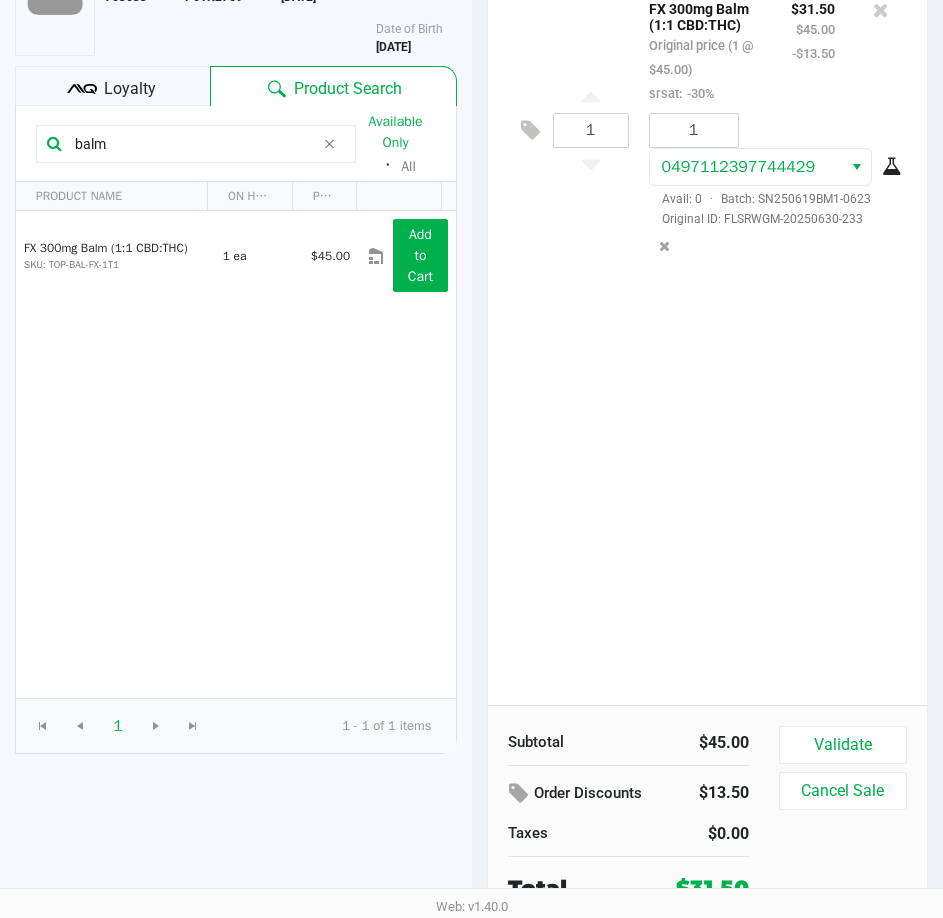 scroll, scrollTop: 209, scrollLeft: 0, axis: vertical 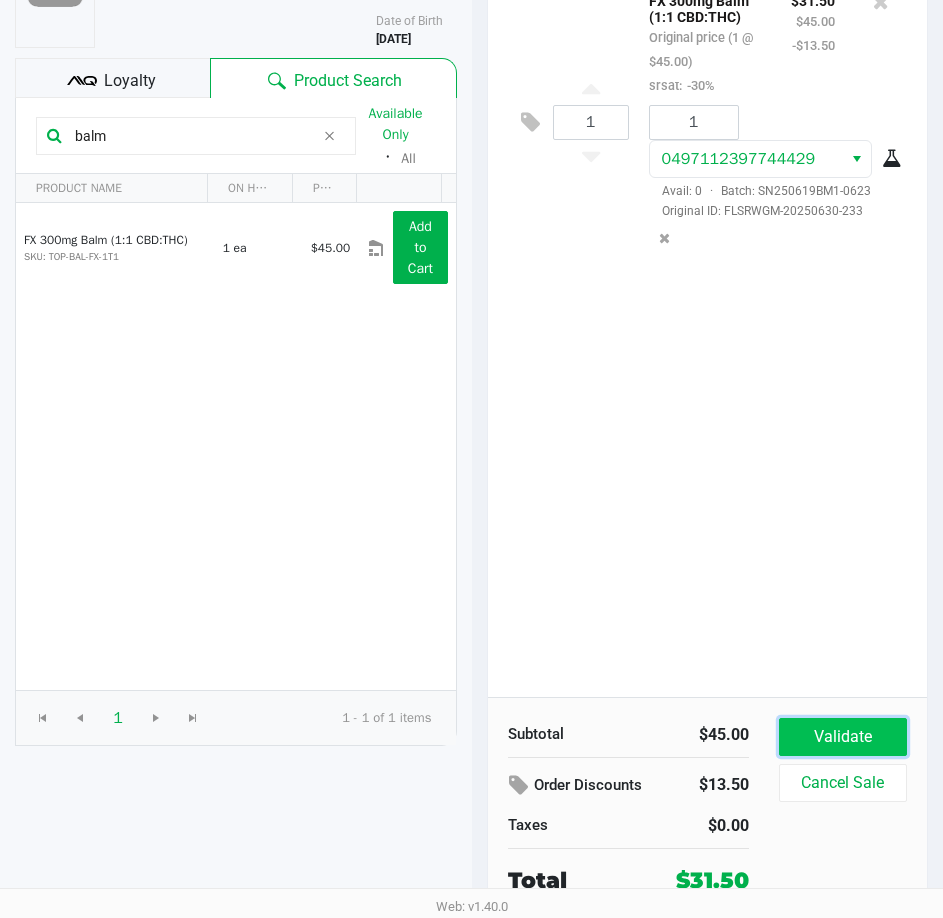 click on "Validate" 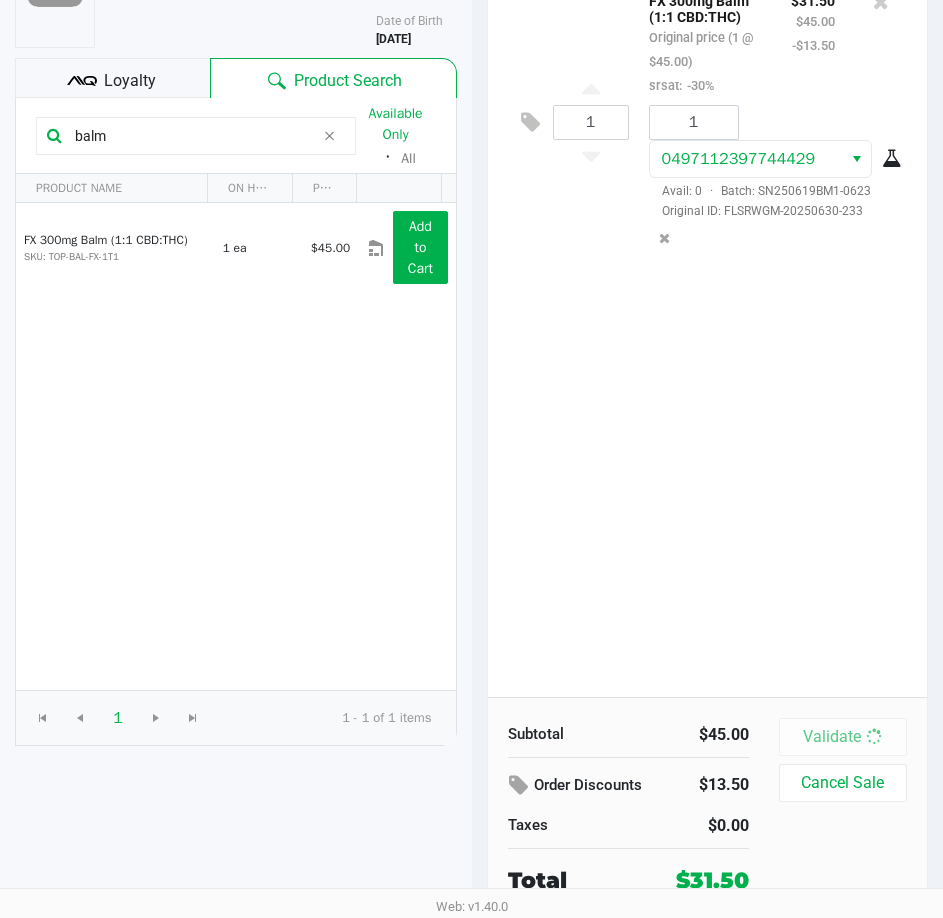scroll, scrollTop: 0, scrollLeft: 0, axis: both 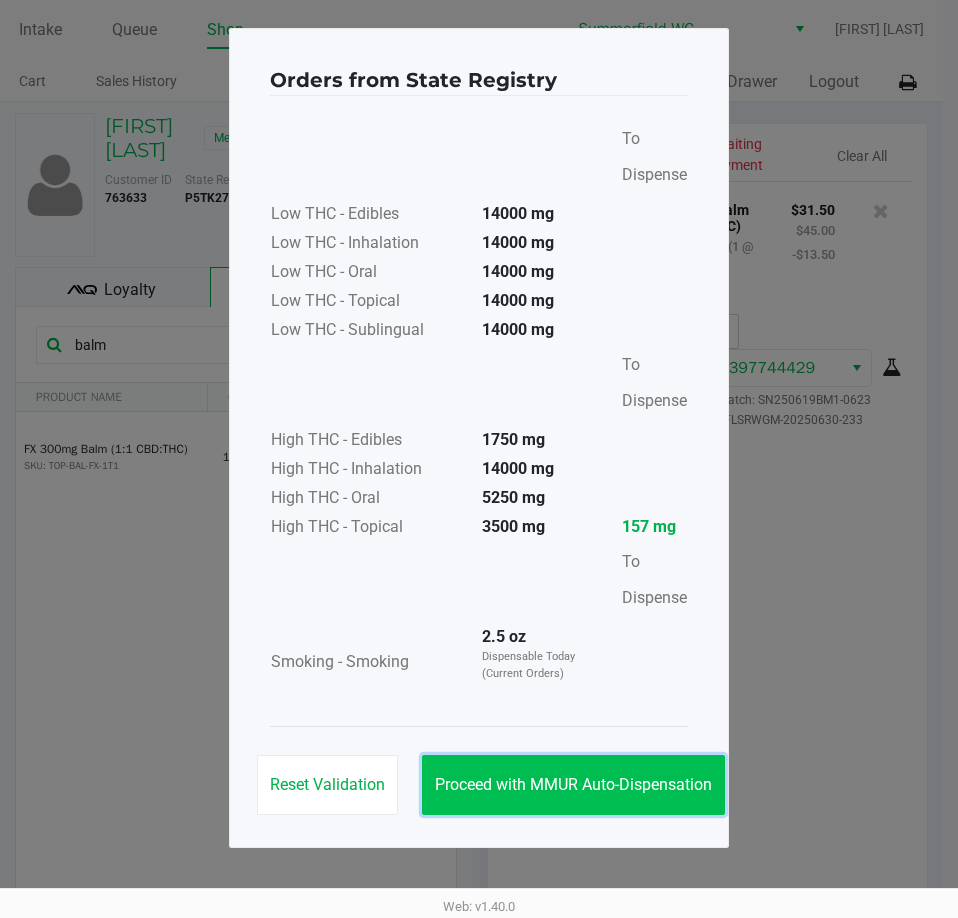 click on "Proceed with MMUR Auto-Dispensation" 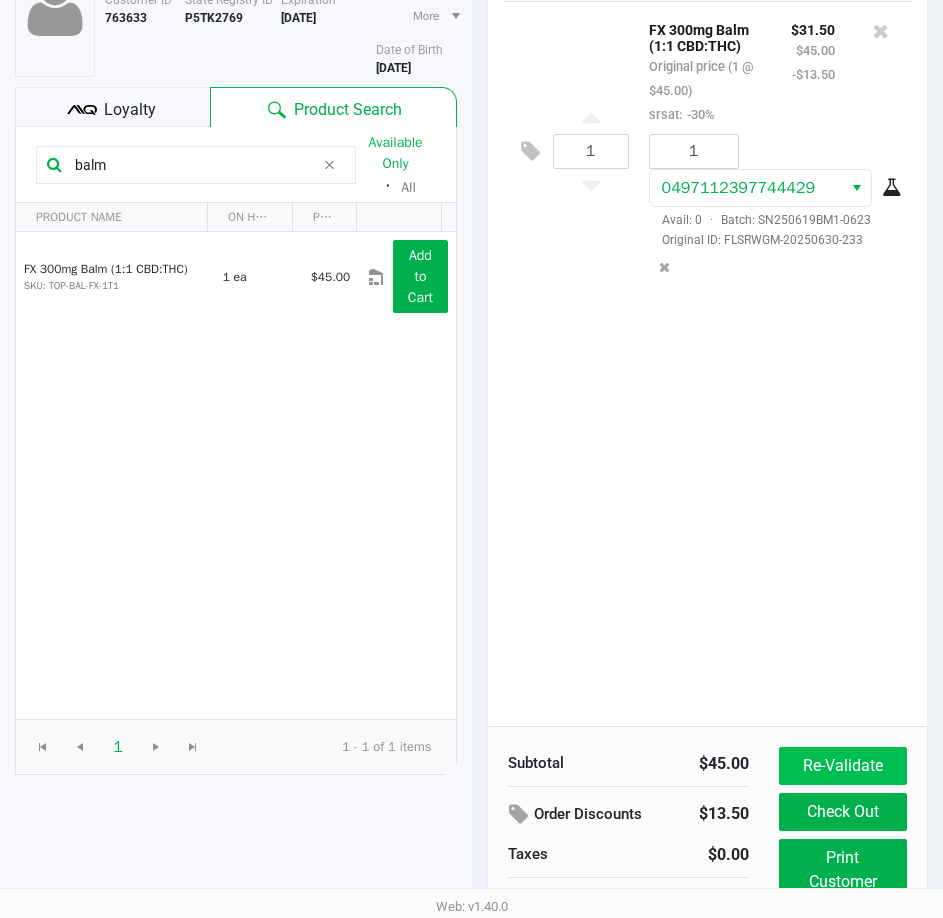 scroll, scrollTop: 254, scrollLeft: 0, axis: vertical 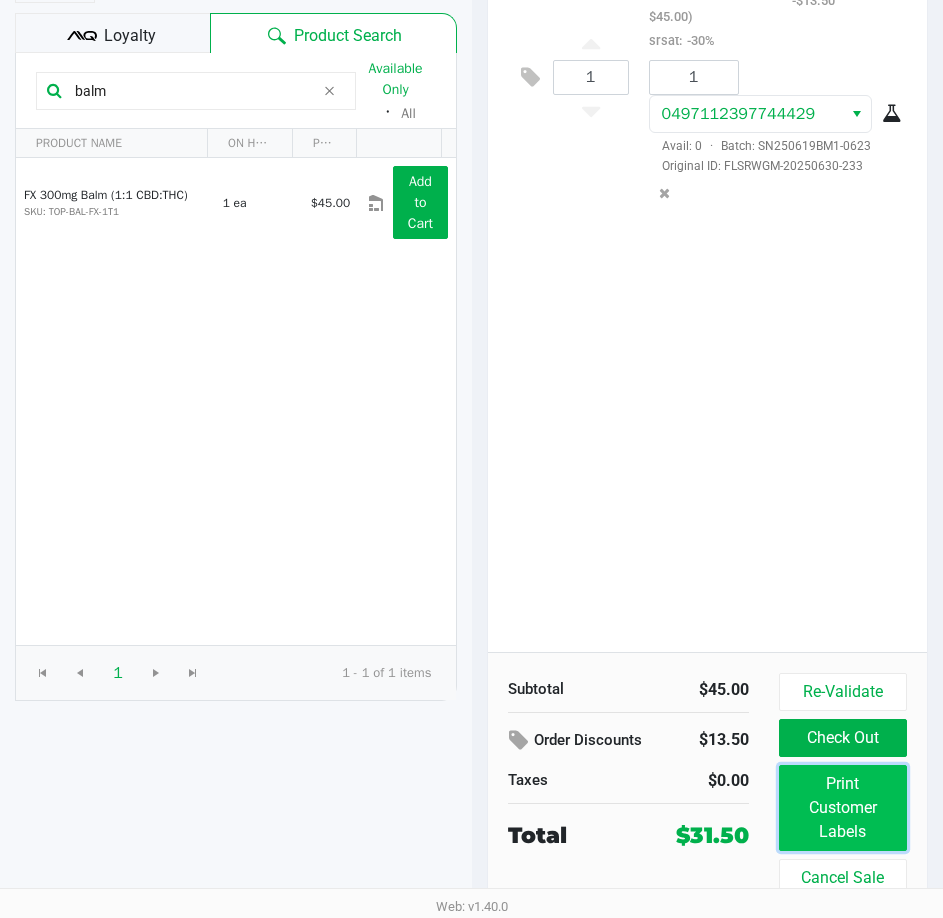 click on "Print Customer Labels" 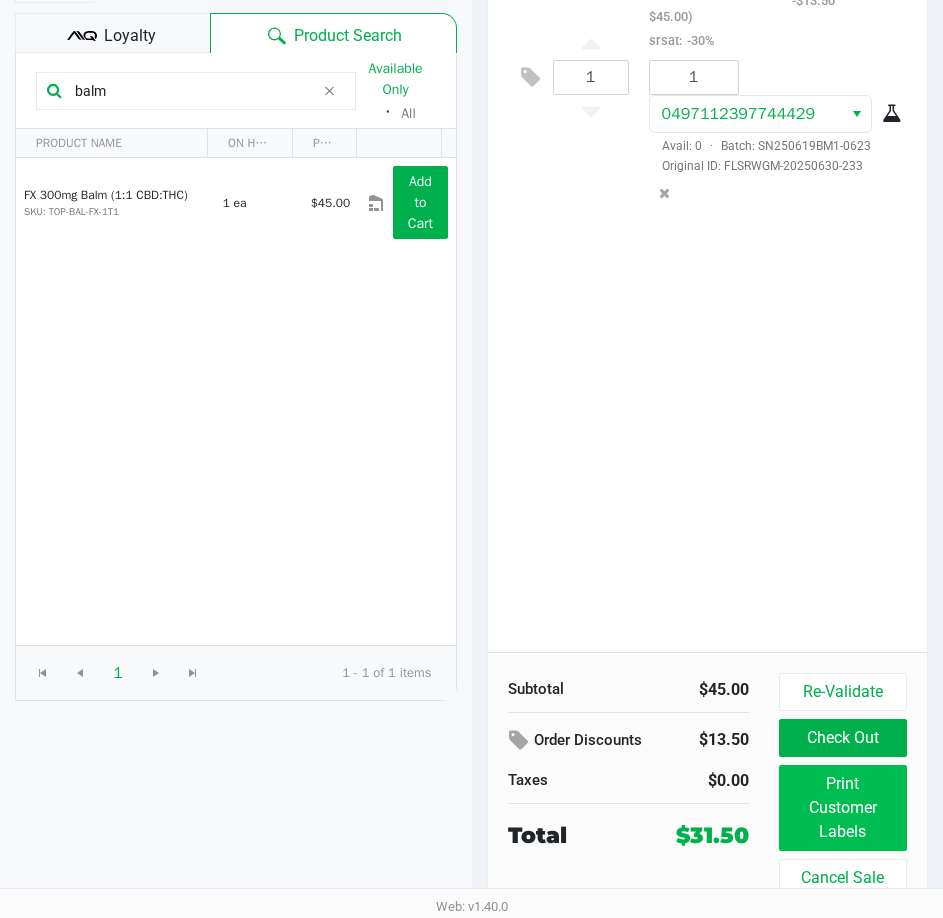 scroll, scrollTop: 0, scrollLeft: 0, axis: both 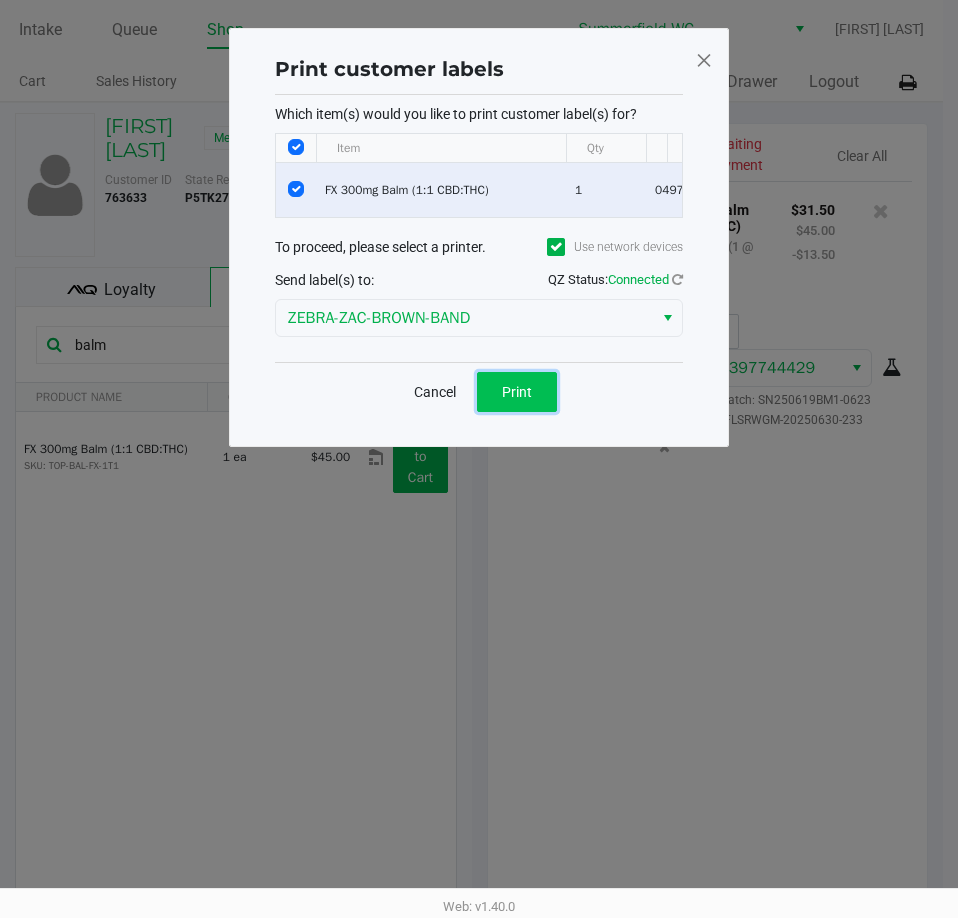 click on "Print" 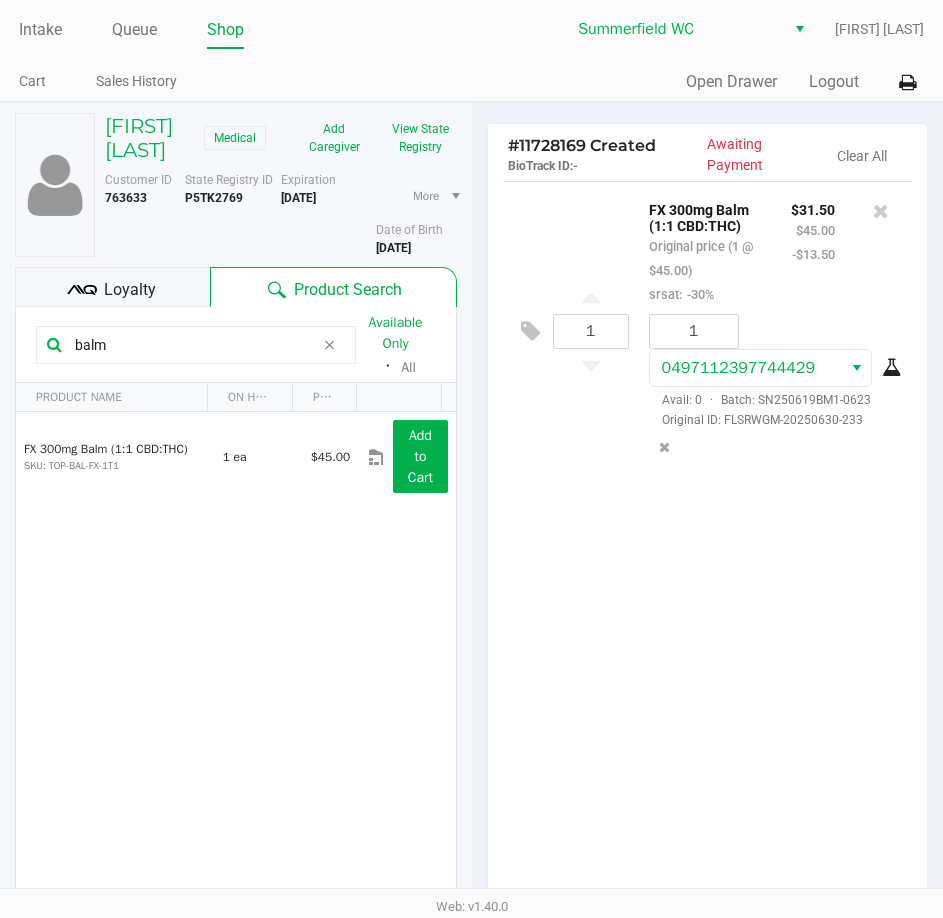 click on "1  FX 300mg Balm (1:1 CBD:THC)   Original price (1 @ $45.00)  srsat:  -30% $31.50 $45.00 -$13.50 1 0497112397744429  Avail: 0  ·  Batch: SN250619BM1-0623   Original ID: FLSRWGM-20250630-233" 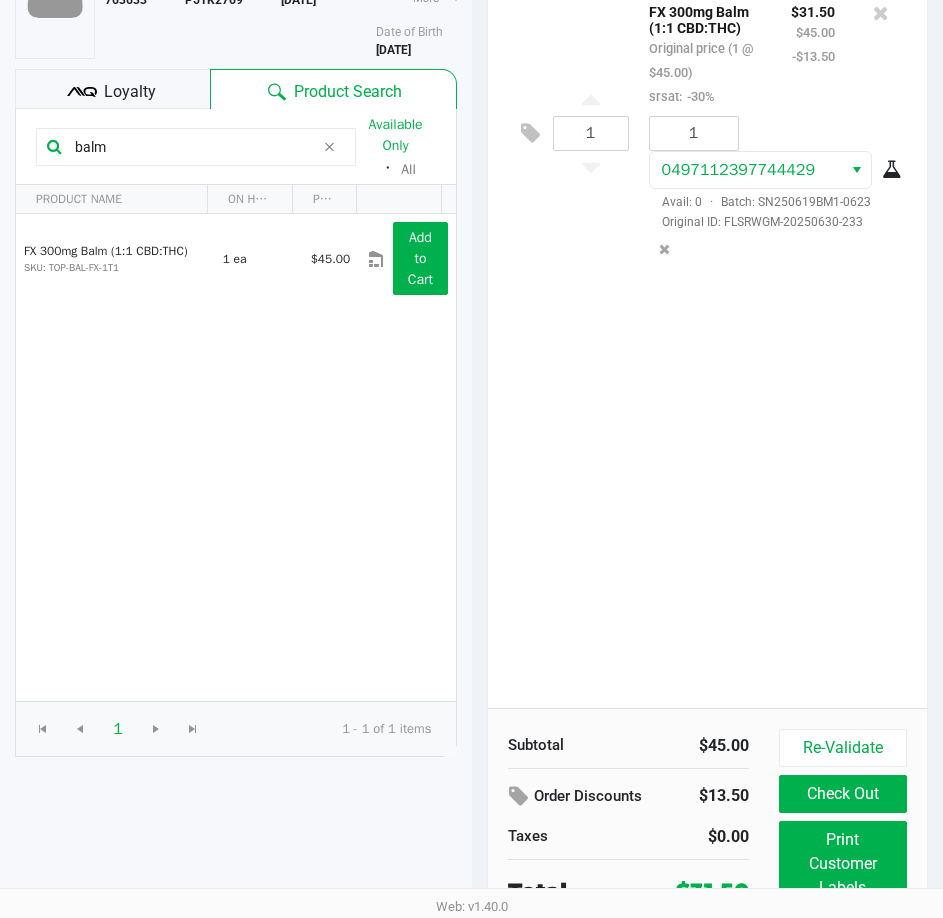 scroll, scrollTop: 254, scrollLeft: 0, axis: vertical 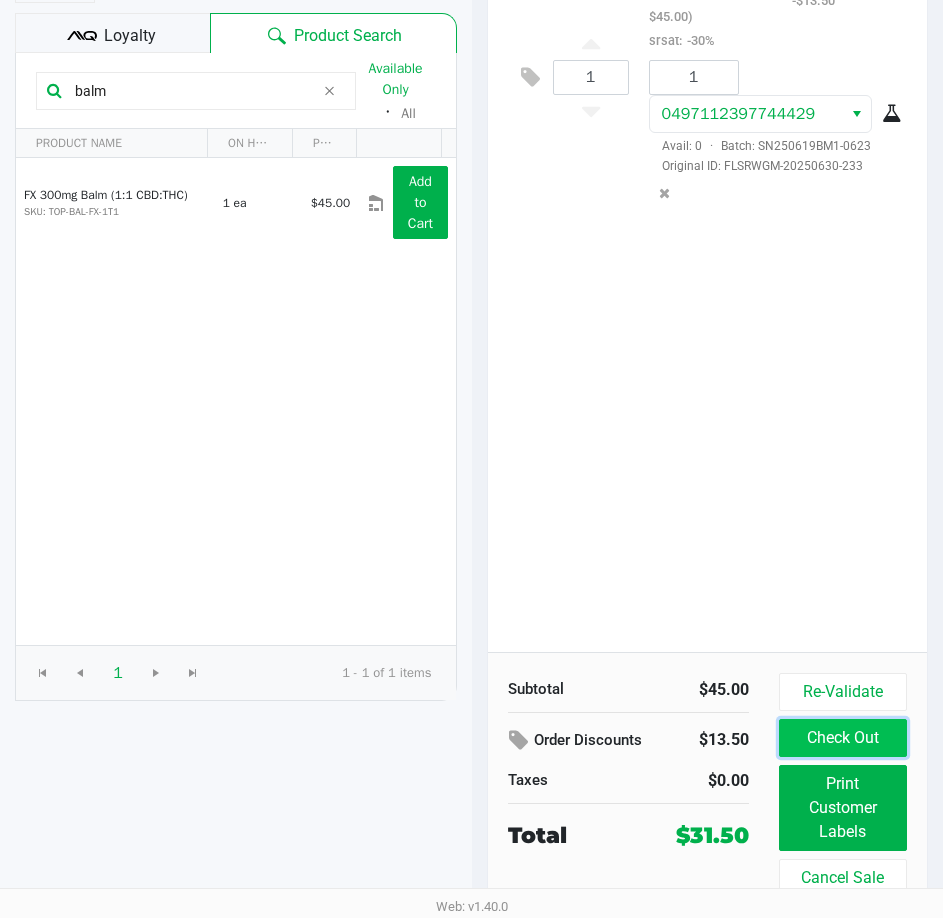click on "Check Out" 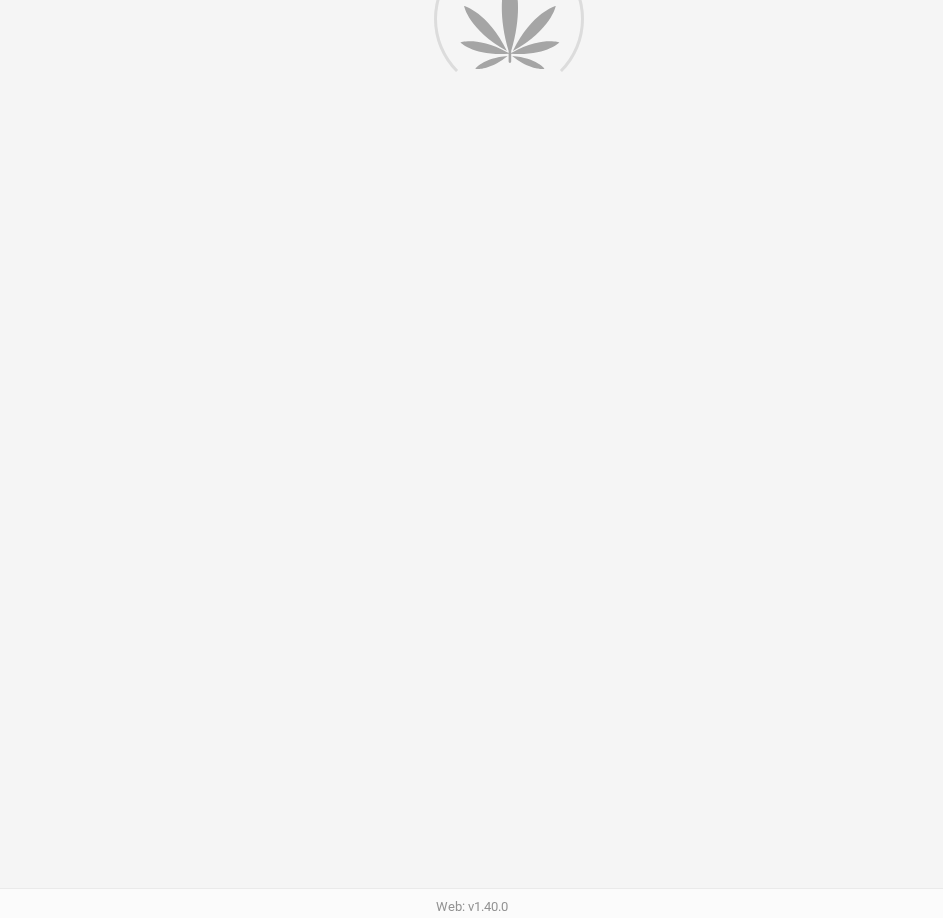 scroll, scrollTop: 0, scrollLeft: 0, axis: both 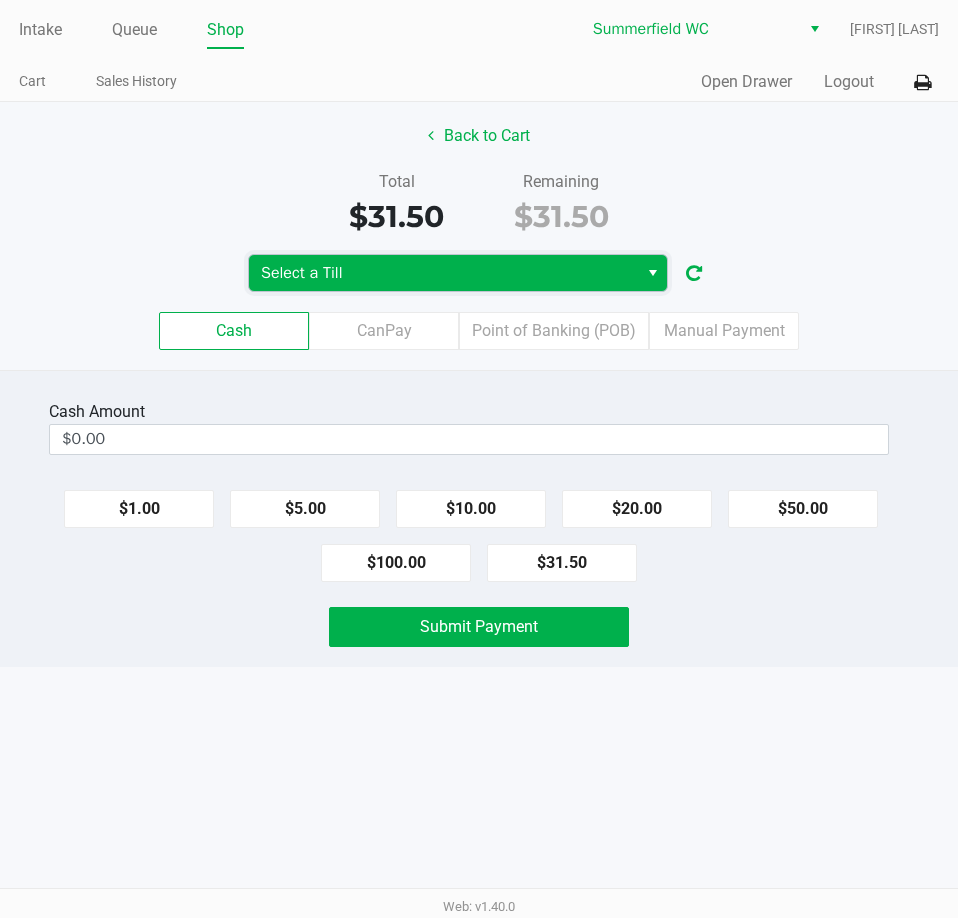 click on "Select a Till" at bounding box center [443, 273] 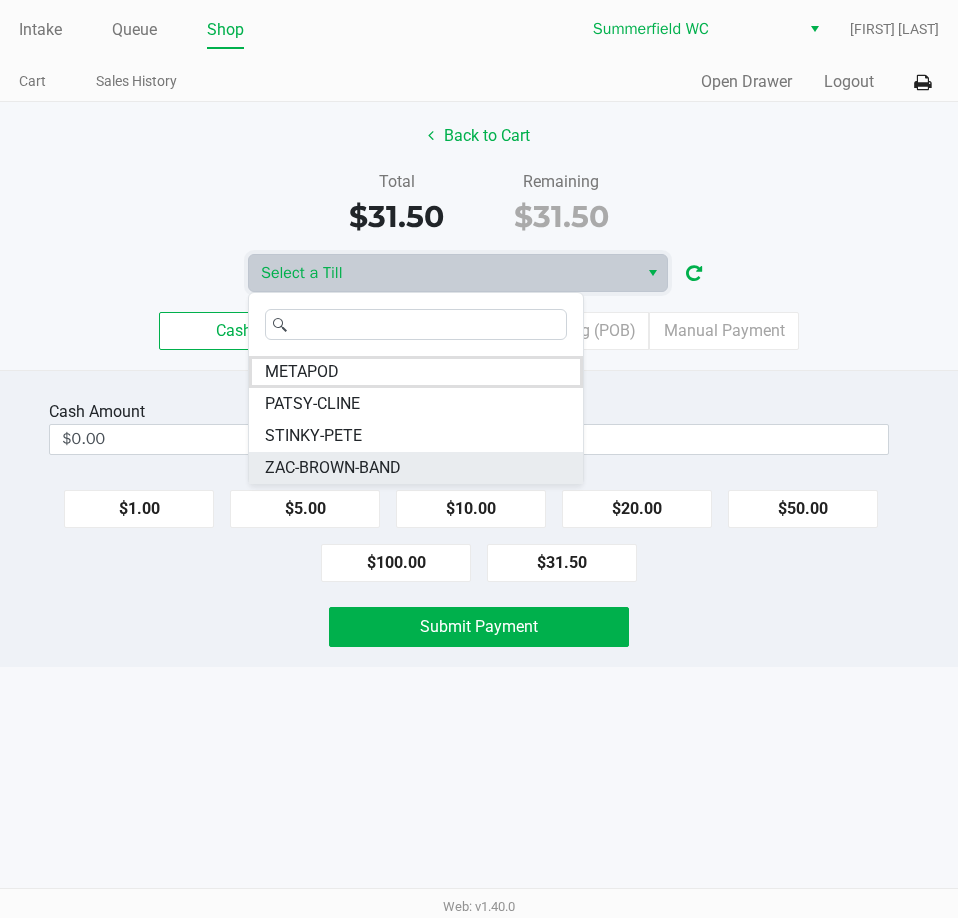 click on "ZAC-BROWN-BAND" at bounding box center [333, 468] 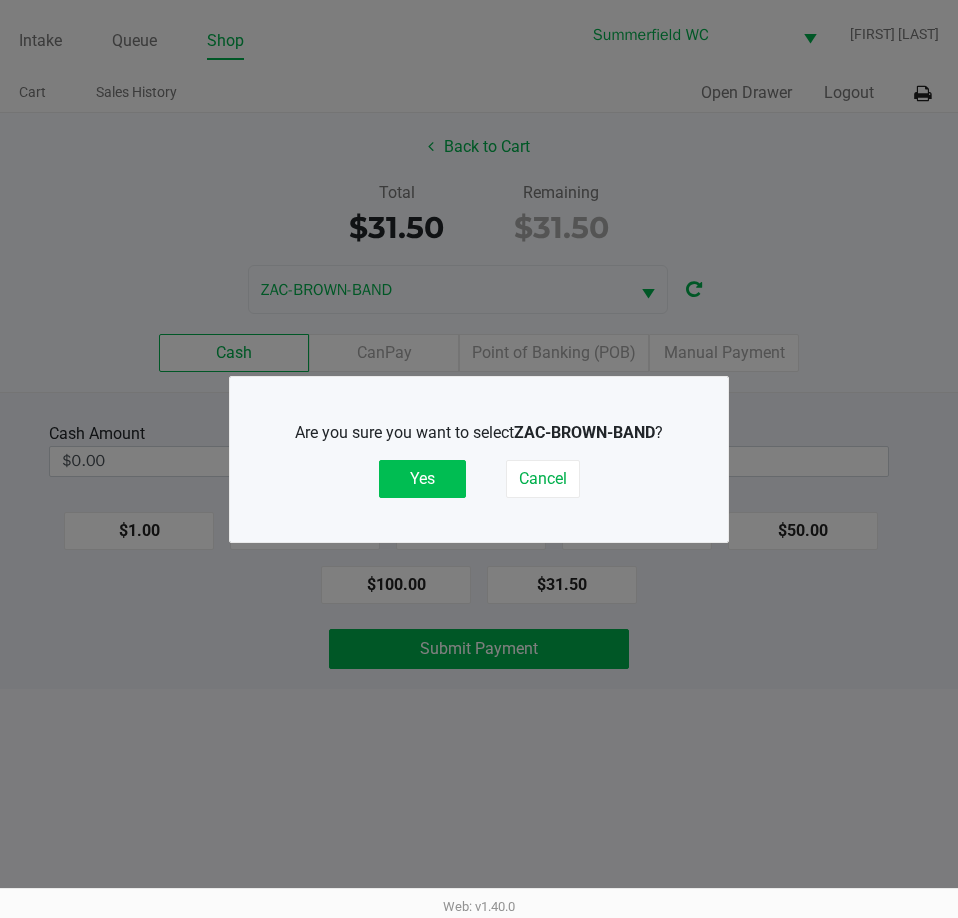 click on "Yes" 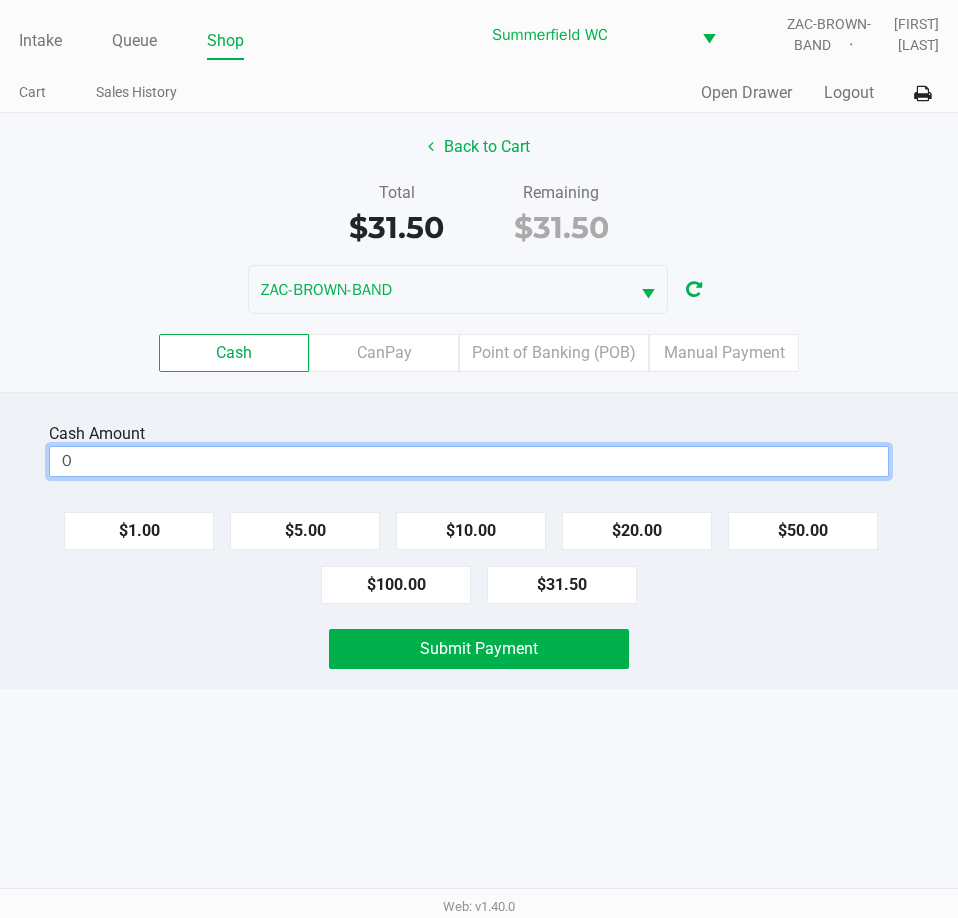 drag, startPoint x: 523, startPoint y: 469, endPoint x: 530, endPoint y: 454, distance: 16.552946 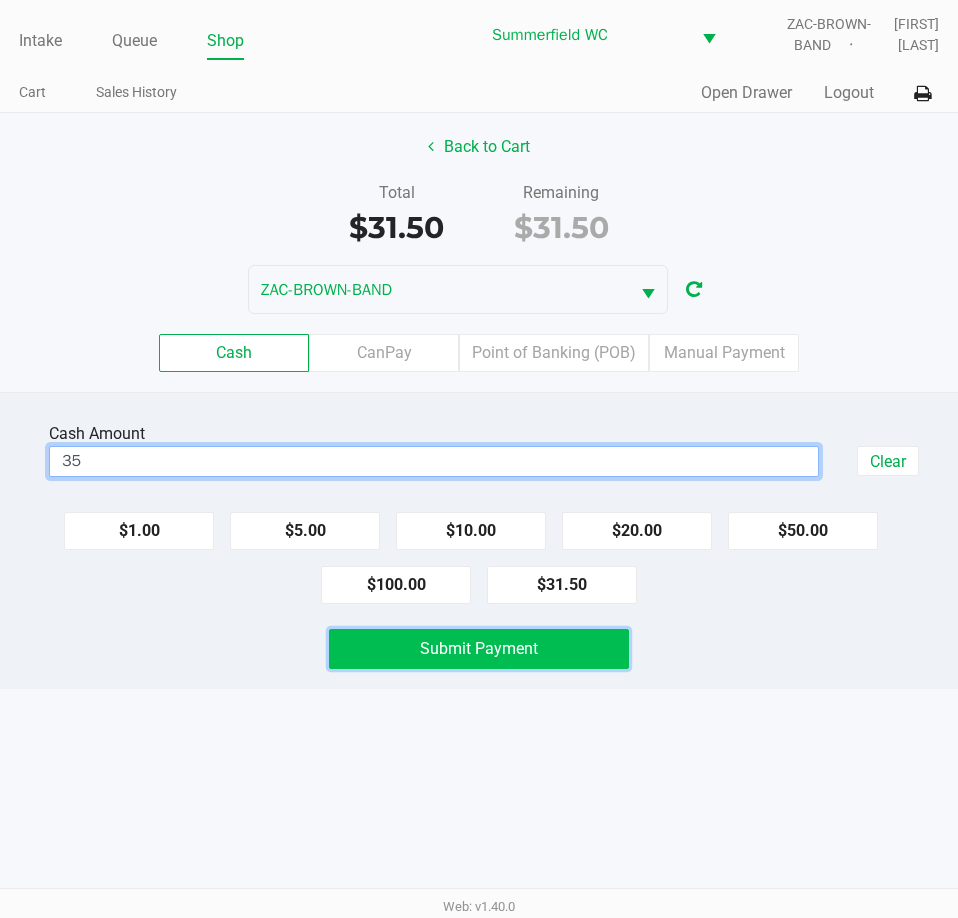 type on "$35.00" 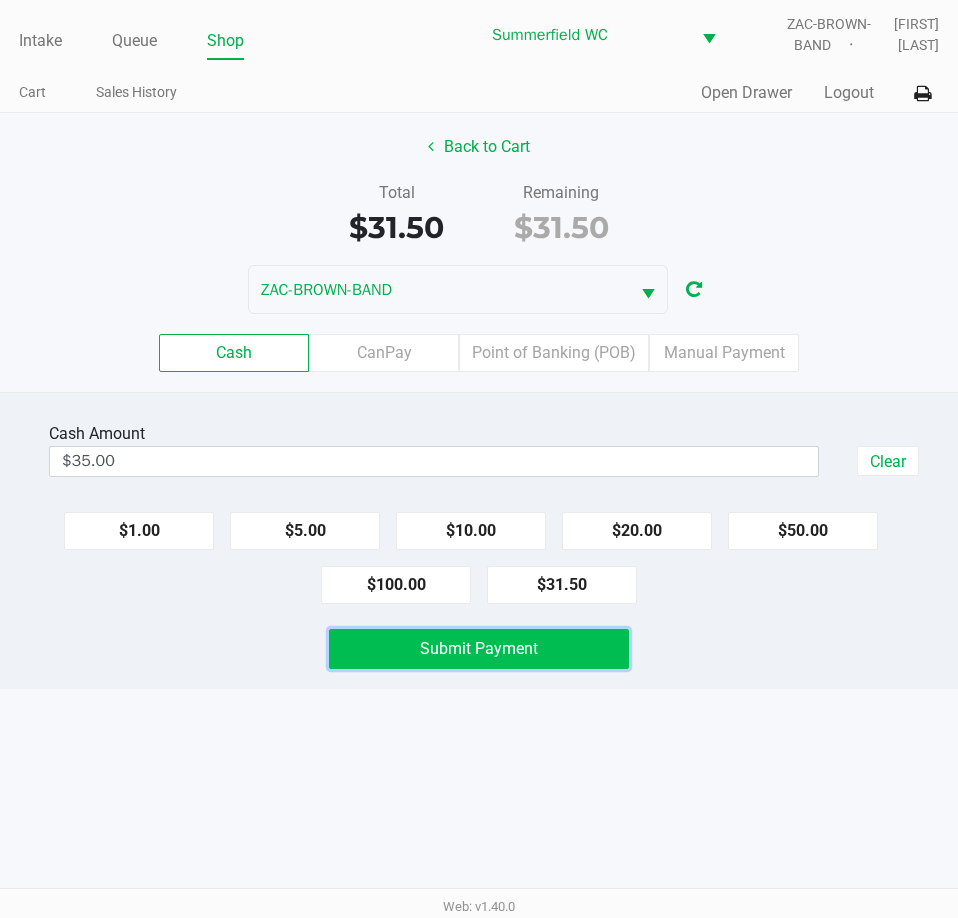 click on "Submit Payment" 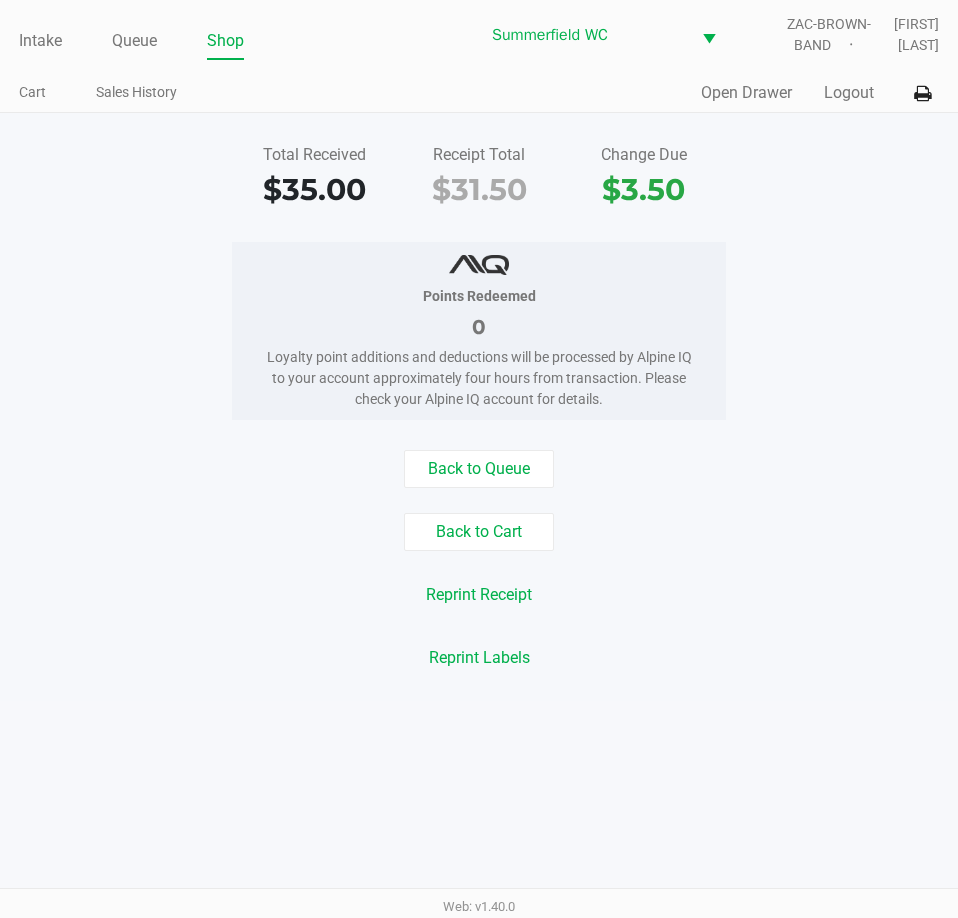 drag, startPoint x: 112, startPoint y: 279, endPoint x: 46, endPoint y: 124, distance: 168.46661 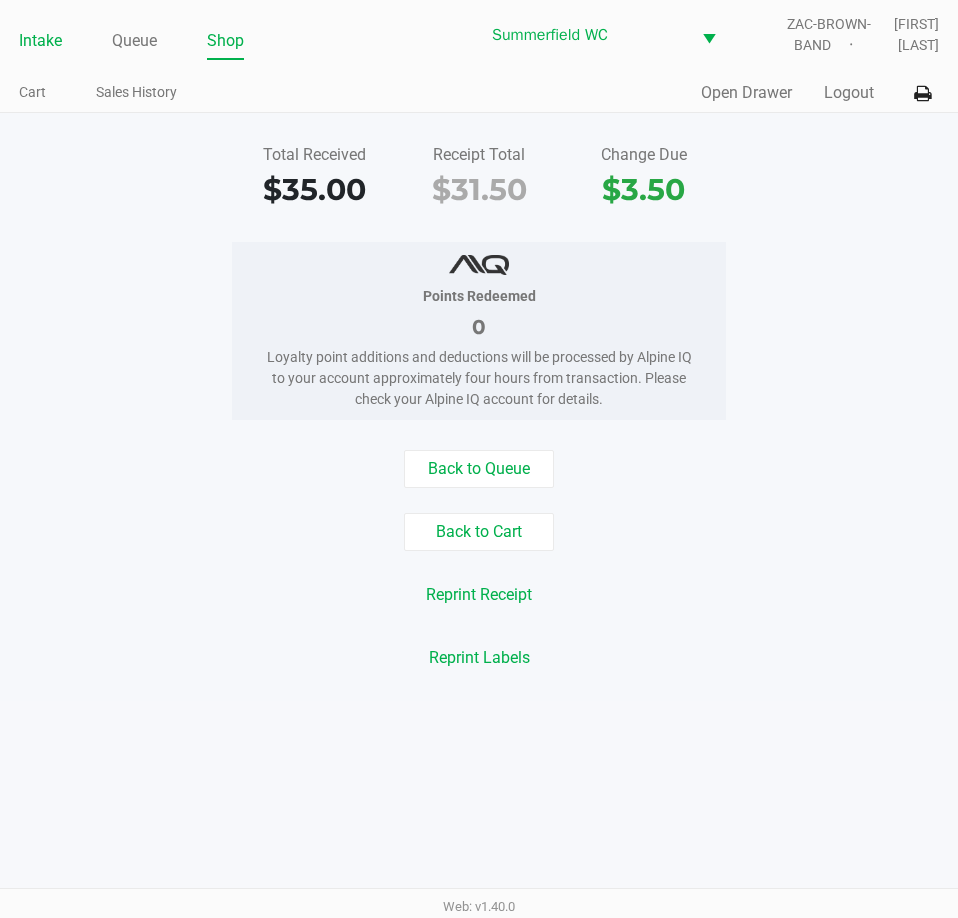 click on "Intake" 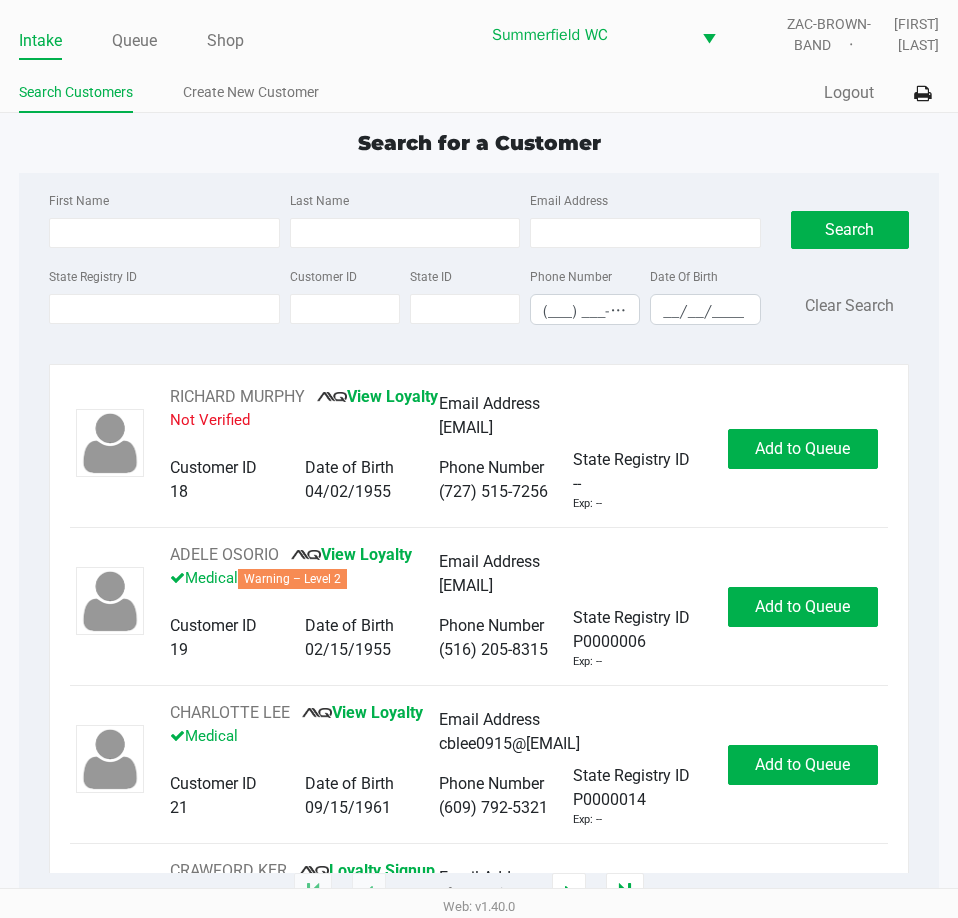 click on "Search for a Customer" 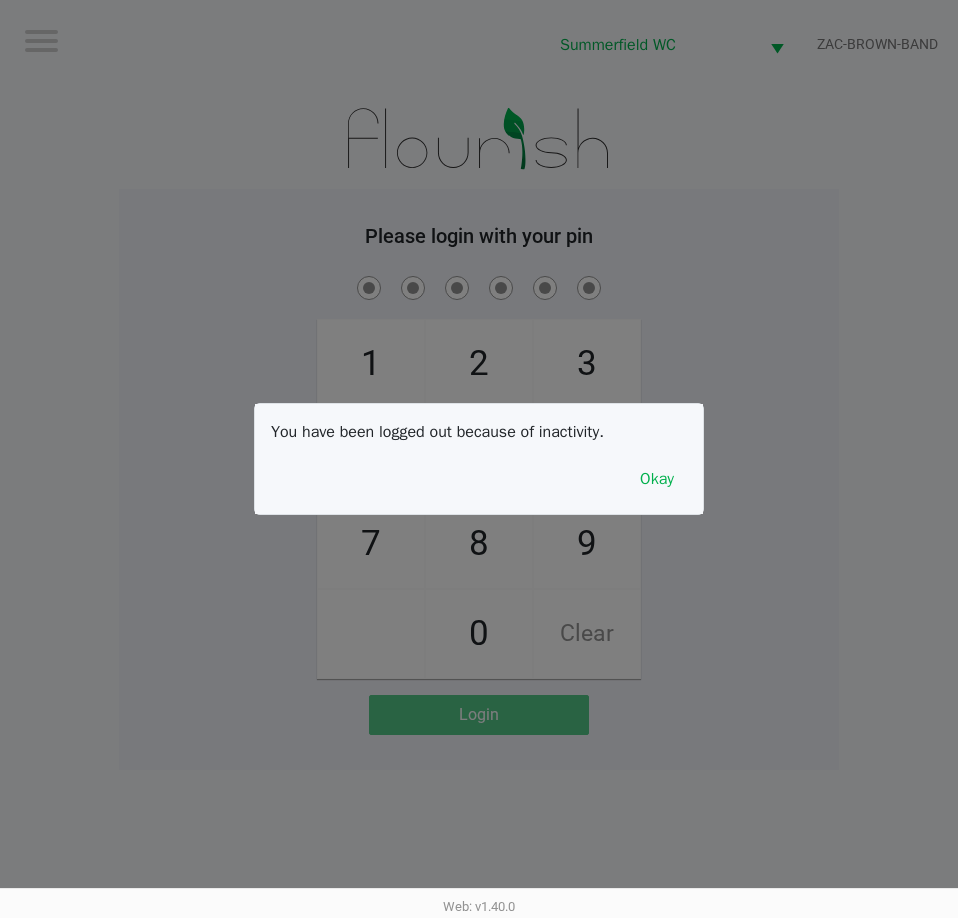 click on "You have been logged out because of inactivity. Okay" at bounding box center (479, 459) 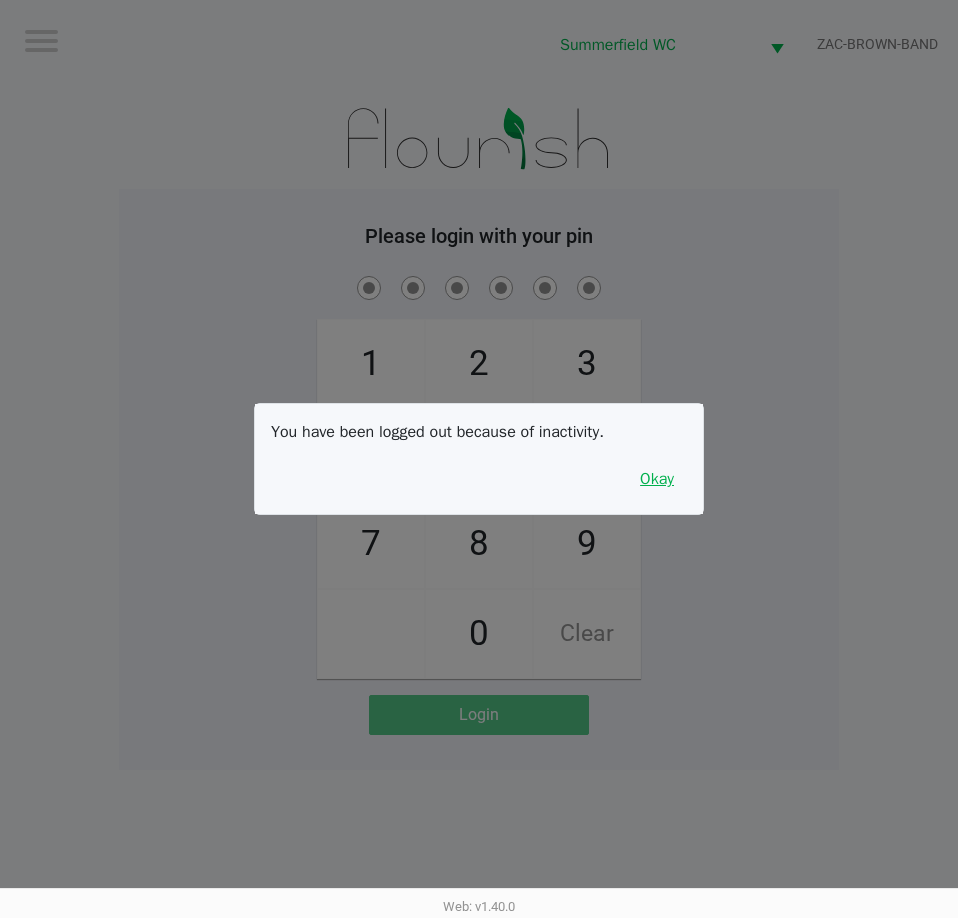 click on "Okay" at bounding box center [657, 479] 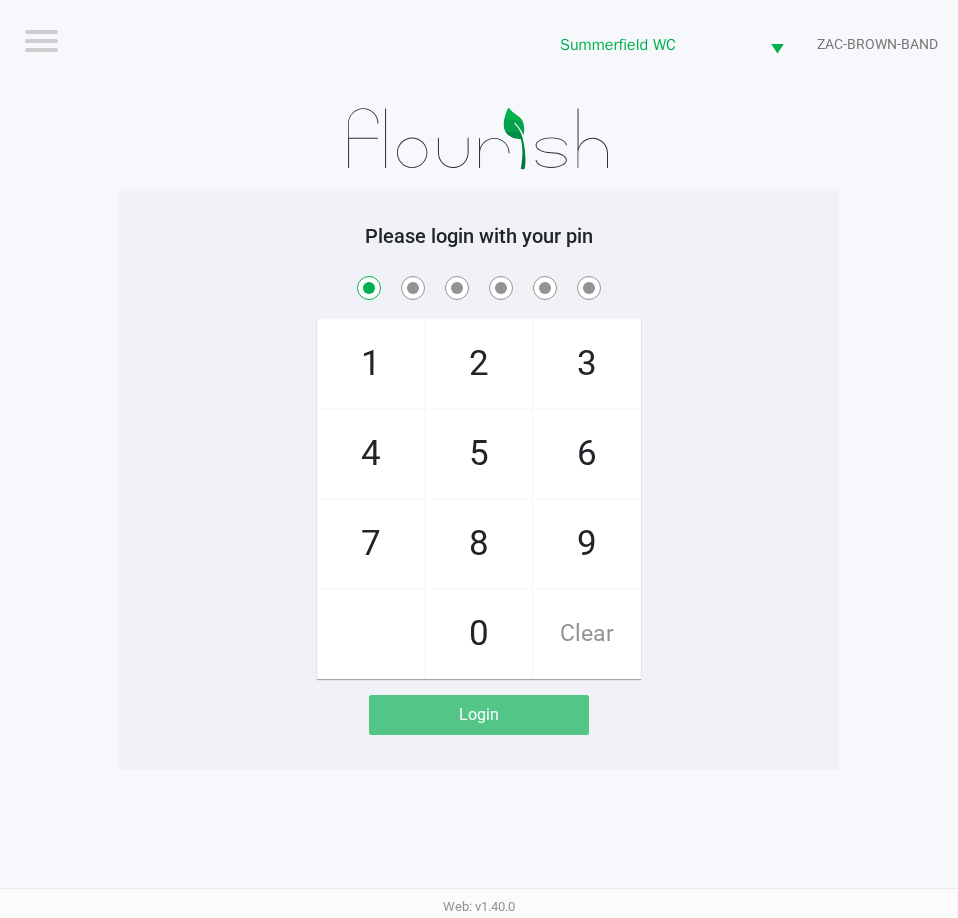 checkbox on "true" 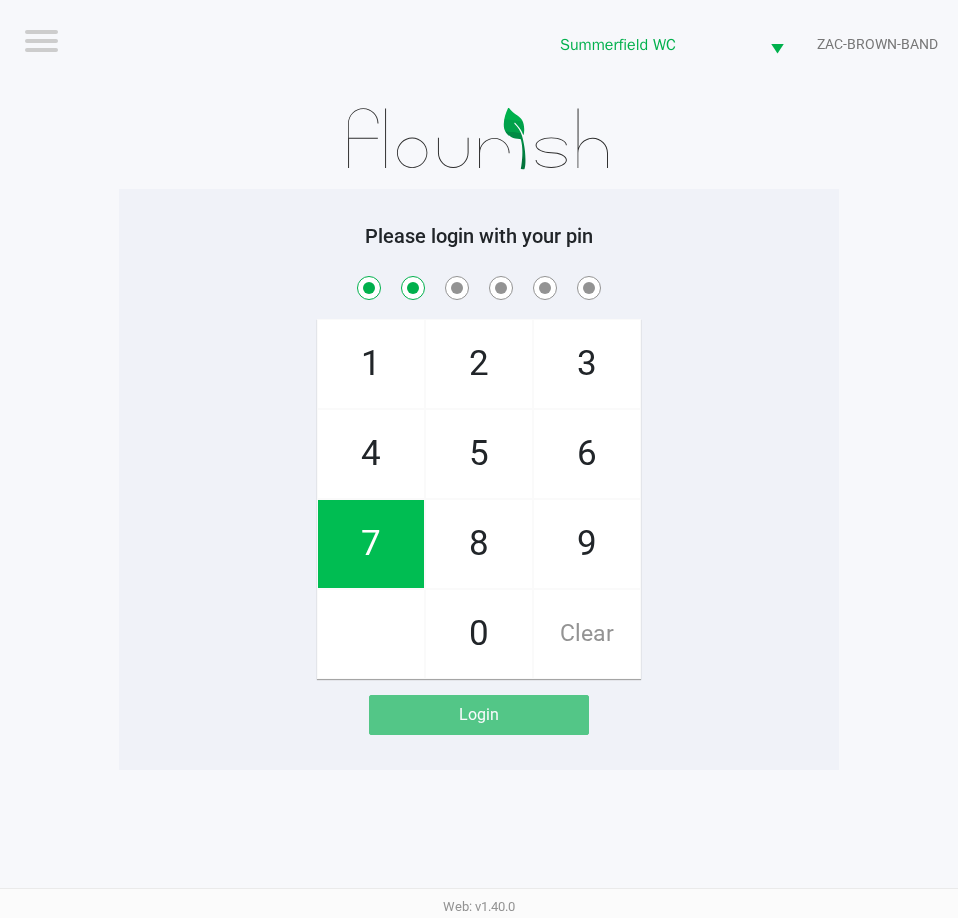 checkbox on "true" 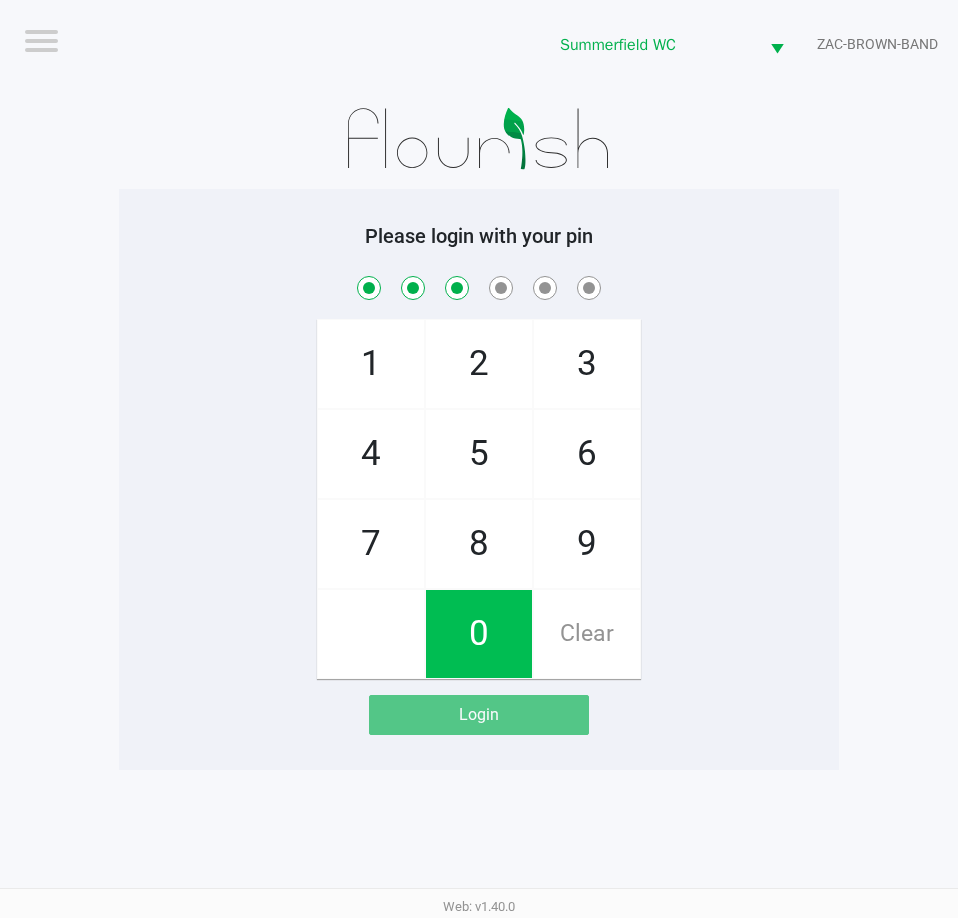 checkbox on "true" 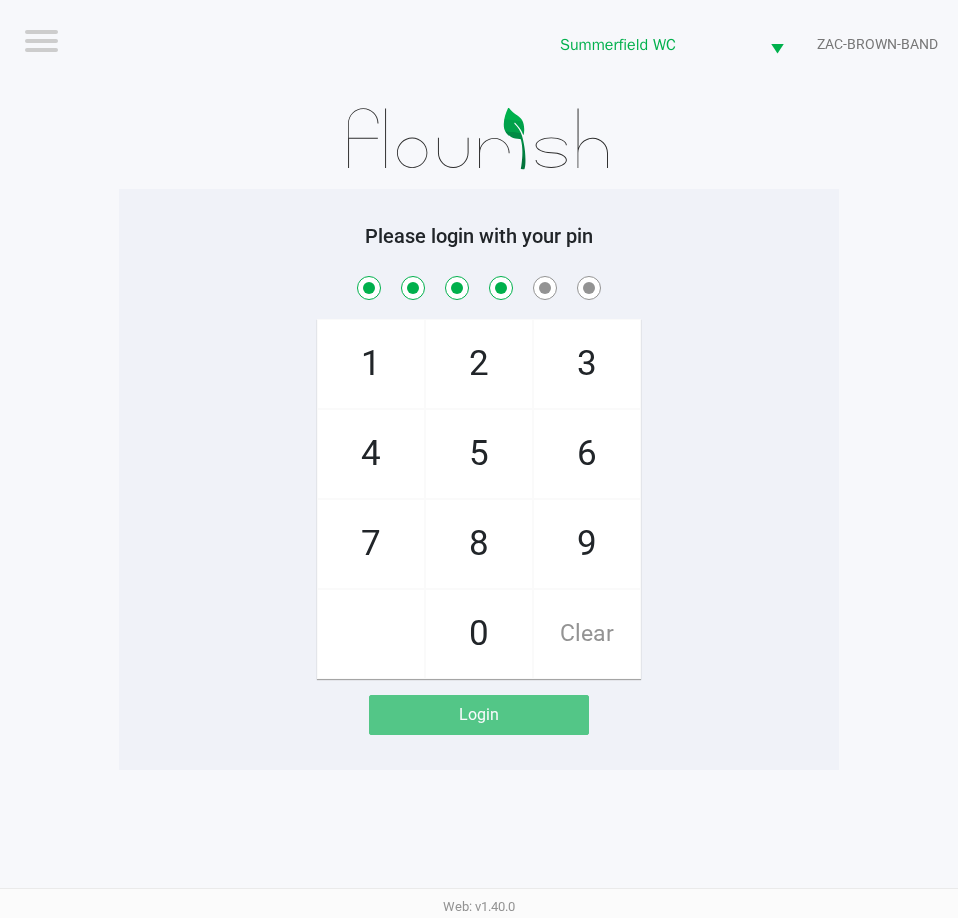 checkbox on "true" 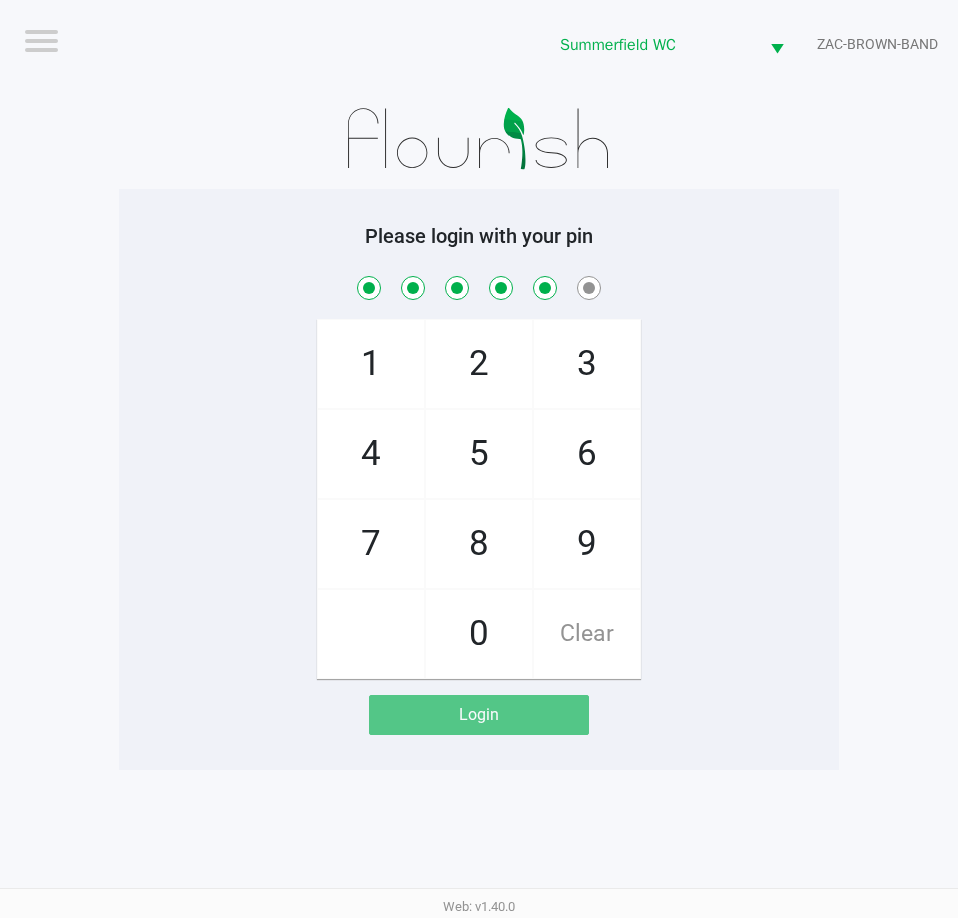 checkbox on "true" 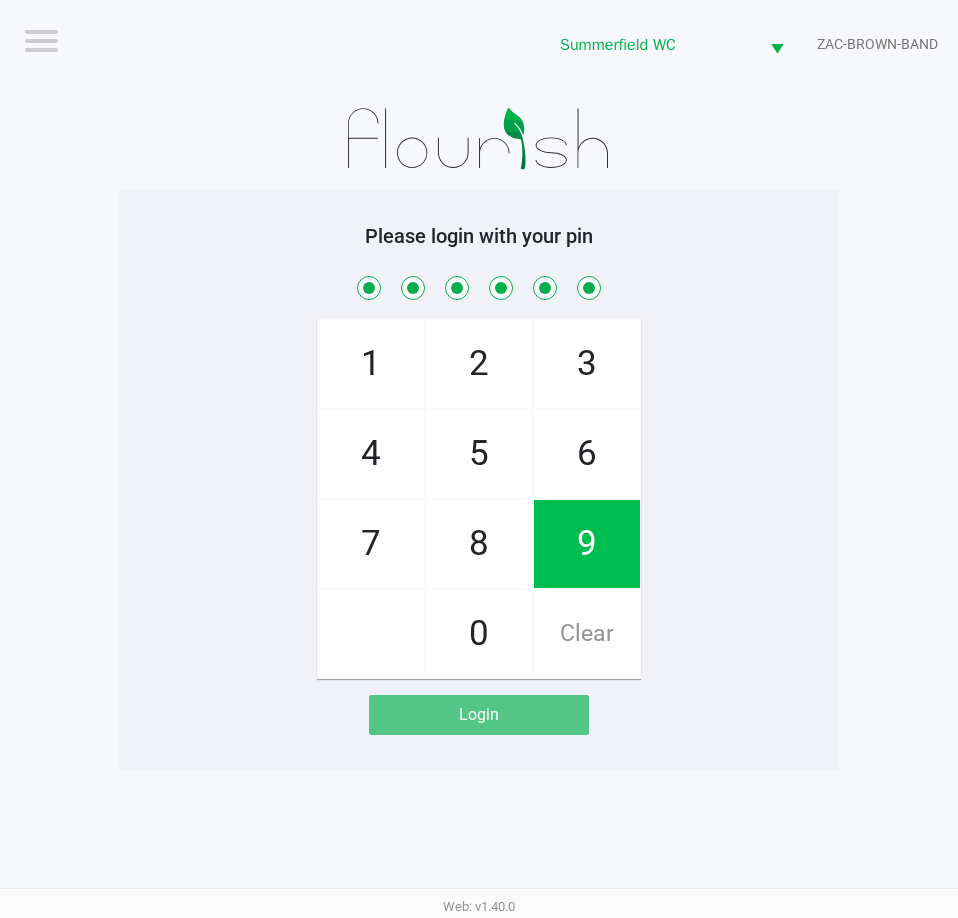 checkbox on "true" 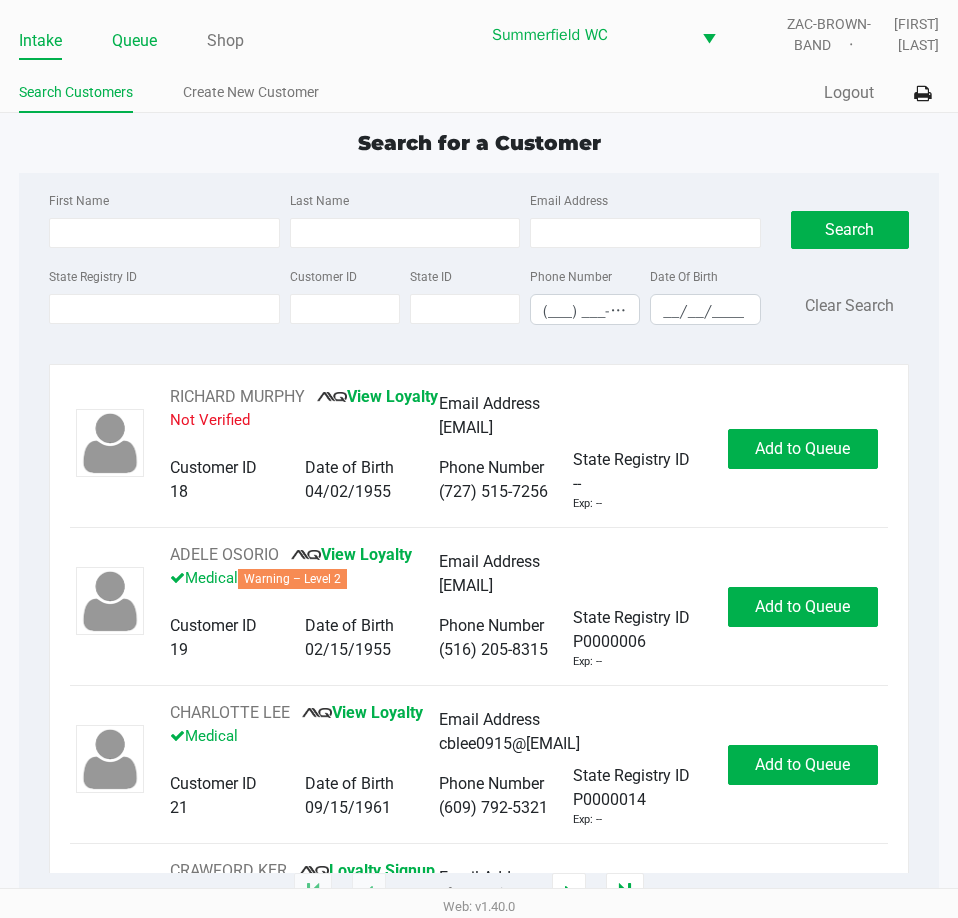 click on "Queue" 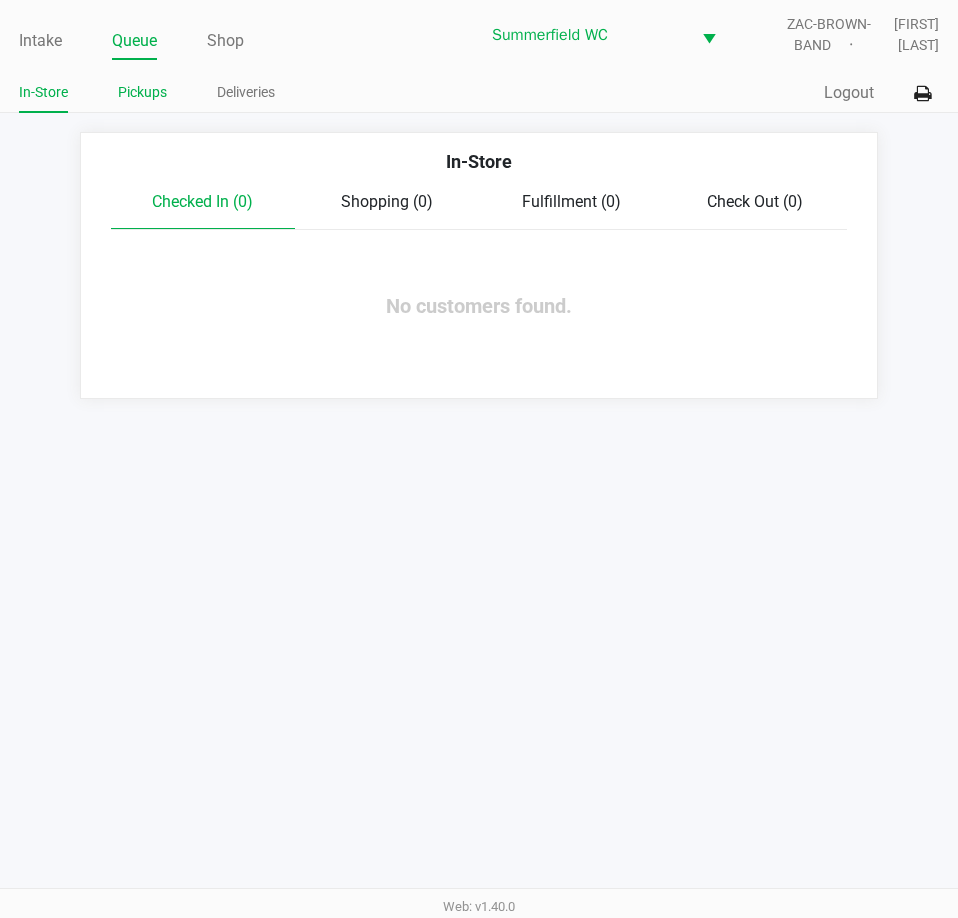 click on "Pickups" 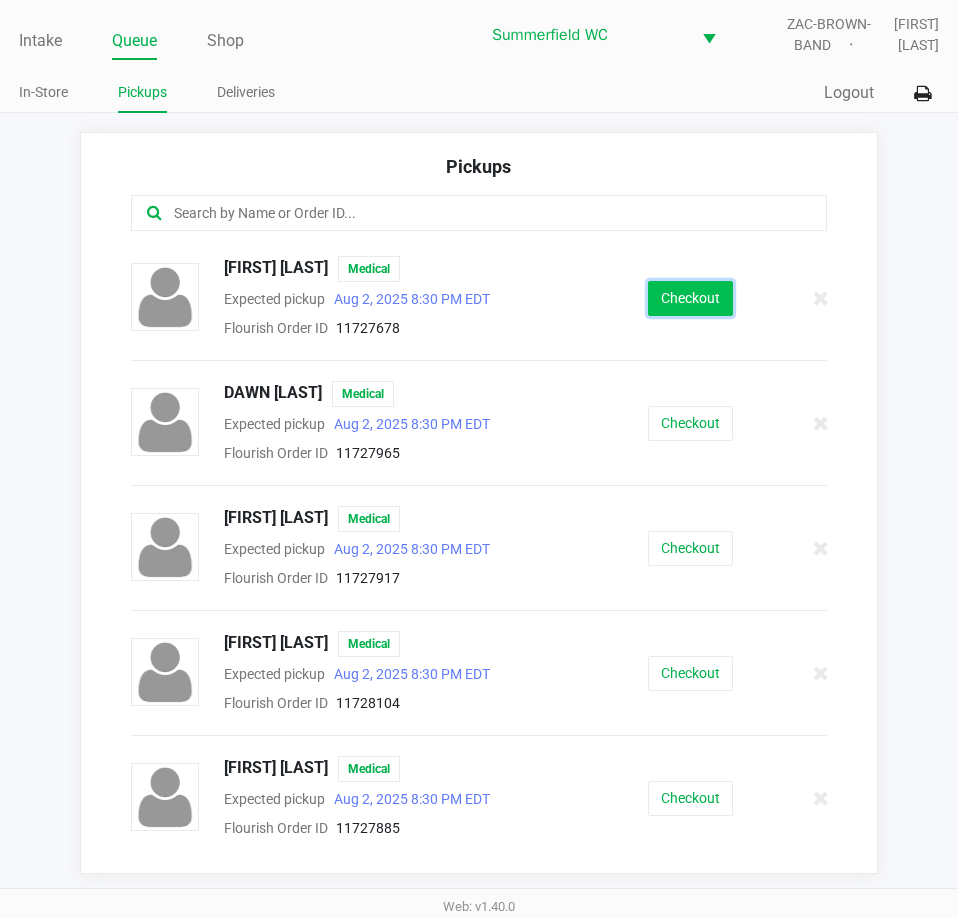 click on "Checkout" 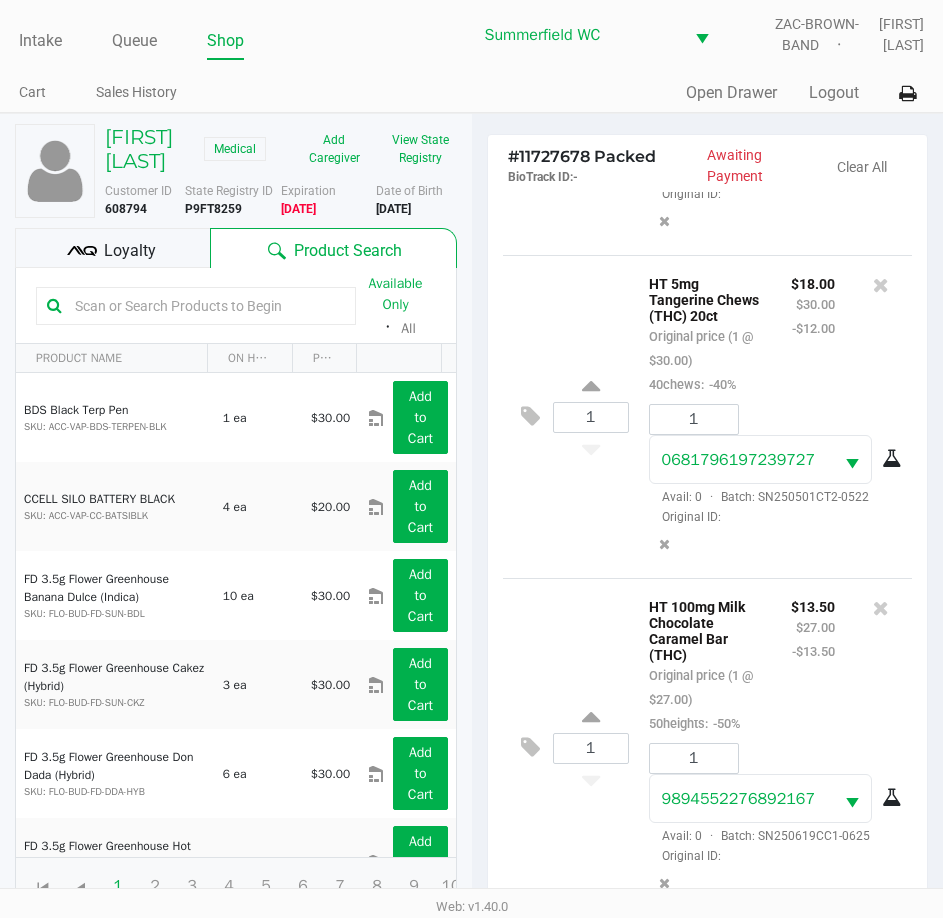 scroll, scrollTop: 1395, scrollLeft: 0, axis: vertical 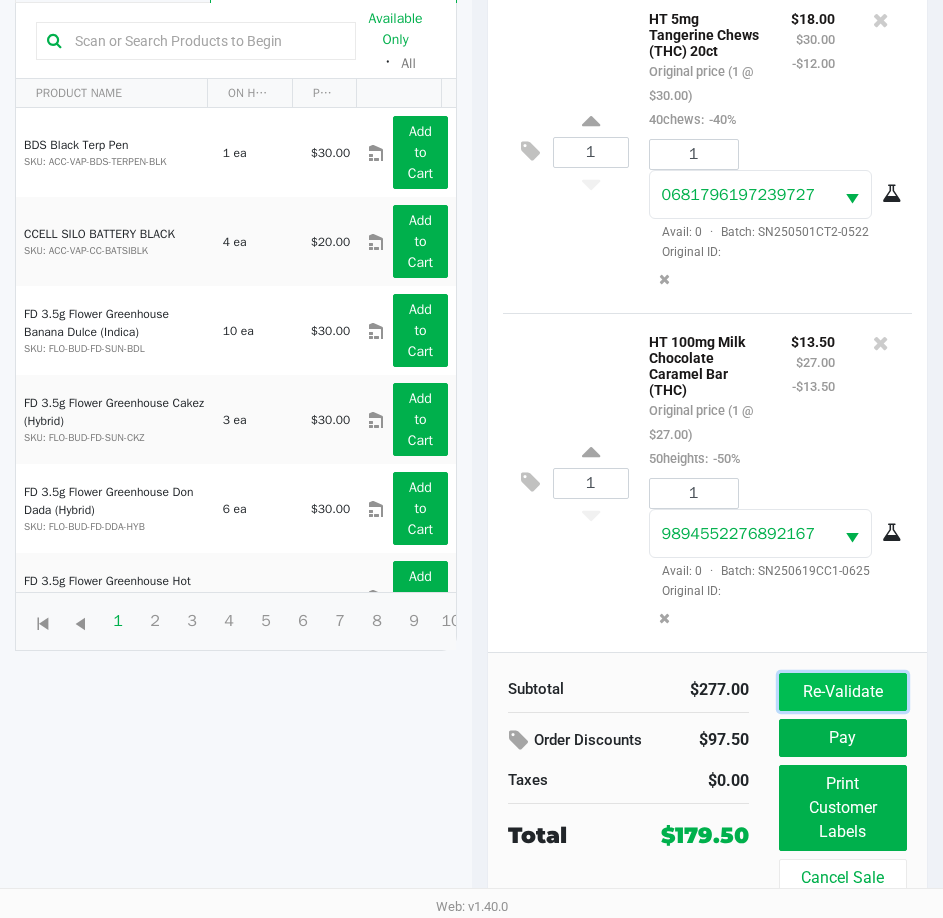 click on "Re-Validate" 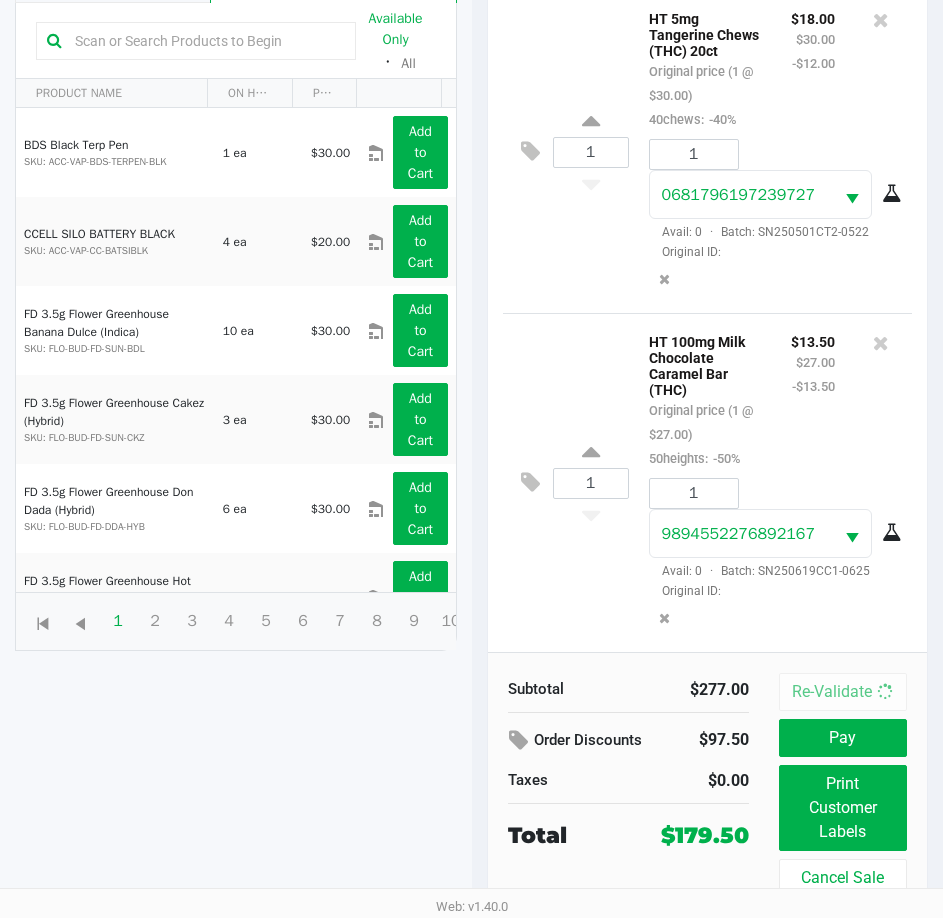 scroll, scrollTop: 0, scrollLeft: 0, axis: both 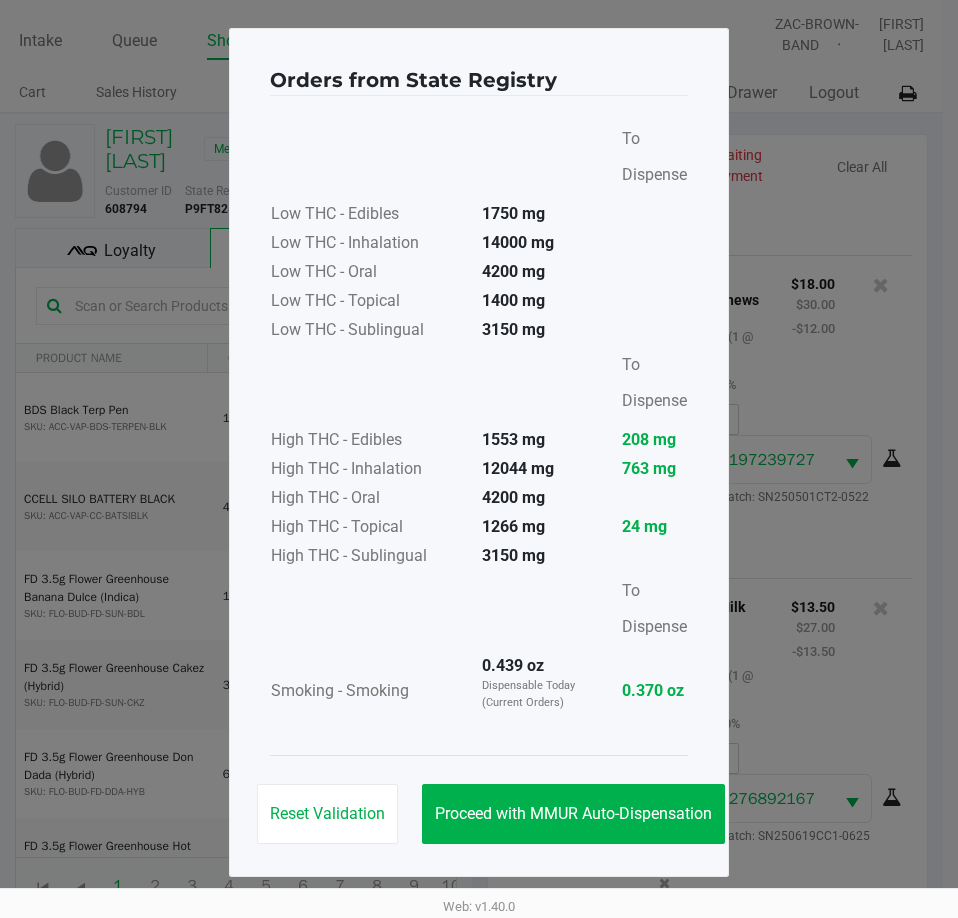 click on "Orders from State Registry       To Dispense   Low THC - Edibles  1750 mg  Low THC - Inhalation  14000 mg  Low THC - Oral  4200 mg  Low THC - Topical  1400 mg  Low THC - Sublingual  3150 mg      To Dispense   High THC - Edibles  1553 mg  208 mg   High THC - Inhalation  12044 mg  763 mg   High THC - Oral  4200 mg  High THC - Topical  1266 mg  24 mg   High THC - Sublingual  3150 mg      To Dispense   Smoking - Smoking  0.439 oz  Dispensable Today (Current Orders)   0.370 oz   Reset Validation   Proceed with MMUR Auto-Dispensation" 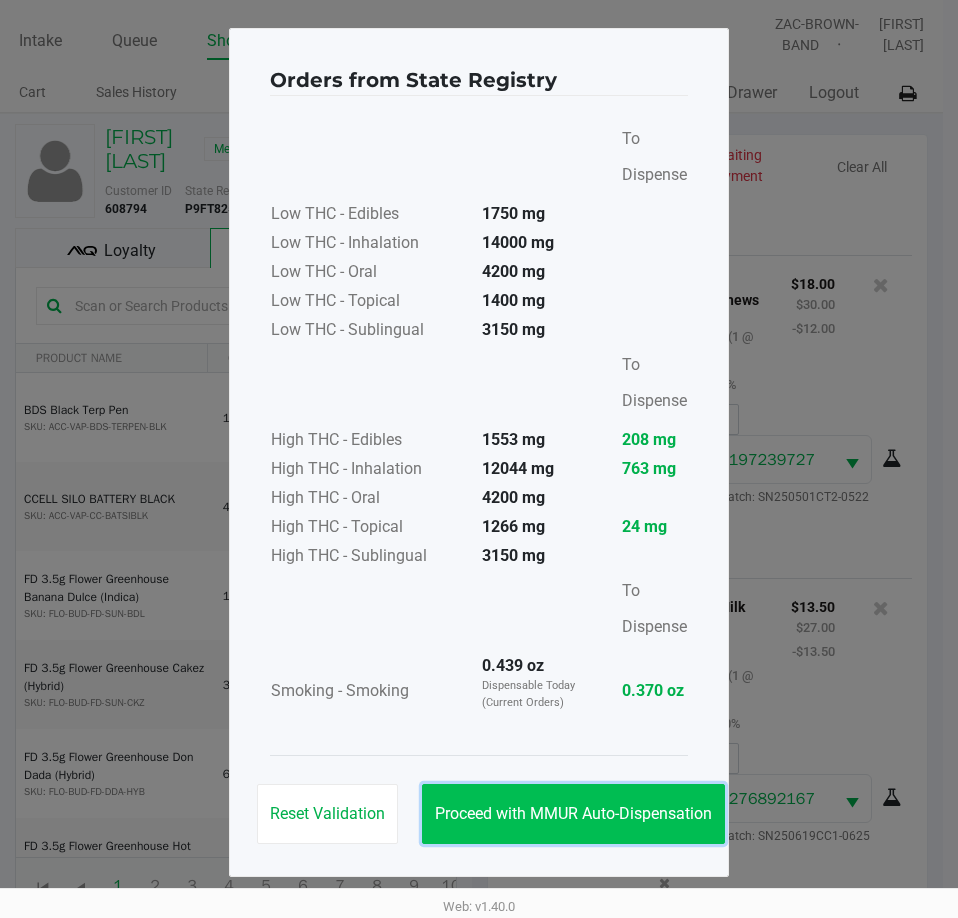 click on "Proceed with MMUR Auto-Dispensation" 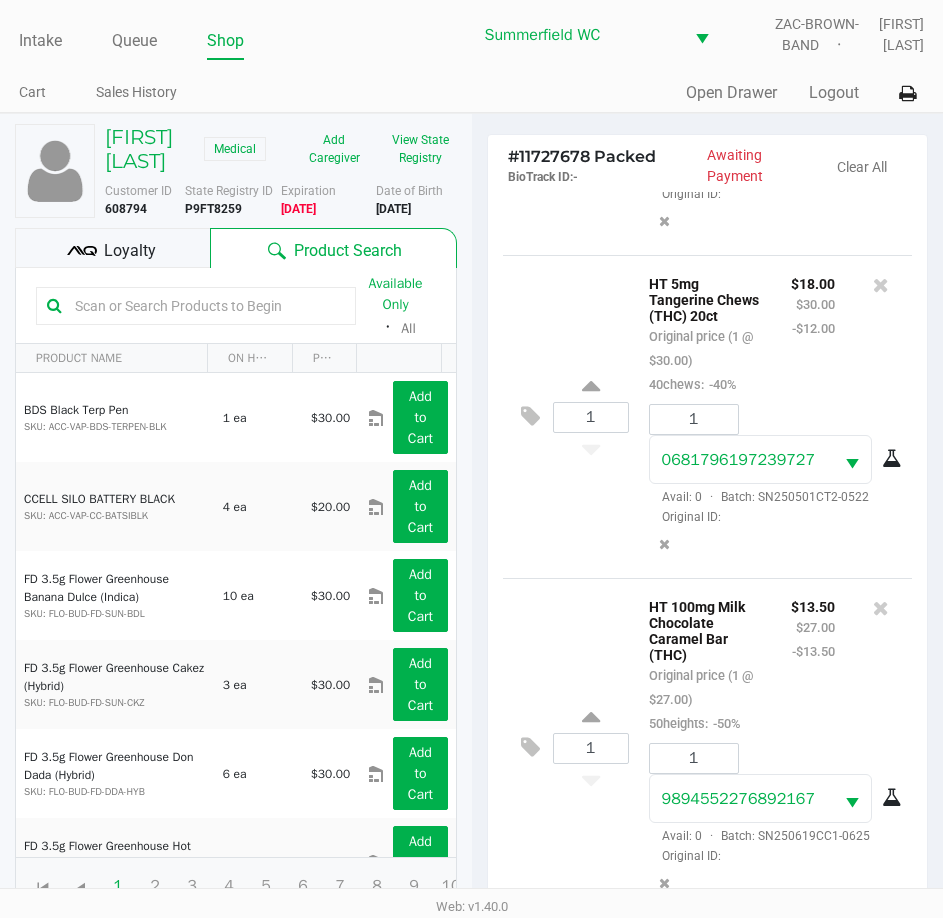 click on "Loyalty" 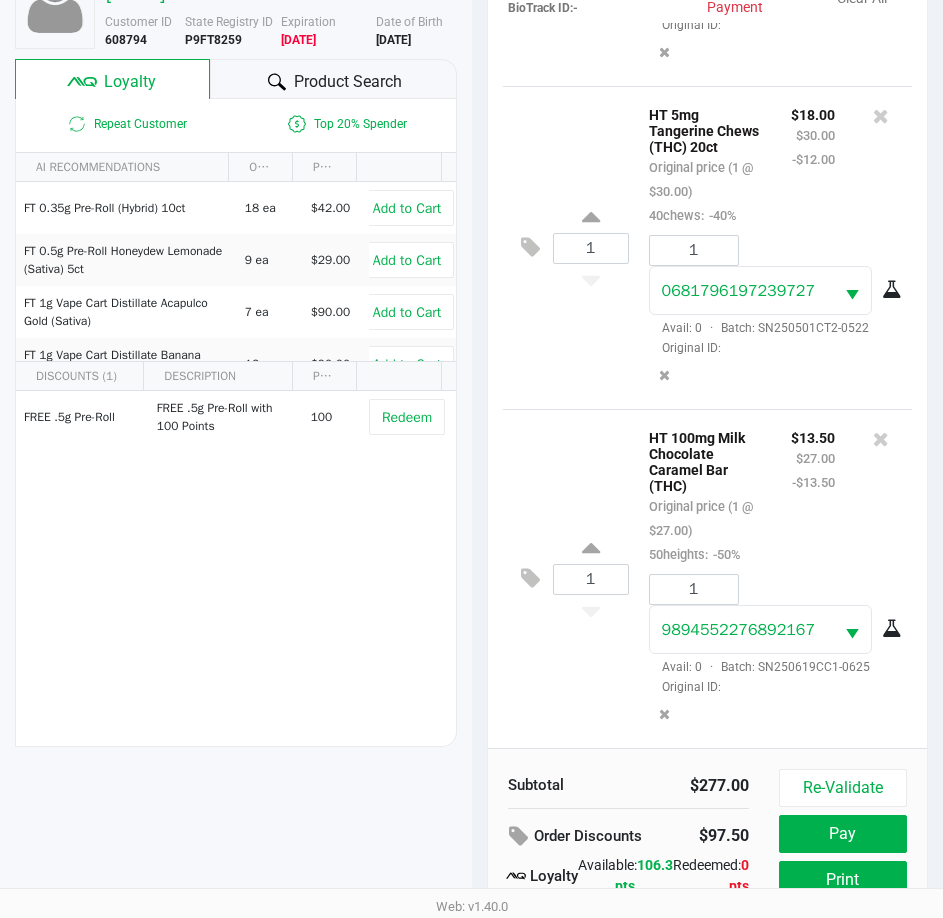 scroll, scrollTop: 265, scrollLeft: 0, axis: vertical 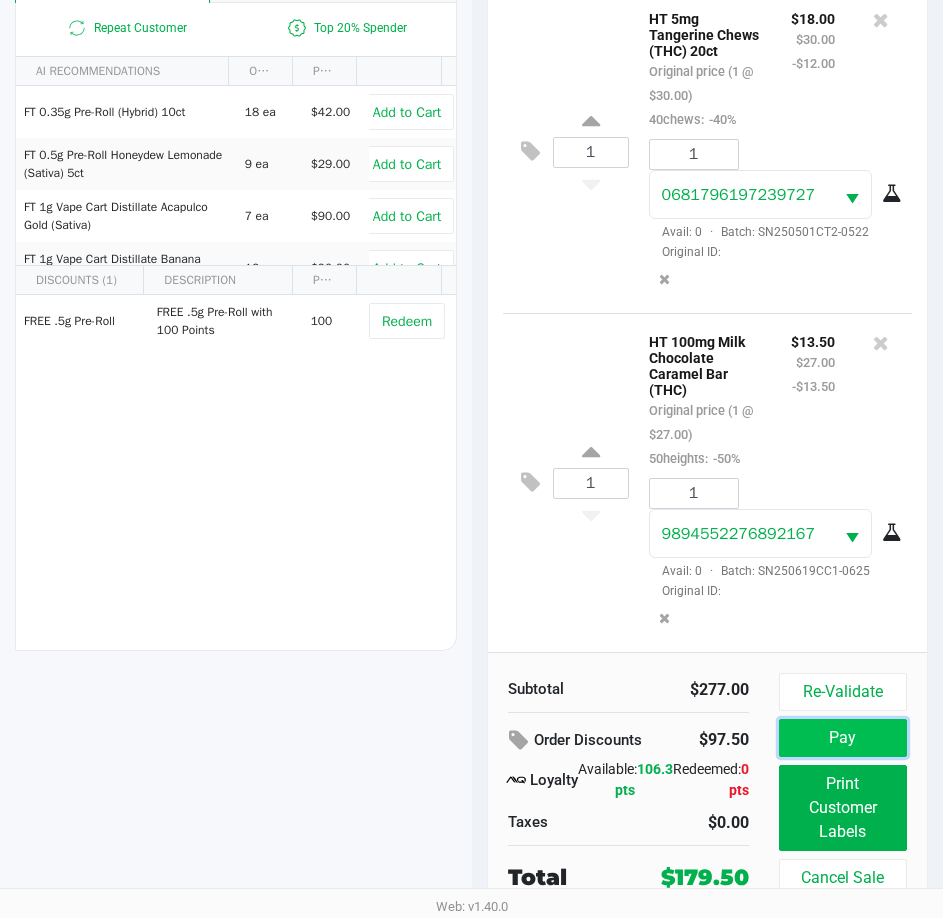click on "Pay" 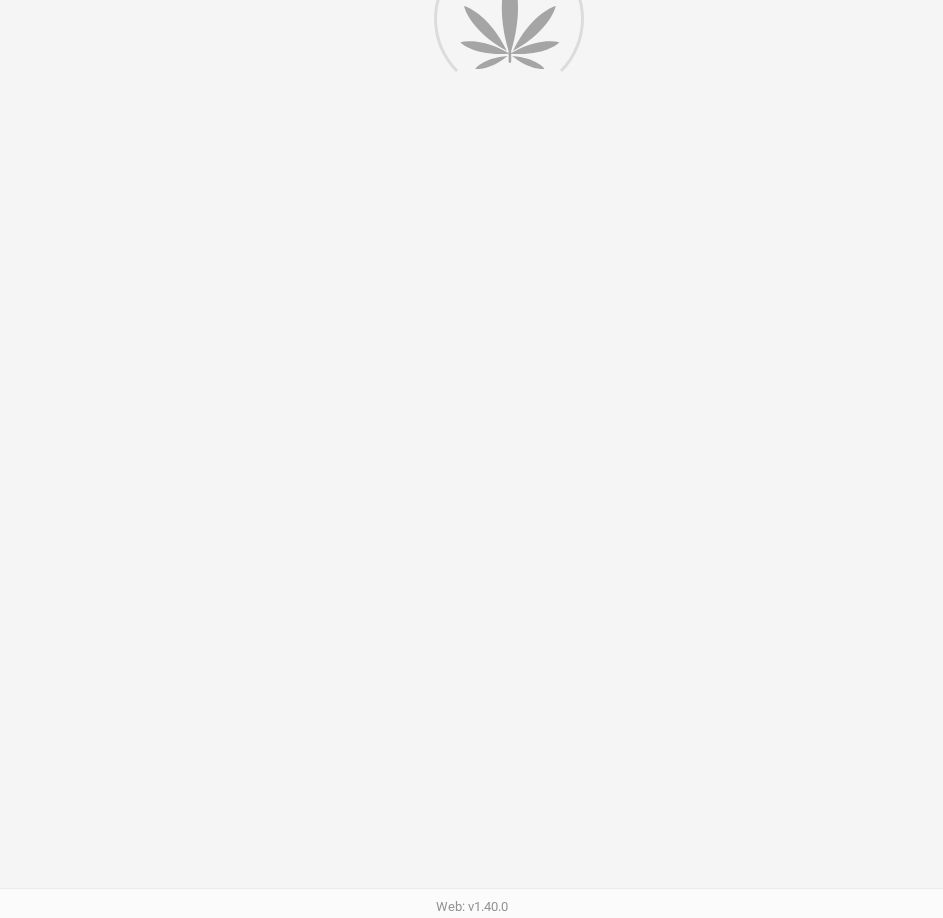 scroll, scrollTop: 0, scrollLeft: 0, axis: both 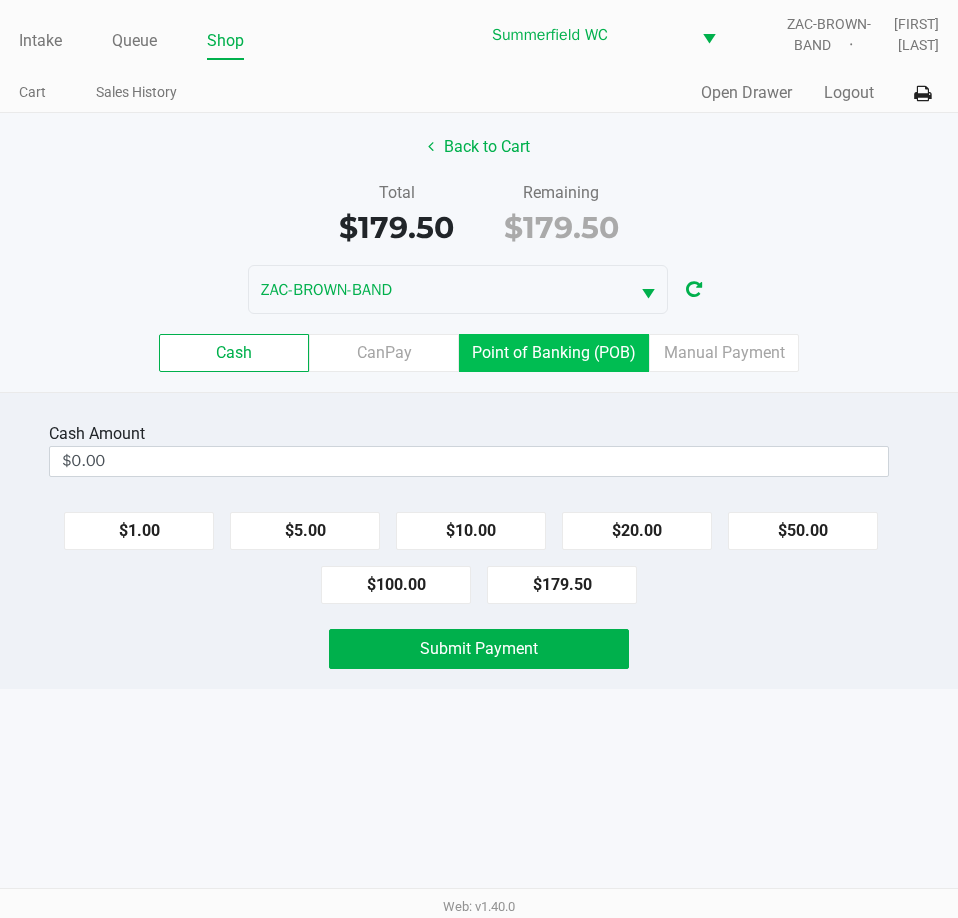 click on "Point of Banking (POB)" 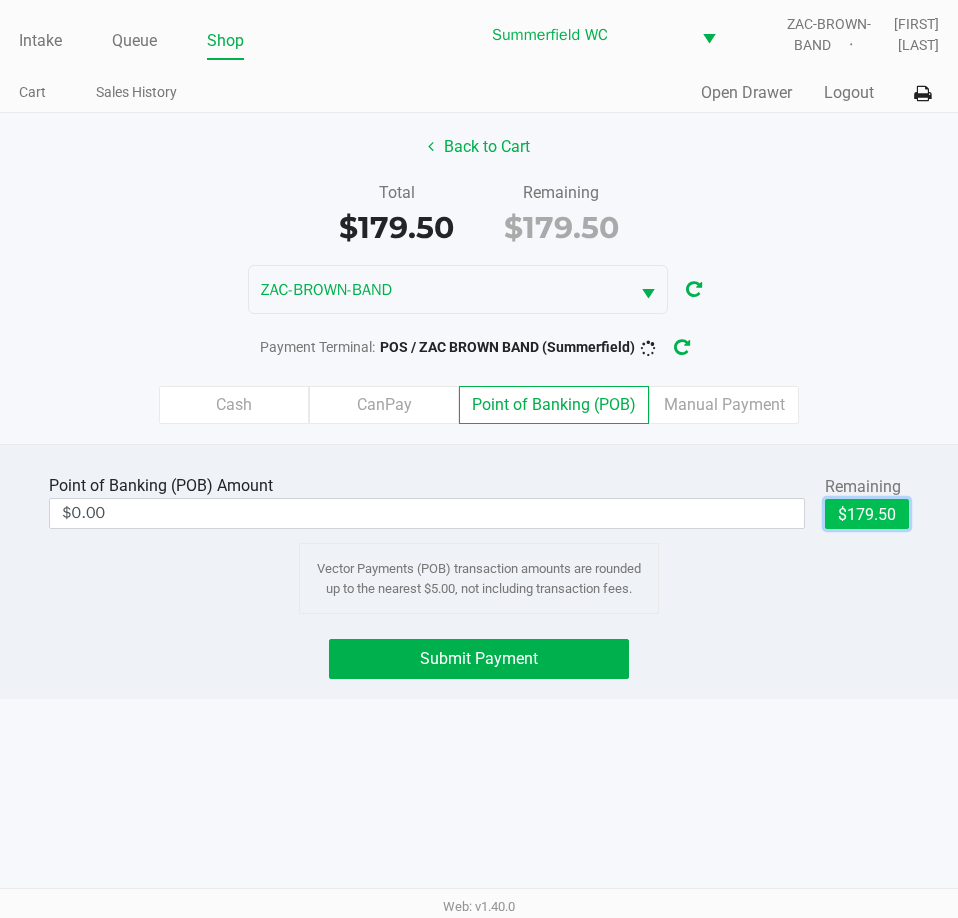 click on "$179.50" 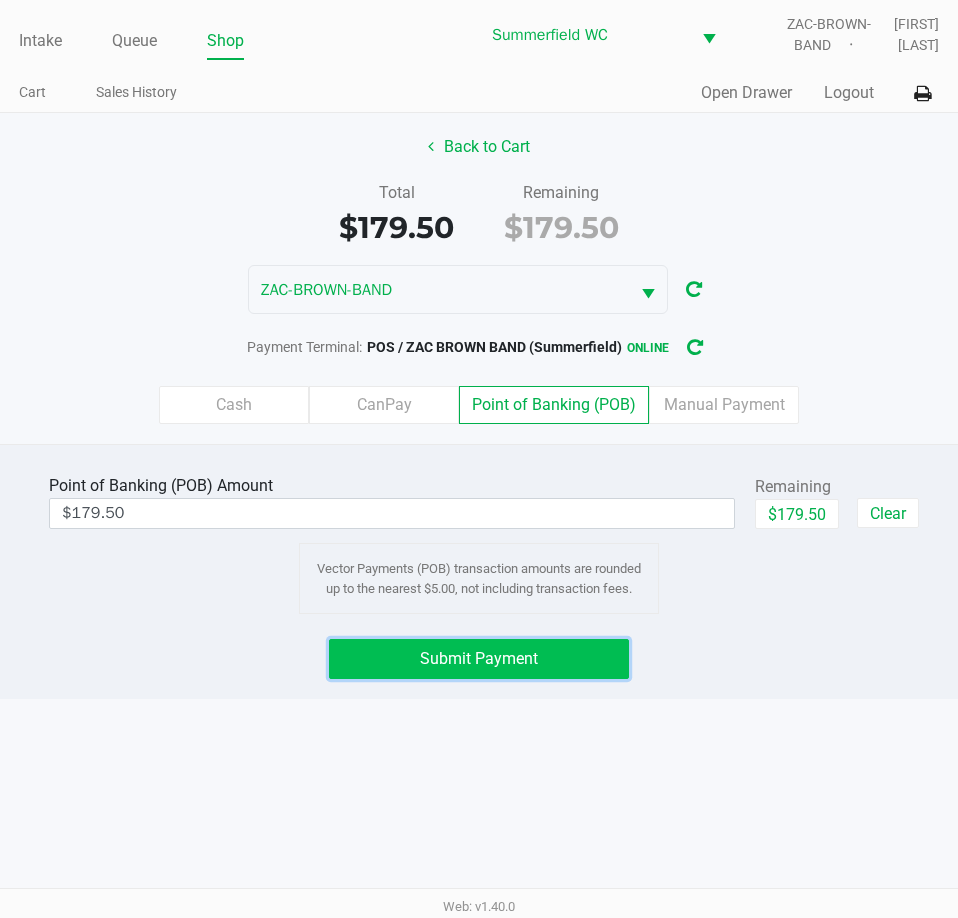 click on "Submit Payment" 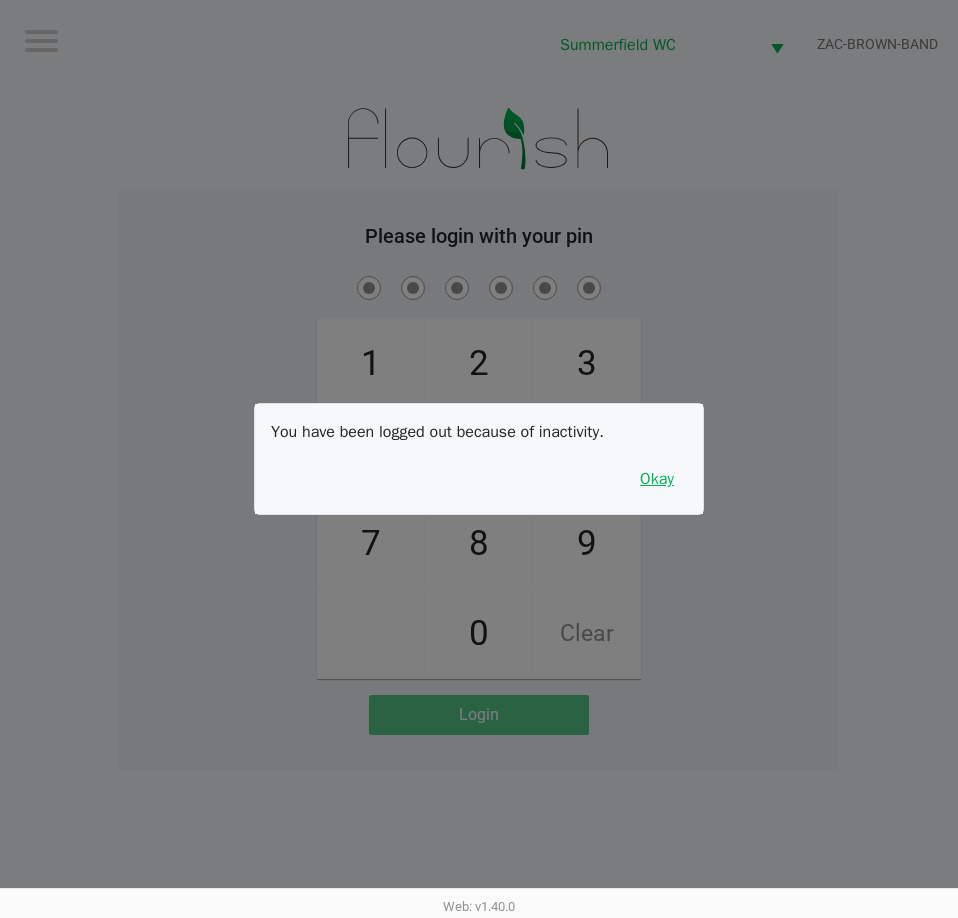 click on "Okay" at bounding box center [657, 479] 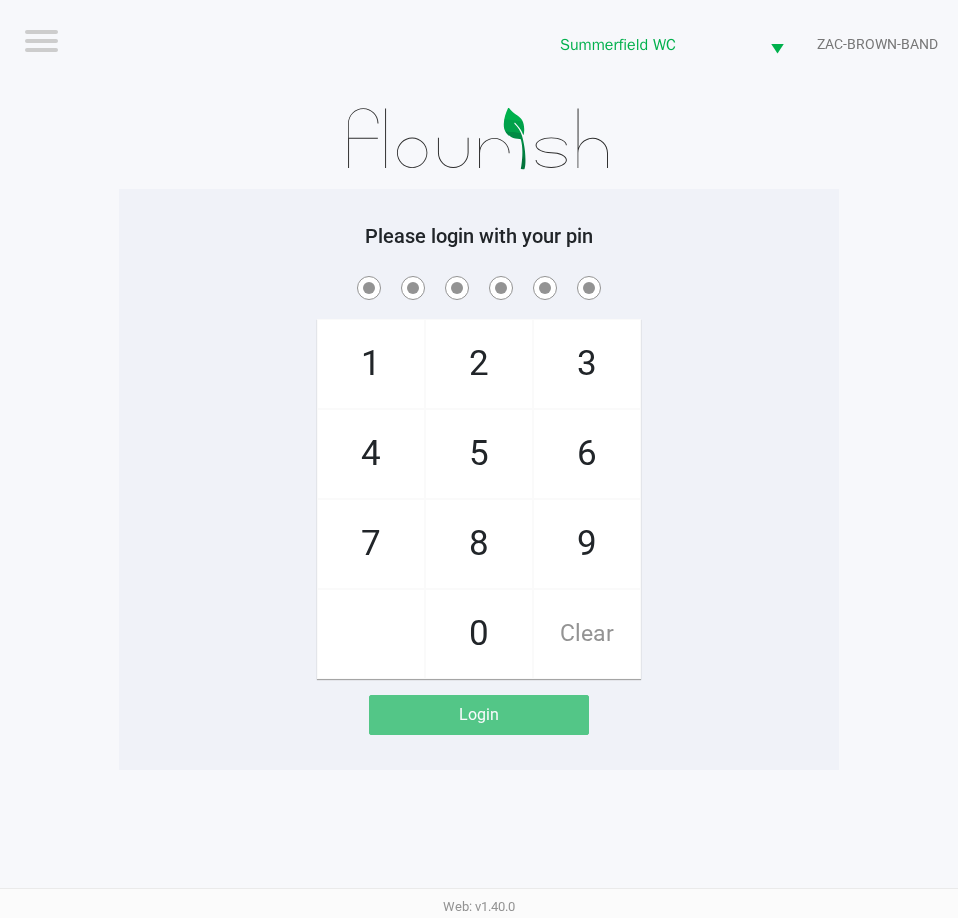 click on "1   4   7       2   5   8   0   3   6   9   Clear" 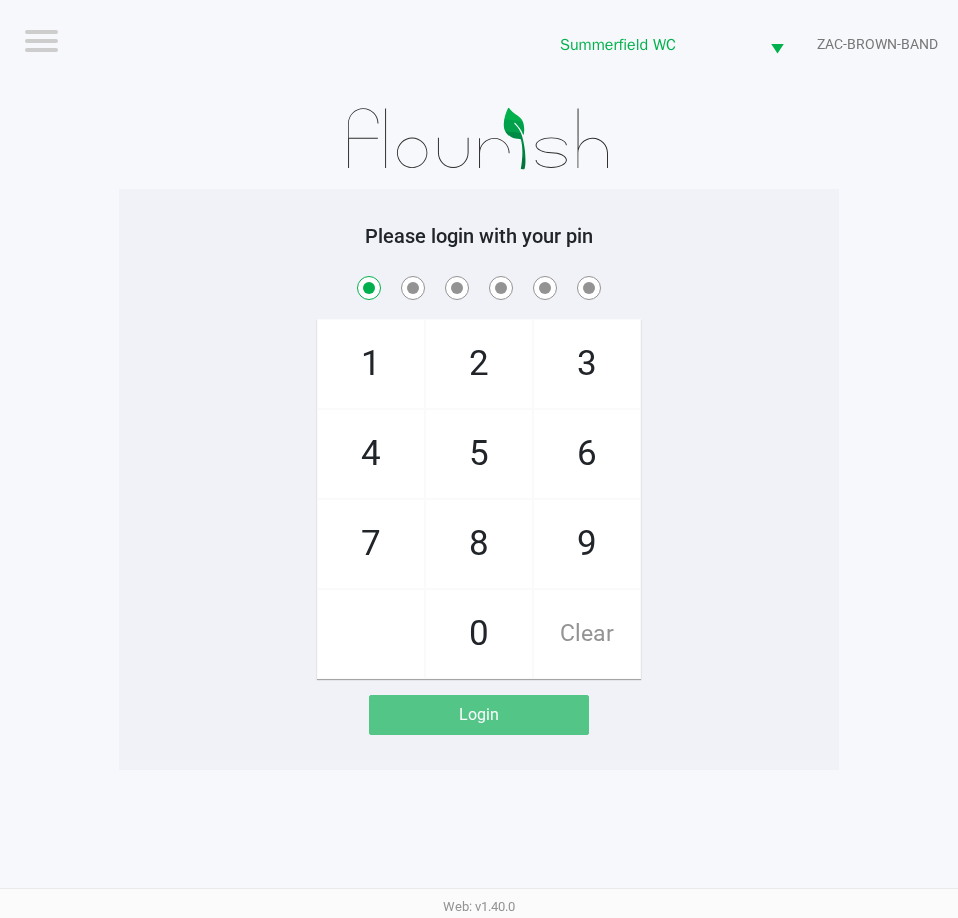 checkbox on "true" 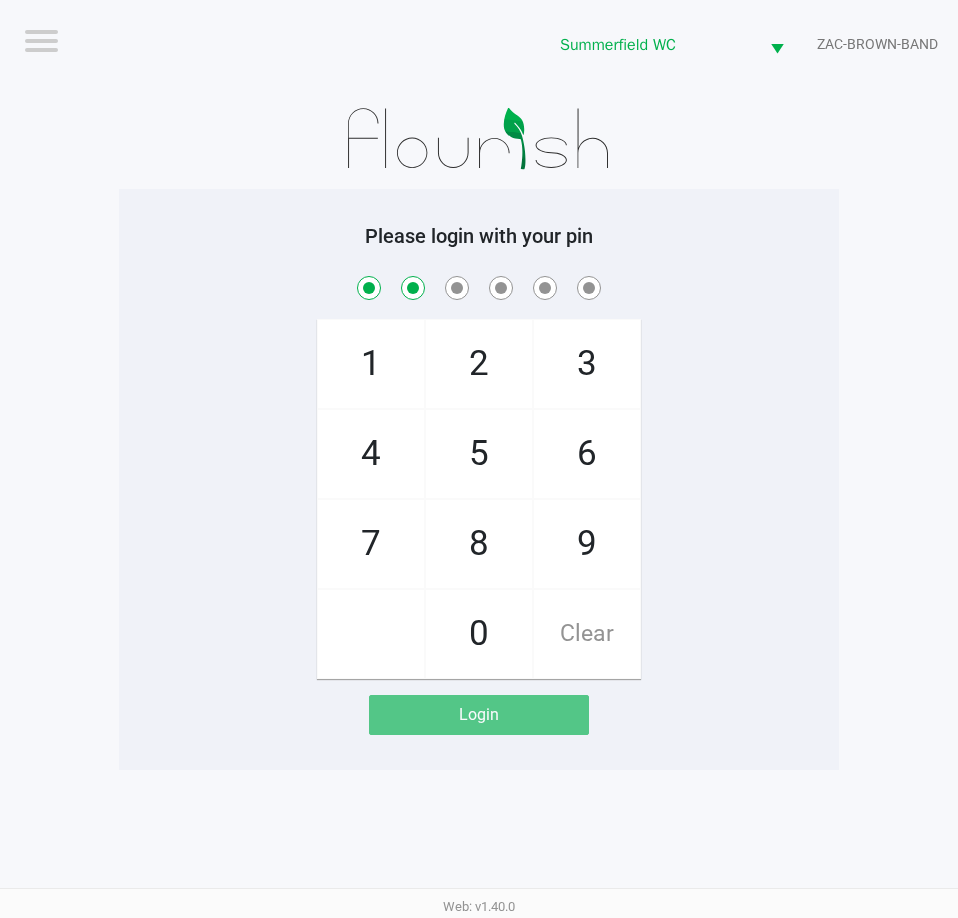 checkbox on "true" 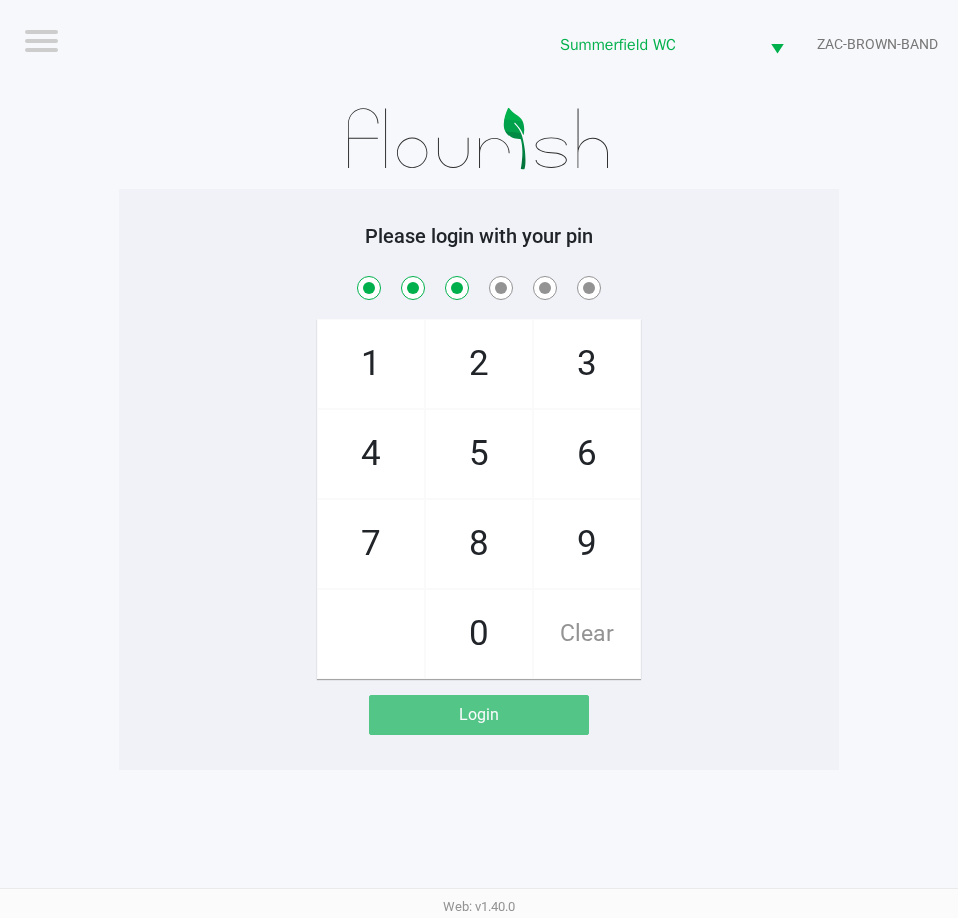 checkbox on "true" 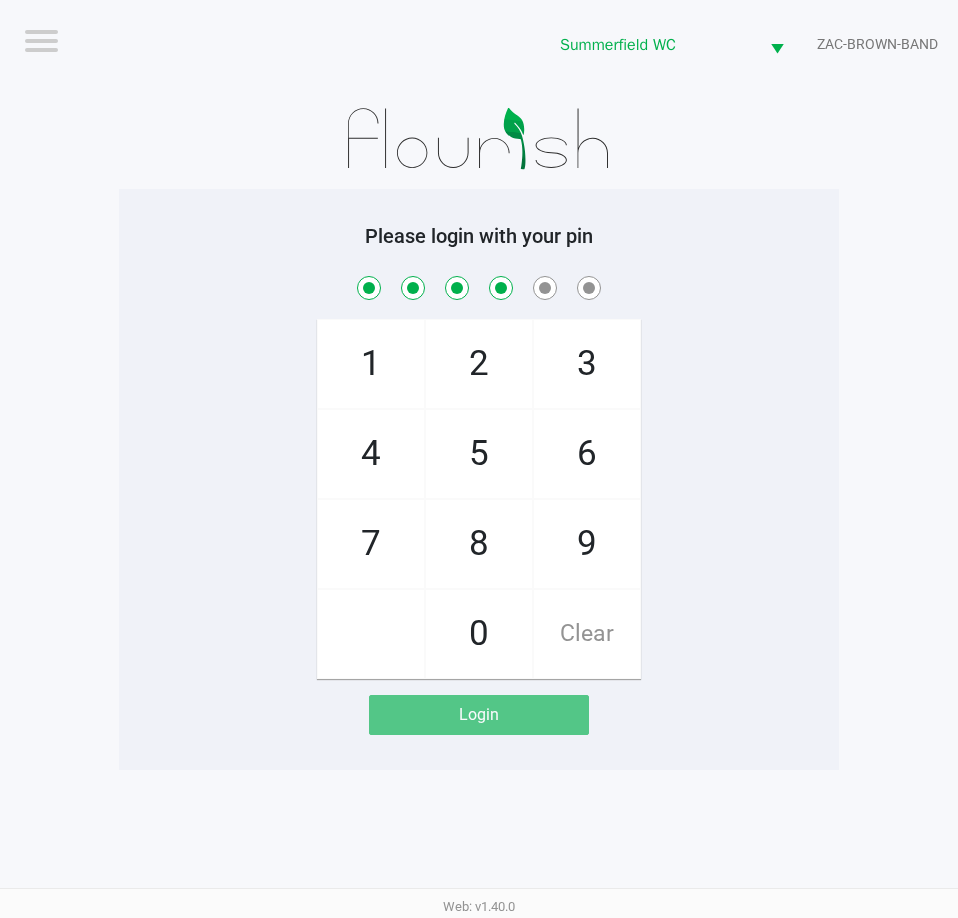 checkbox on "true" 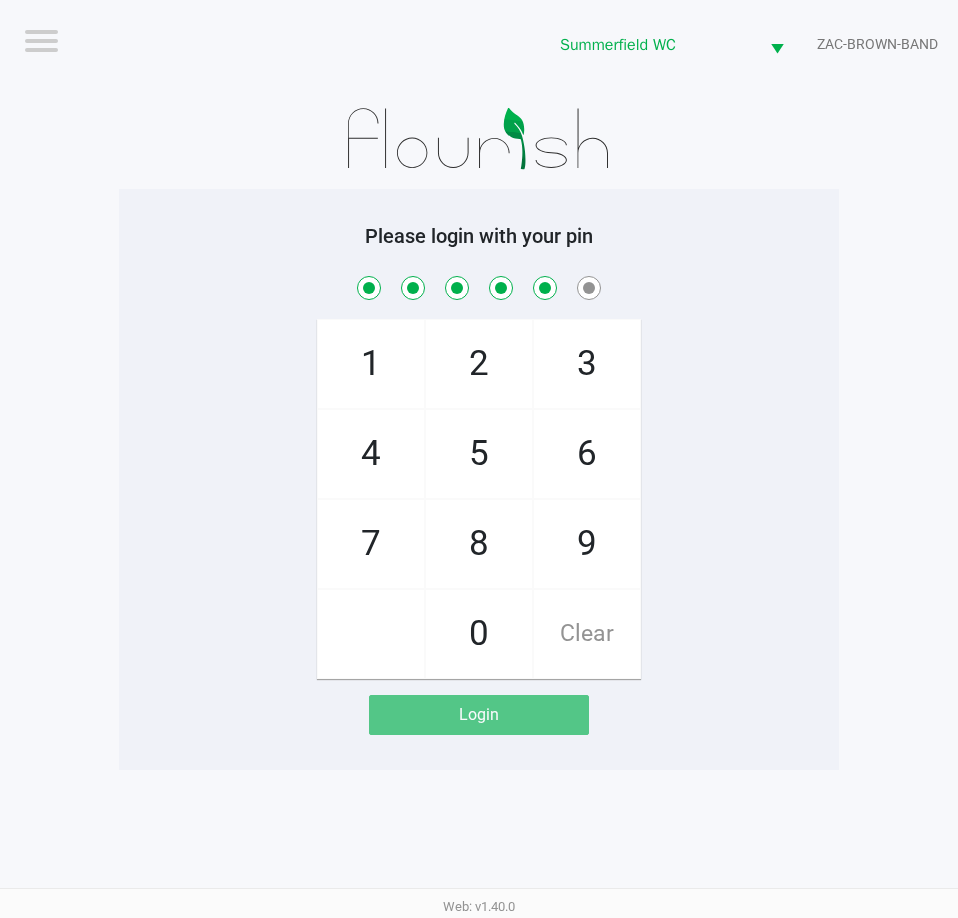 checkbox on "true" 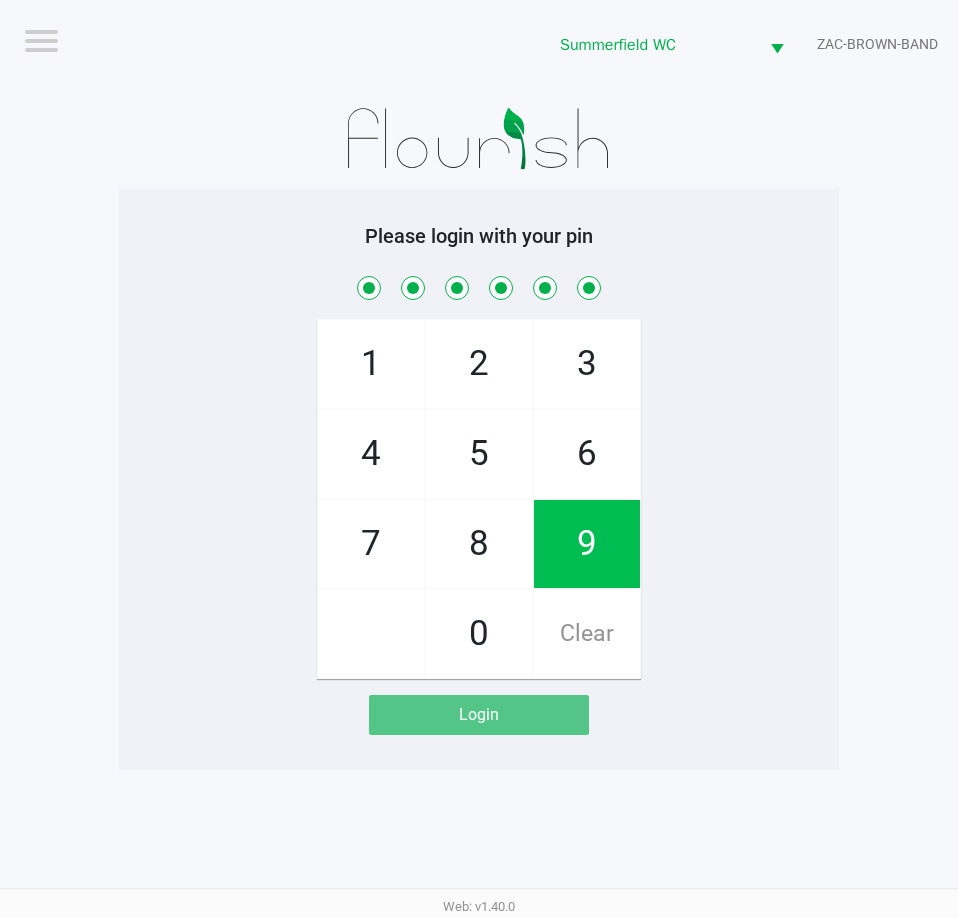 checkbox on "true" 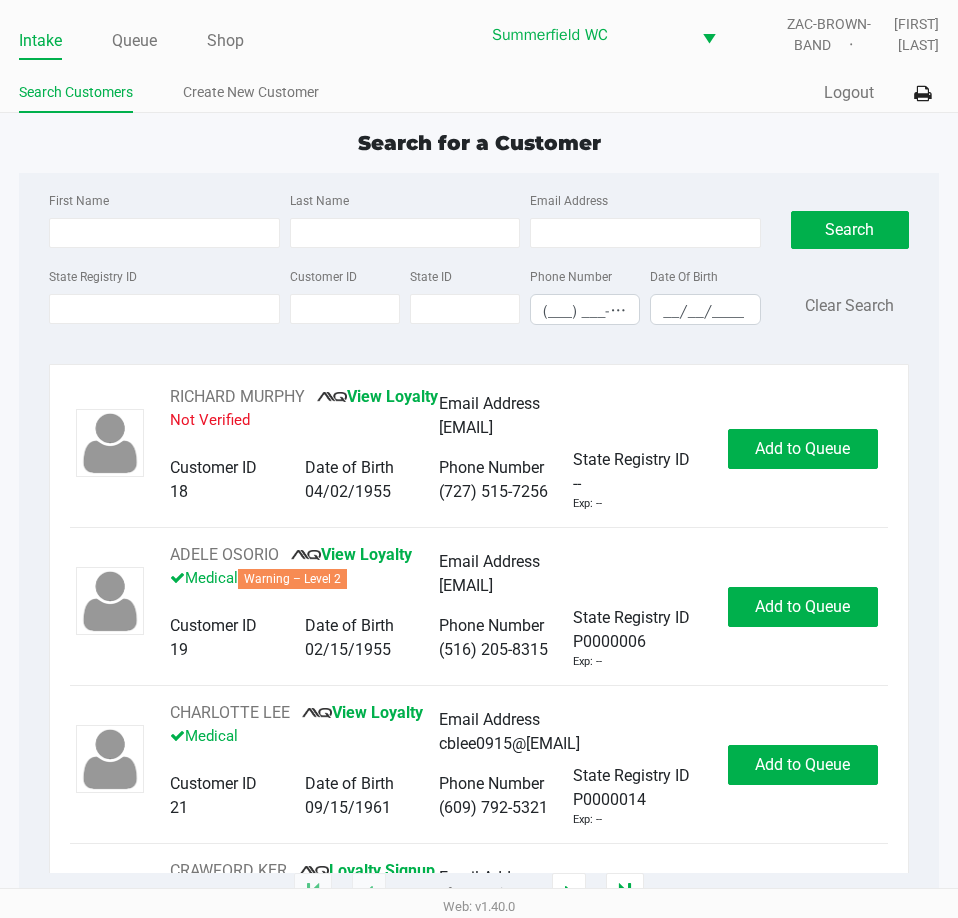click on "Search for a Customer" 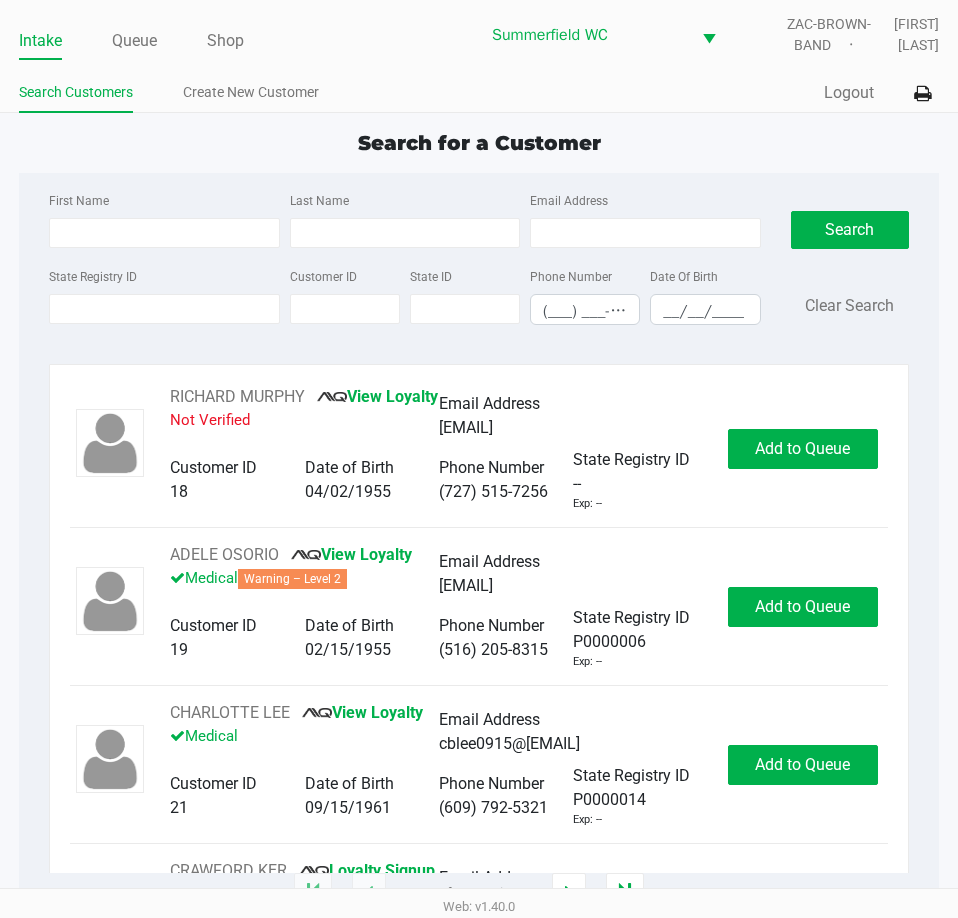 type on "LEANNE" 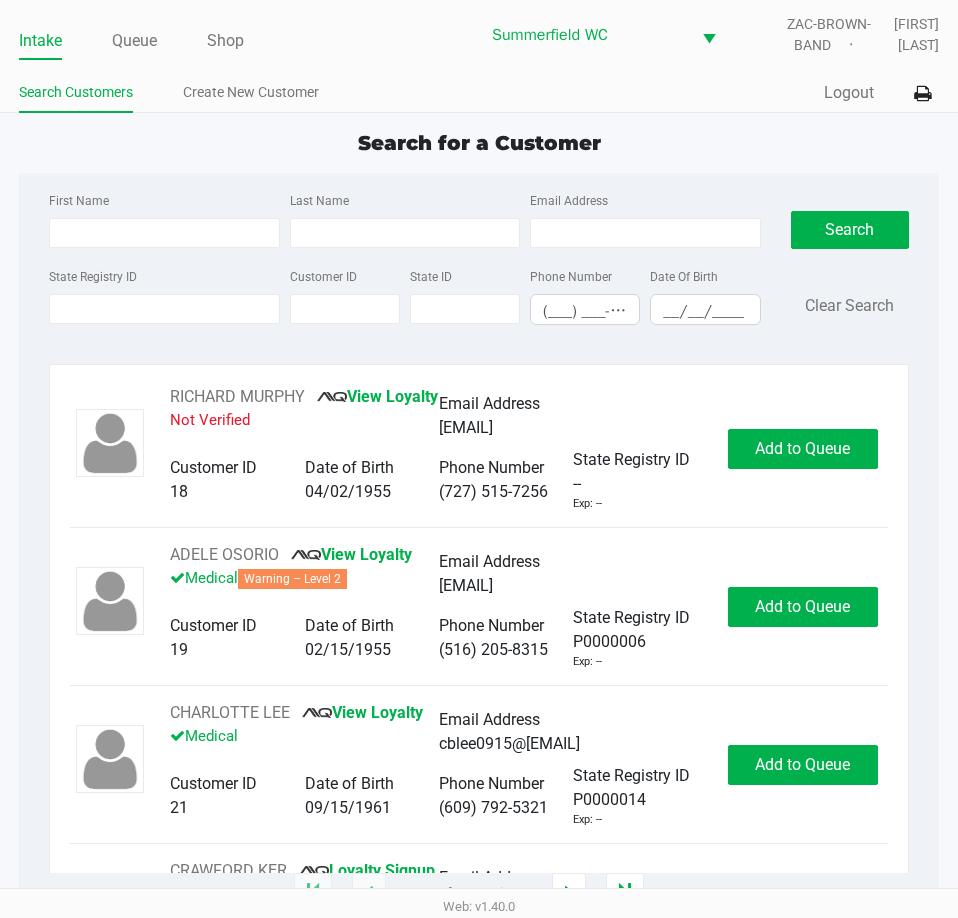 type on "SEDILLO" 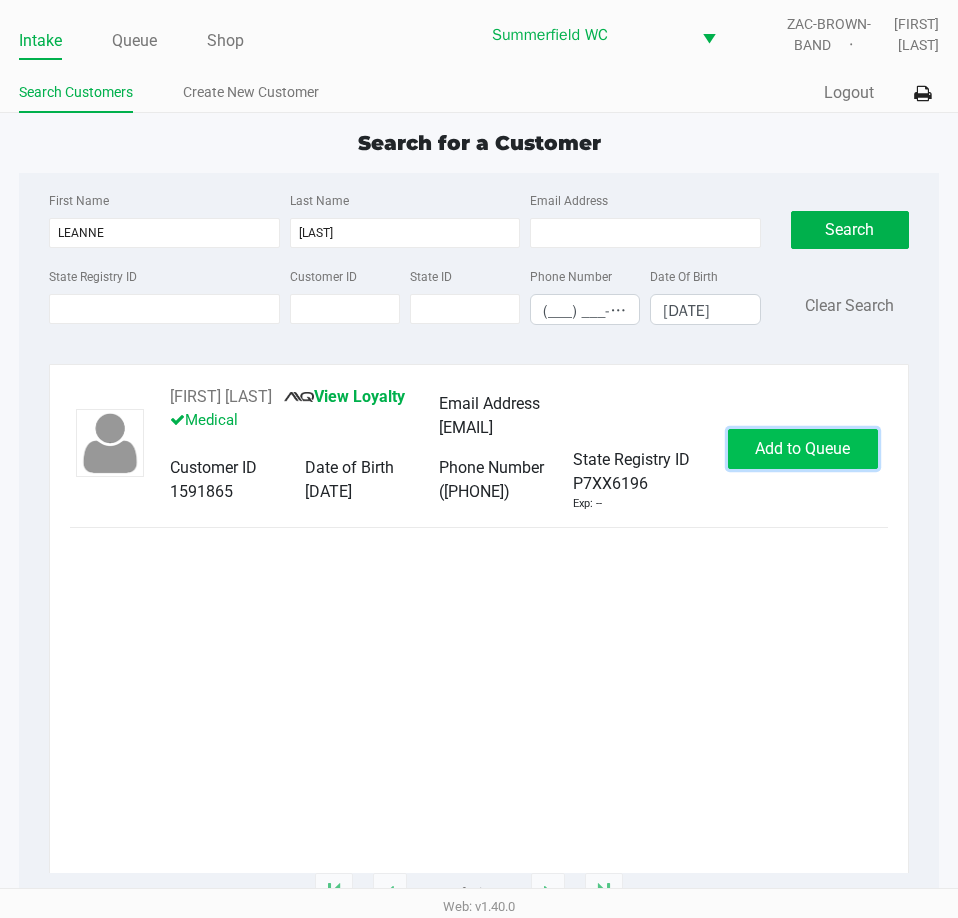 click on "Add to Queue" 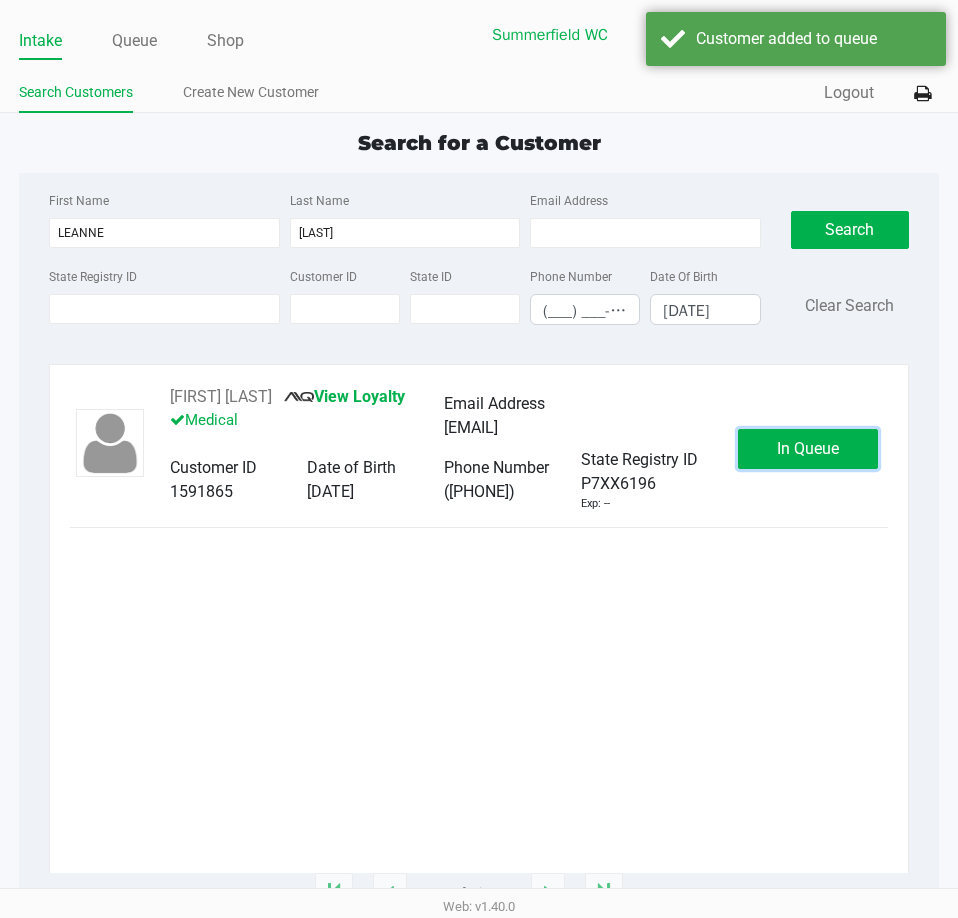 click on "In Queue" 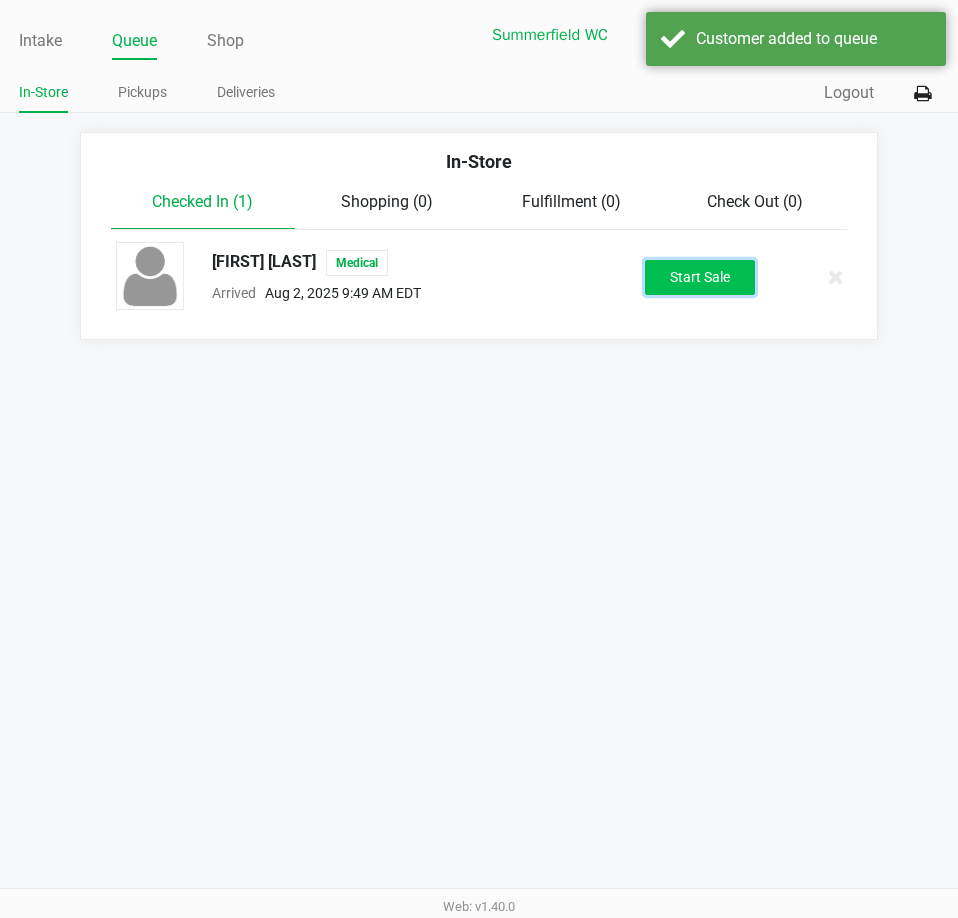 click on "Start Sale" 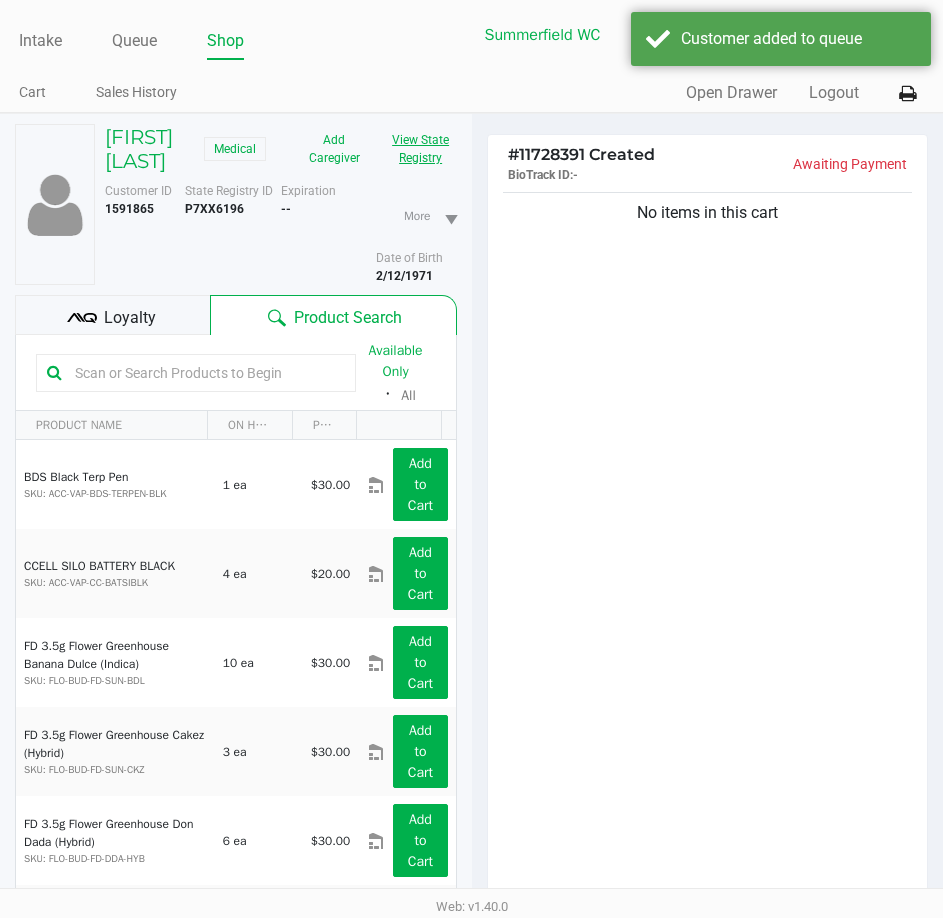 click on "View State Registry" 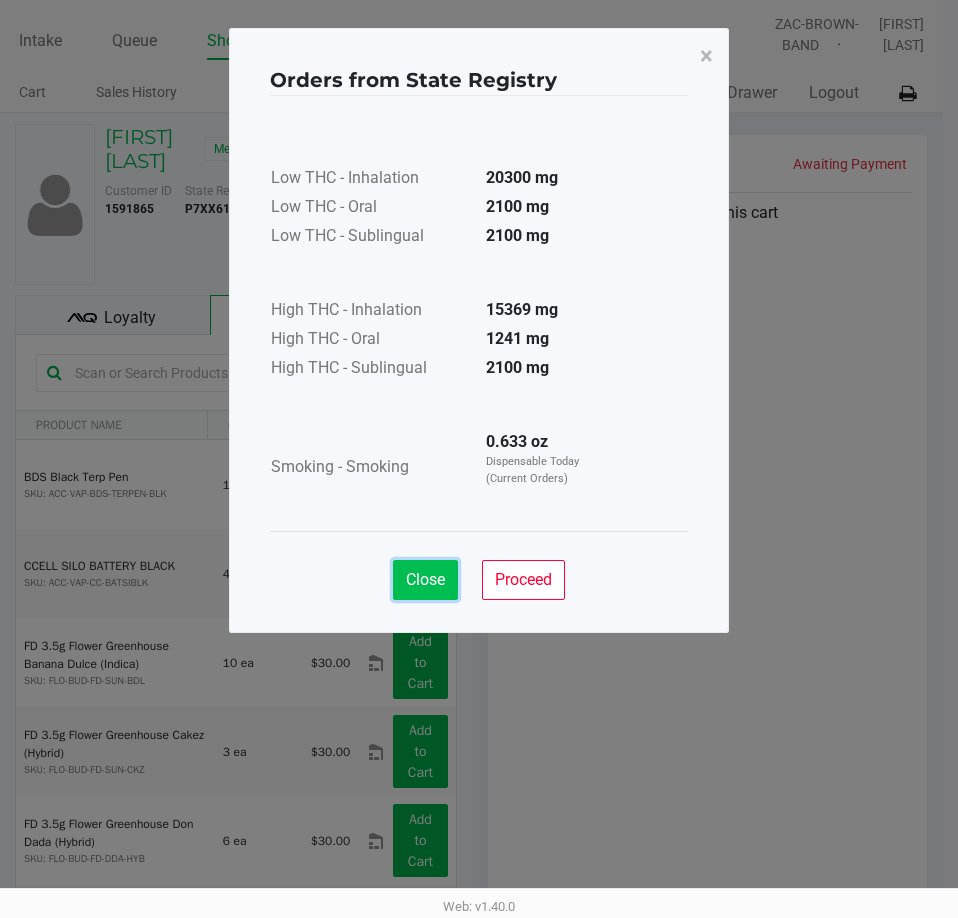 click on "Close" 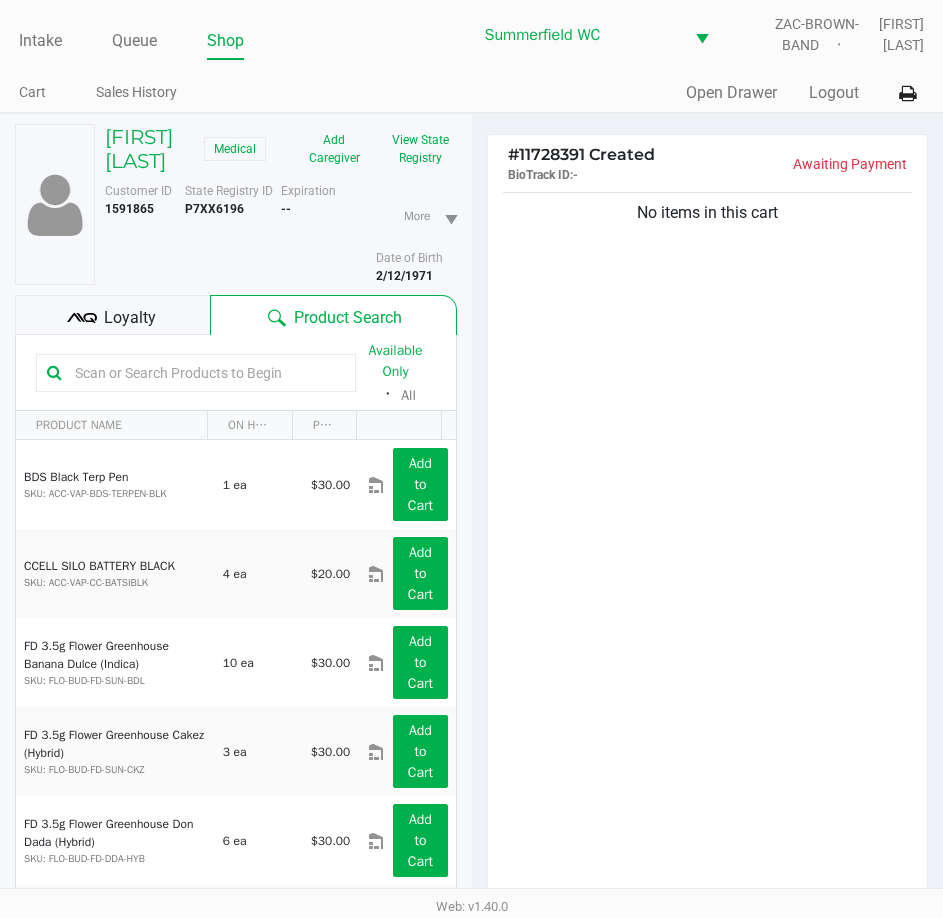 click on "No items in this cart" 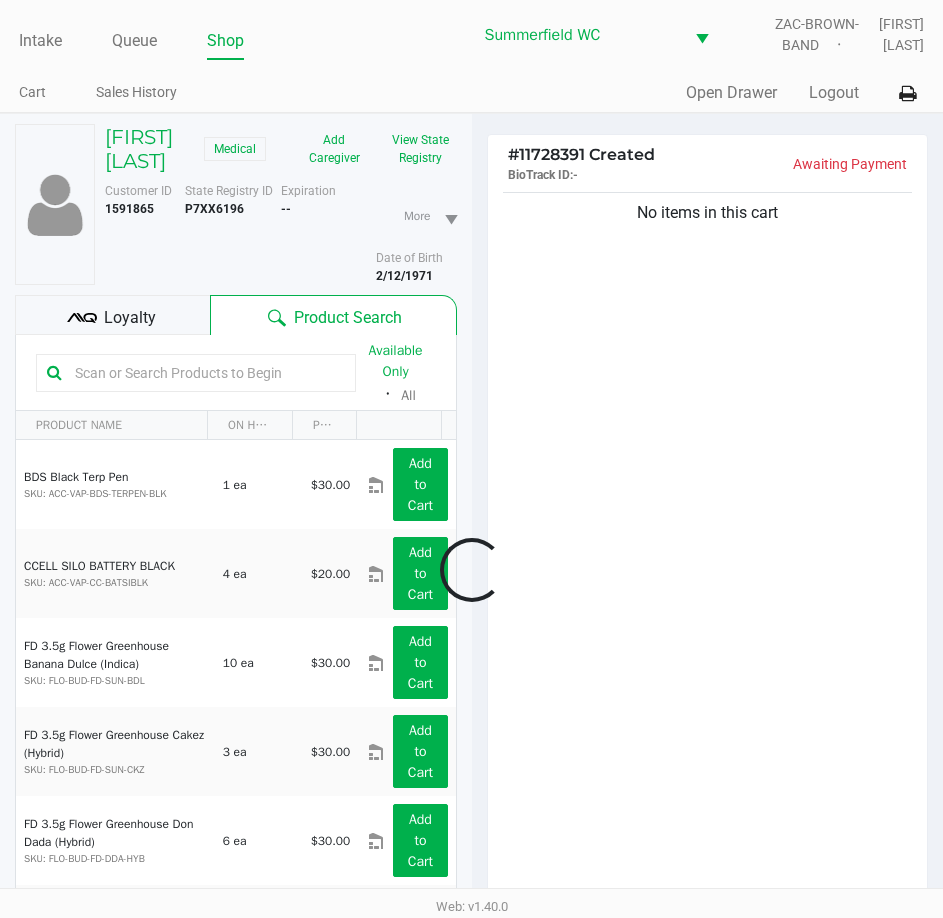 click 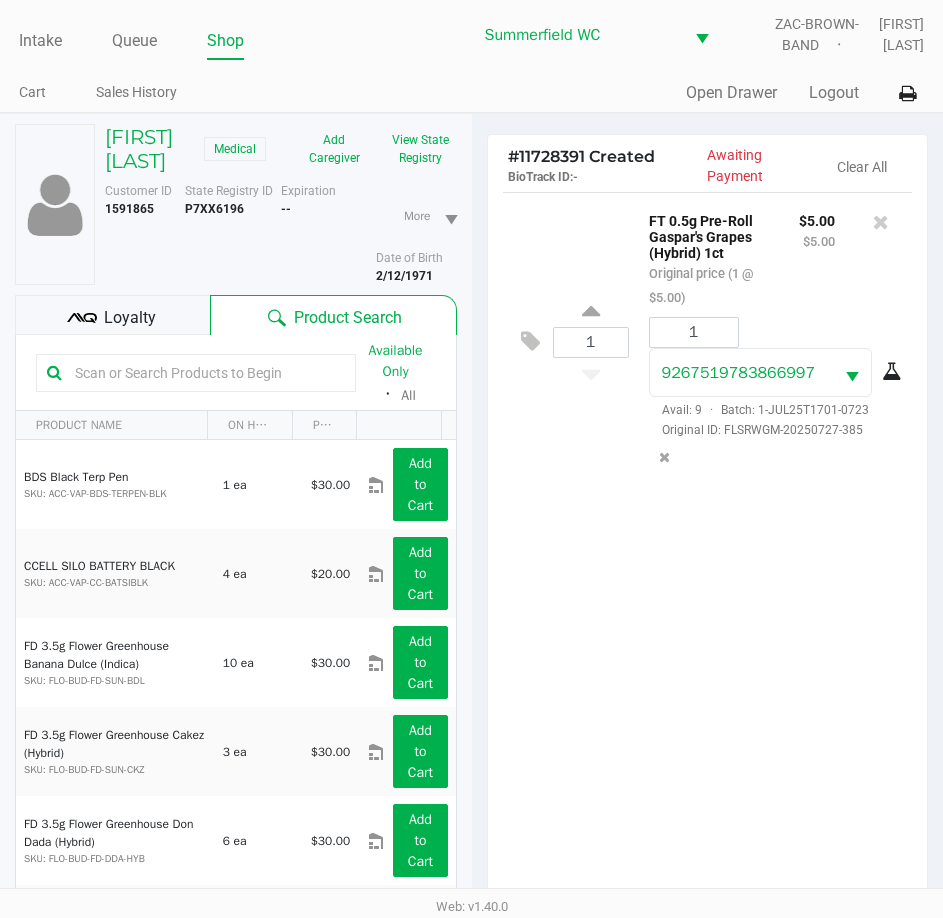 click on "1  FT 0.5g Pre-Roll Gaspar's Grapes (Hybrid) 1ct   Original price (1 @ $5.00) $5.00 $5.00 1 9267519783866997  Avail: 9  ·  Batch: 1-JUL25T1701-0723   Original ID: FLSRWGM-20250727-385" 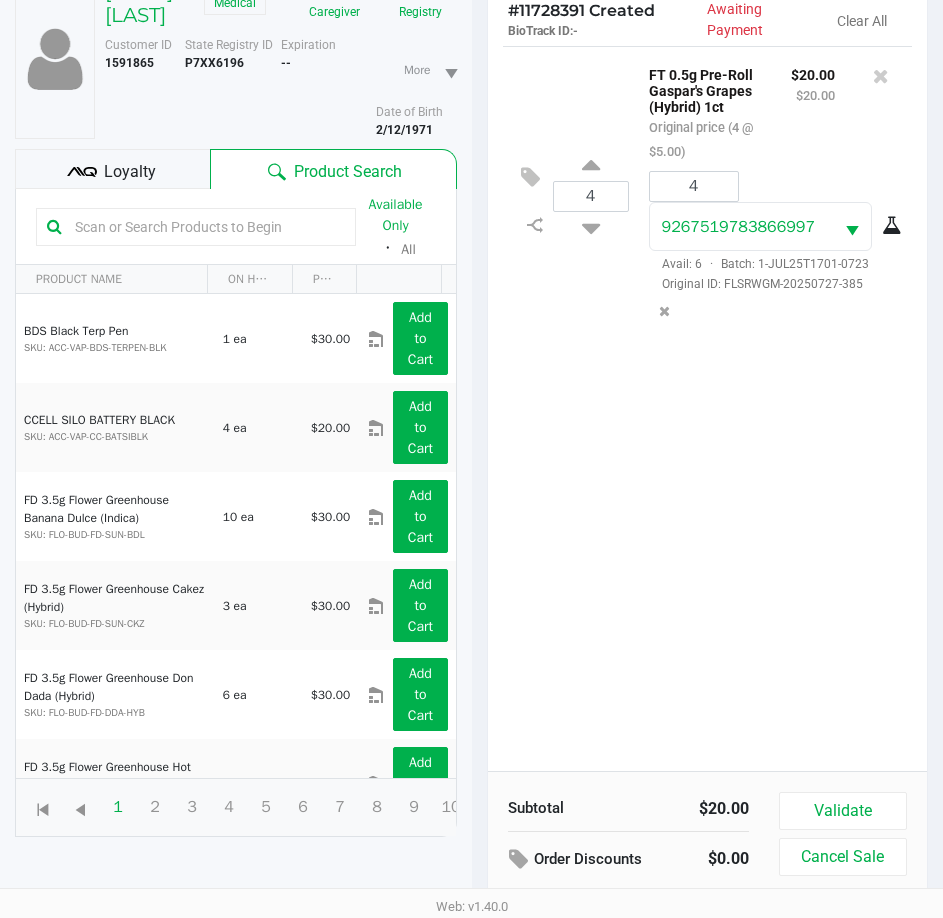 scroll, scrollTop: 220, scrollLeft: 0, axis: vertical 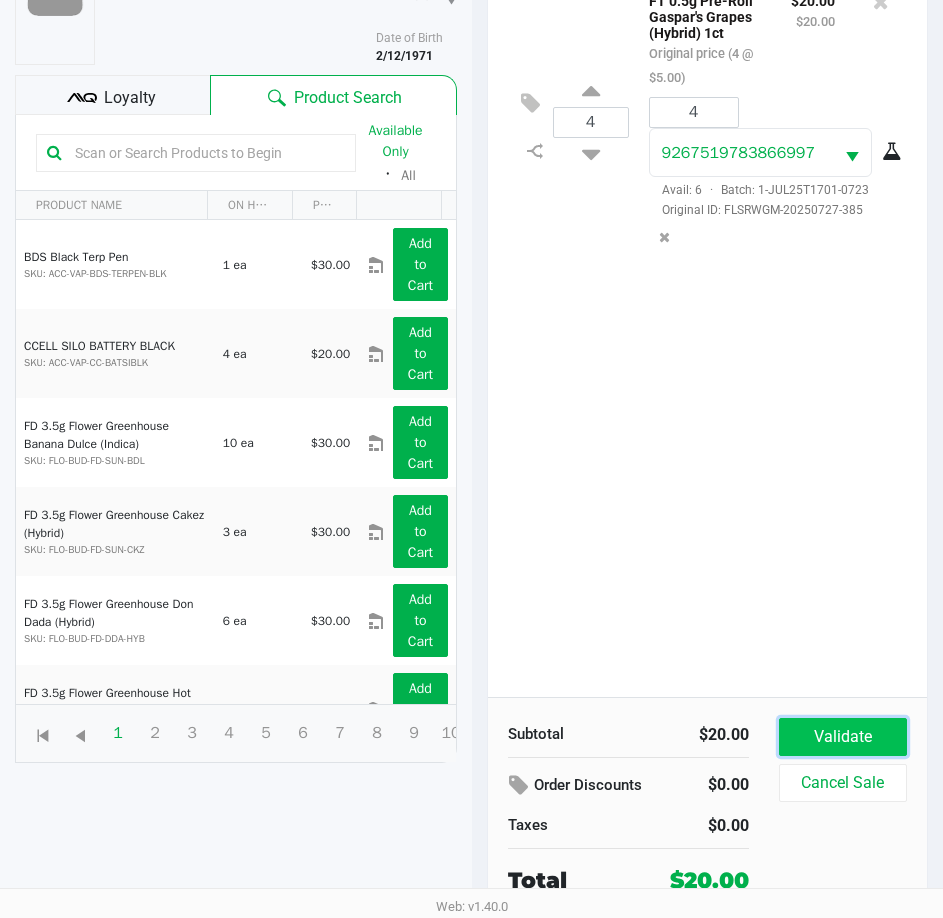 click on "Validate" 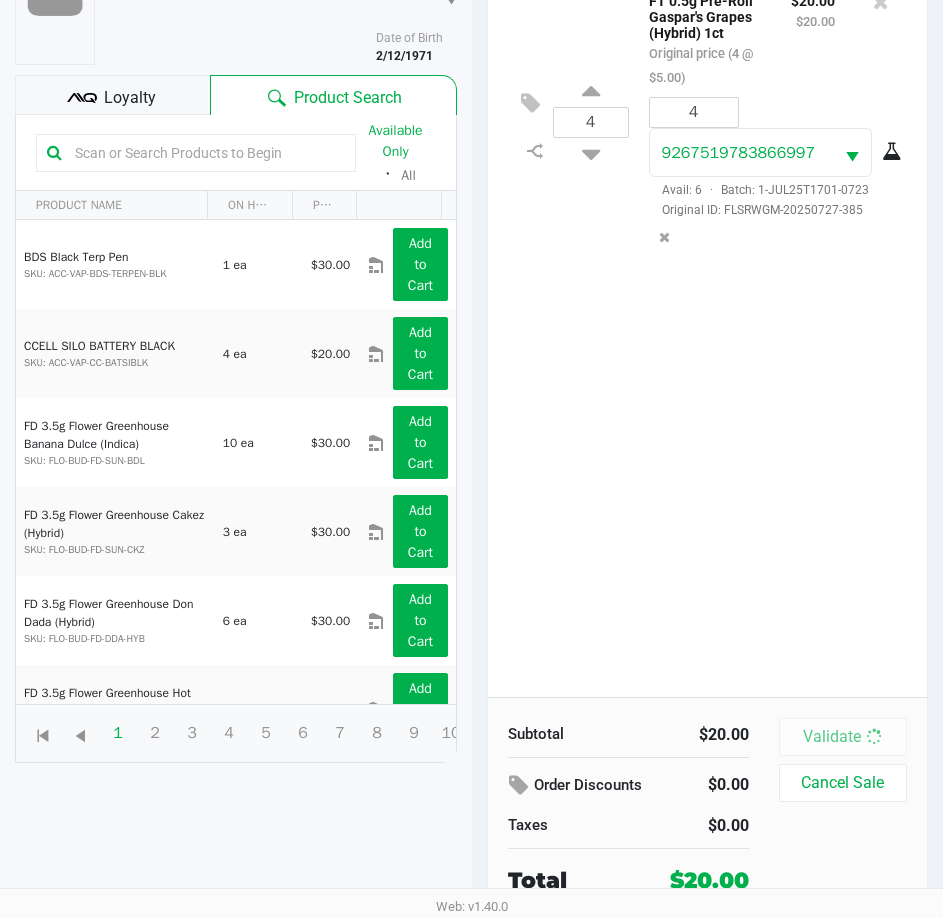scroll, scrollTop: 0, scrollLeft: 0, axis: both 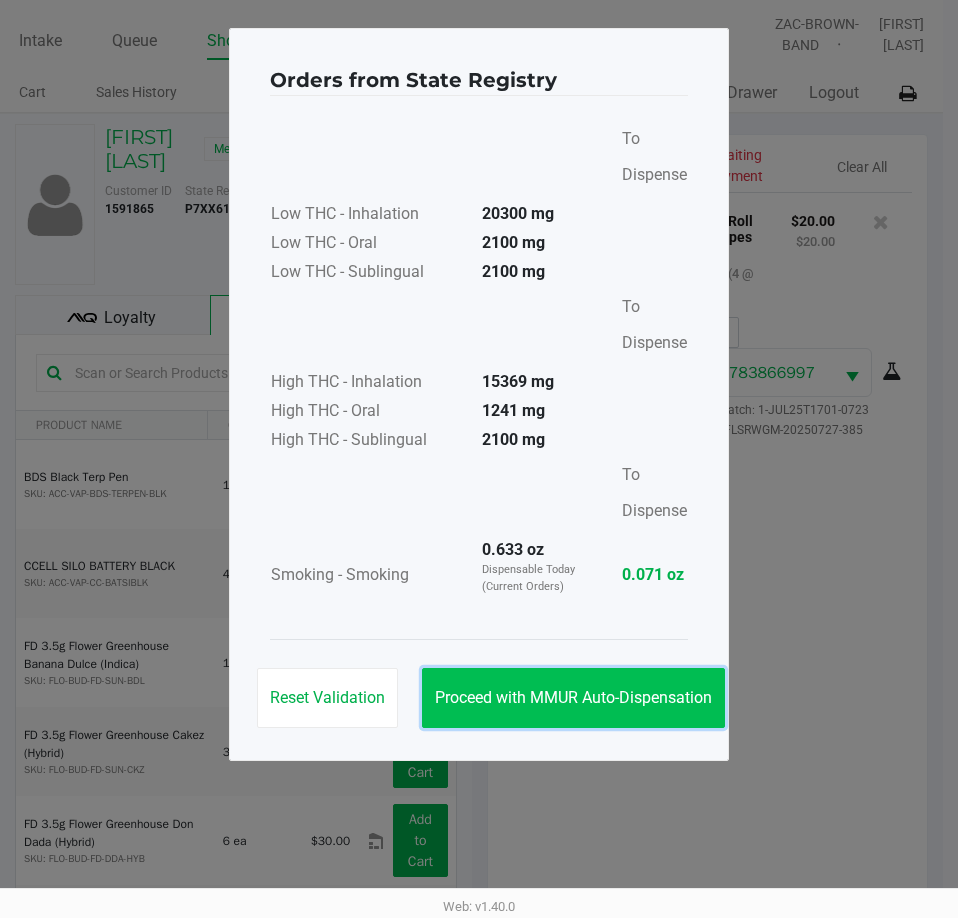 click on "Proceed with MMUR Auto-Dispensation" 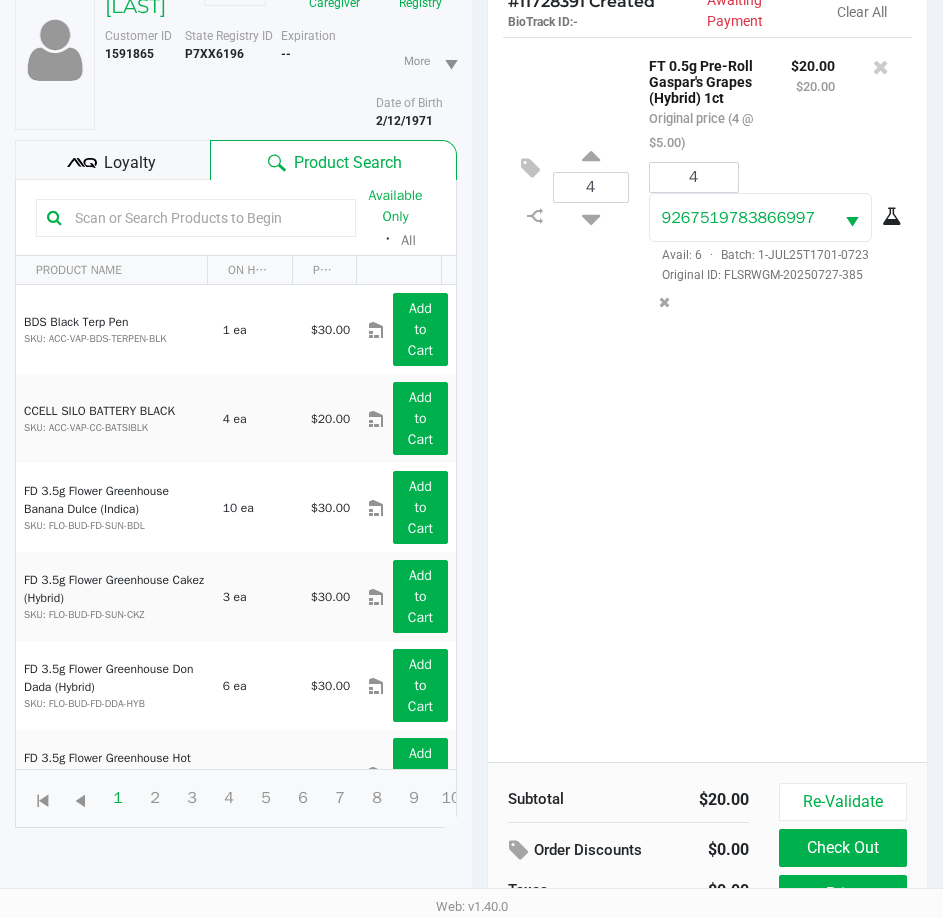 scroll, scrollTop: 265, scrollLeft: 0, axis: vertical 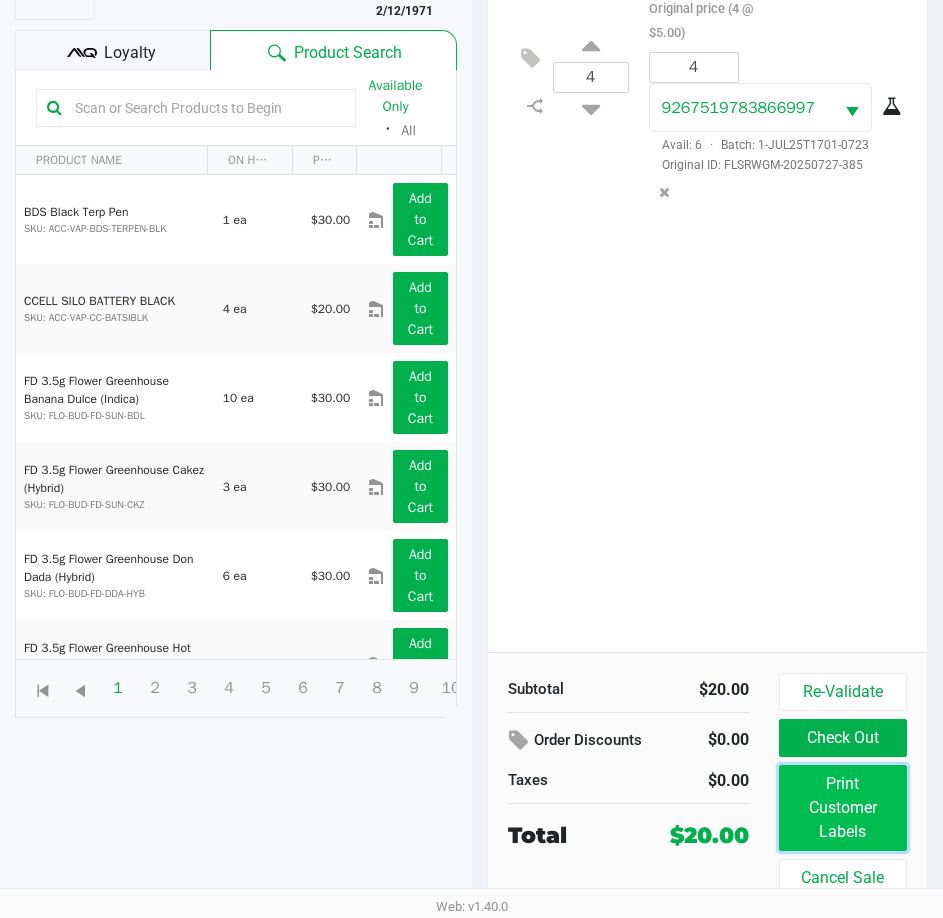 click on "Print Customer Labels" 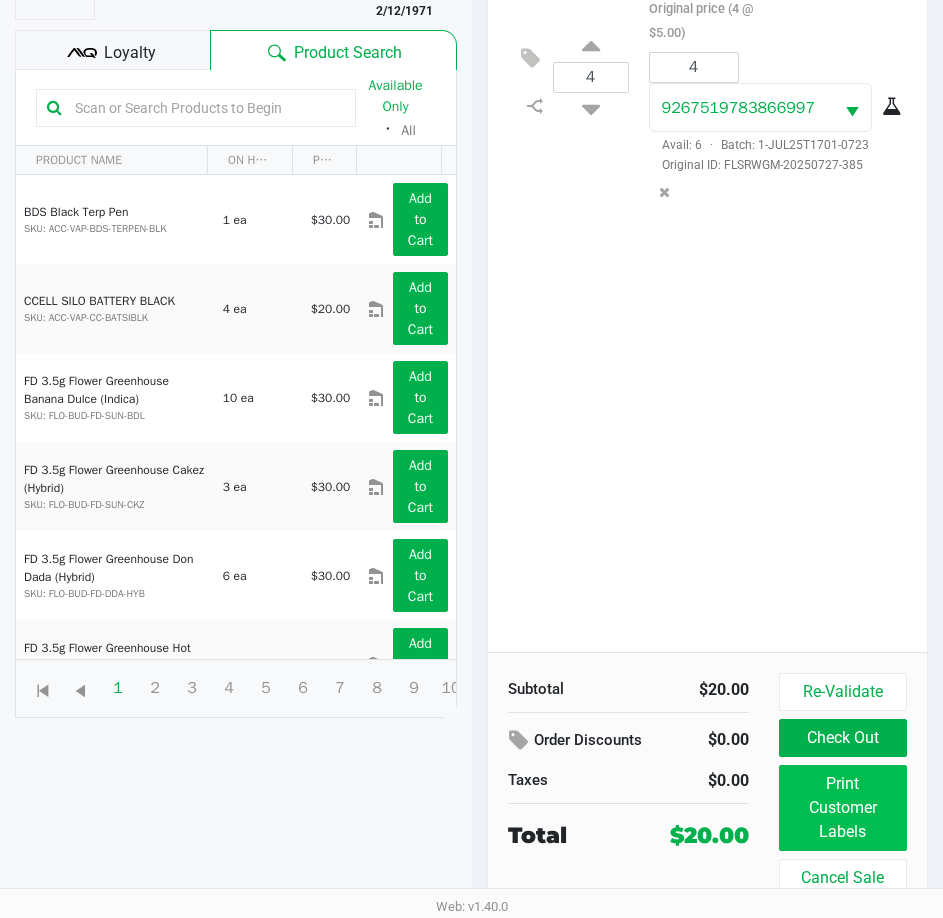 scroll, scrollTop: 0, scrollLeft: 0, axis: both 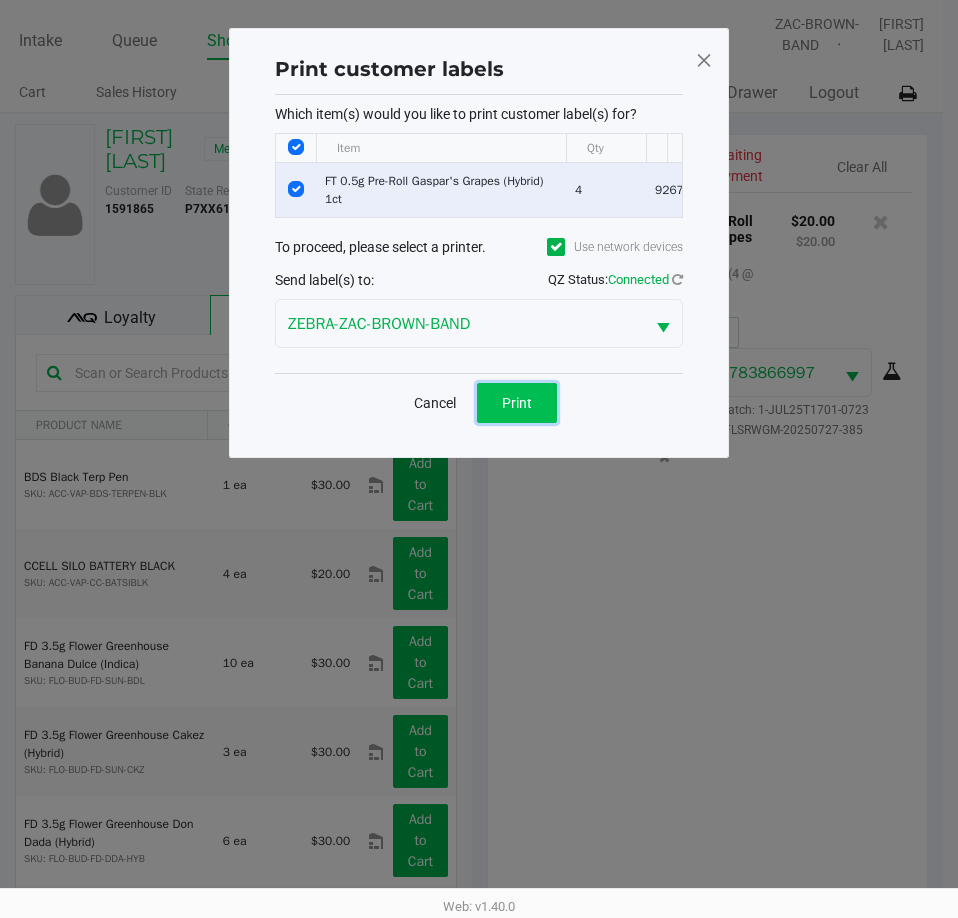 click on "Print" 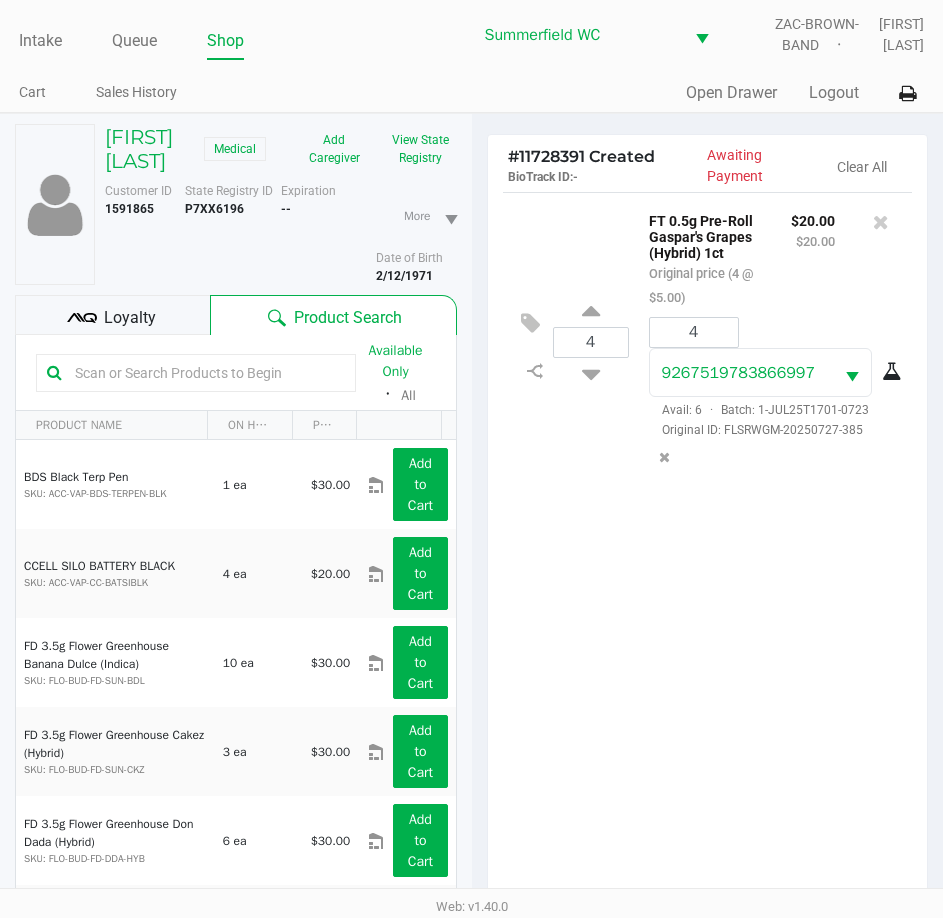 click on "Loyalty" 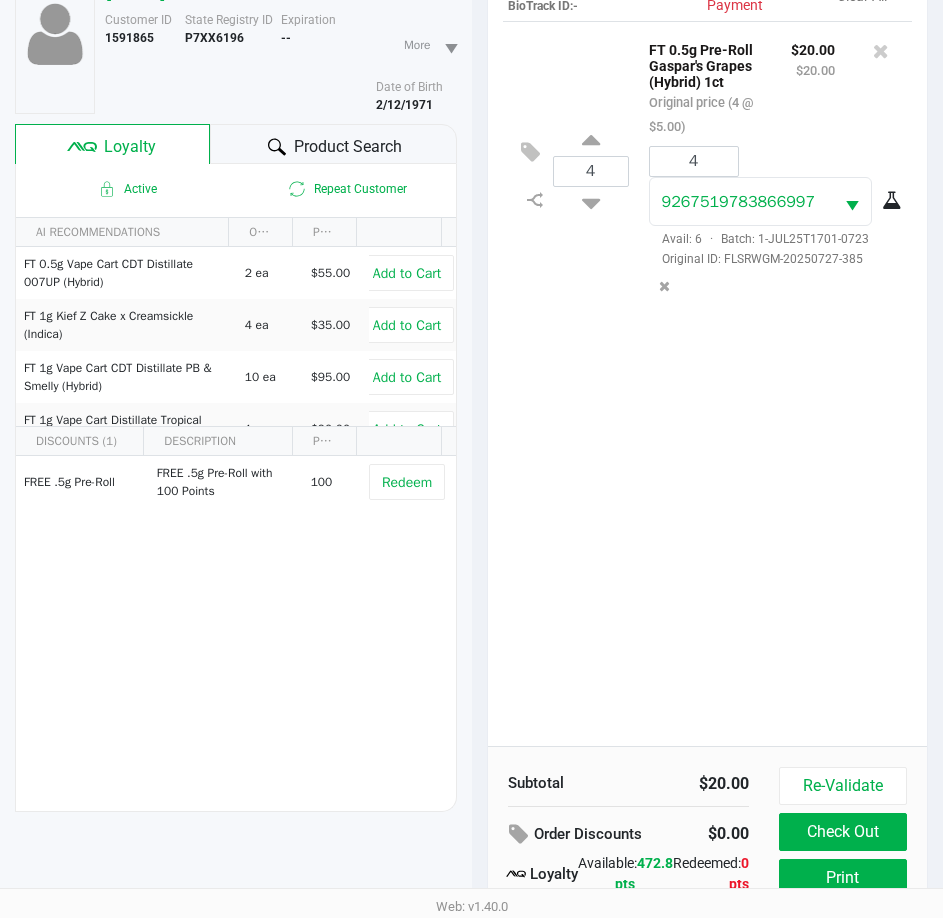 scroll, scrollTop: 265, scrollLeft: 0, axis: vertical 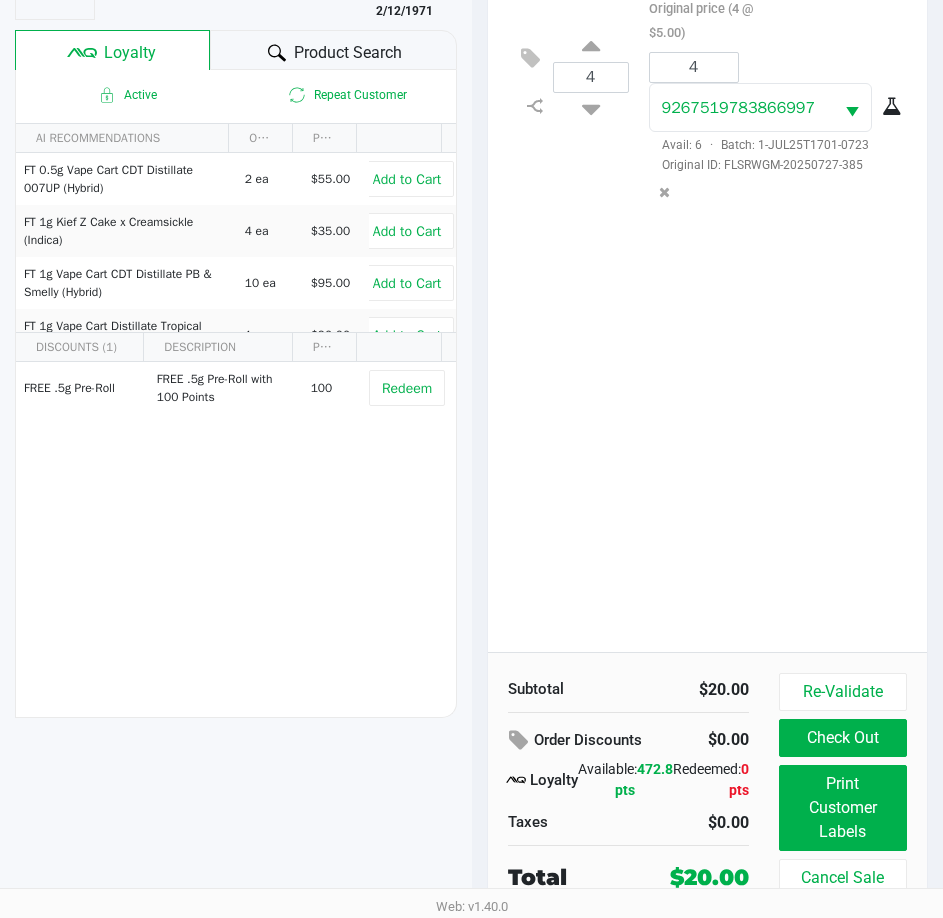 click on "4  FT 0.5g Pre-Roll Gaspar's Grapes (Hybrid) 1ct   Original price (4 @ $5.00) $20.00 $20.00 4 9267519783866997  Avail: 6  ·  Batch: 1-JUL25T1701-0723   Original ID: FLSRWGM-20250727-385" 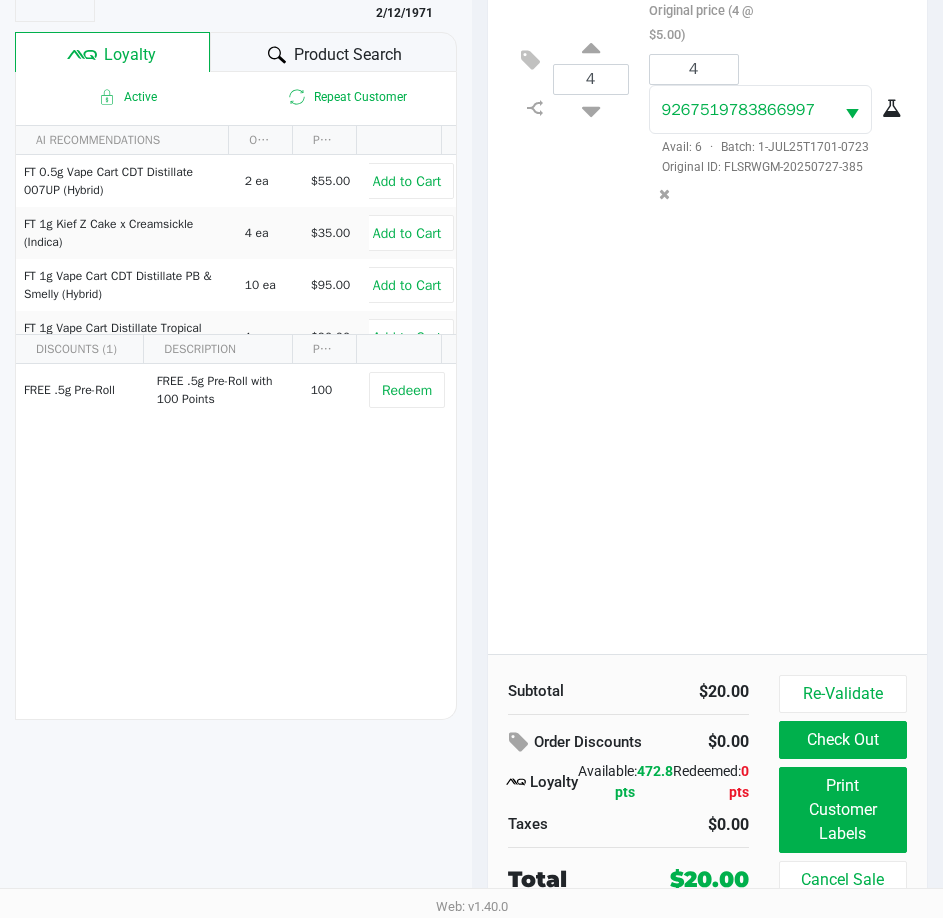 scroll, scrollTop: 265, scrollLeft: 0, axis: vertical 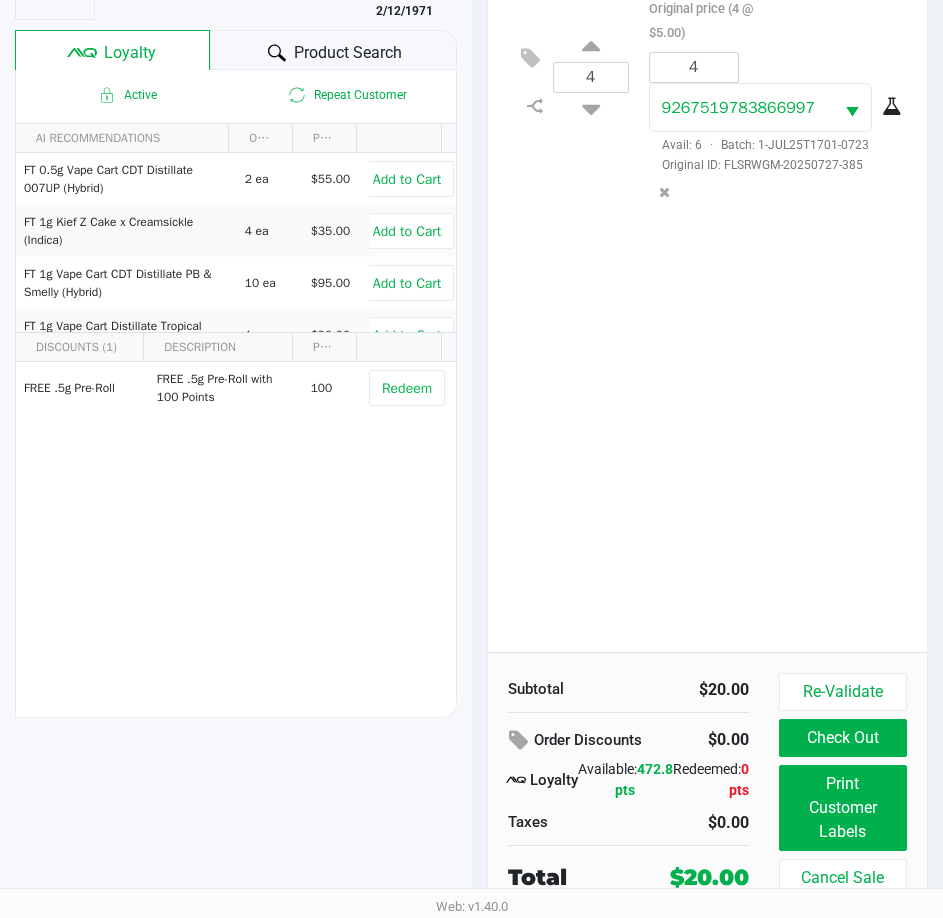 click on "4  FT 0.5g Pre-Roll Gaspar's Grapes (Hybrid) 1ct   Original price (4 @ $5.00) $20.00 $20.00 4 9267519783866997  Avail: 6  ·  Batch: 1-JUL25T1701-0723   Original ID: FLSRWGM-20250727-385" 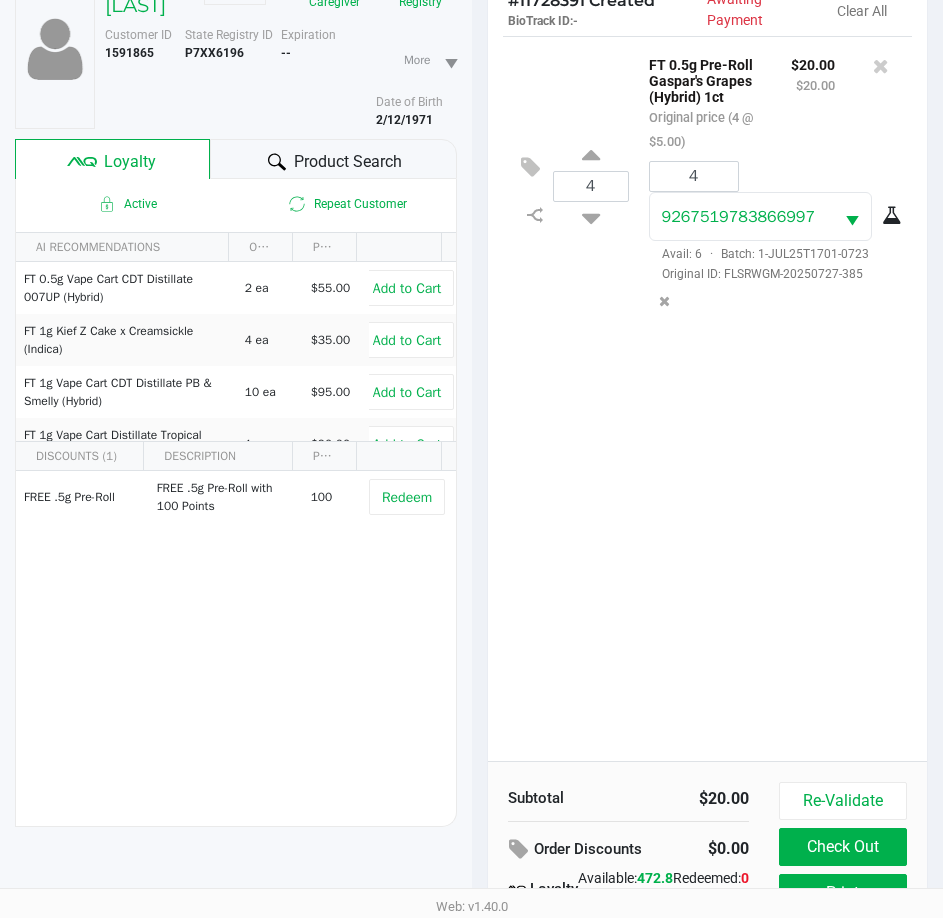 scroll, scrollTop: 265, scrollLeft: 0, axis: vertical 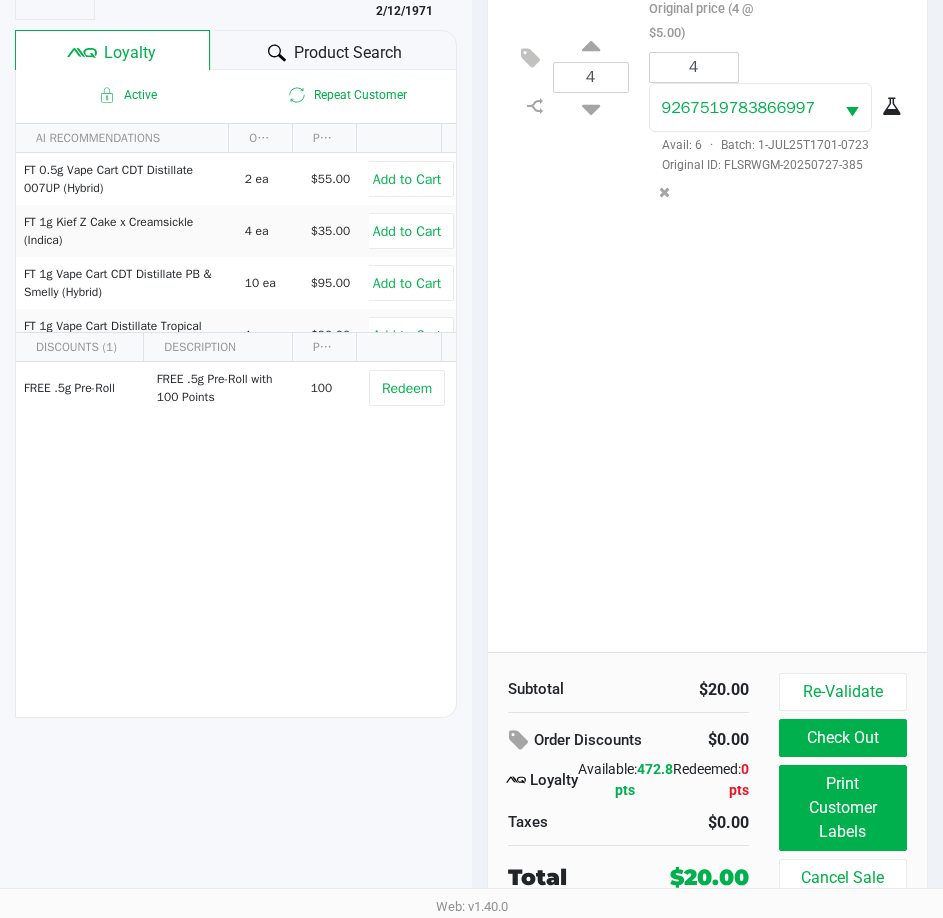 click on "4  FT 0.5g Pre-Roll Gaspar's Grapes (Hybrid) 1ct   Original price (4 @ $5.00) $20.00 $20.00 4 9267519783866997  Avail: 6  ·  Batch: 1-JUL25T1701-0723   Original ID: FLSRWGM-20250727-385" 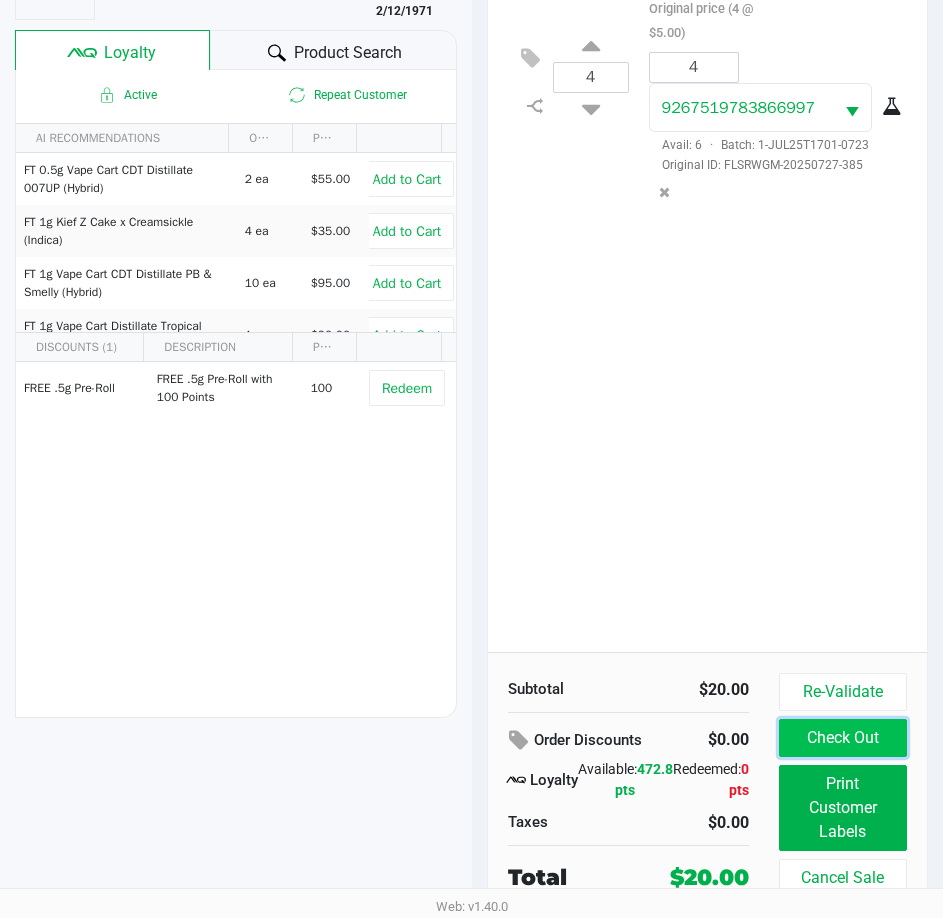 click on "Check Out" 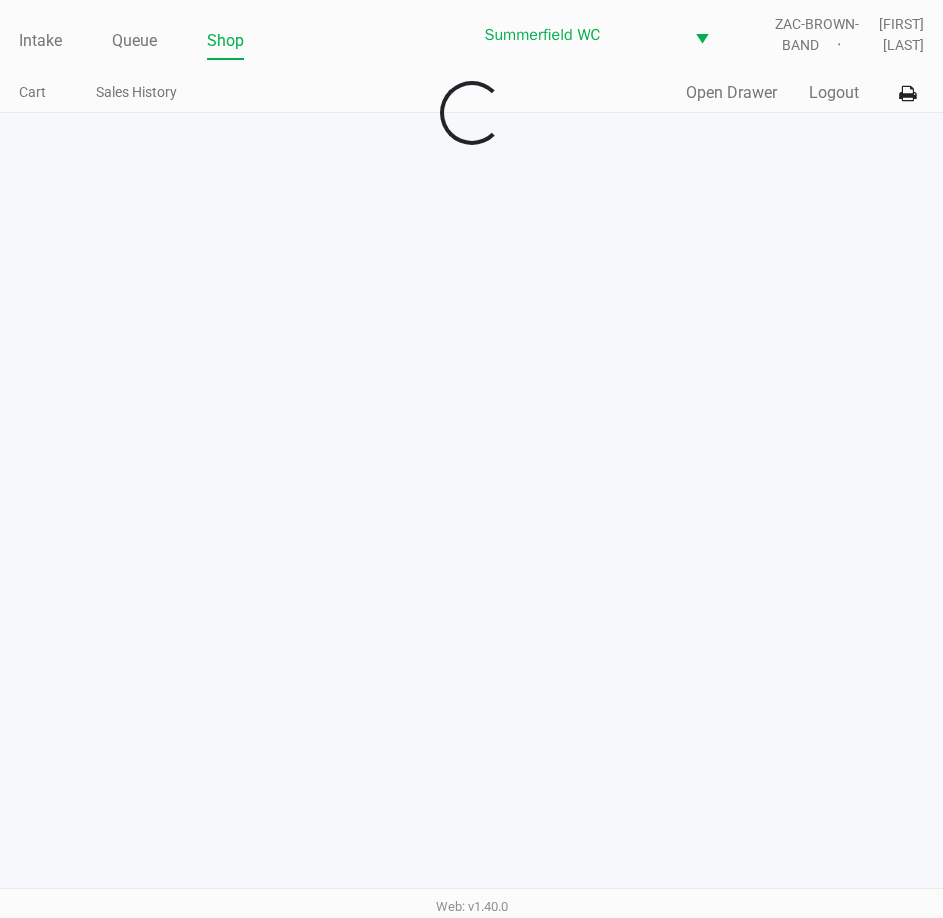 scroll, scrollTop: 0, scrollLeft: 0, axis: both 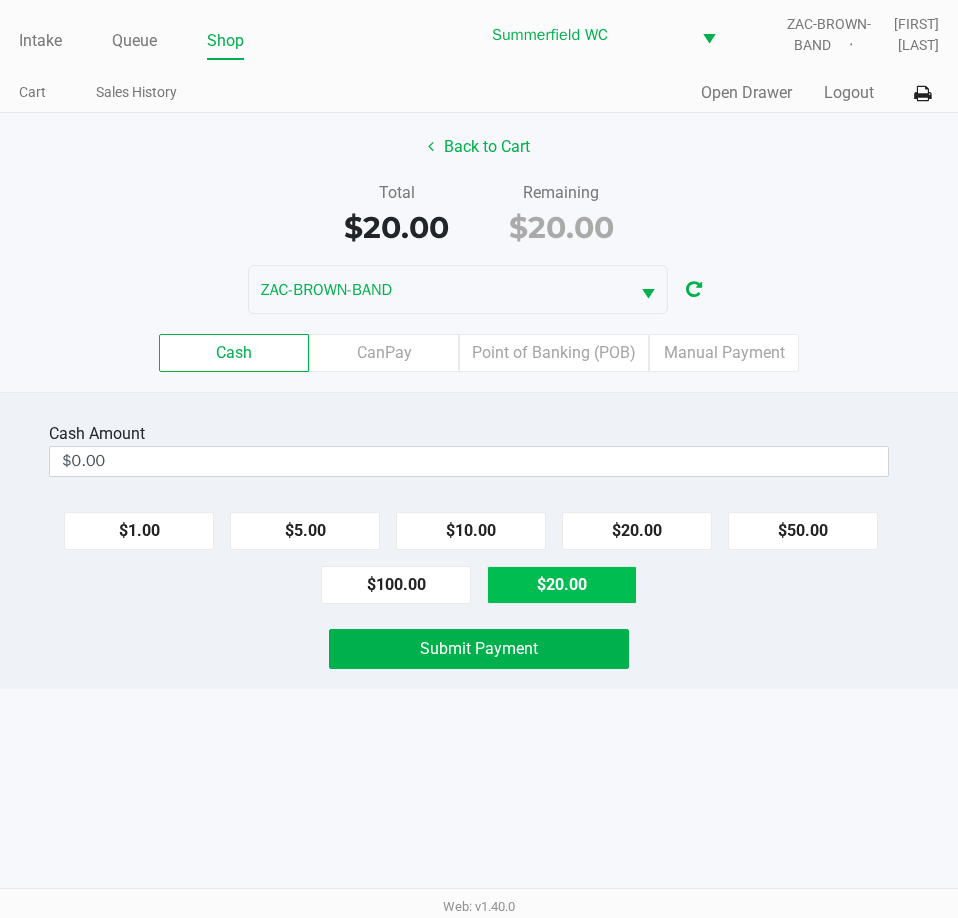 click on "$20.00" 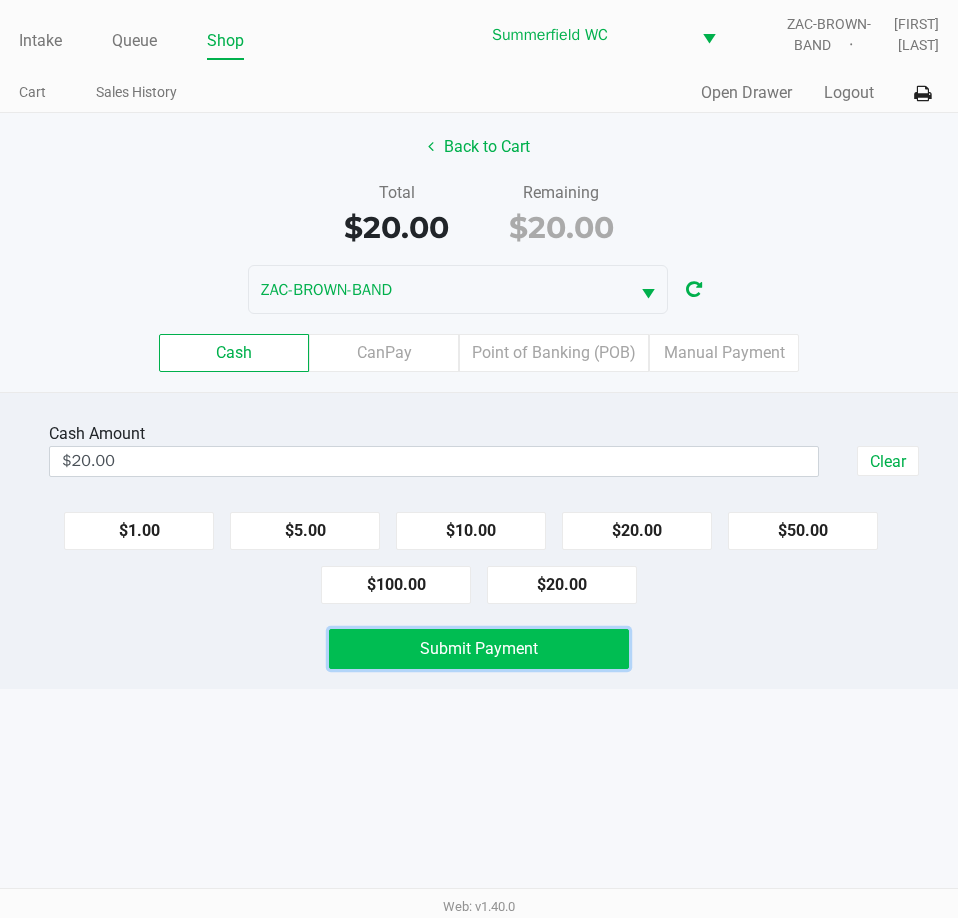 click on "Submit Payment" 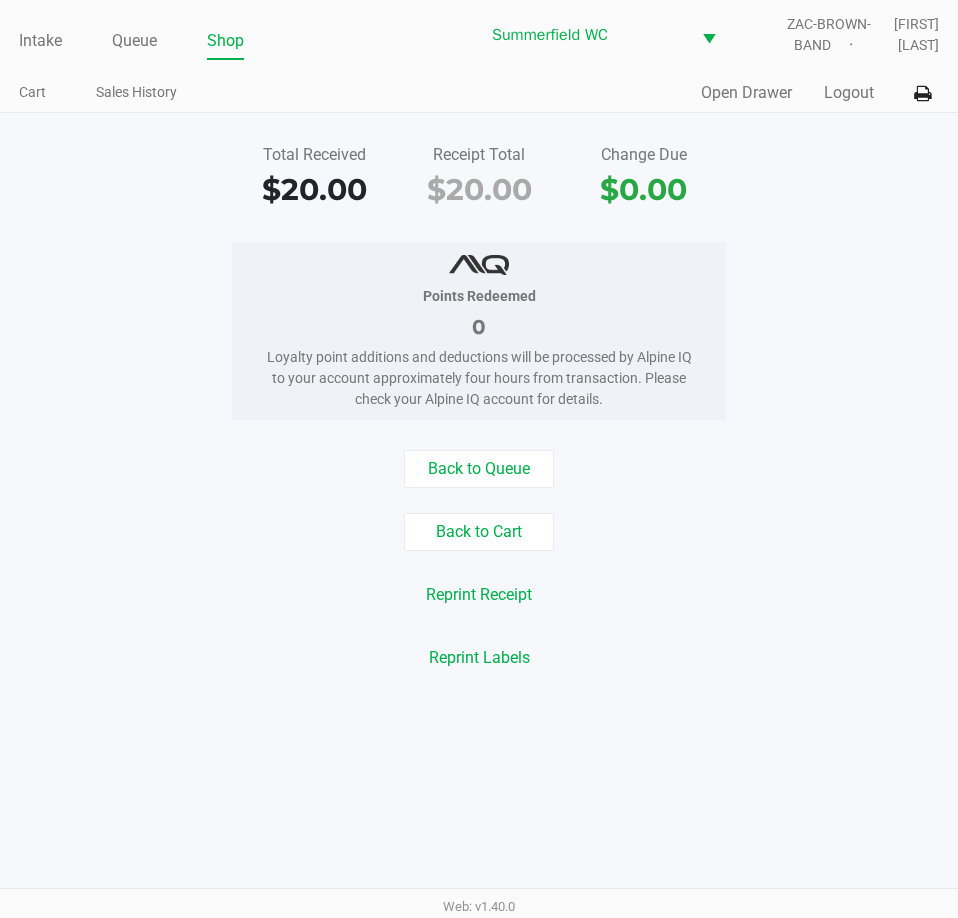 click on "Points Redeemed   0   Loyalty point additions and deductions will be processed by Alpine IQ to your account approximately four hours from transaction. Please check your Alpine IQ account for details." 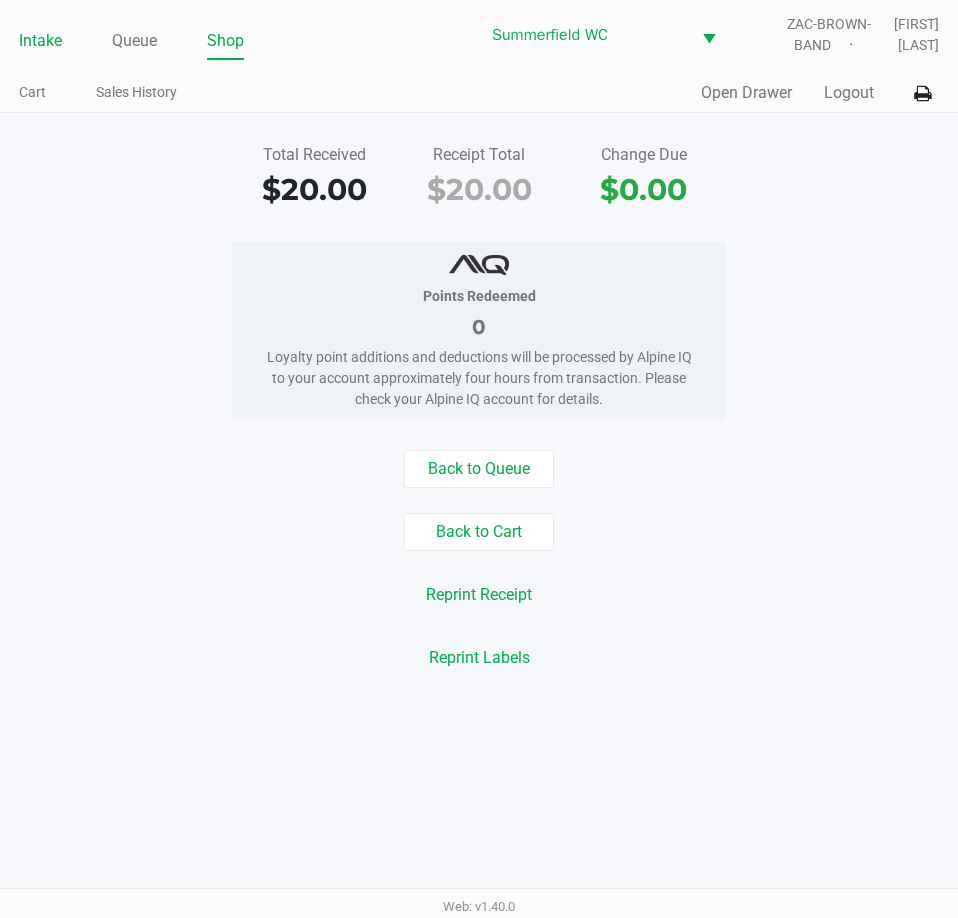 click on "Intake" 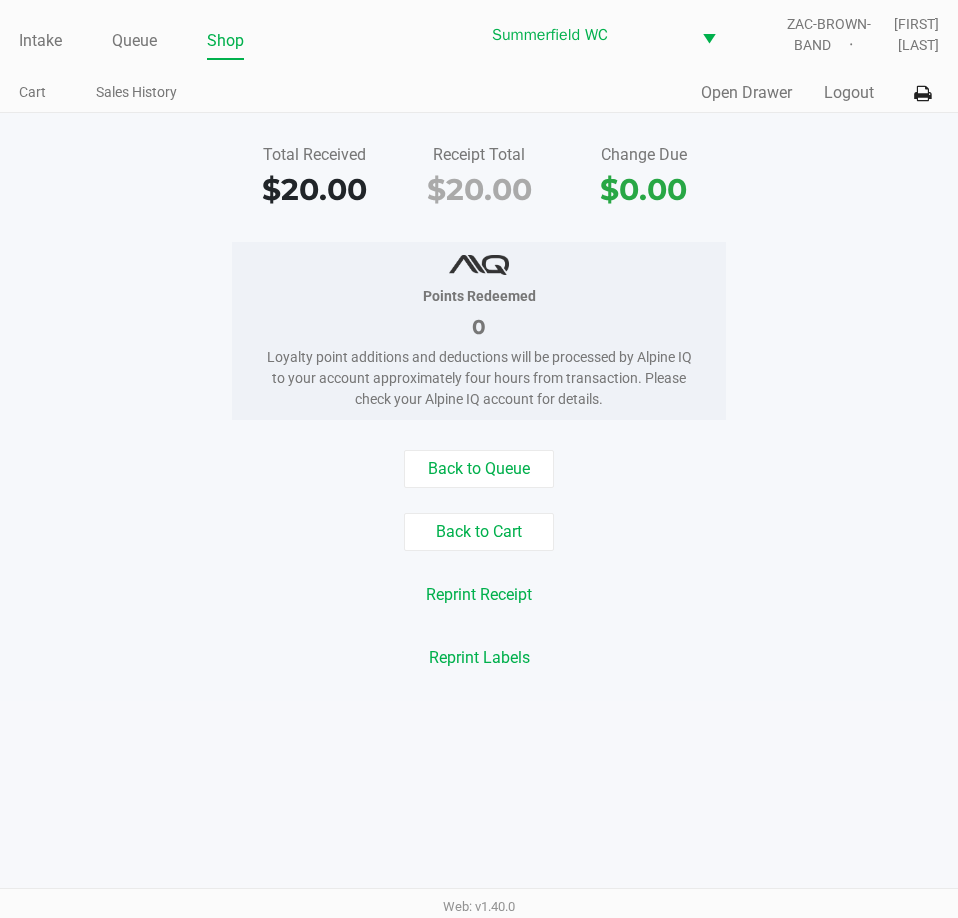 click on "Total Received   $20.00   Receipt Total   $20.00   Change Due   $0.00" 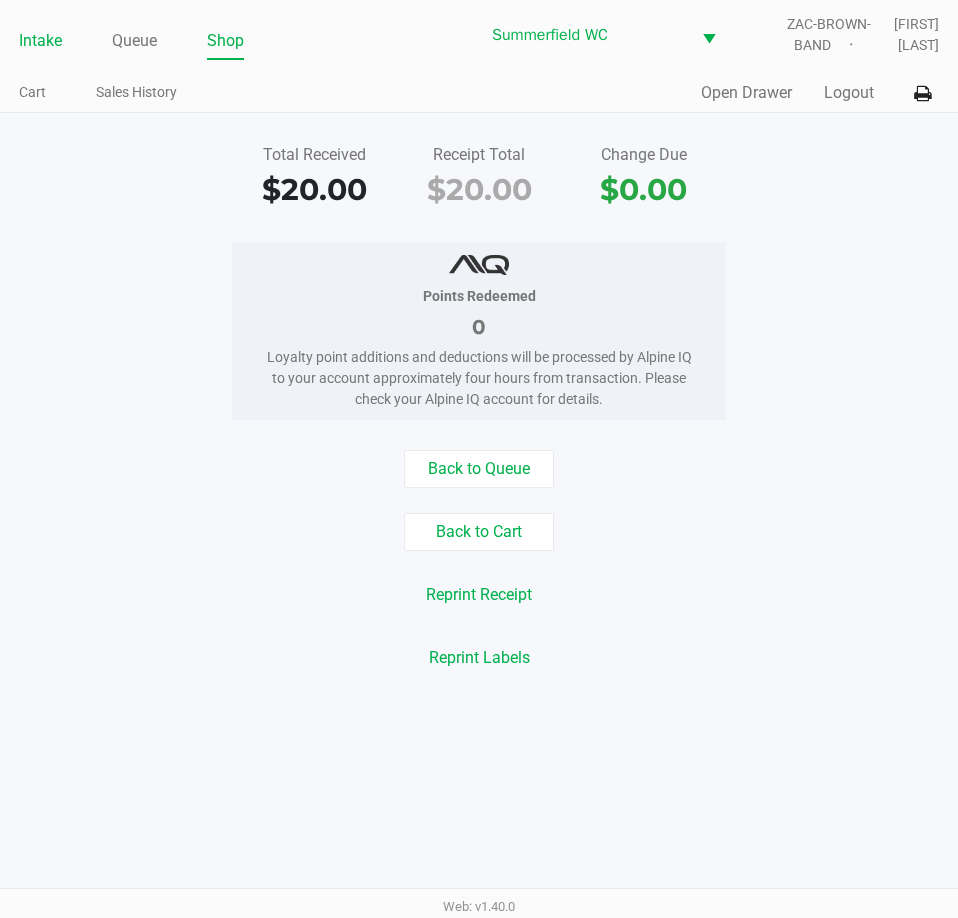 click on "Intake" 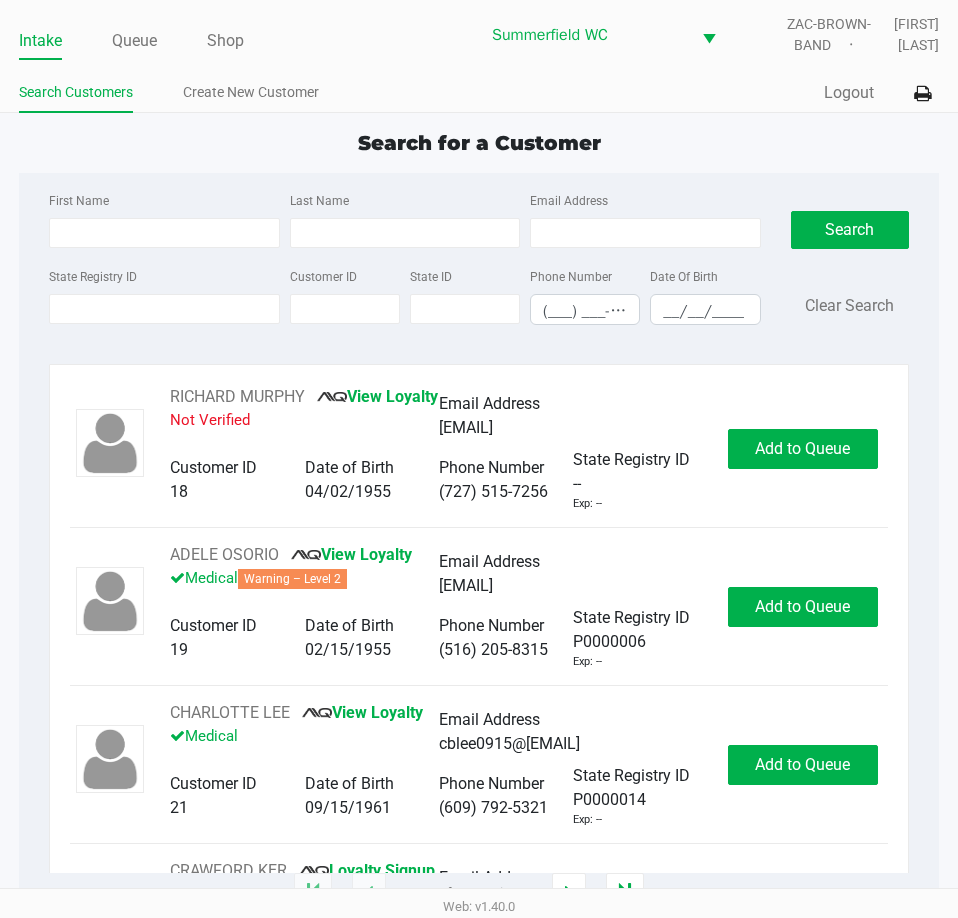 click on "Search for a Customer First Name Last Name Email Address State Registry ID Customer ID State ID Phone Number (___) ___-____ Date Of Birth __/__/____  Search   Clear Search   RICHARD MURPHY       View Loyalty   Not Verified   Email Address   ms1111111111@hotmail.com   Customer ID   18   Date of Birth   04/02/1955   Phone Number   (727) 515-7256   State Registry ID   --   Exp: --   Add to Queue   ADELE OSORIO       View Loyalty   Medical   Warning – Level 2   Email Address   floatingonmycloud@gmail.com   Customer ID   19   Date of Birth   02/15/1955   Phone Number   (516) 205-8315   State Registry ID   P0000006   Exp: --   Add to Queue   CHARLOTTE LEE       View Loyalty   Medical   Email Address   cblee0915@gmail.com   Customer ID   21   Date of Birth   09/15/1961   Phone Number   (609) 792-5321   State Registry ID   P0000014   Exp: --   Add to Queue   CRAWFORD KER       Loyalty Signup   Medical   Email Address   --   Customer ID   23   Date of Birth   07/27/2006   Phone Number   (727) 409-2778" 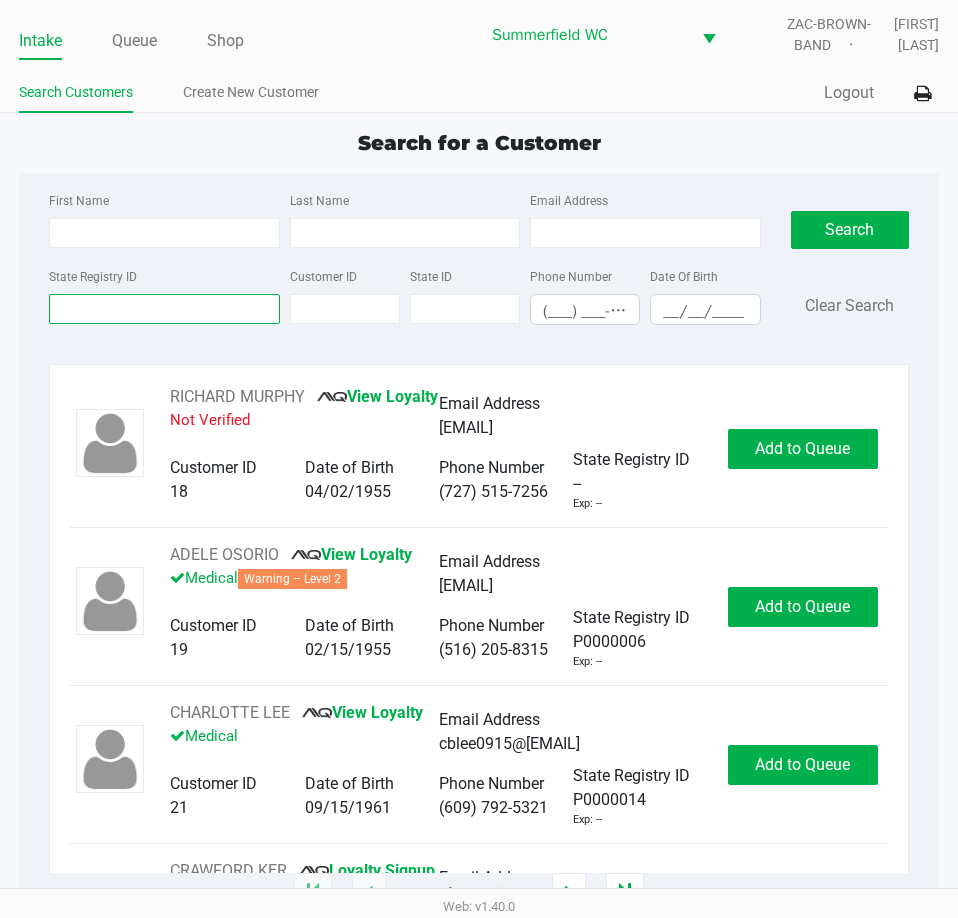click on "State Registry ID" at bounding box center [164, 309] 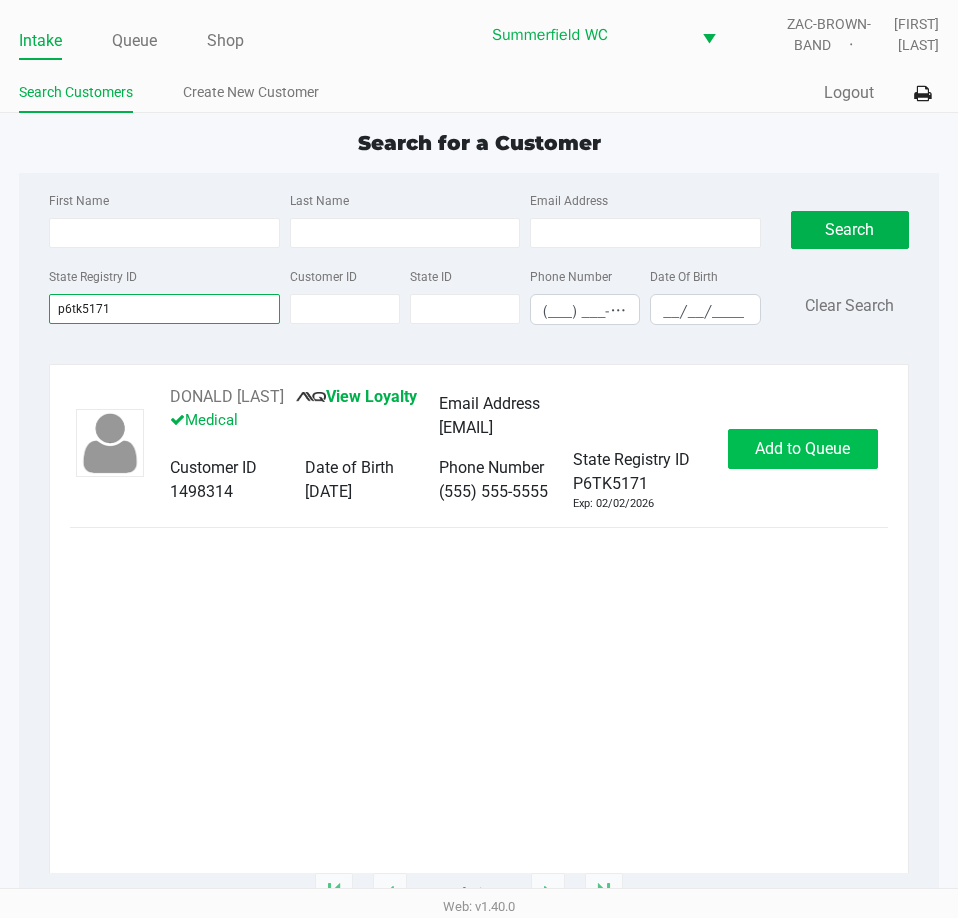 type on "p6tk5171" 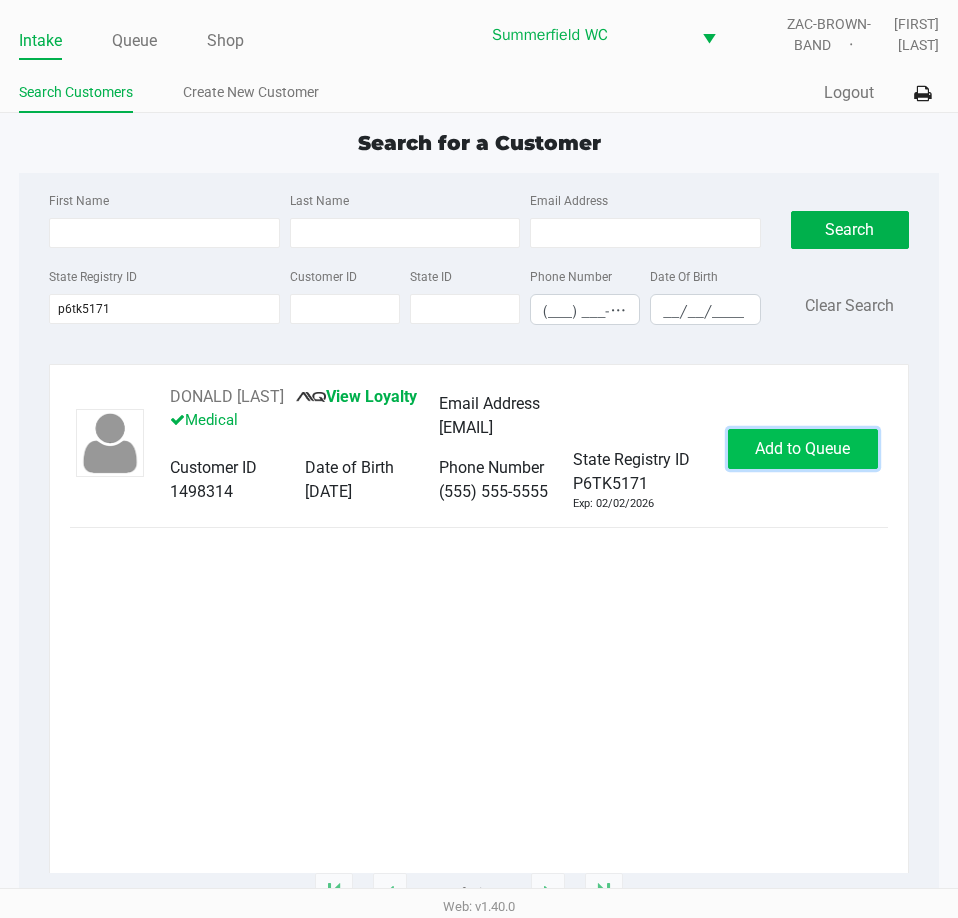 click on "Add to Queue" 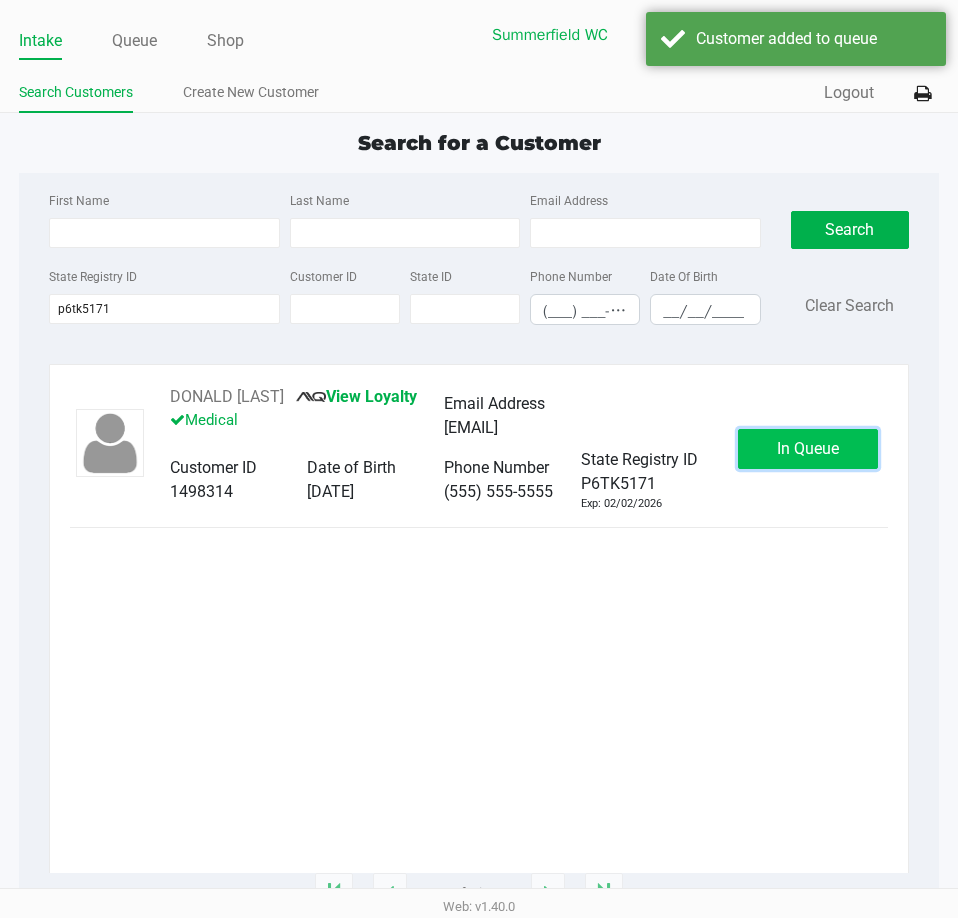 click on "In Queue" 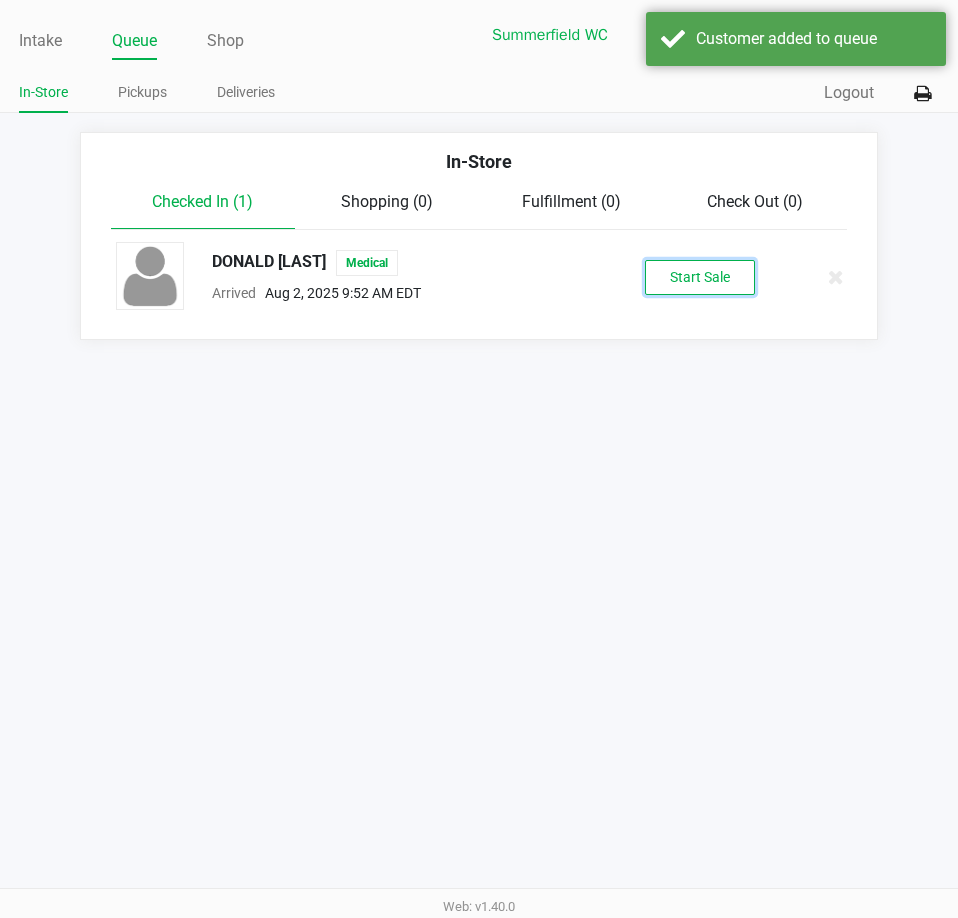 click on "Start Sale" 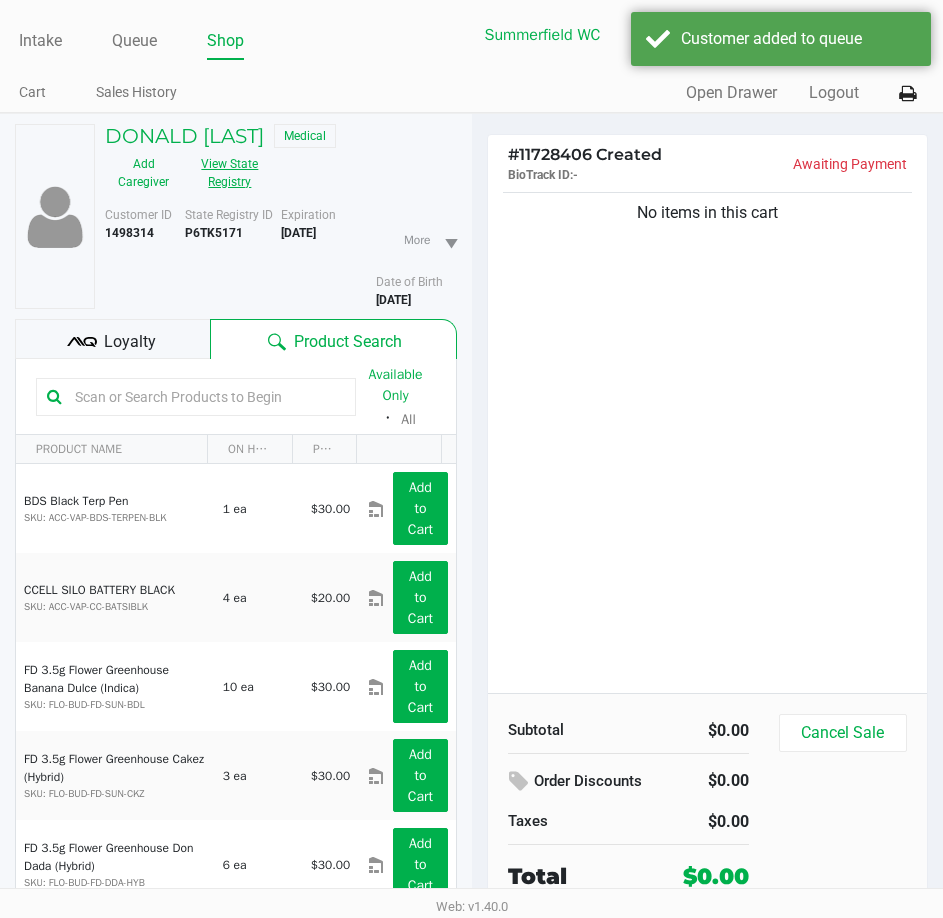 click on "View State Registry" 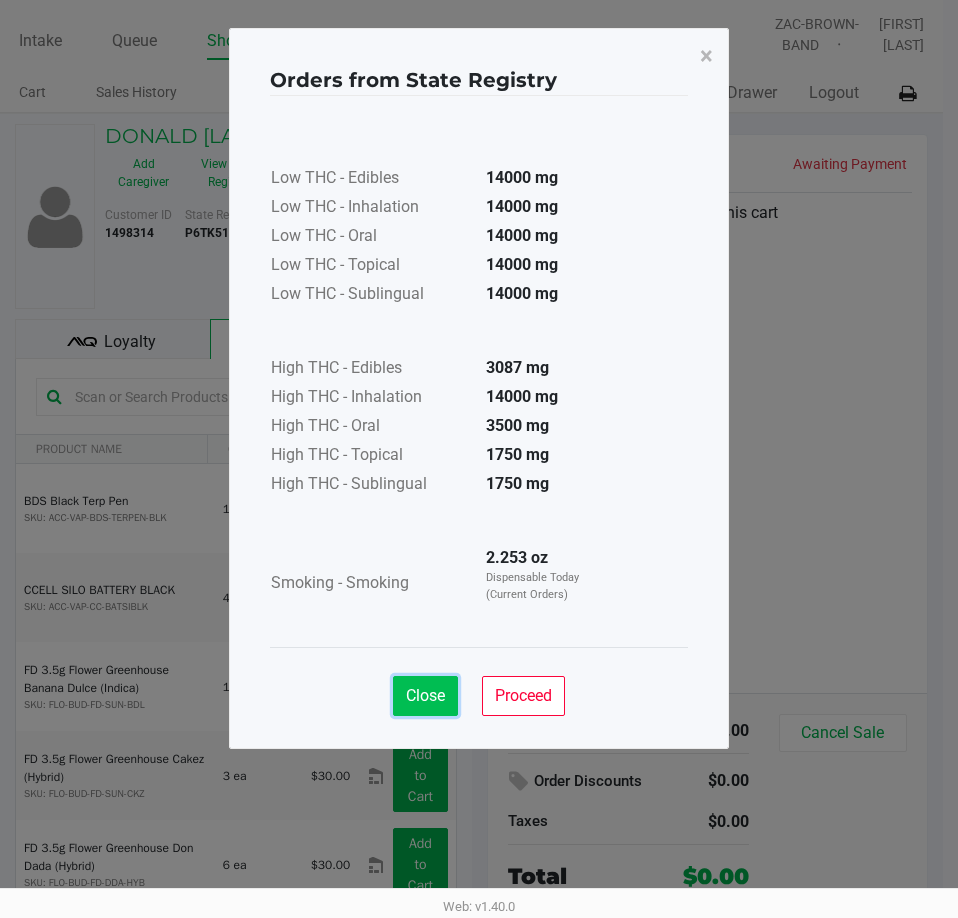 click on "Close" 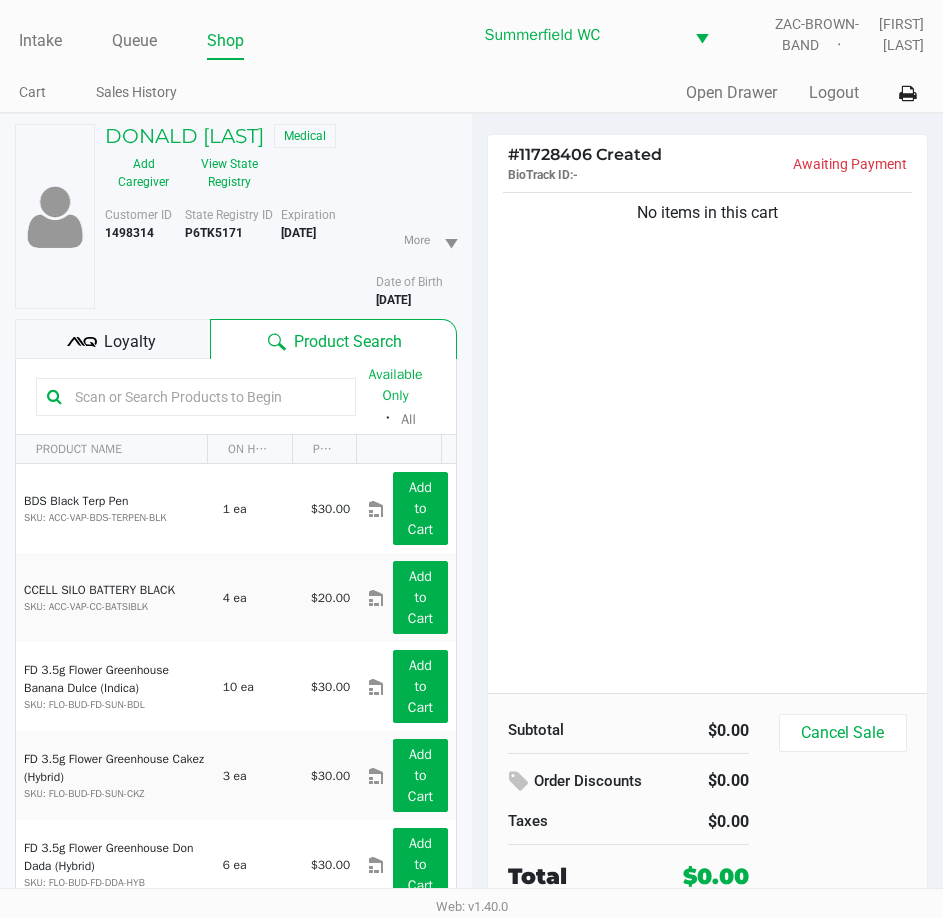 click on "No items in this cart" 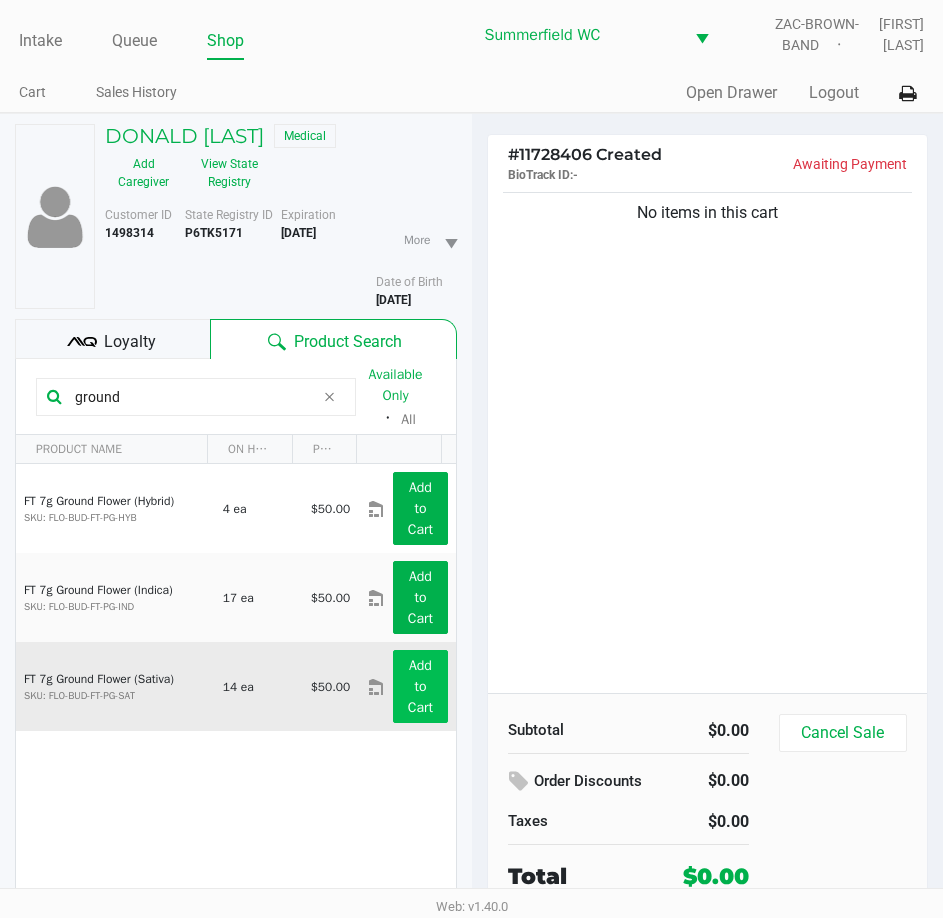 type on "ground" 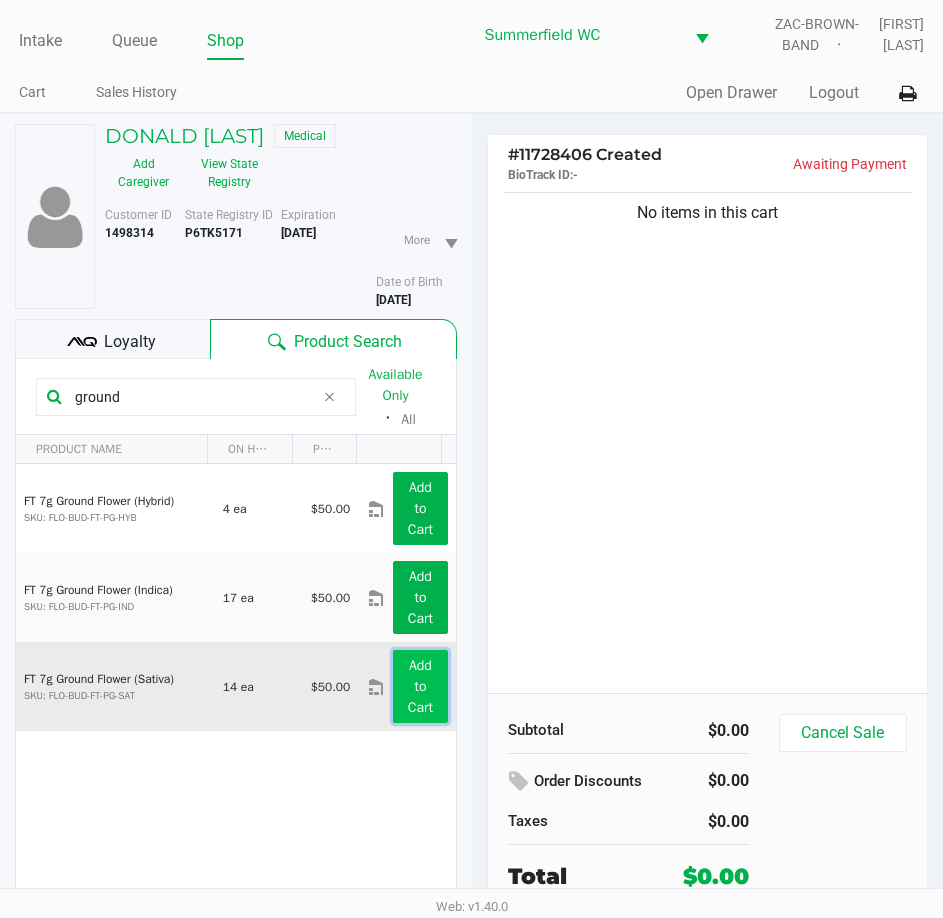 click on "Add to Cart" 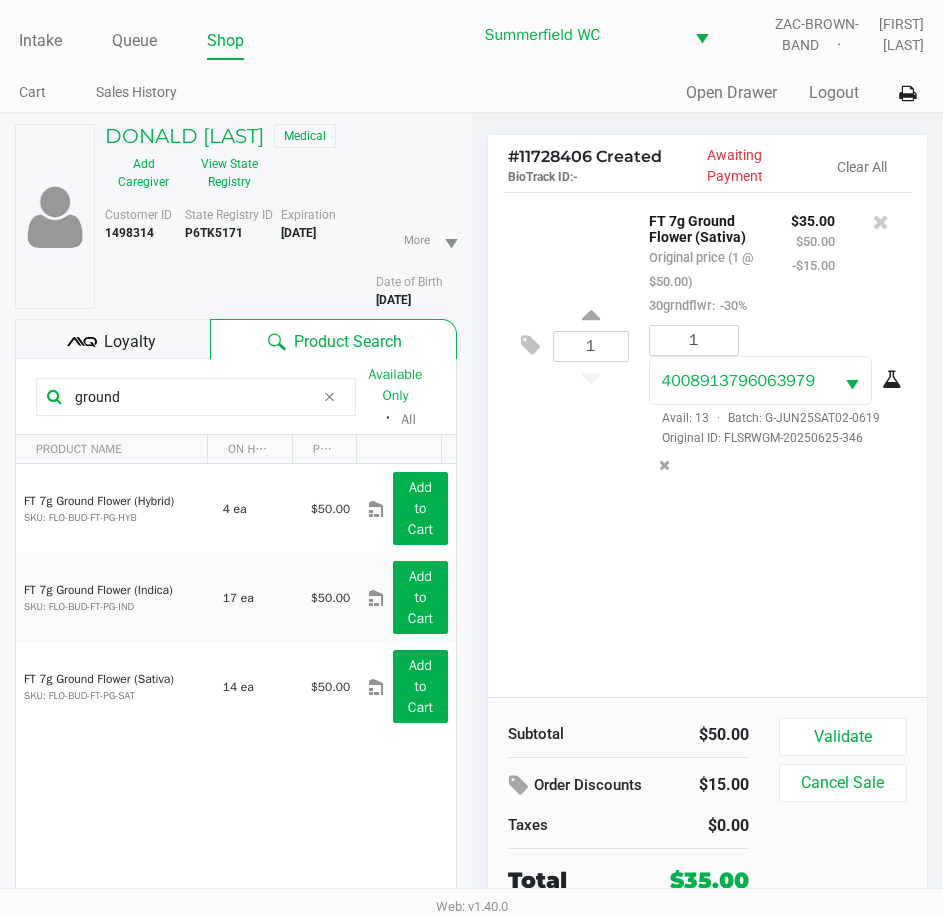 drag, startPoint x: 157, startPoint y: 392, endPoint x: 532, endPoint y: 246, distance: 402.41895 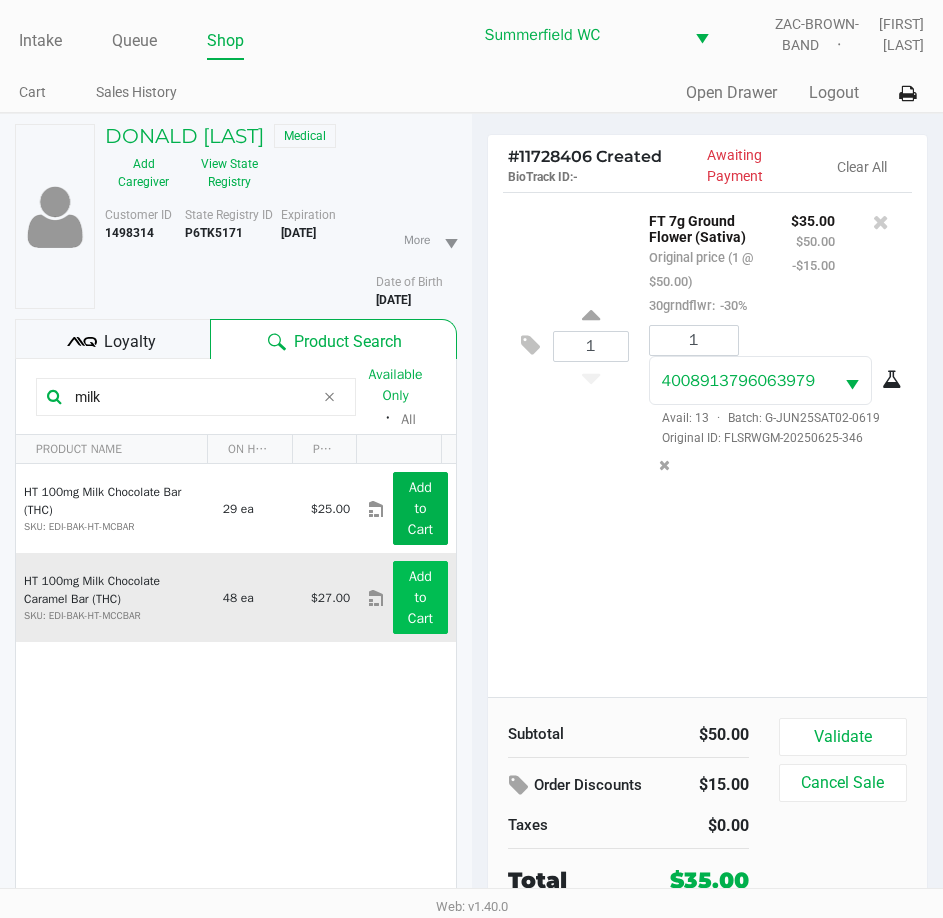type on "milk" 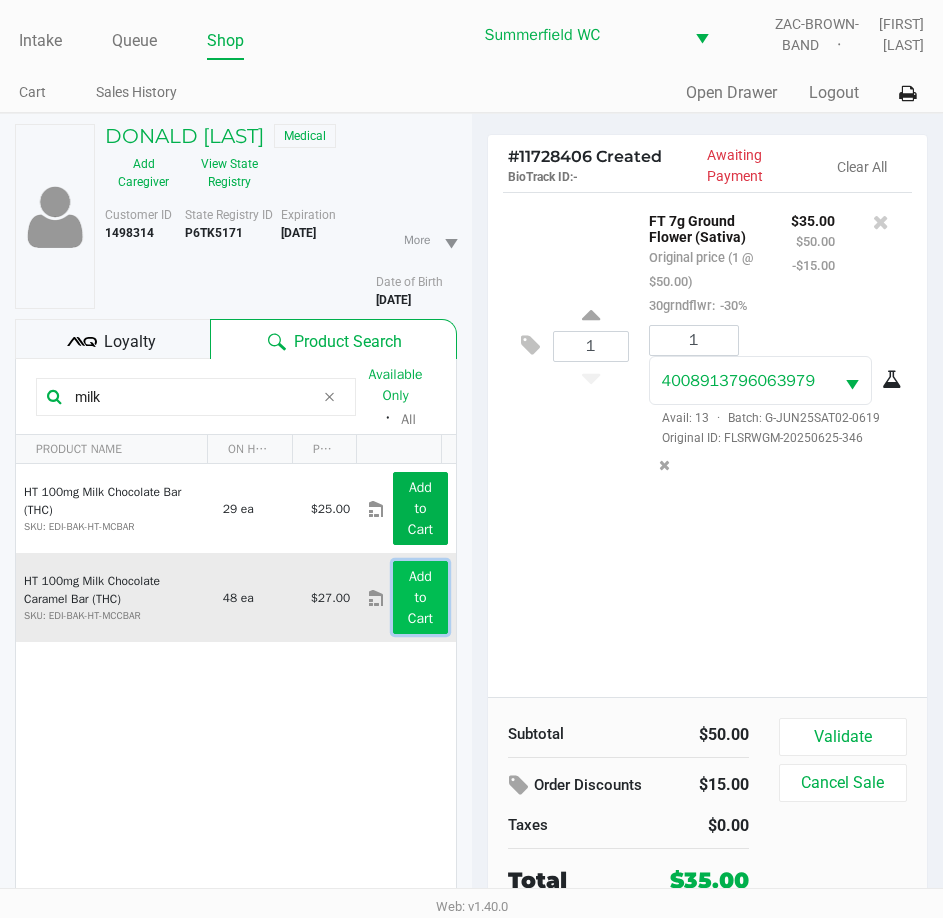 click on "Add to Cart" 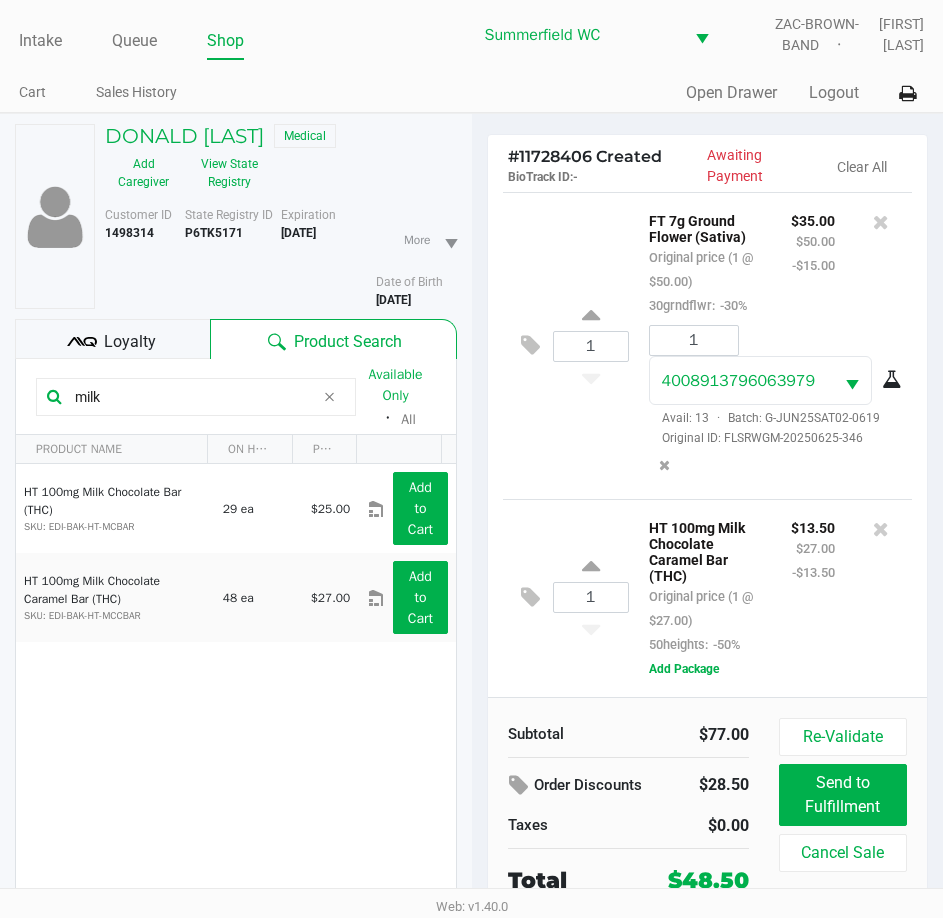 scroll, scrollTop: 28, scrollLeft: 0, axis: vertical 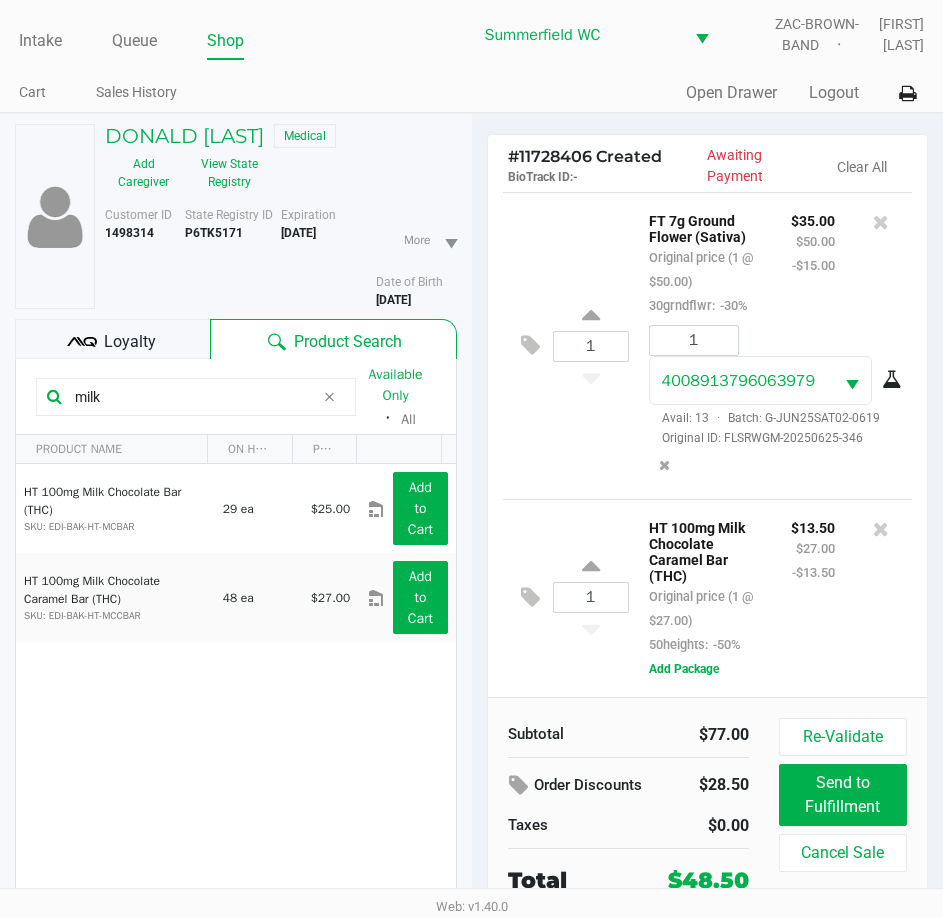 click on "1  FT 7g Ground Flower (Sativa)   Original price (1 @ $50.00)  30grndflwr:  -30% $35.00 $50.00 -$15.00 1 4008913796063979  Avail: 13  ·  Batch: G-JUN25SAT02-0619   Original ID: FLSRWGM-20250625-346" 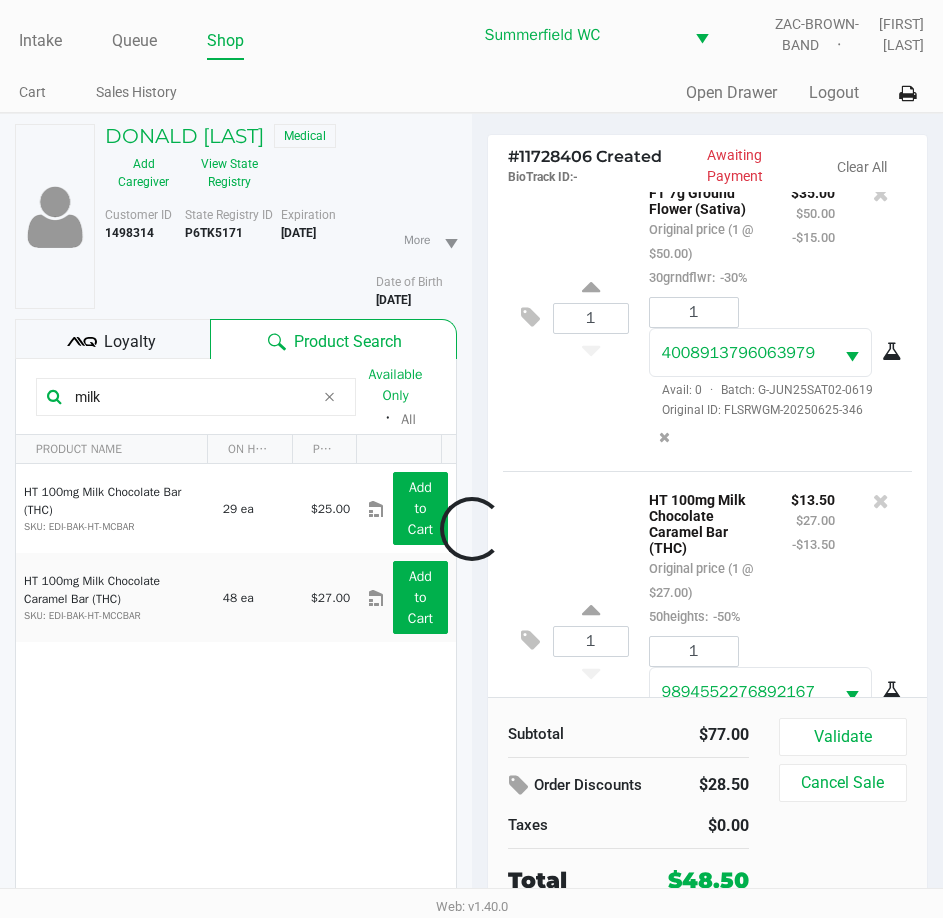 scroll, scrollTop: 171, scrollLeft: 0, axis: vertical 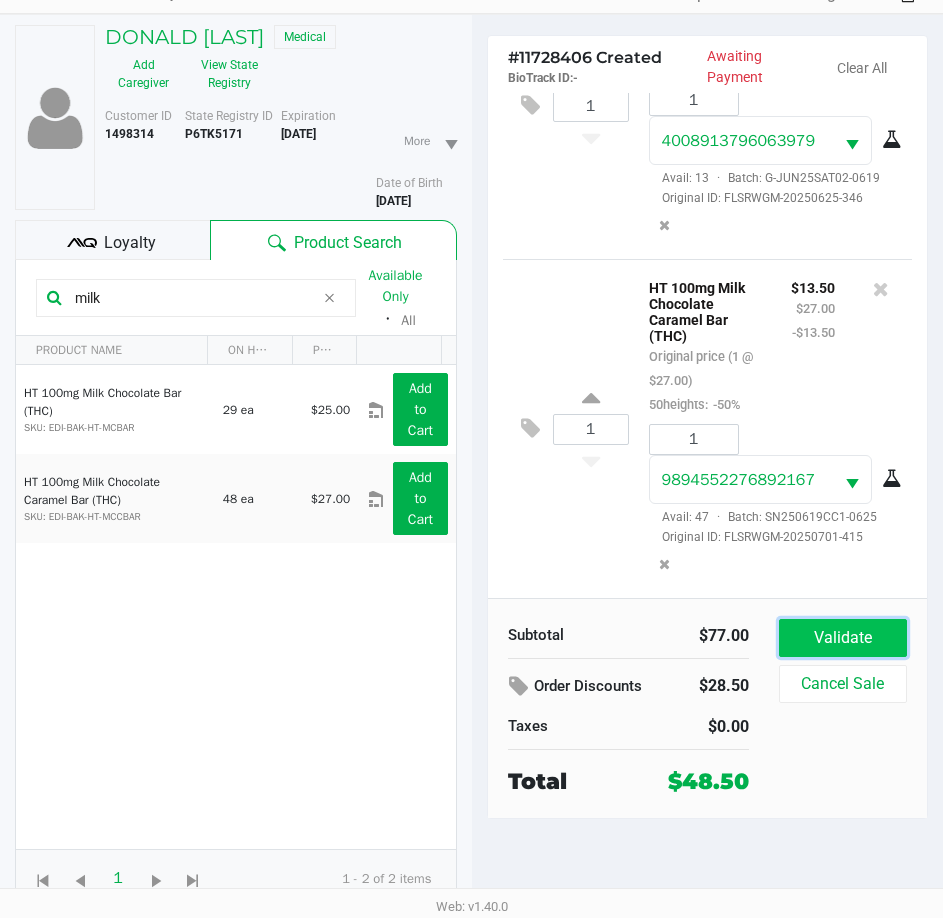 click on "Validate" 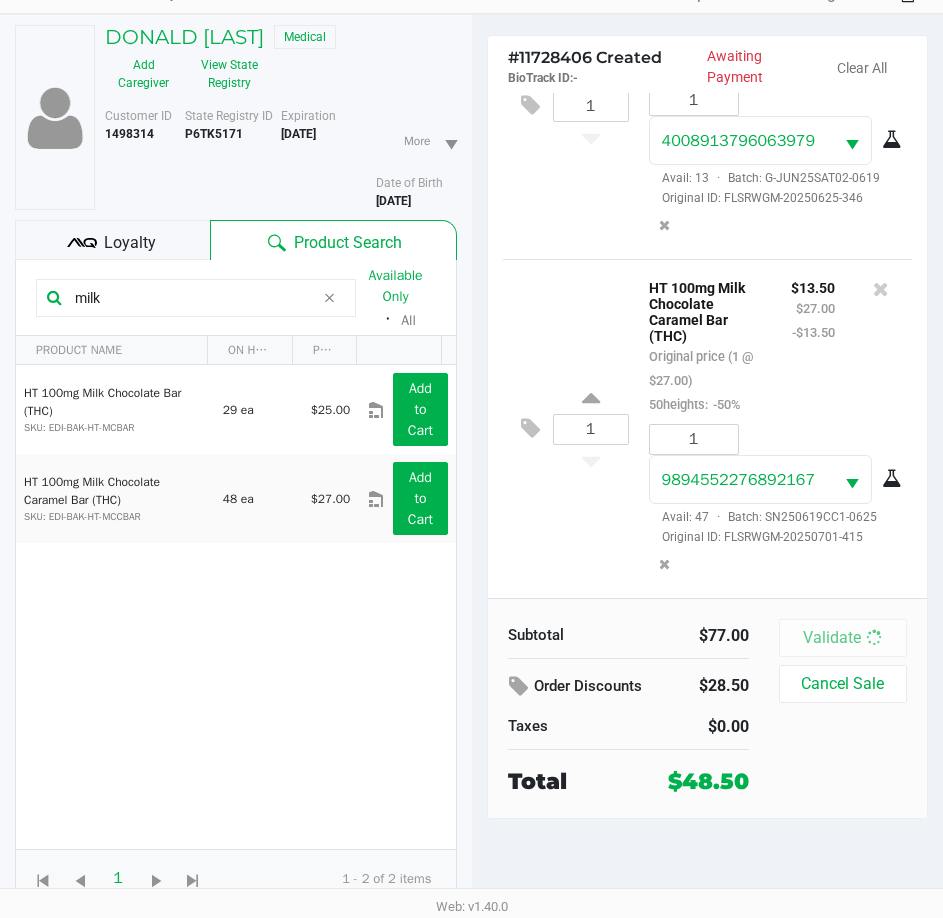 scroll, scrollTop: 0, scrollLeft: 0, axis: both 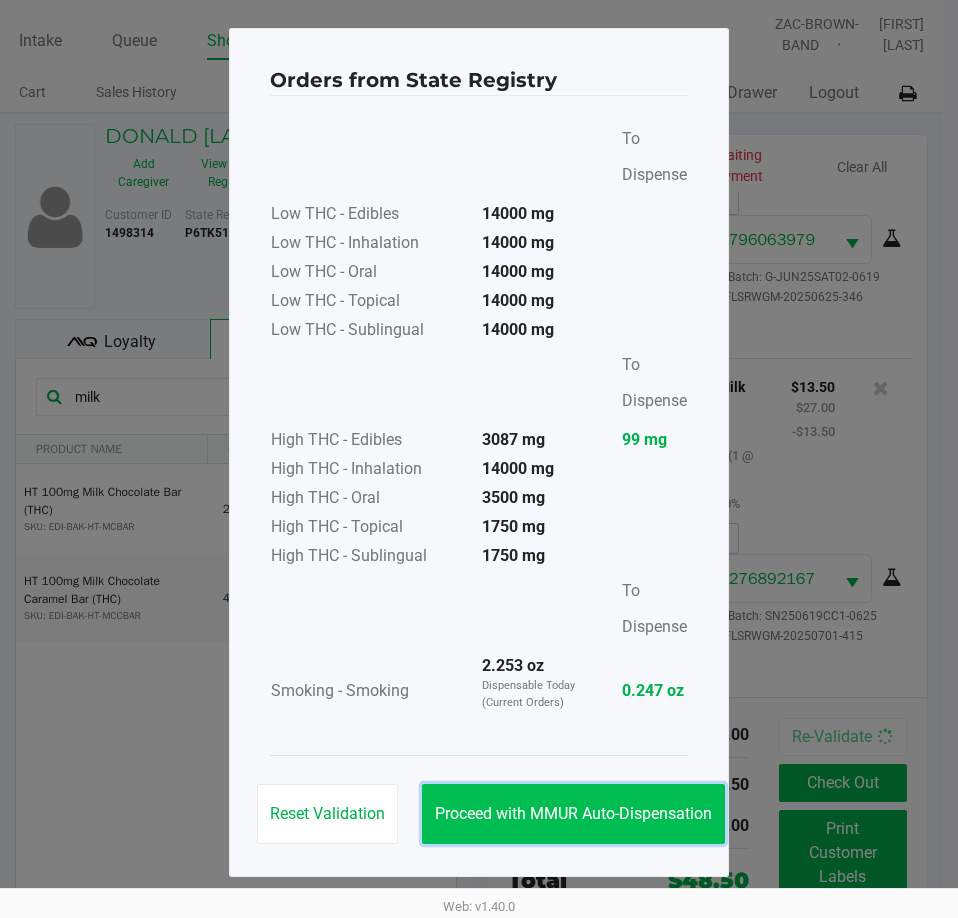 click on "Proceed with MMUR Auto-Dispensation" 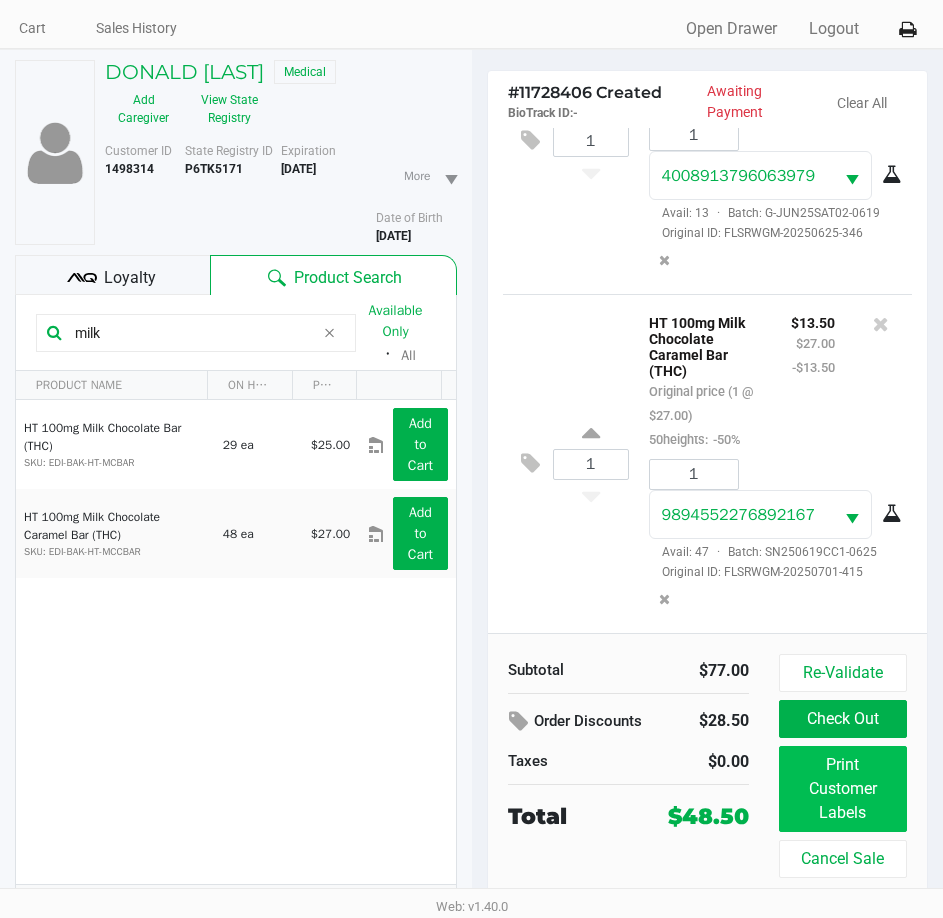 scroll, scrollTop: 99, scrollLeft: 0, axis: vertical 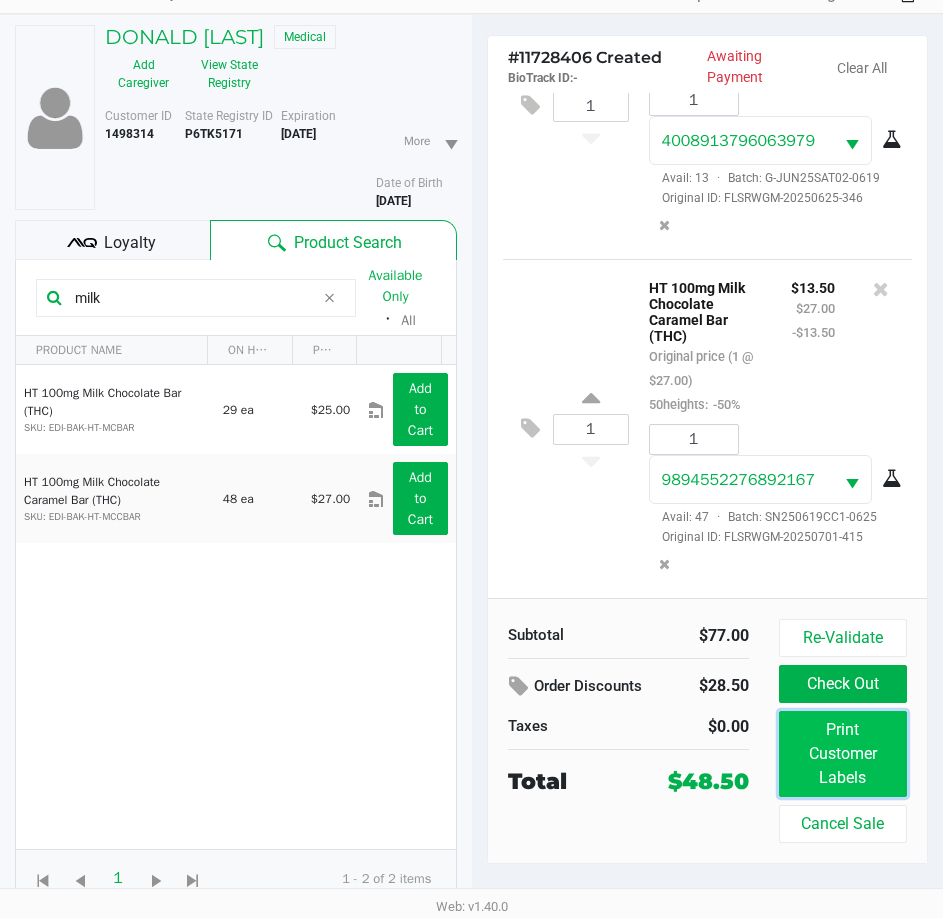 click on "Print Customer Labels" 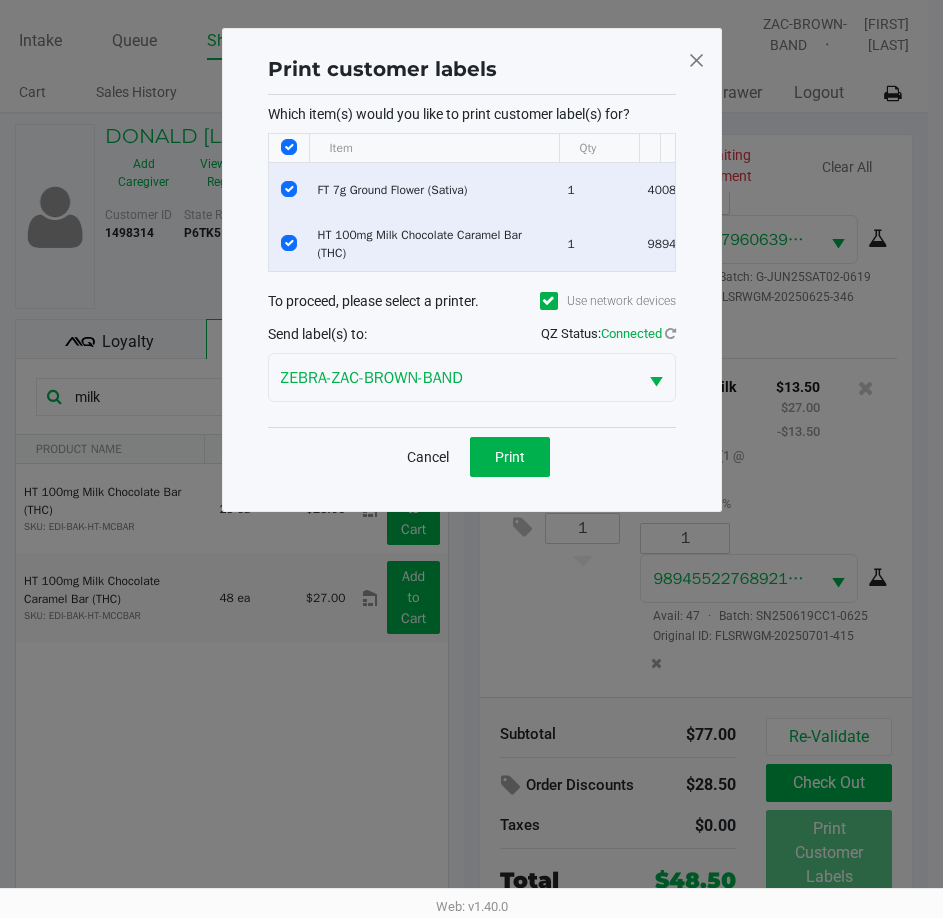 scroll, scrollTop: 0, scrollLeft: 0, axis: both 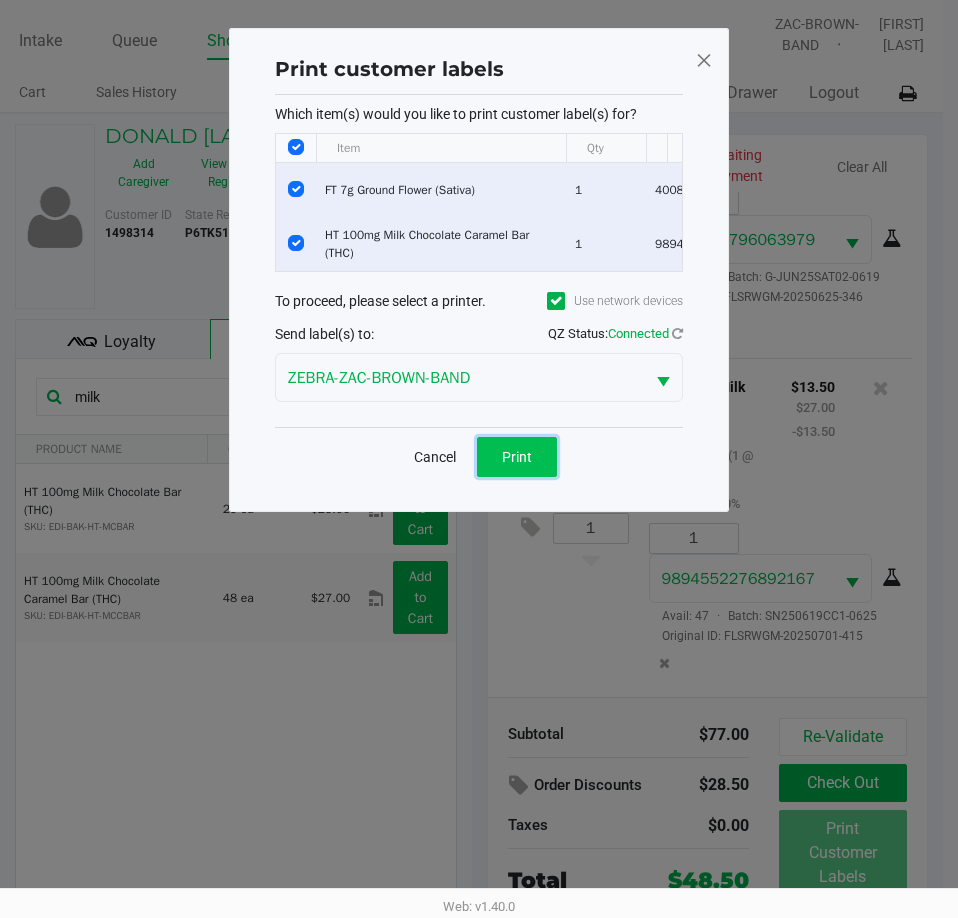 click on "Print" 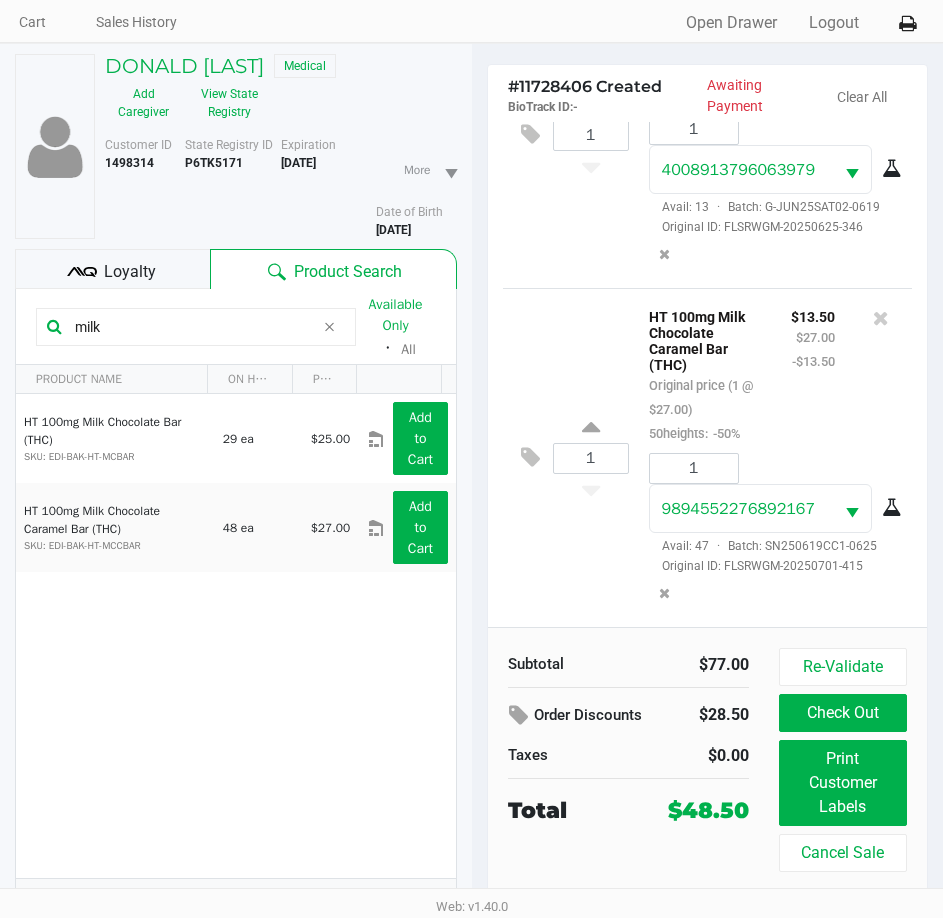 scroll, scrollTop: 99, scrollLeft: 0, axis: vertical 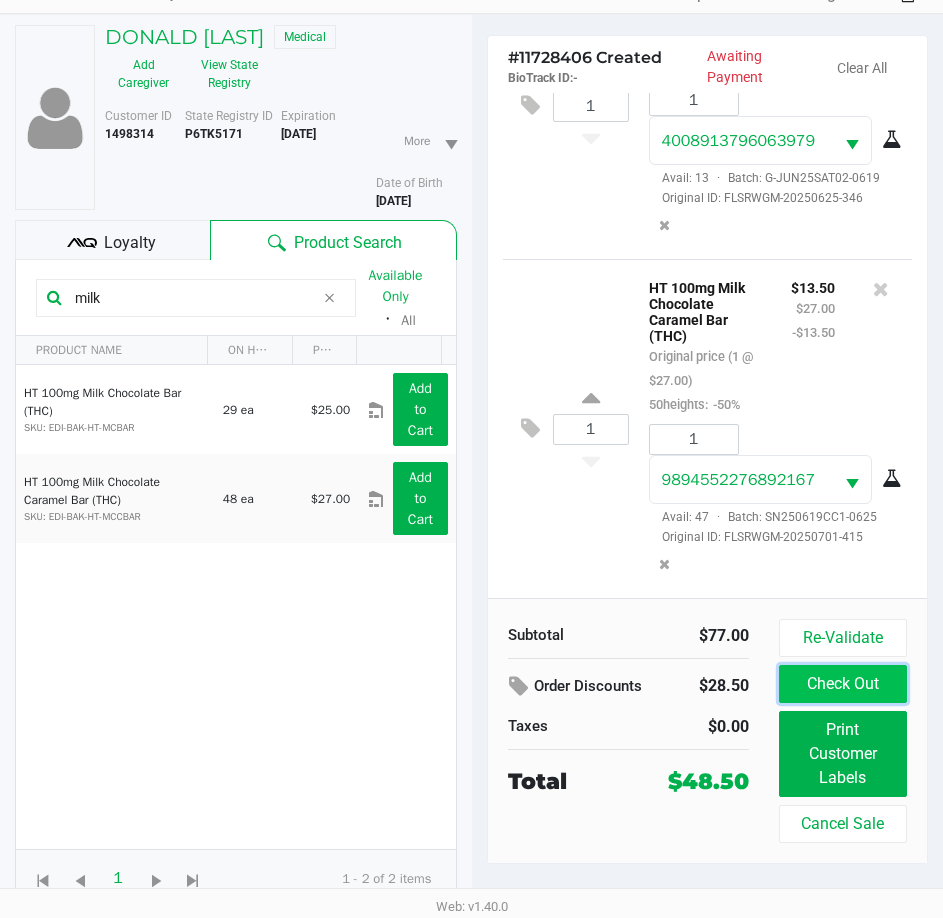 click on "Check Out" 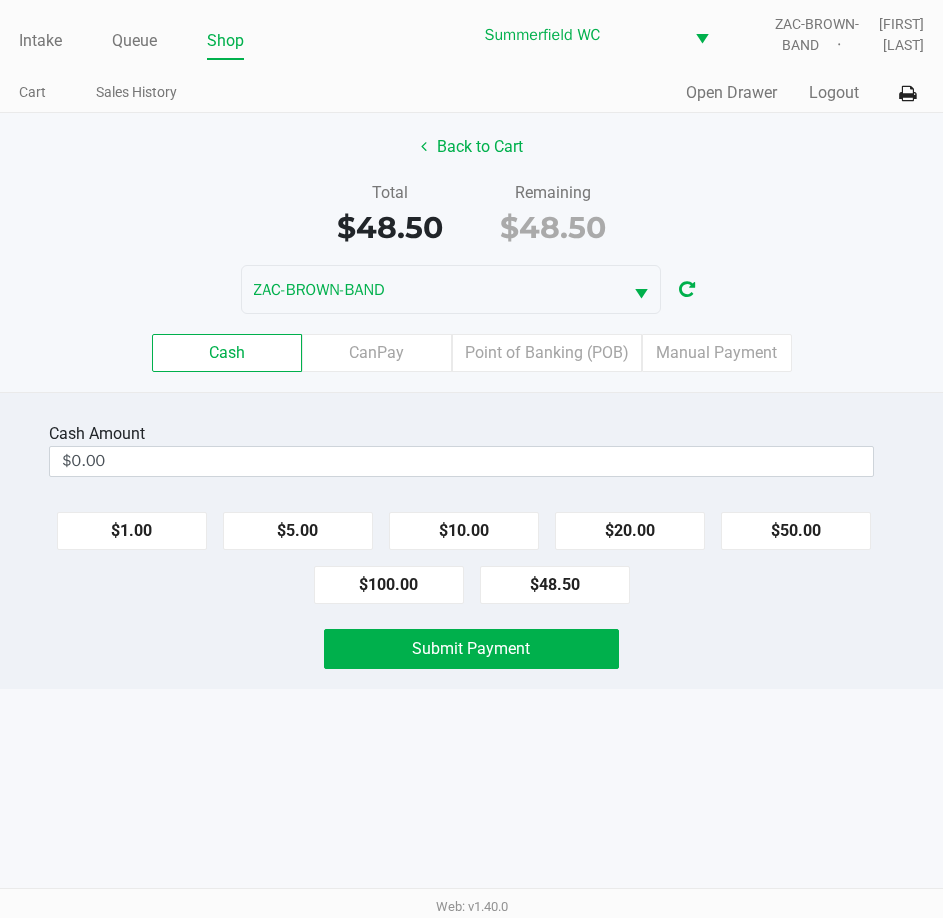 scroll, scrollTop: 0, scrollLeft: 0, axis: both 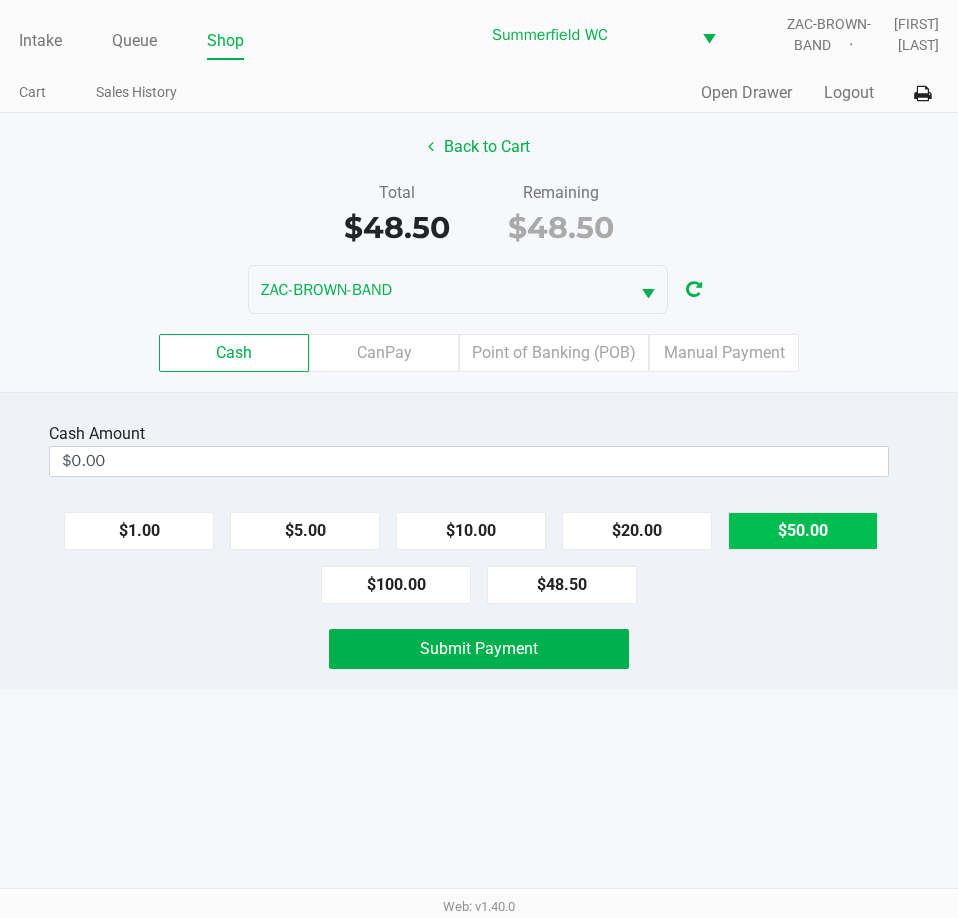 click on "$50.00" 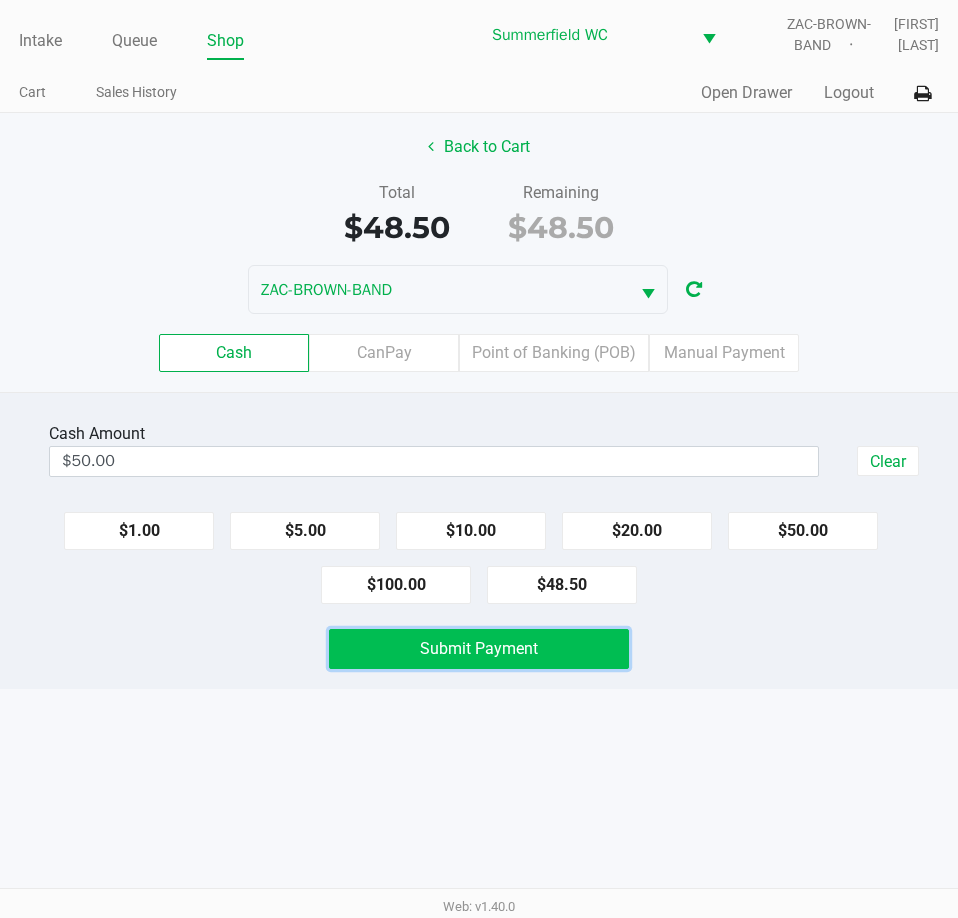 click on "Submit Payment" 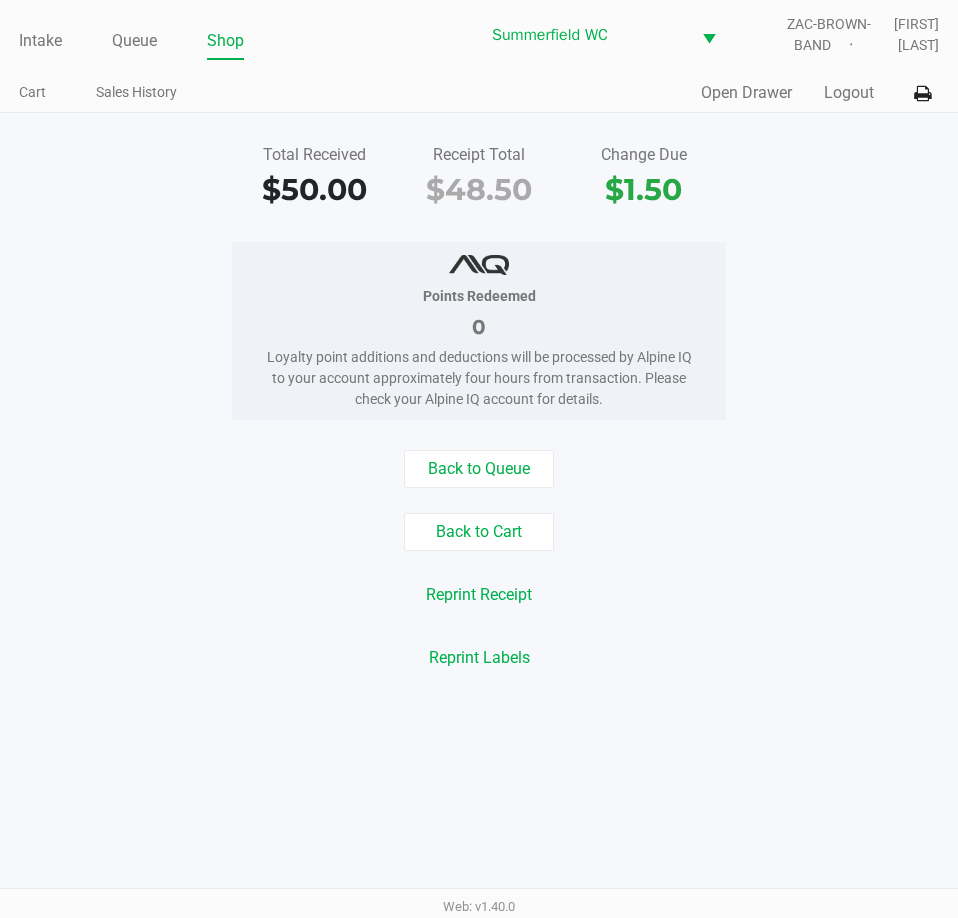 click on "Total Received   $50.00   Receipt Total   $48.50   Change Due   $1.50" 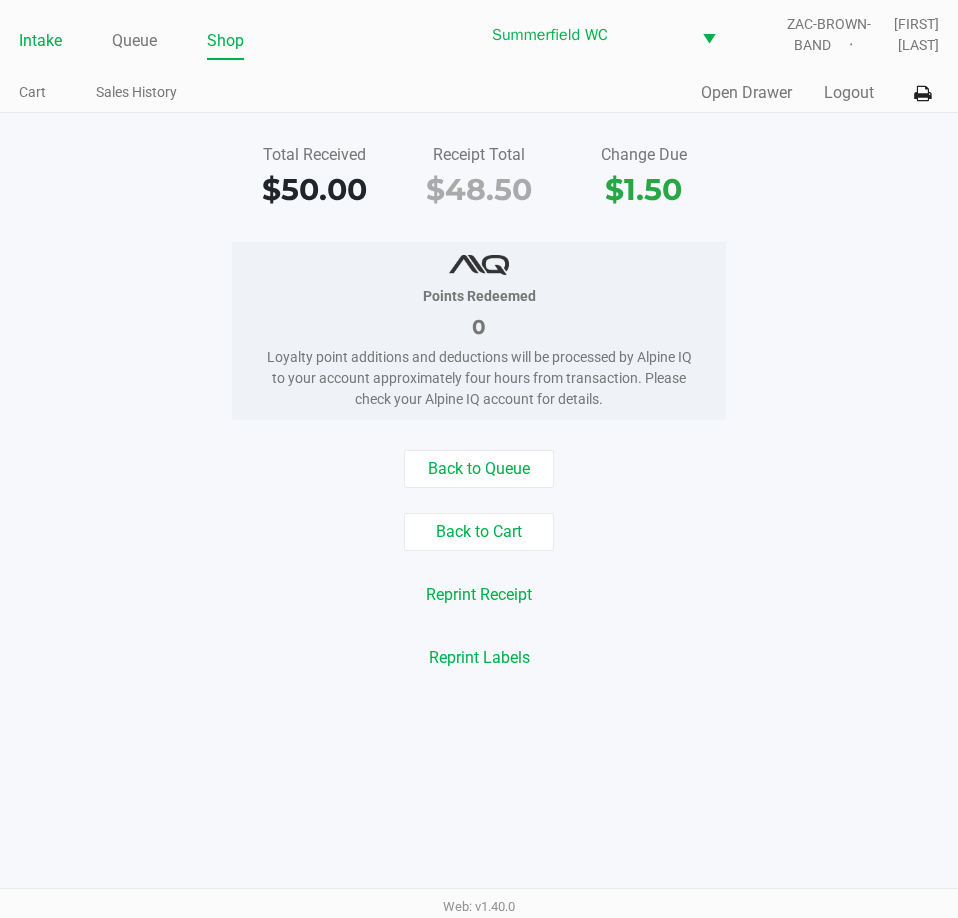 click on "Intake" 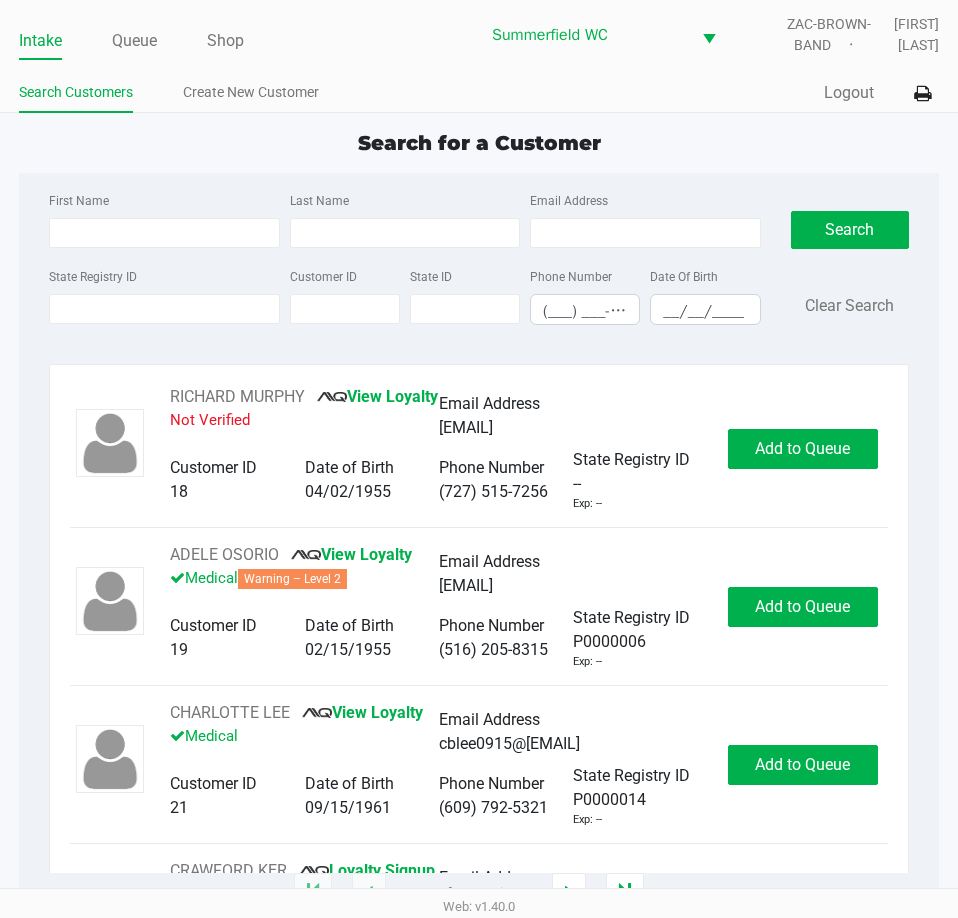 click on "Search for a Customer First Name Last Name Email Address State Registry ID Customer ID State ID Phone Number (___) ___-____ Date Of Birth __/__/____  Search   Clear Search   RICHARD MURPHY       View Loyalty   Not Verified   Email Address   ms1111111111@hotmail.com   Customer ID   18   Date of Birth   04/02/1955   Phone Number   (727) 515-7256   State Registry ID   --   Exp: --   Add to Queue   ADELE OSORIO       View Loyalty   Medical   Warning – Level 2   Email Address   floatingonmycloud@gmail.com   Customer ID   19   Date of Birth   02/15/1955   Phone Number   (516) 205-8315   State Registry ID   P0000006   Exp: --   Add to Queue   CHARLOTTE LEE       View Loyalty   Medical   Email Address   cblee0915@gmail.com   Customer ID   21   Date of Birth   09/15/1961   Phone Number   (609) 792-5321   State Registry ID   P0000014   Exp: --   Add to Queue   CRAWFORD KER       Loyalty Signup   Medical   Email Address   --   Customer ID   23   Date of Birth   07/27/2006   Phone Number   (727) 409-2778" 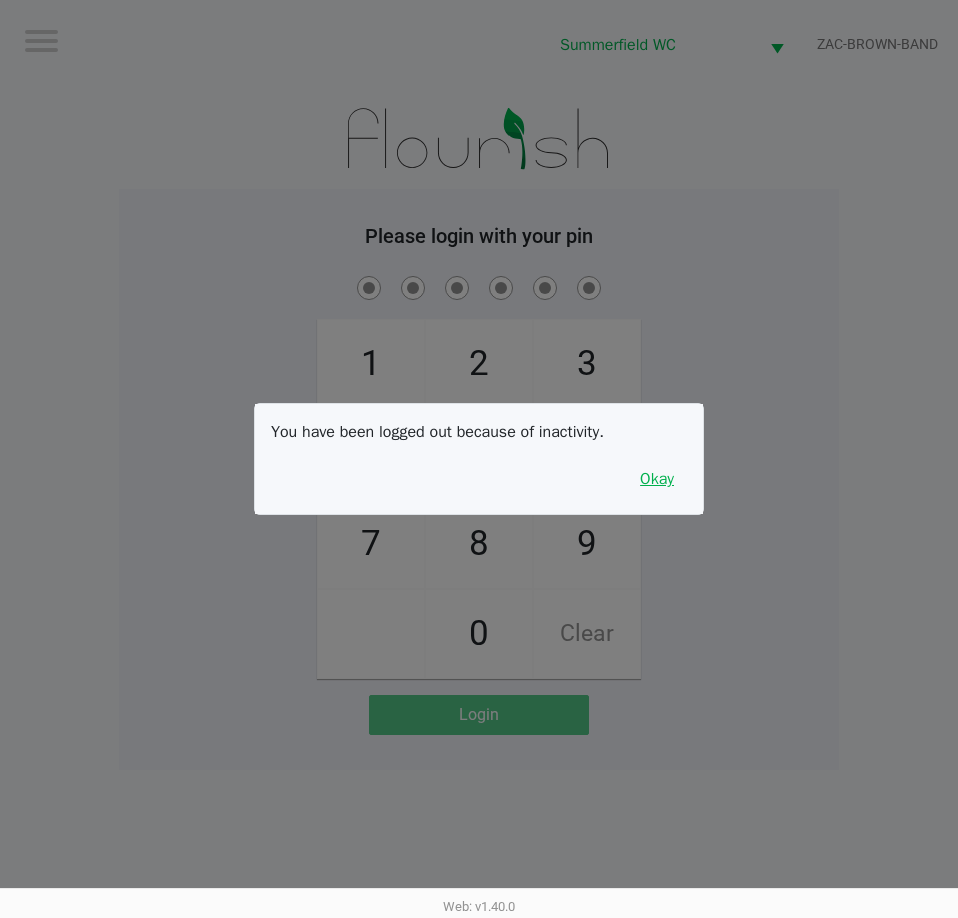 click on "Okay" at bounding box center [657, 479] 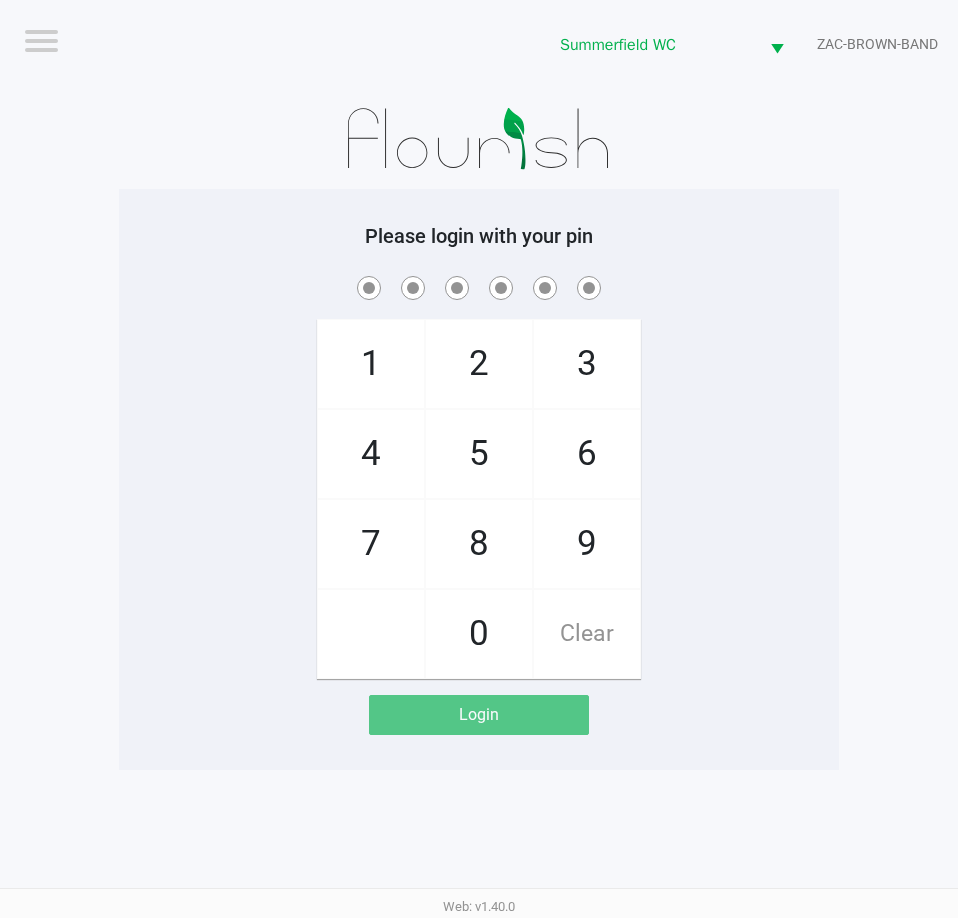 click on "1   4   7       2   5   8   0   3   6   9   Clear" 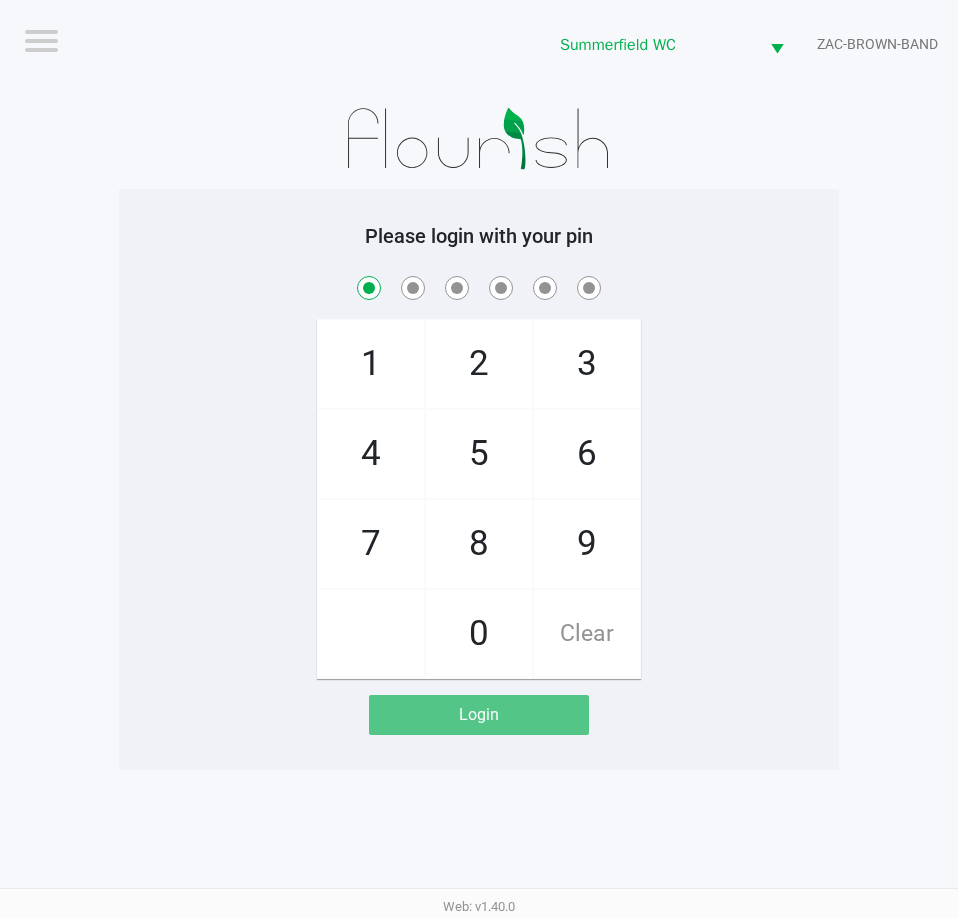 checkbox on "true" 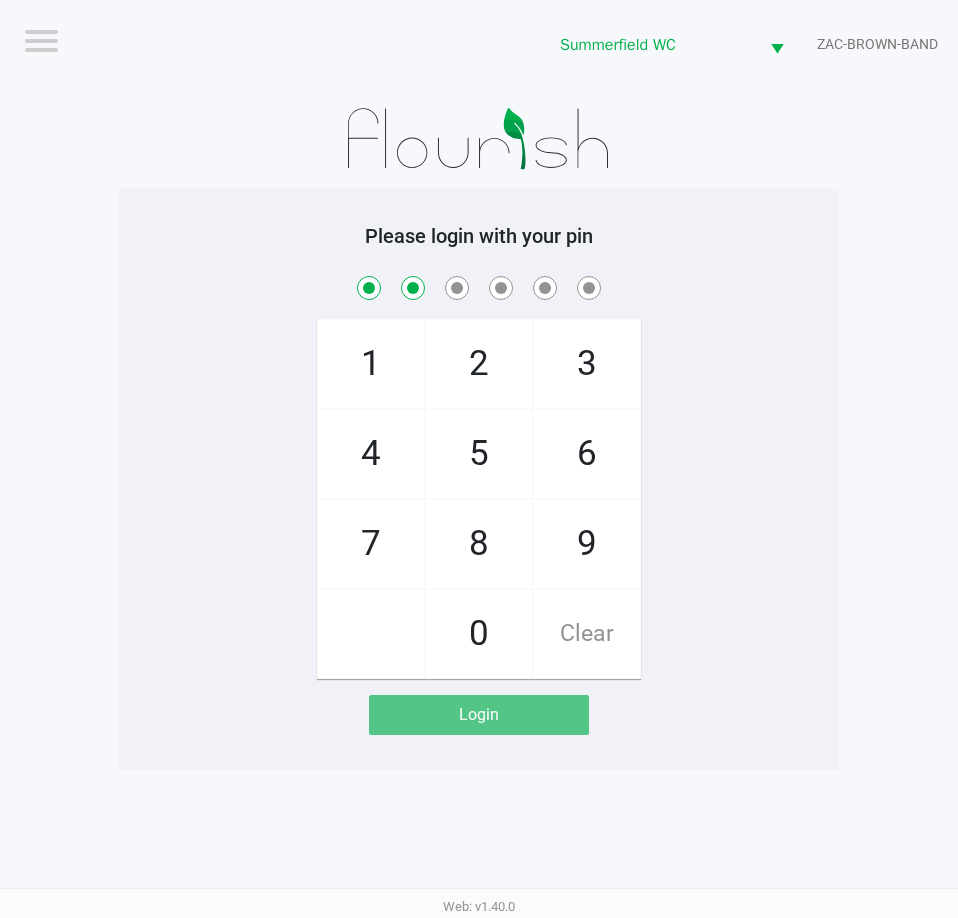 checkbox on "true" 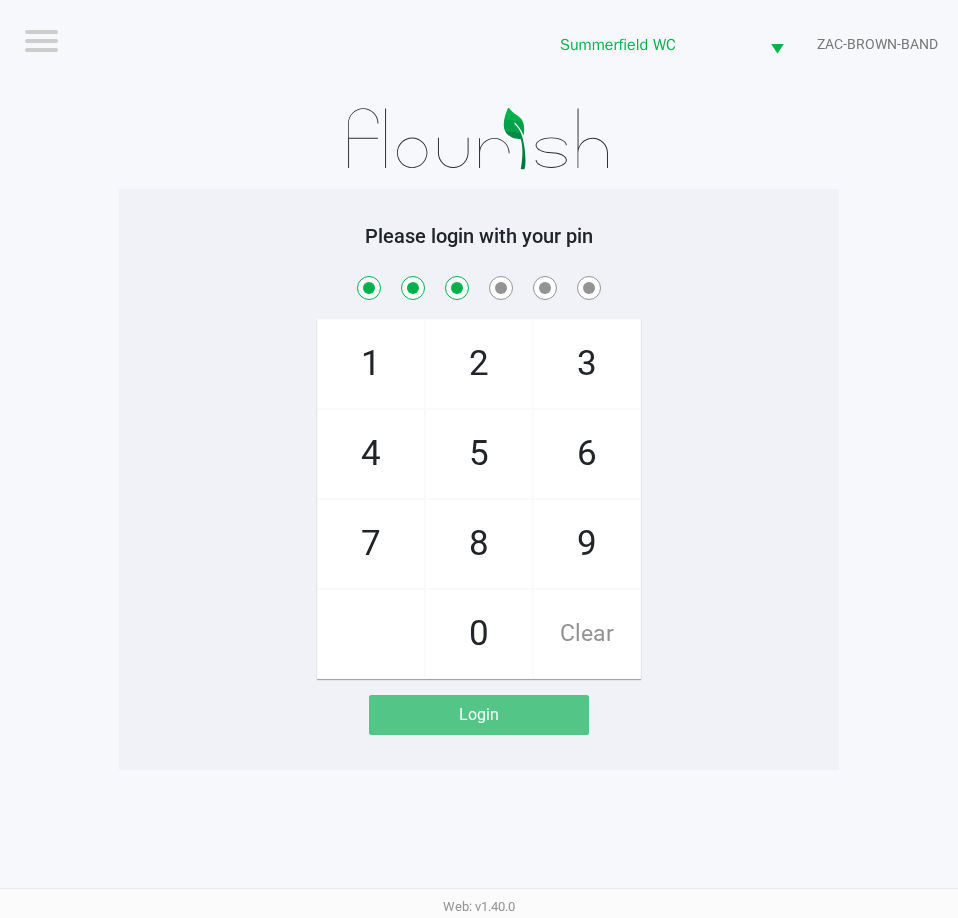 checkbox on "true" 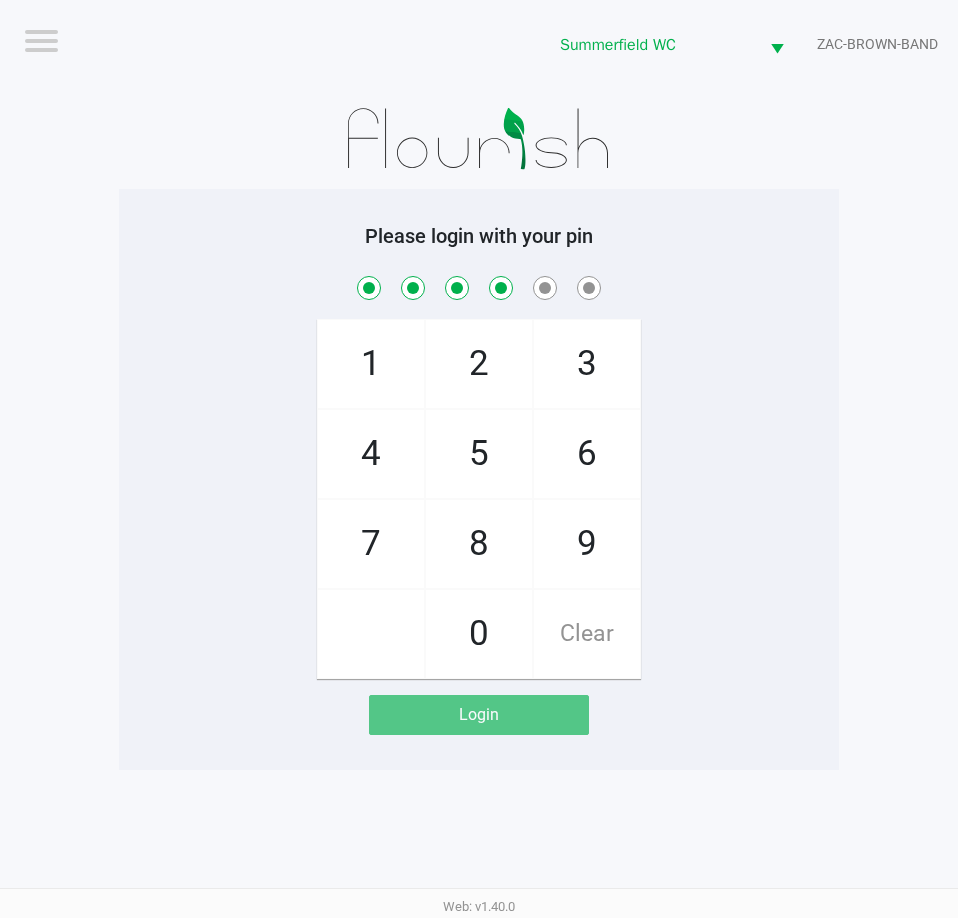 checkbox on "true" 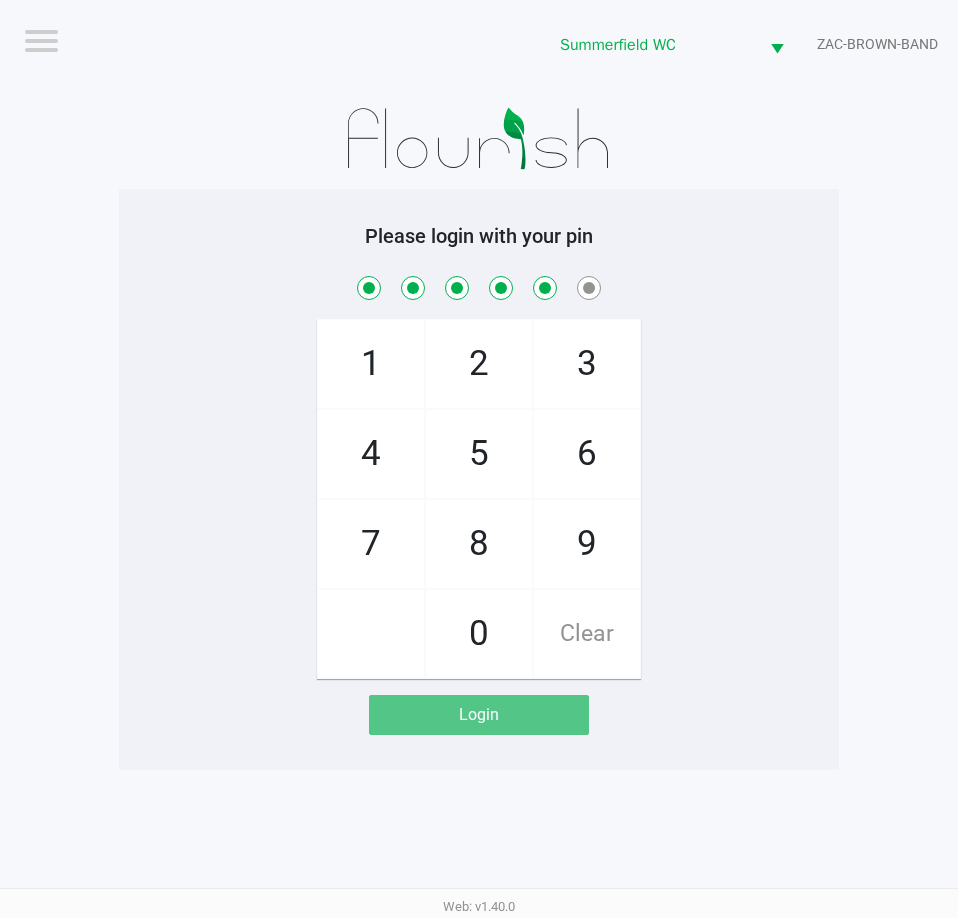 checkbox on "true" 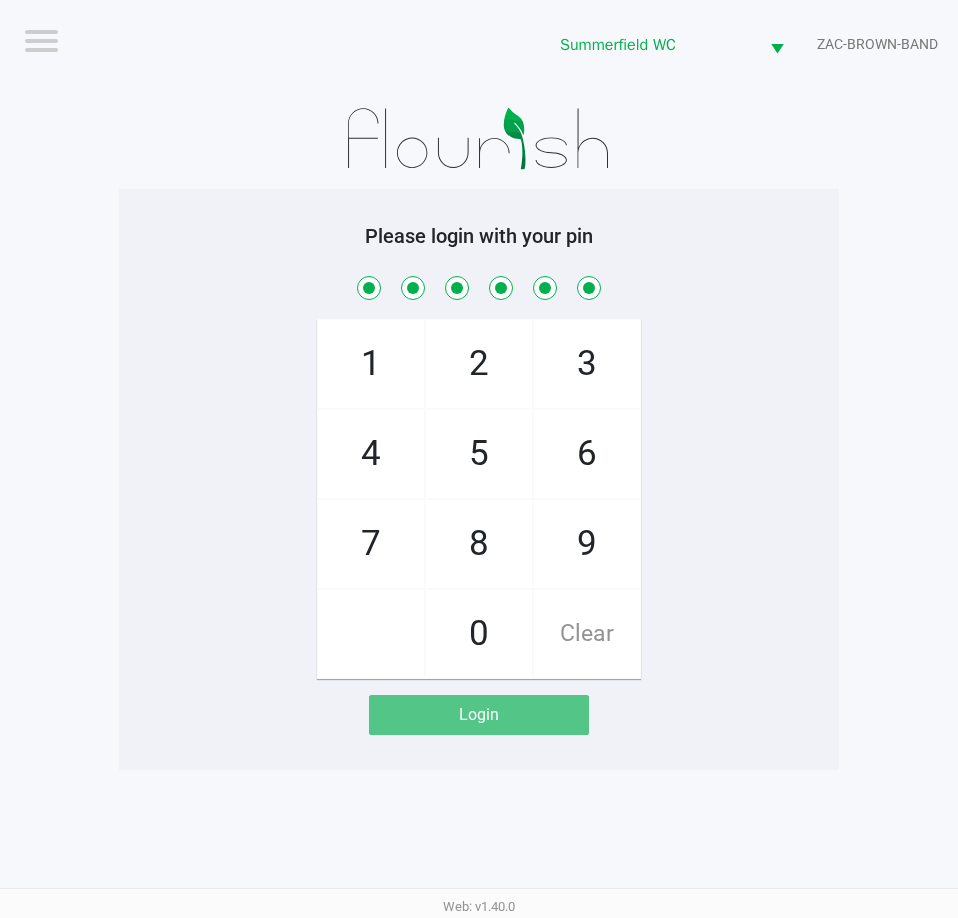 checkbox on "true" 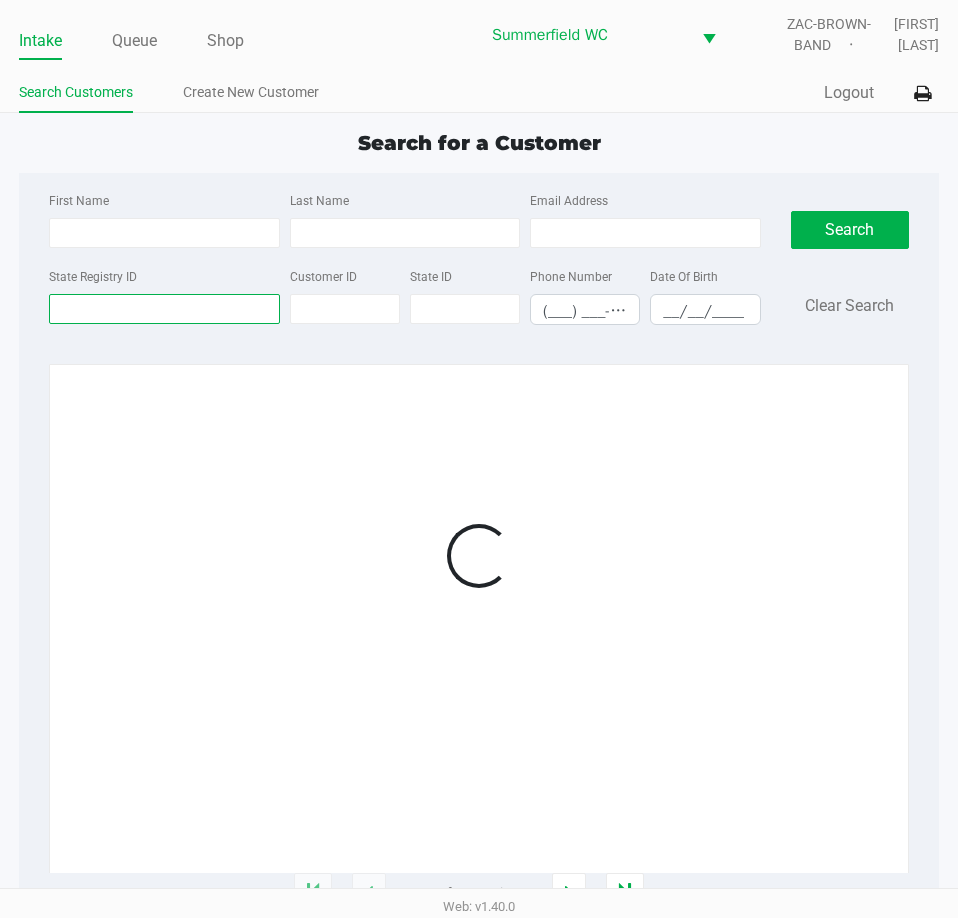 click on "State Registry ID" at bounding box center [164, 309] 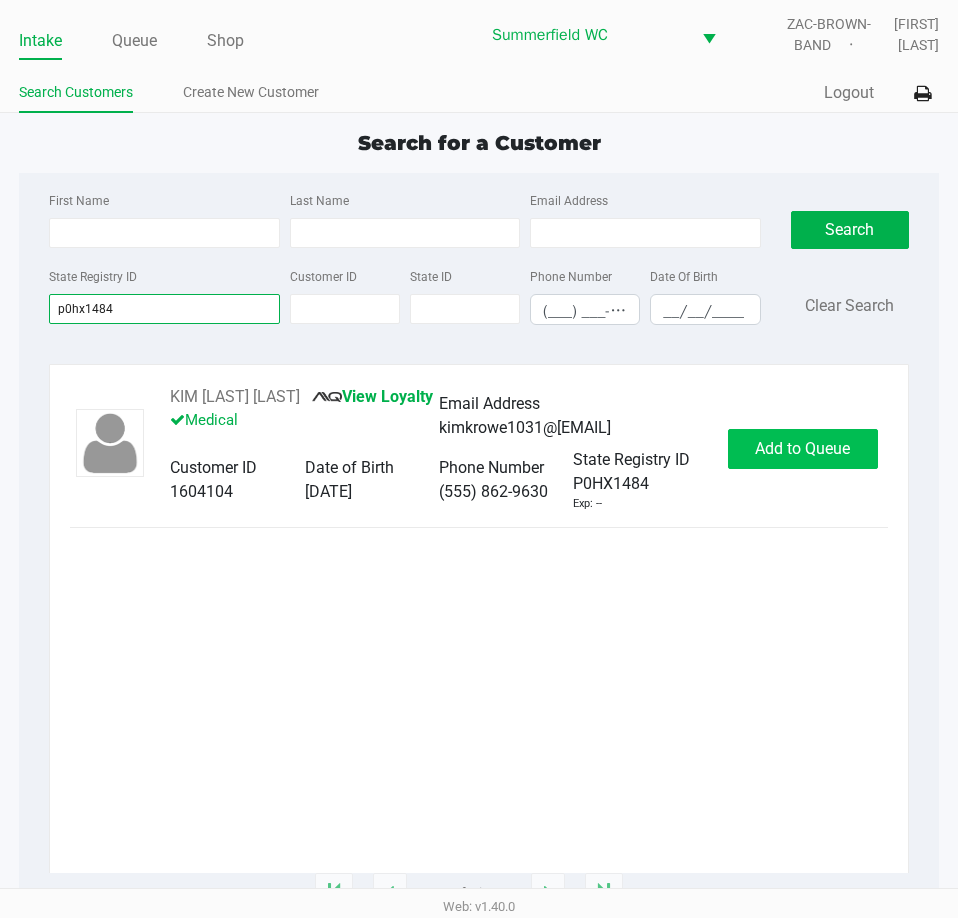 type on "p0hx1484" 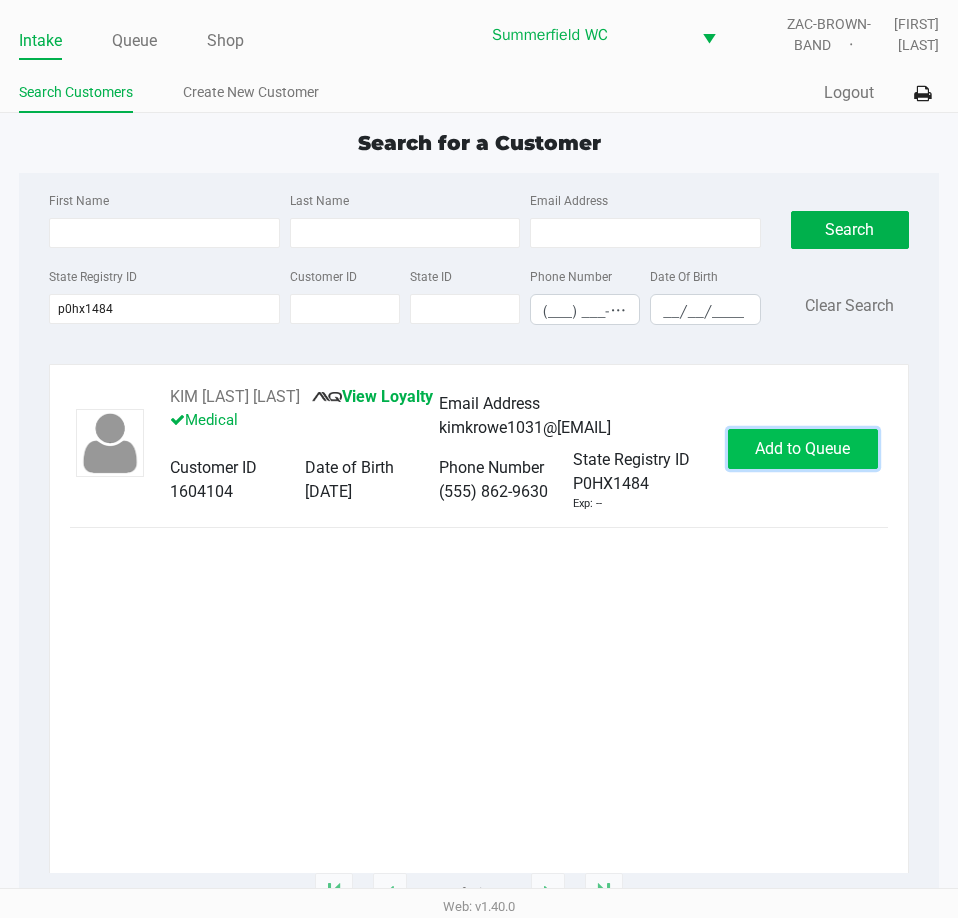 click on "Add to Queue" 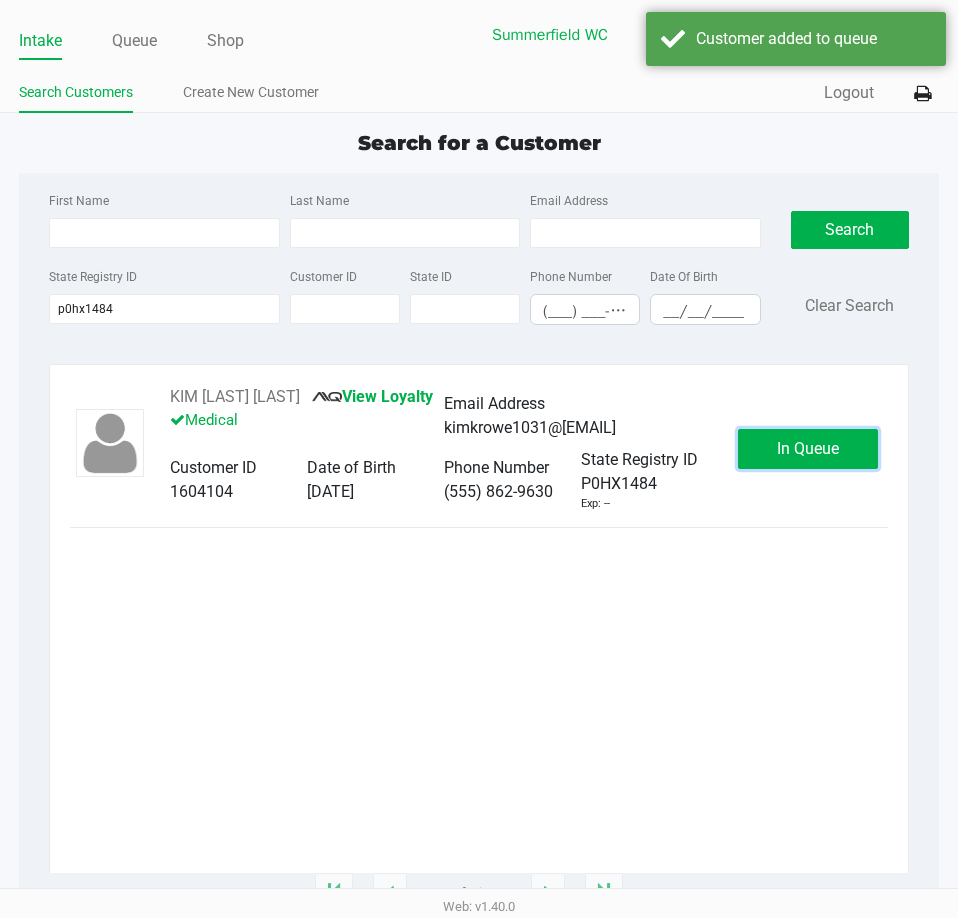 click on "In Queue" 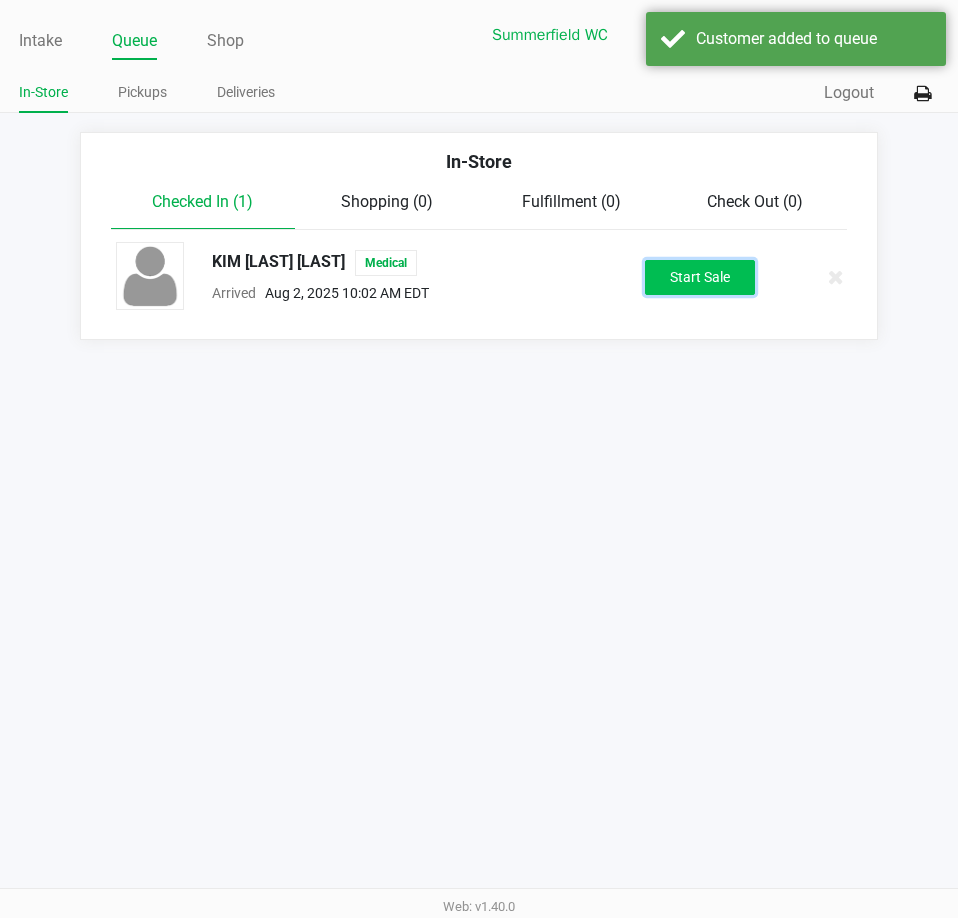 click on "Start Sale" 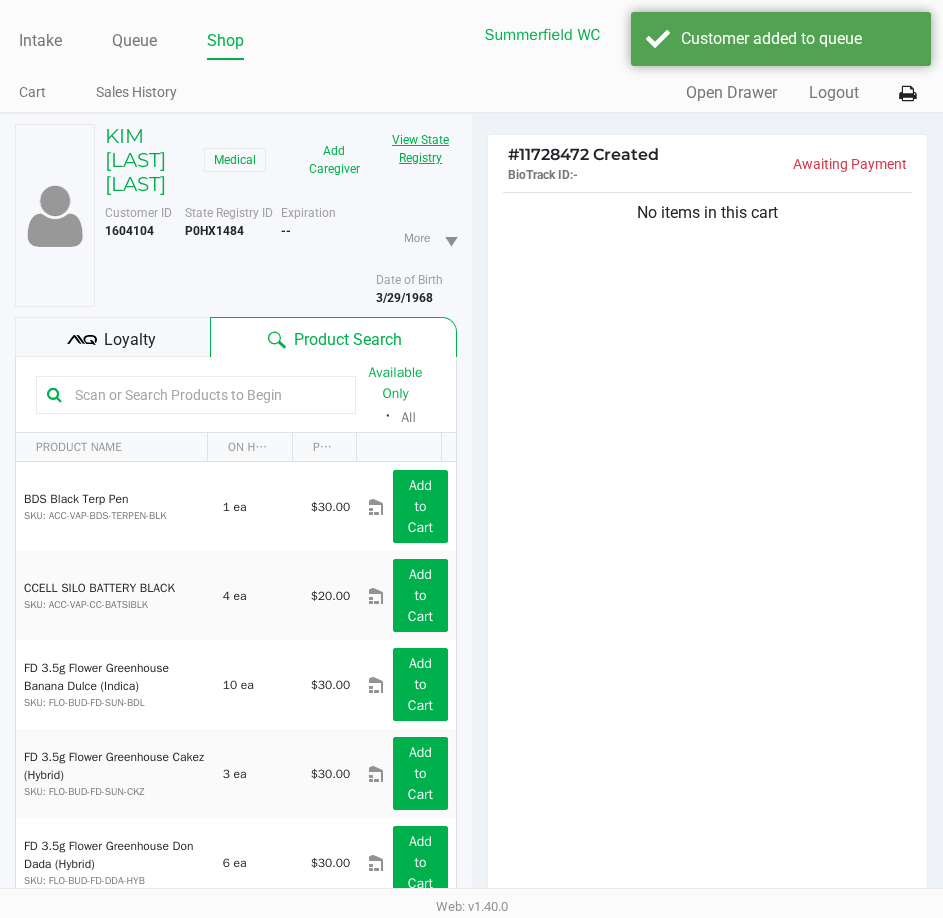 click on "View State Registry" 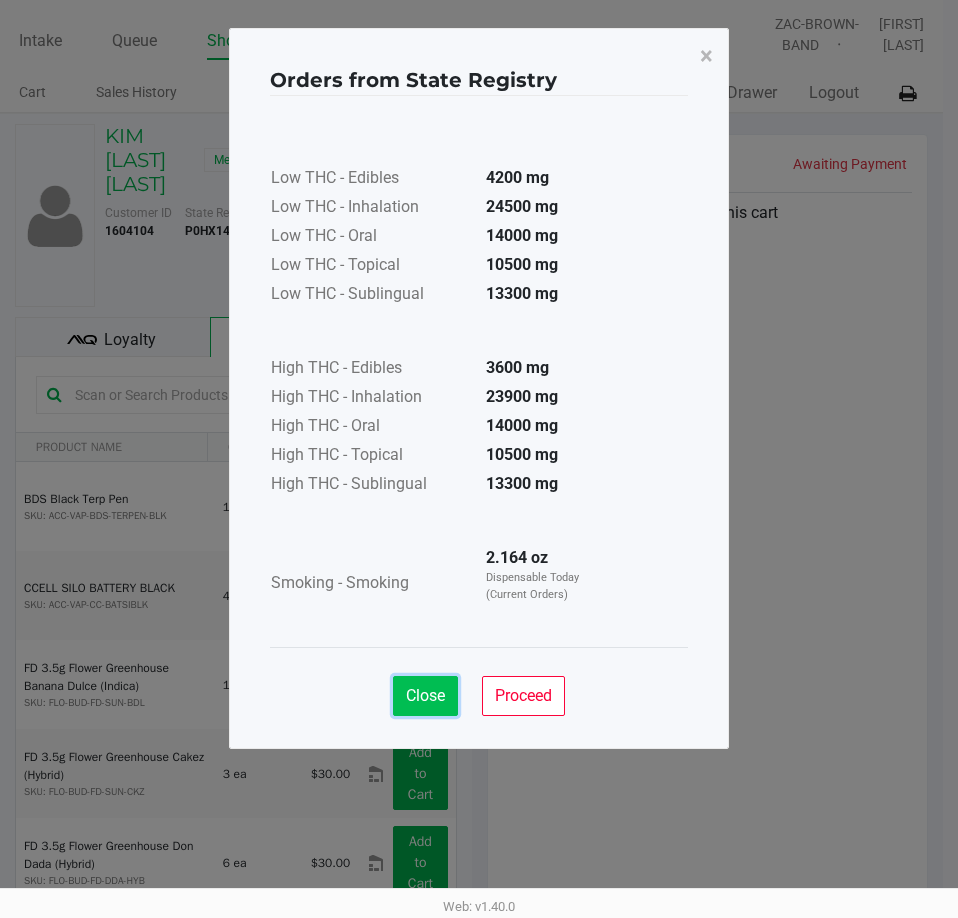 click on "Close" 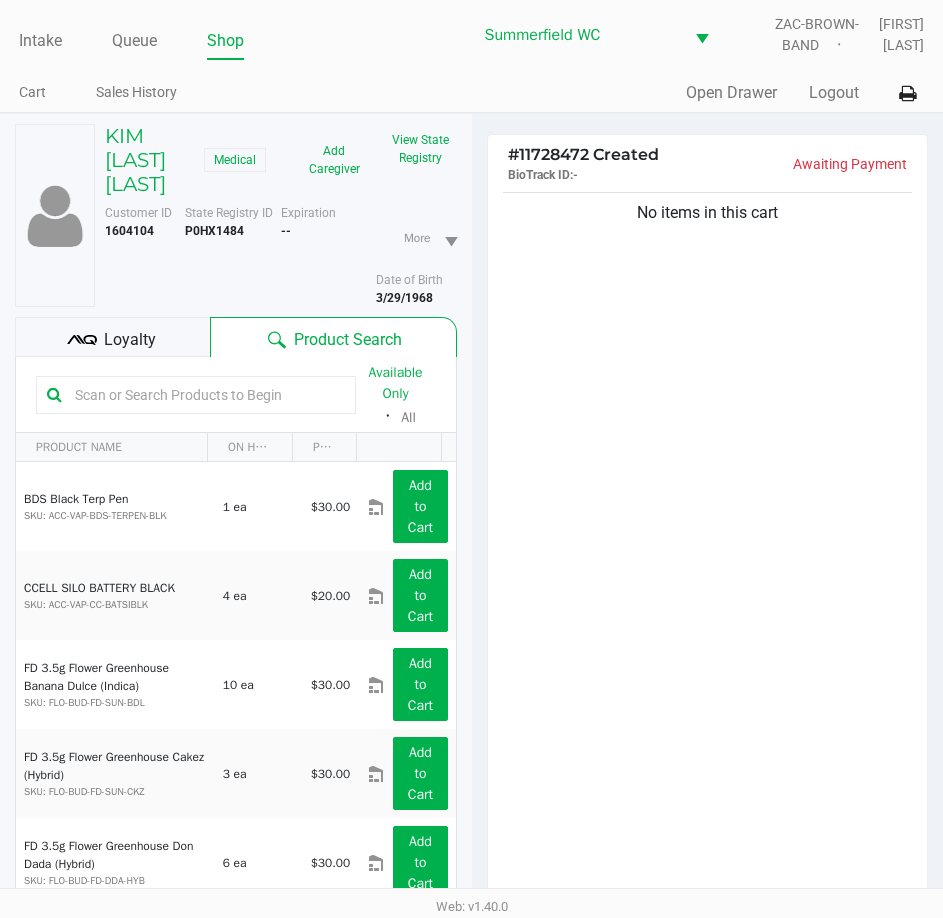 click on "No items in this cart" 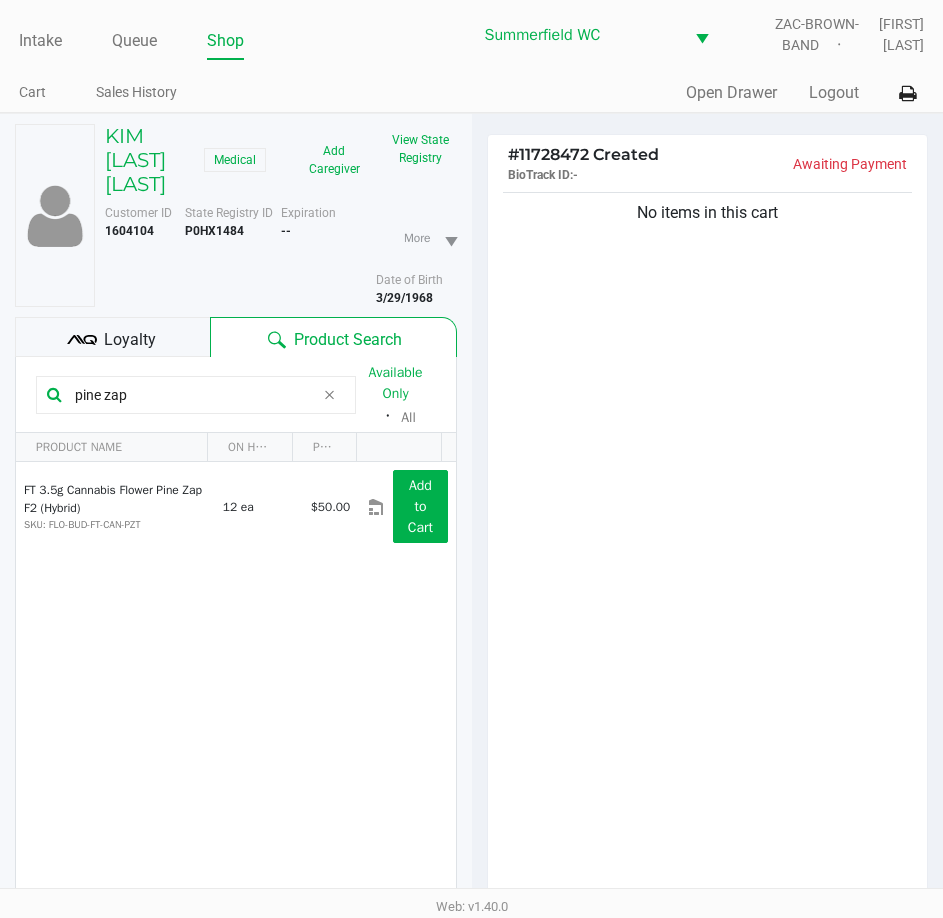 type on "pine zap" 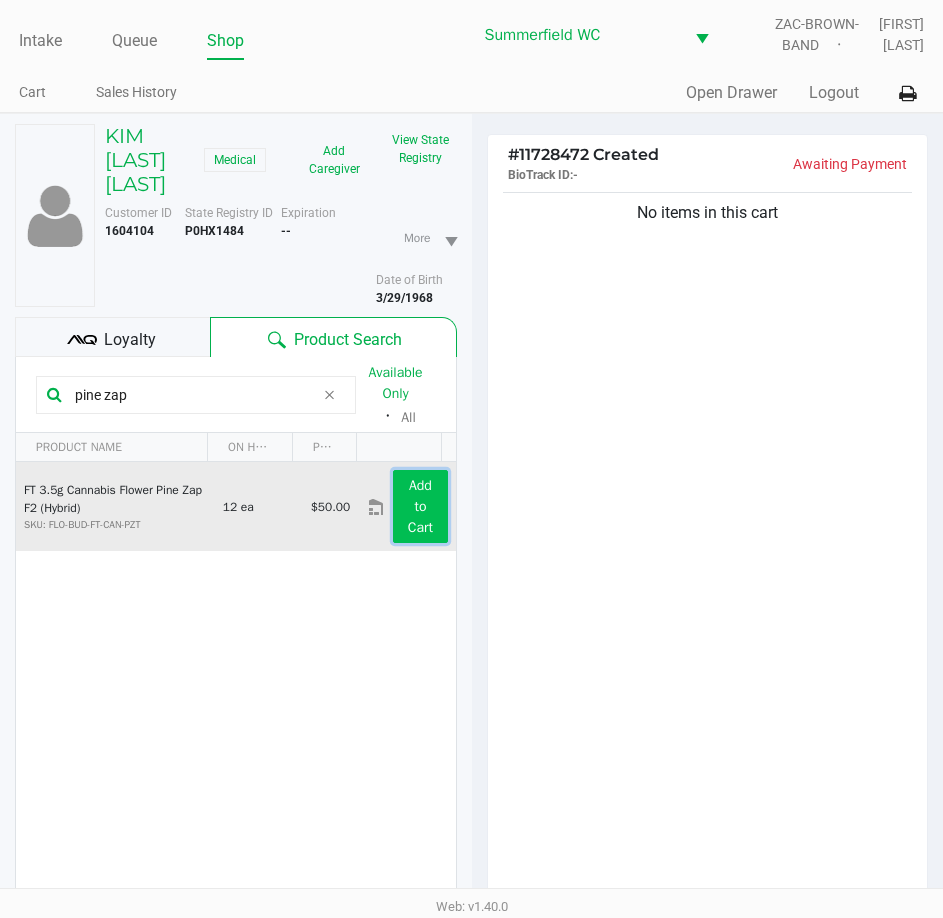 click on "Add to Cart" 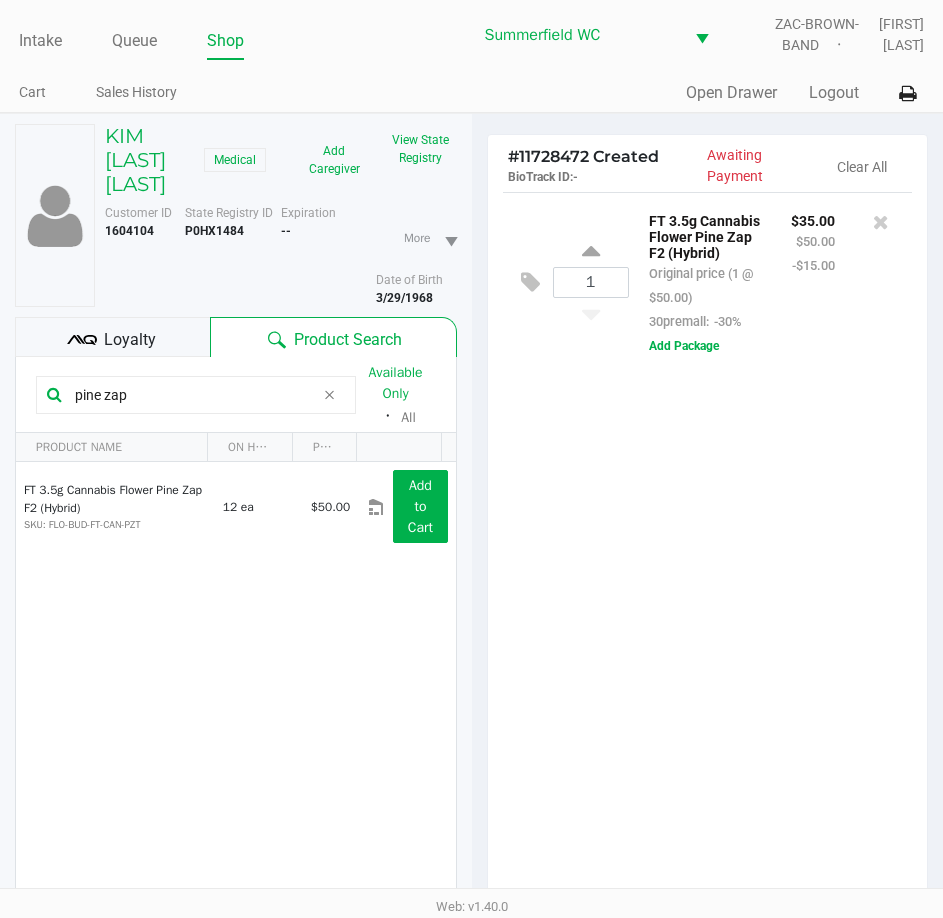 drag, startPoint x: 163, startPoint y: 401, endPoint x: 16, endPoint y: 406, distance: 147.085 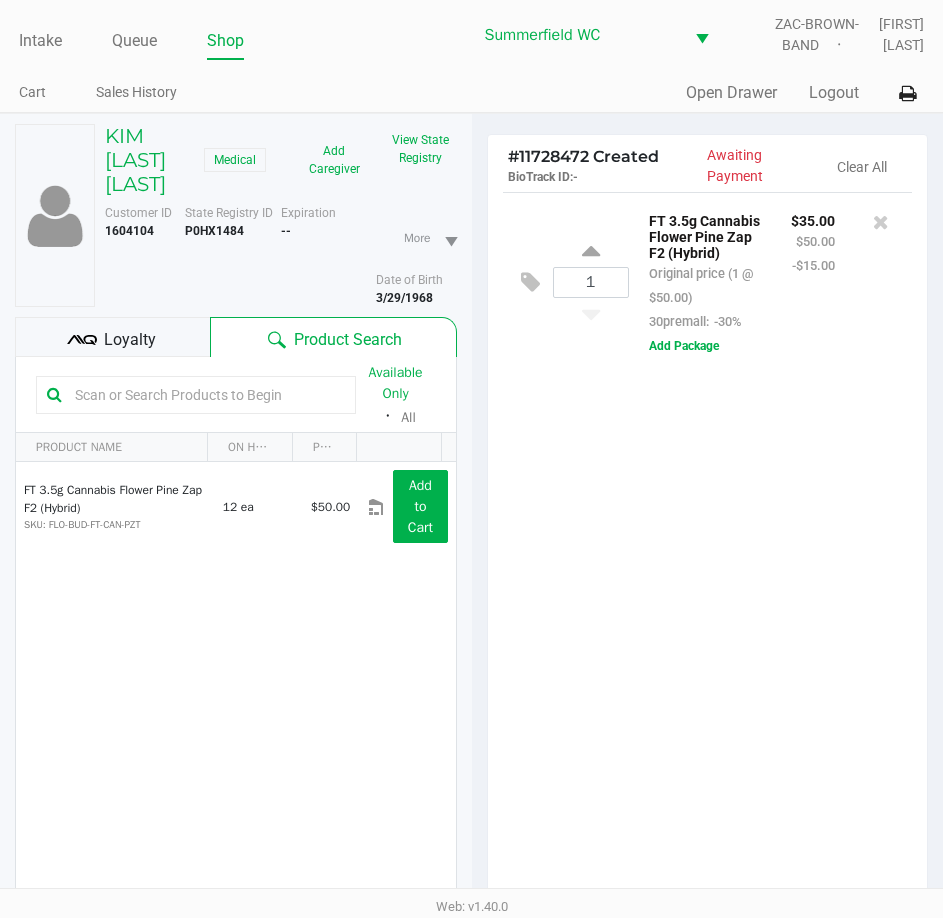type on "z" 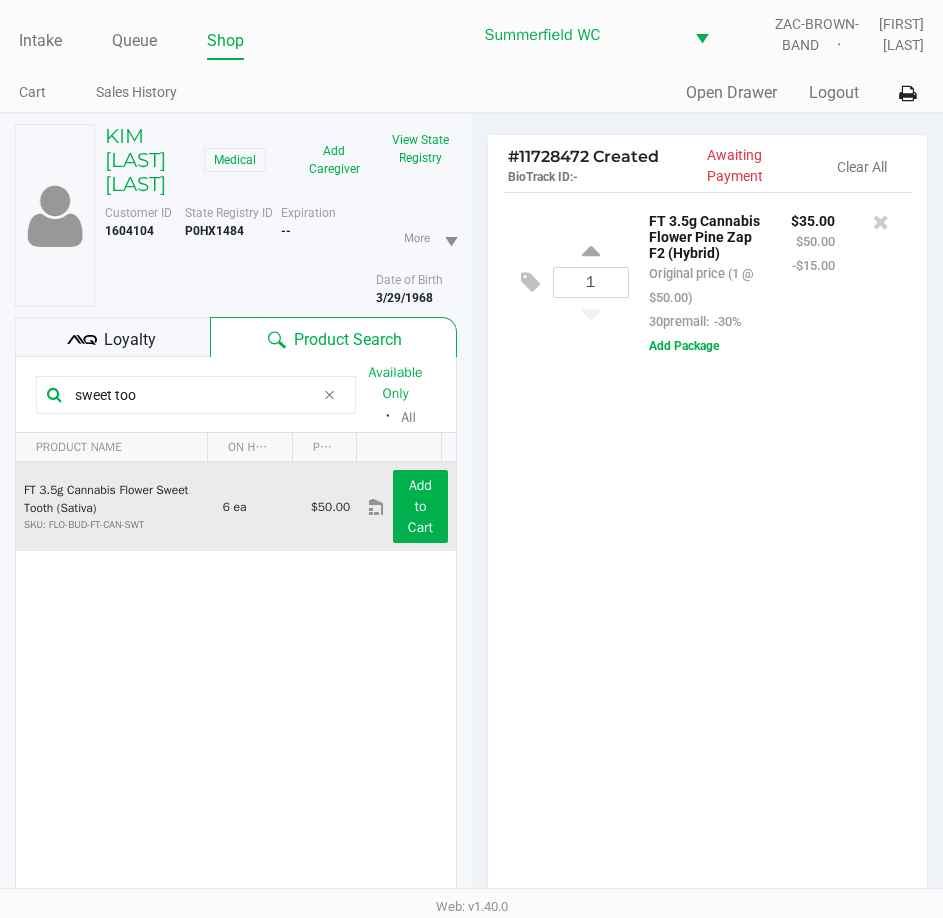type on "sweet too" 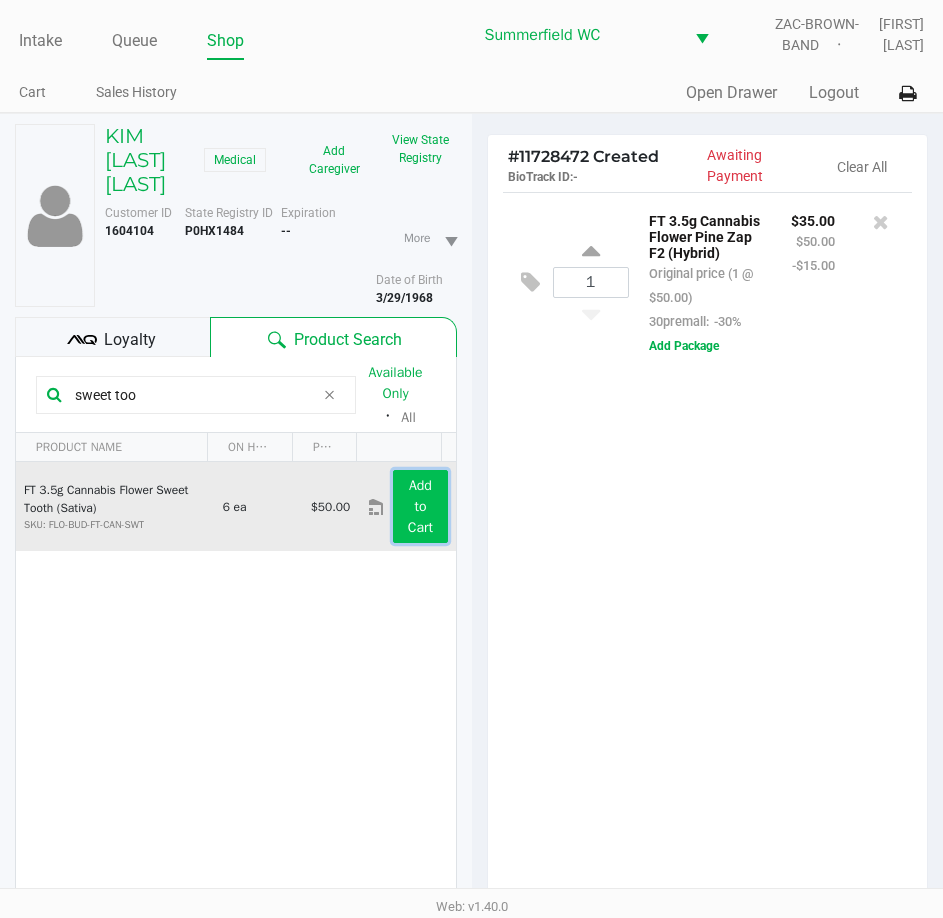 click on "Add to Cart" 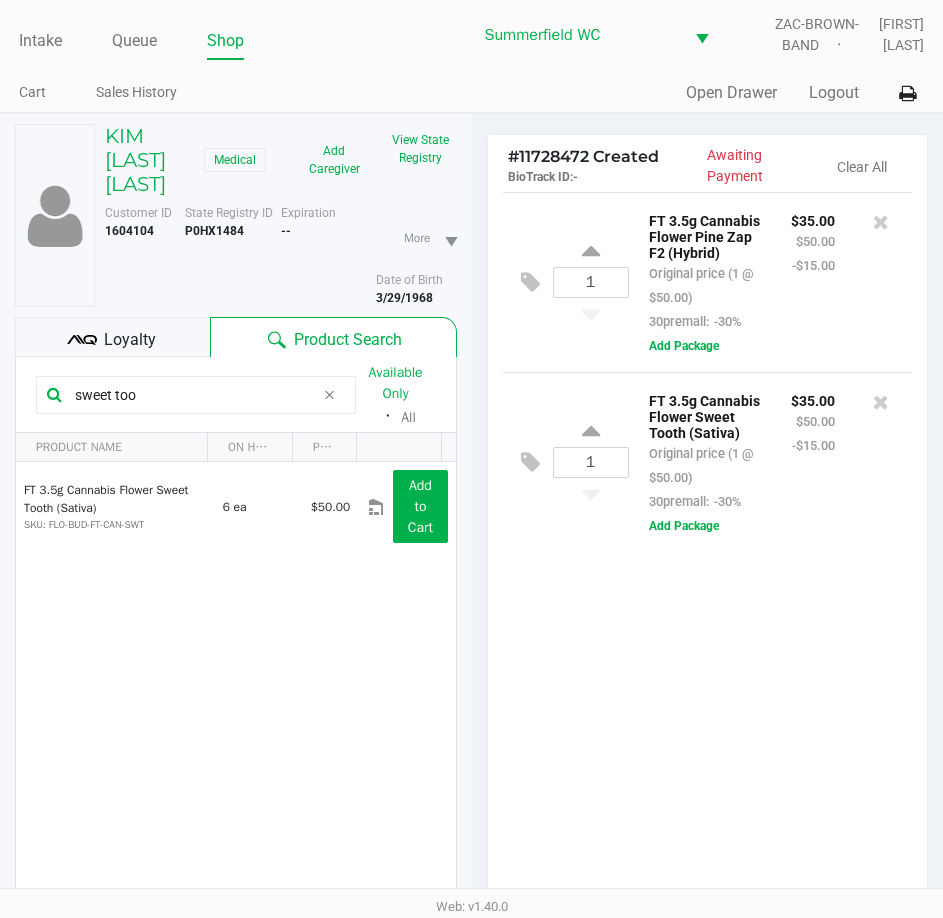 click on "1  FT 3.5g Cannabis Flower Pine Zap F2 (Hybrid)   Original price (1 @ $50.00)  30premall:  -30% $35.00 $50.00 -$15.00  Add Package  1  FT 3.5g Cannabis Flower Sweet Tooth (Sativa)   Original price (1 @ $50.00)  30premall:  -30% $35.00 $50.00 -$15.00  Add Package" 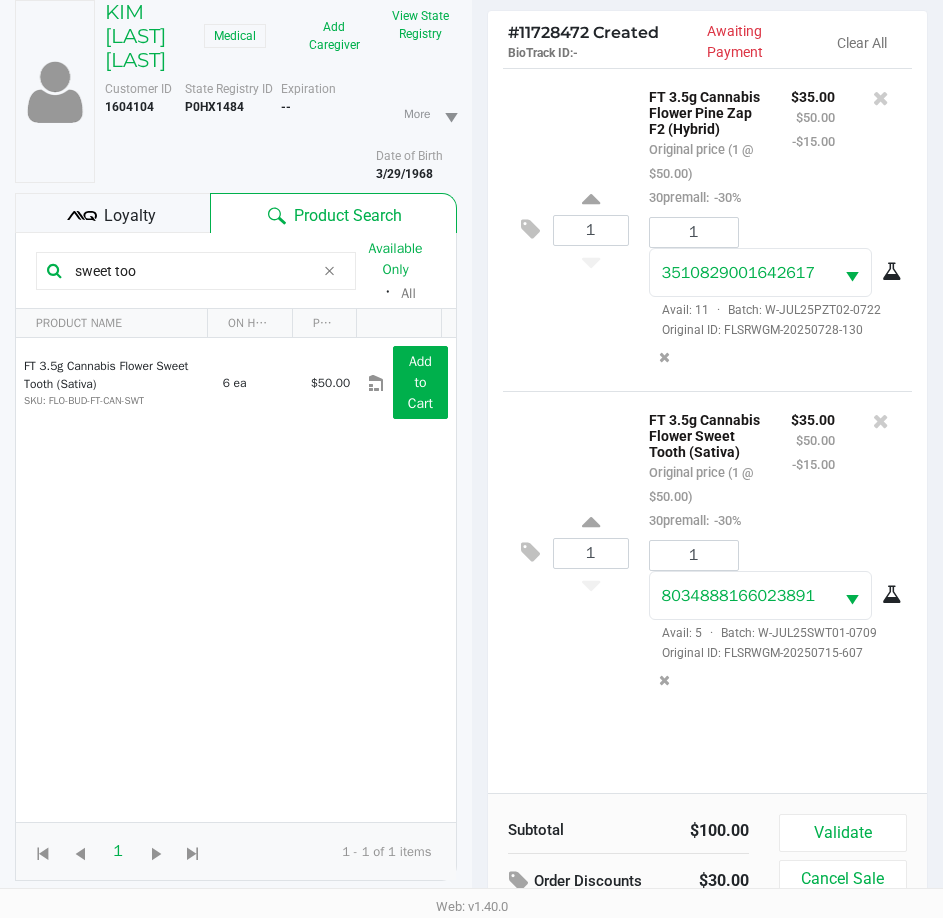 scroll, scrollTop: 220, scrollLeft: 0, axis: vertical 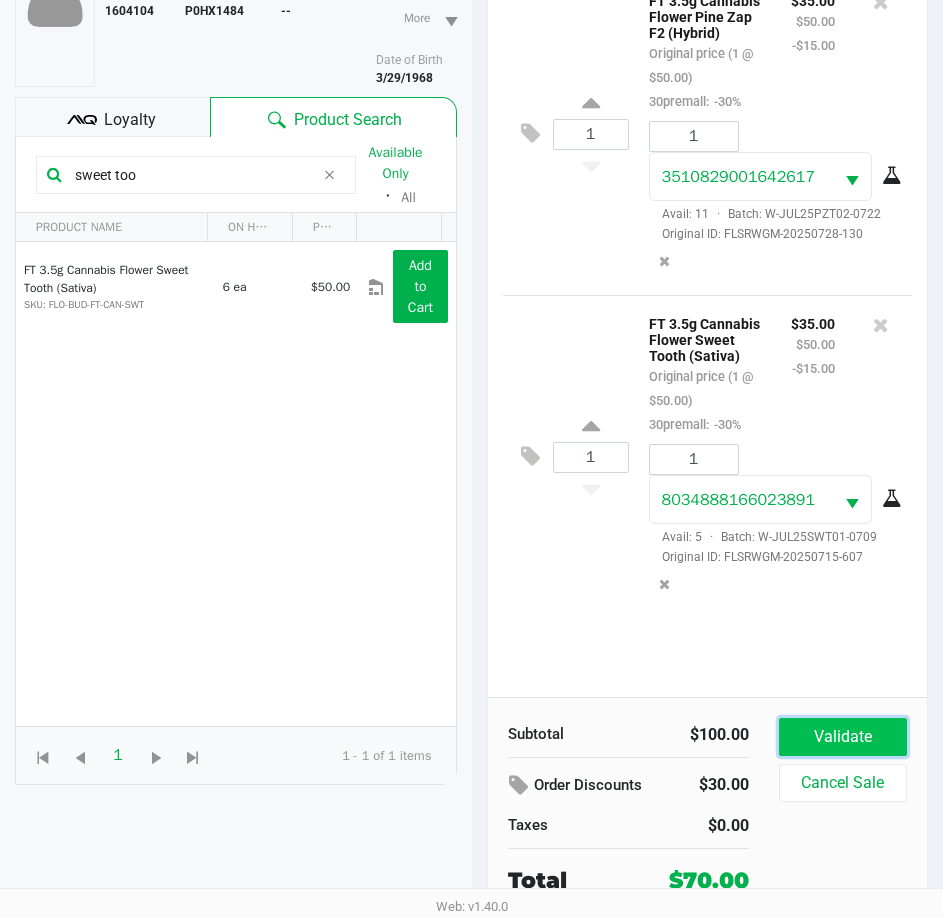 click on "Validate" 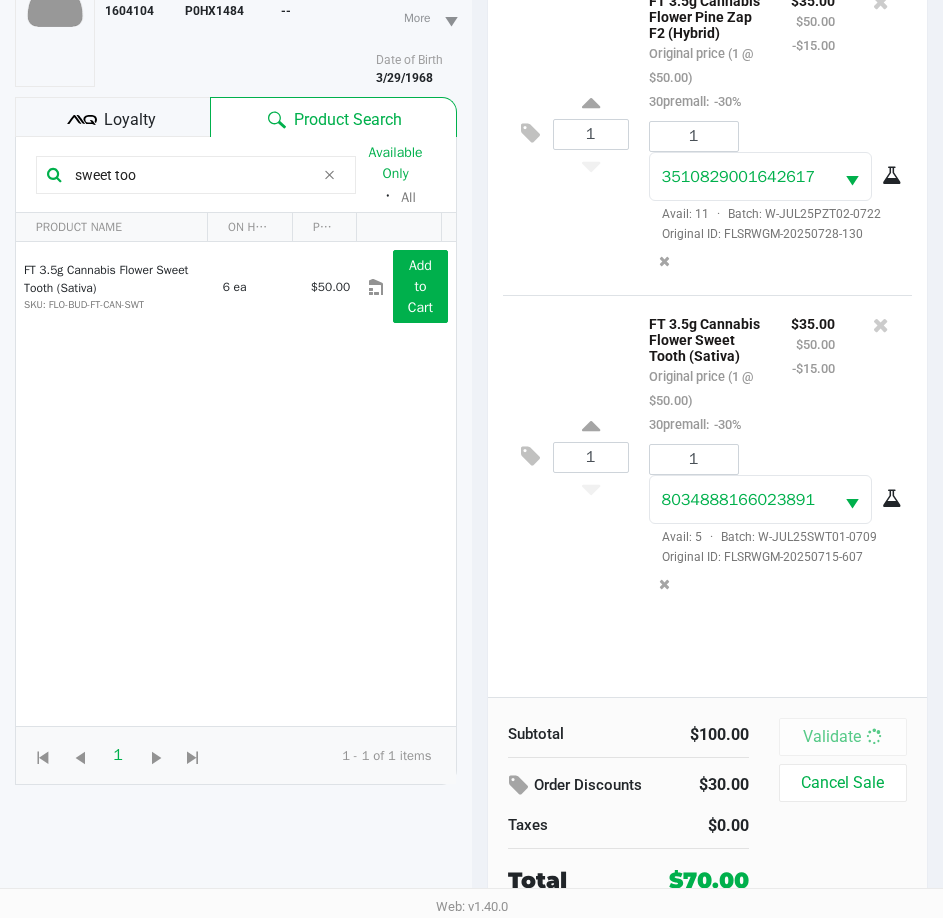scroll, scrollTop: 0, scrollLeft: 0, axis: both 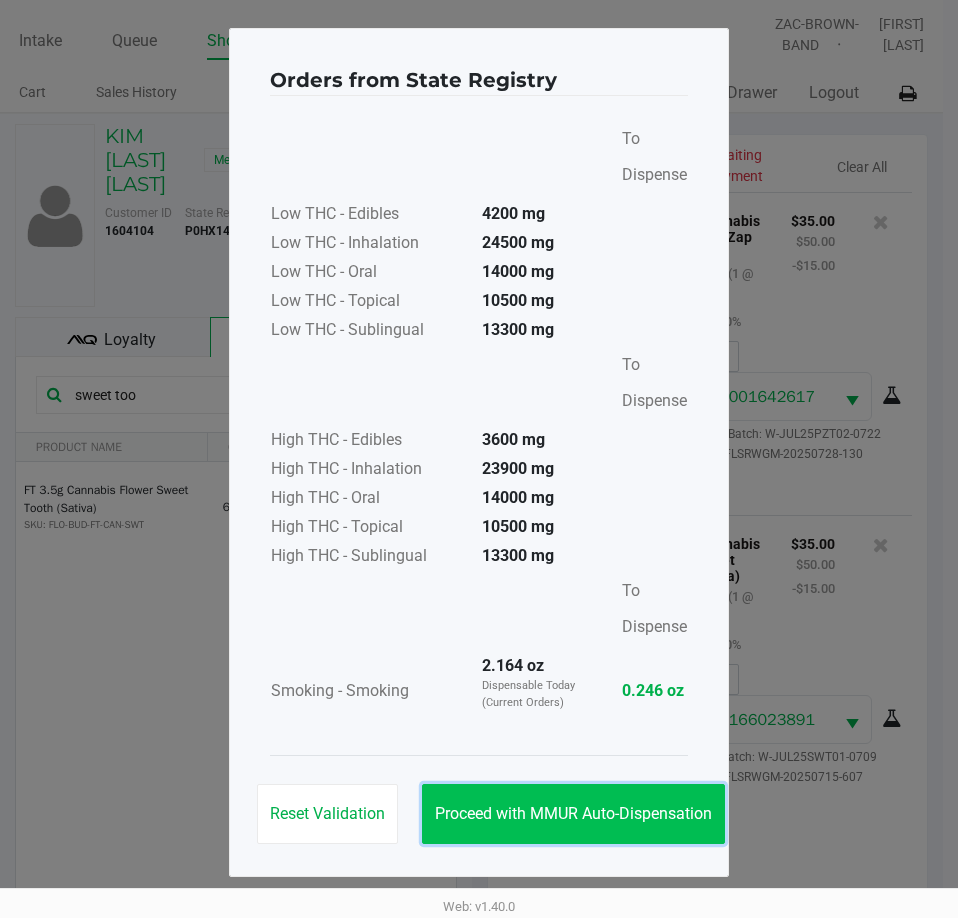 click on "Proceed with MMUR Auto-Dispensation" 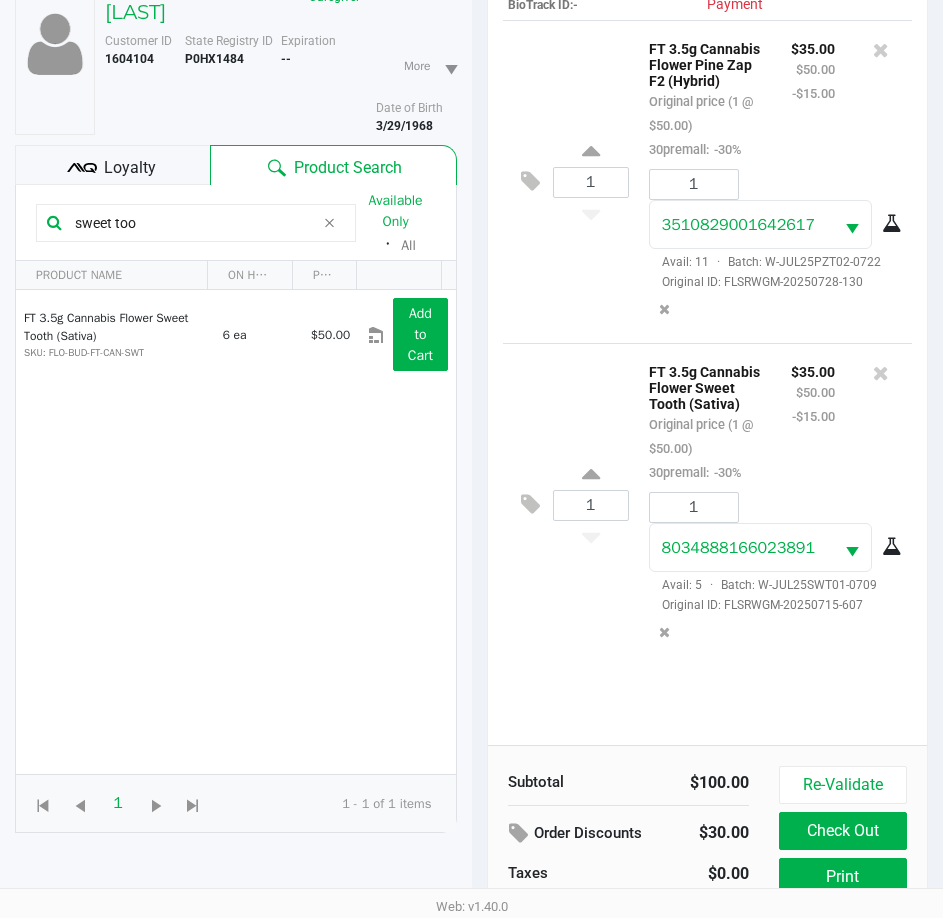 scroll, scrollTop: 265, scrollLeft: 0, axis: vertical 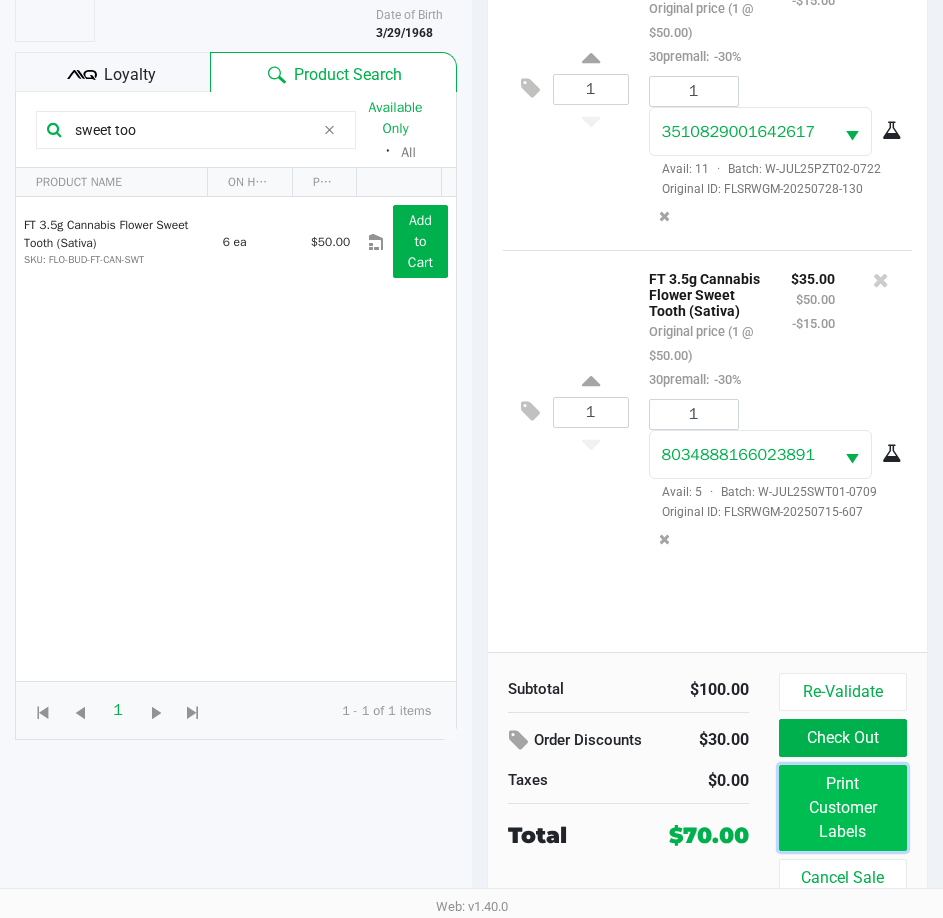 click on "Print Customer Labels" 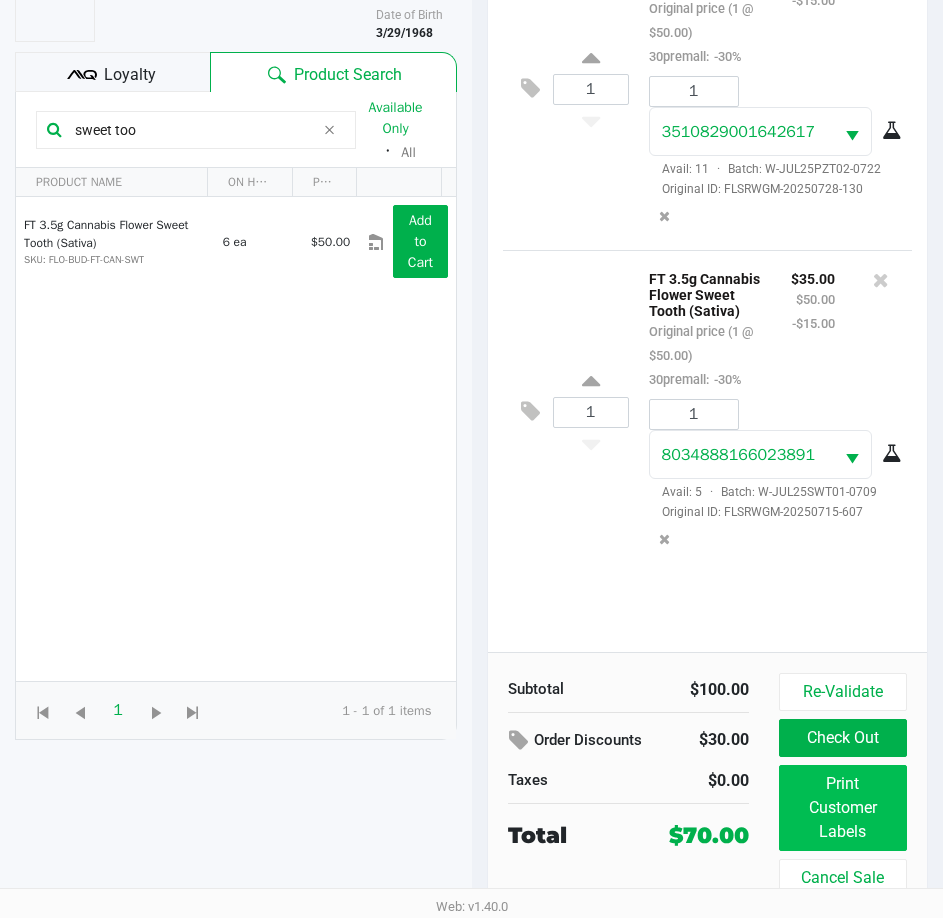 scroll, scrollTop: 0, scrollLeft: 0, axis: both 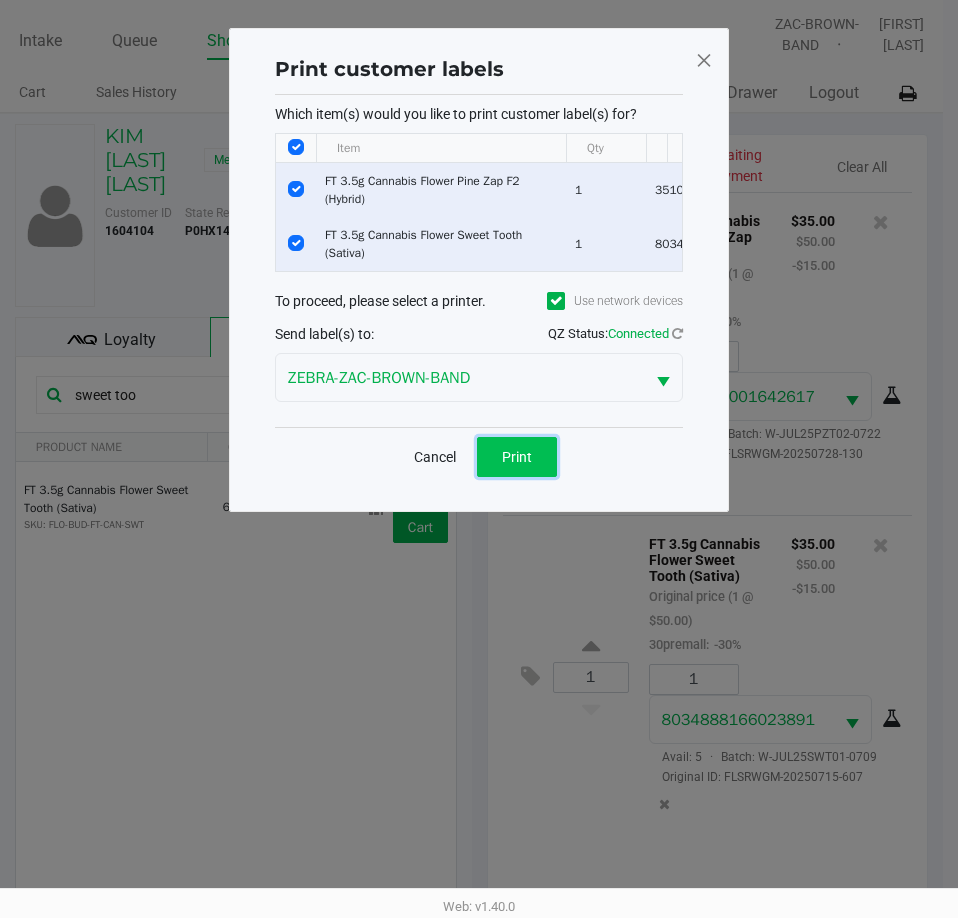 click on "Print" 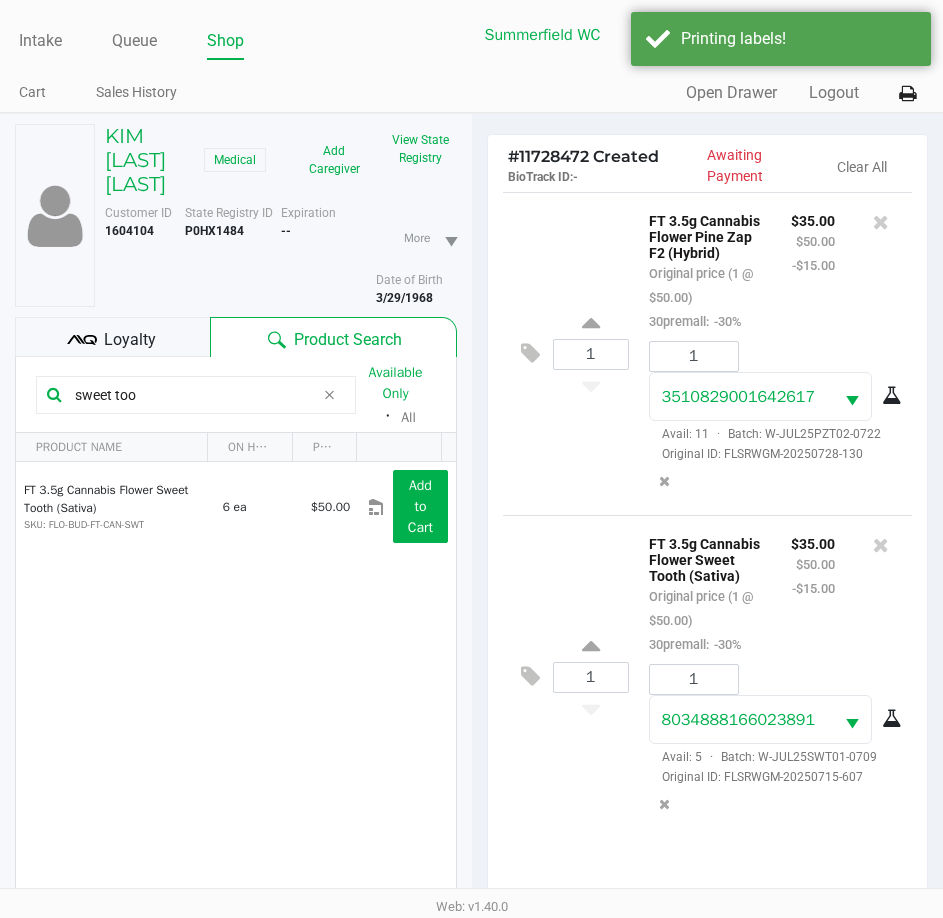 click on "Loyalty" 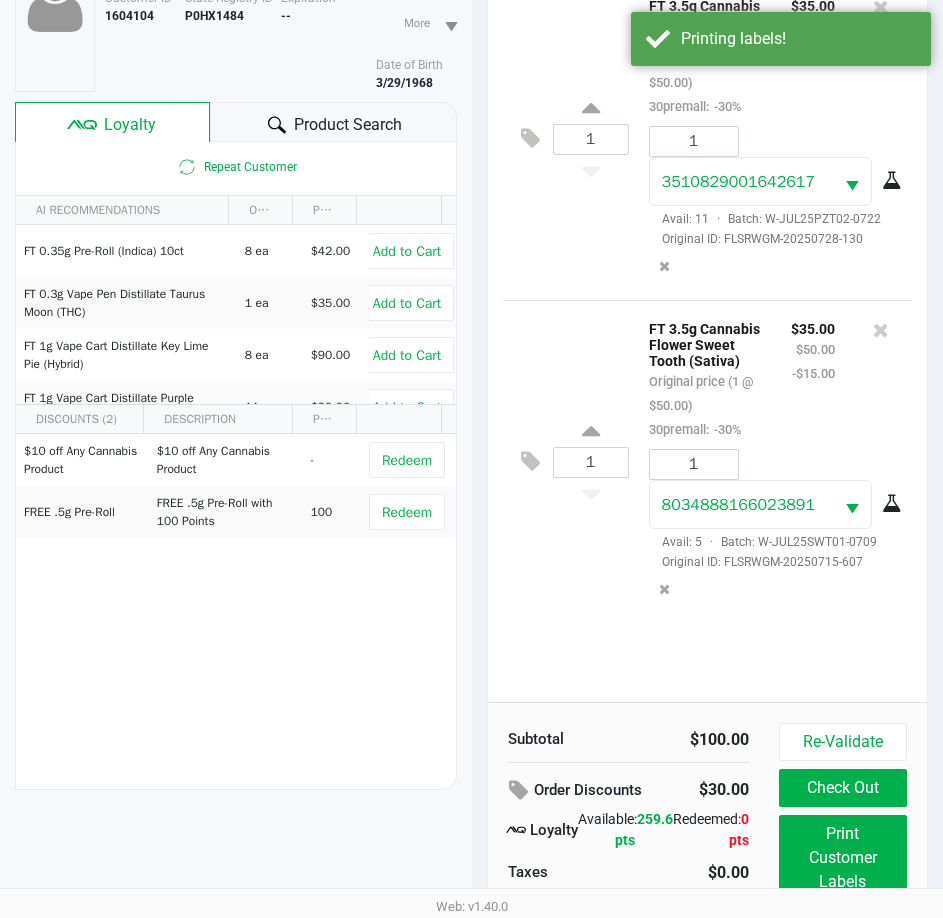 scroll, scrollTop: 265, scrollLeft: 0, axis: vertical 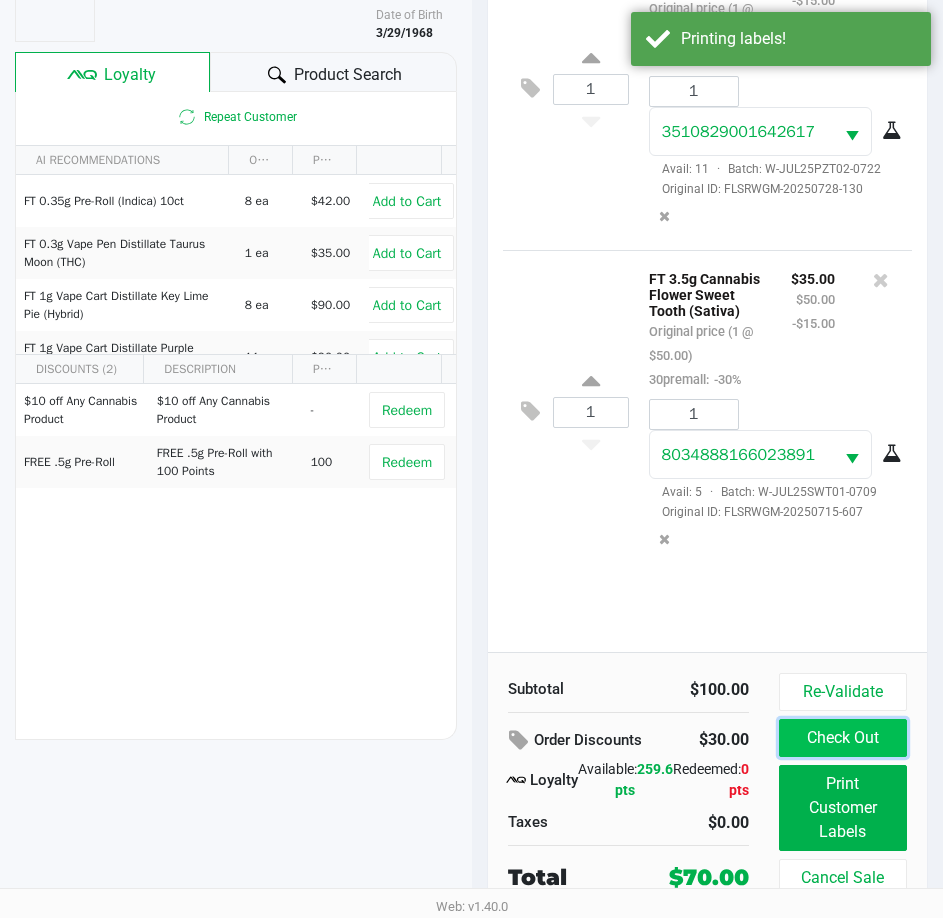 click on "Check Out" 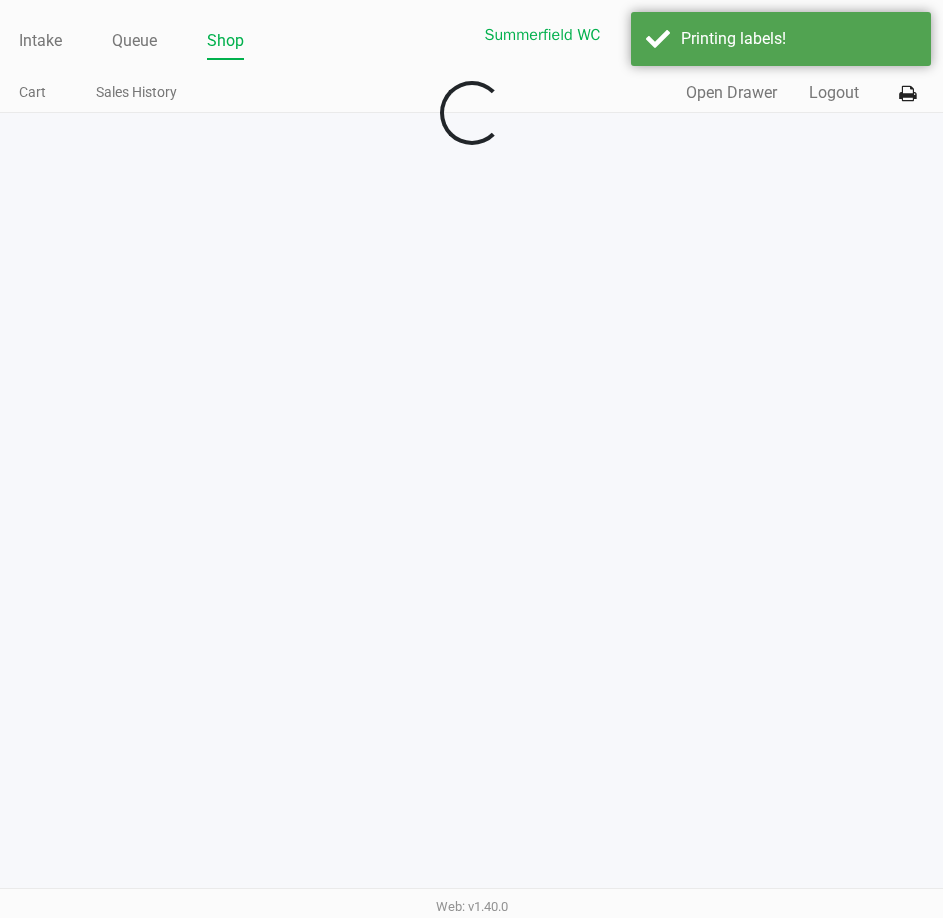 scroll, scrollTop: 0, scrollLeft: 0, axis: both 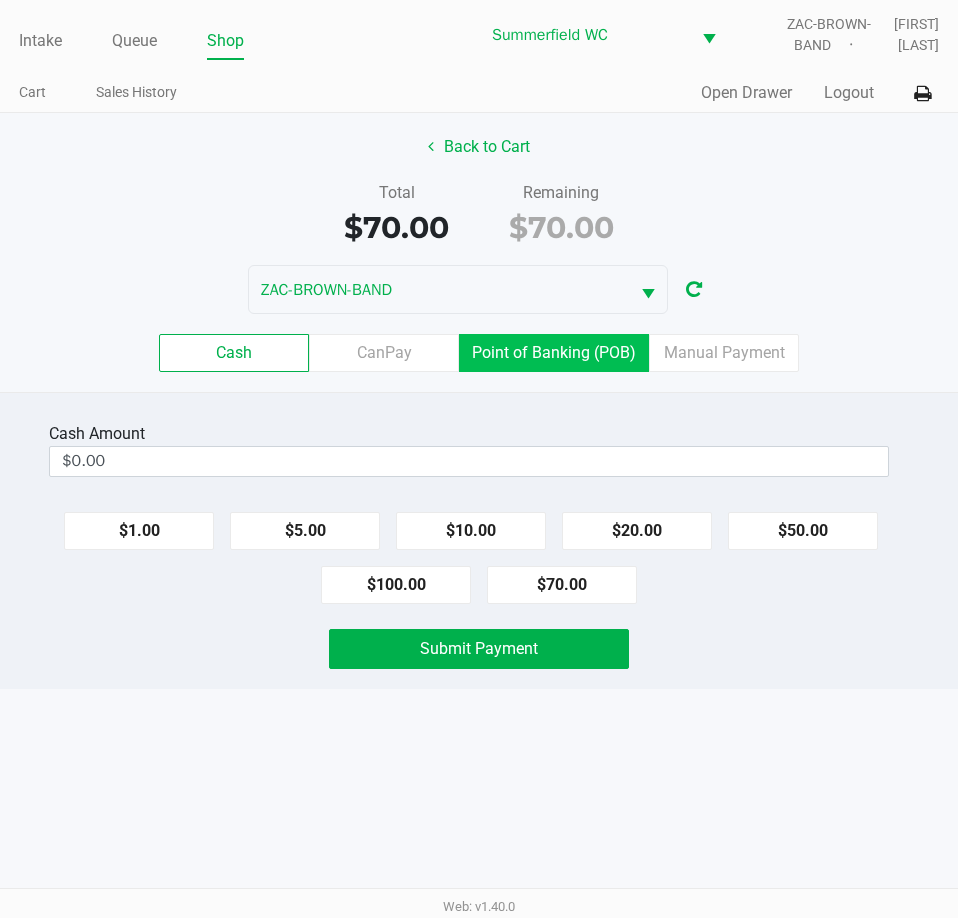 click on "Point of Banking (POB)" 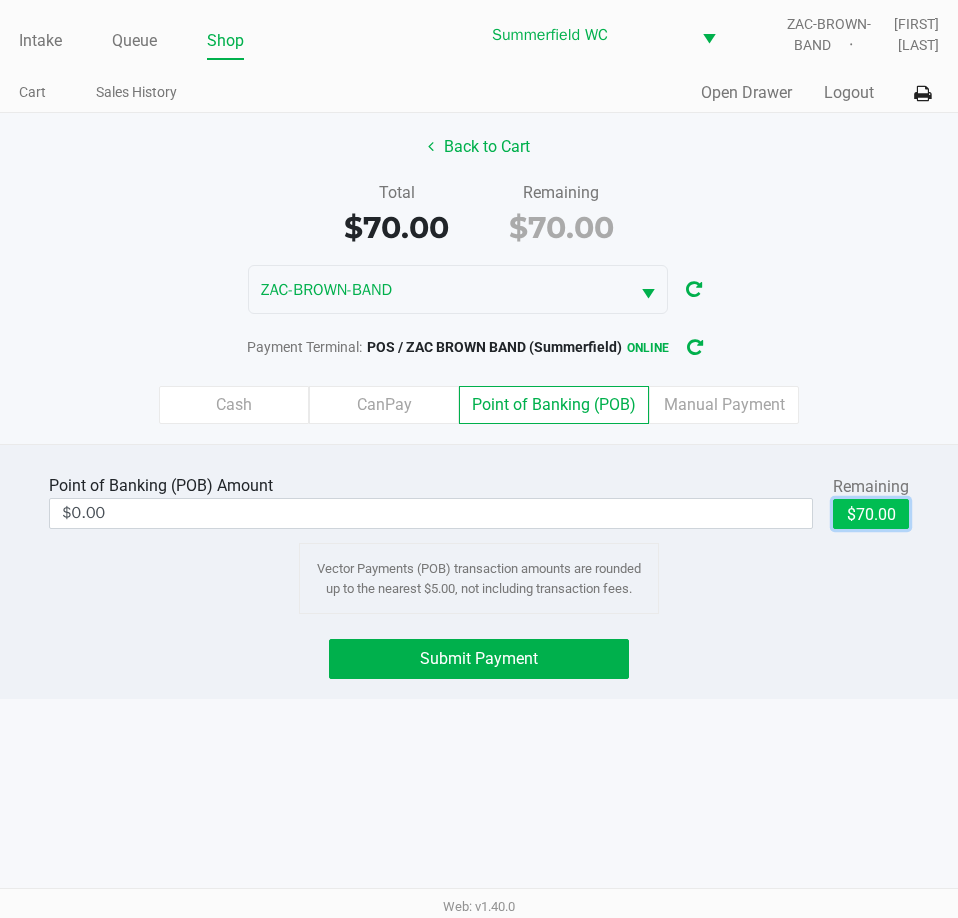 click on "$70.00" 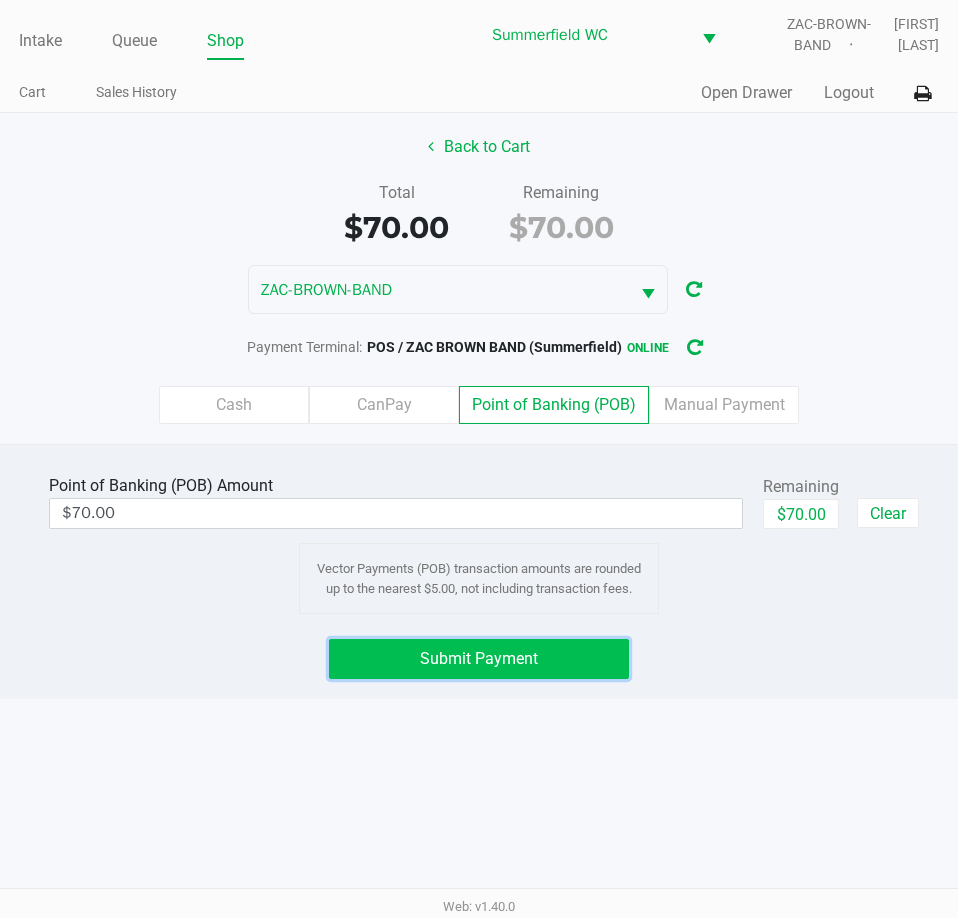 click on "Submit Payment" 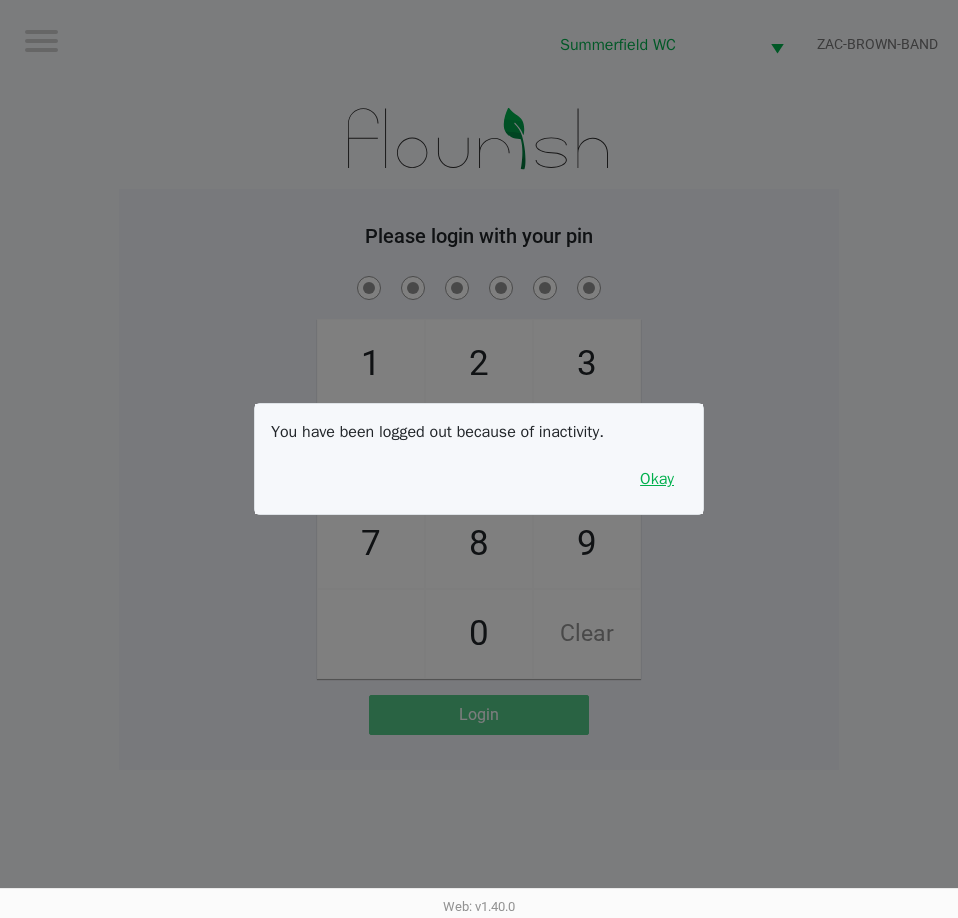 click on "Okay" at bounding box center [657, 479] 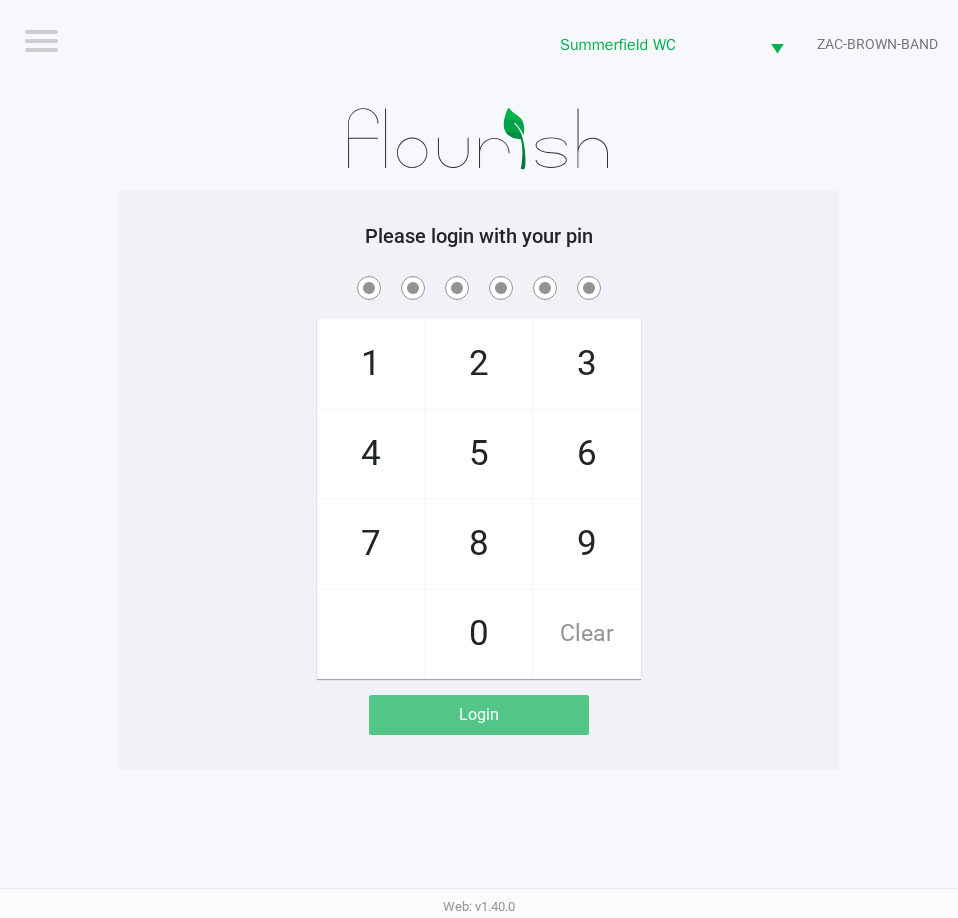 drag, startPoint x: 691, startPoint y: 352, endPoint x: 726, endPoint y: 366, distance: 37.696156 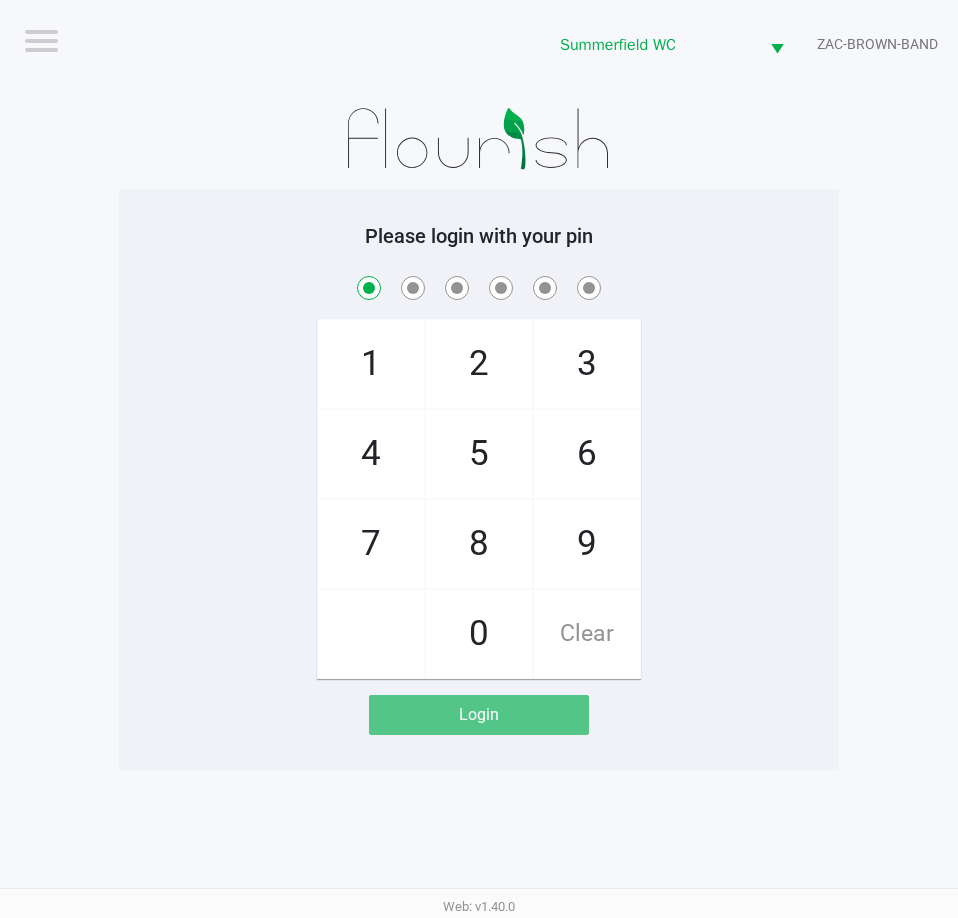 checkbox on "true" 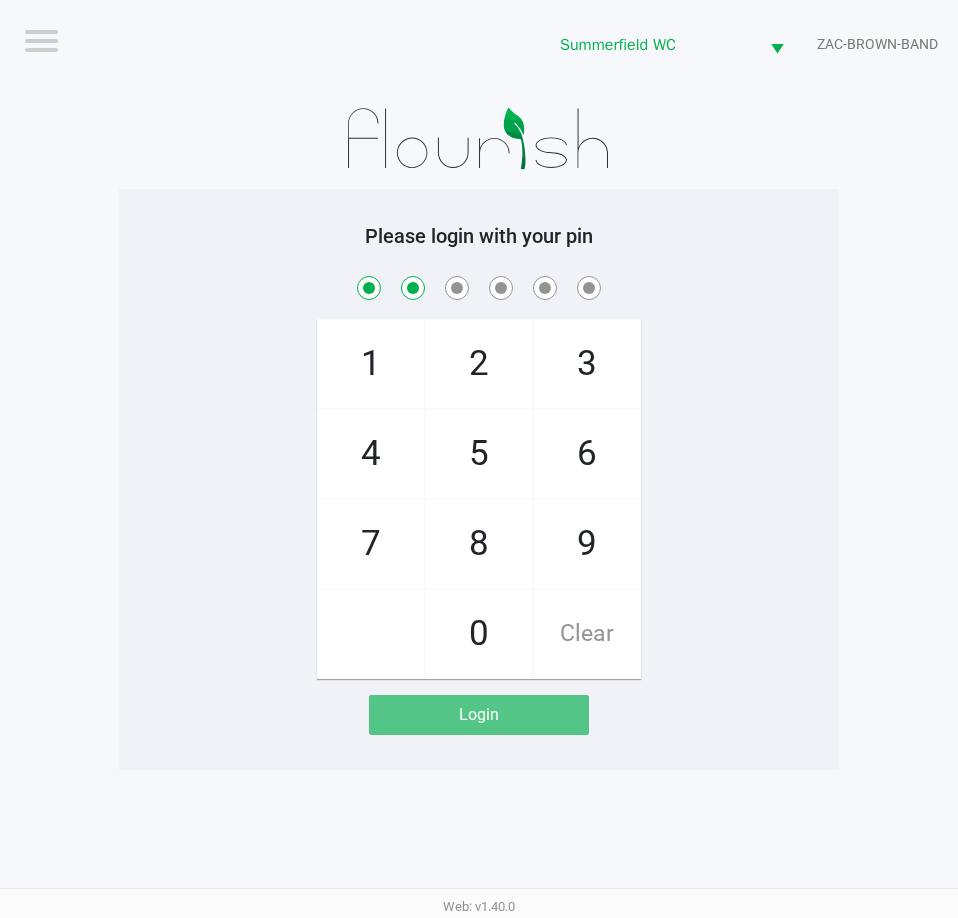 checkbox on "true" 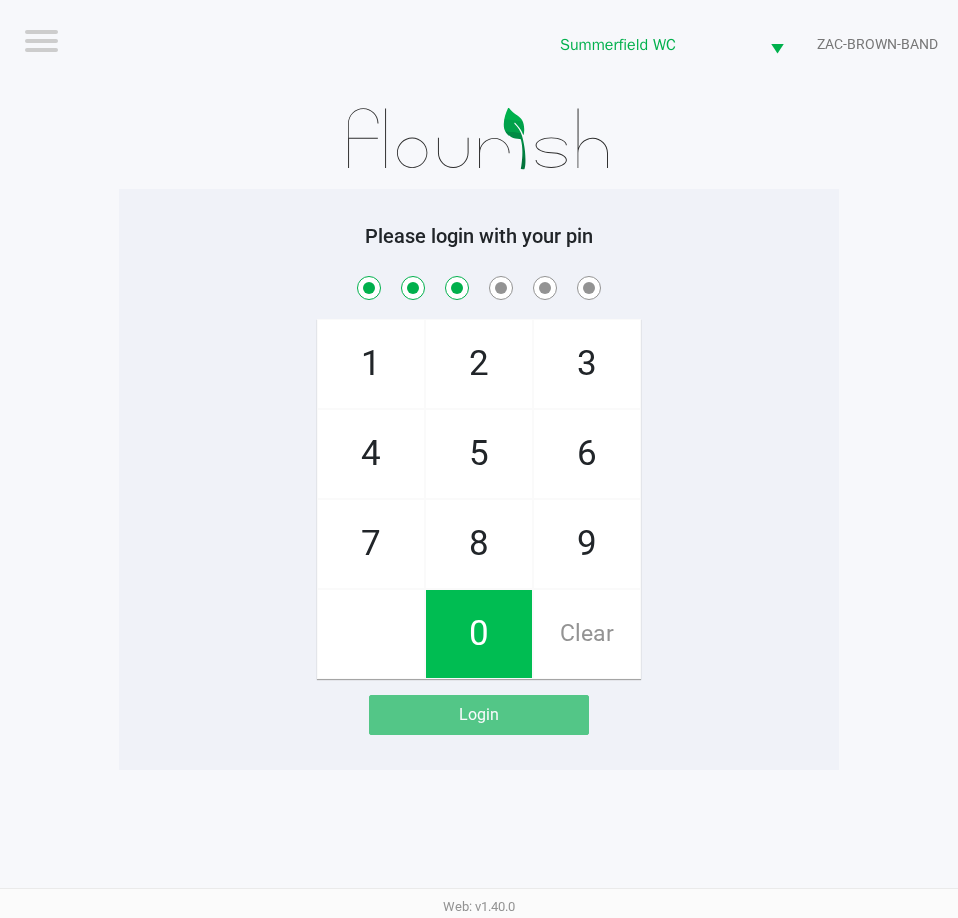 checkbox on "true" 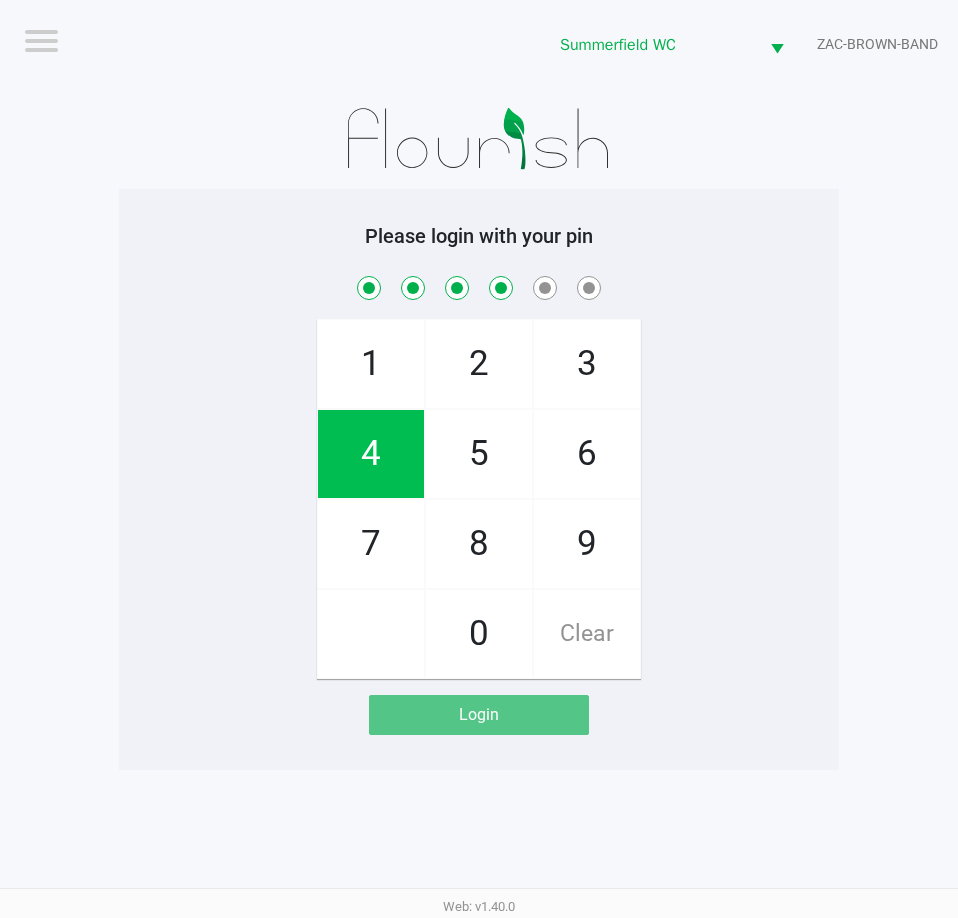 checkbox on "true" 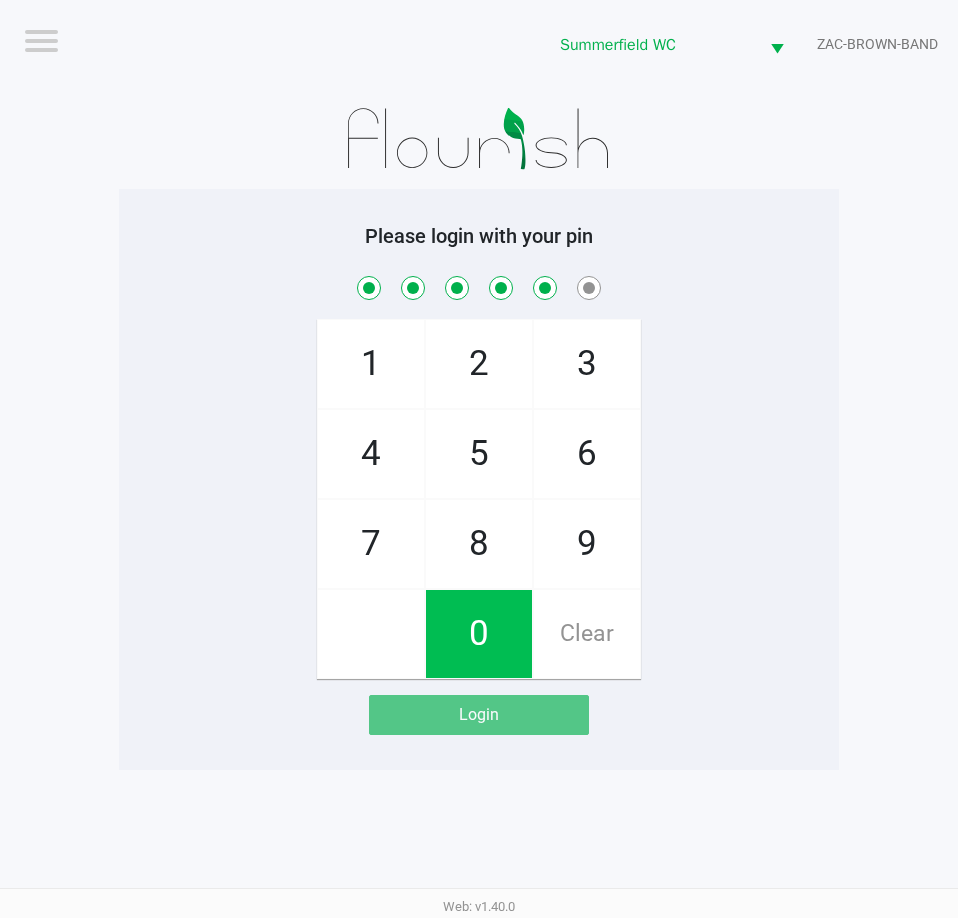 checkbox on "true" 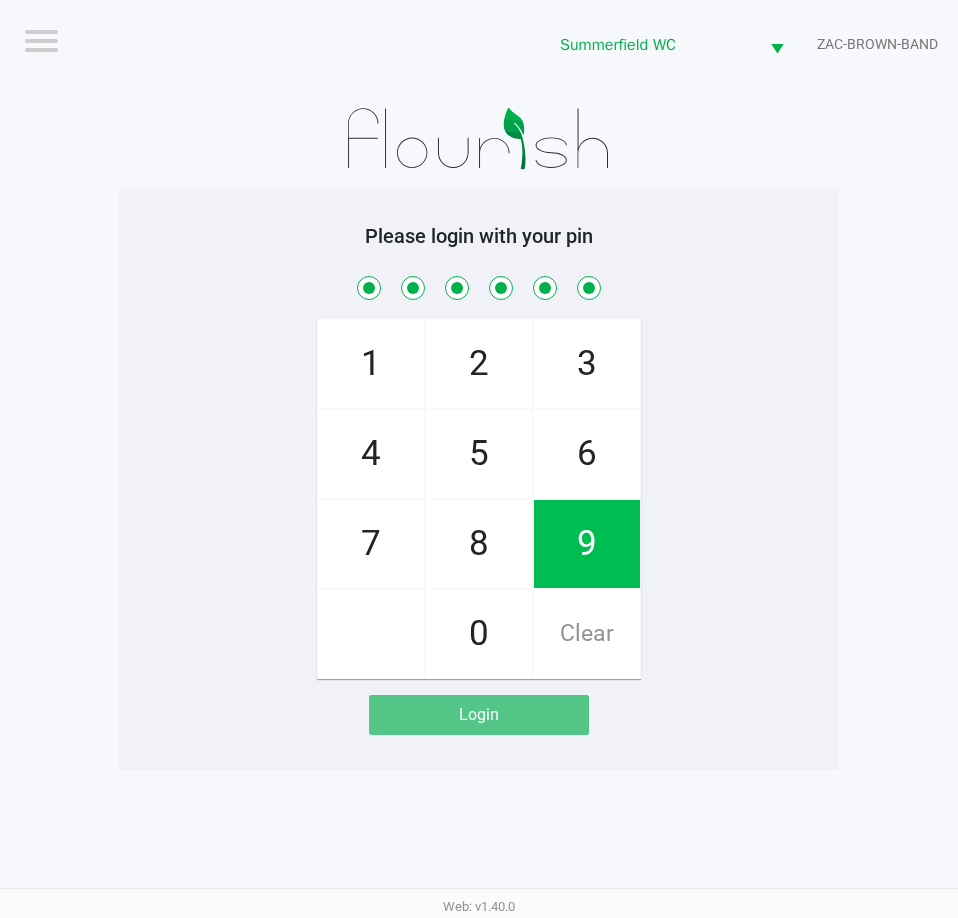 checkbox on "true" 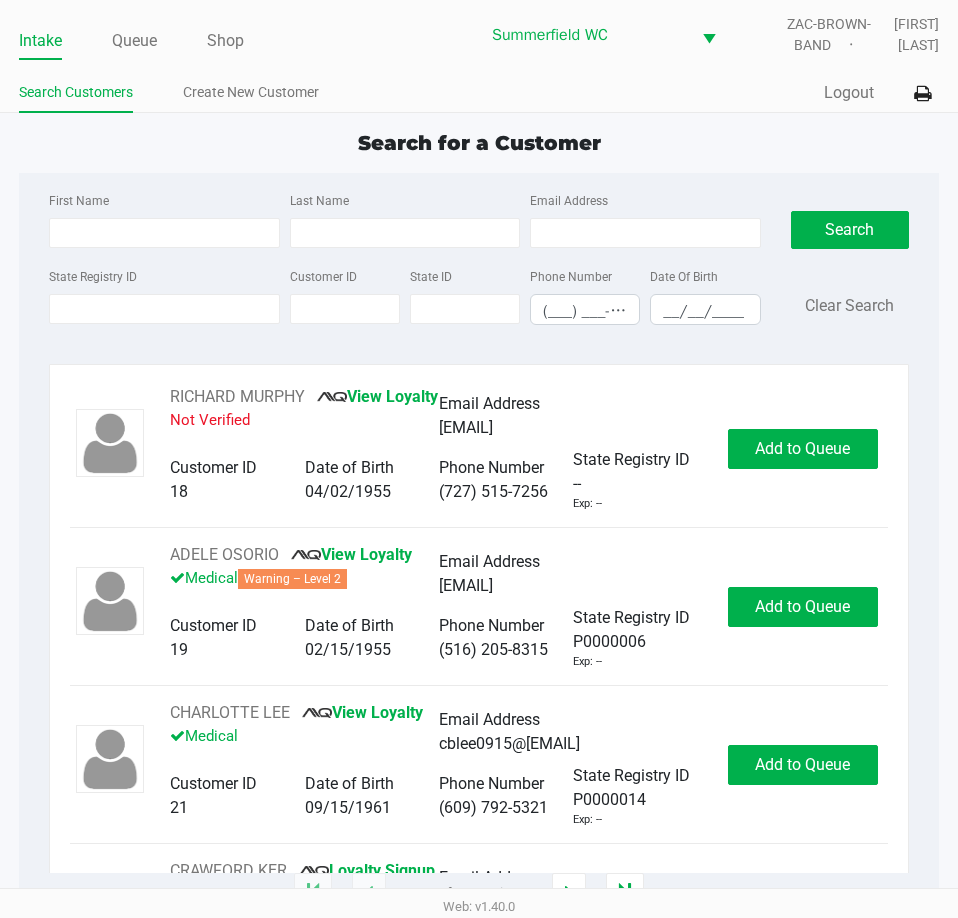 click on "Search for a Customer" 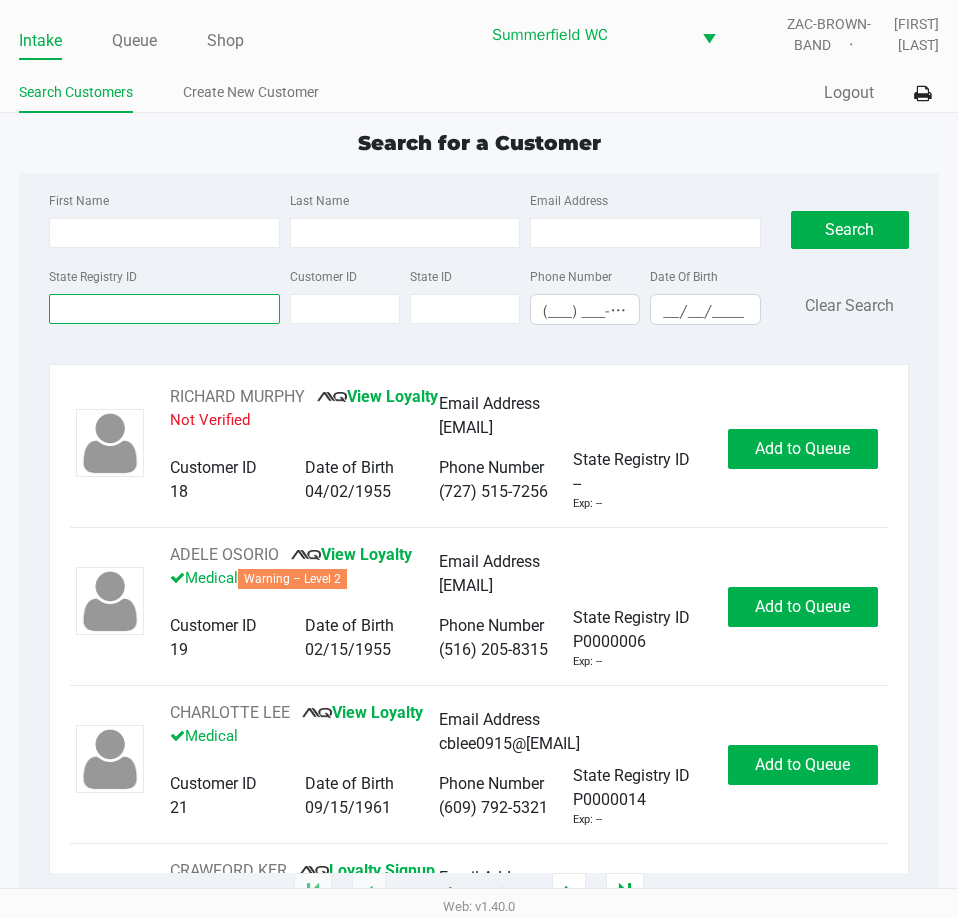 click on "State Registry ID" at bounding box center [164, 309] 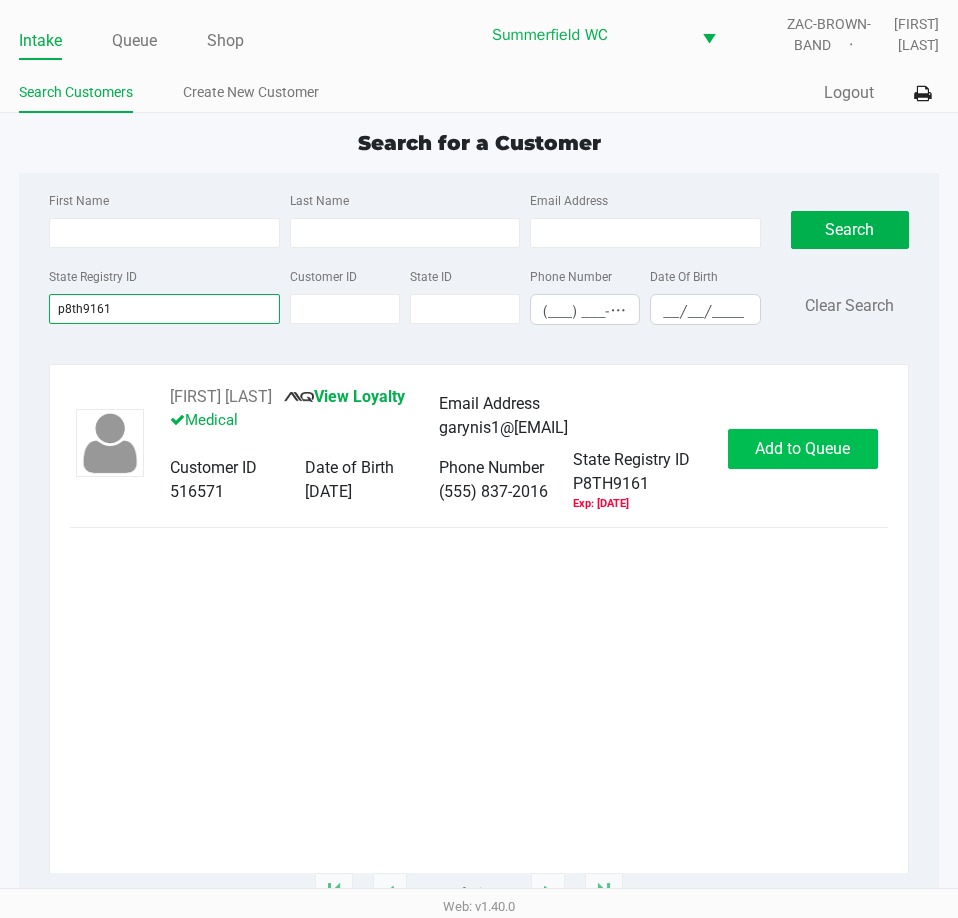 type on "p8th9161" 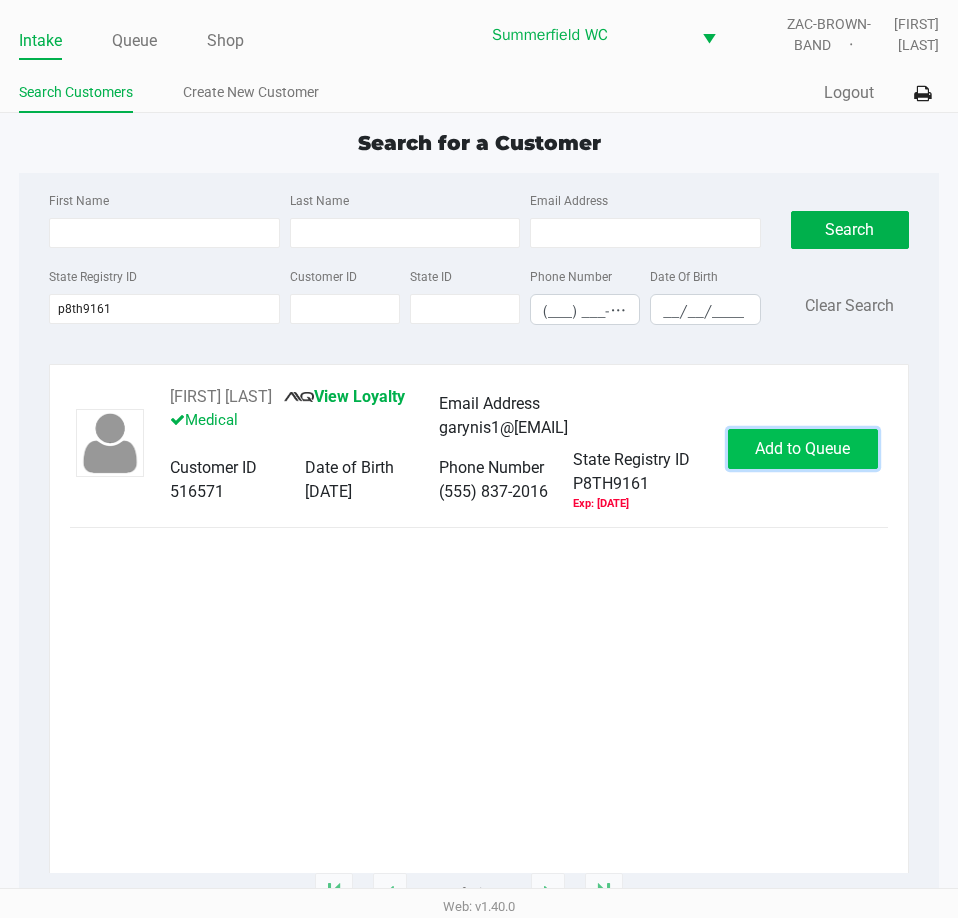 click on "Add to Queue" 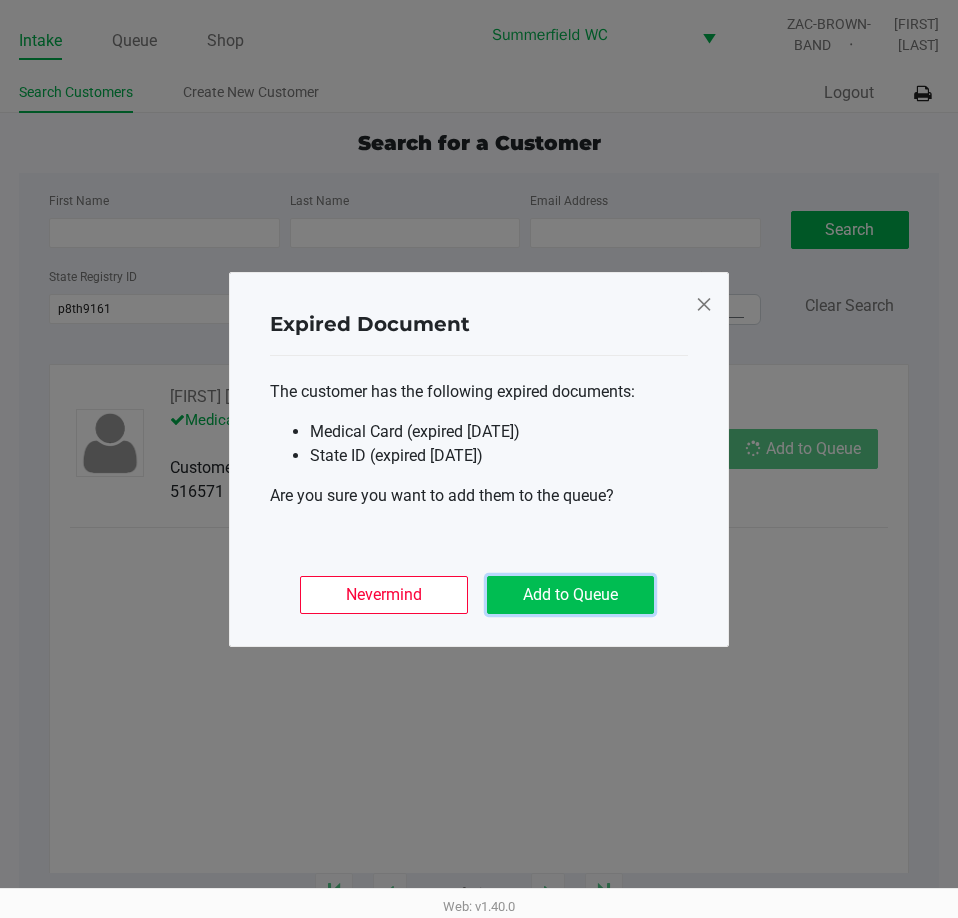 click on "Add to Queue" 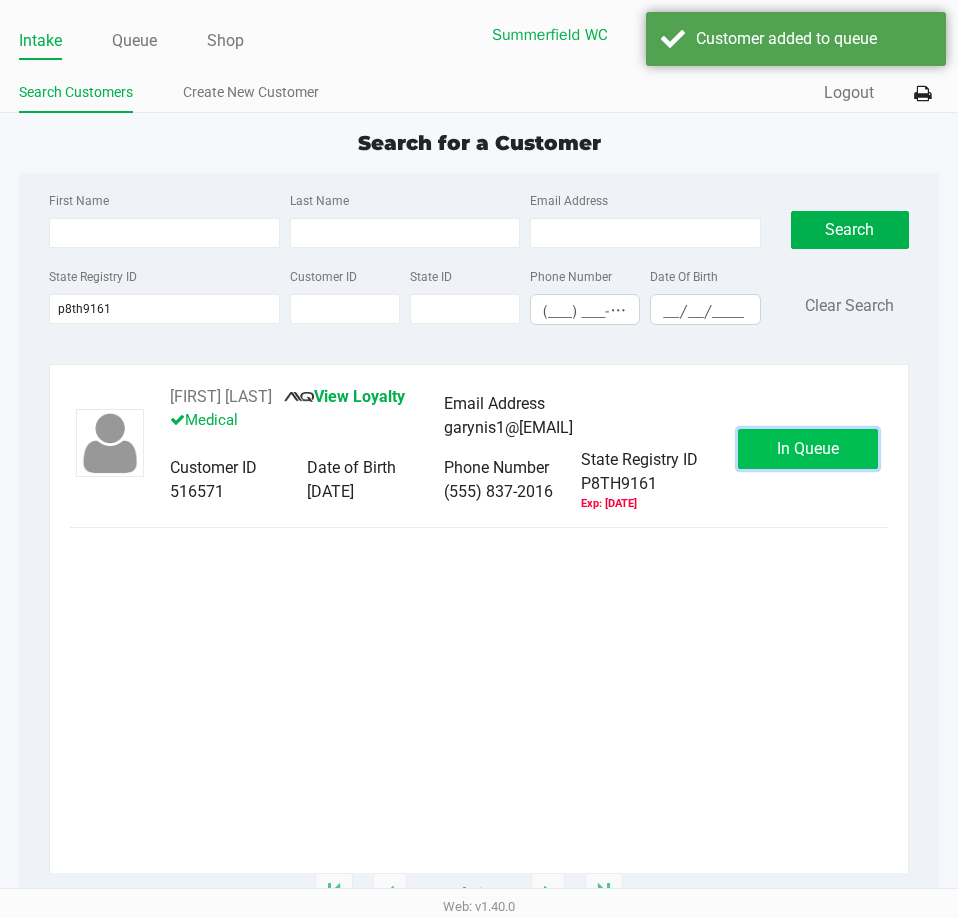 click on "In Queue" 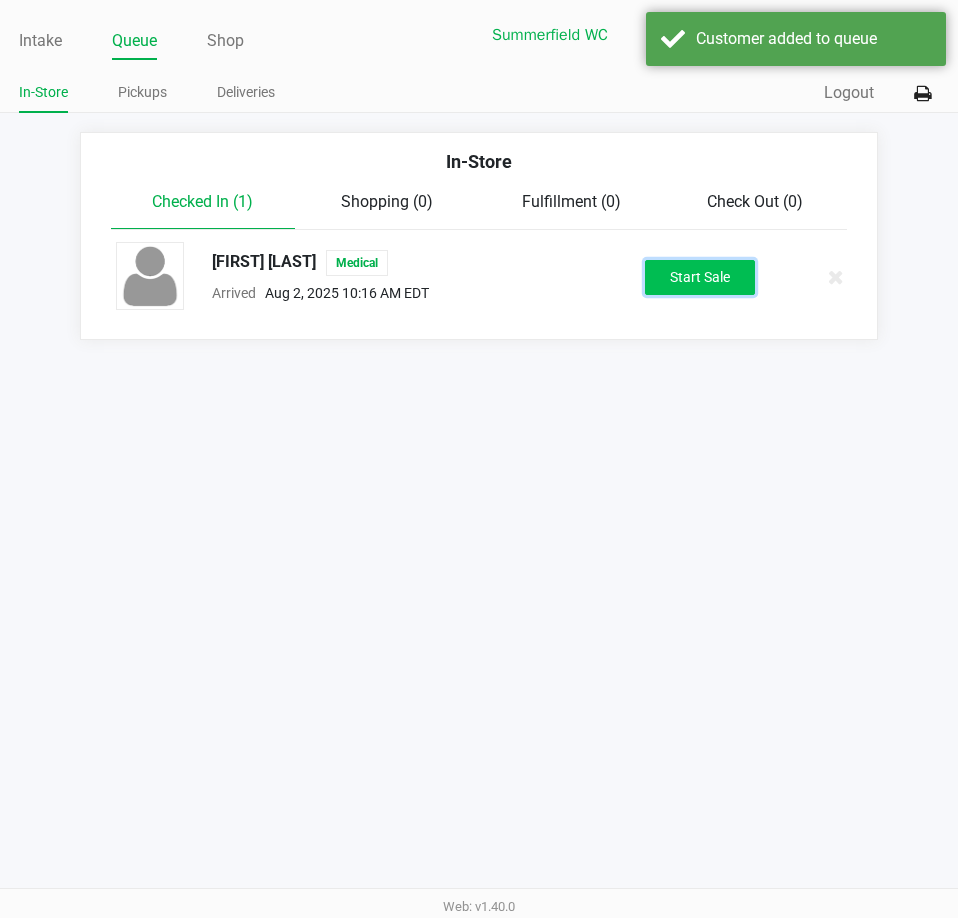 click on "Start Sale" 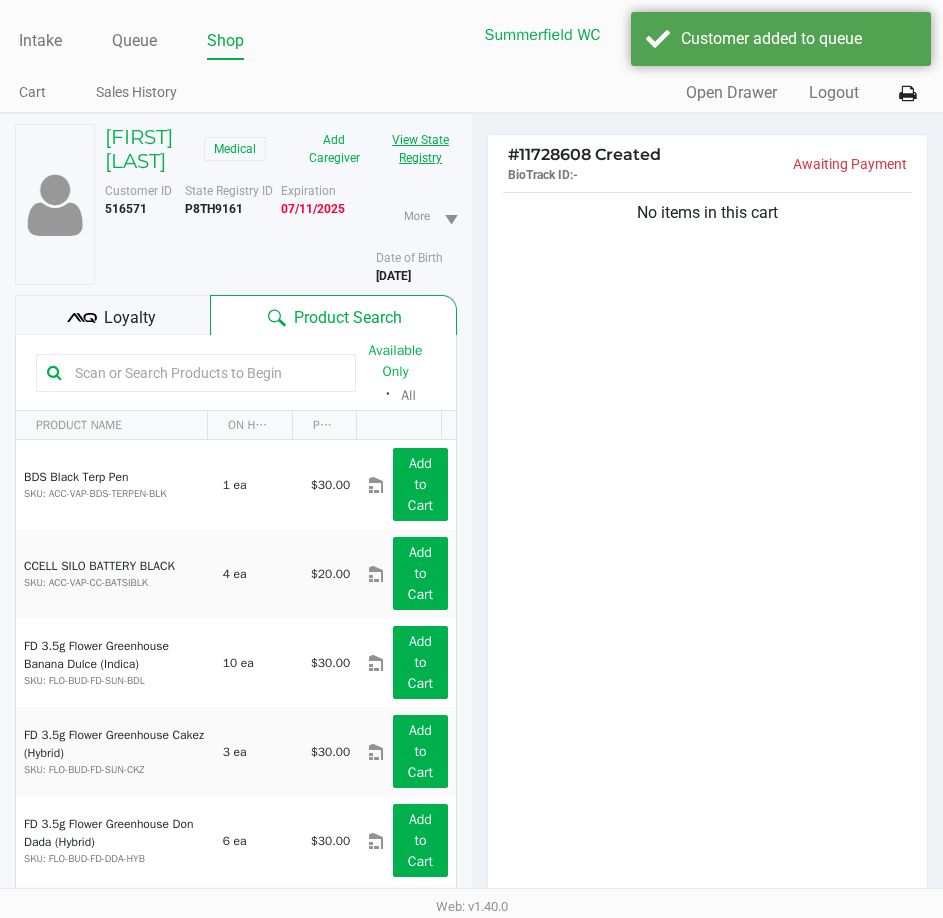 click on "View State Registry" 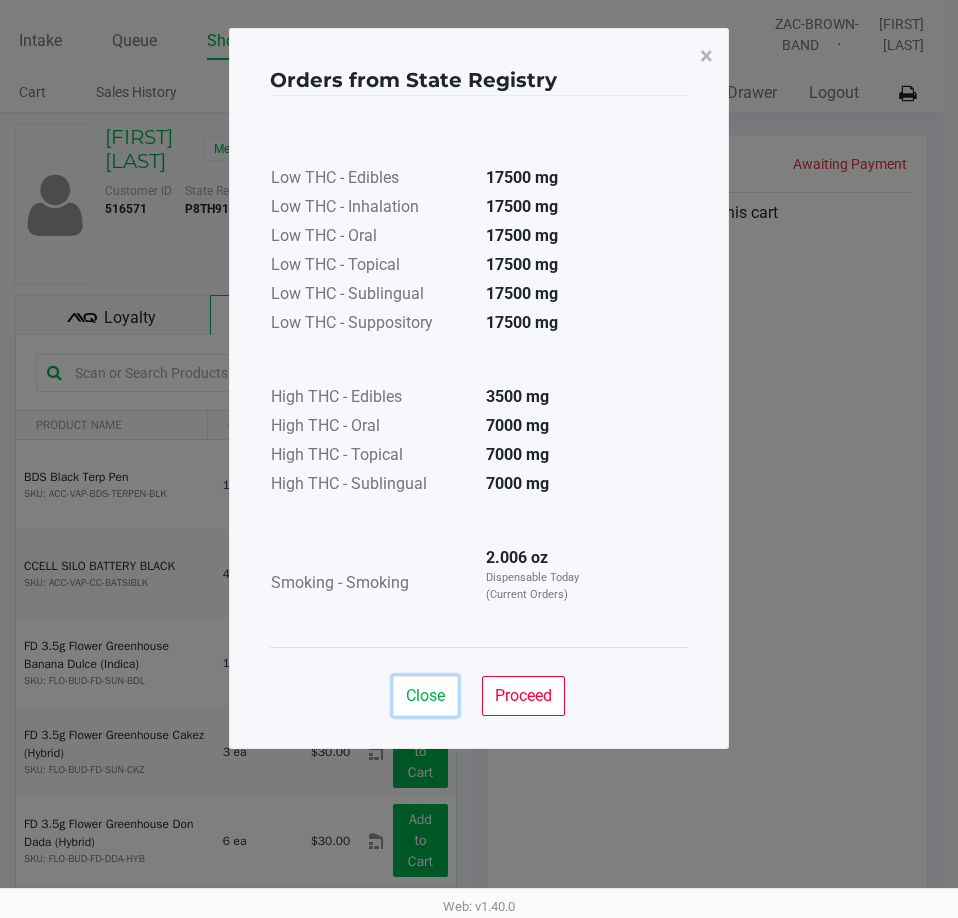 drag, startPoint x: 395, startPoint y: 683, endPoint x: 405, endPoint y: 694, distance: 14.866069 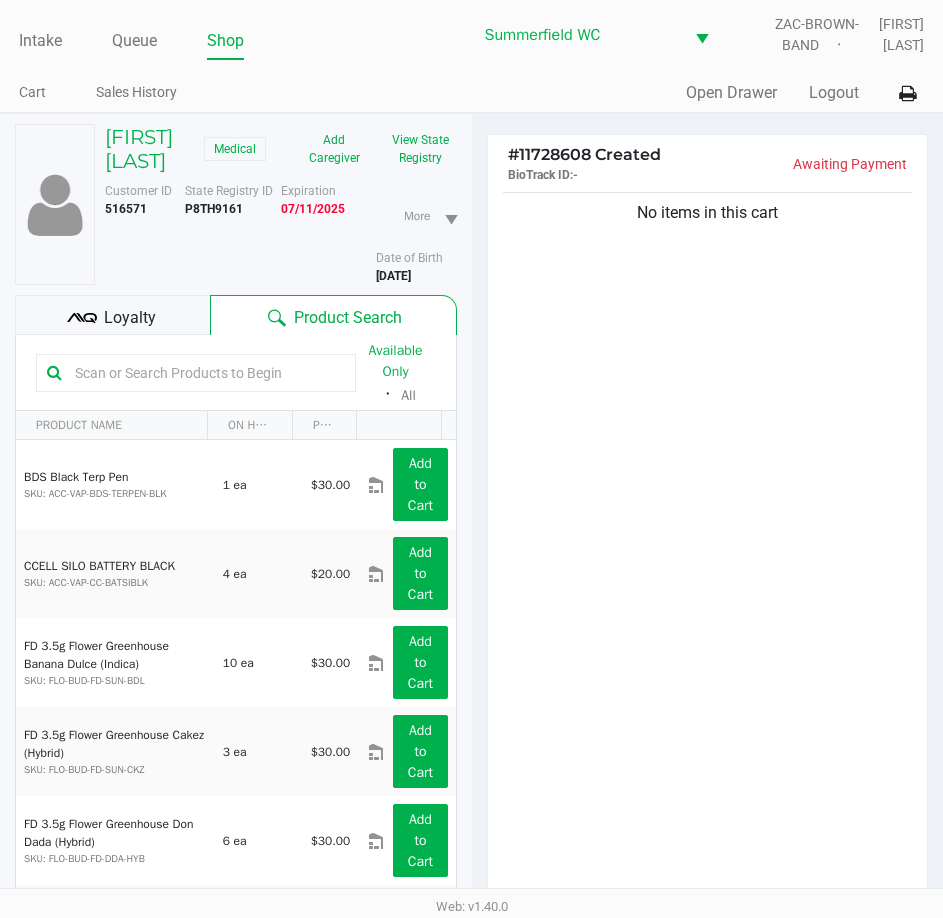 drag, startPoint x: 682, startPoint y: 578, endPoint x: 676, endPoint y: 560, distance: 18.973665 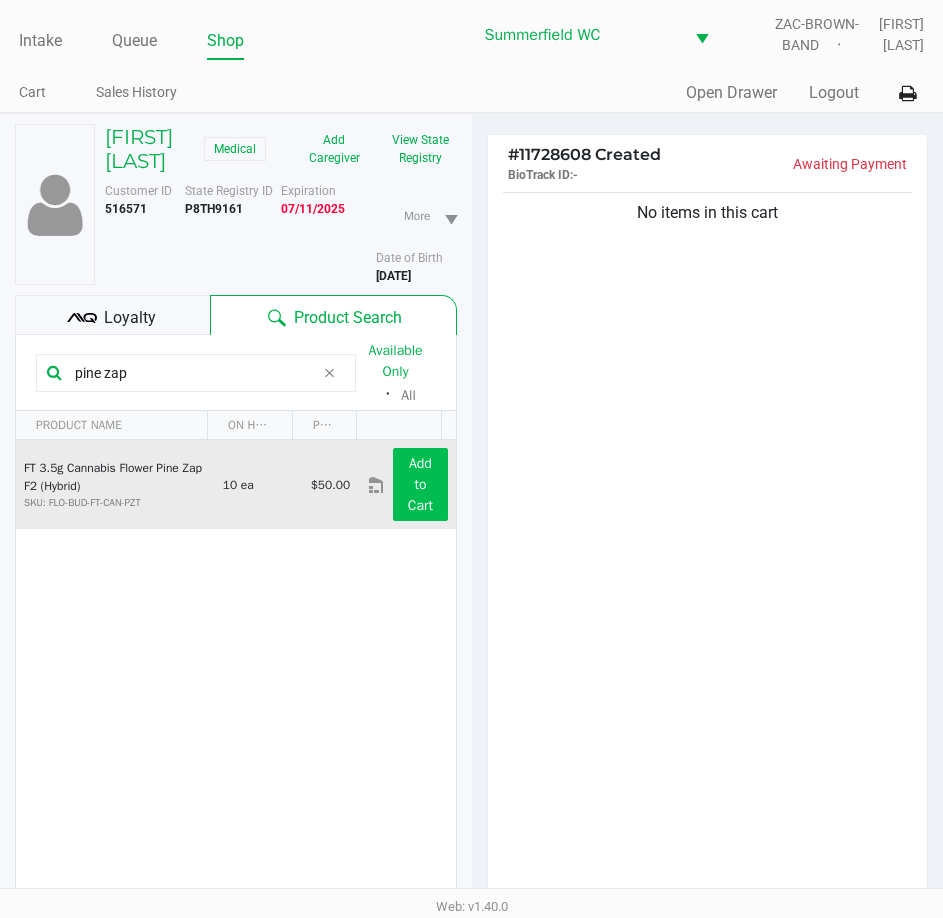 type on "pine zap" 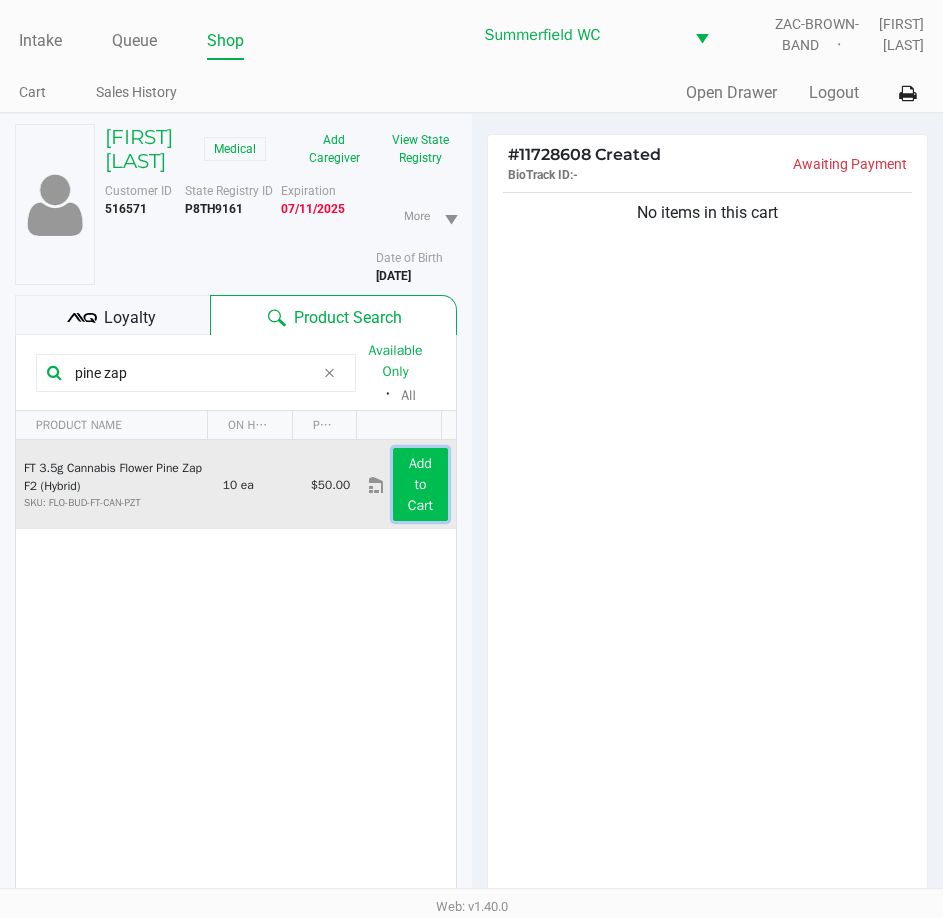 click on "Add to Cart" 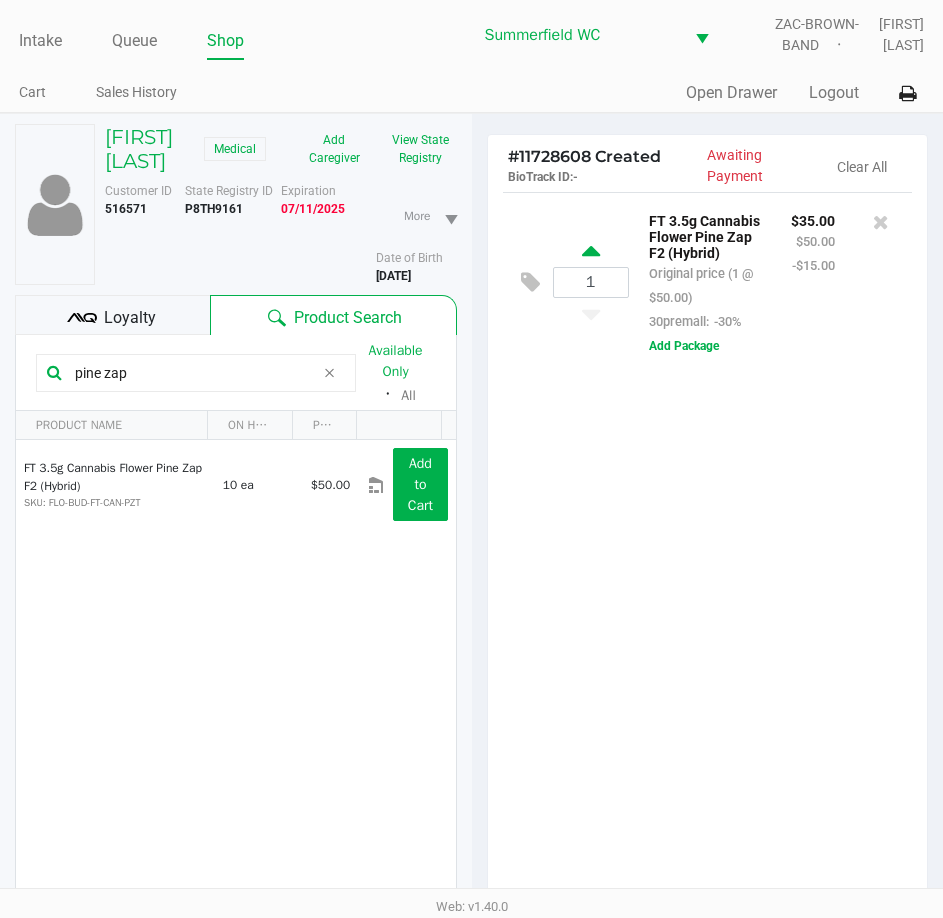 click 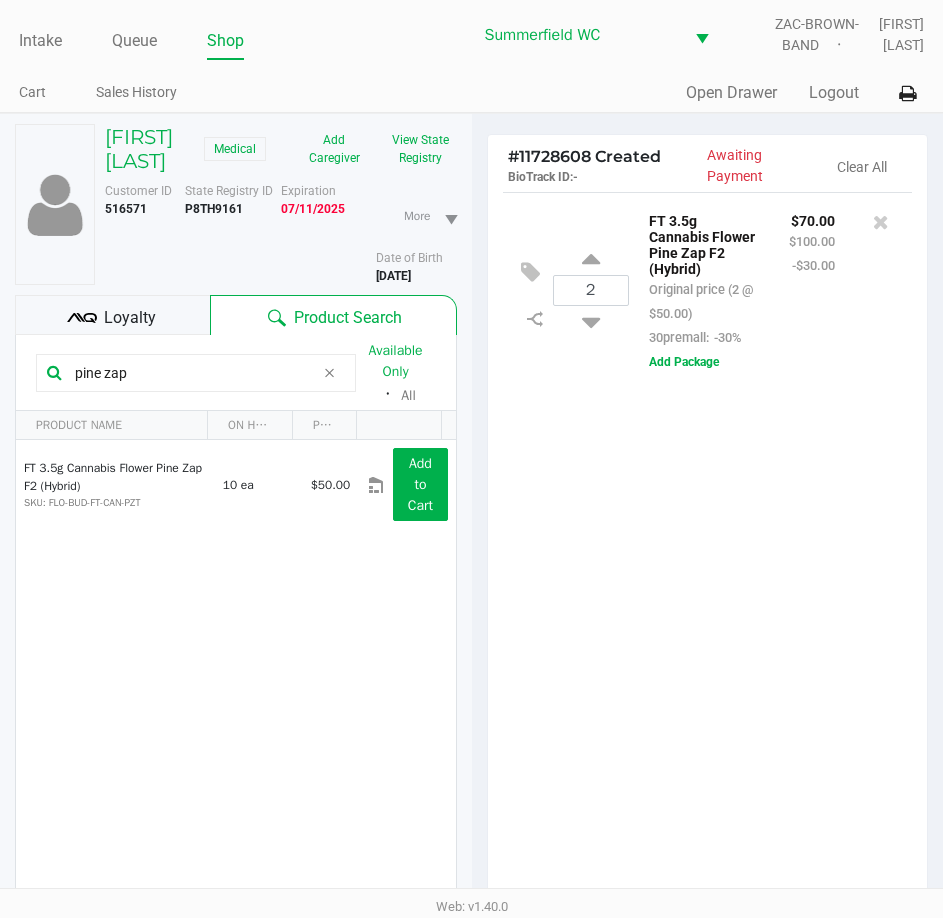 scroll, scrollTop: 220, scrollLeft: 0, axis: vertical 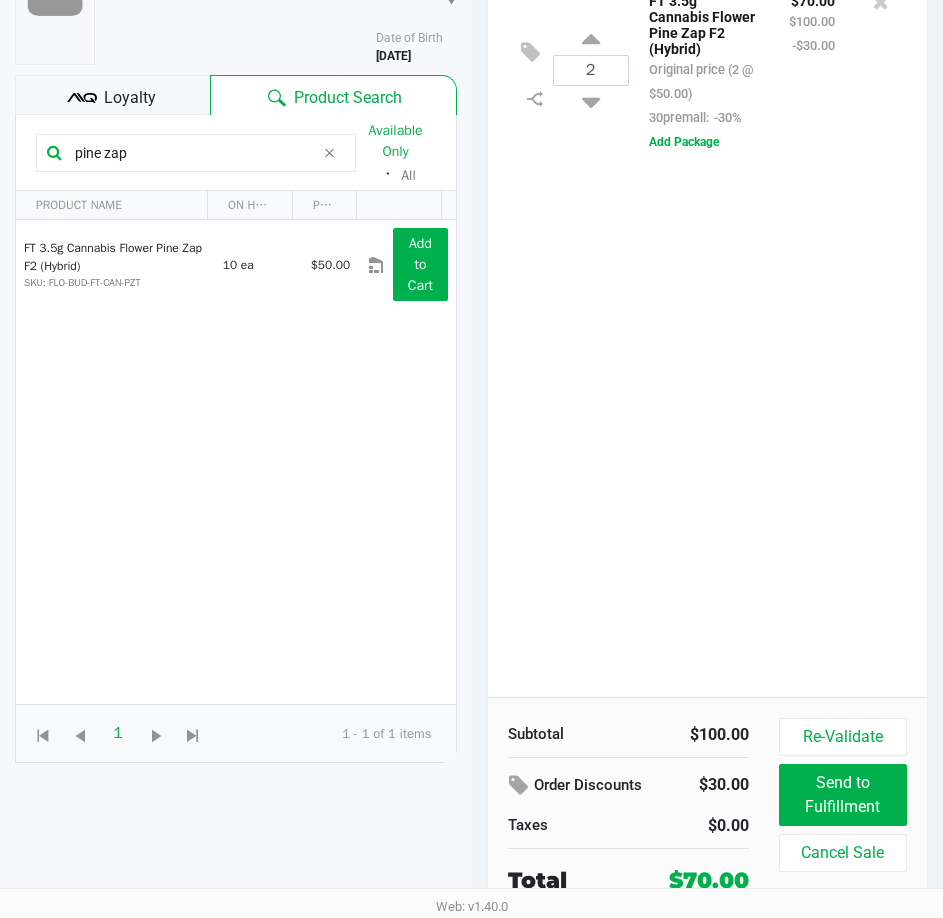 click on "Loyalty" 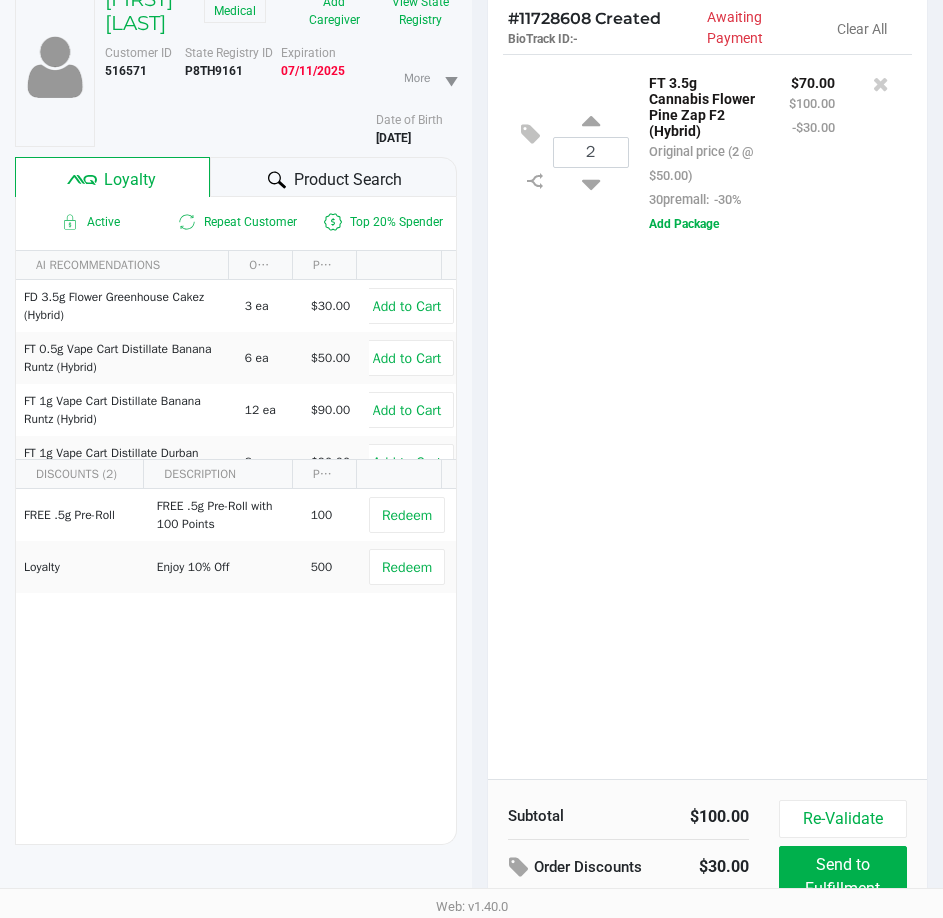 scroll, scrollTop: 262, scrollLeft: 0, axis: vertical 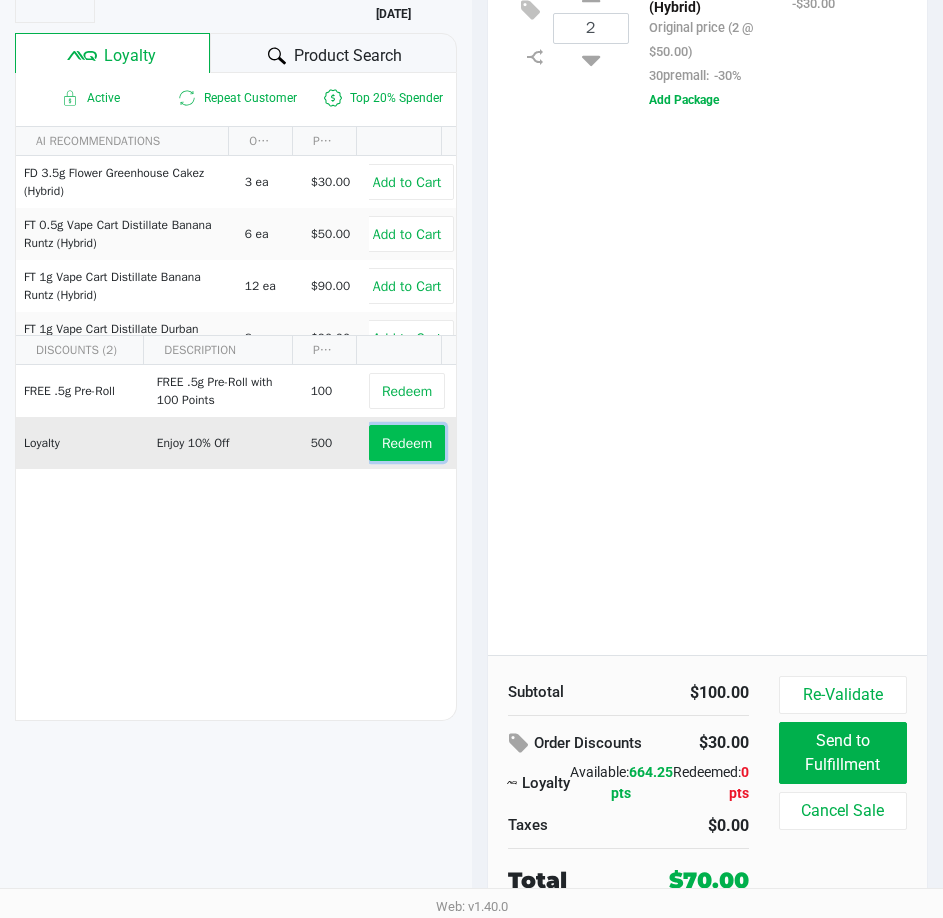 click on "Redeem" 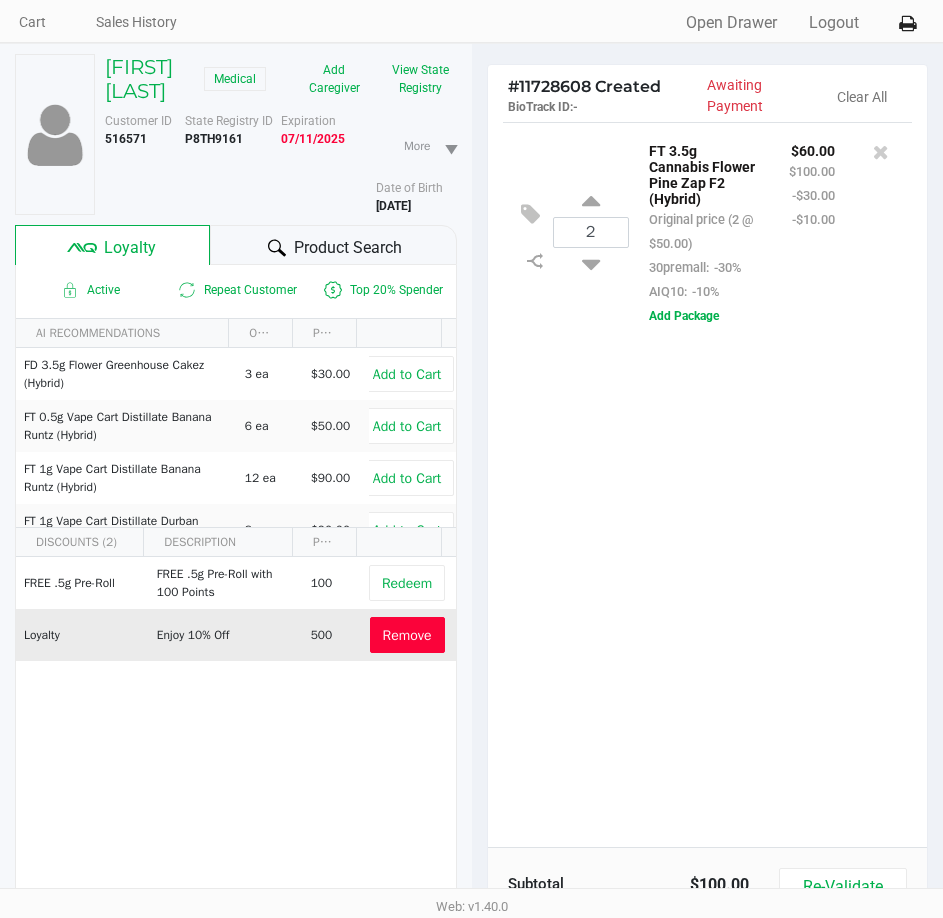 scroll, scrollTop: 0, scrollLeft: 0, axis: both 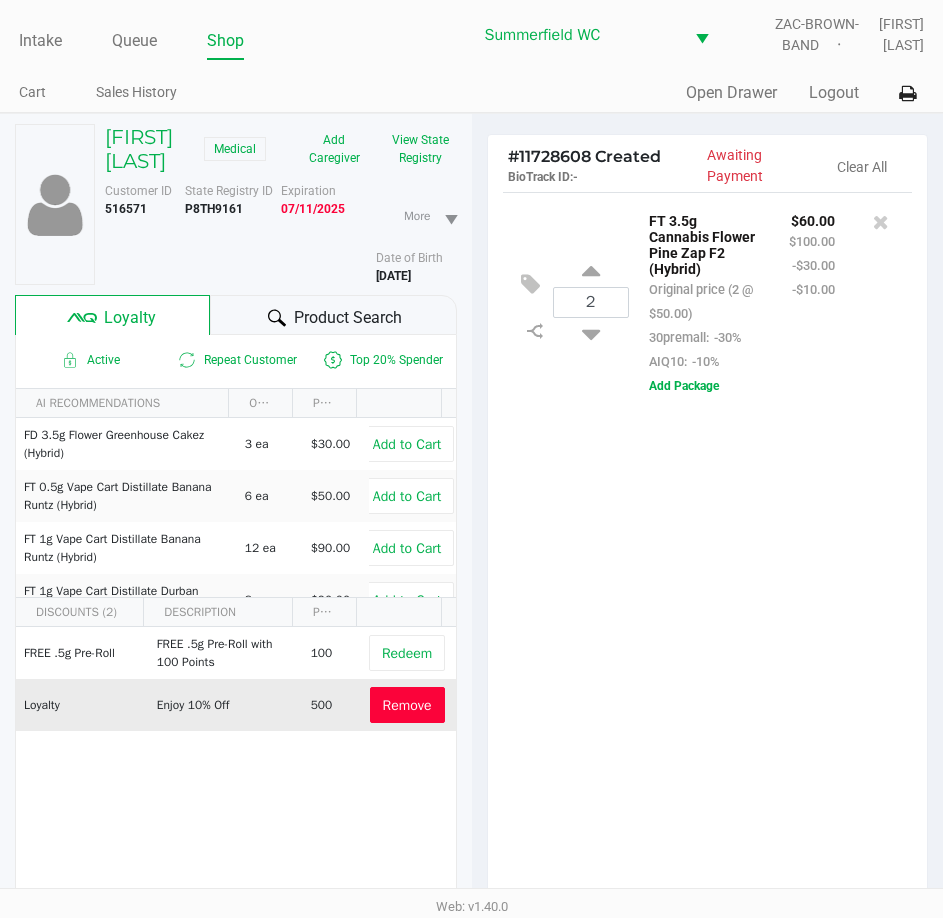 drag, startPoint x: 691, startPoint y: 586, endPoint x: 699, endPoint y: 575, distance: 13.601471 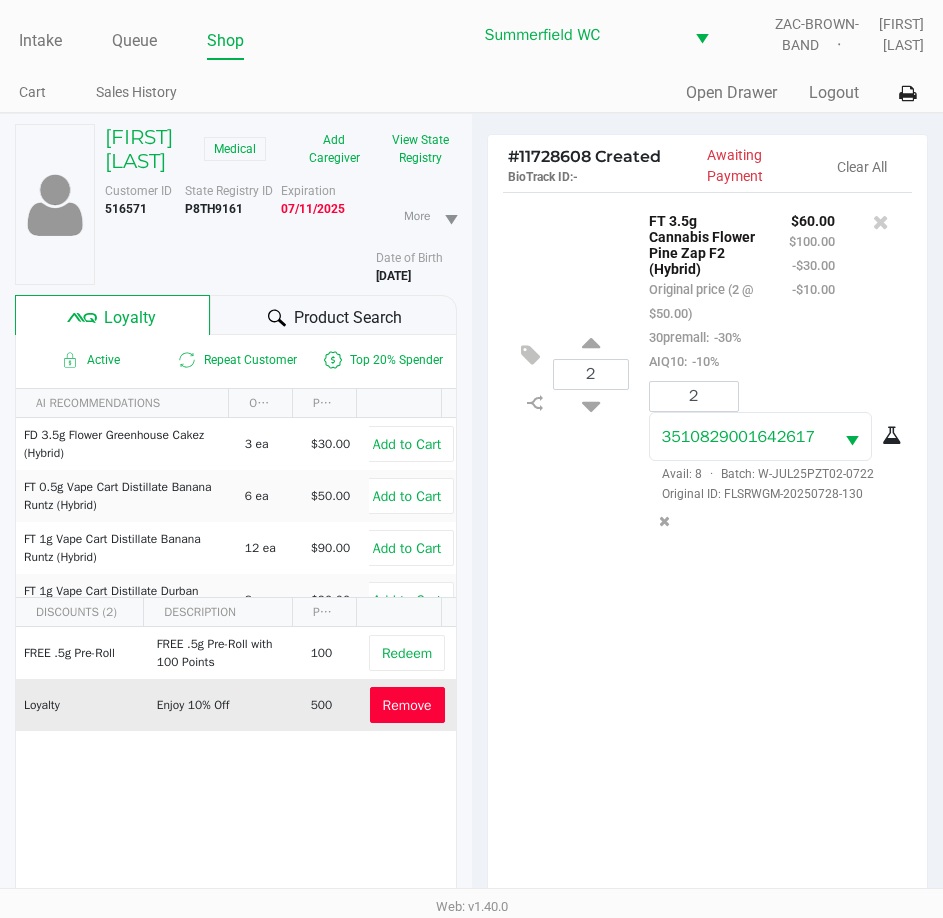 drag, startPoint x: 697, startPoint y: 577, endPoint x: 741, endPoint y: 619, distance: 60.827625 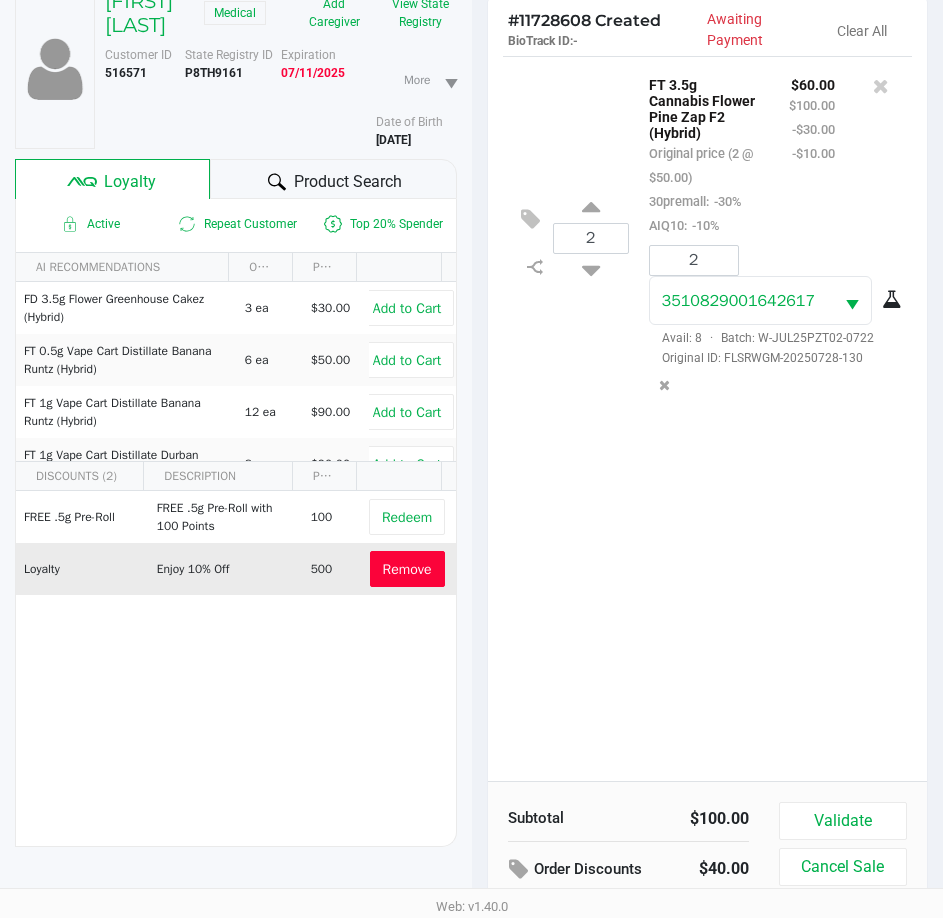 scroll, scrollTop: 262, scrollLeft: 0, axis: vertical 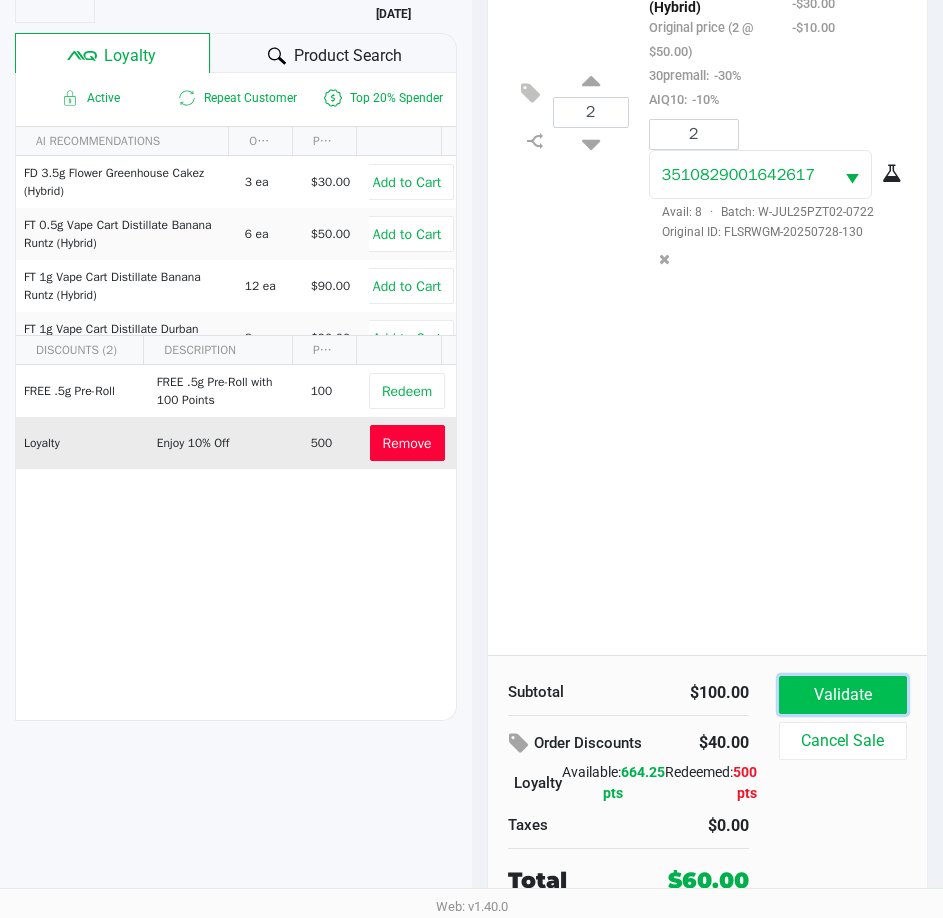 drag, startPoint x: 858, startPoint y: 687, endPoint x: 811, endPoint y: 690, distance: 47.095646 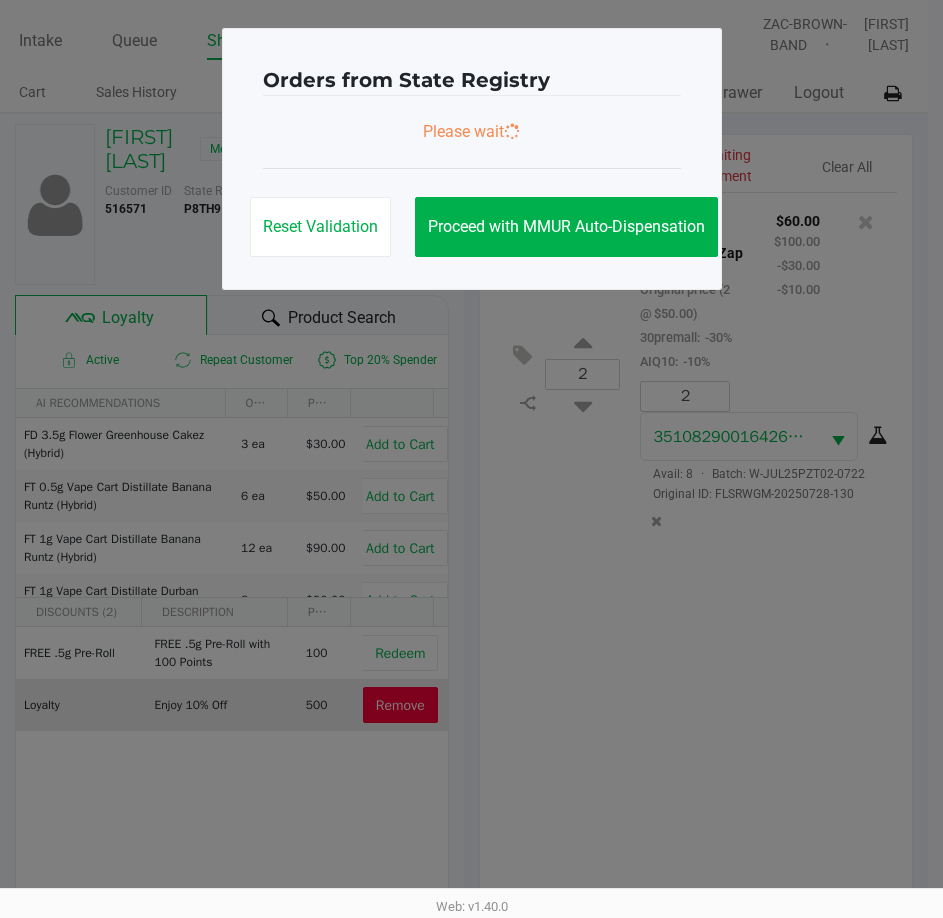 scroll, scrollTop: 0, scrollLeft: 0, axis: both 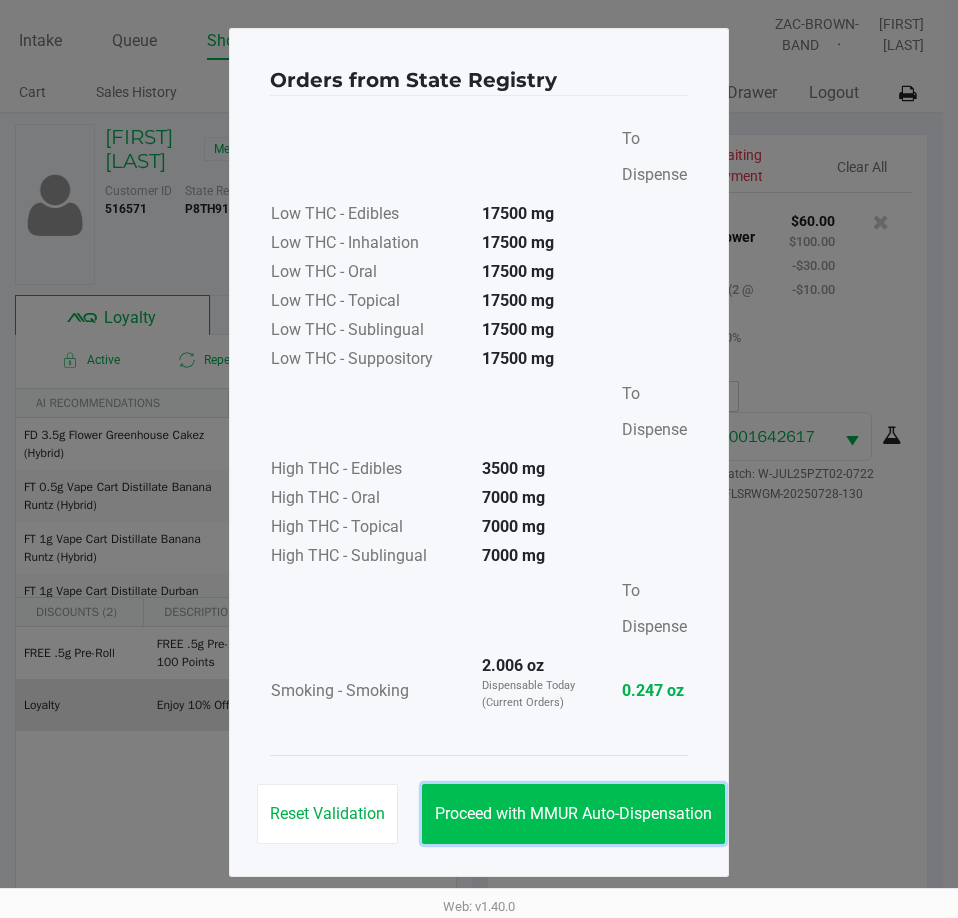 click on "Proceed with MMUR Auto-Dispensation" 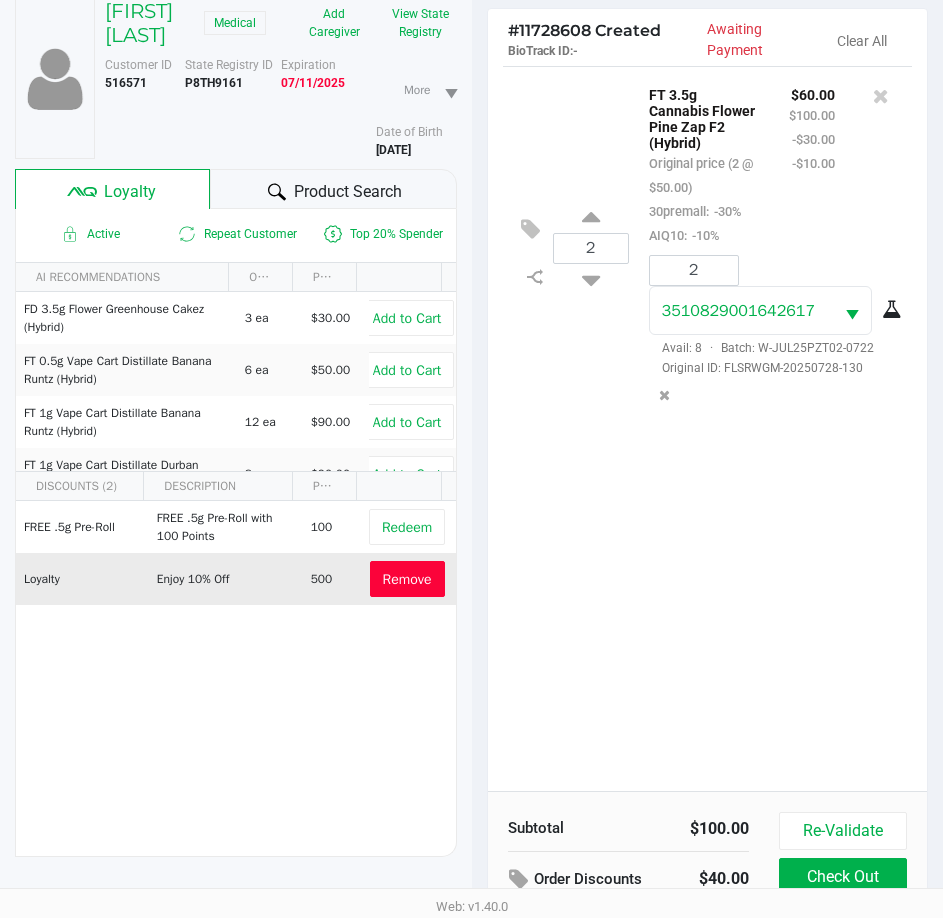 scroll, scrollTop: 265, scrollLeft: 0, axis: vertical 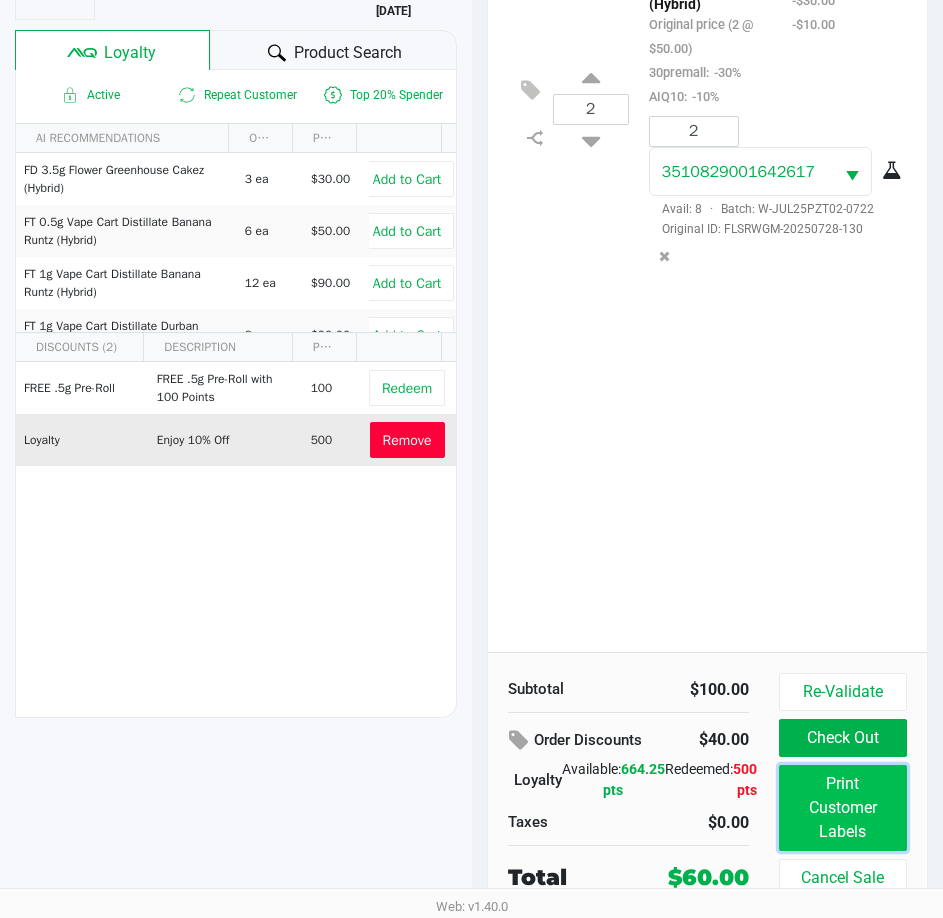 click on "Print Customer Labels" 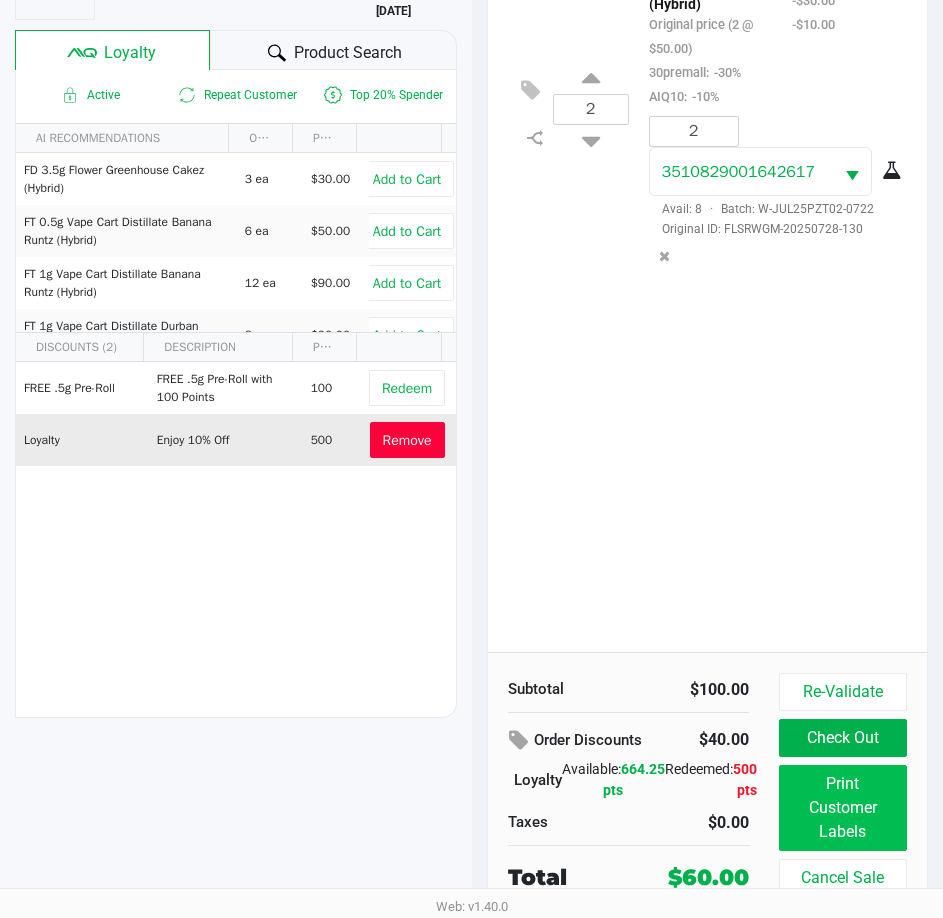 scroll, scrollTop: 0, scrollLeft: 0, axis: both 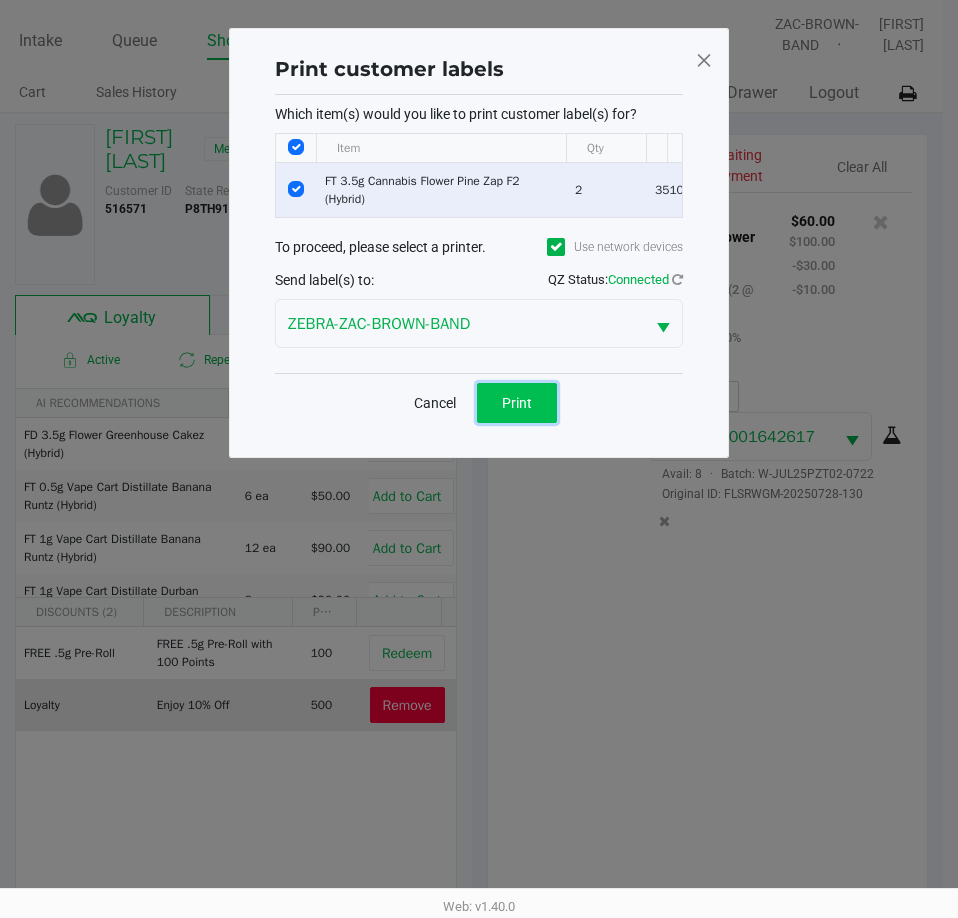 click on "Print" 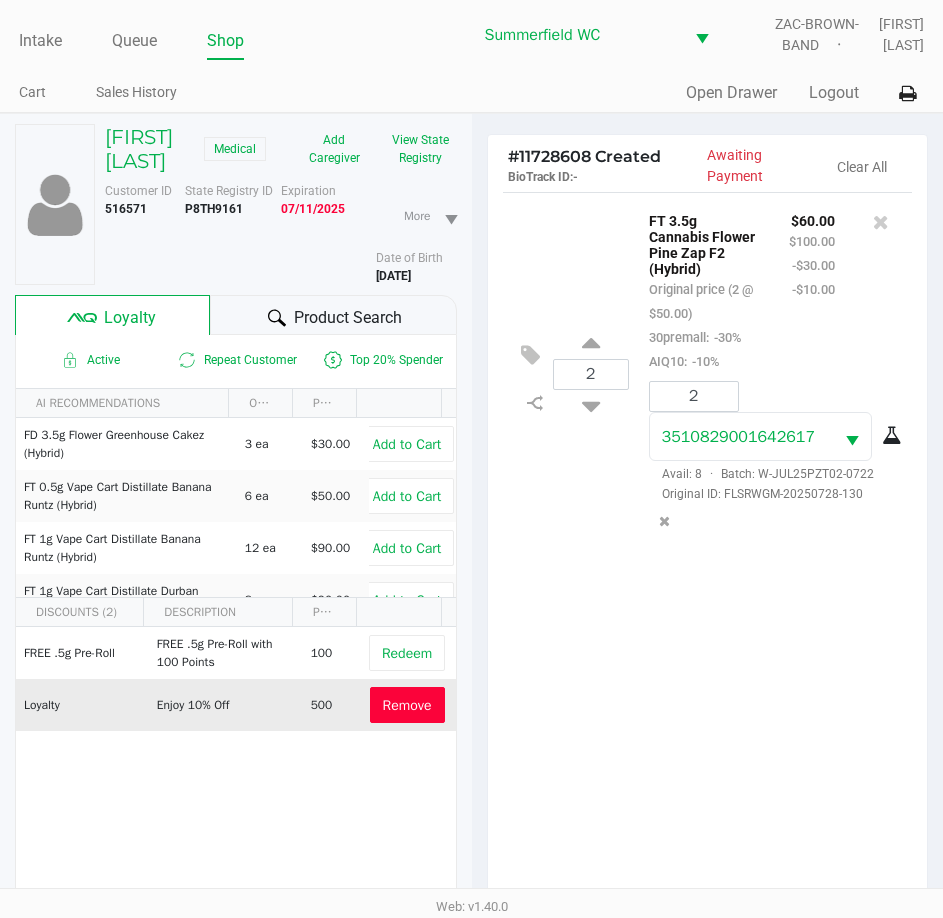 click on "2  FT 3.5g Cannabis Flower Pine Zap F2 (Hybrid)   Original price (2 @ $50.00)  30premall:  -30%  AIQ10:  -10% $60.00 $100.00 -$30.00 -$10.00 2 3510829001642617  Avail: 8  ·  Batch: W-JUL25PZT02-0722   Original ID: FLSRWGM-20250728-130" 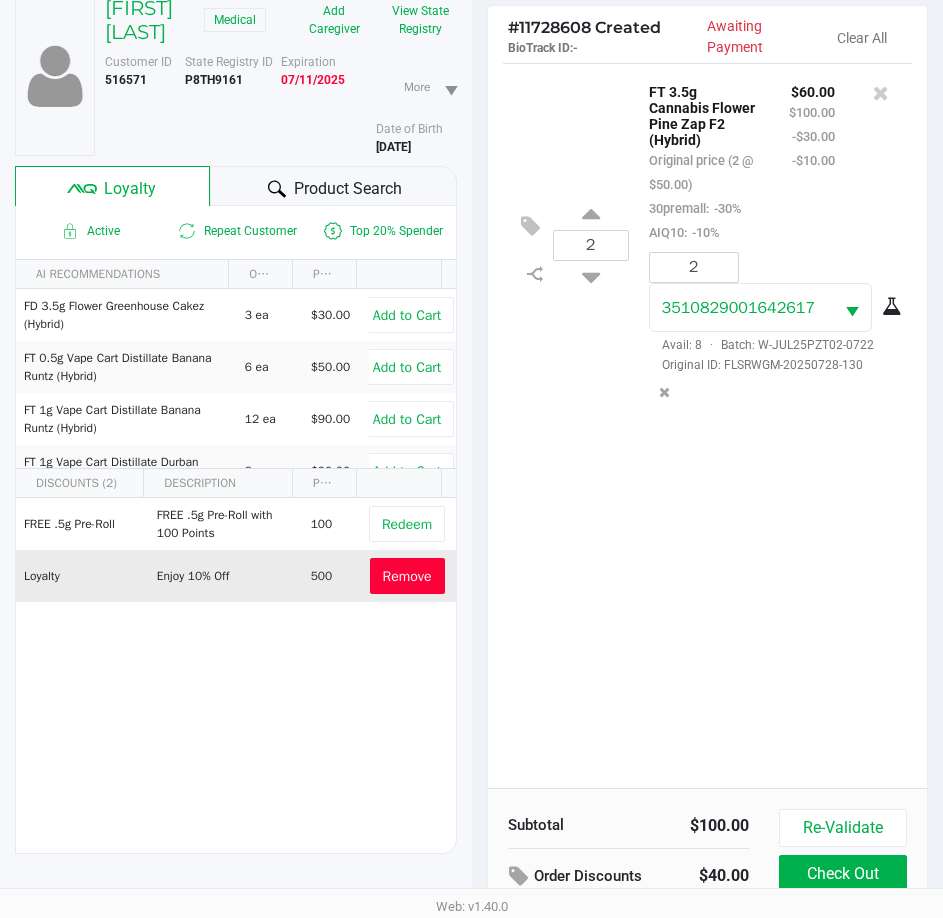 scroll, scrollTop: 265, scrollLeft: 0, axis: vertical 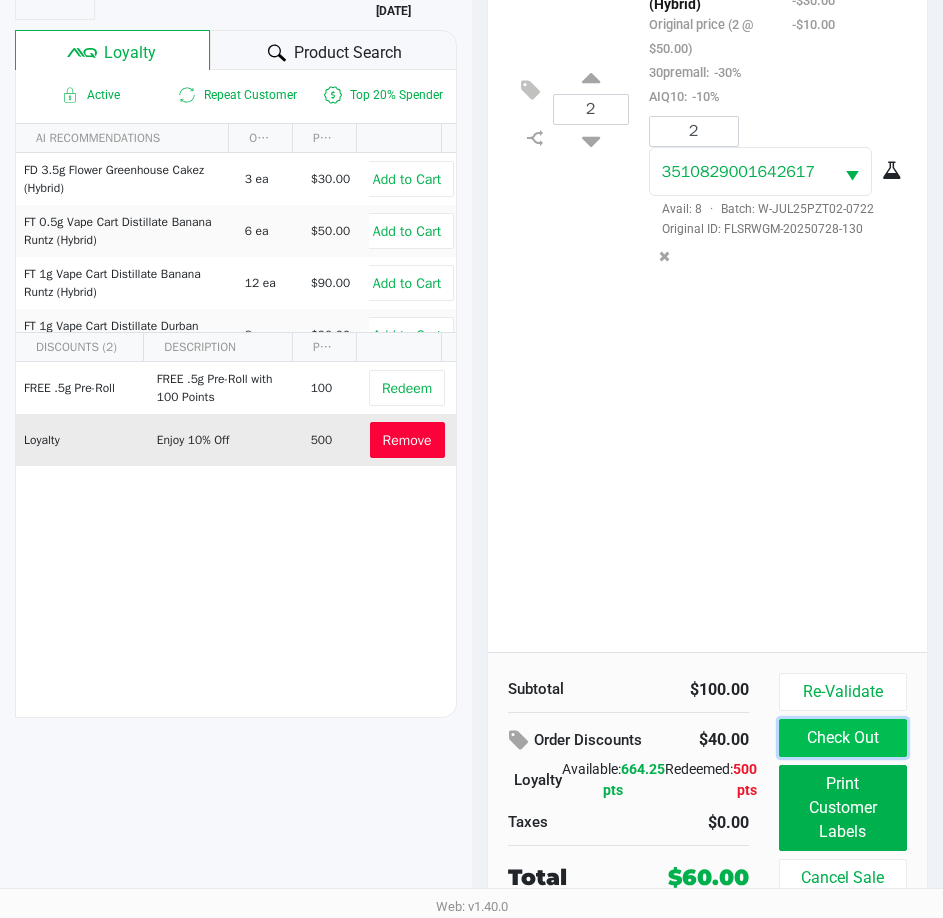 drag, startPoint x: 874, startPoint y: 747, endPoint x: 875, endPoint y: 782, distance: 35.014282 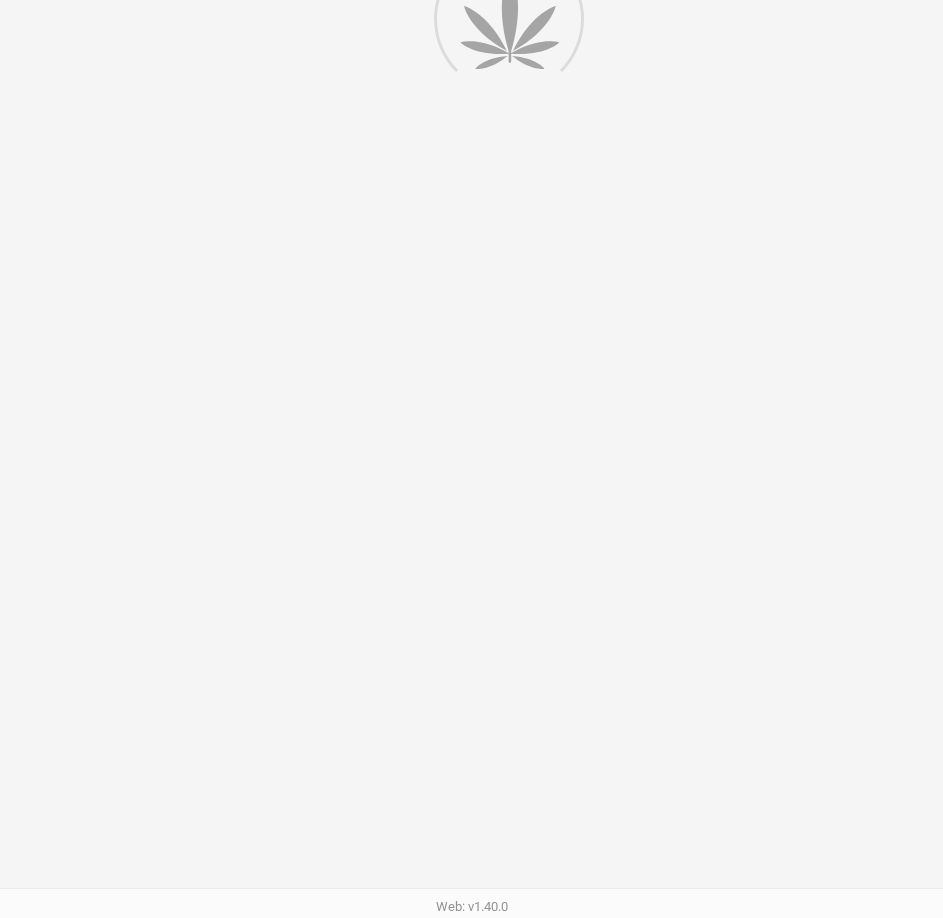 scroll, scrollTop: 0, scrollLeft: 0, axis: both 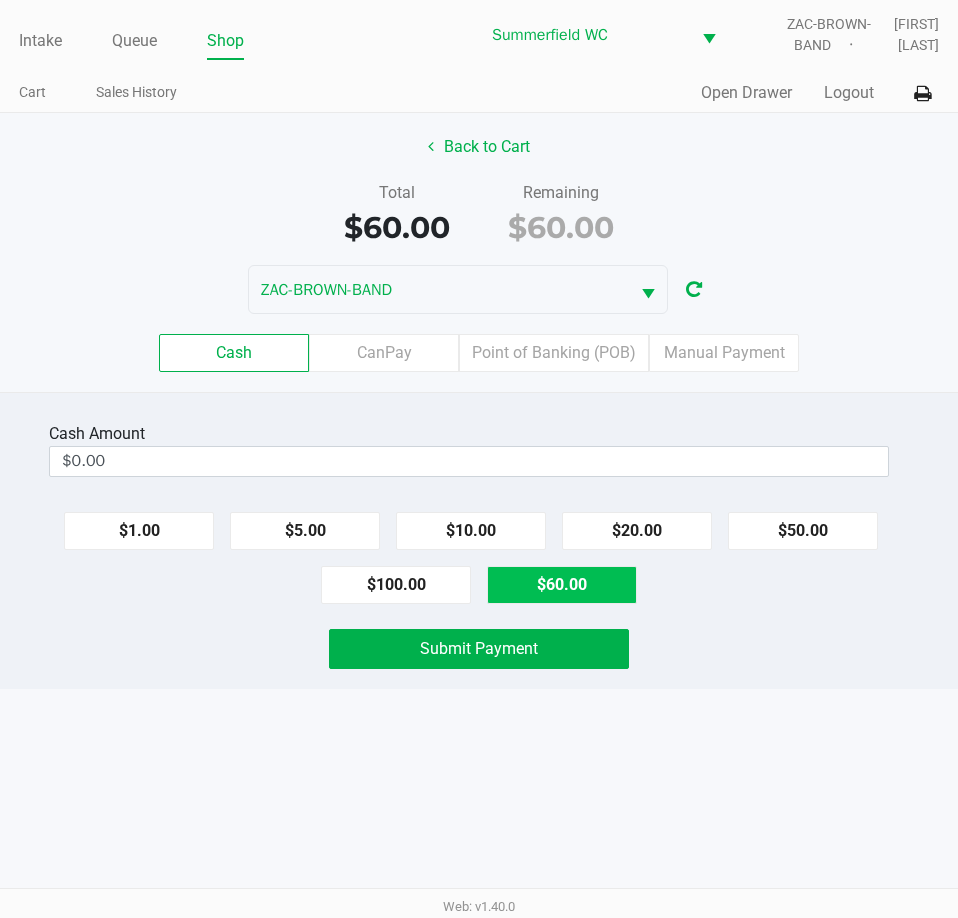 click on "Cash  Amount  $0.00  $1.00   $5.00   $10.00   $20.00   $50.00   $100.00   $60.00   Submit Payment" 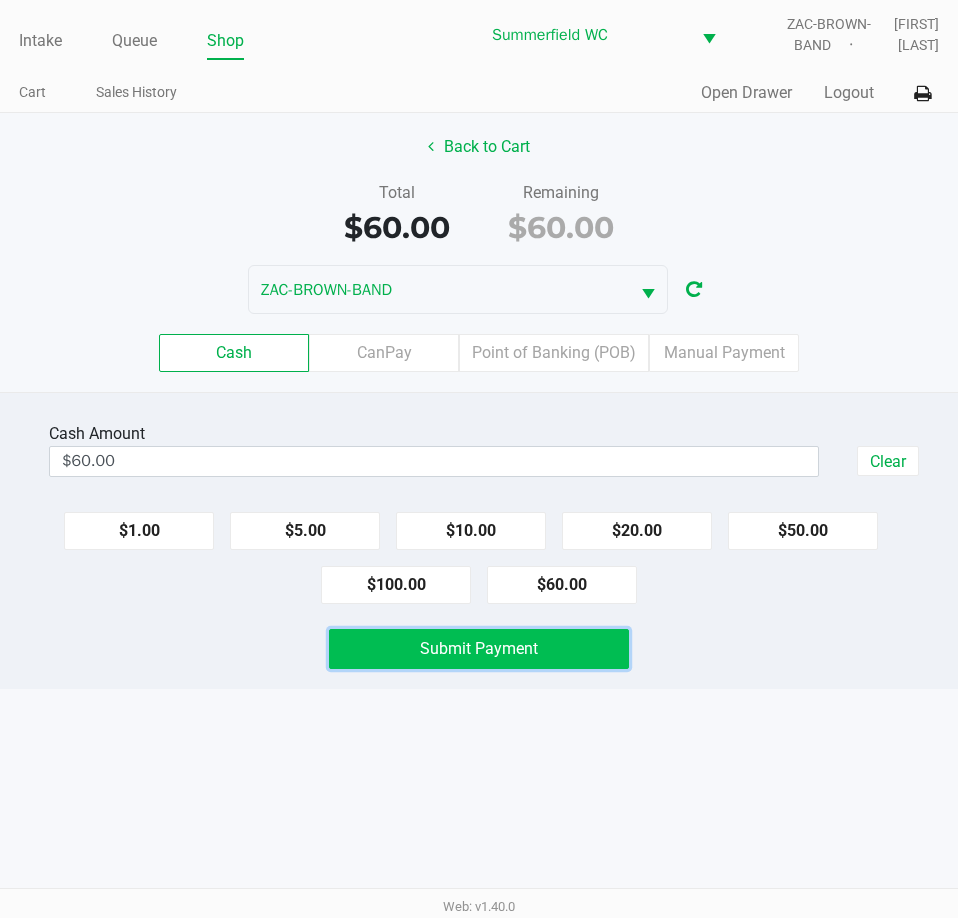 drag, startPoint x: 452, startPoint y: 647, endPoint x: 467, endPoint y: 661, distance: 20.518284 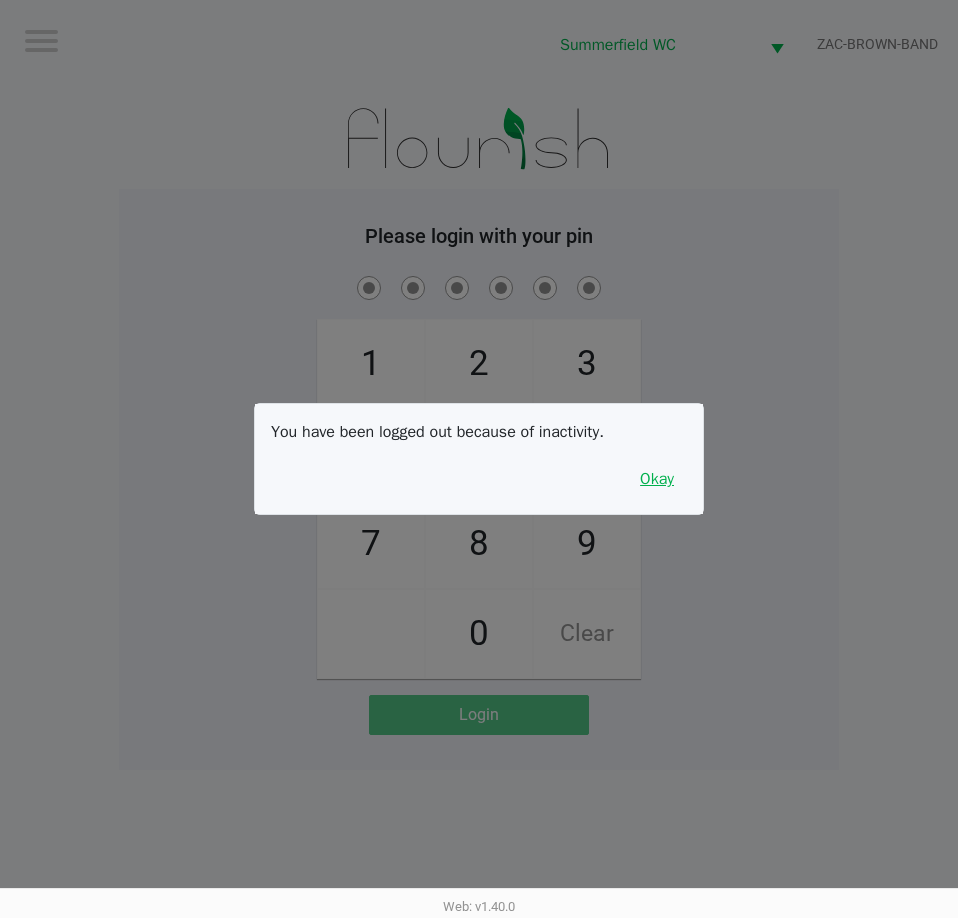 click on "Okay" at bounding box center [657, 479] 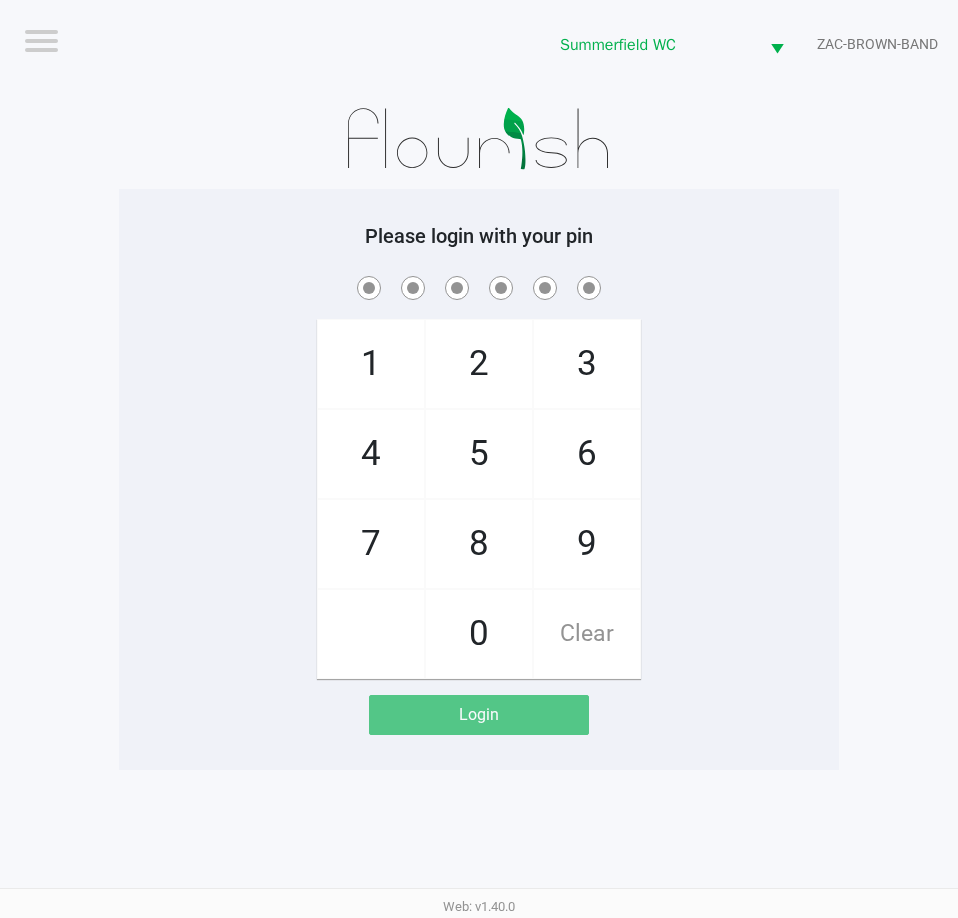 click on "1   4   7       2   5   8   0   3   6   9   Clear" 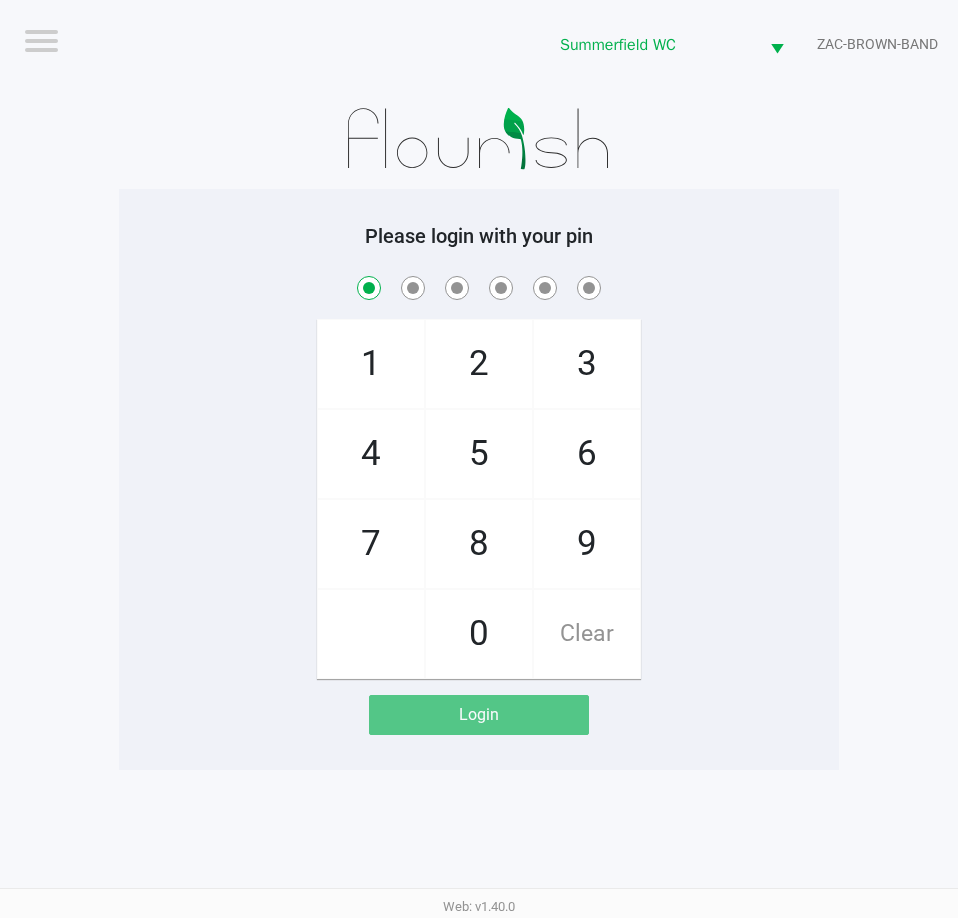 checkbox on "true" 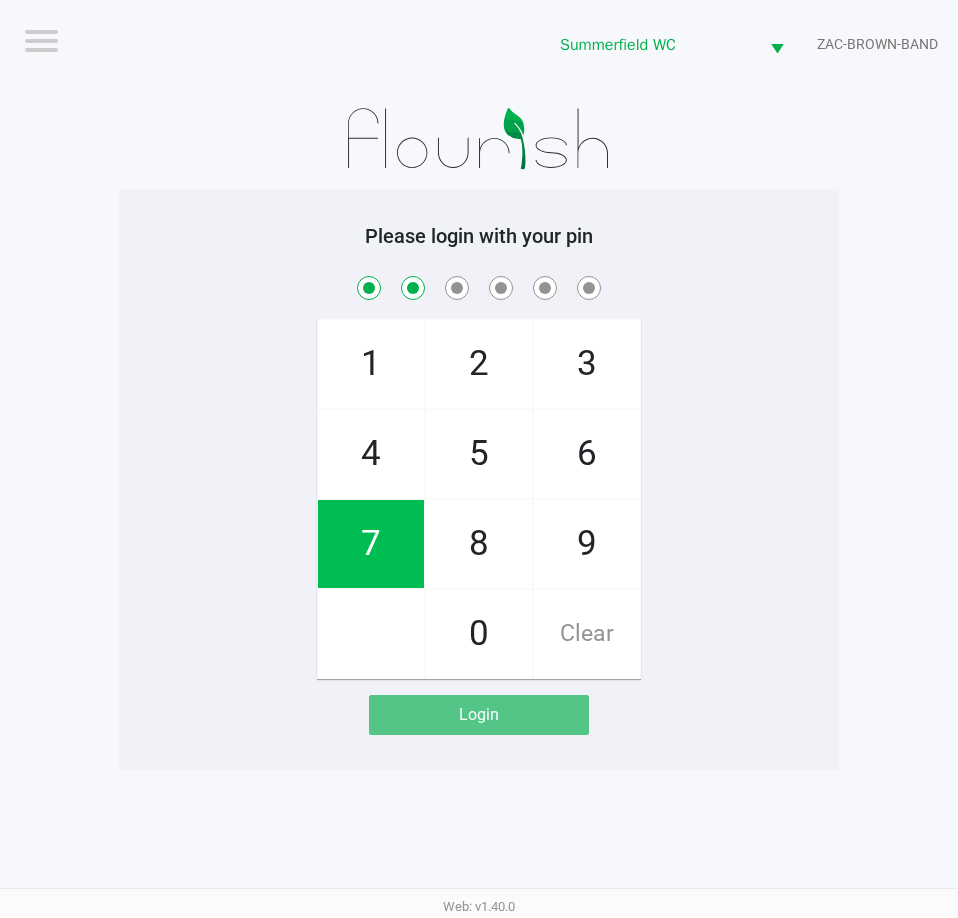 checkbox on "true" 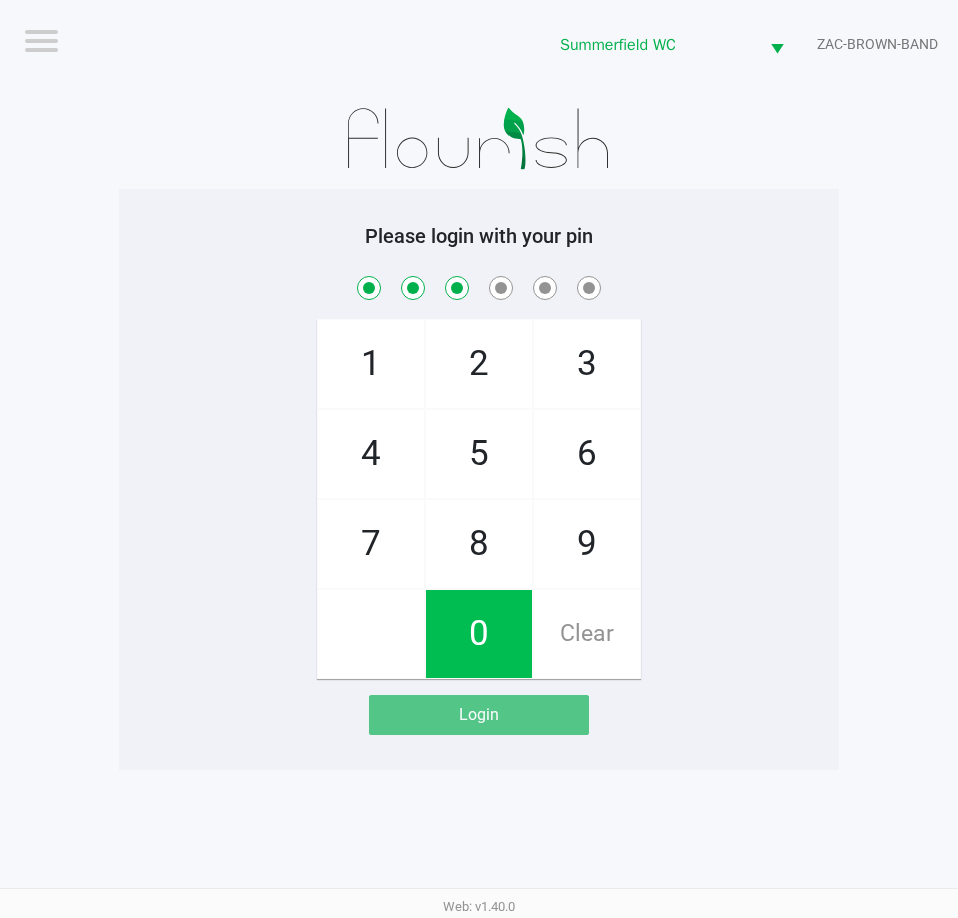 checkbox on "true" 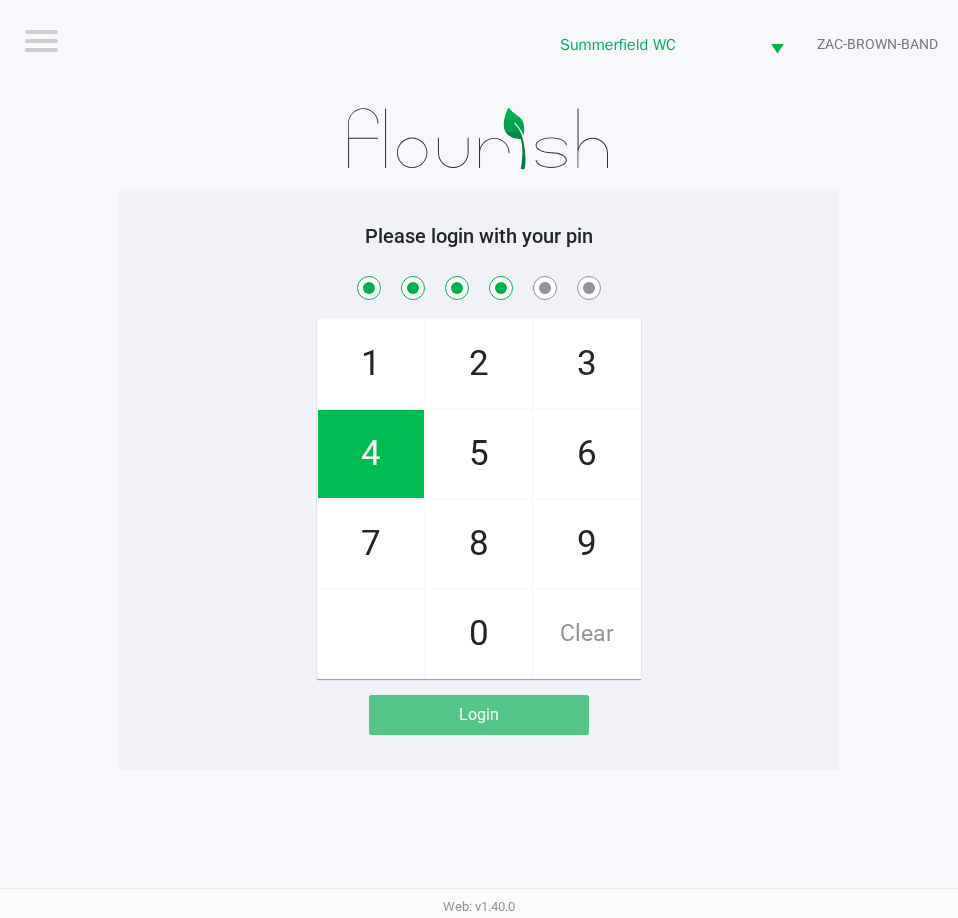 checkbox on "true" 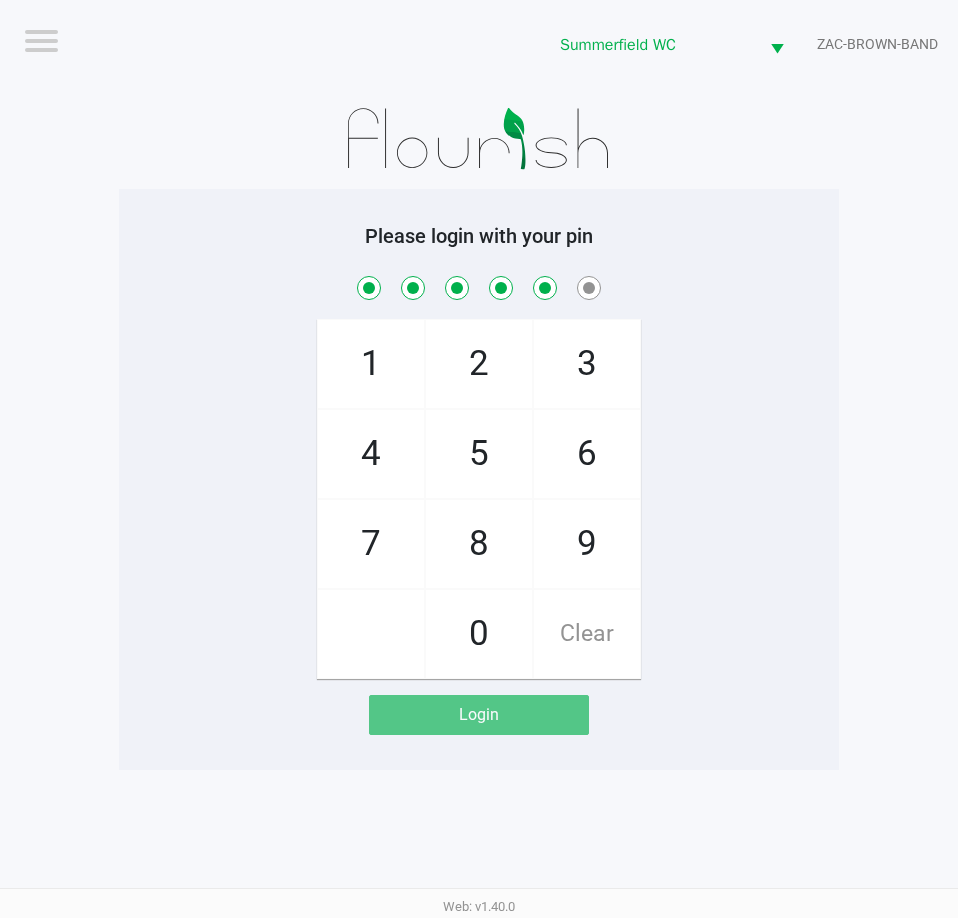 checkbox on "true" 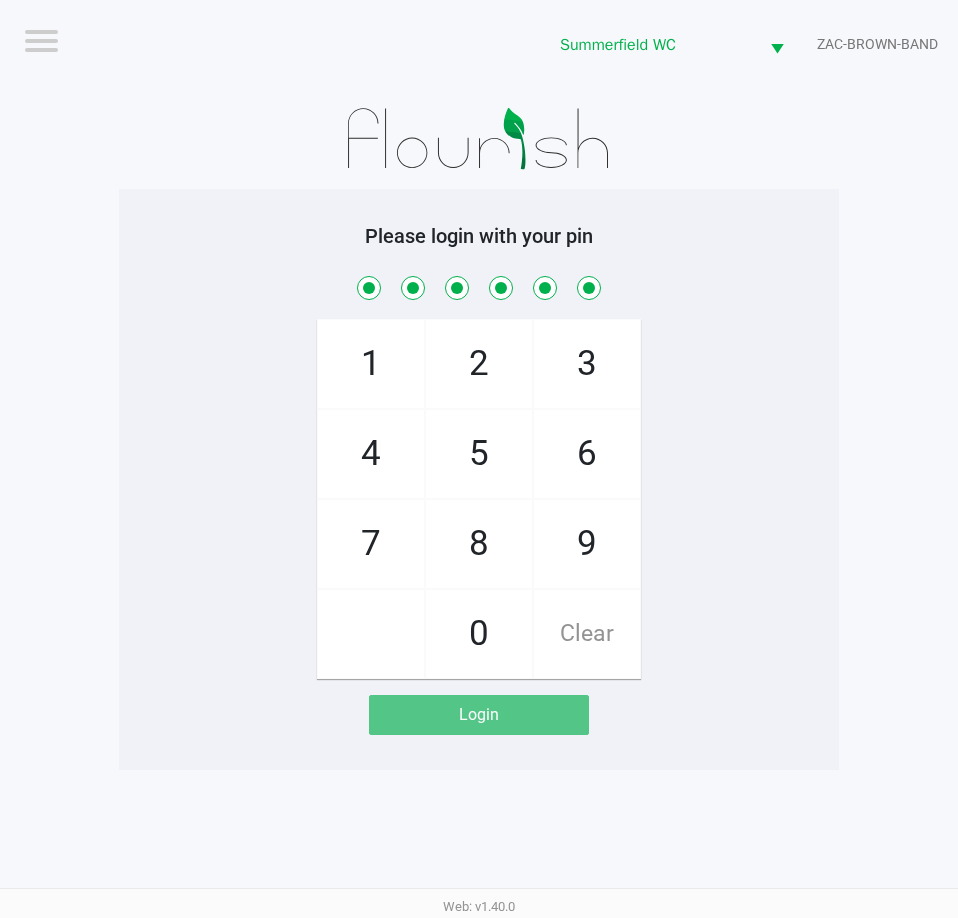 checkbox on "true" 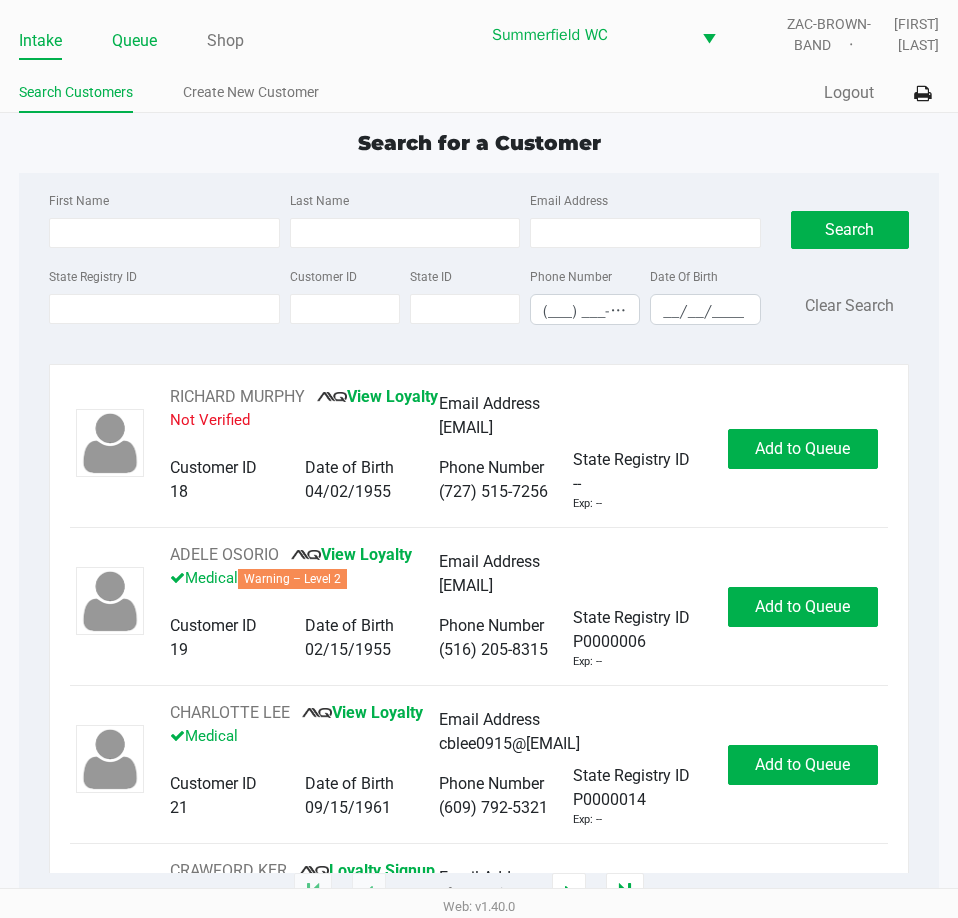 click on "Queue" 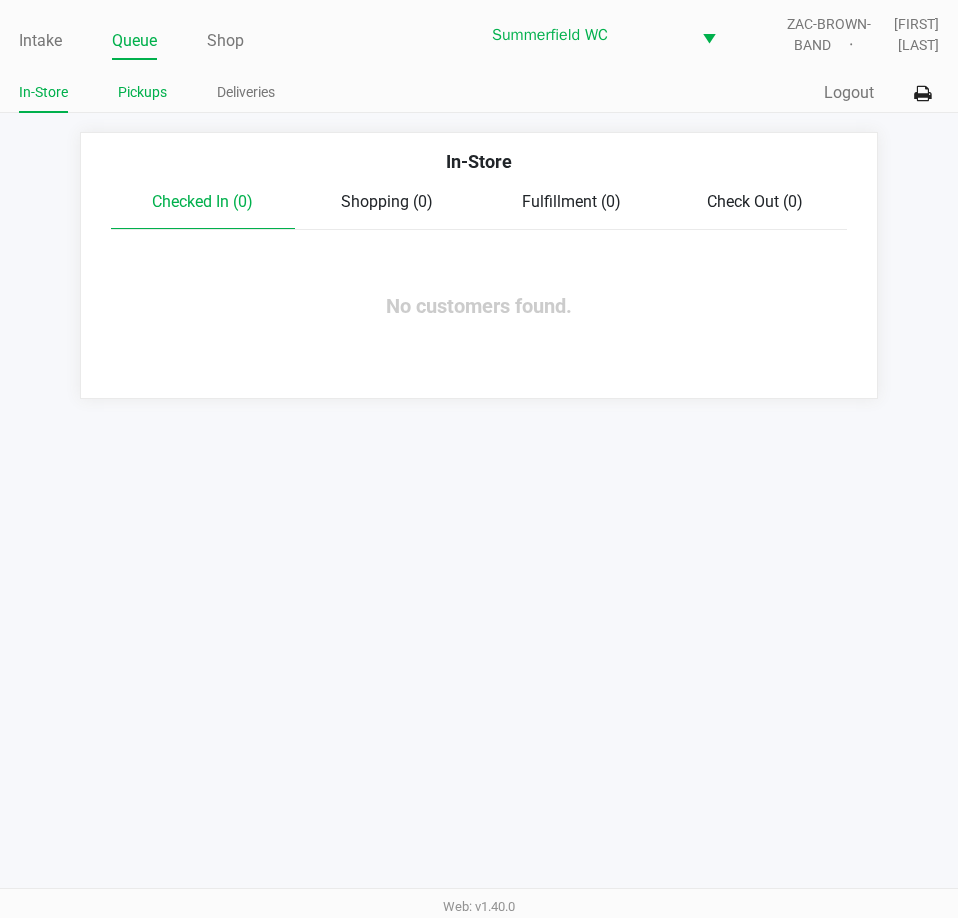 click on "Pickups" 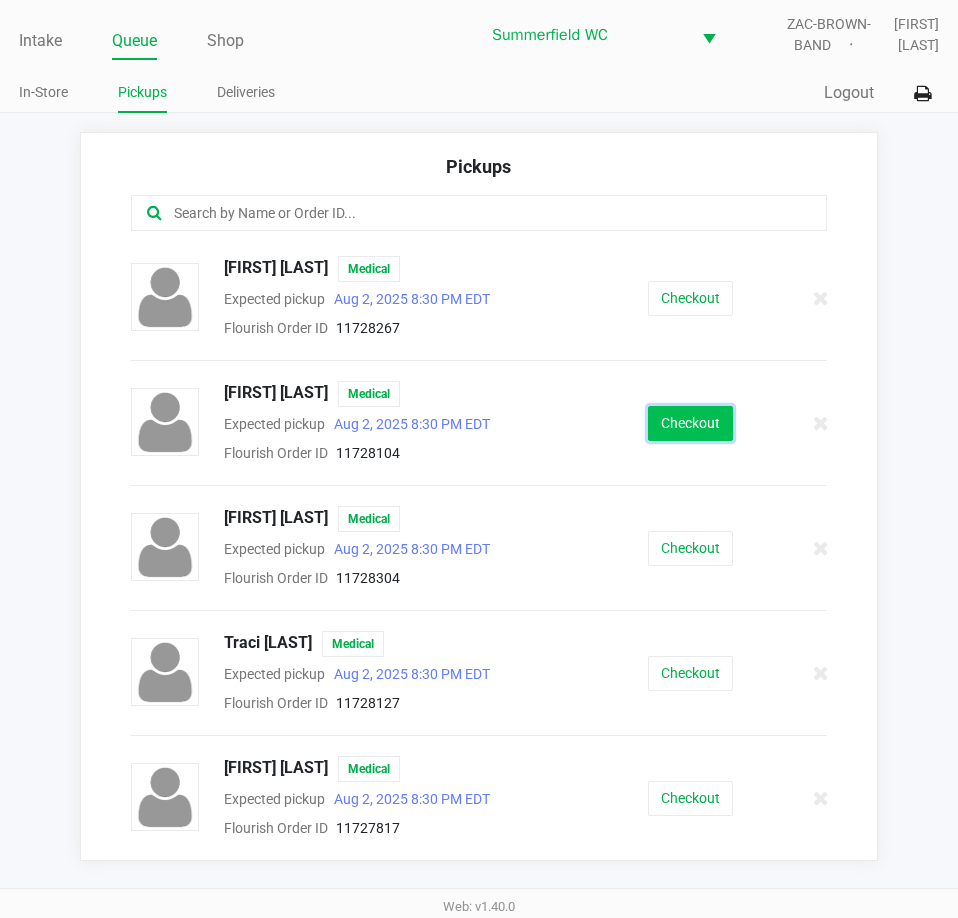 click on "Checkout" 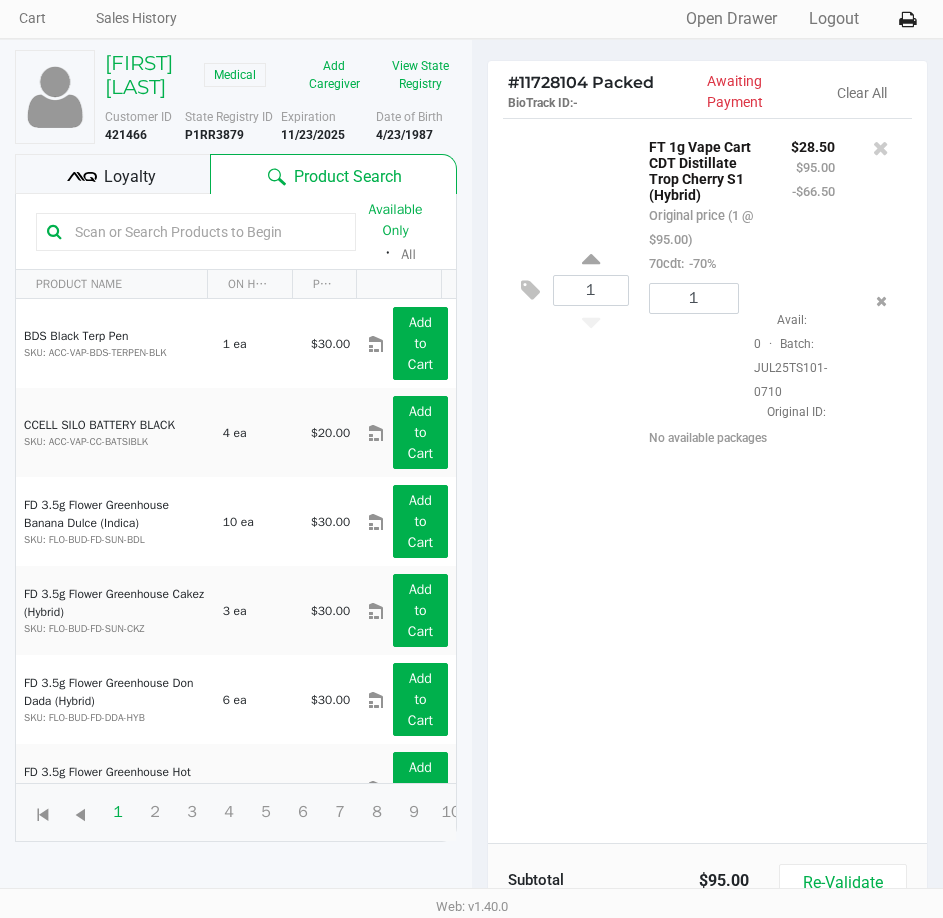 scroll, scrollTop: 0, scrollLeft: 0, axis: both 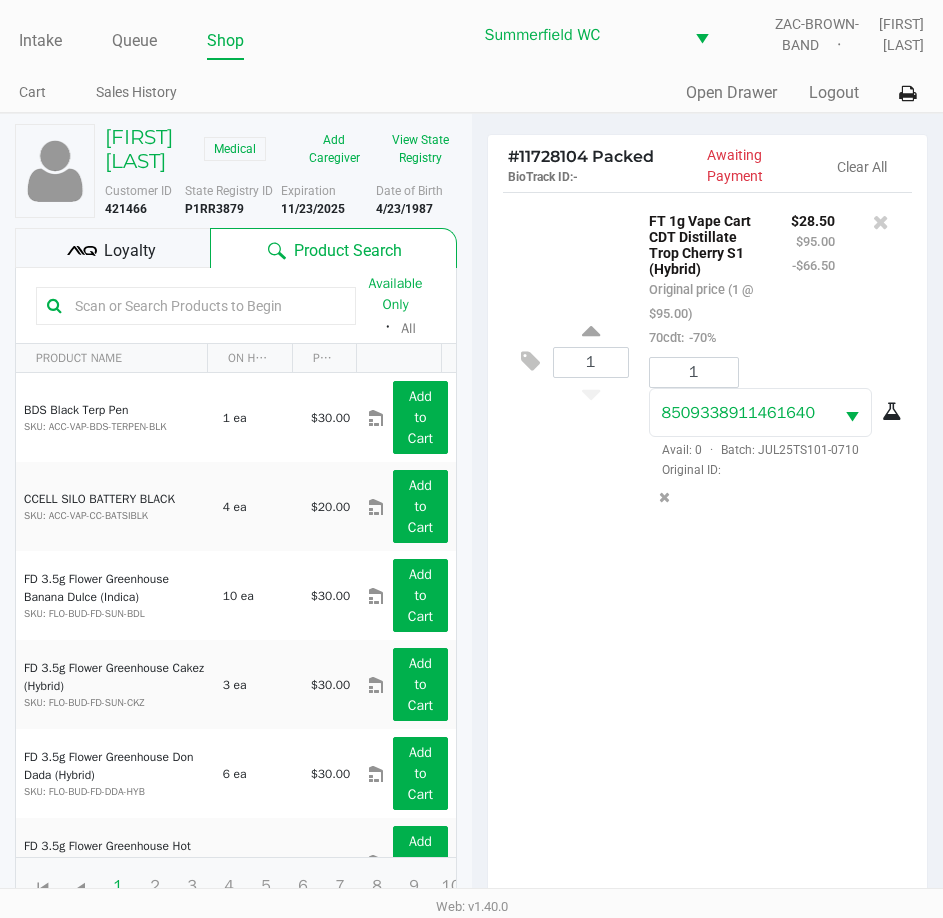 drag, startPoint x: 665, startPoint y: 722, endPoint x: 660, endPoint y: 706, distance: 16.763054 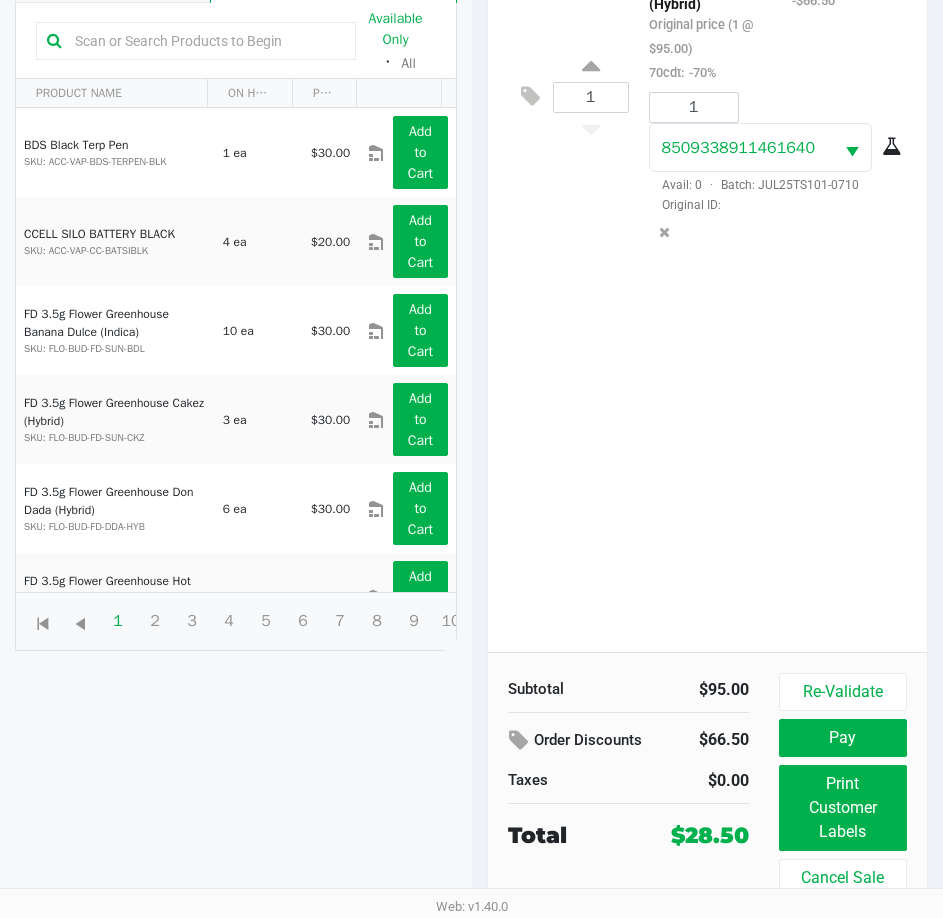 click on "1  FT 1g Vape Cart CDT Distillate Trop Cherry S1 (Hybrid)   Original price (1 @ $95.00)  70cdt:  -70% $28.50 $95.00 -$66.50 1 8509338911461640  Avail: 0  ·  Batch: JUL25TS101-0710   Original ID:" 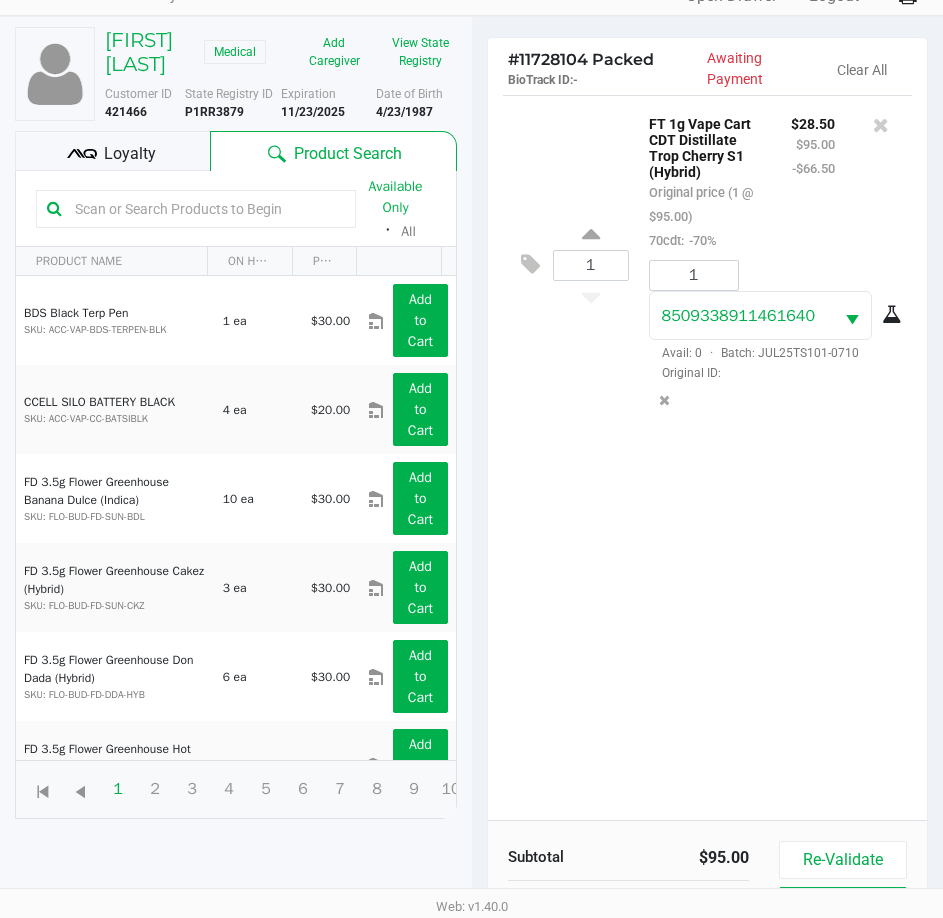 scroll, scrollTop: 0, scrollLeft: 0, axis: both 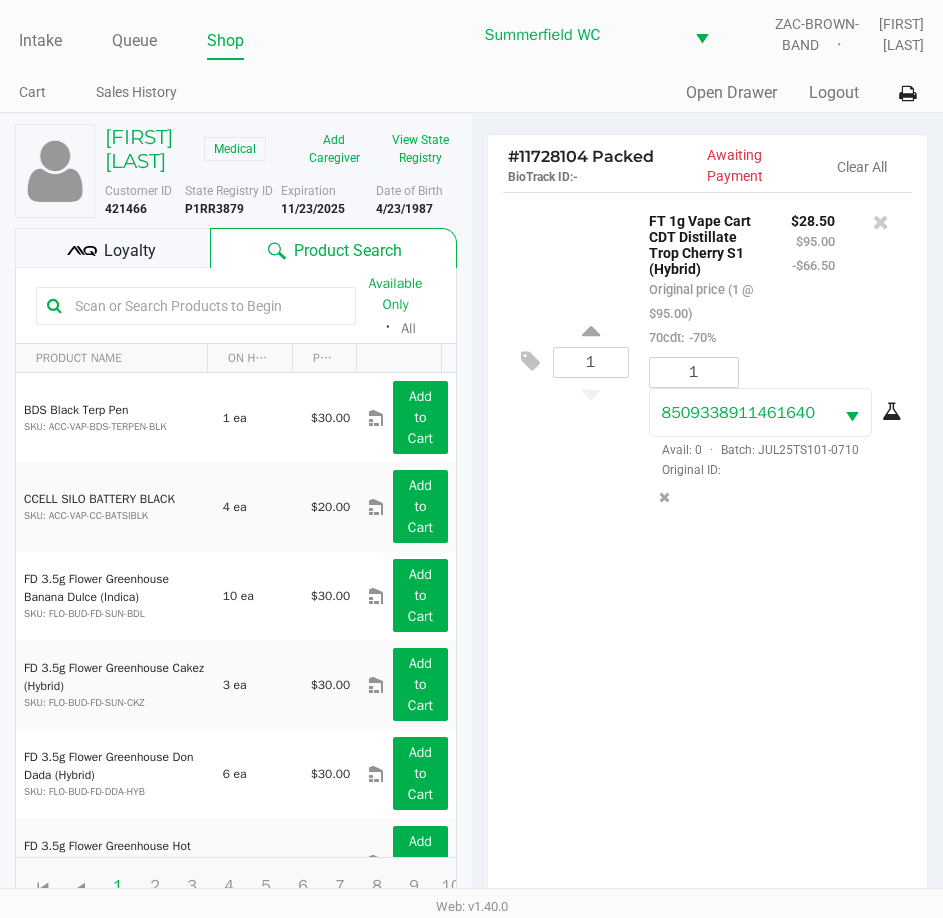 click on "1  FT 1g Vape Cart CDT Distillate Trop Cherry S1 (Hybrid)   Original price (1 @ $95.00)  70cdt:  -70% $28.50 $95.00 -$66.50 1 8509338911461640  Avail: 0  ·  Batch: JUL25TS101-0710   Original ID:" 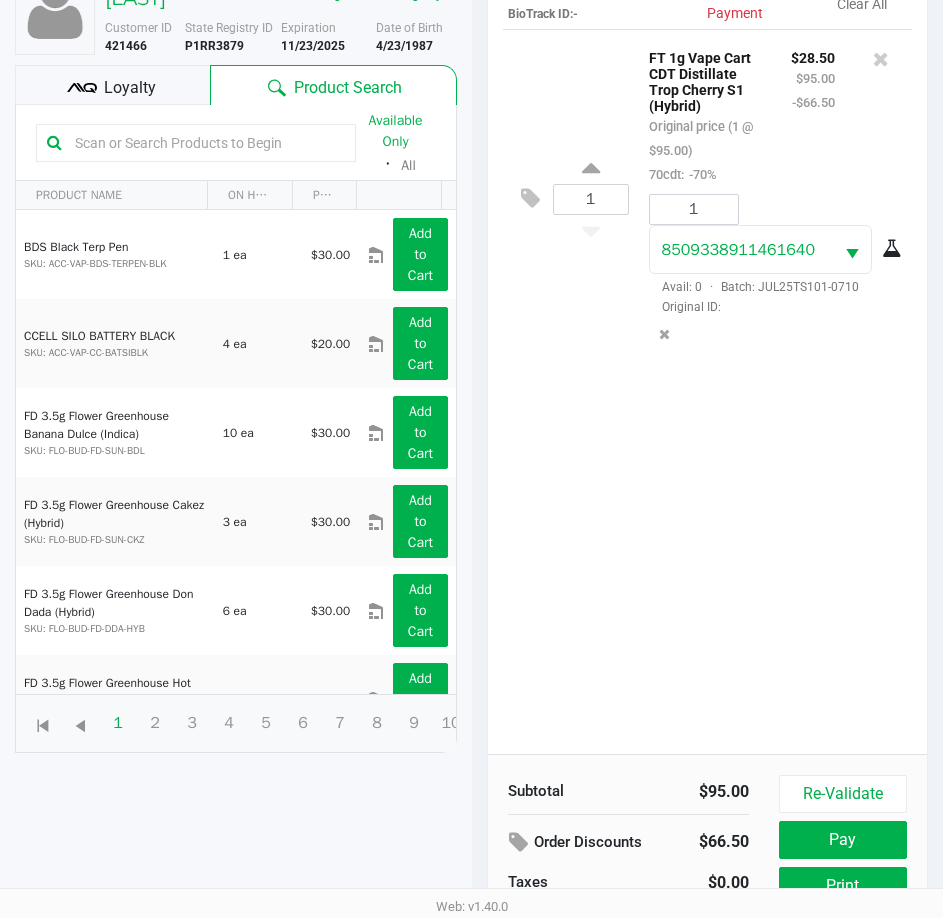 scroll, scrollTop: 265, scrollLeft: 0, axis: vertical 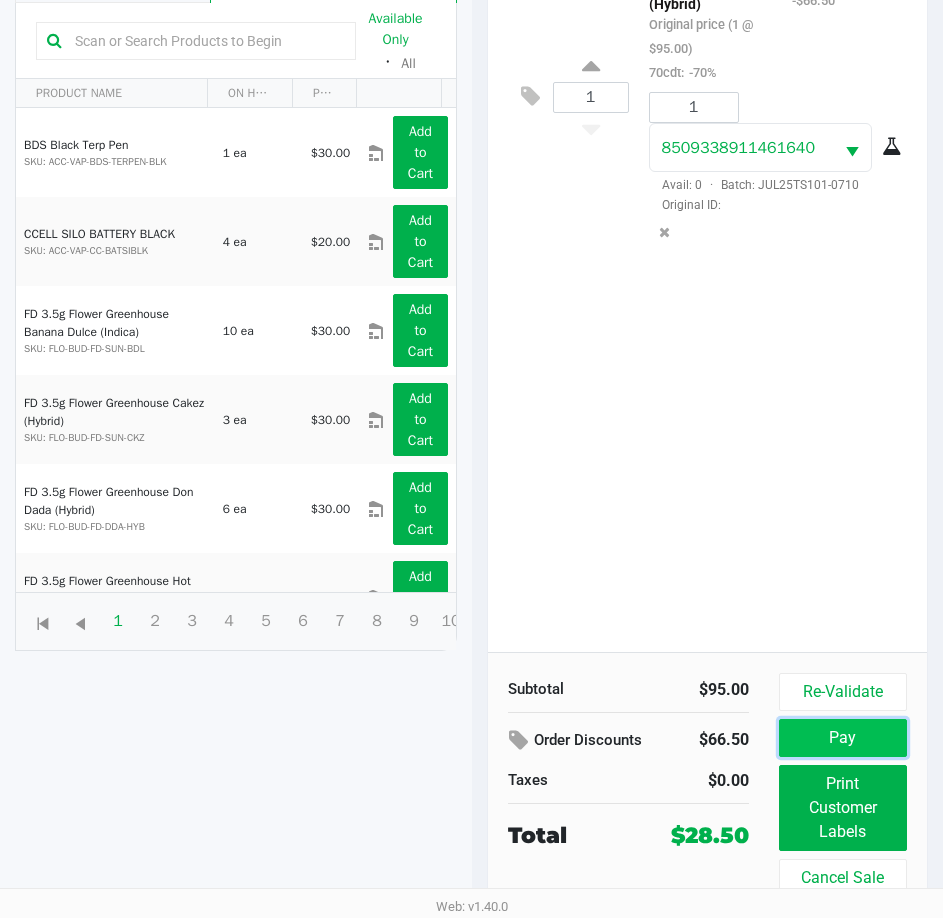 click on "Pay" 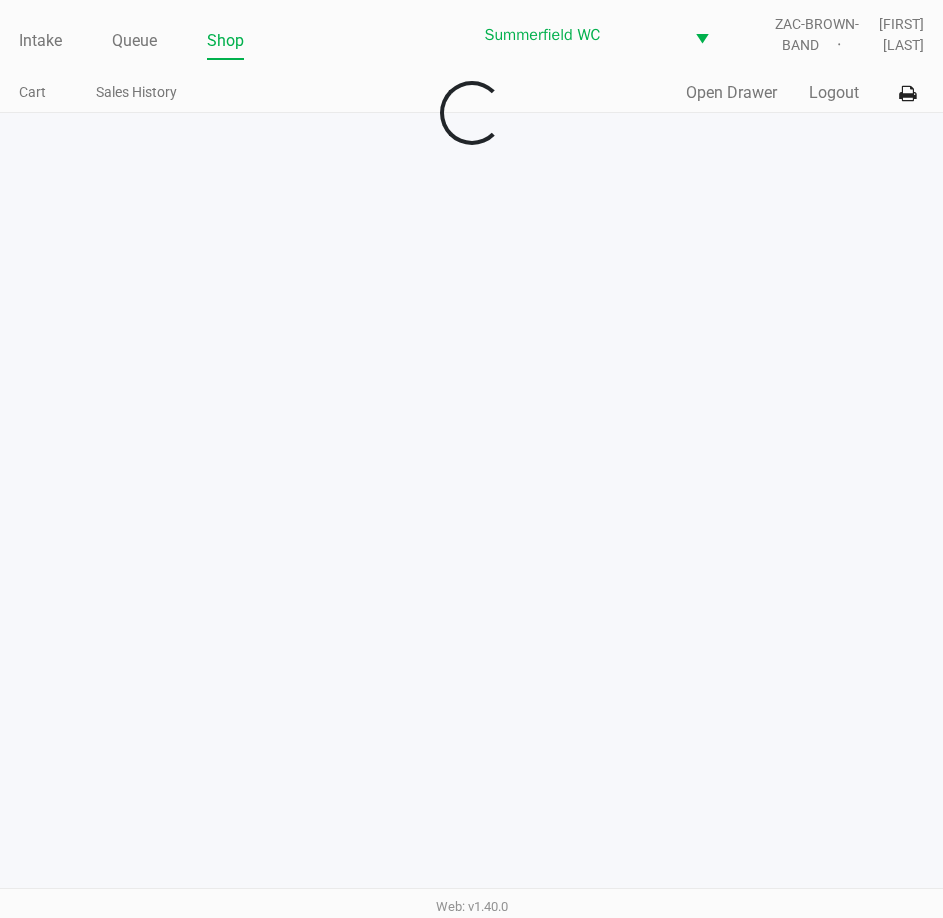 scroll, scrollTop: 0, scrollLeft: 0, axis: both 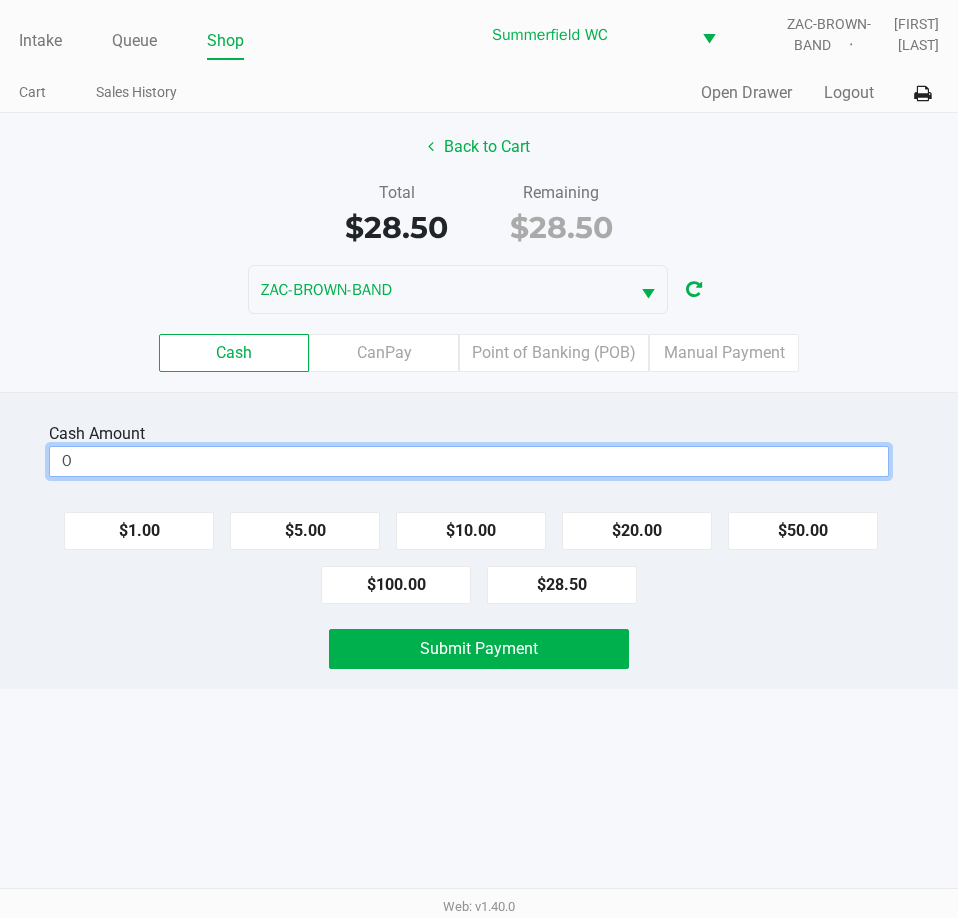 drag, startPoint x: 345, startPoint y: 468, endPoint x: 368, endPoint y: 458, distance: 25.079872 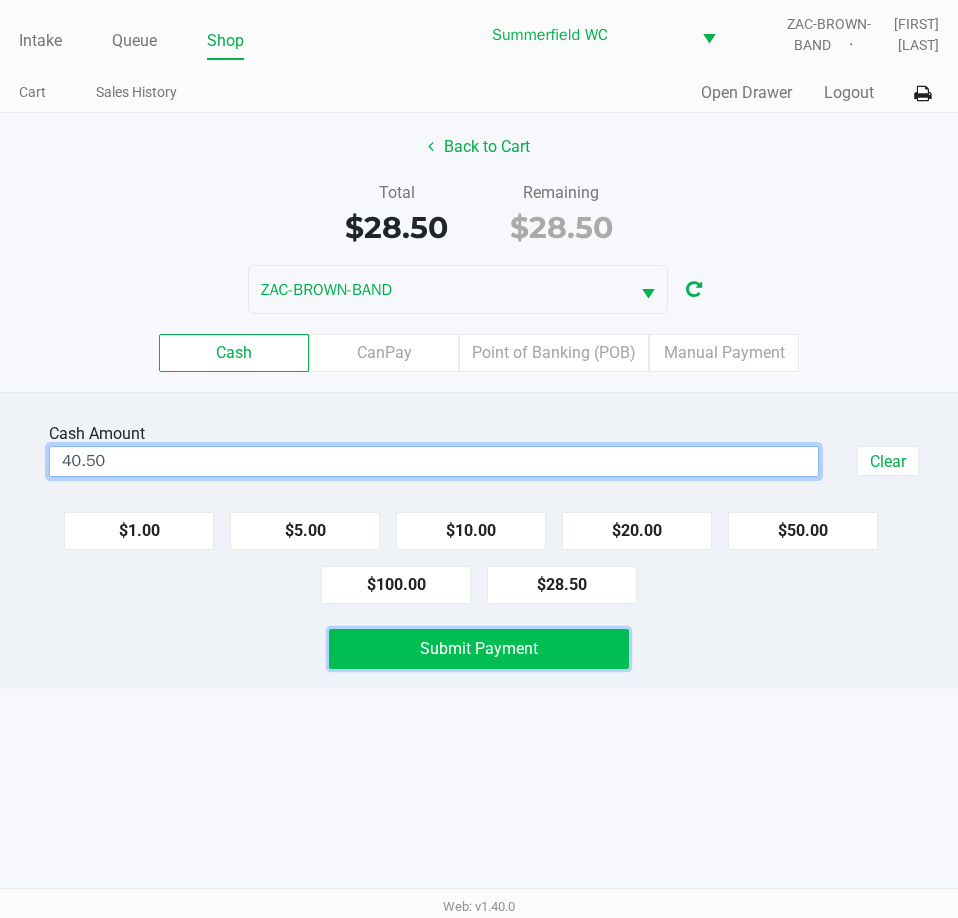 type on "$40.50" 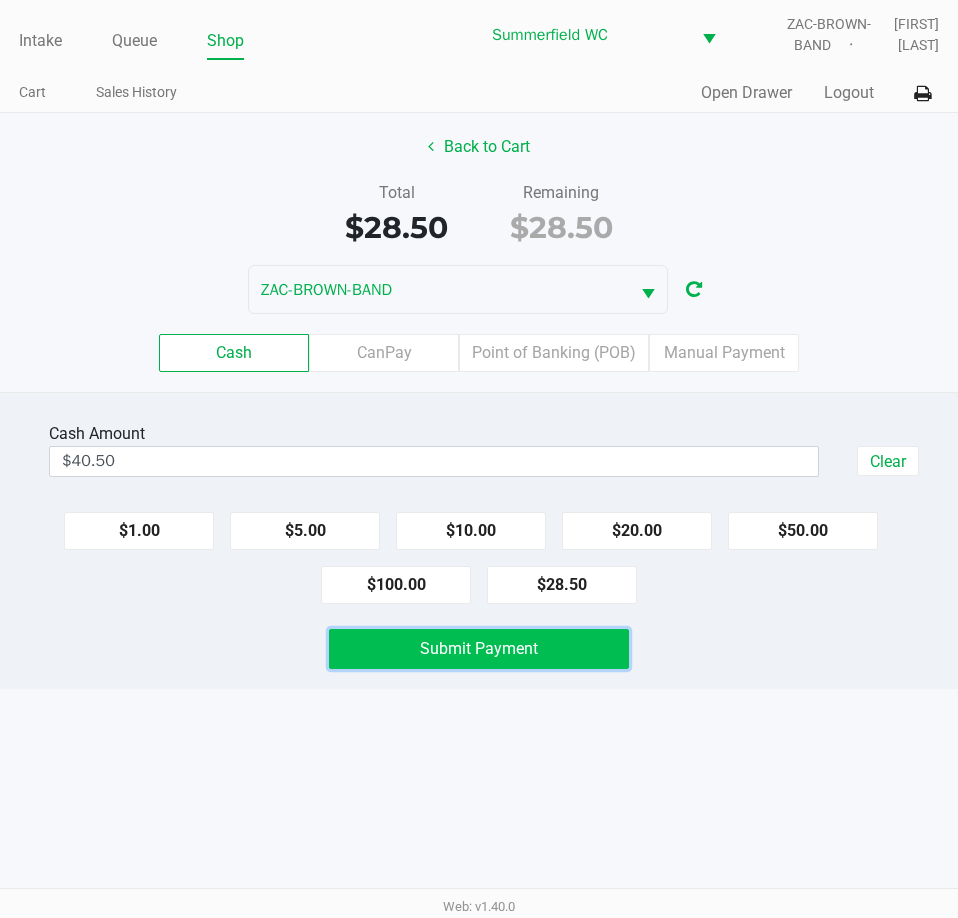 click on "Submit Payment" 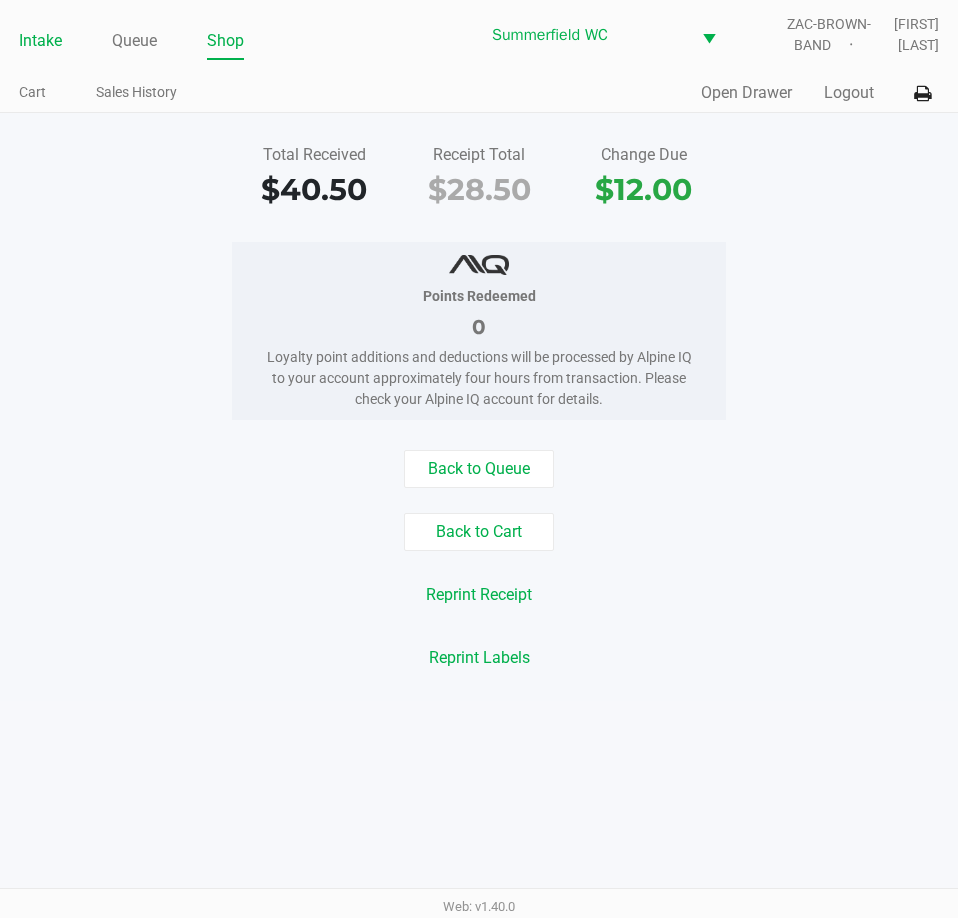 click on "Intake" 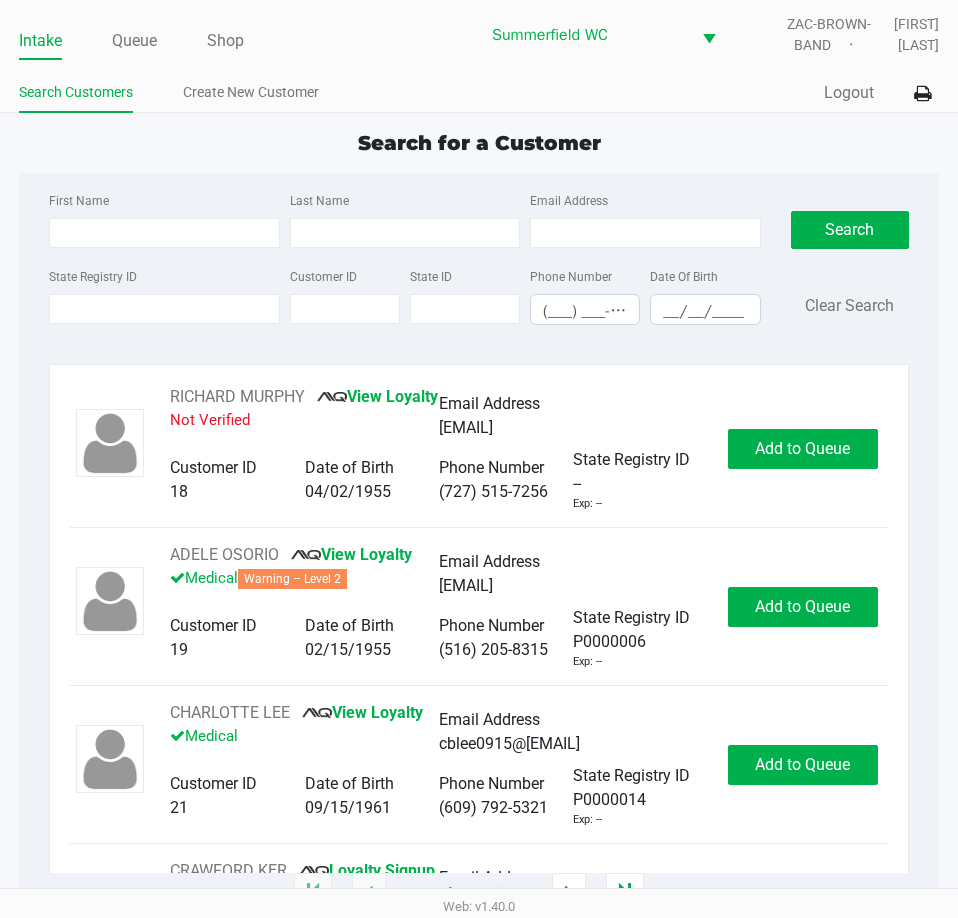 click on "Search for a Customer" 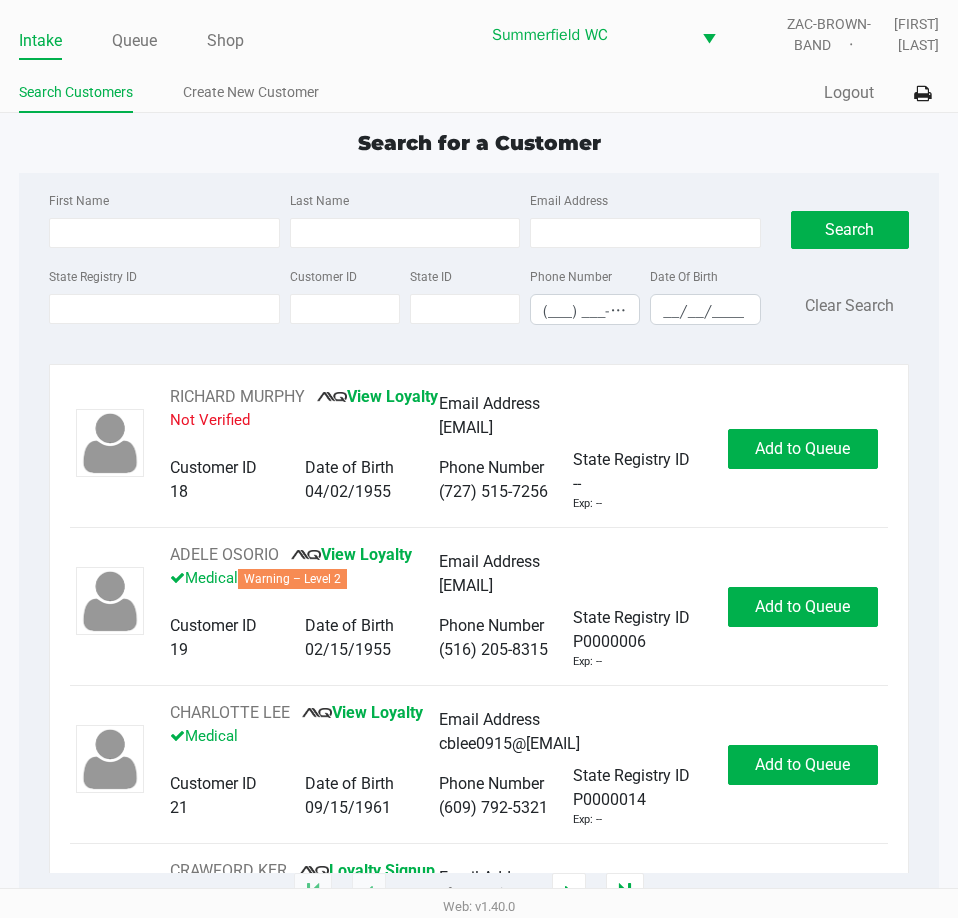 type on "LORI-ANN" 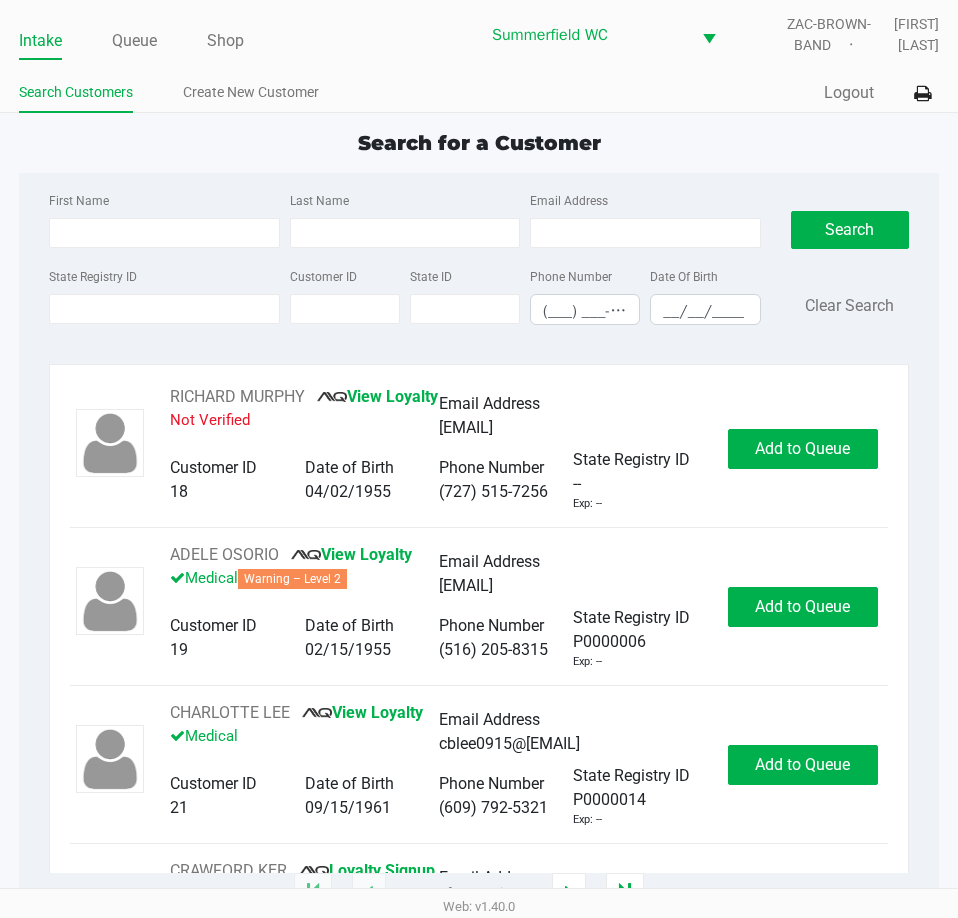 type on "MCALISTER" 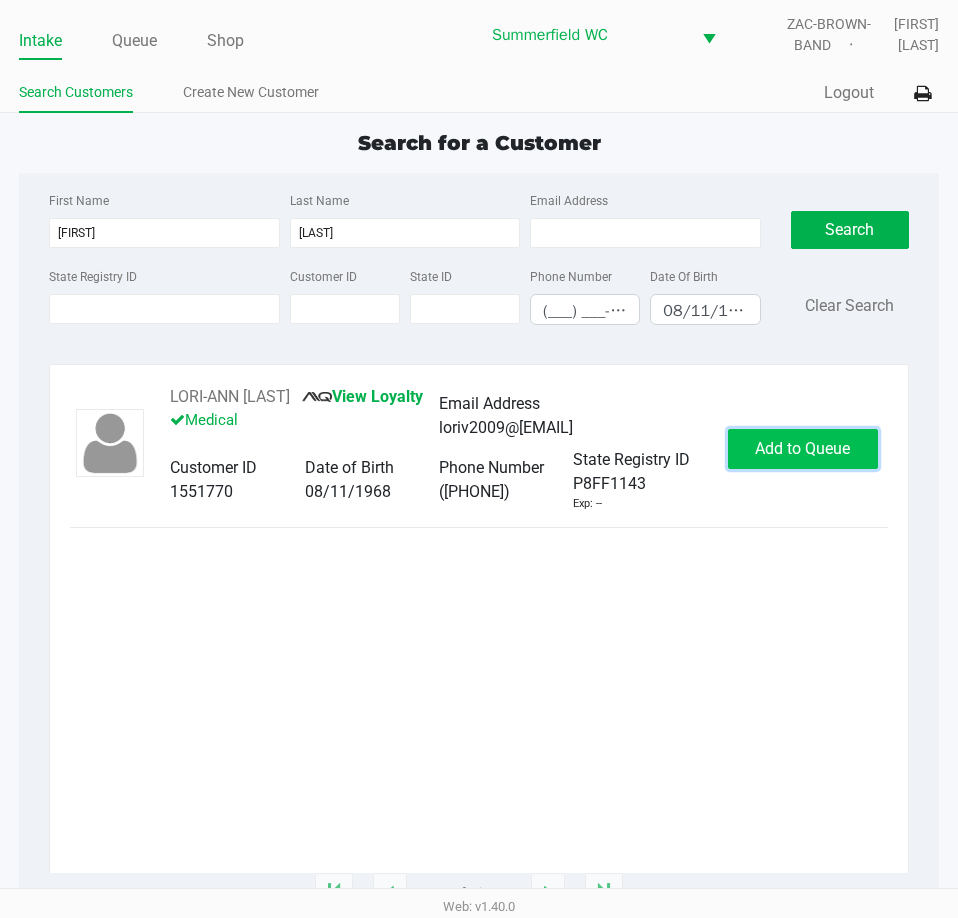 click on "Add to Queue" 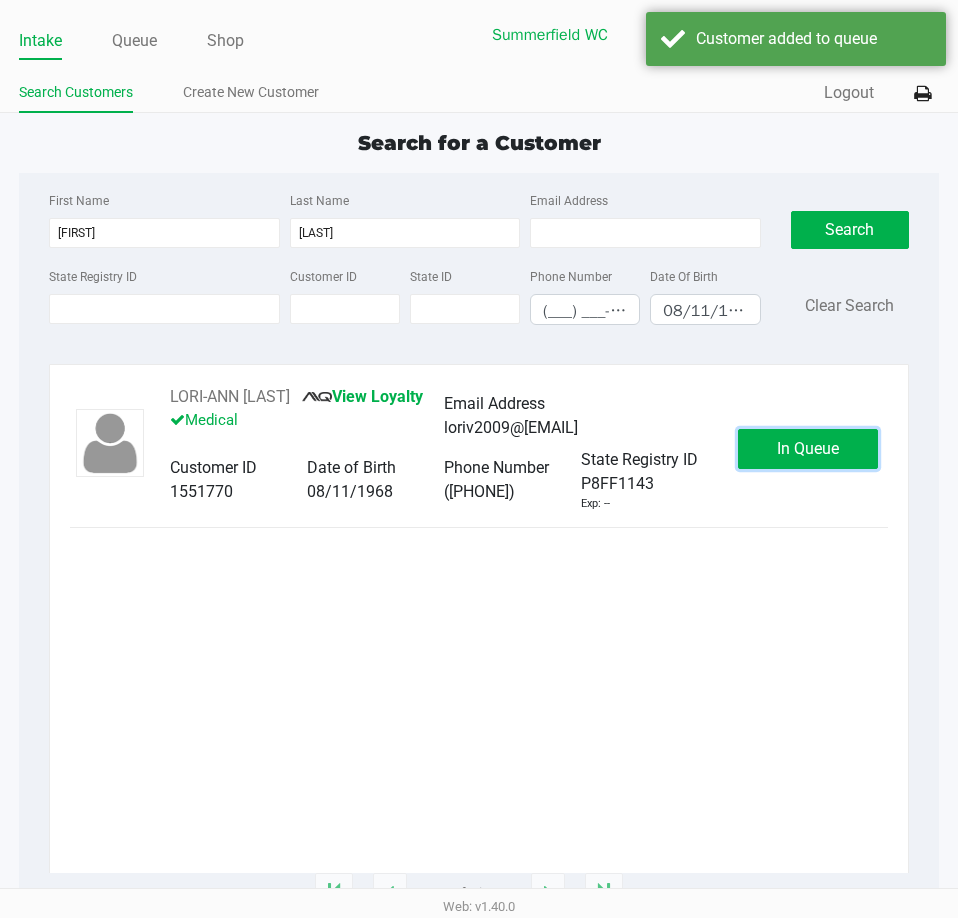 click on "In Queue" 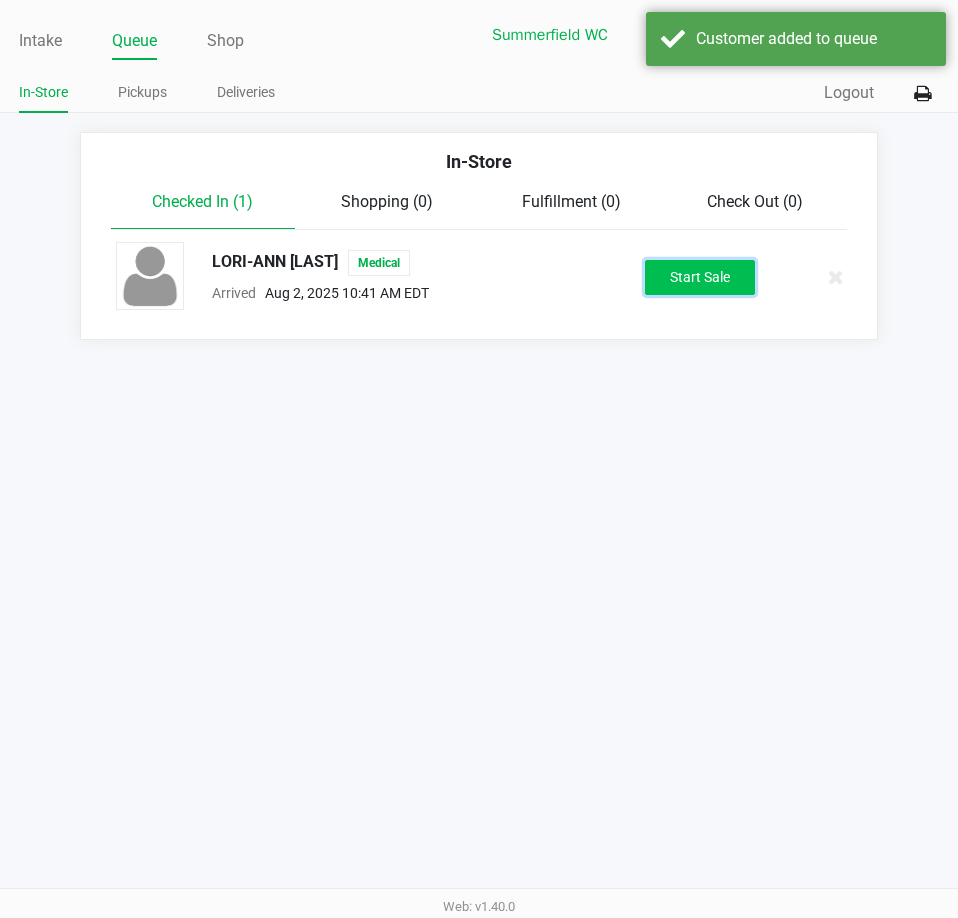 click on "Start Sale" 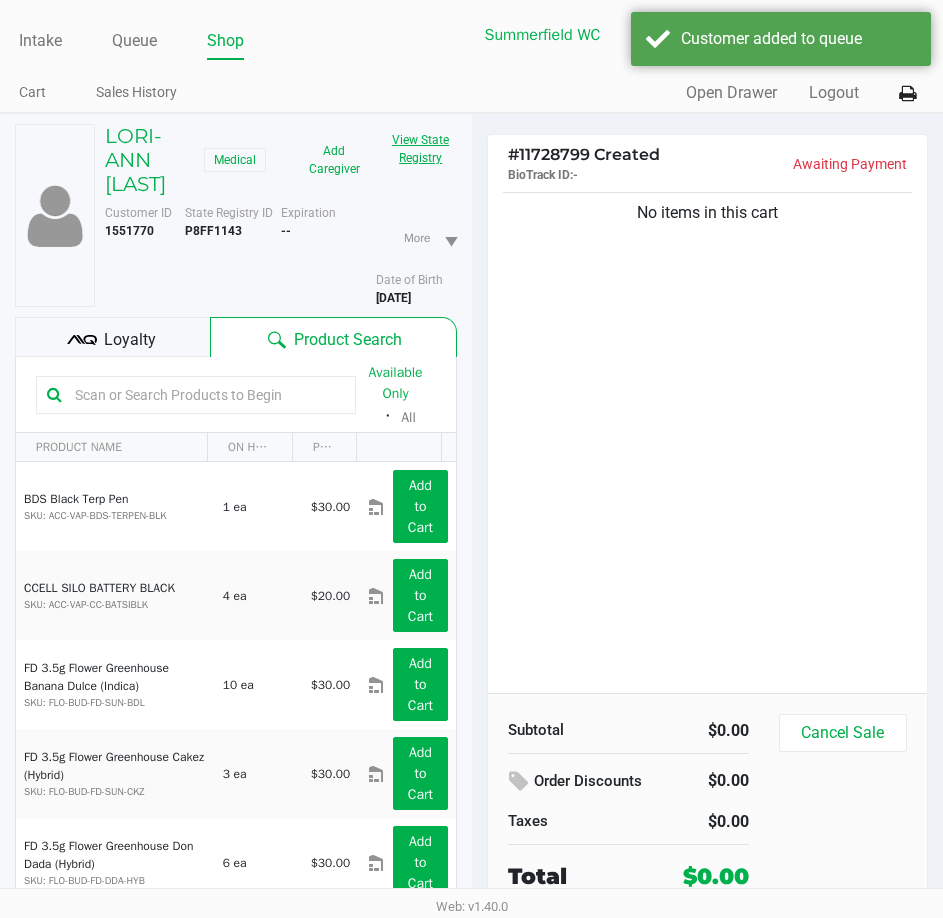 click on "View State Registry" 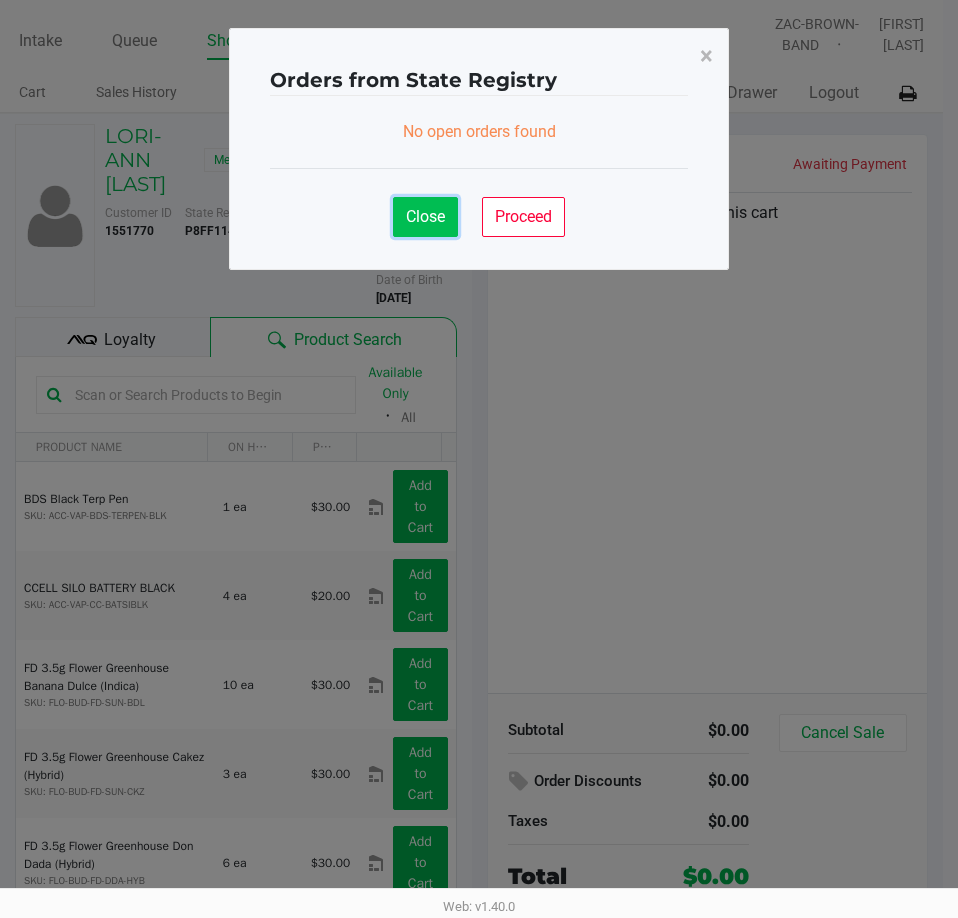 click on "Close" 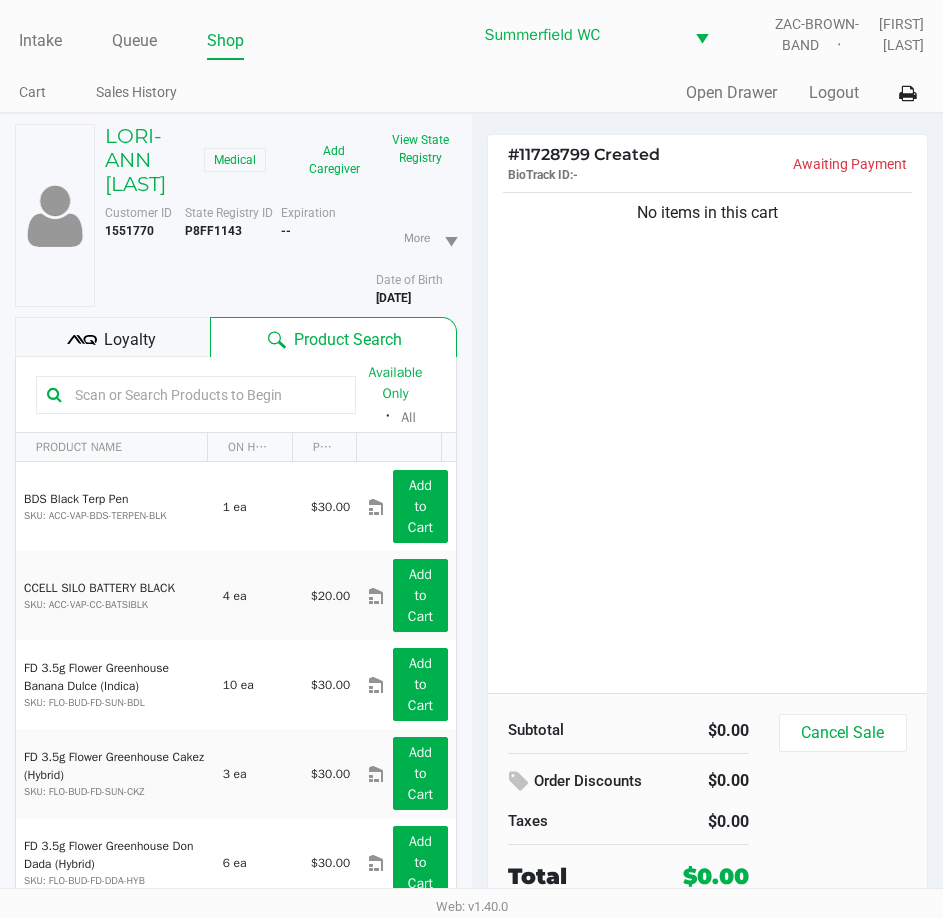 click on "P8FF1143" 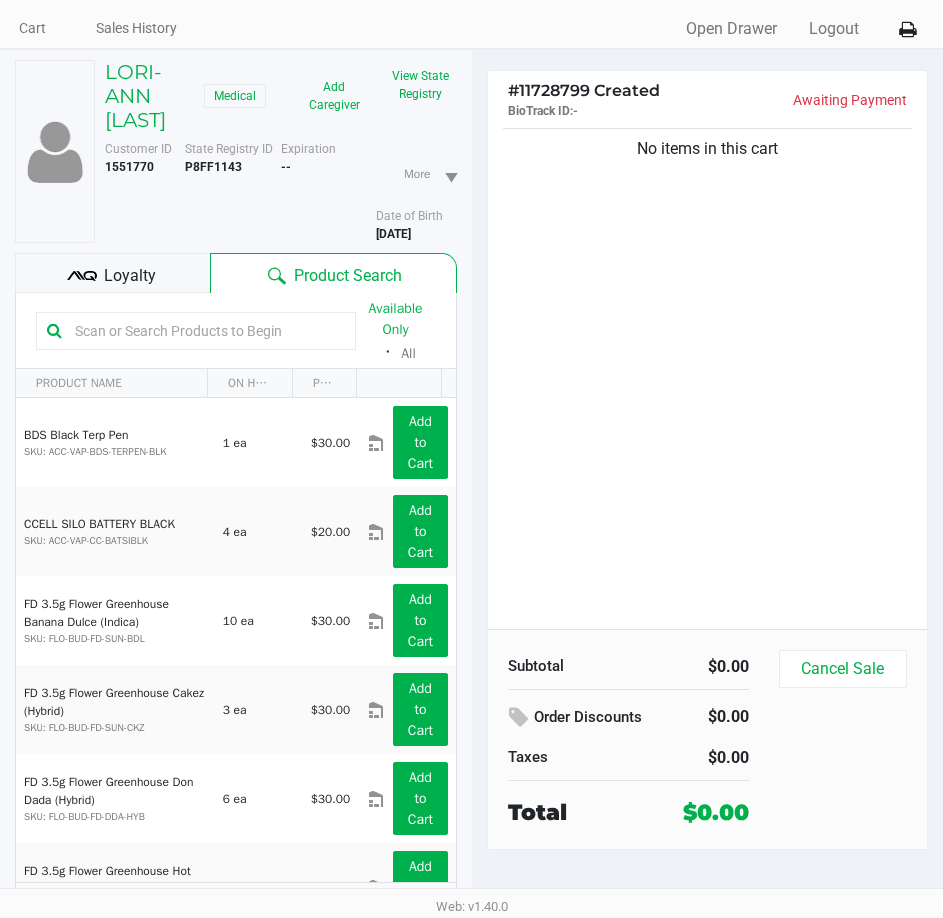 scroll, scrollTop: 99, scrollLeft: 0, axis: vertical 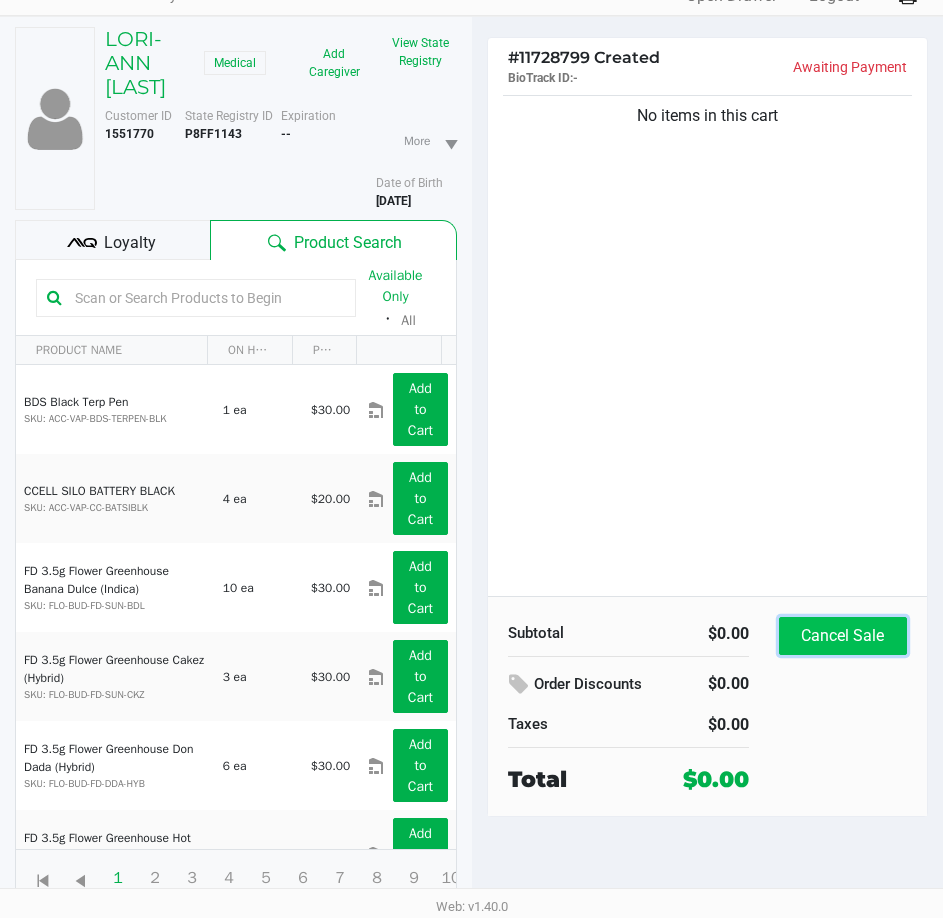 click on "Cancel Sale" 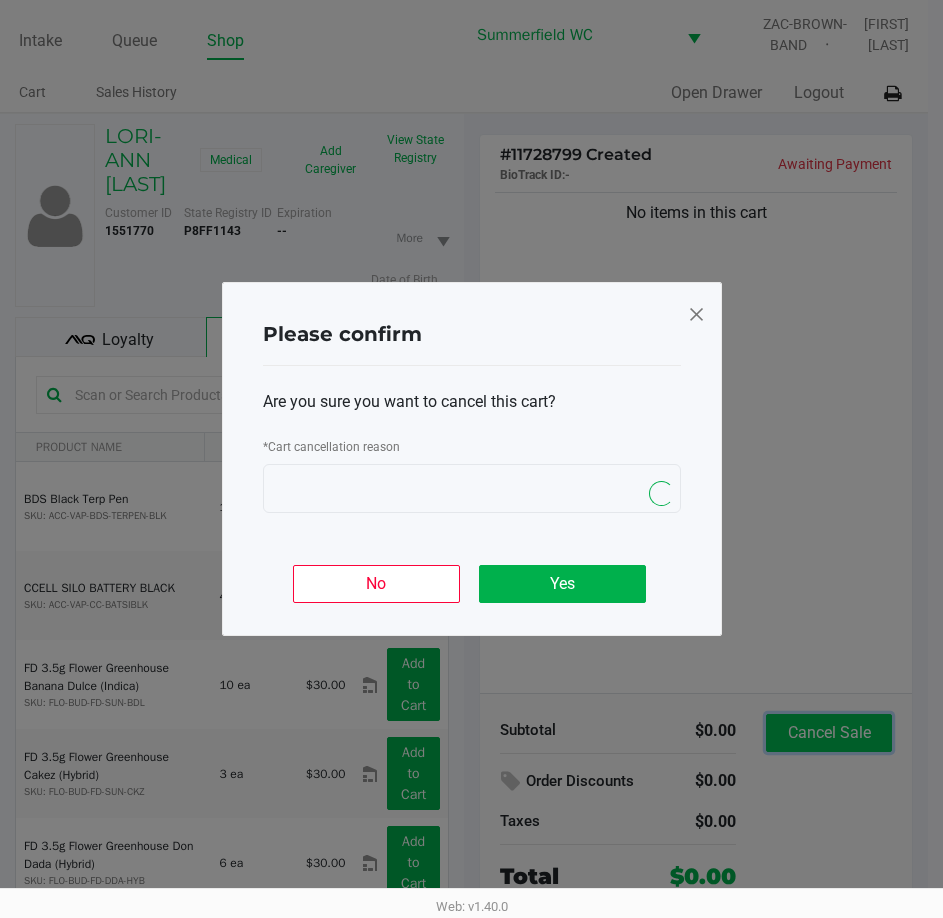 scroll, scrollTop: 0, scrollLeft: 0, axis: both 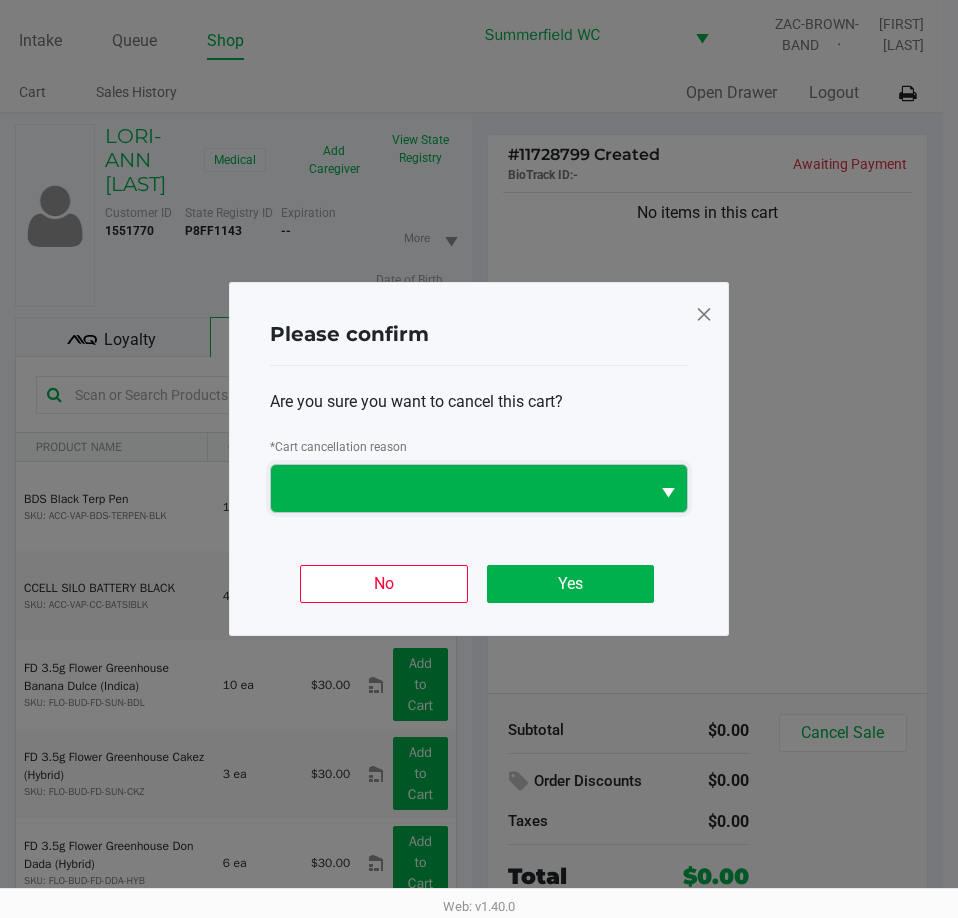 click at bounding box center (460, 489) 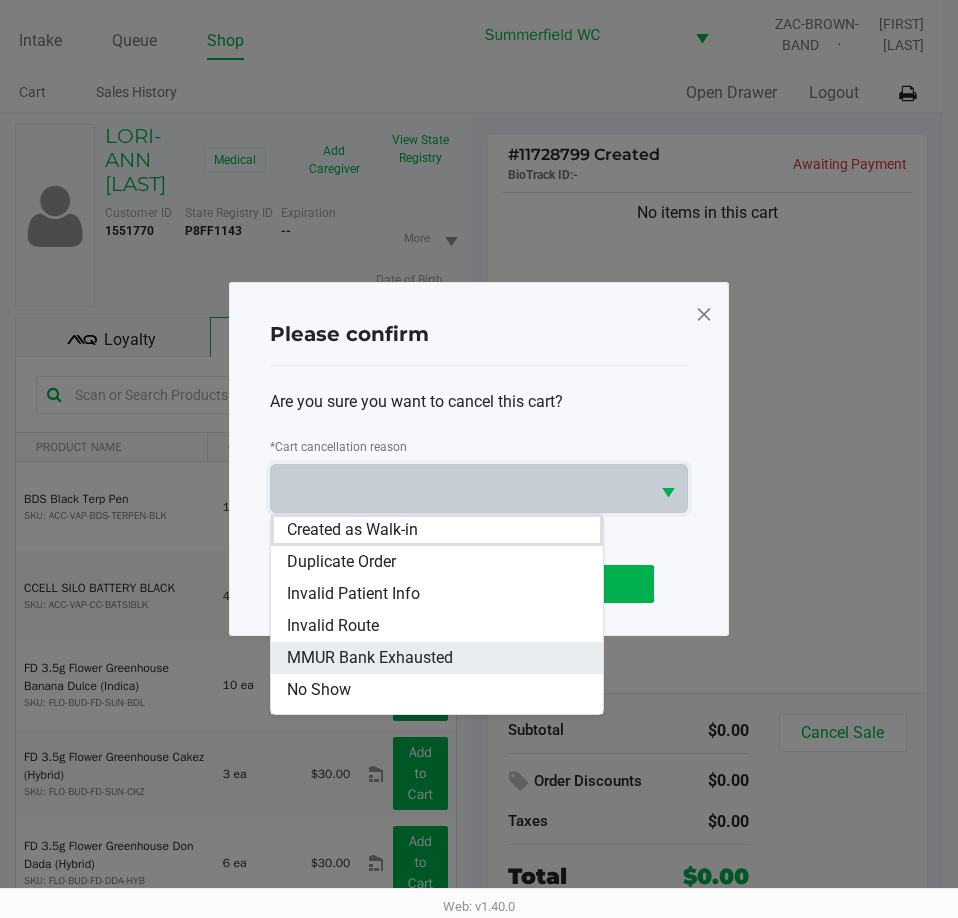 click on "MMUR Bank Exhausted" at bounding box center (370, 658) 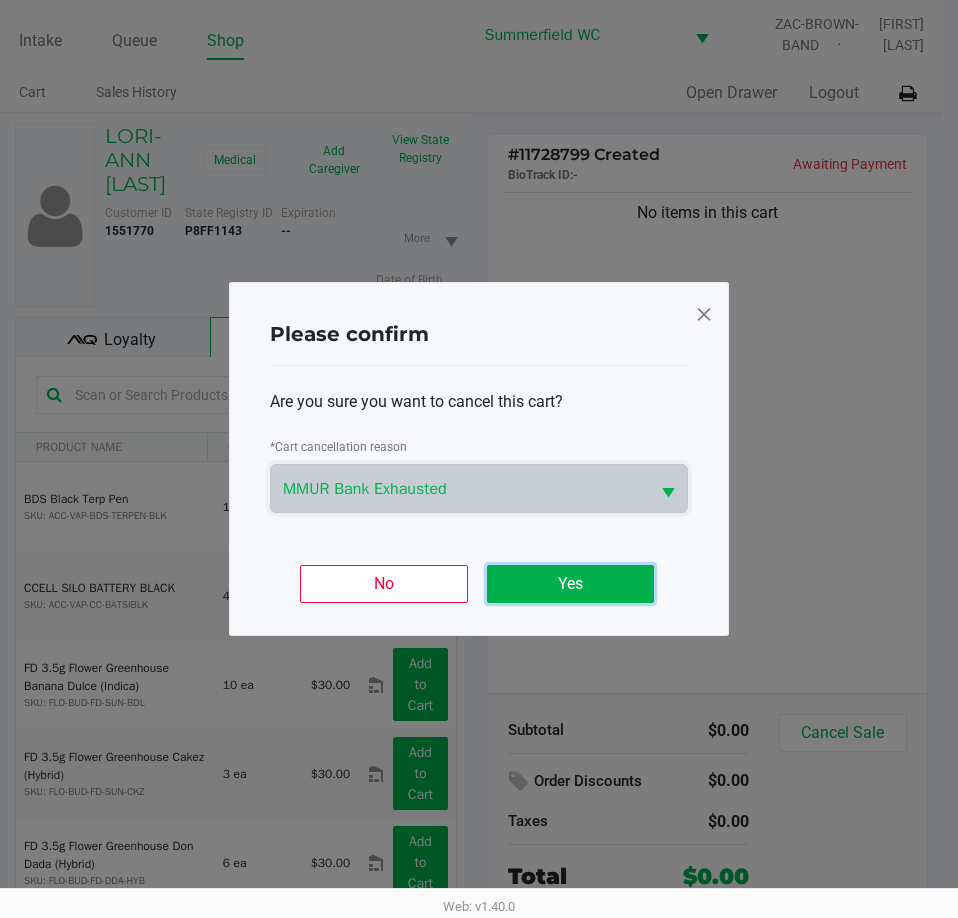 click on "Yes" 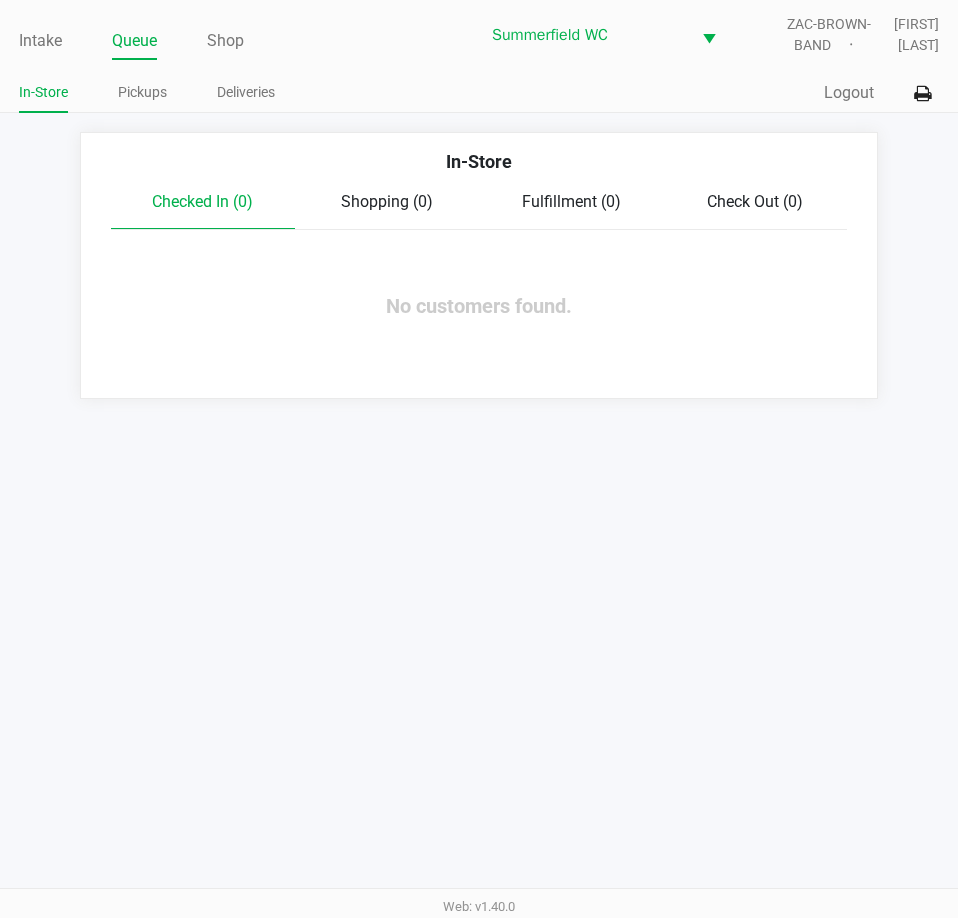 drag, startPoint x: 740, startPoint y: 596, endPoint x: 716, endPoint y: 590, distance: 24.738634 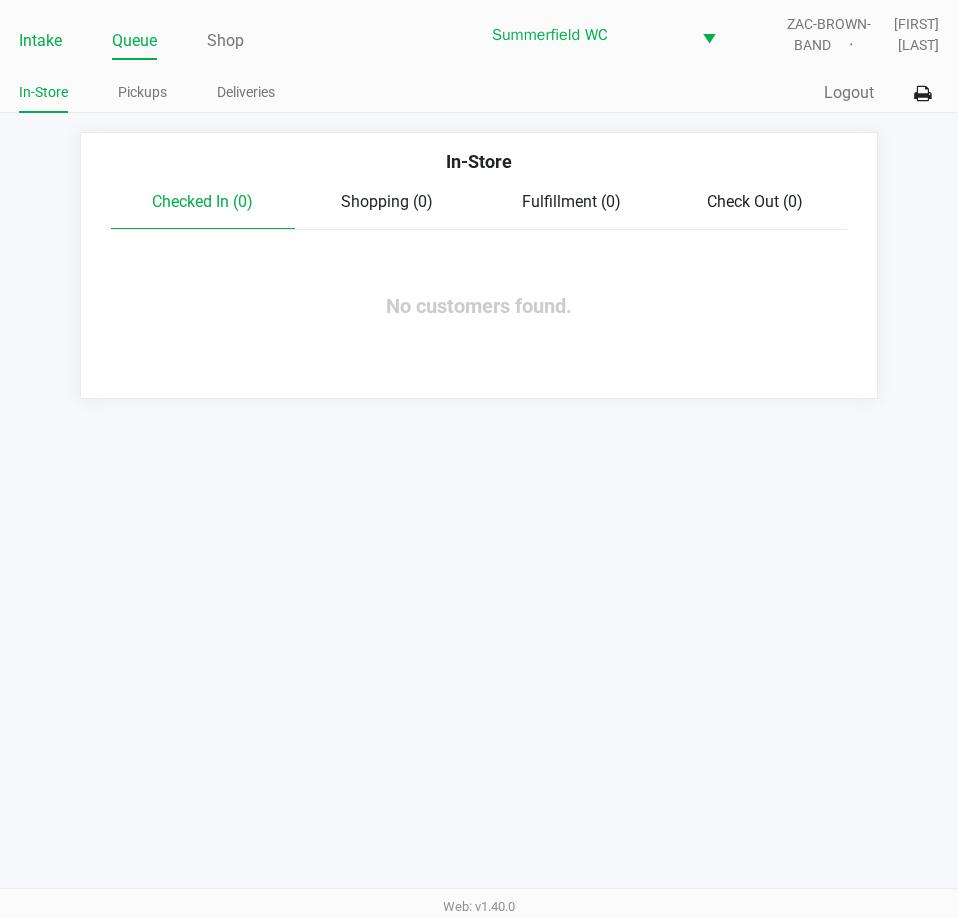 click on "Intake" 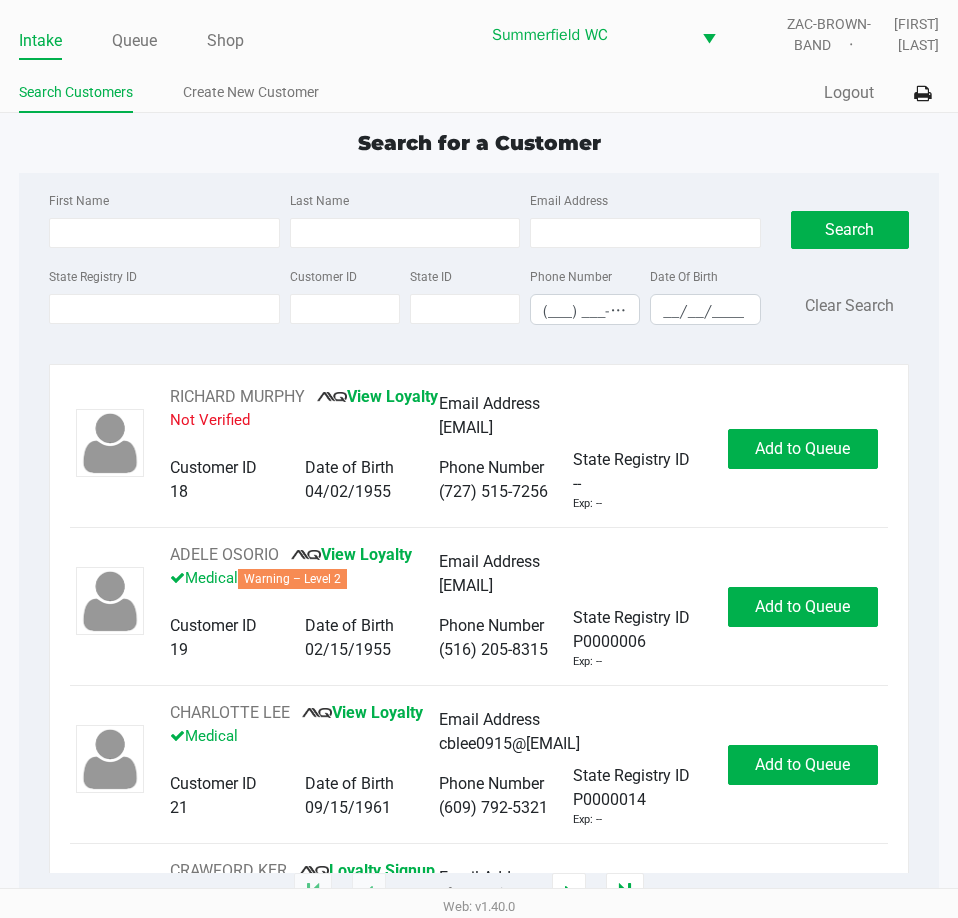 click on "Search for a Customer" 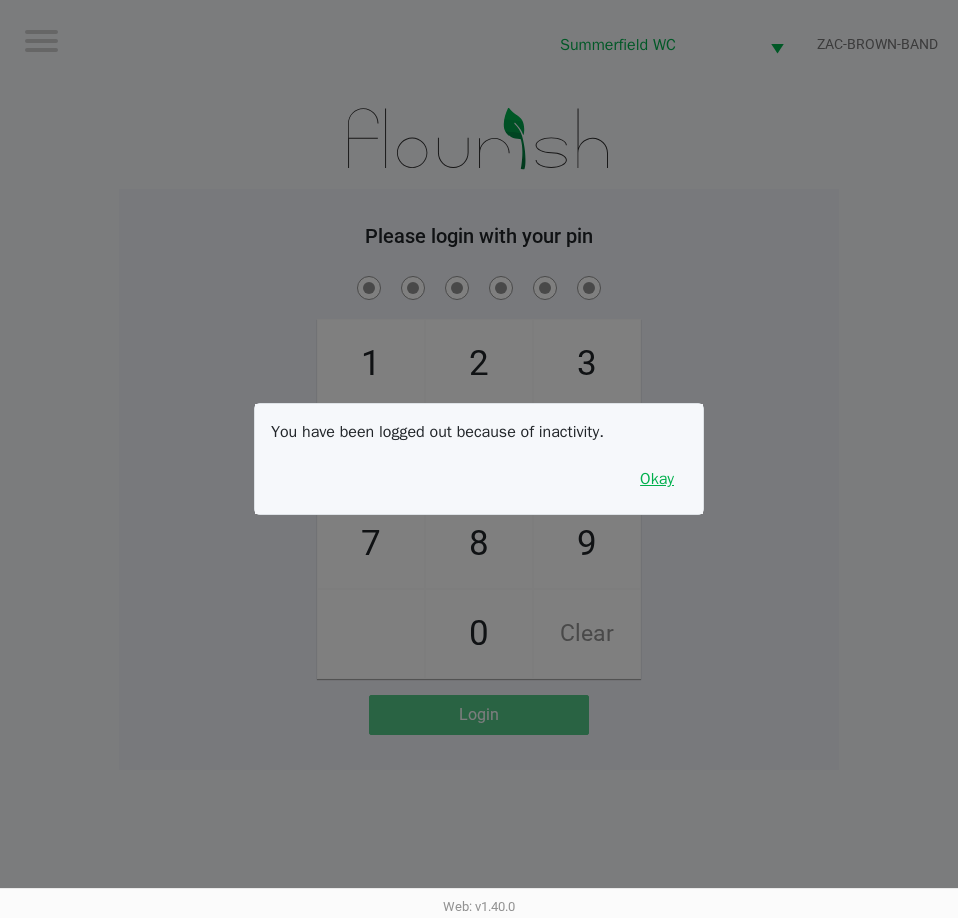 click on "Okay" at bounding box center [657, 479] 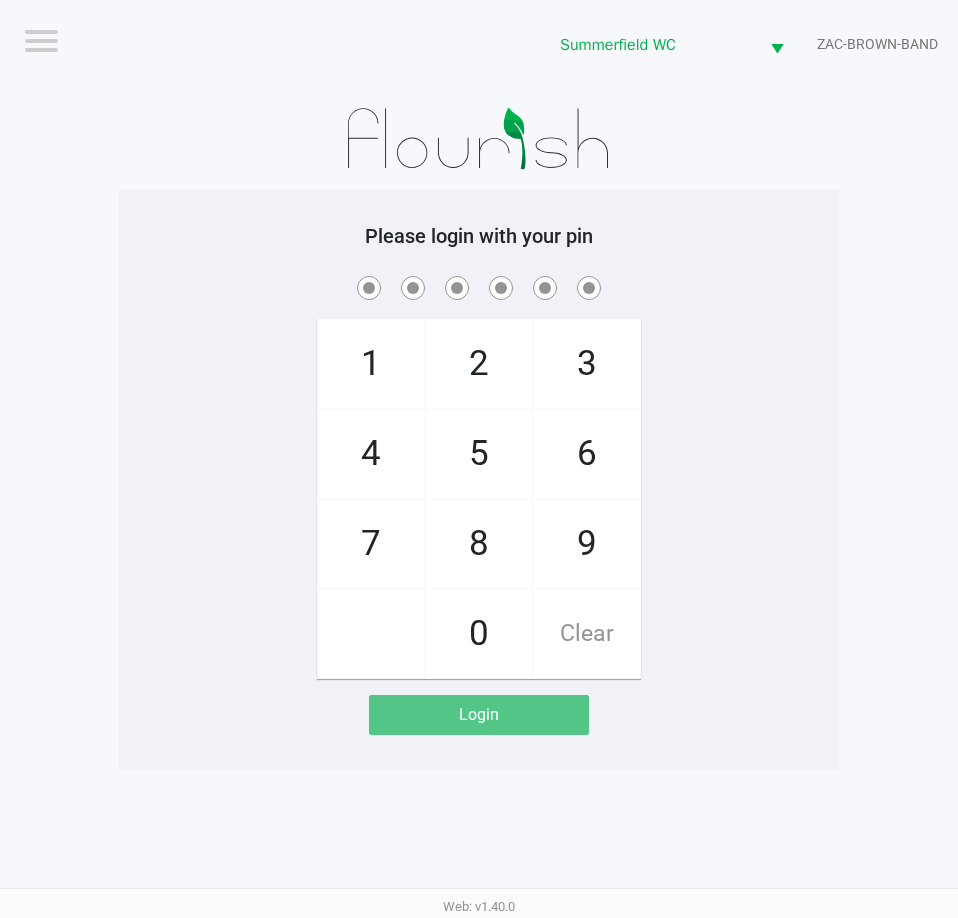 drag, startPoint x: 694, startPoint y: 439, endPoint x: 713, endPoint y: 438, distance: 19.026299 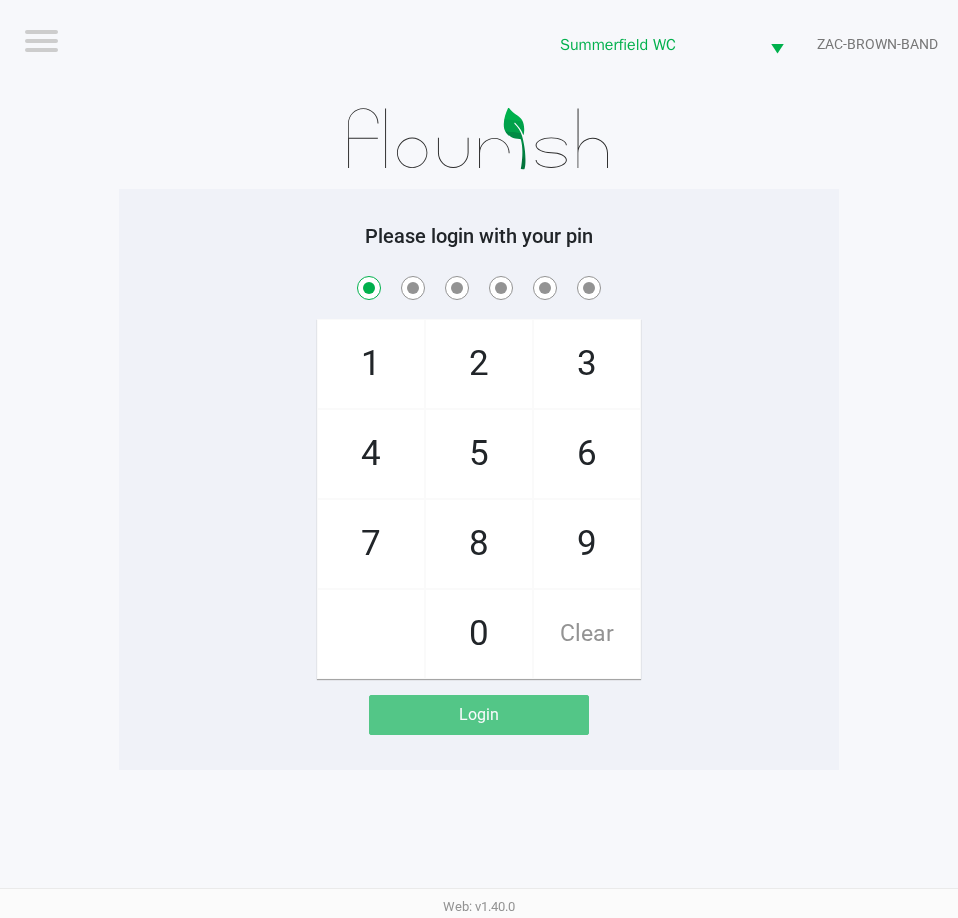 checkbox on "true" 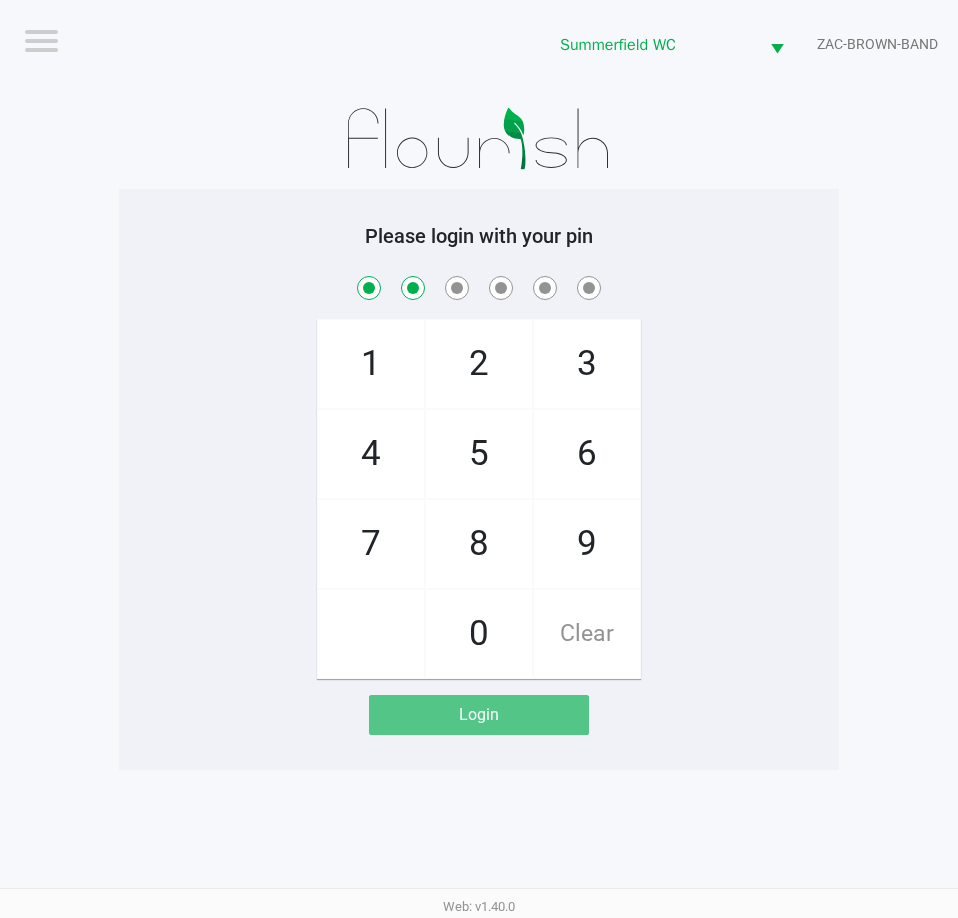 checkbox on "true" 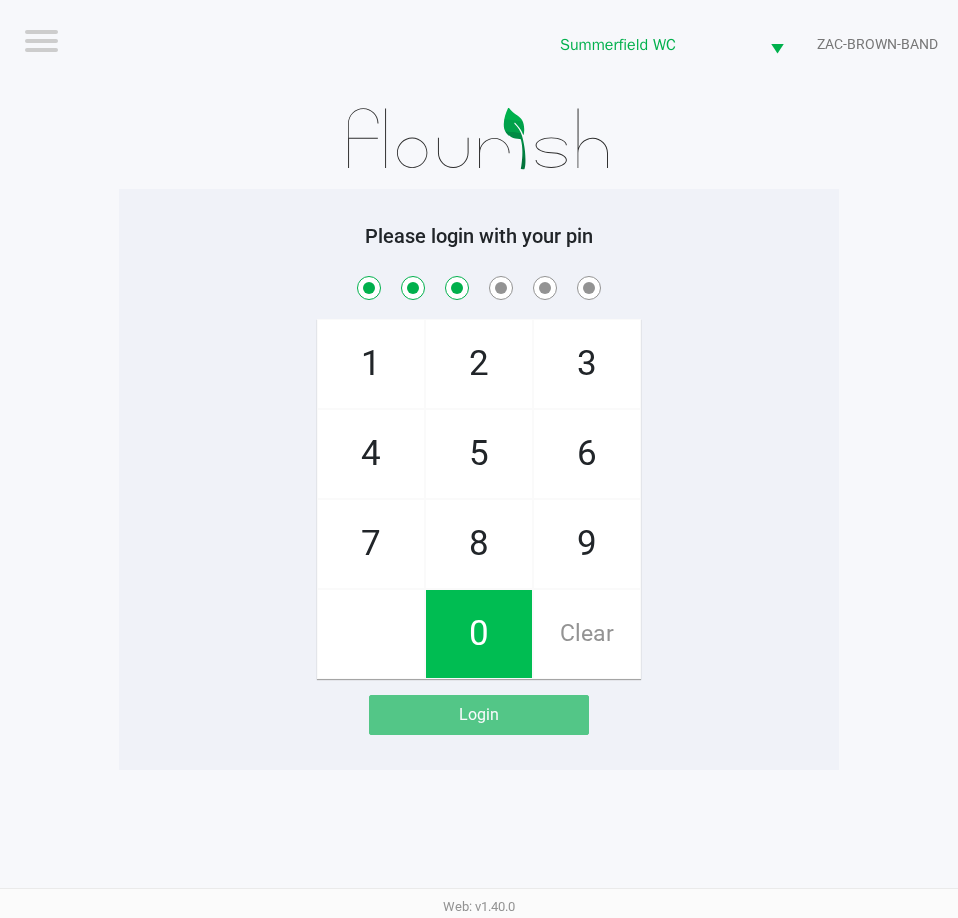 checkbox on "true" 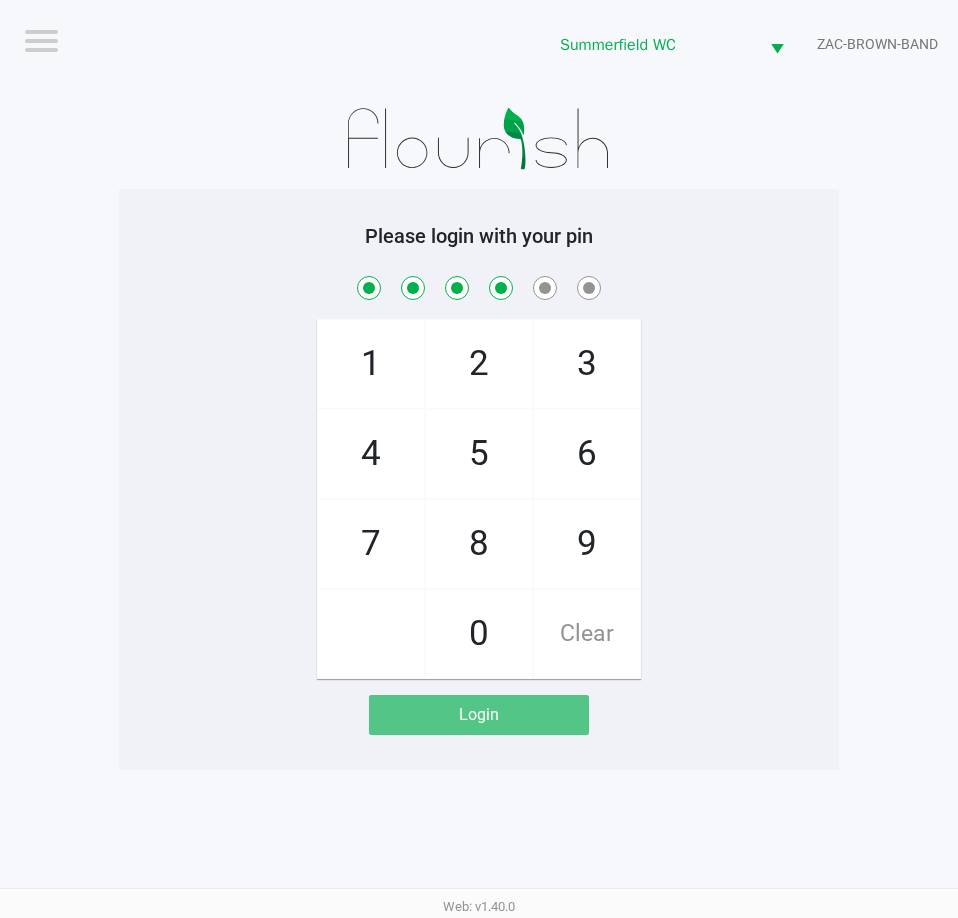 checkbox on "true" 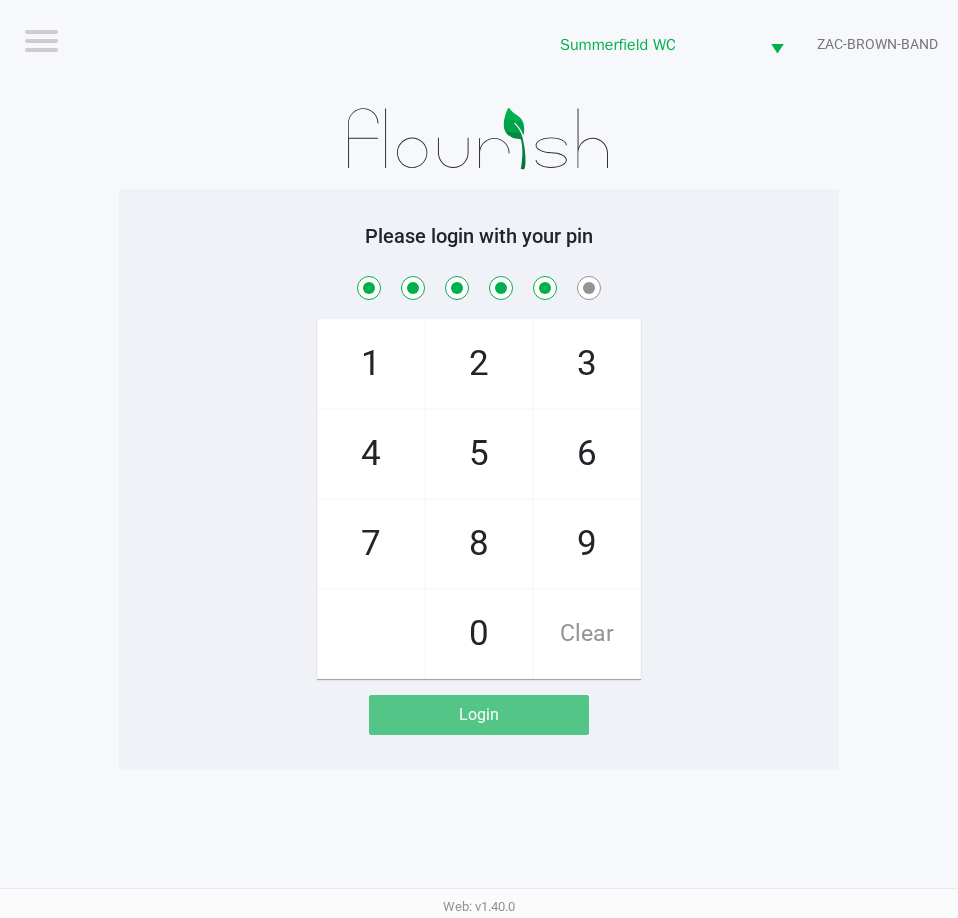 checkbox on "true" 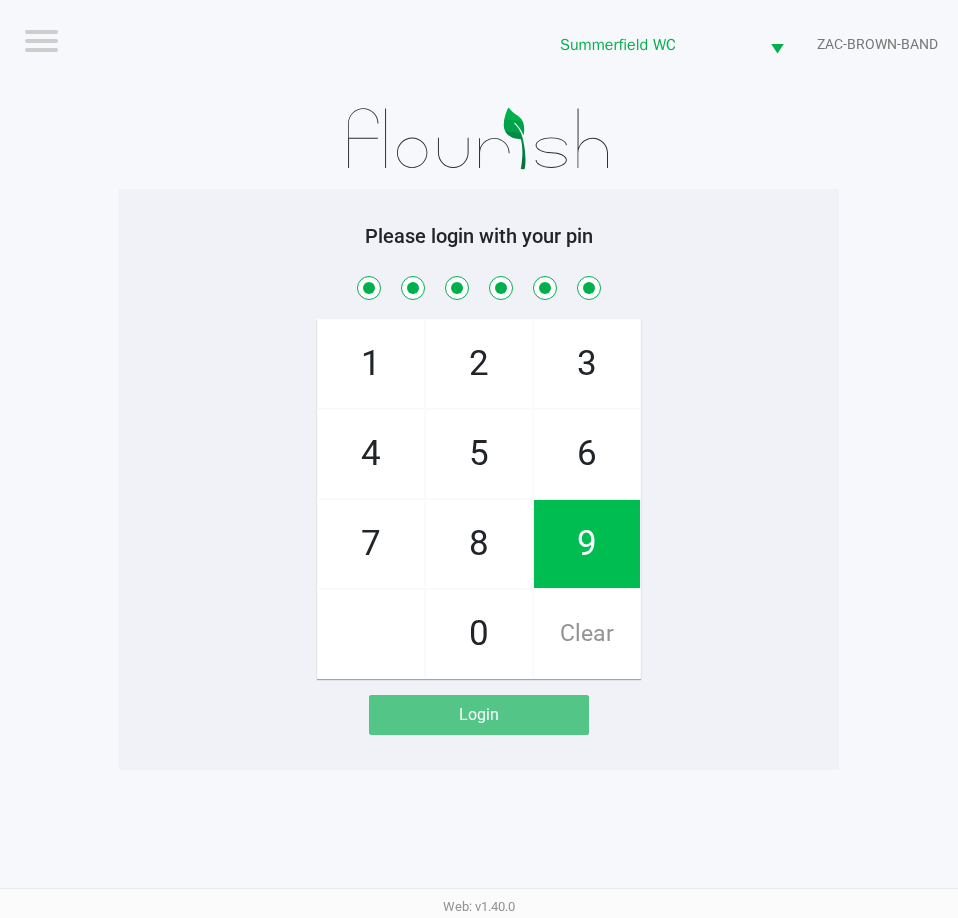 checkbox on "true" 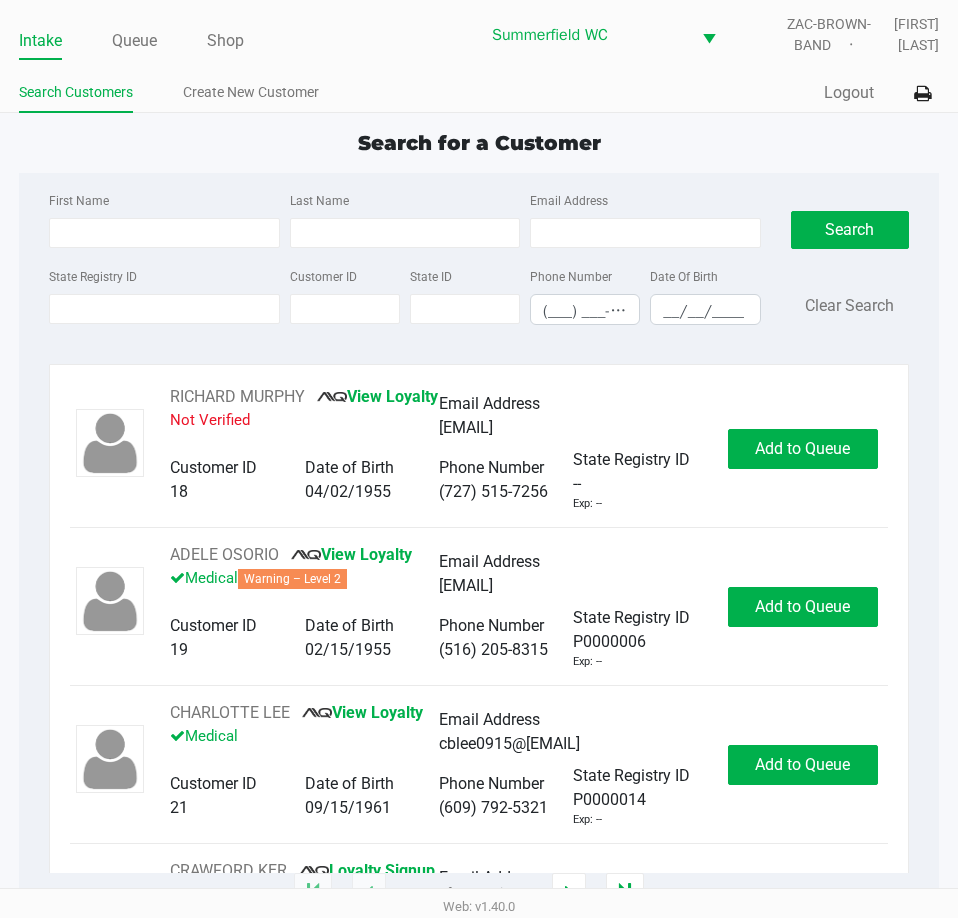 click on "Search for a Customer" 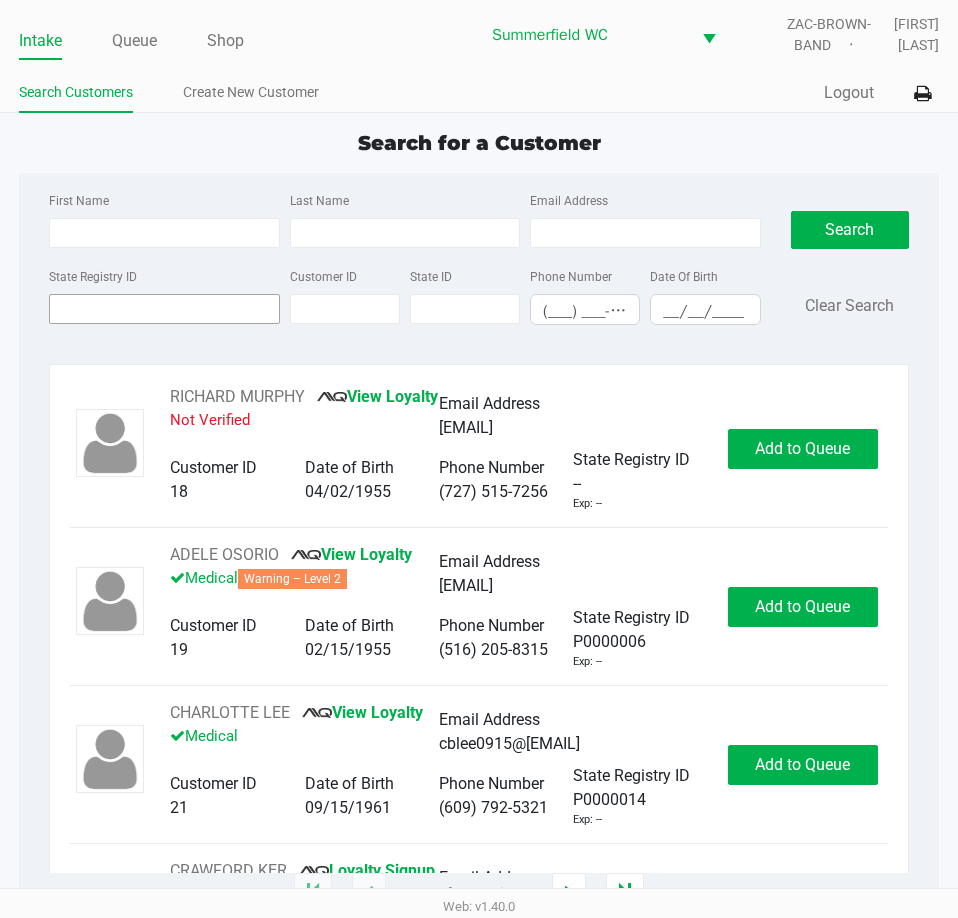 click on "State Registry ID" 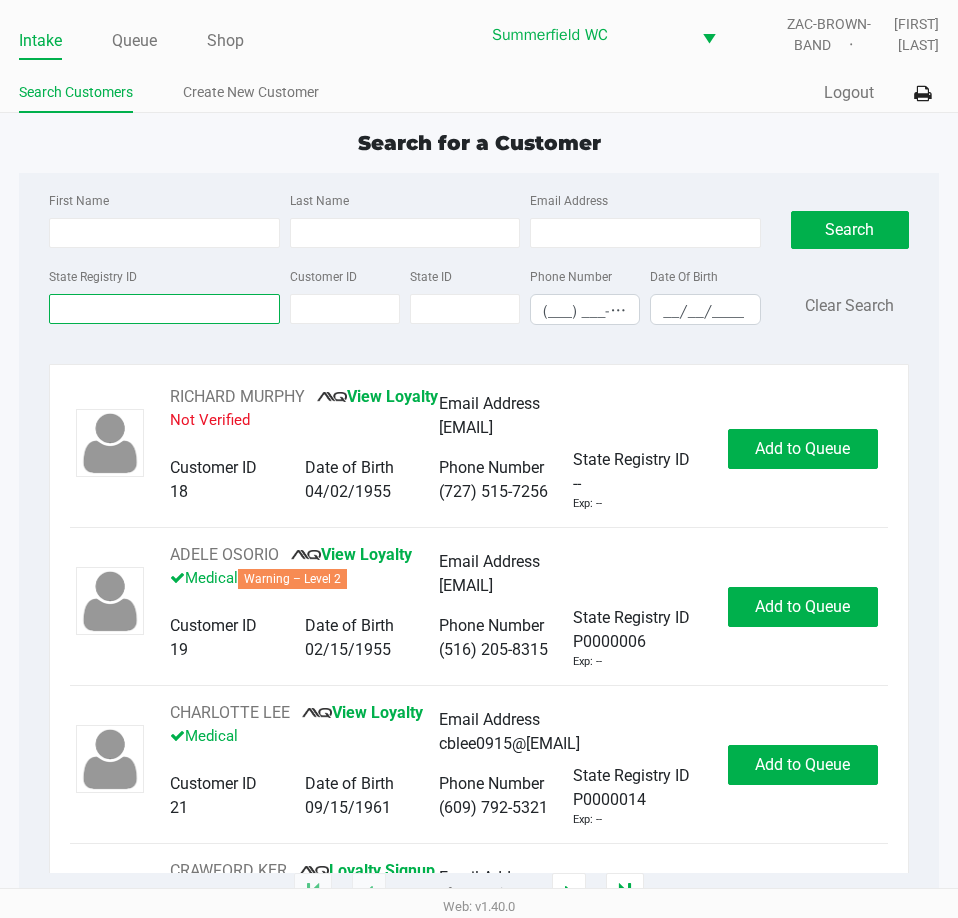 click on "State Registry ID" at bounding box center [164, 309] 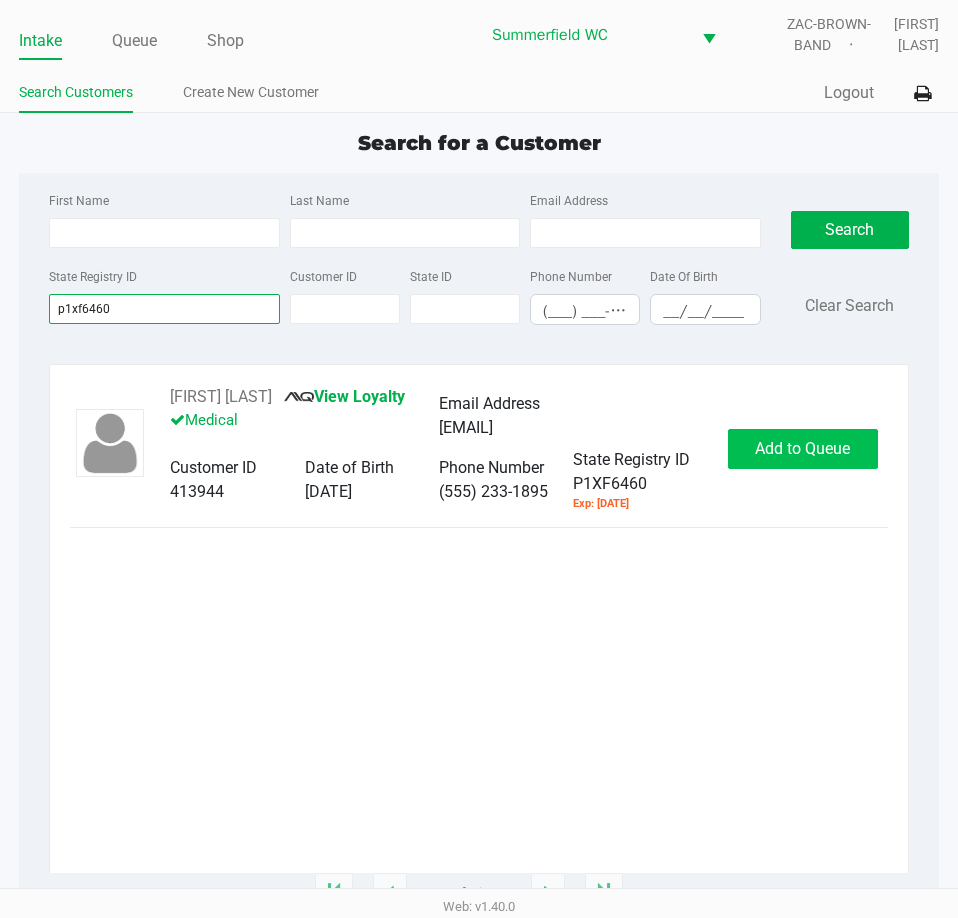 type on "p1xf6460" 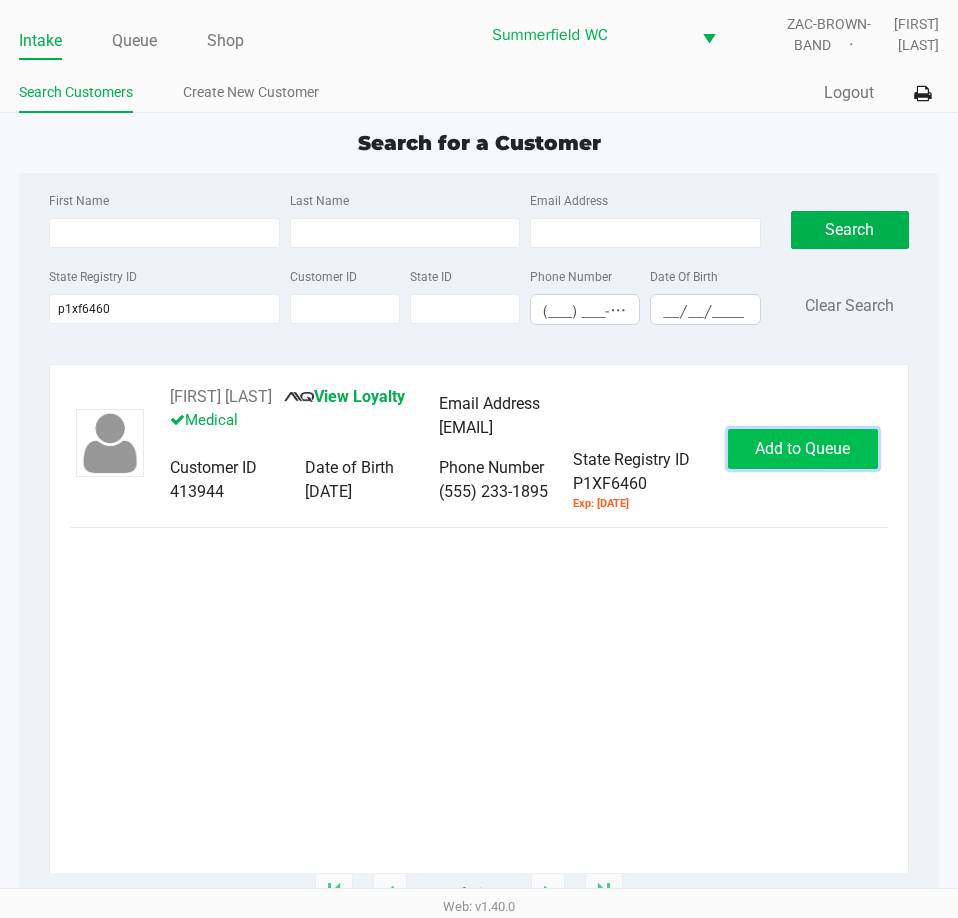click on "Add to Queue" 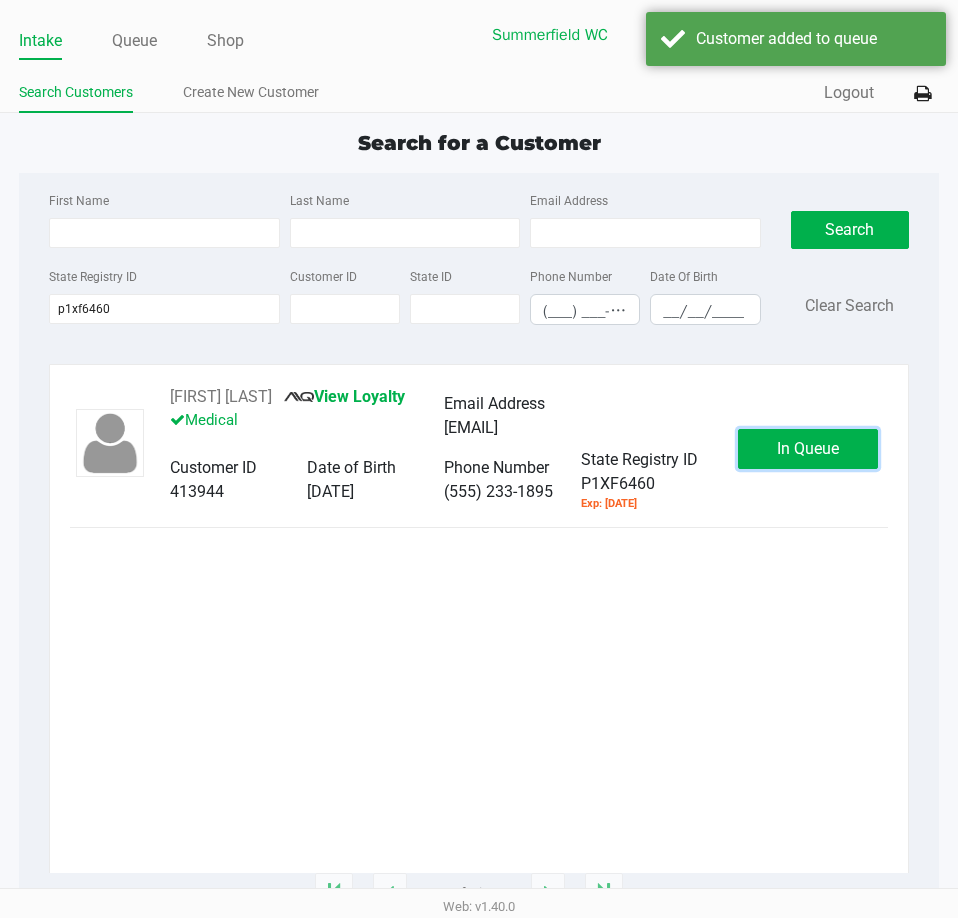 click on "In Queue" 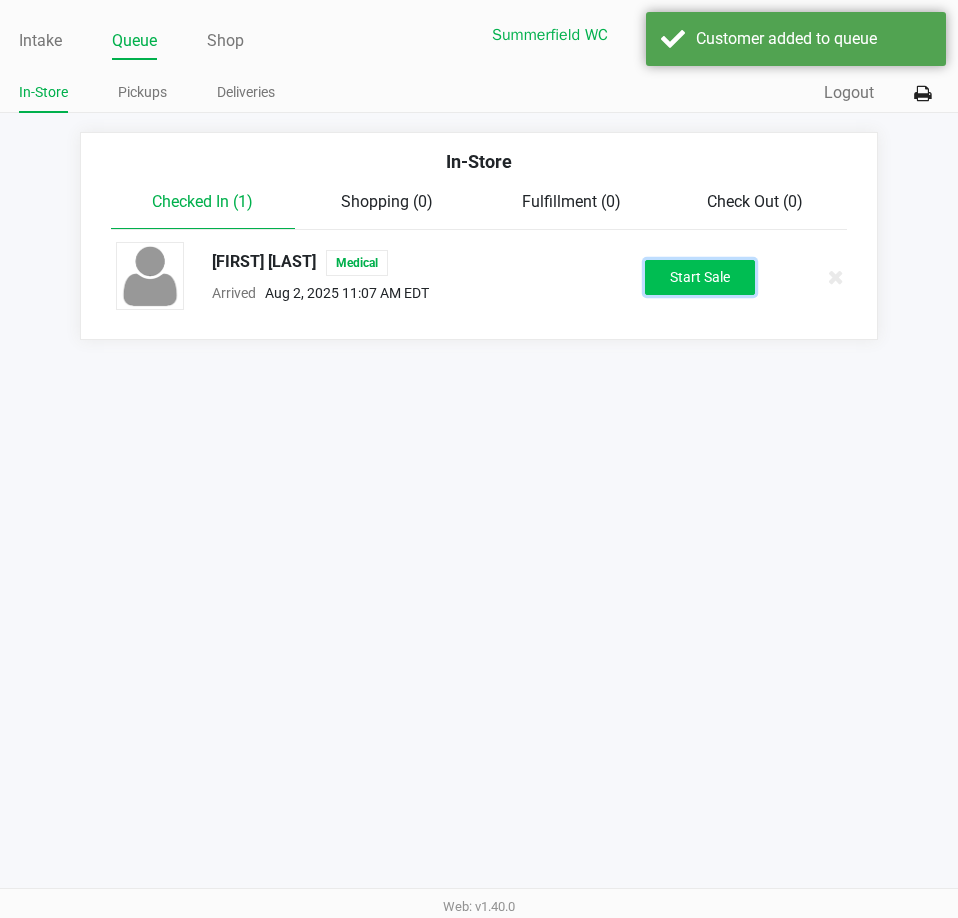 click on "Start Sale" 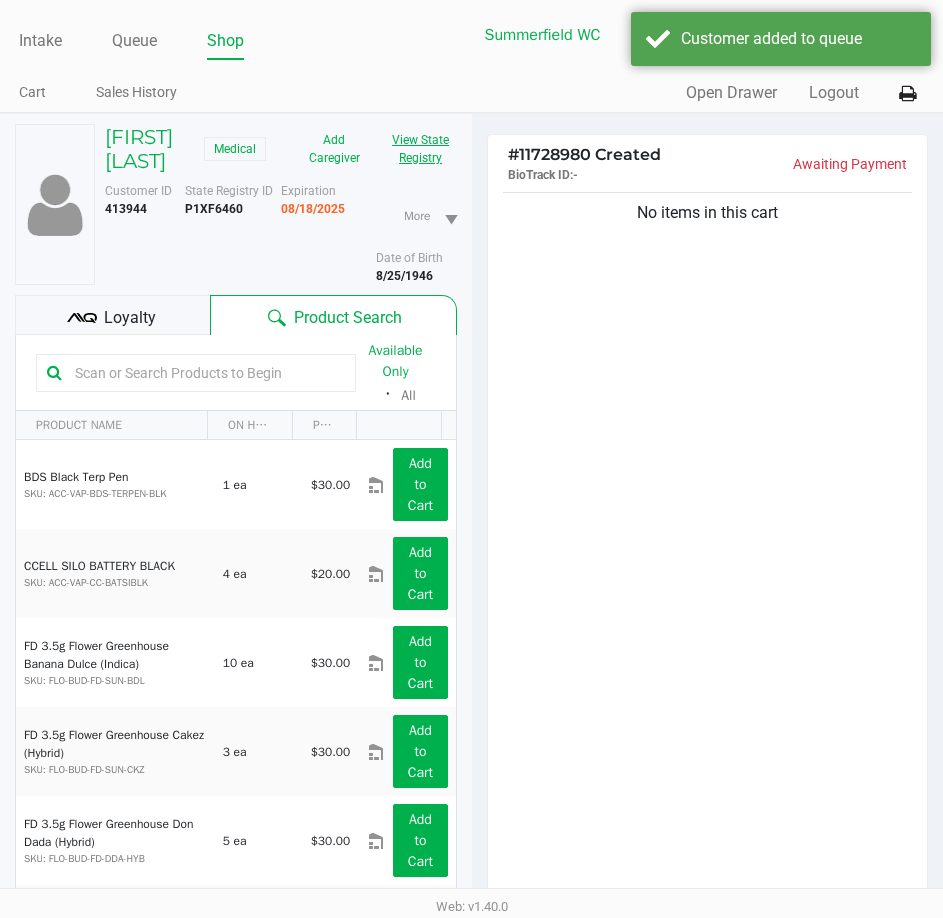 click on "View State Registry" 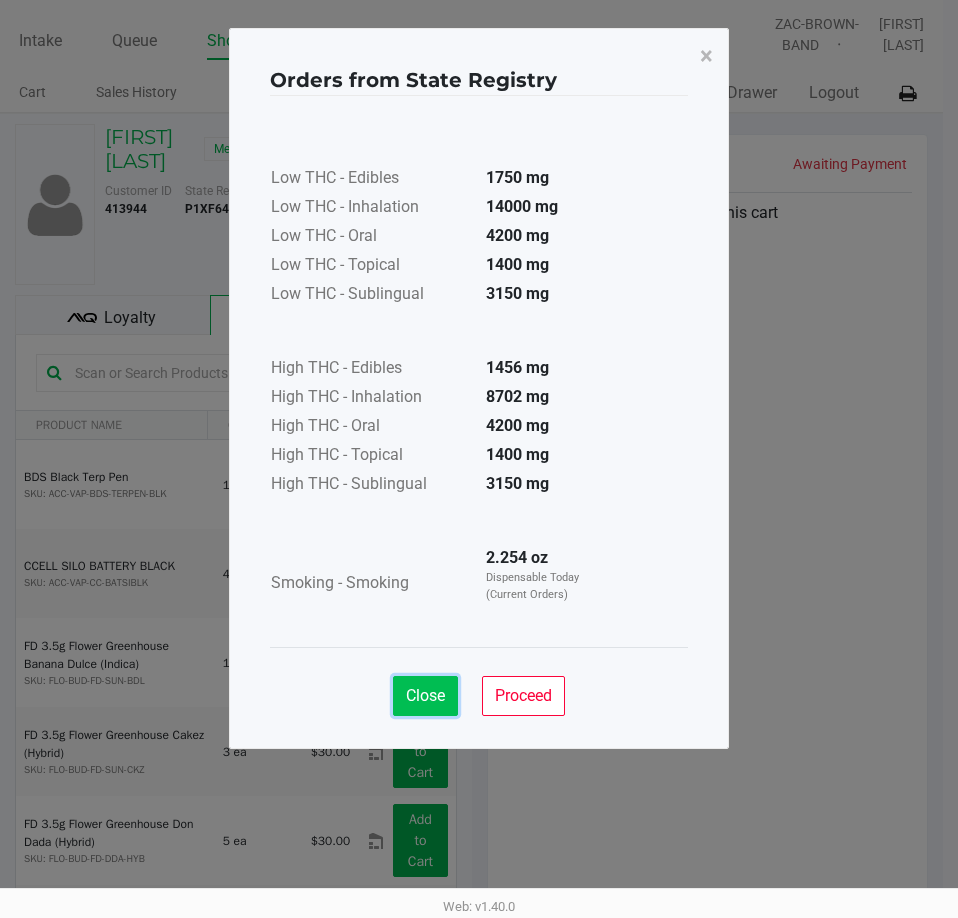 click on "Close" 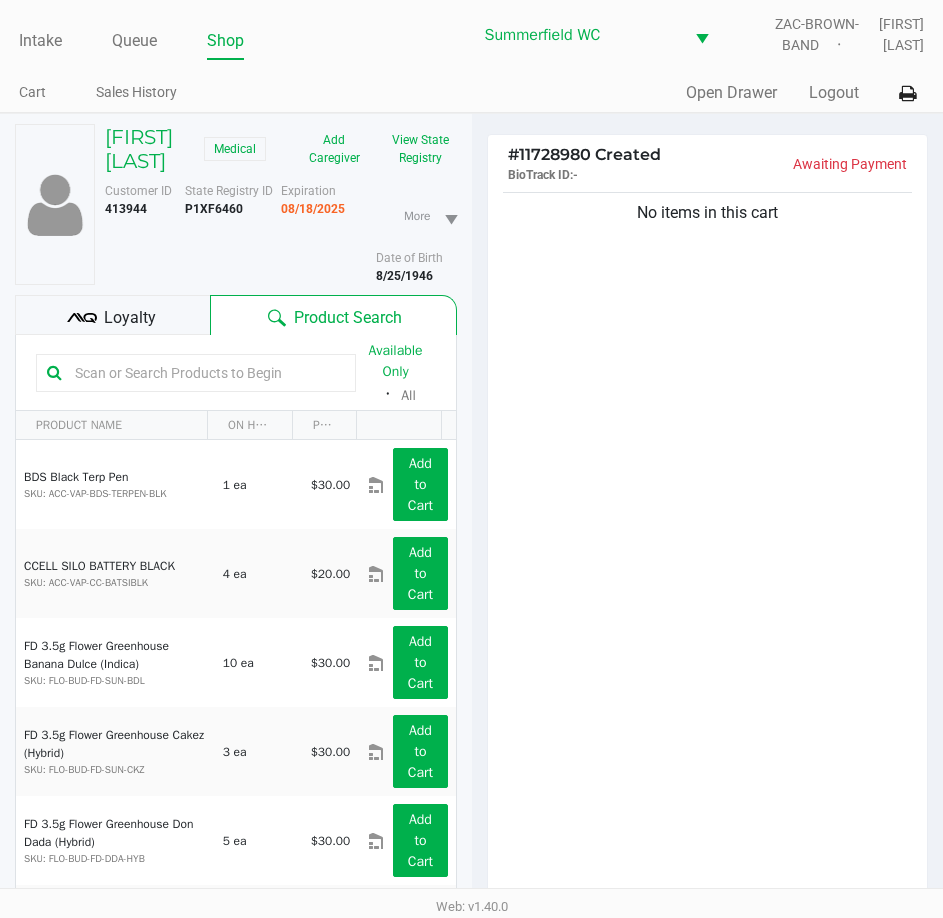click on "No items in this cart" 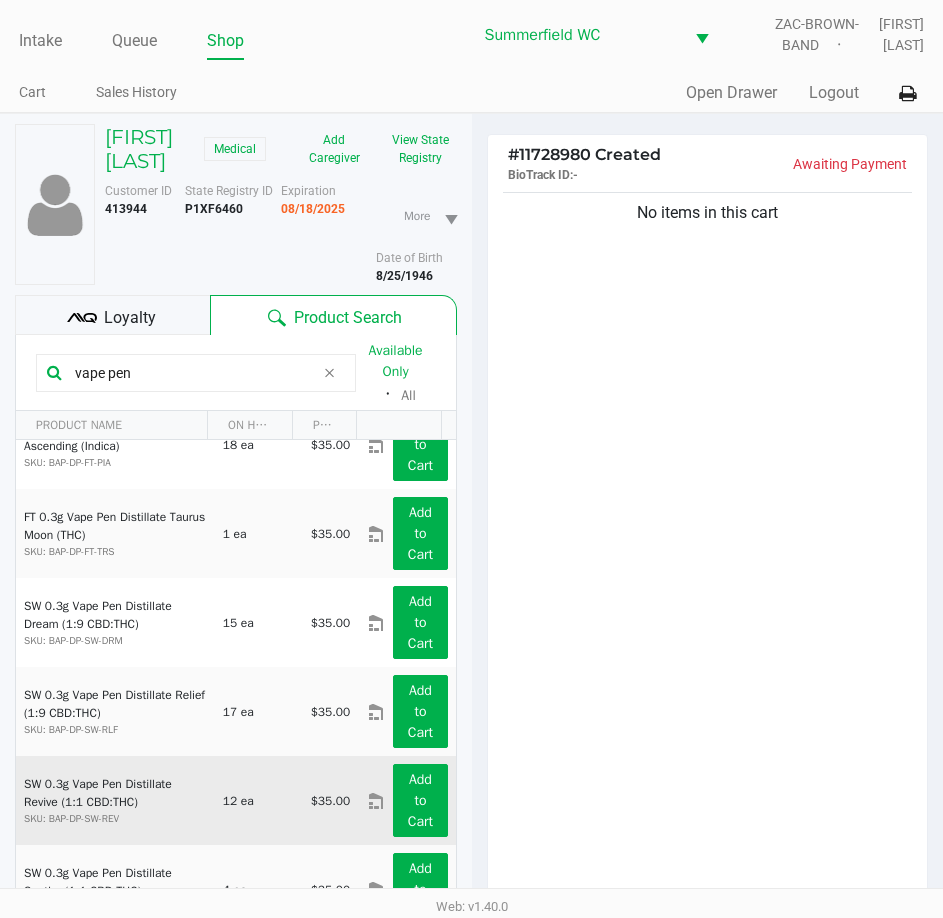 scroll, scrollTop: 494, scrollLeft: 0, axis: vertical 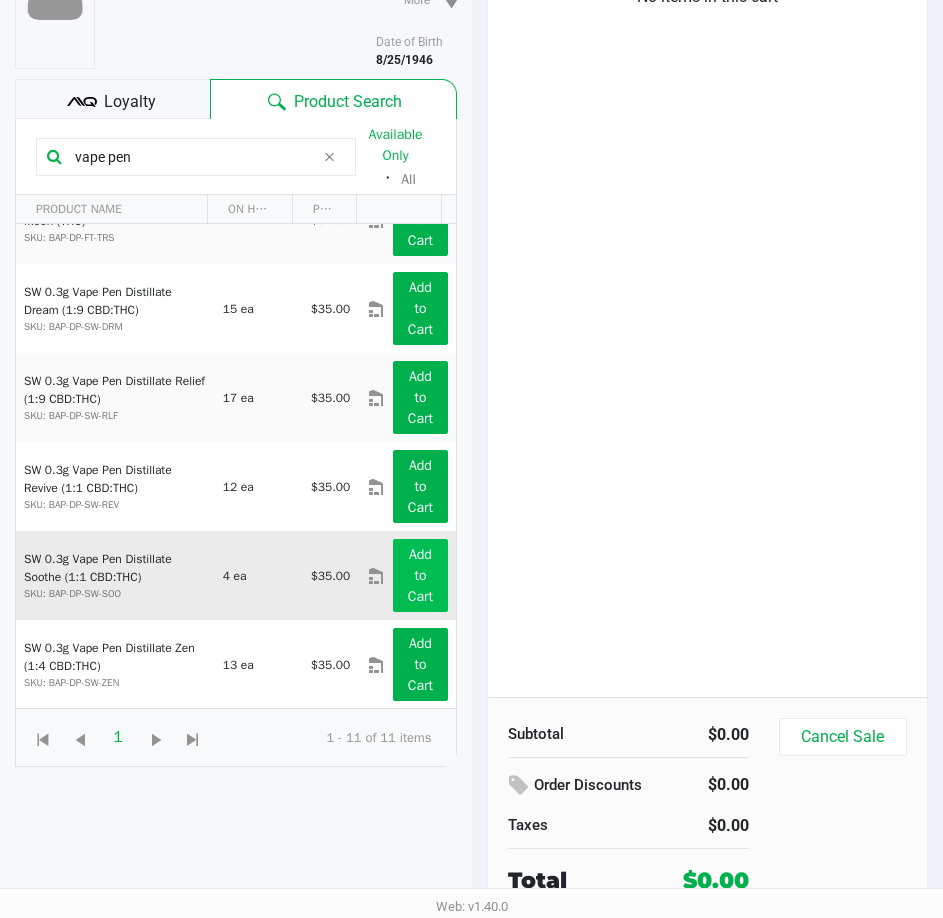 type on "vape pen" 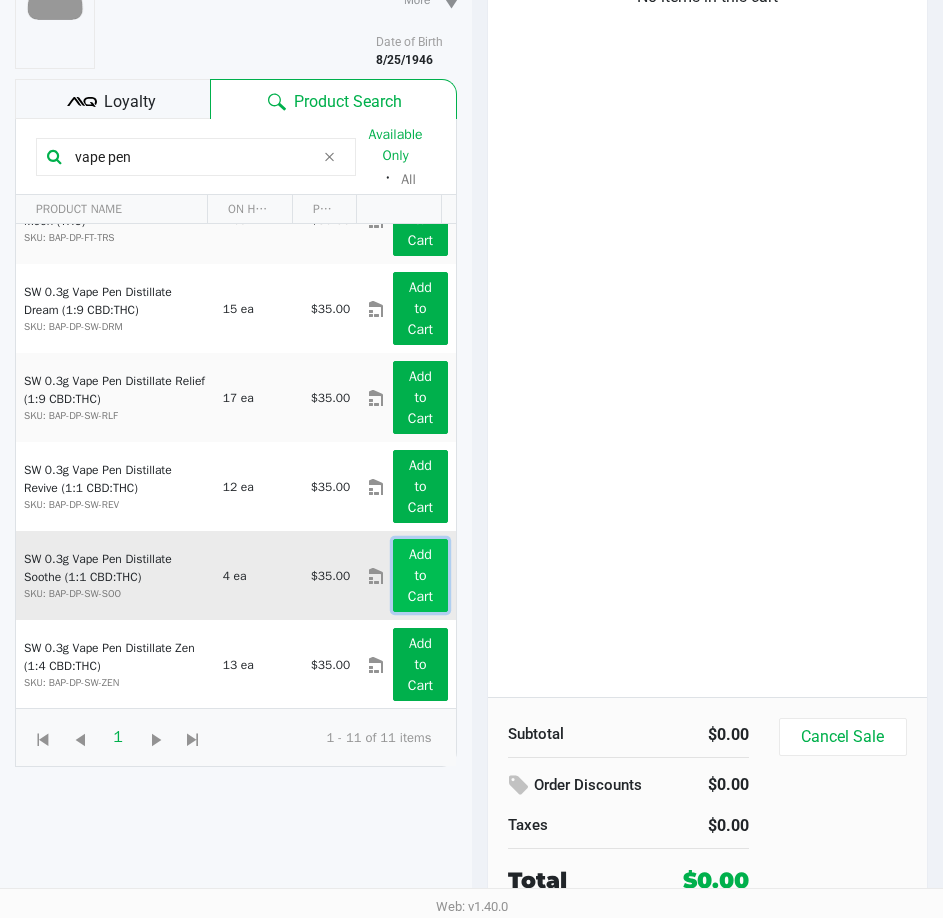 click on "Add to Cart" 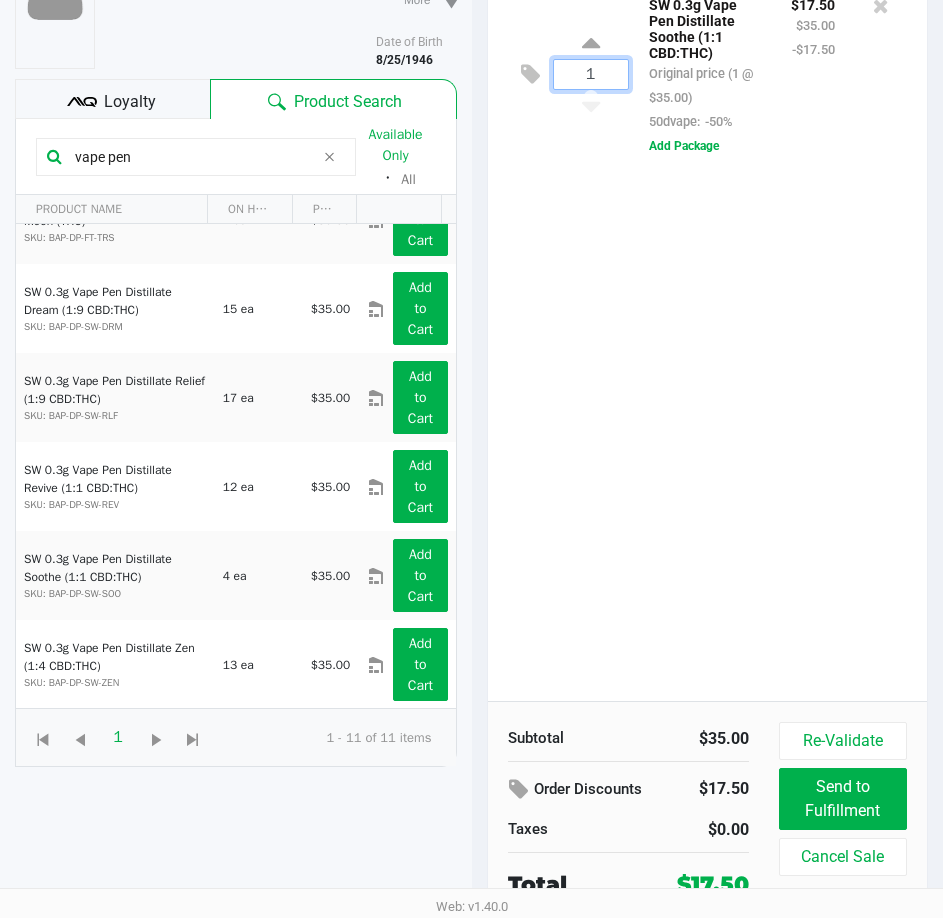 click on "1" at bounding box center [591, 74] 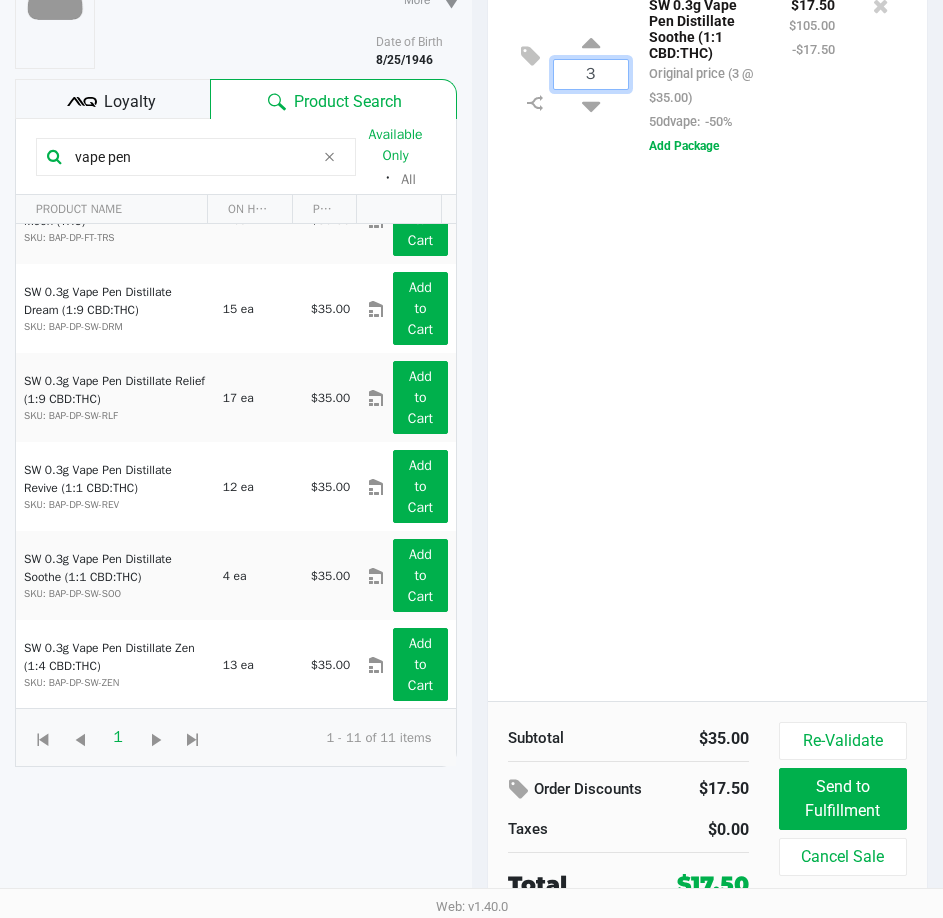 type on "3" 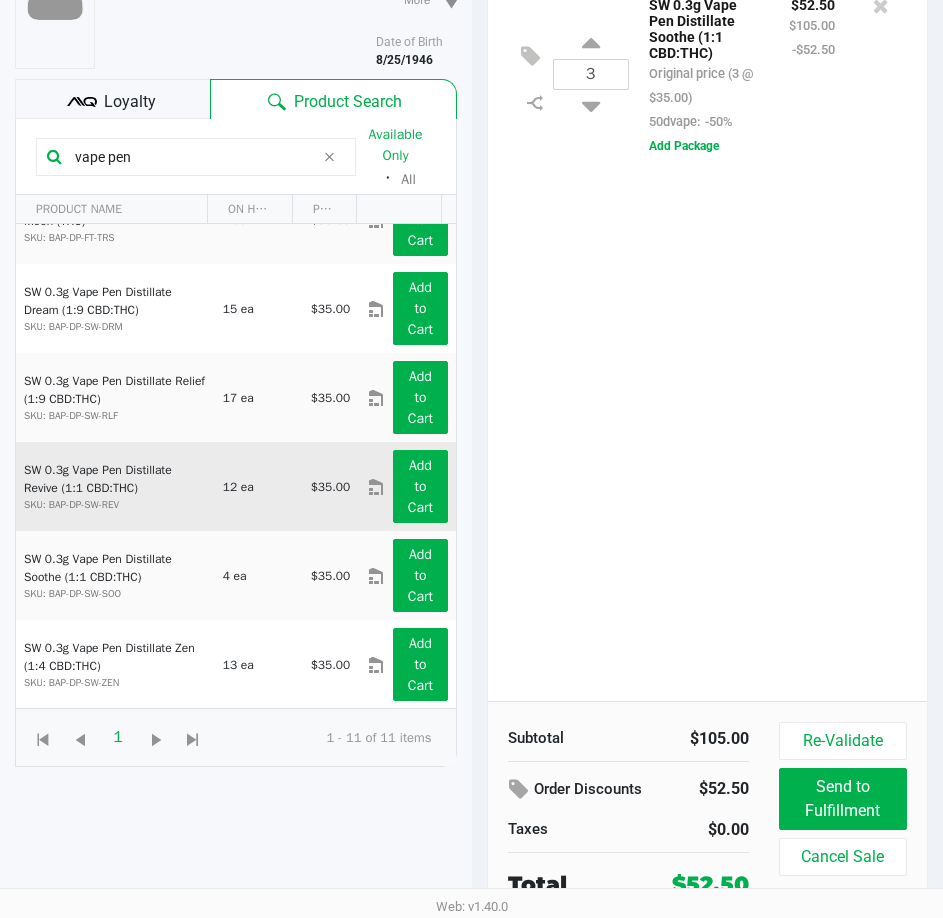 drag, startPoint x: 374, startPoint y: 504, endPoint x: 403, endPoint y: 505, distance: 29.017237 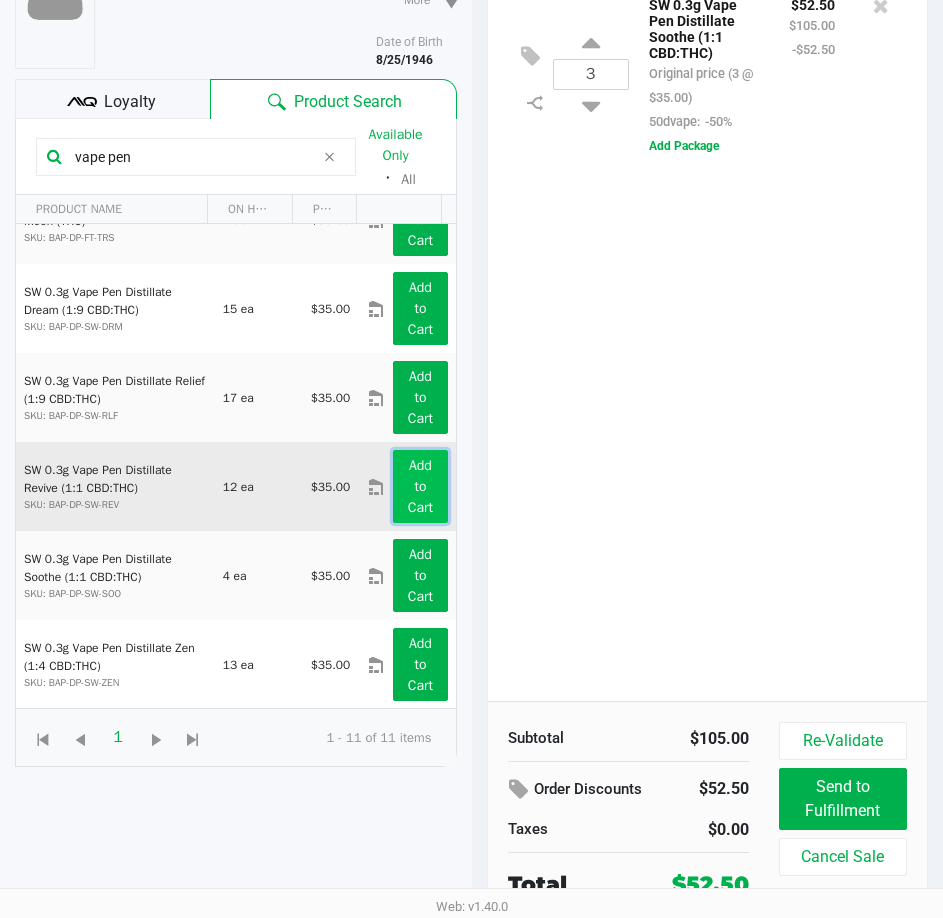 click on "Add to Cart" 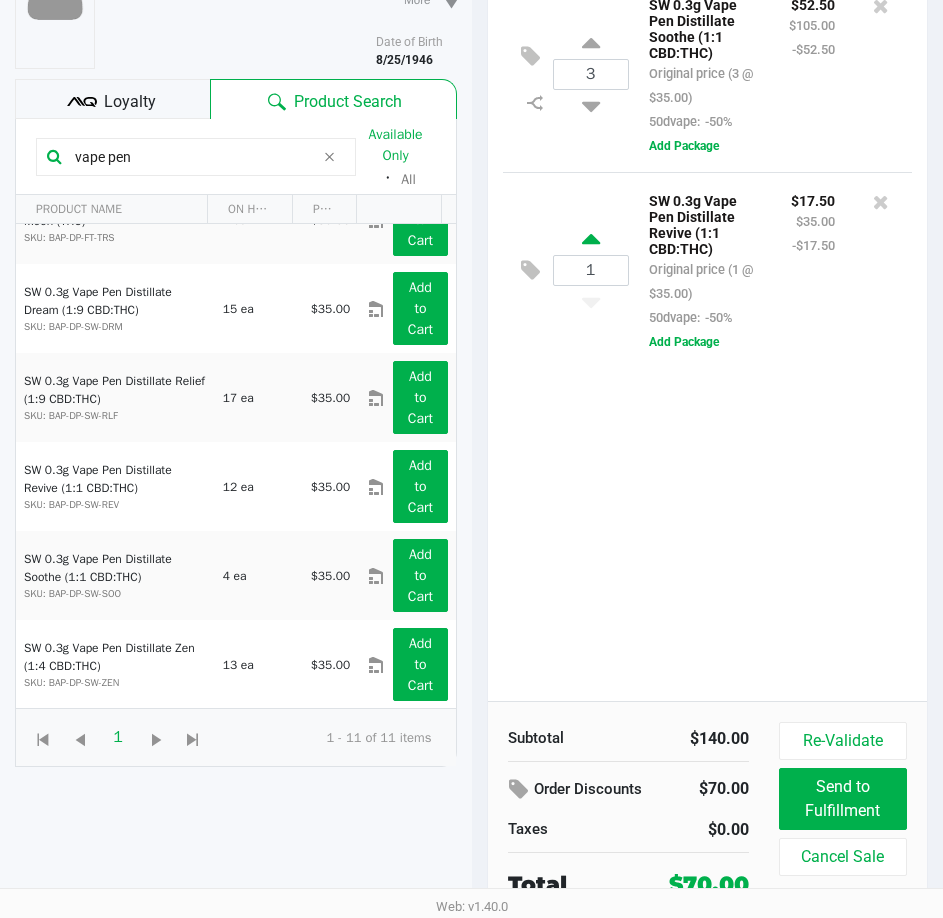 click 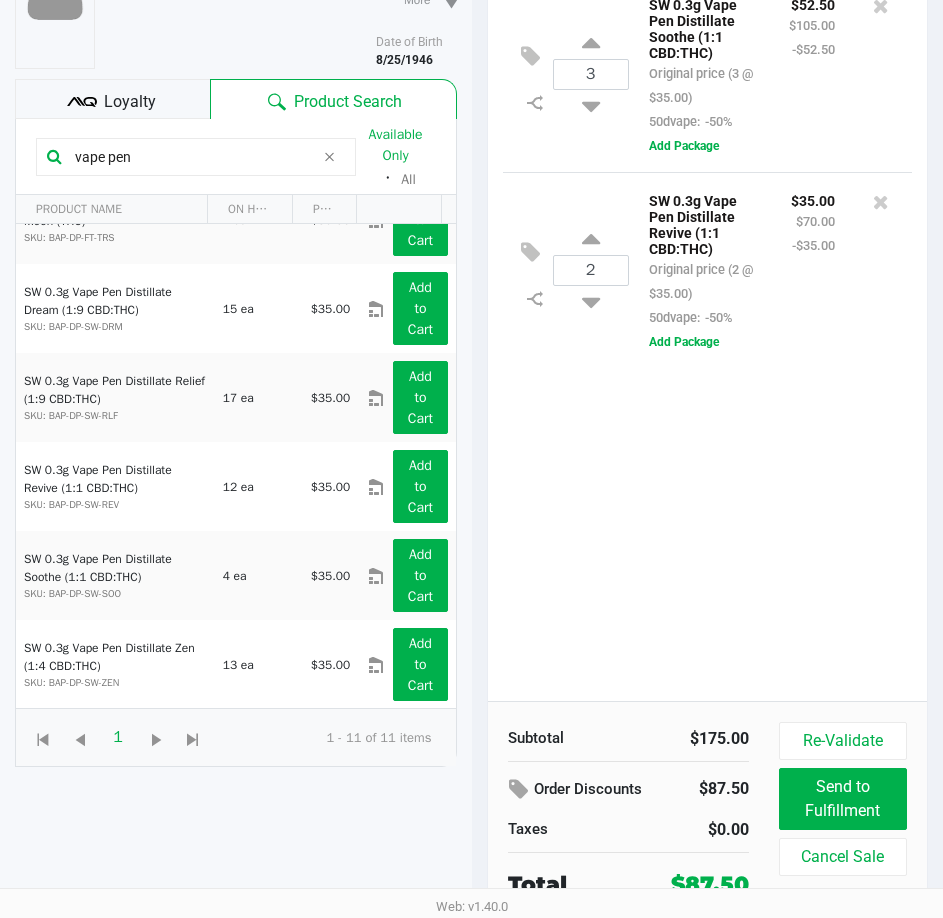 click on "3  SW 0.3g Vape Pen Distillate Soothe (1:1 CBD:THC)   Original price (3 @ $35.00)  50dvape:  -50% $52.50 $105.00 -$52.50  Add Package
2  SW 0.3g Vape Pen Distillate Revive (1:1 CBD:THC)   Original price (2 @ $35.00)  50dvape:  -50% $35.00 $70.00 -$35.00  Add Package" 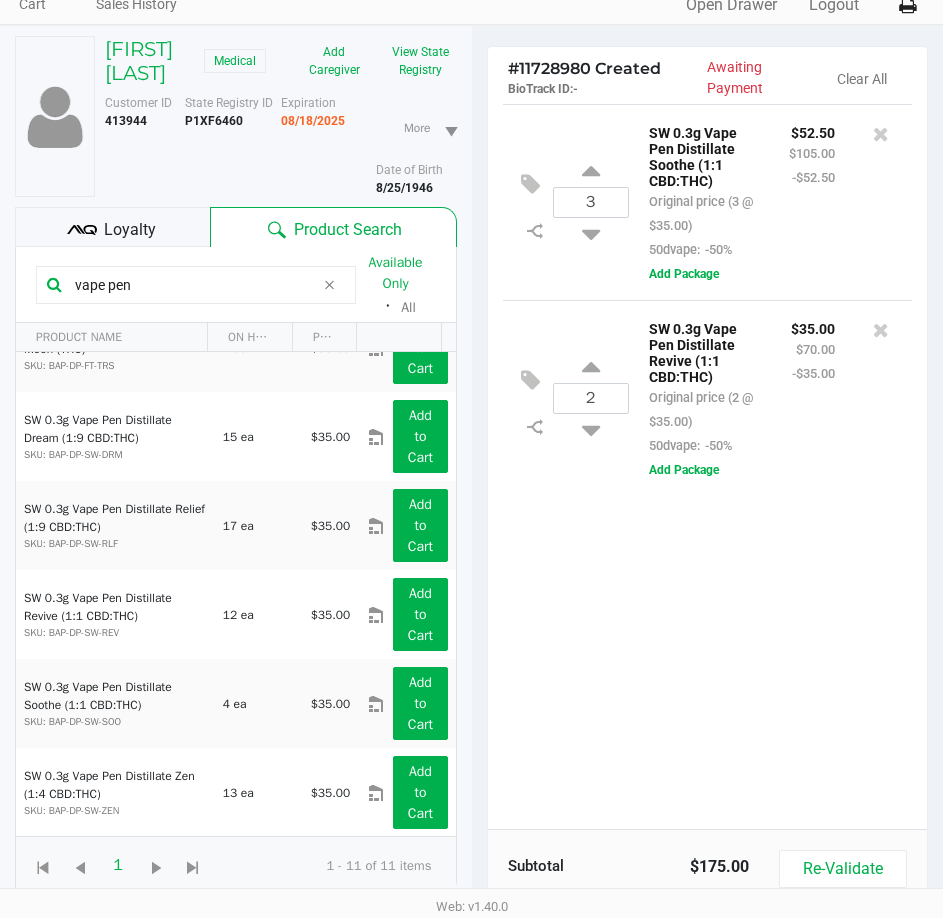 scroll, scrollTop: 0, scrollLeft: 0, axis: both 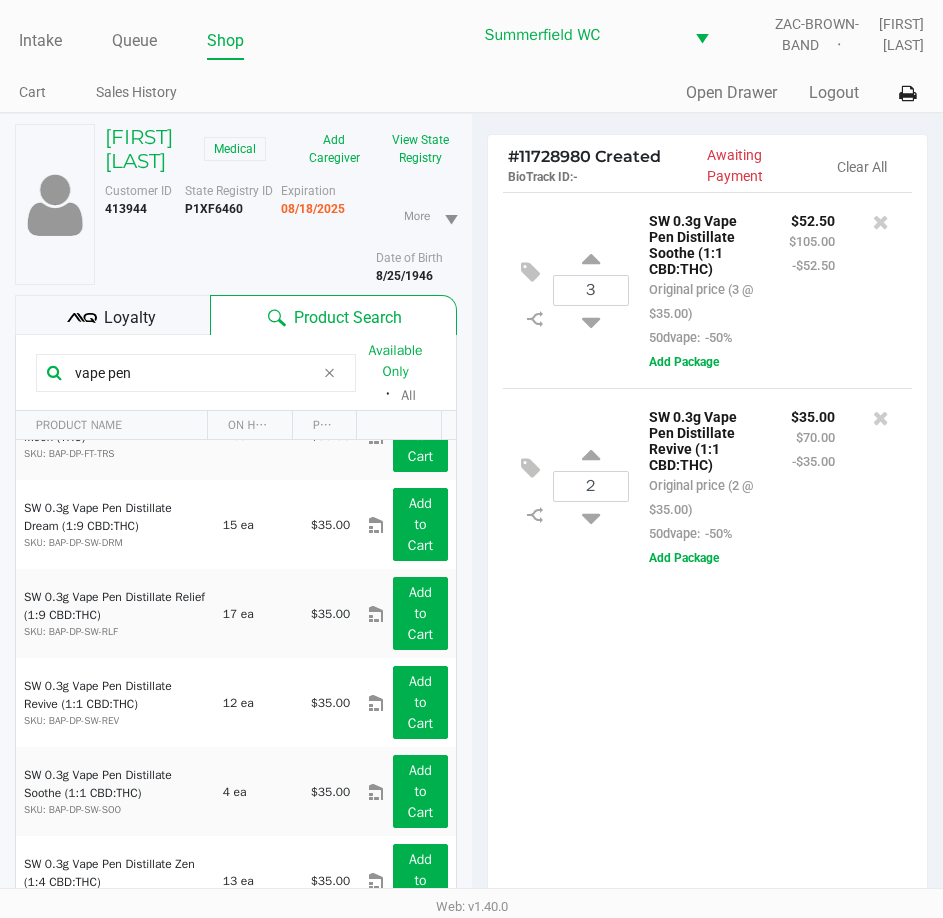 click on "Loyalty" 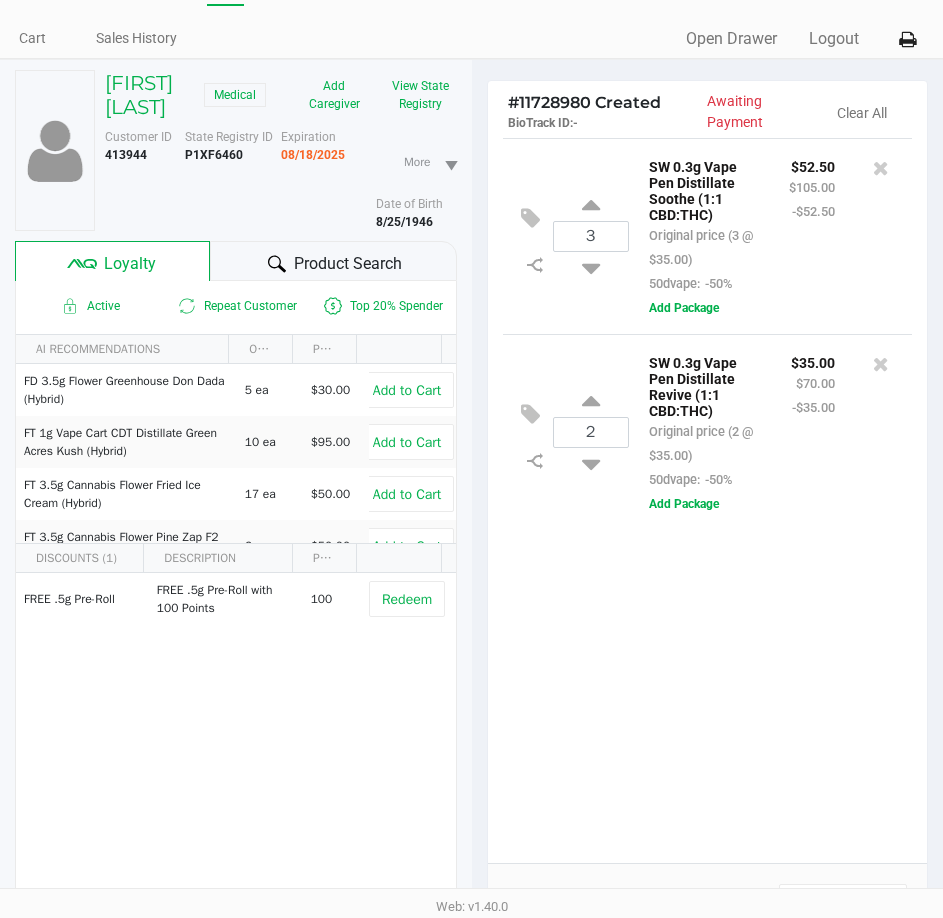 scroll, scrollTop: 262, scrollLeft: 0, axis: vertical 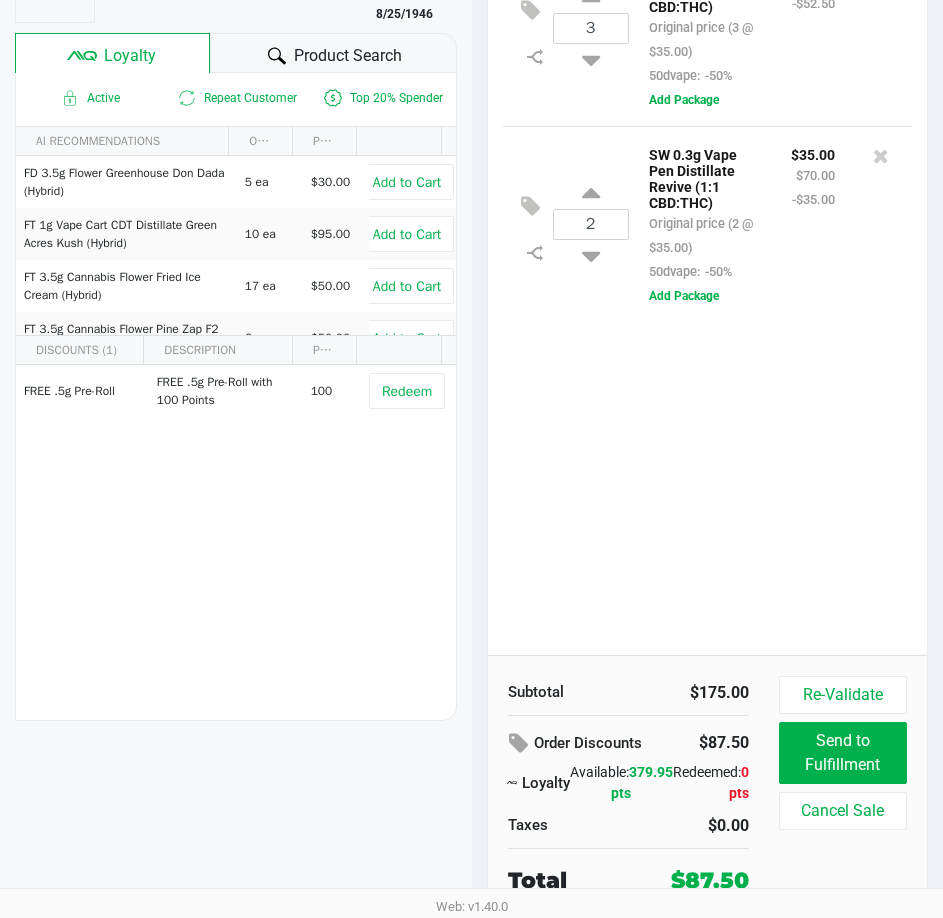 click on "3  SW 0.3g Vape Pen Distillate Soothe (1:1 CBD:THC)   Original price (3 @ $35.00)  50dvape:  -50% $52.50 $105.00 -$52.50  Add Package
2  SW 0.3g Vape Pen Distillate Revive (1:1 CBD:THC)   Original price (2 @ $35.00)  50dvape:  -50% $35.00 $70.00 -$35.00  Add Package" 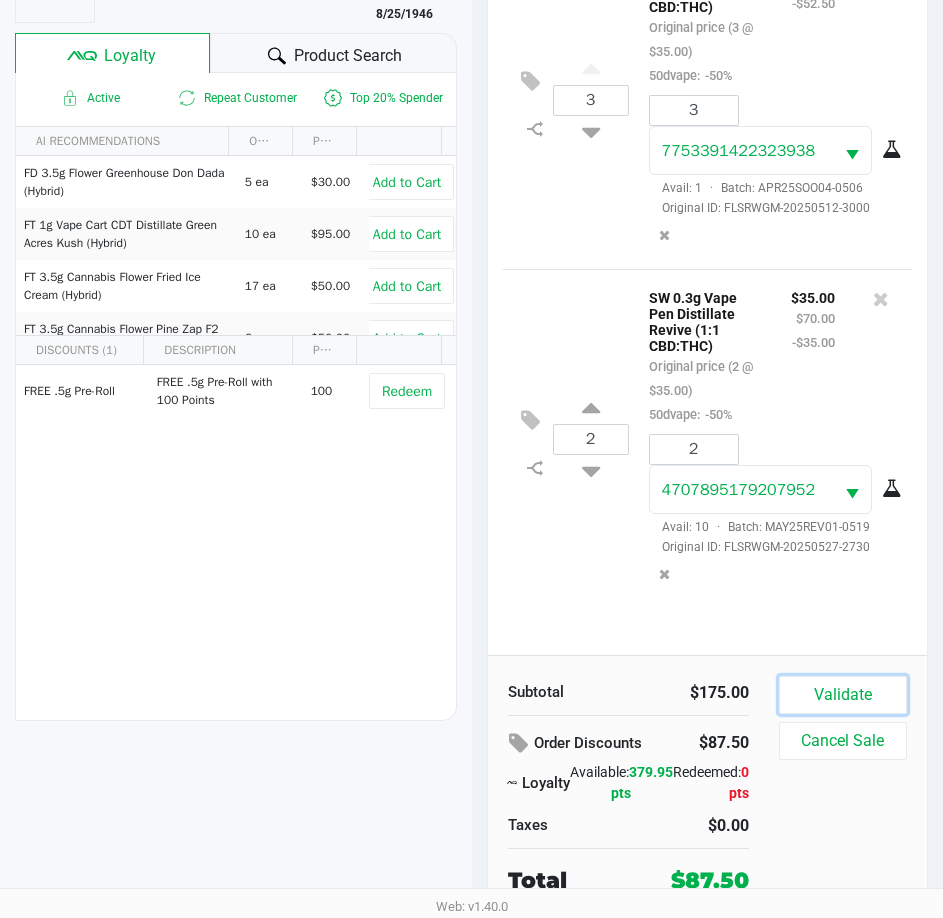 drag, startPoint x: 786, startPoint y: 705, endPoint x: 786, endPoint y: 693, distance: 12 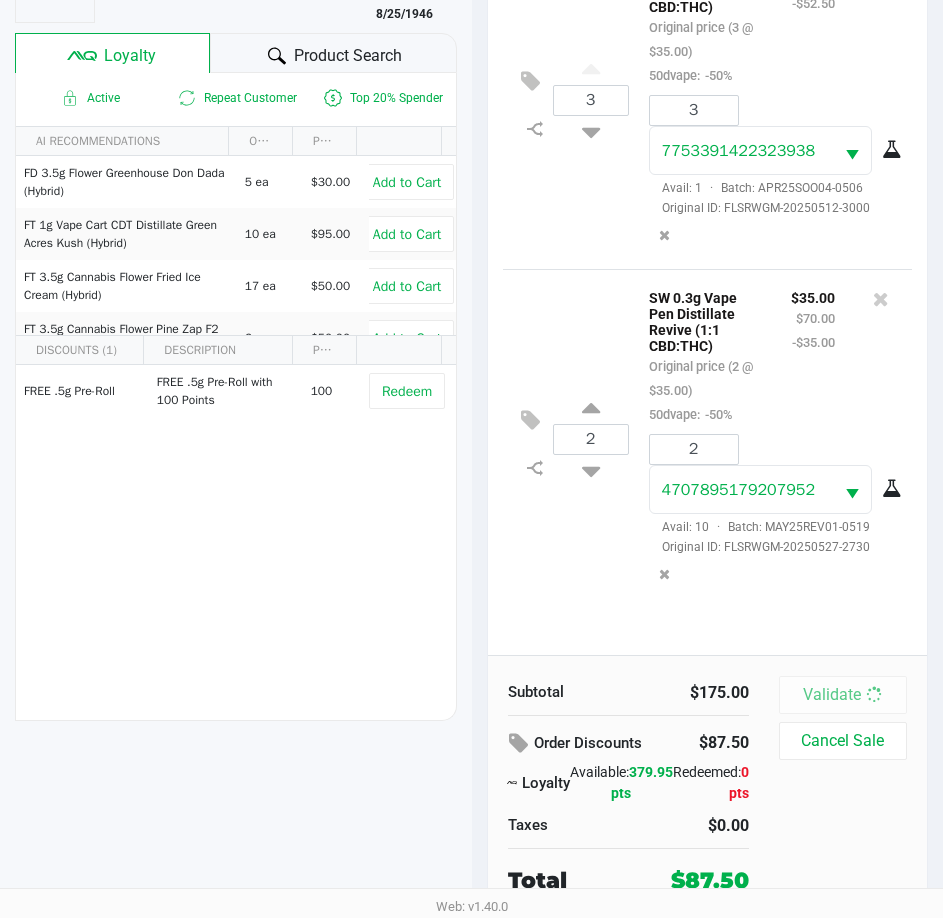 scroll, scrollTop: 0, scrollLeft: 0, axis: both 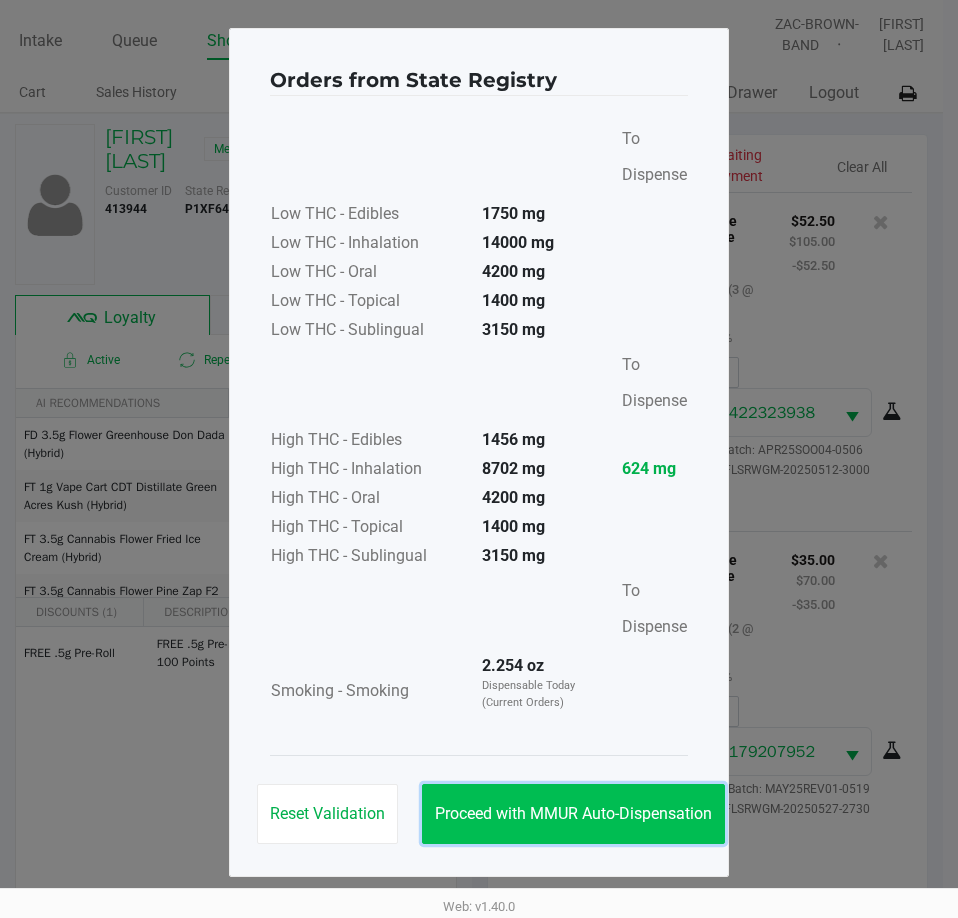 click on "Proceed with MMUR Auto-Dispensation" 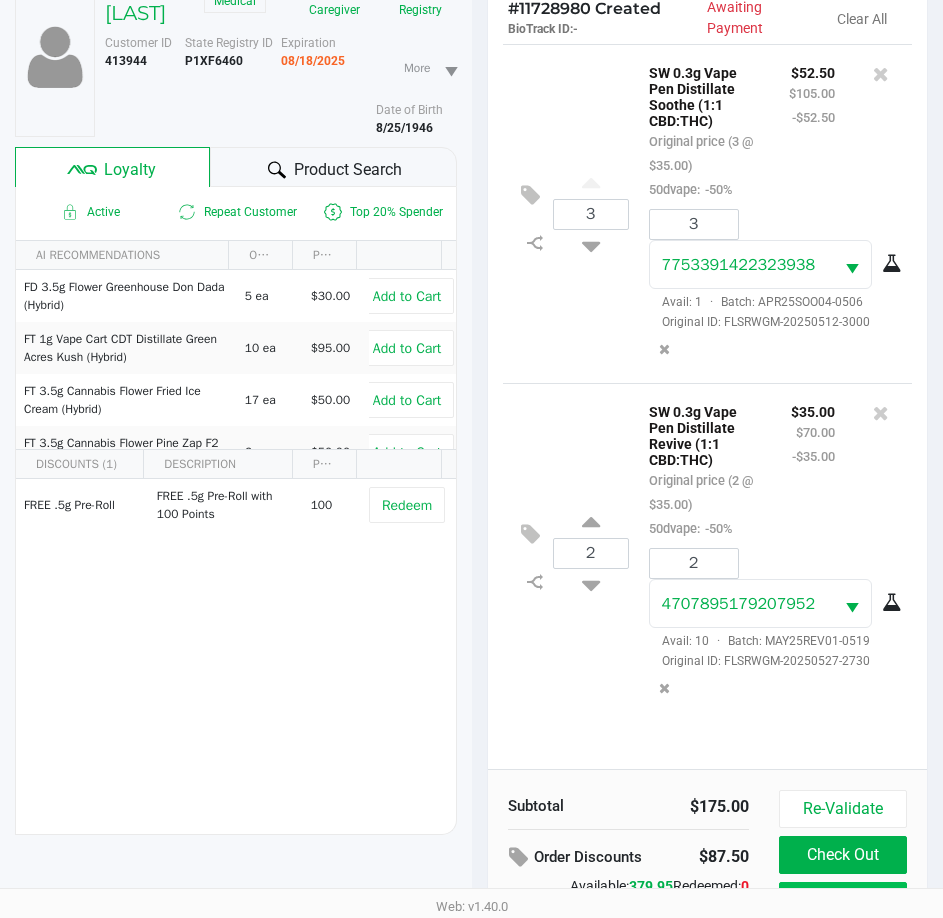 scroll, scrollTop: 265, scrollLeft: 0, axis: vertical 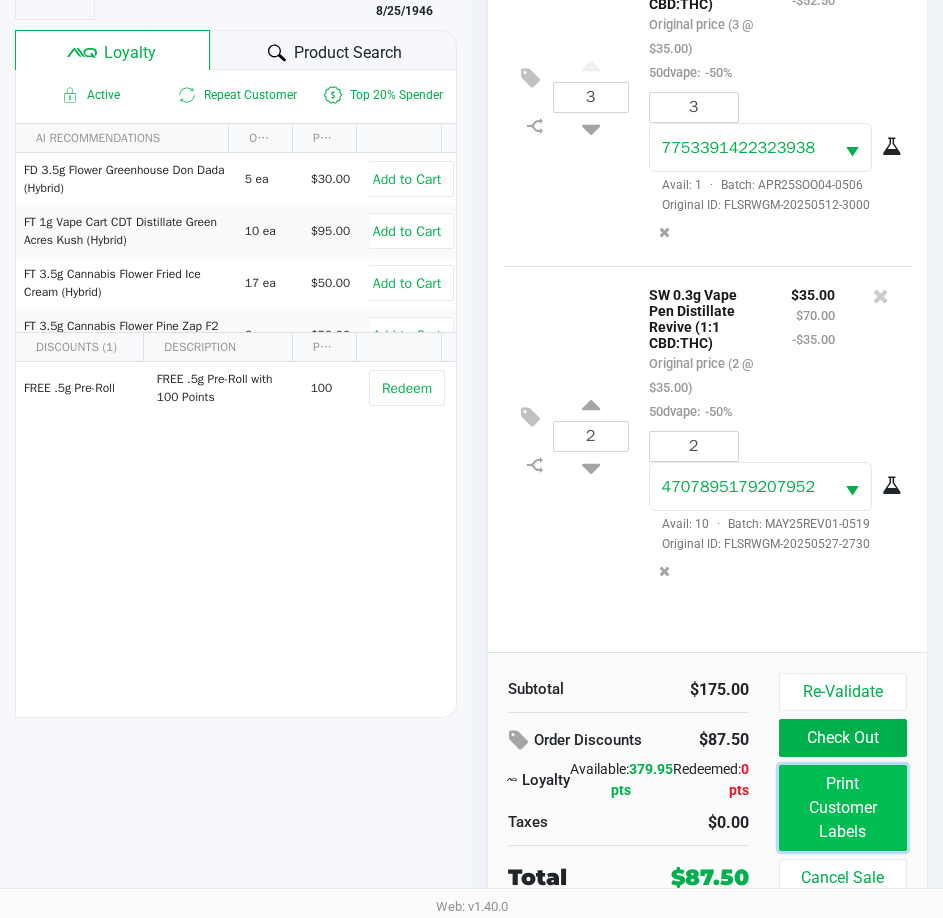 click on "Print Customer Labels" 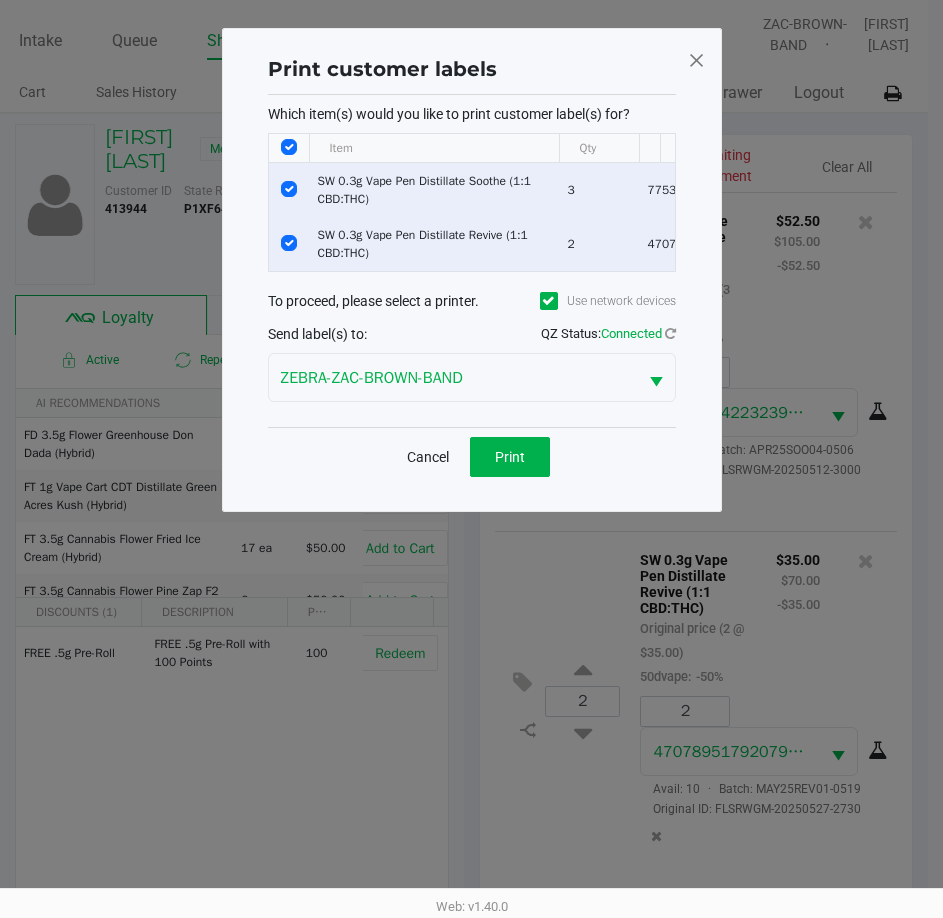 scroll, scrollTop: 0, scrollLeft: 0, axis: both 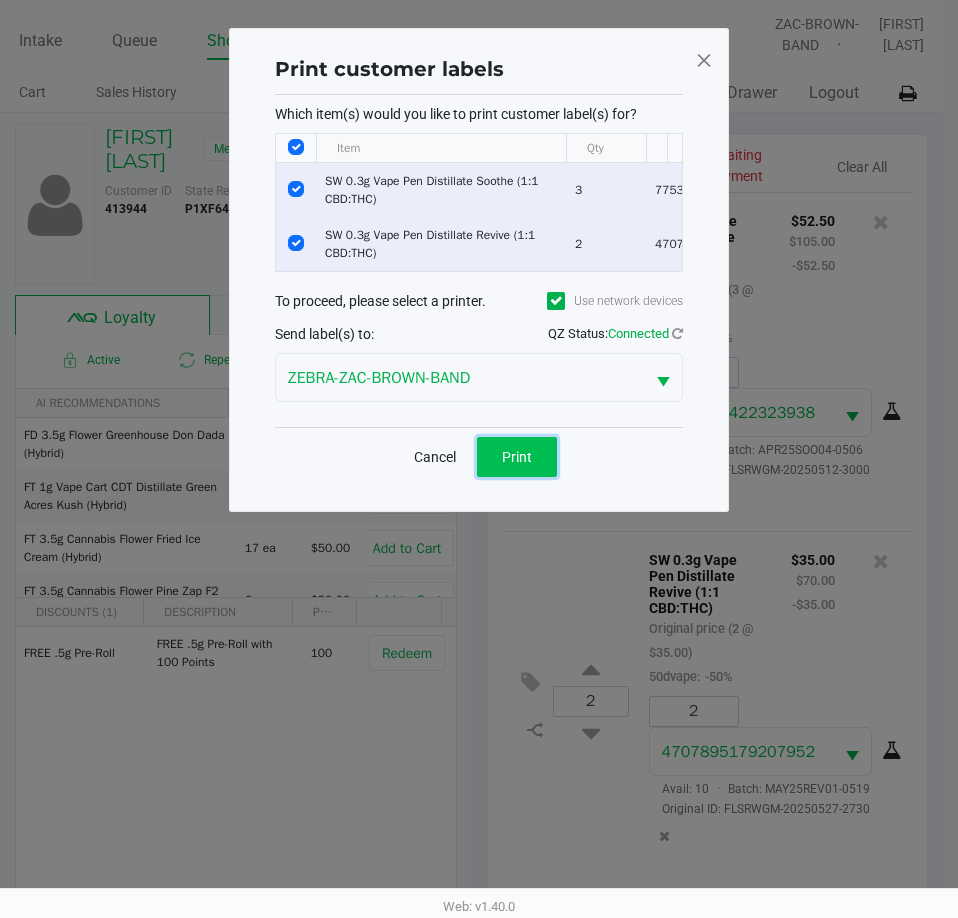 click on "Print" 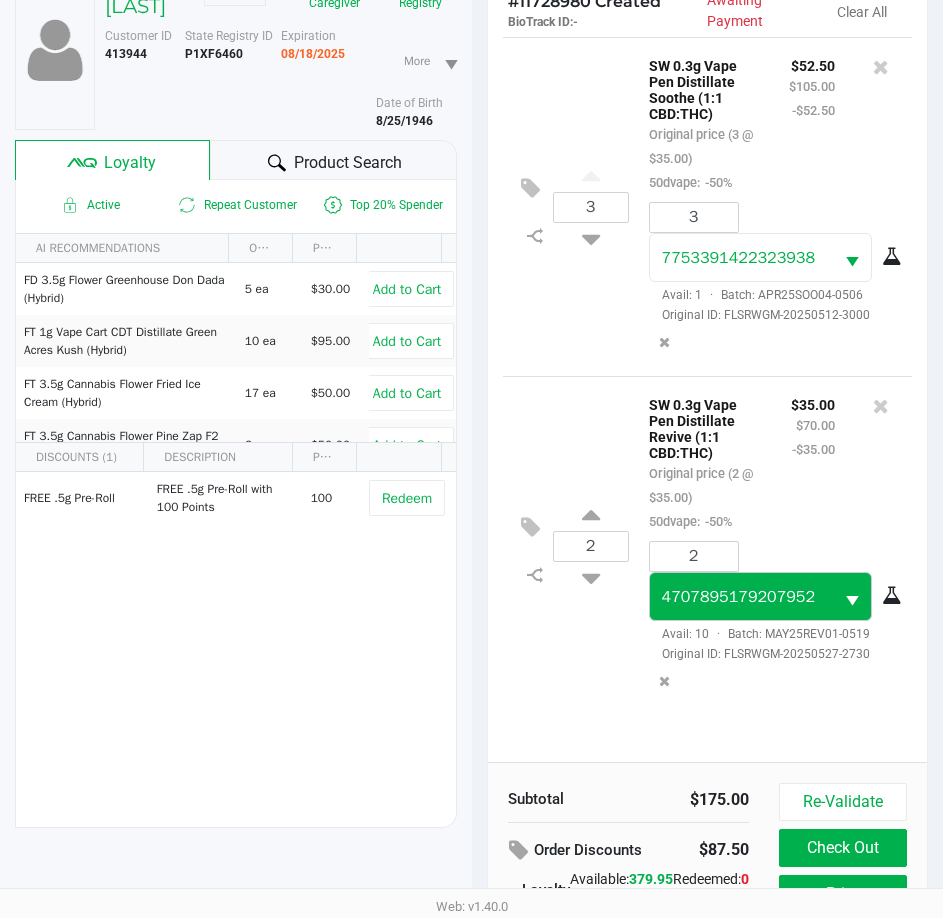 scroll, scrollTop: 265, scrollLeft: 0, axis: vertical 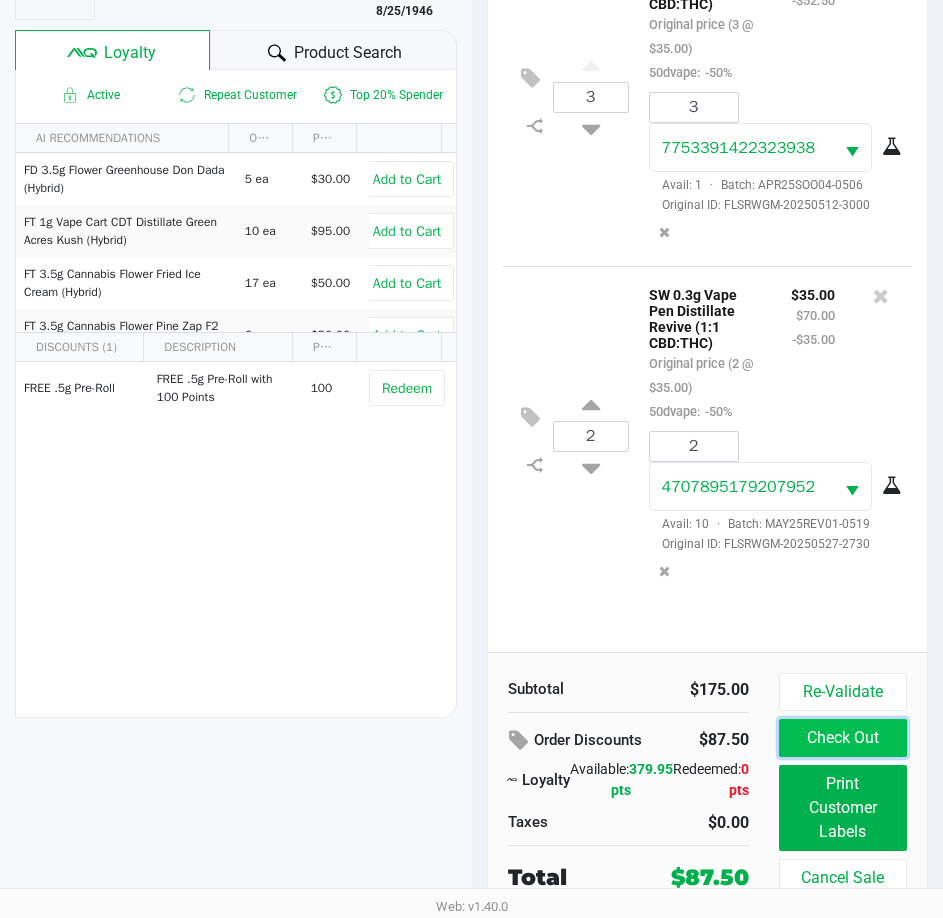 click on "Check Out" 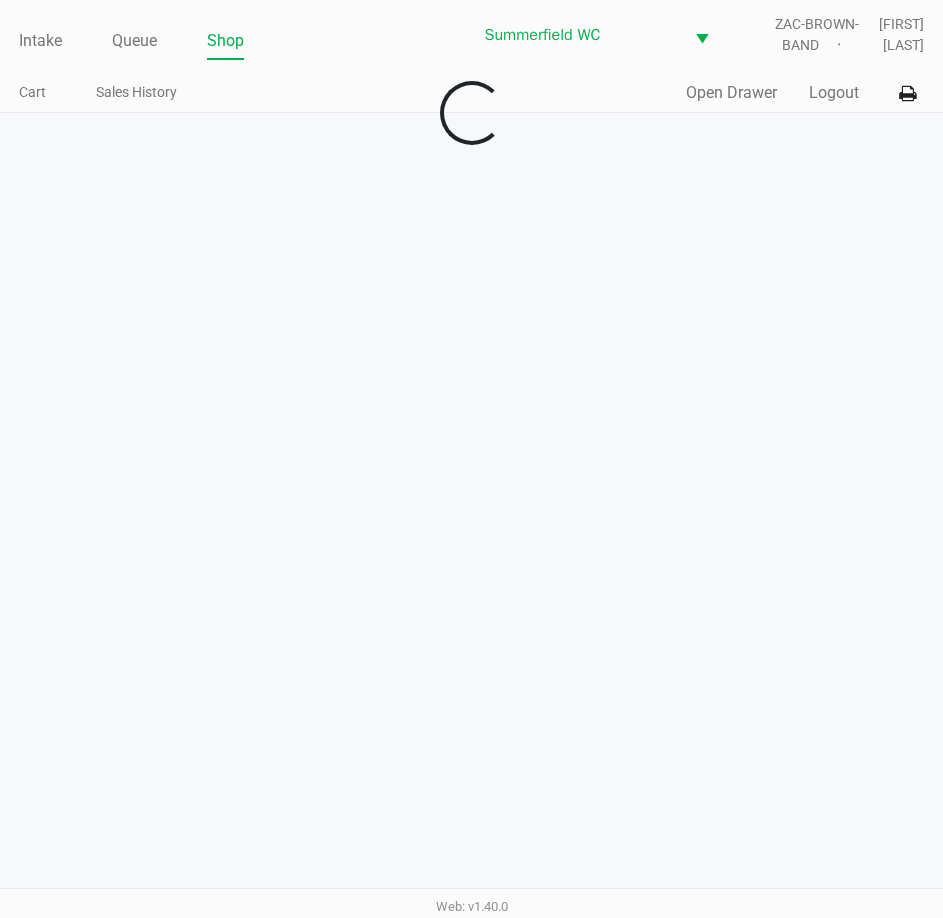 scroll, scrollTop: 0, scrollLeft: 0, axis: both 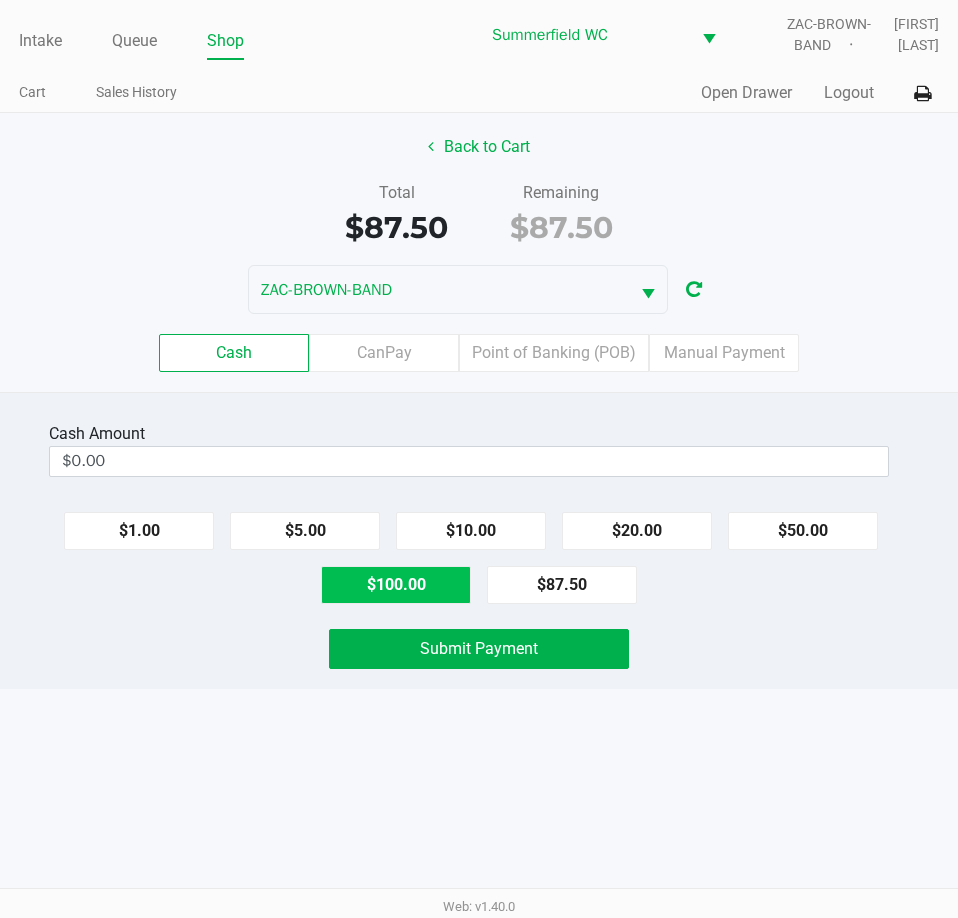 click on "$100.00" 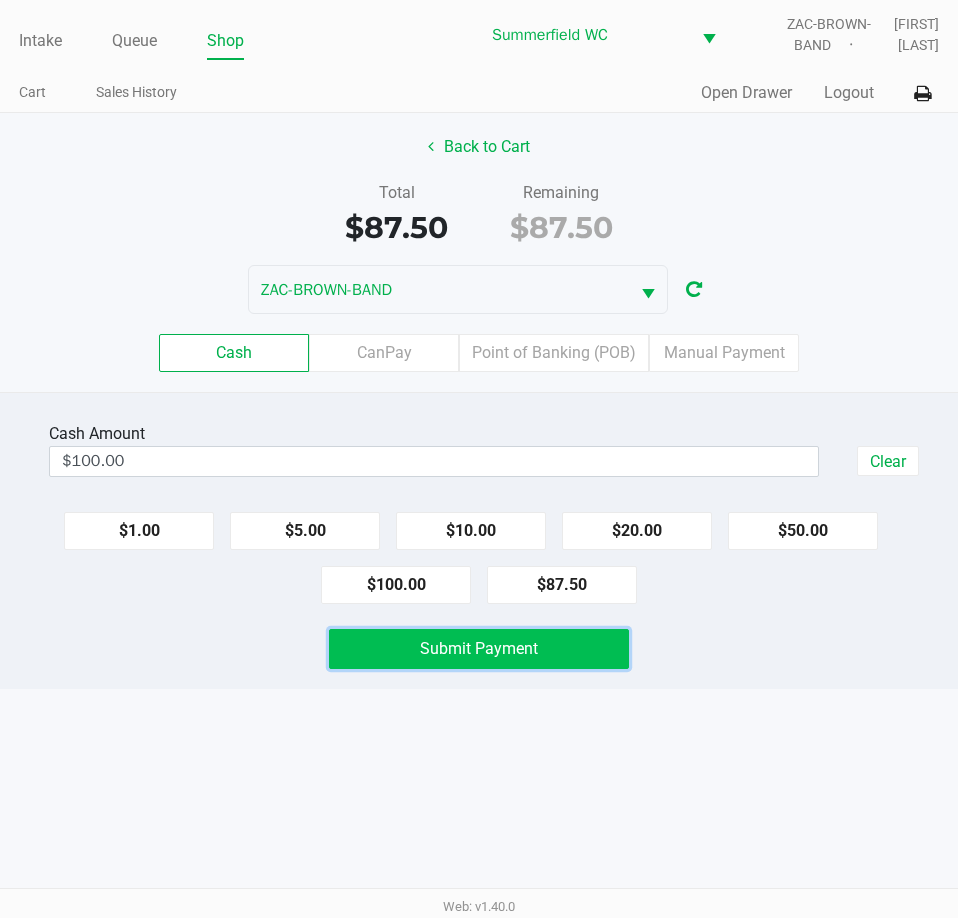 click on "Submit Payment" 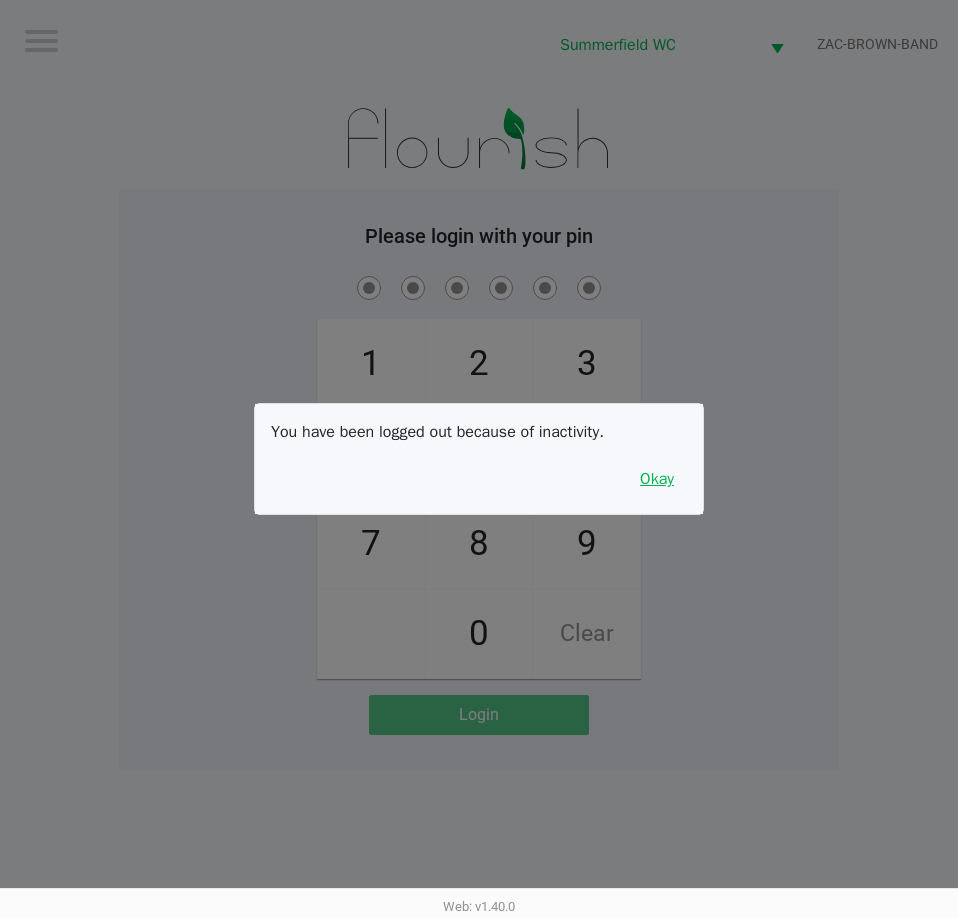 click on "Okay" at bounding box center [657, 479] 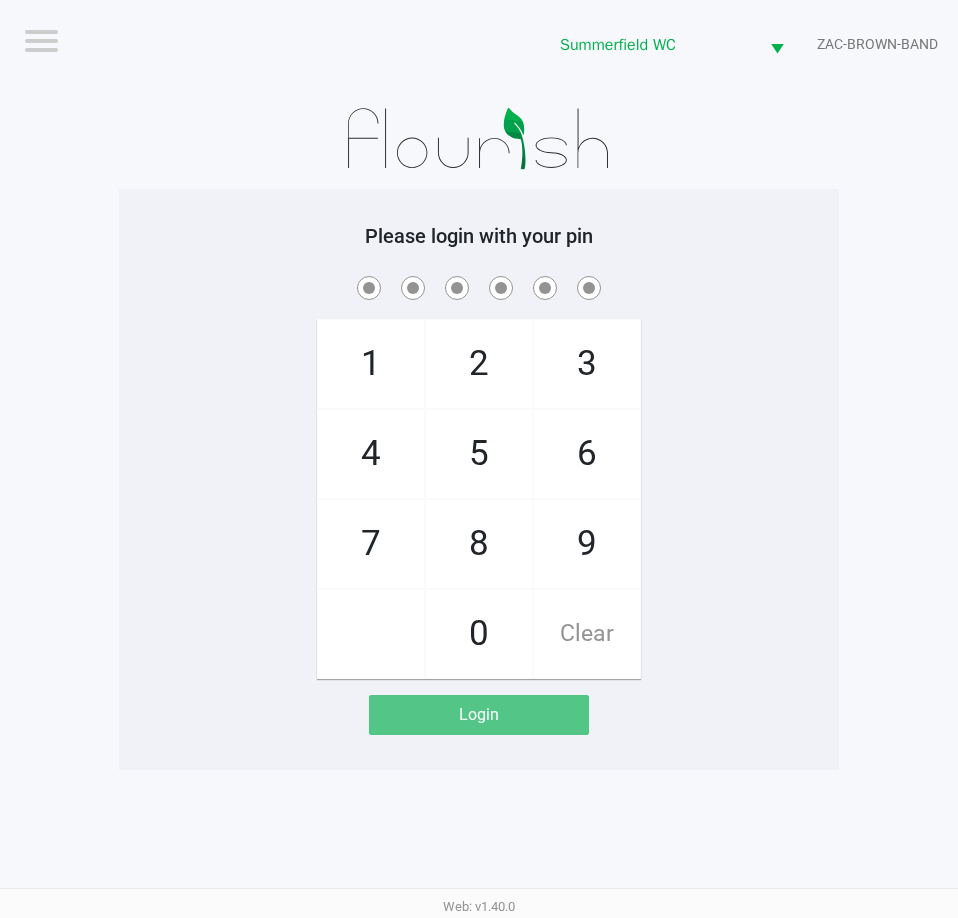 click on "1   4   7       2   5   8   0   3   6   9   Clear" 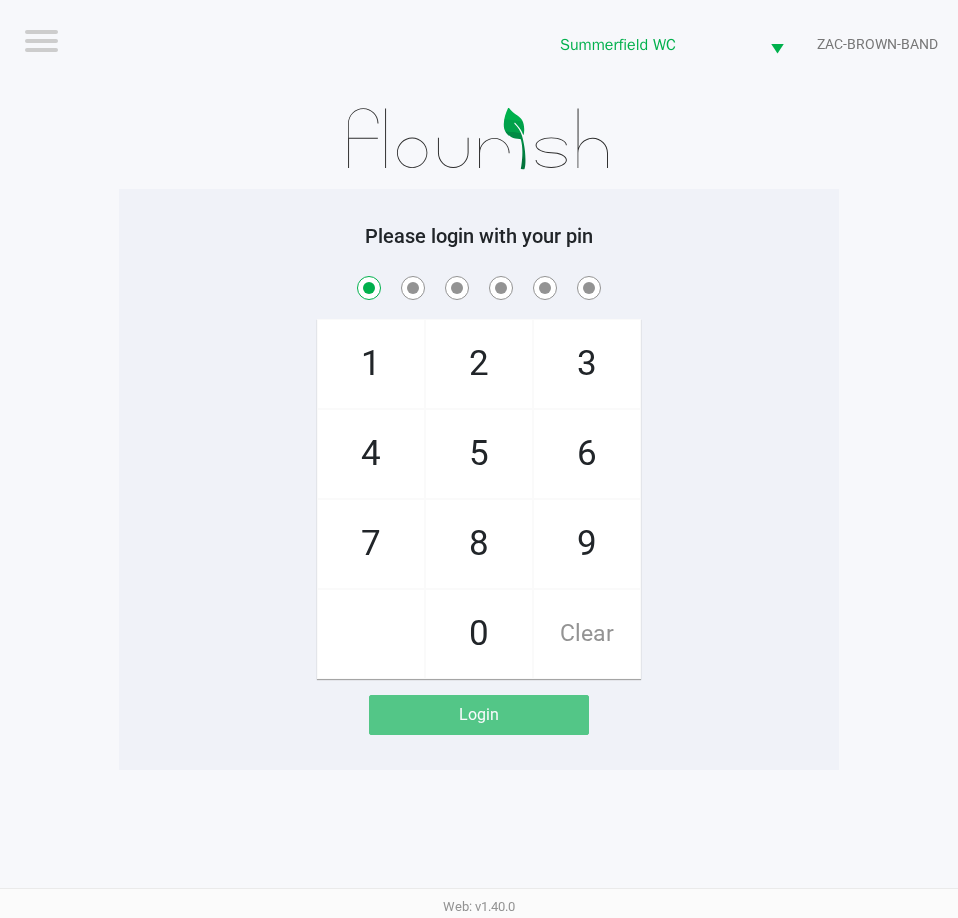 checkbox on "true" 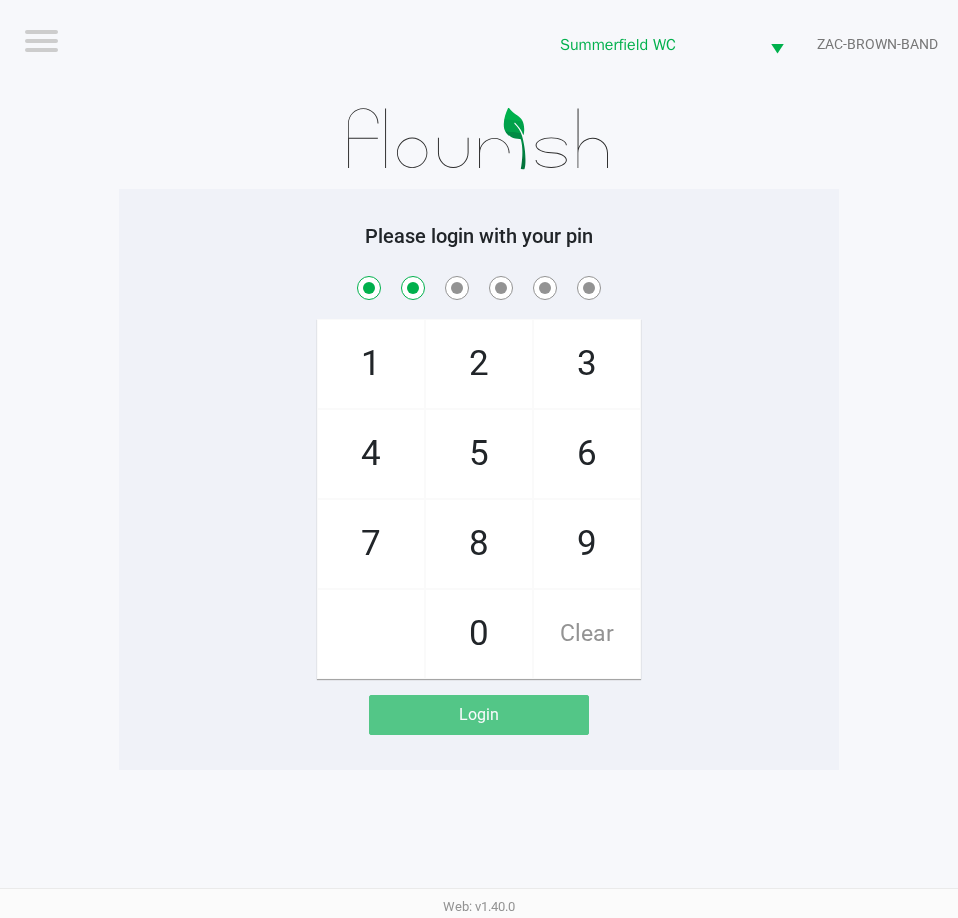 checkbox on "true" 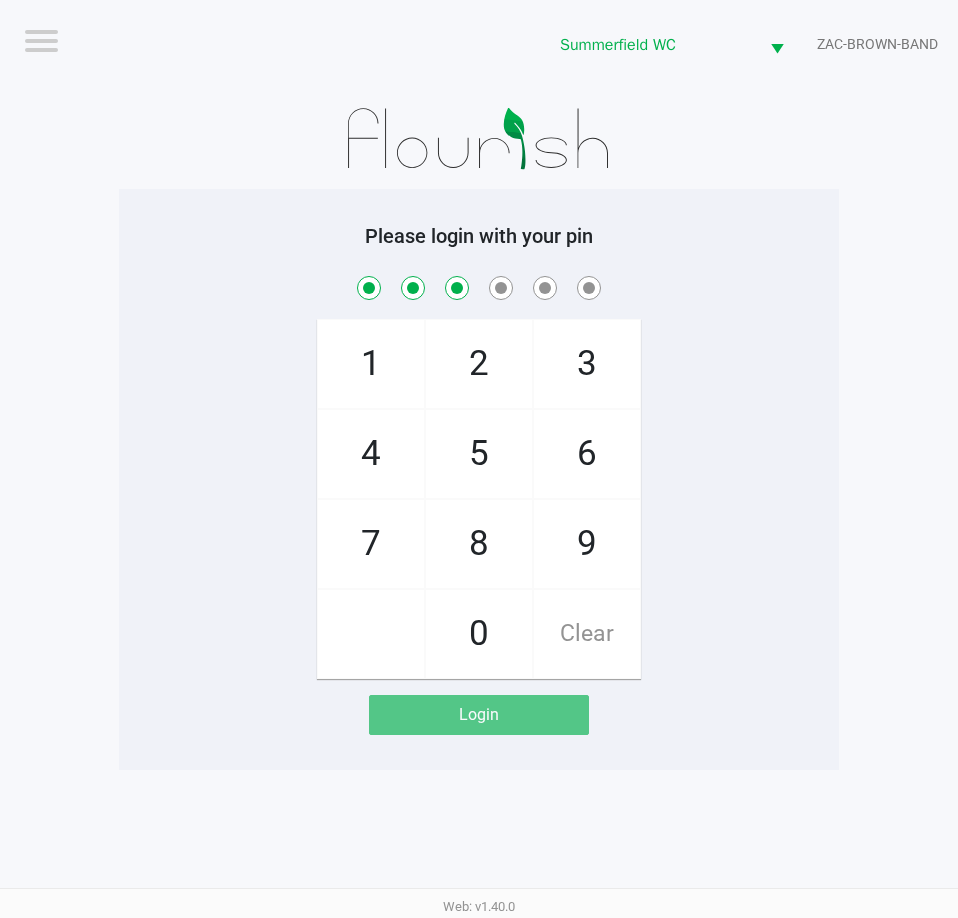 checkbox on "true" 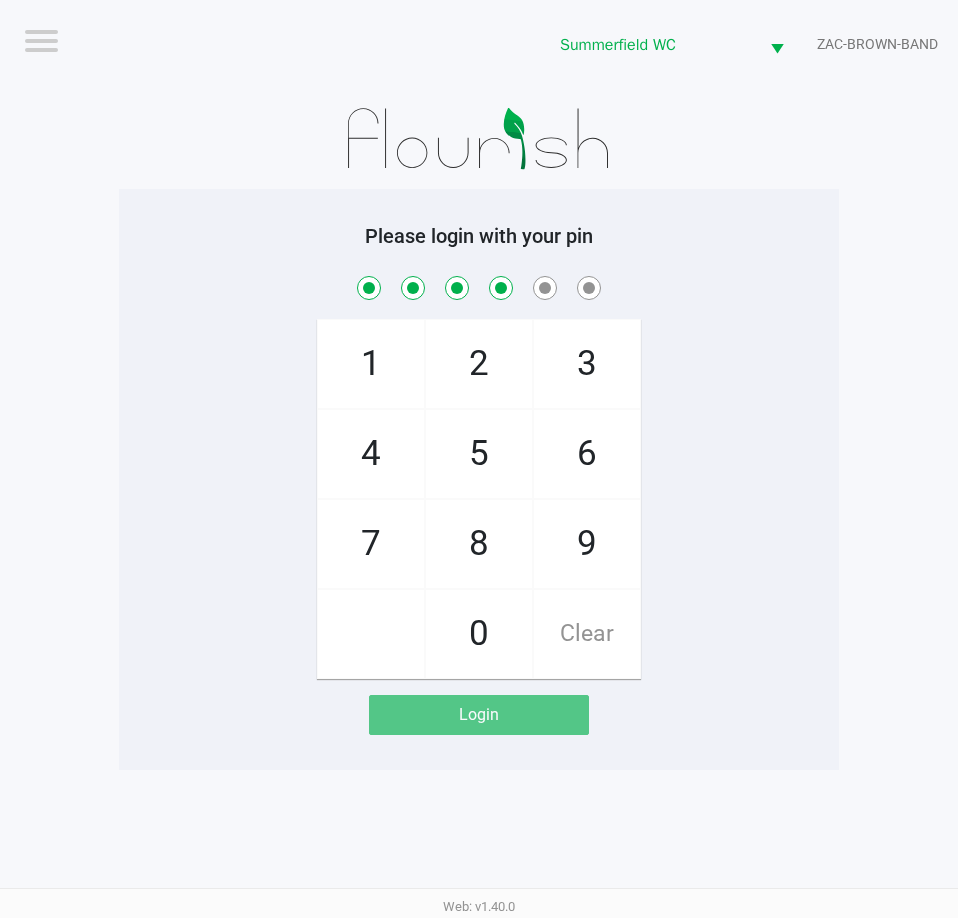 checkbox on "true" 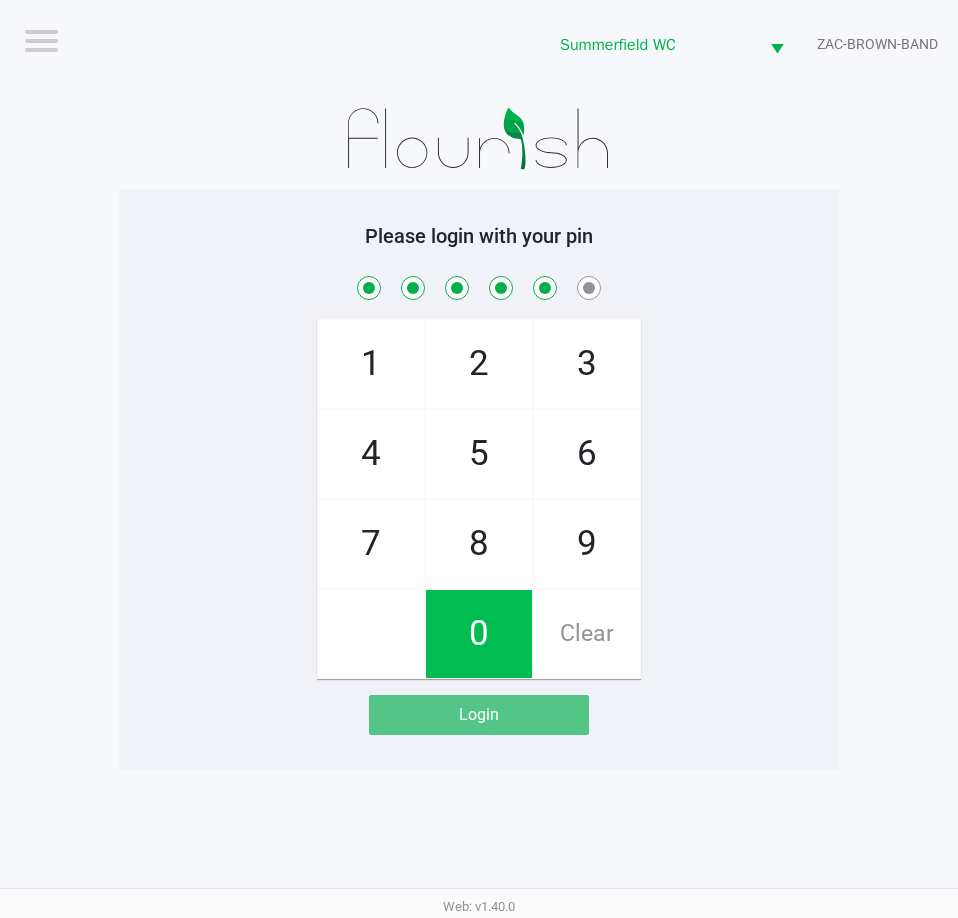 checkbox on "true" 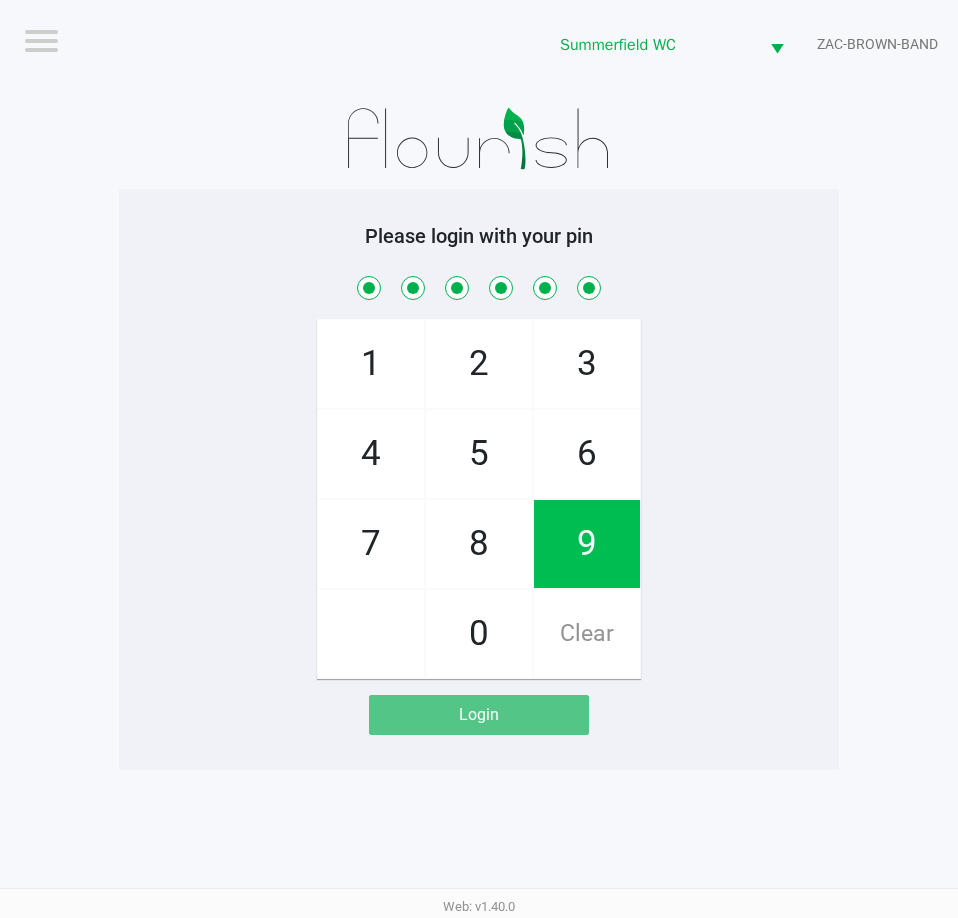 checkbox on "true" 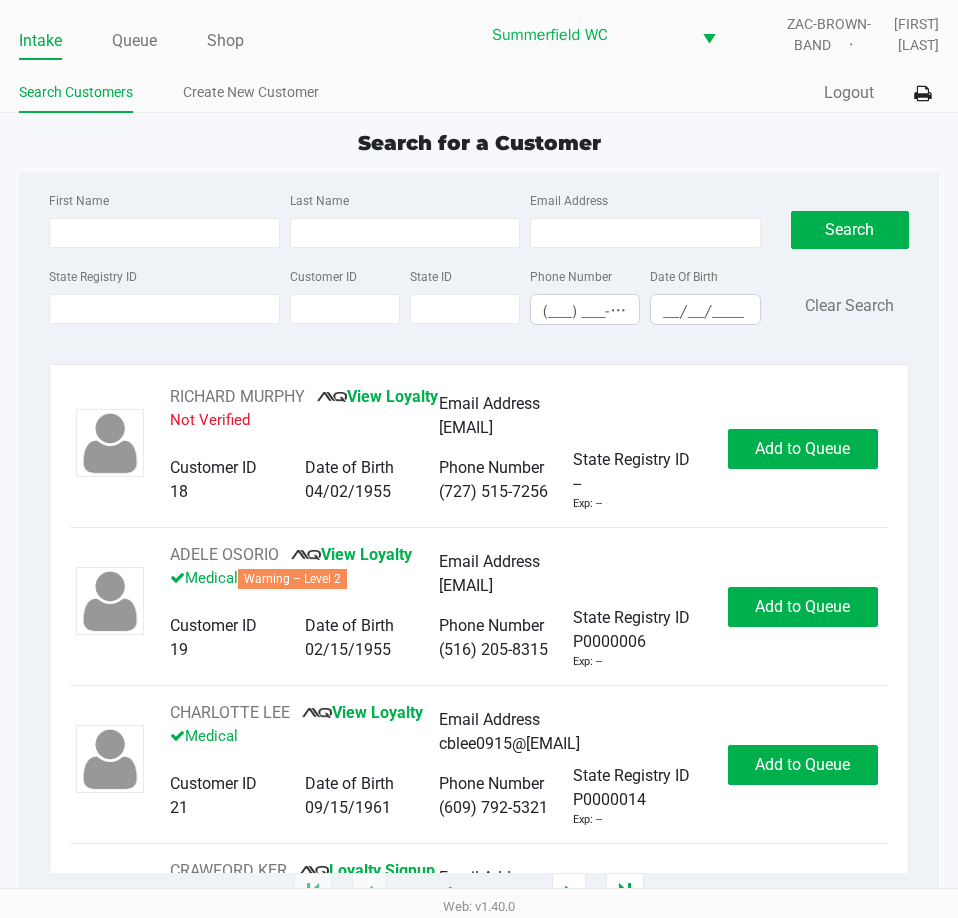 click on "Search for a Customer" 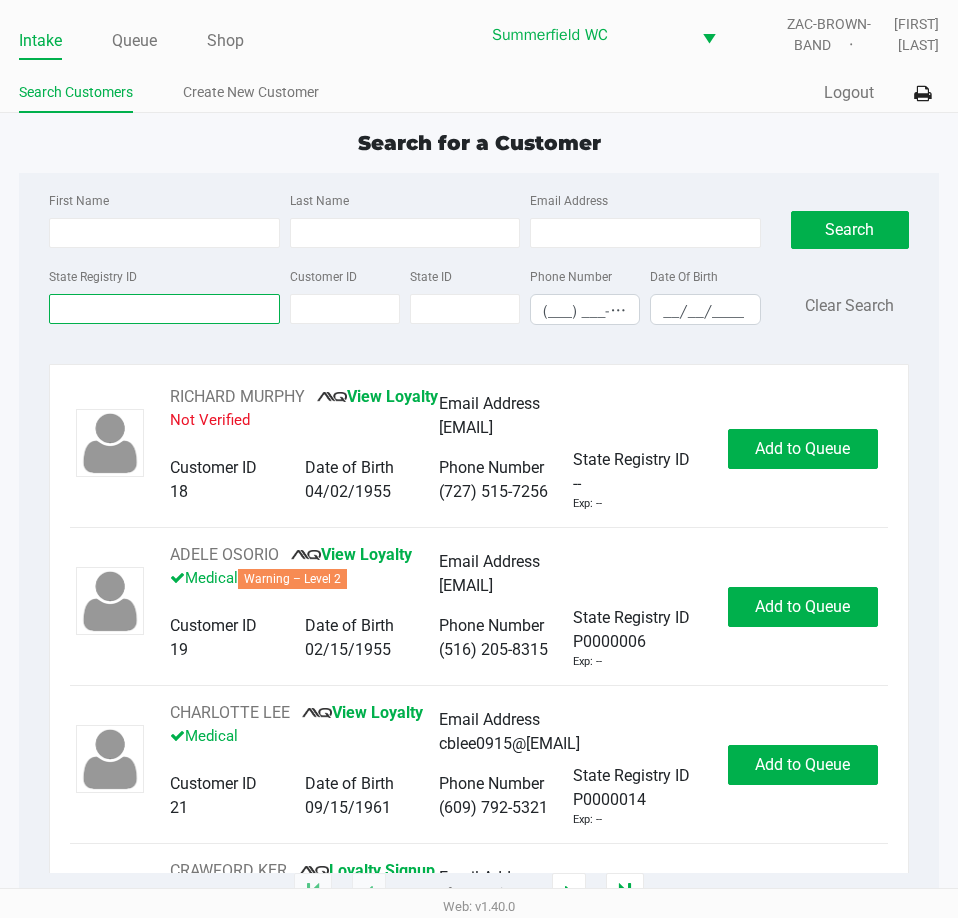 click on "State Registry ID" at bounding box center (164, 309) 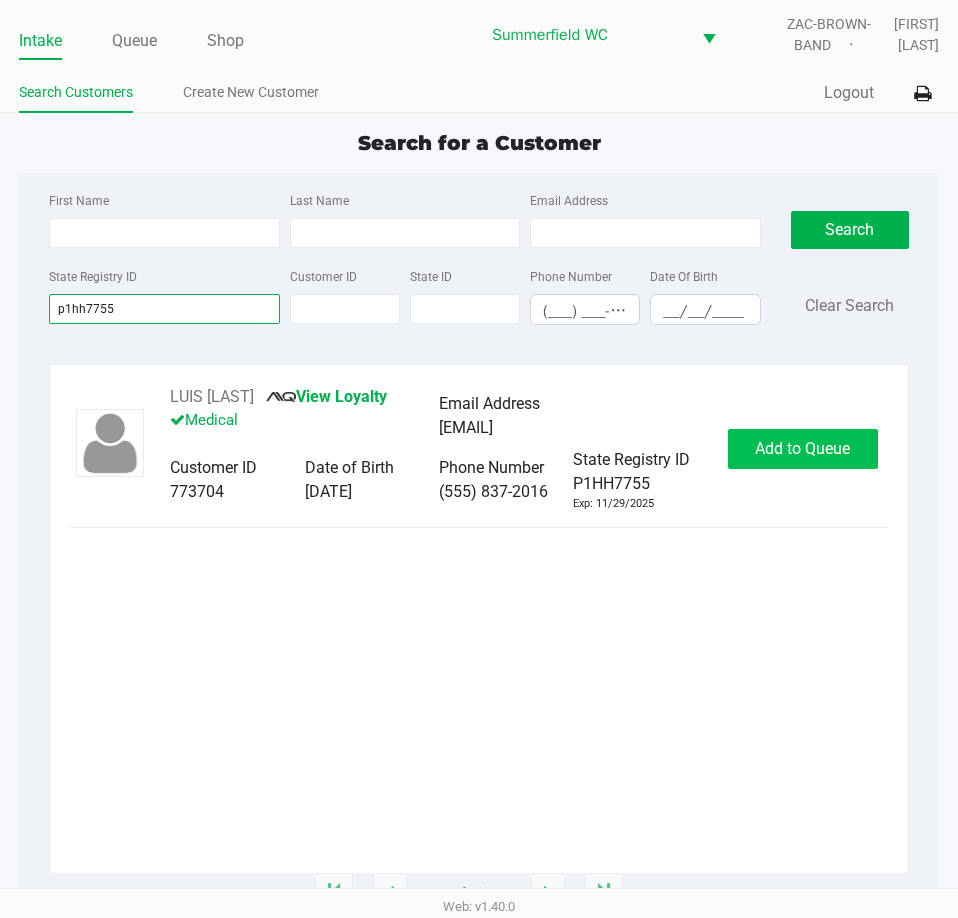 type on "p1hh7755" 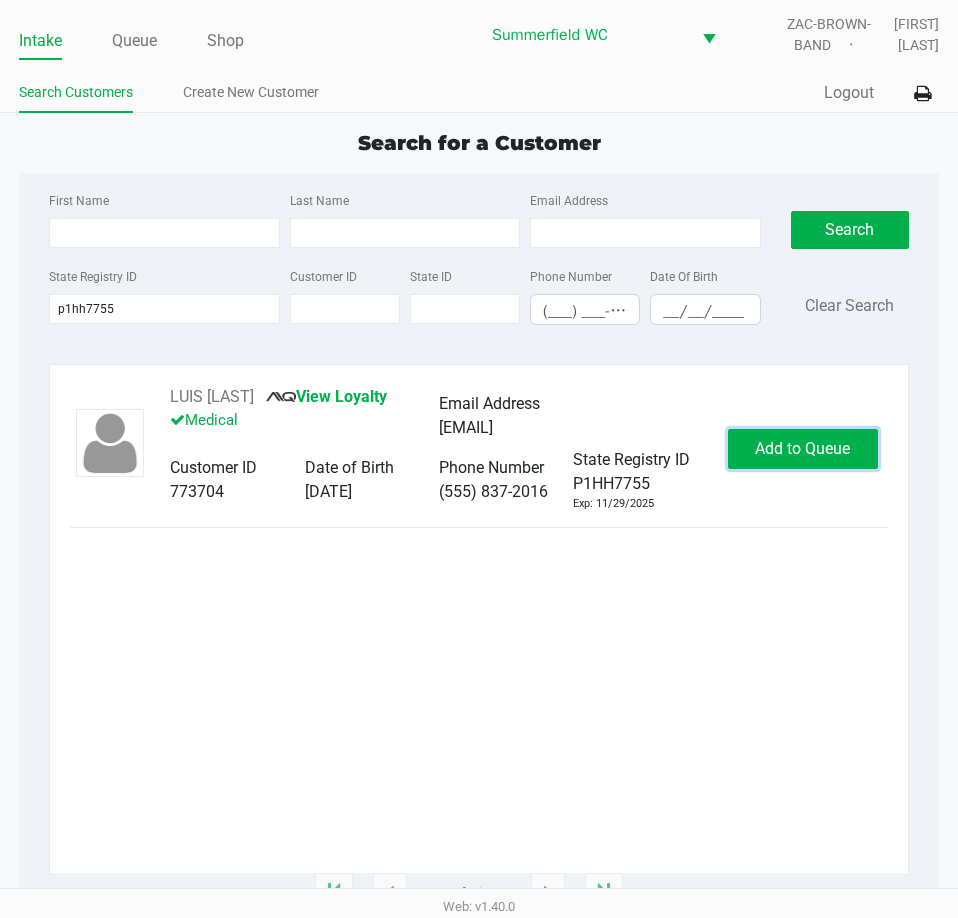 click on "Add to Queue" 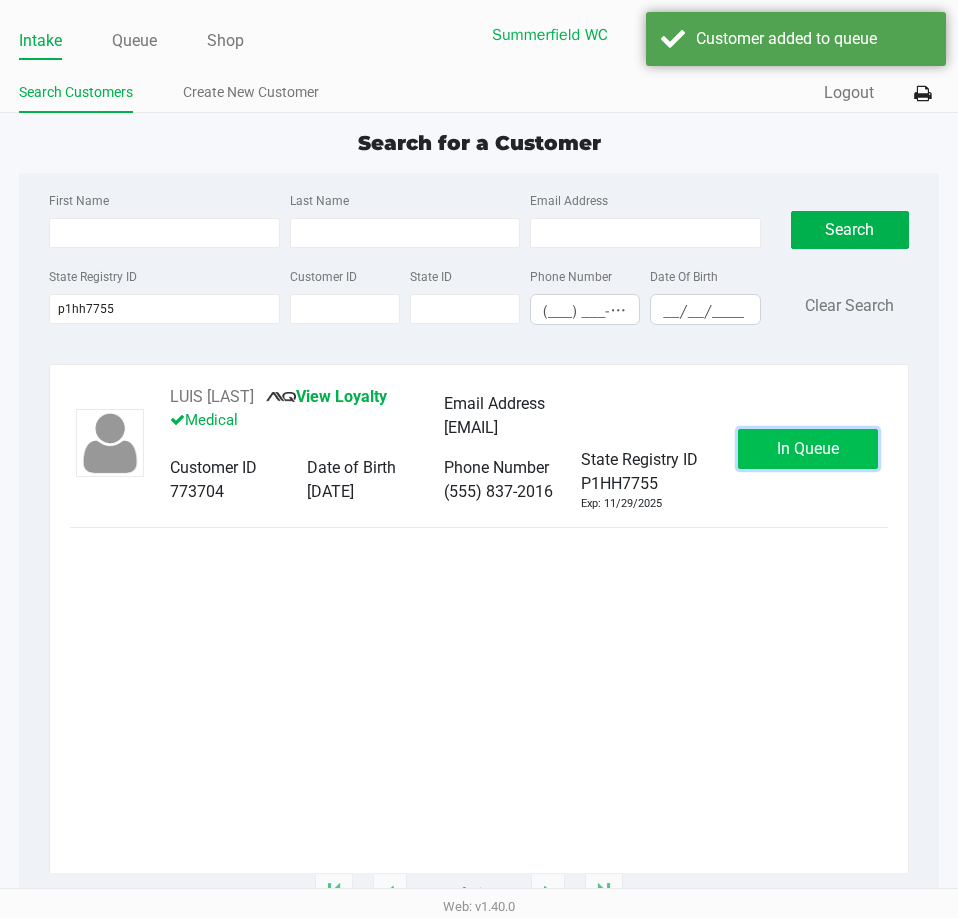 click on "In Queue" 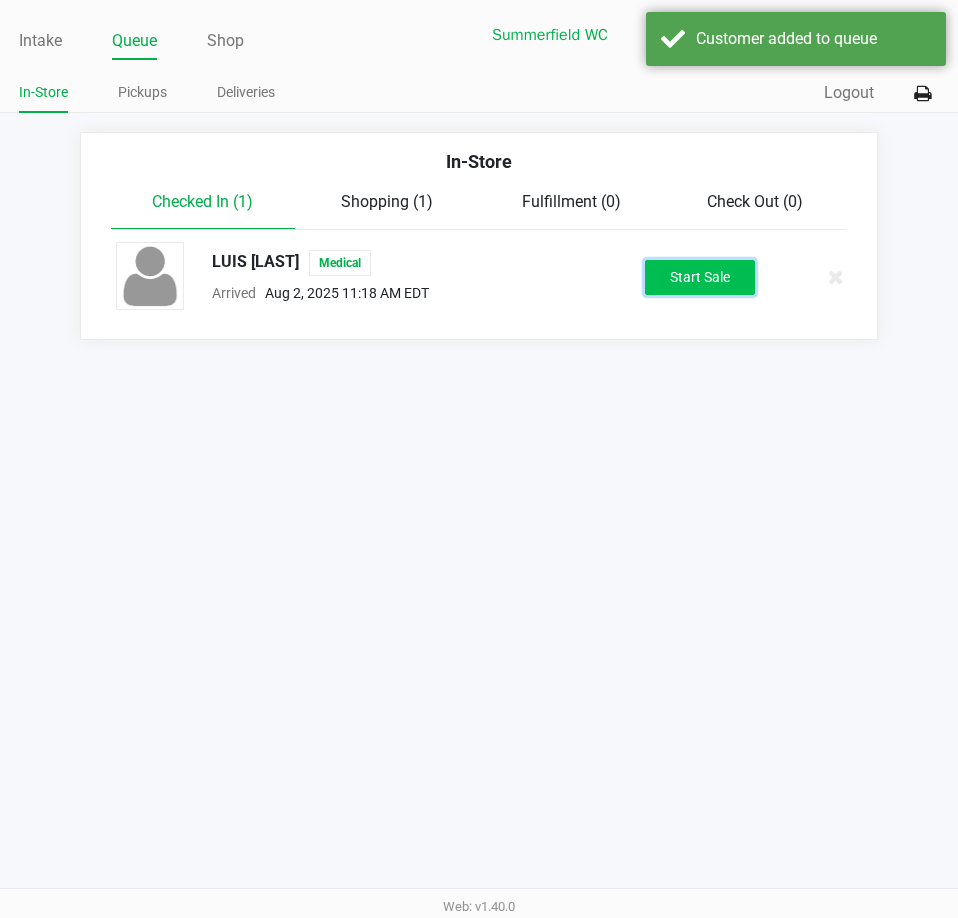 click on "Start Sale" 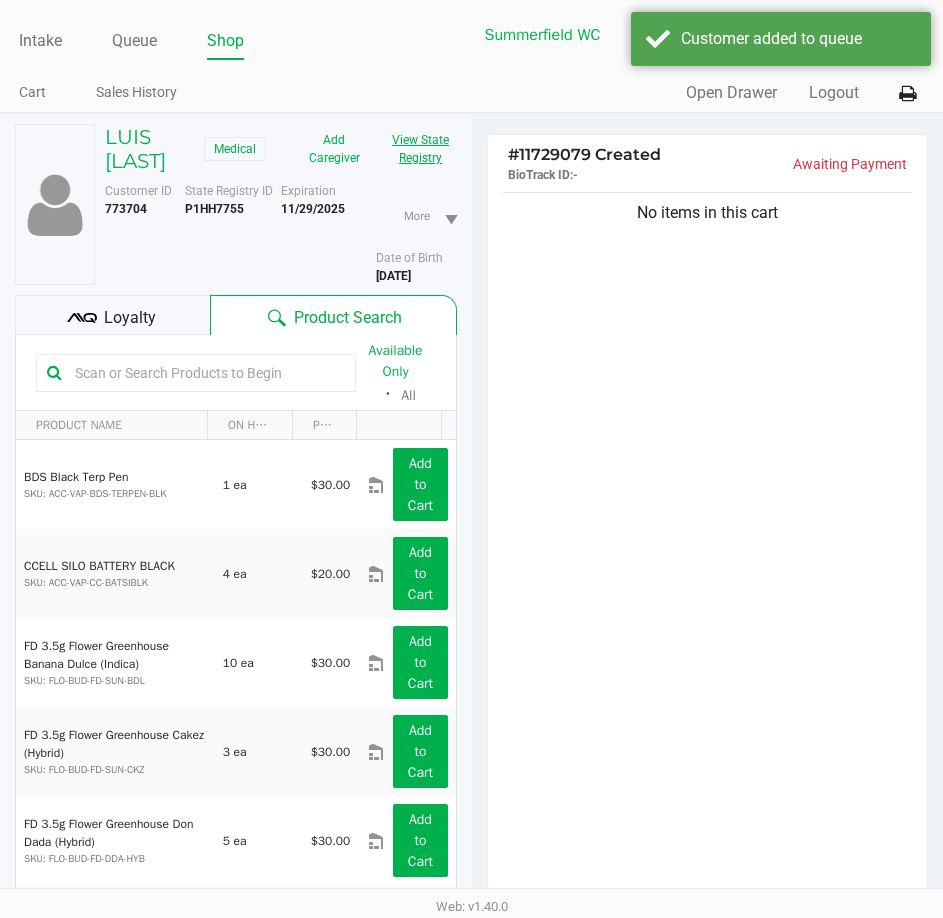 click on "LUIS DESCHAMPS   Medical   Add Caregiver   View State Registry" 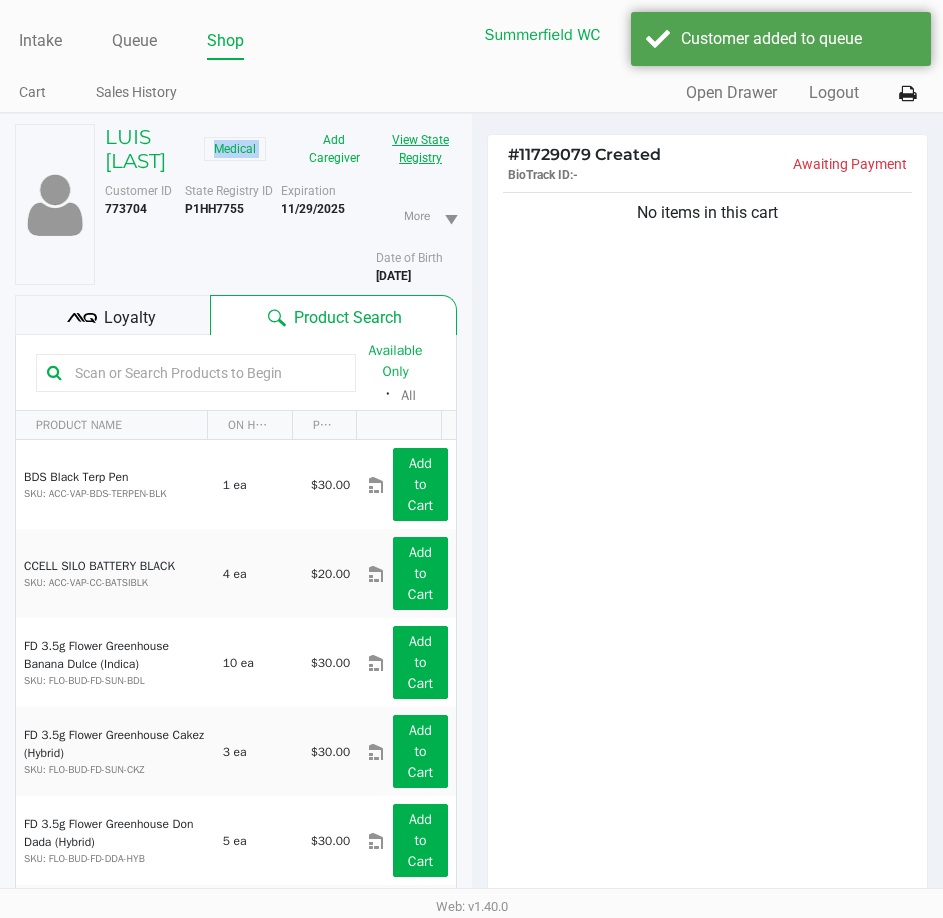 click on "View State Registry" 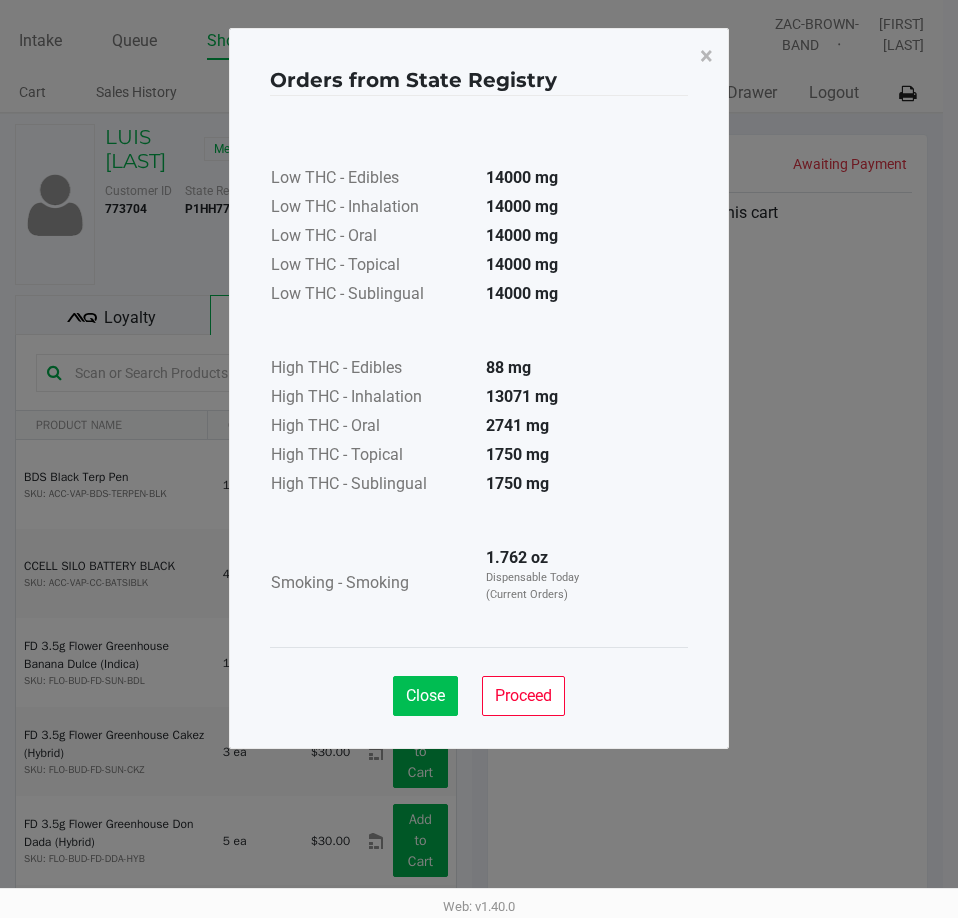 drag, startPoint x: 459, startPoint y: 681, endPoint x: 446, endPoint y: 684, distance: 13.341664 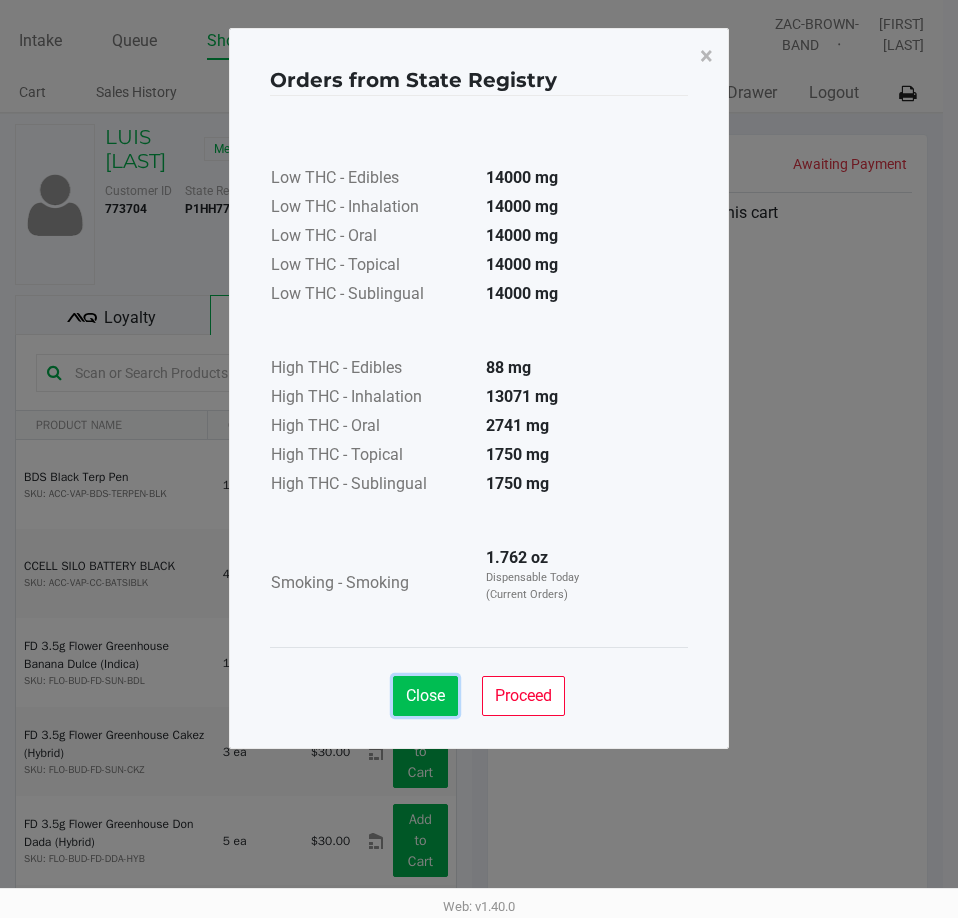 click on "Close" 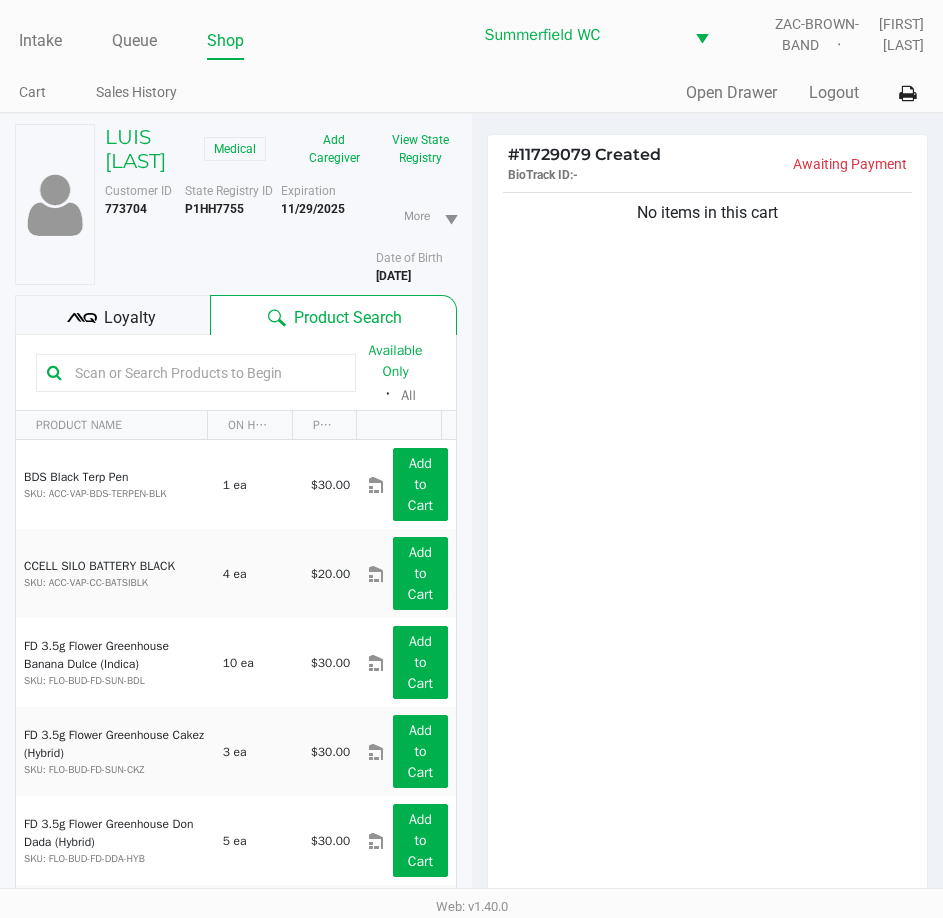 click on "P1HH7755" 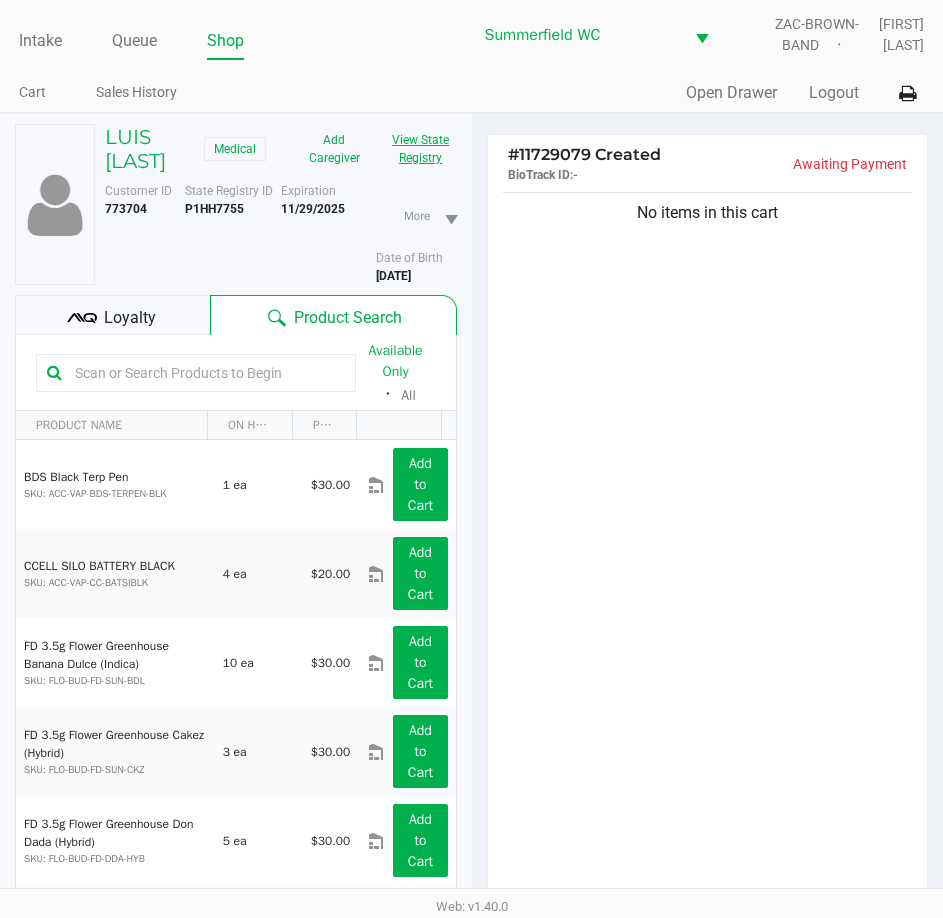 click on "View State Registry" 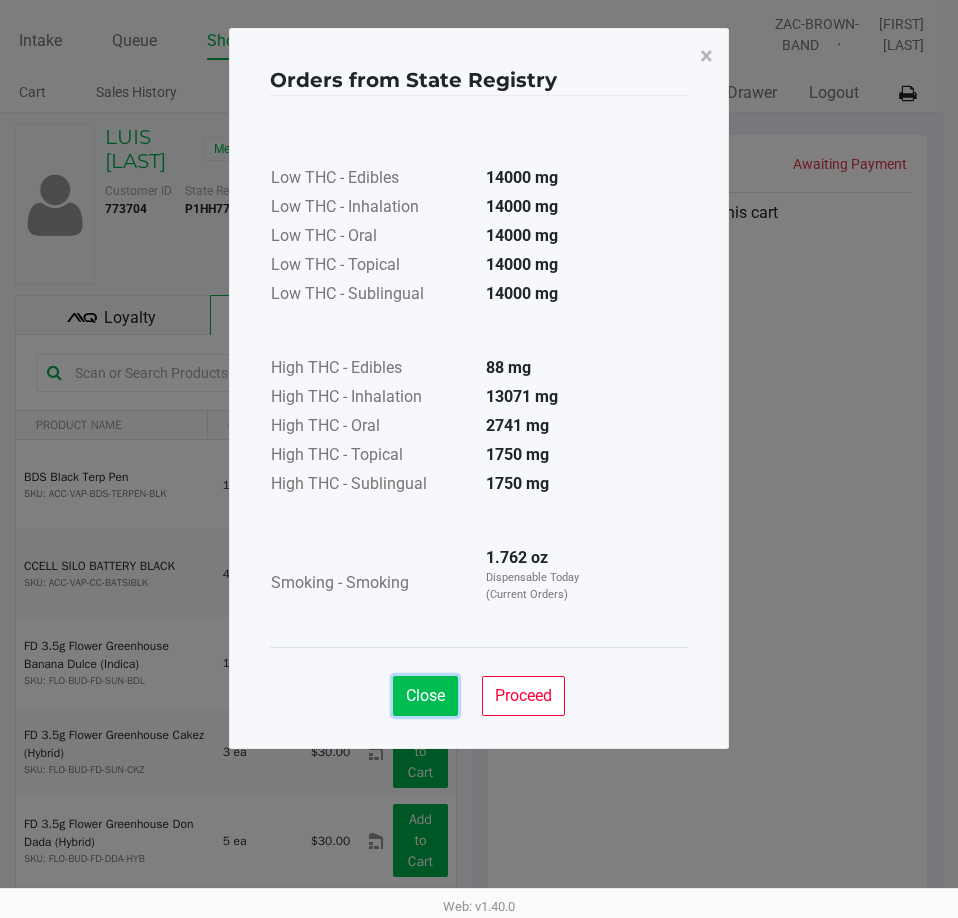 click on "Close" 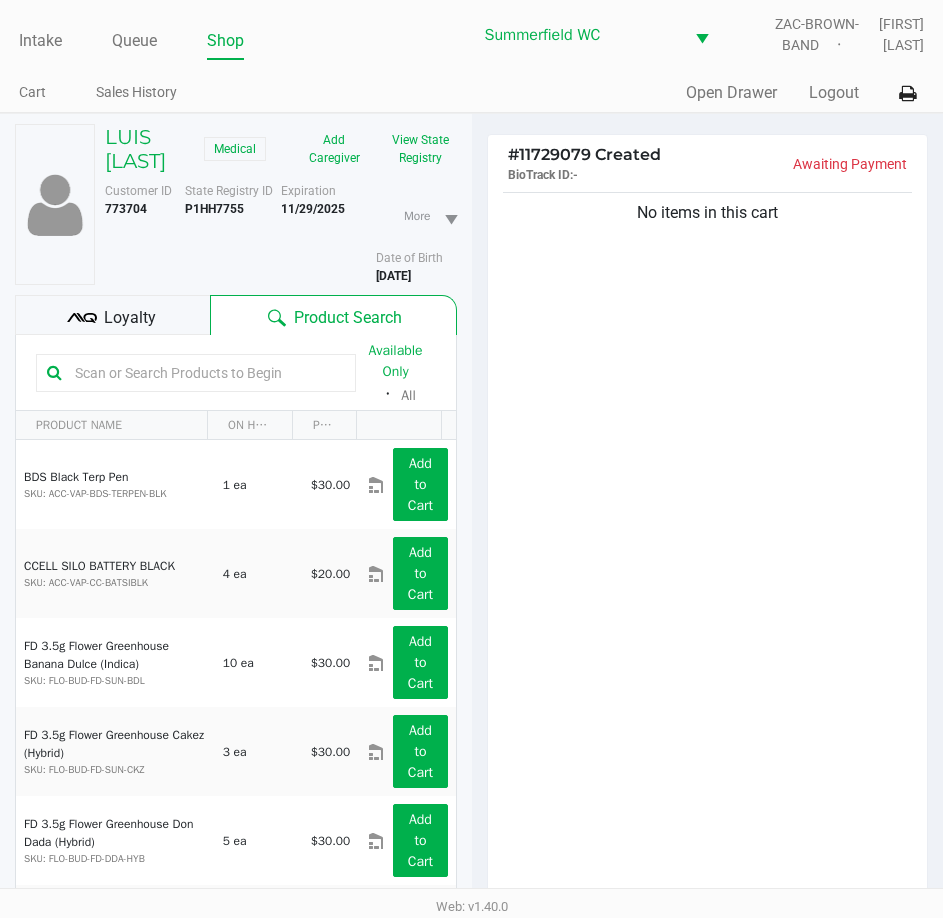 click on "No items in this cart" 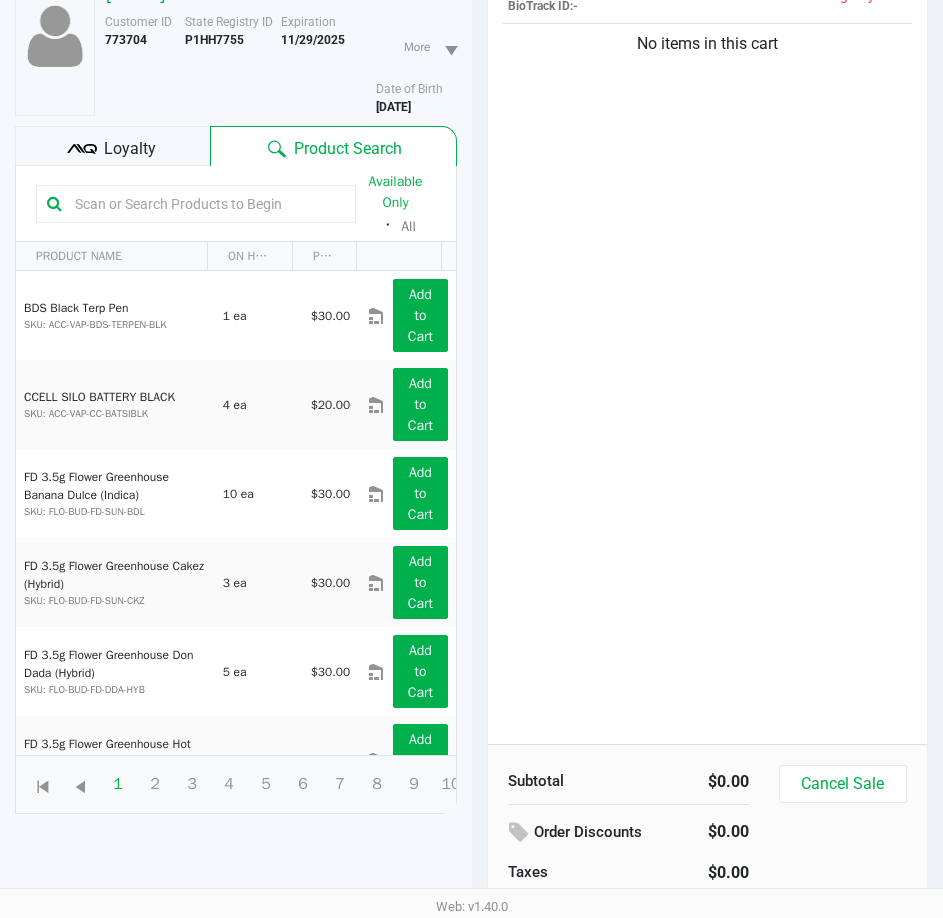 scroll, scrollTop: 216, scrollLeft: 0, axis: vertical 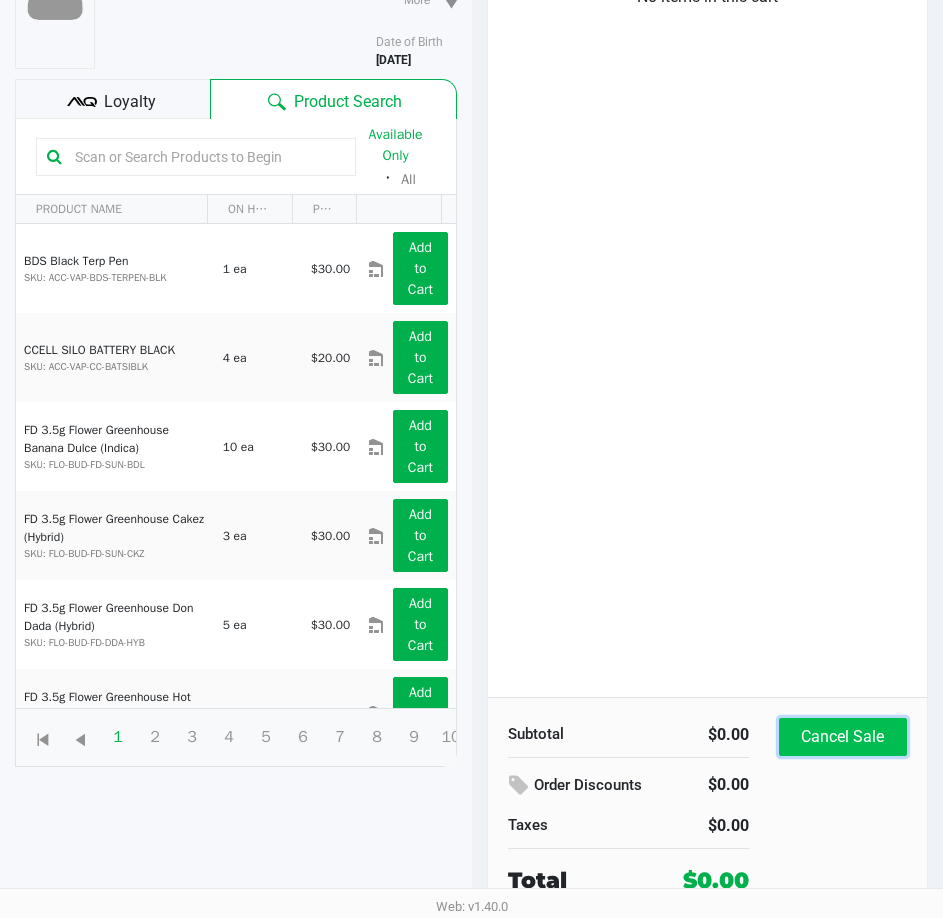 click on "Cancel Sale" 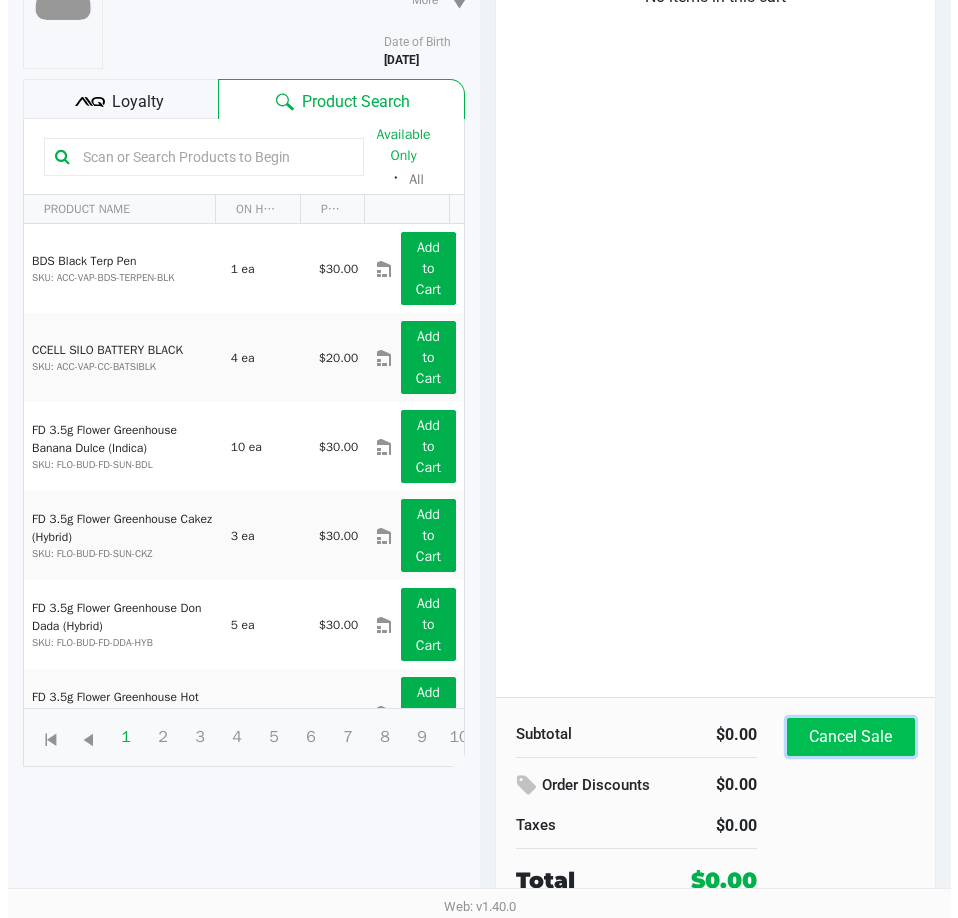 scroll, scrollTop: 0, scrollLeft: 0, axis: both 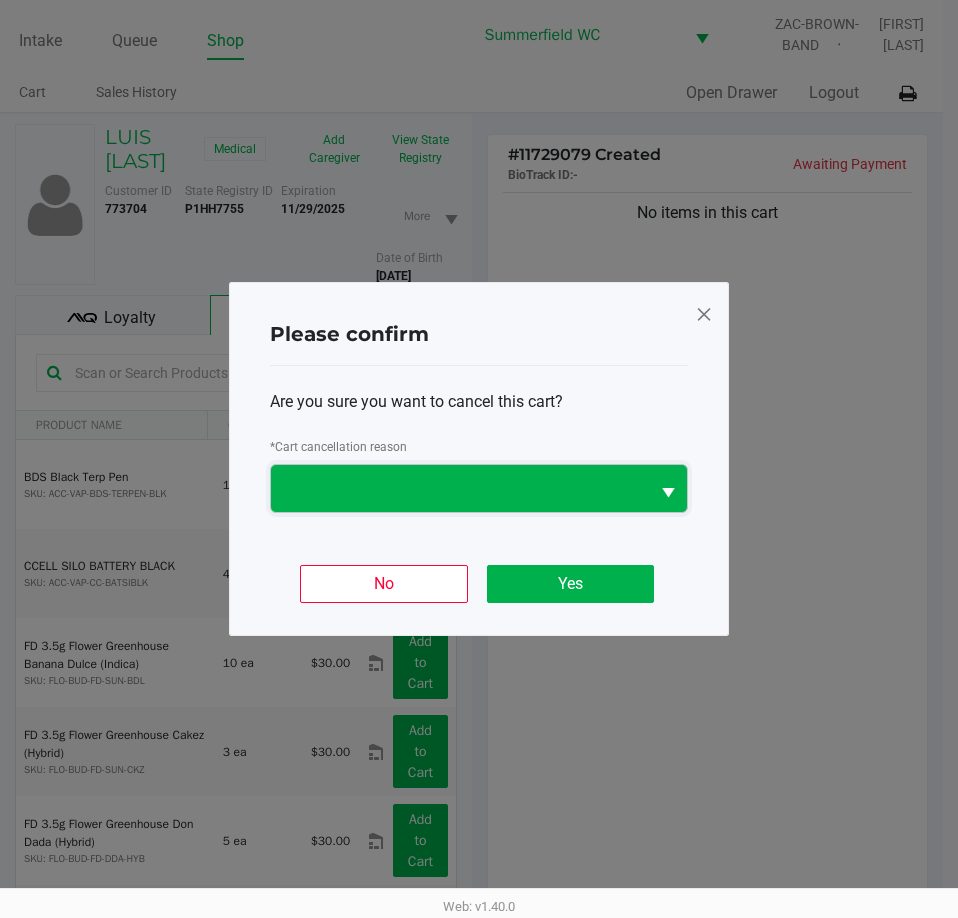 click at bounding box center (460, 488) 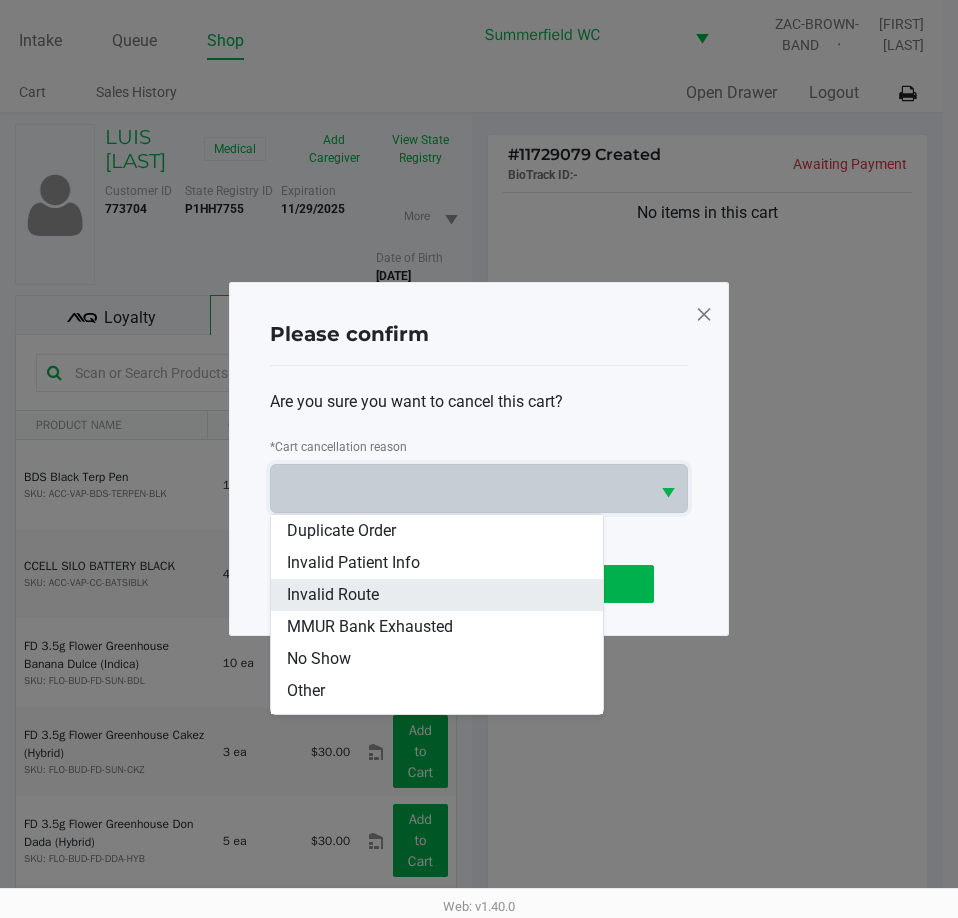 scroll, scrollTop: 0, scrollLeft: 0, axis: both 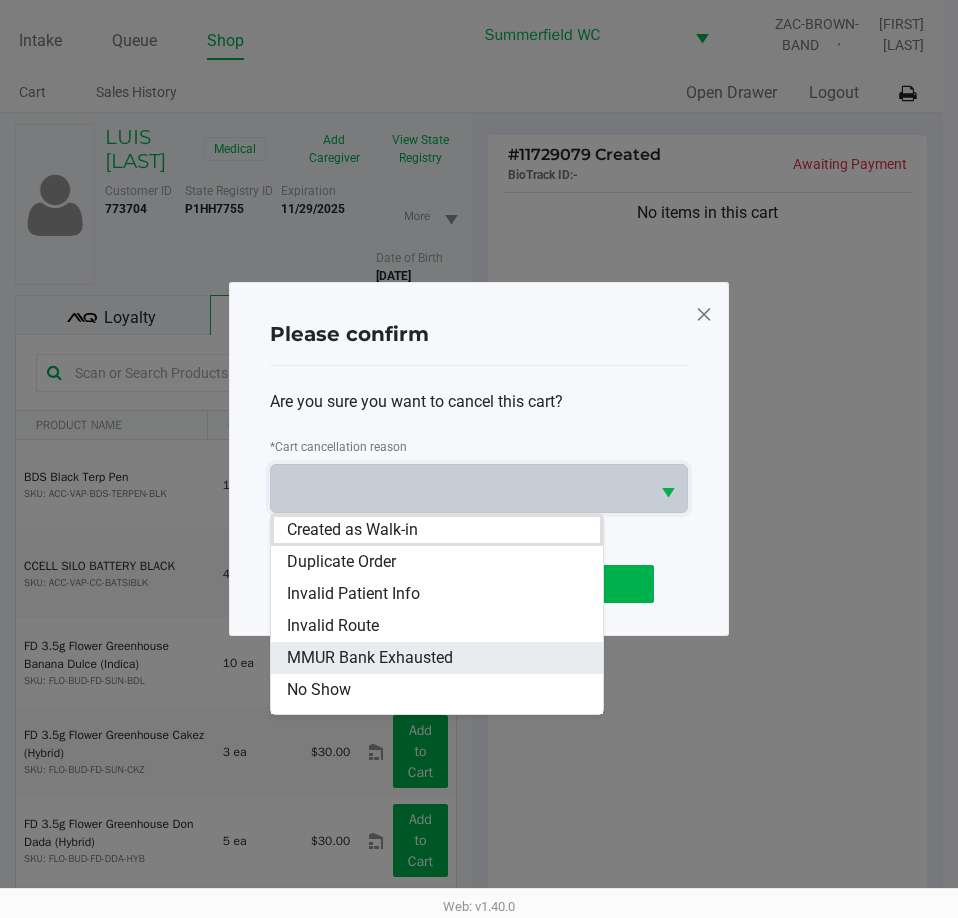 click on "MMUR Bank Exhausted" at bounding box center [370, 658] 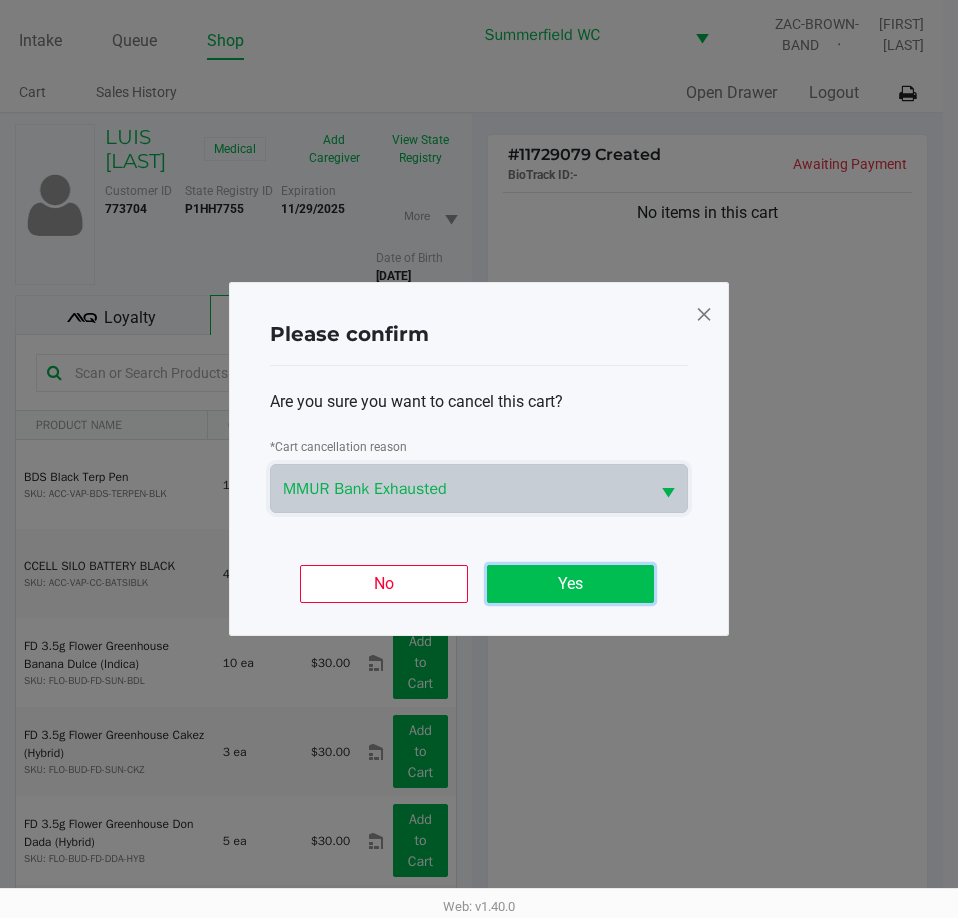 click on "Yes" 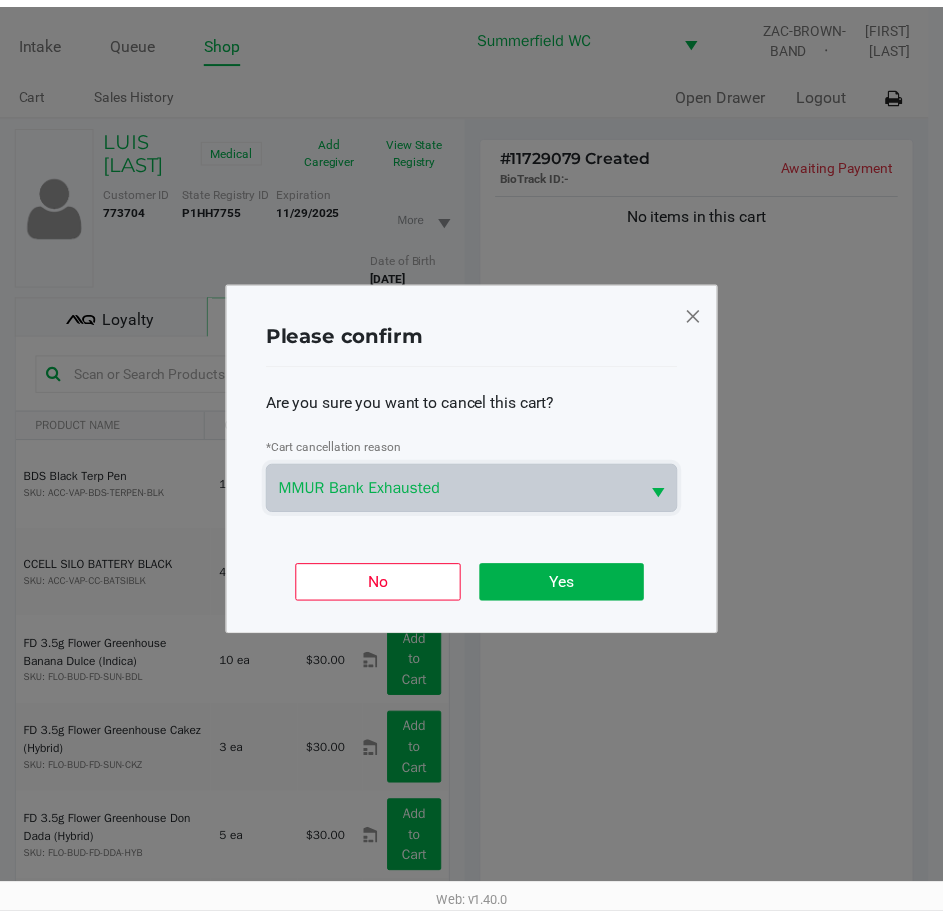 scroll, scrollTop: 216, scrollLeft: 0, axis: vertical 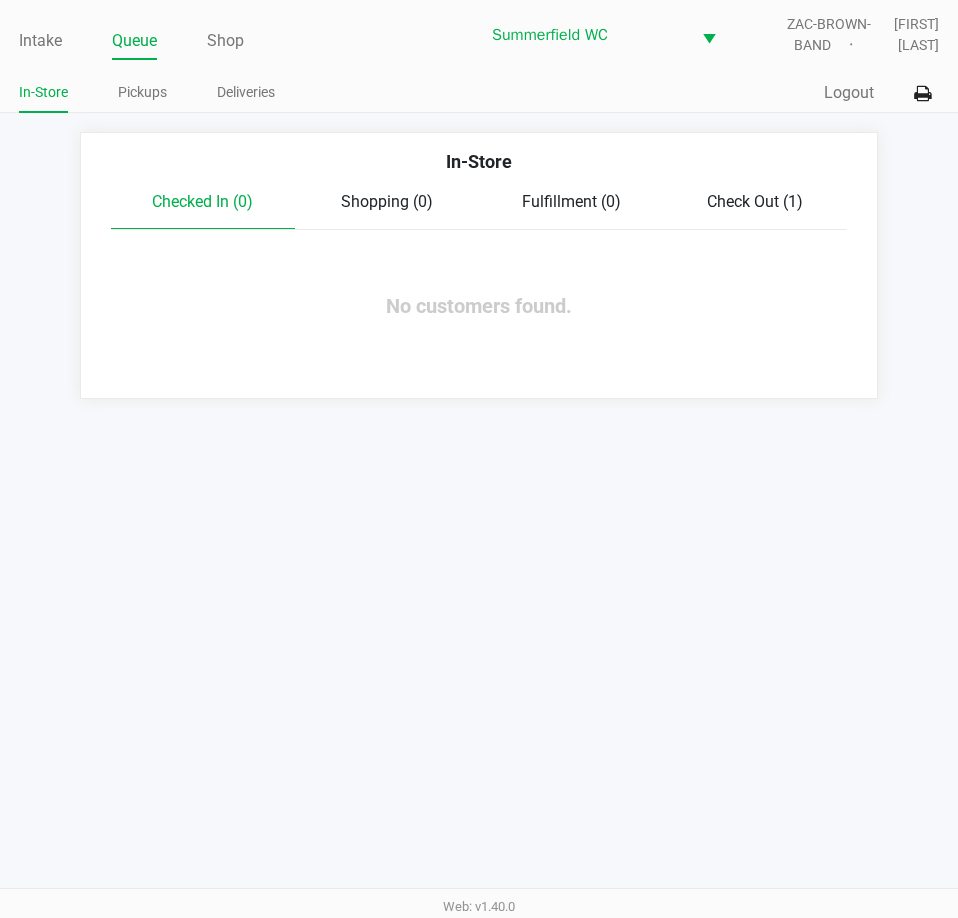 click on "Intake Queue Shop Summerfield WC  ZAC-BROWN-BAND   Lindsay Carroll  In-Store Pickups Deliveries  Quick Sale   Logout   In-Store   Checked In (0)   Shopping (0)   Fulfillment (0)   Check Out (1)  No customers found.  Web: v1.40.0" at bounding box center (479, 459) 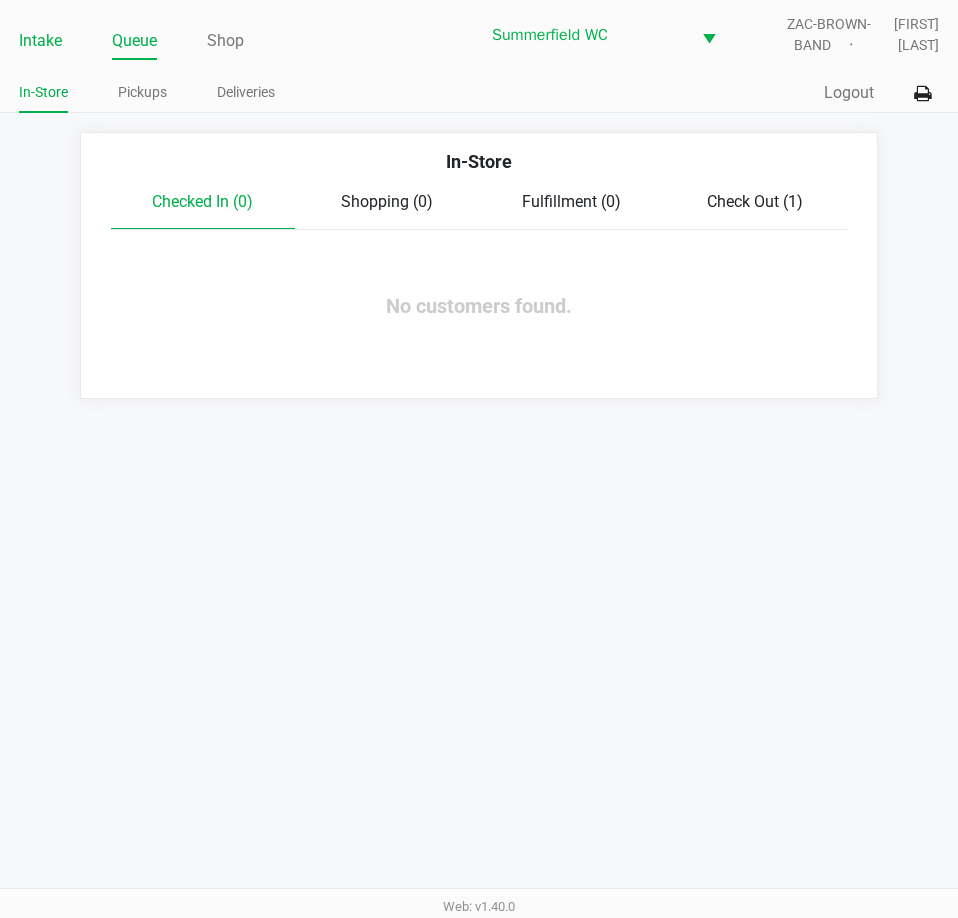 click on "Intake" 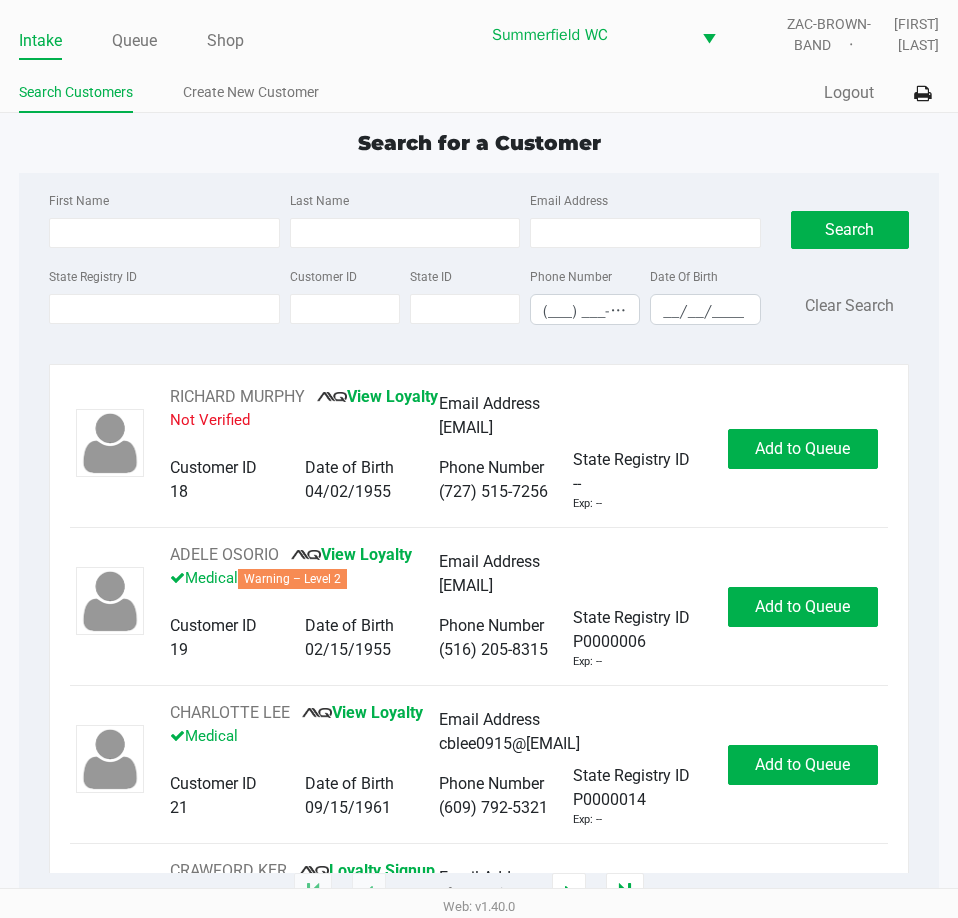 click on "Search for a Customer" 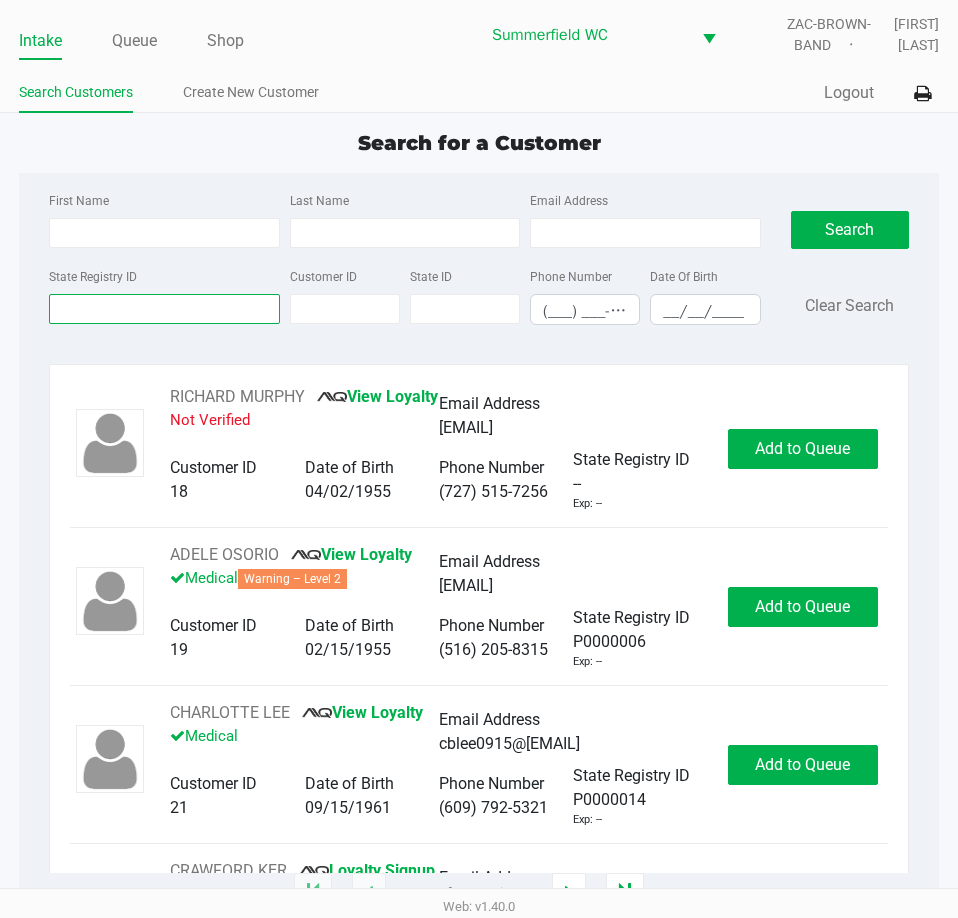 click on "State Registry ID" at bounding box center [164, 309] 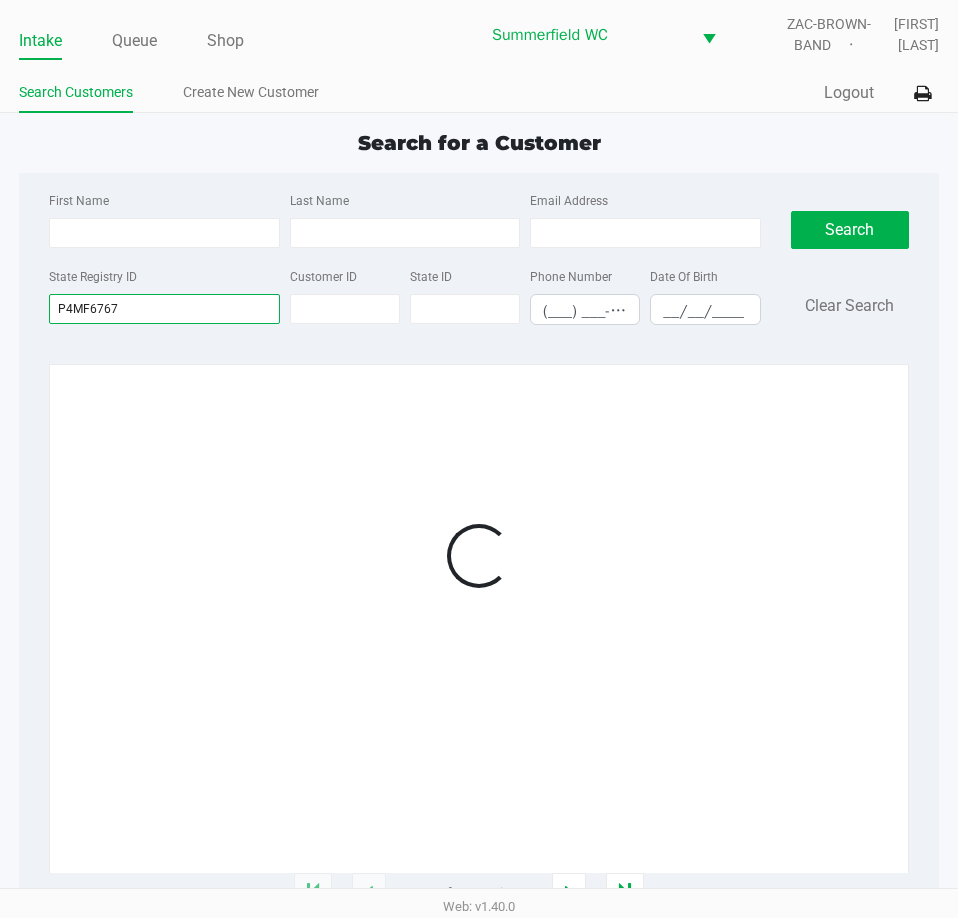 type on "p4mf6767" 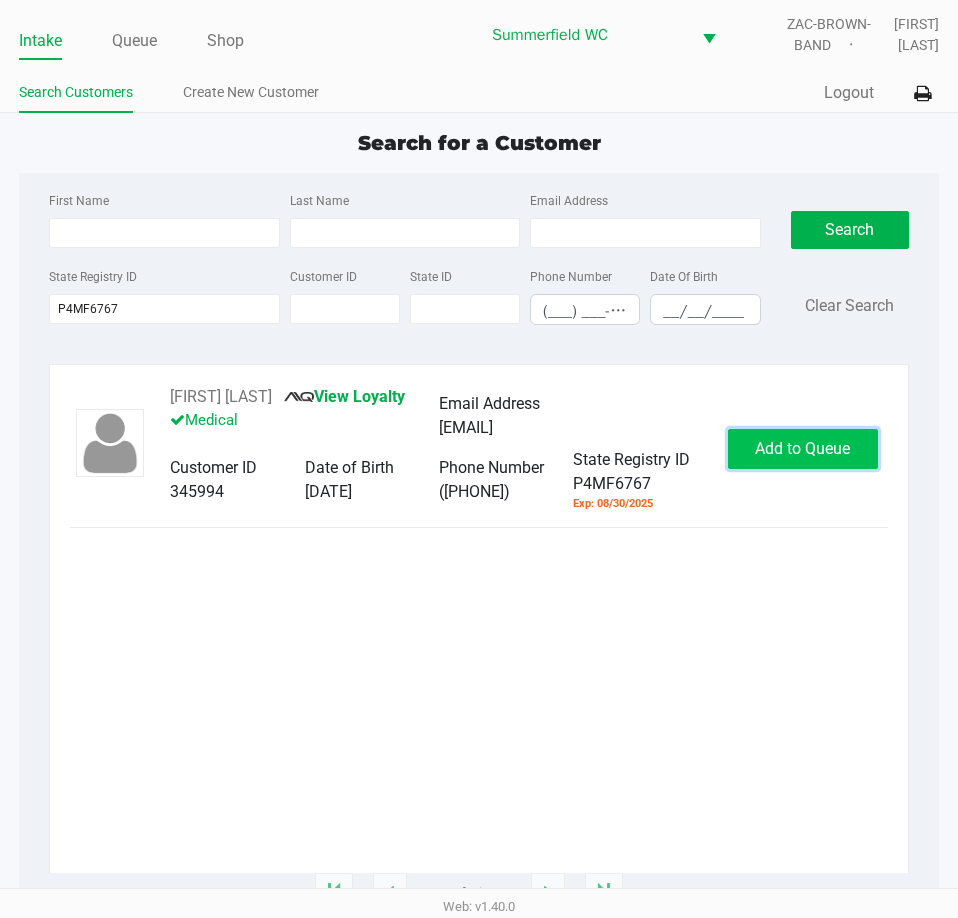 click on "Add to Queue" 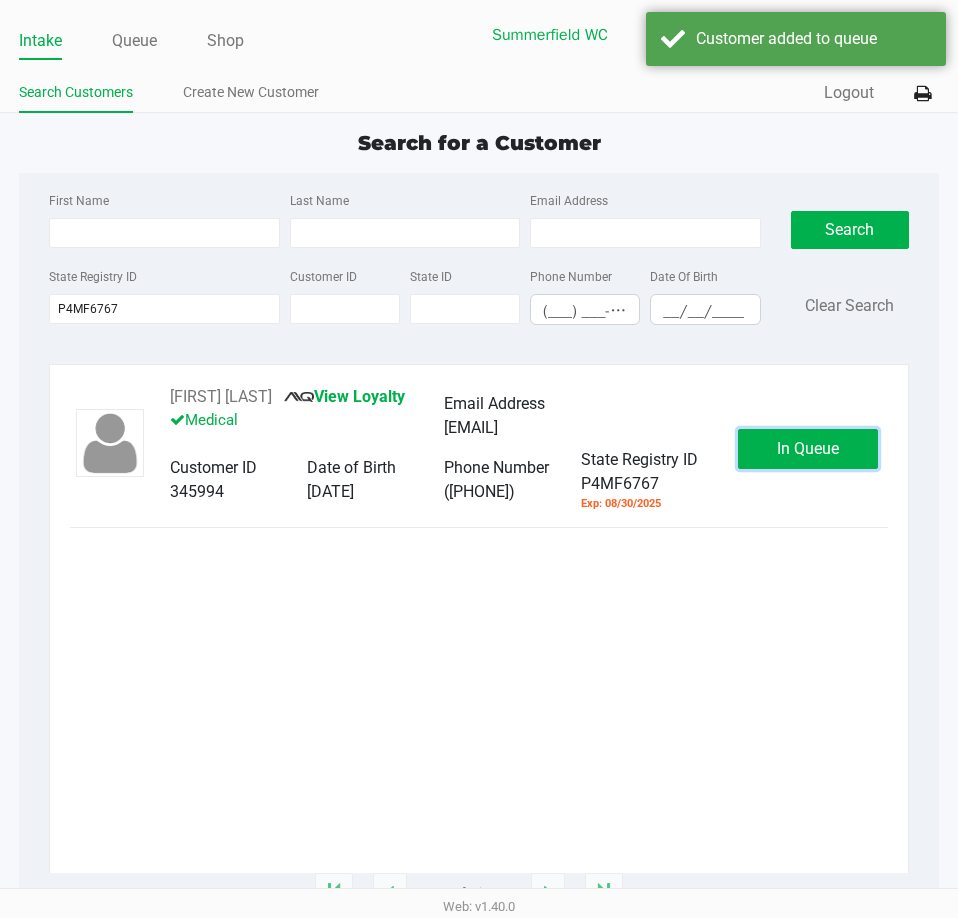 click on "In Queue" 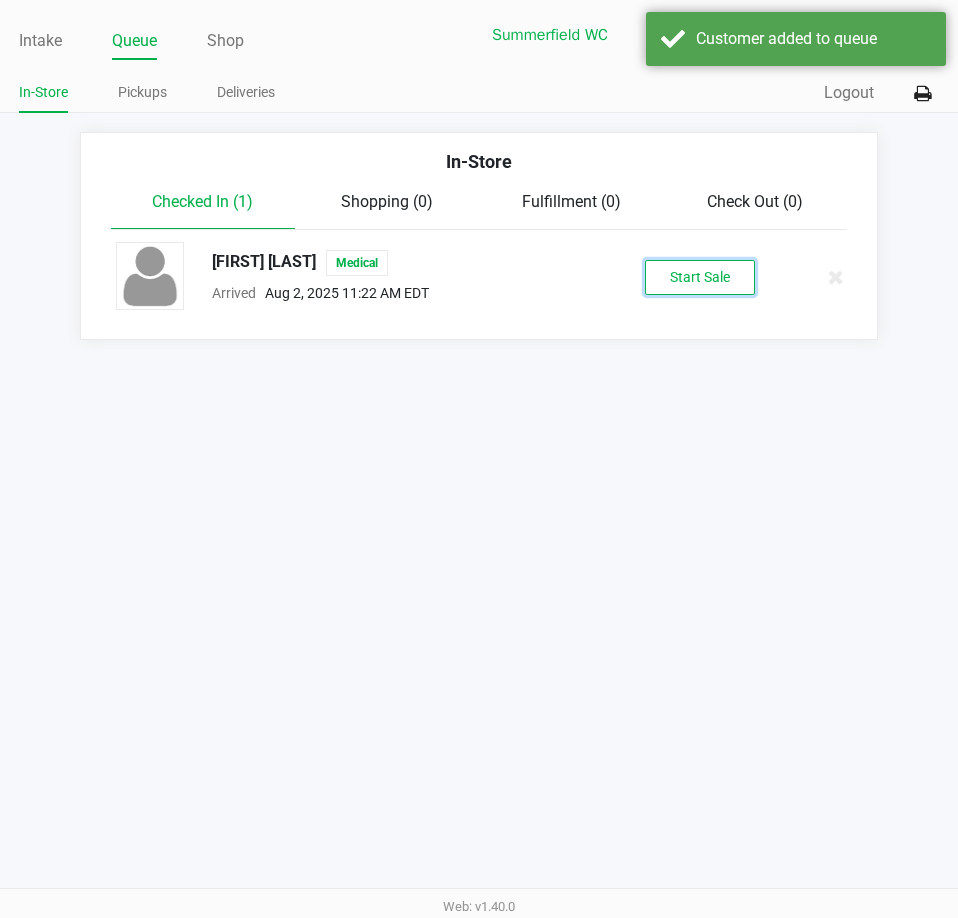 click on "Start Sale" 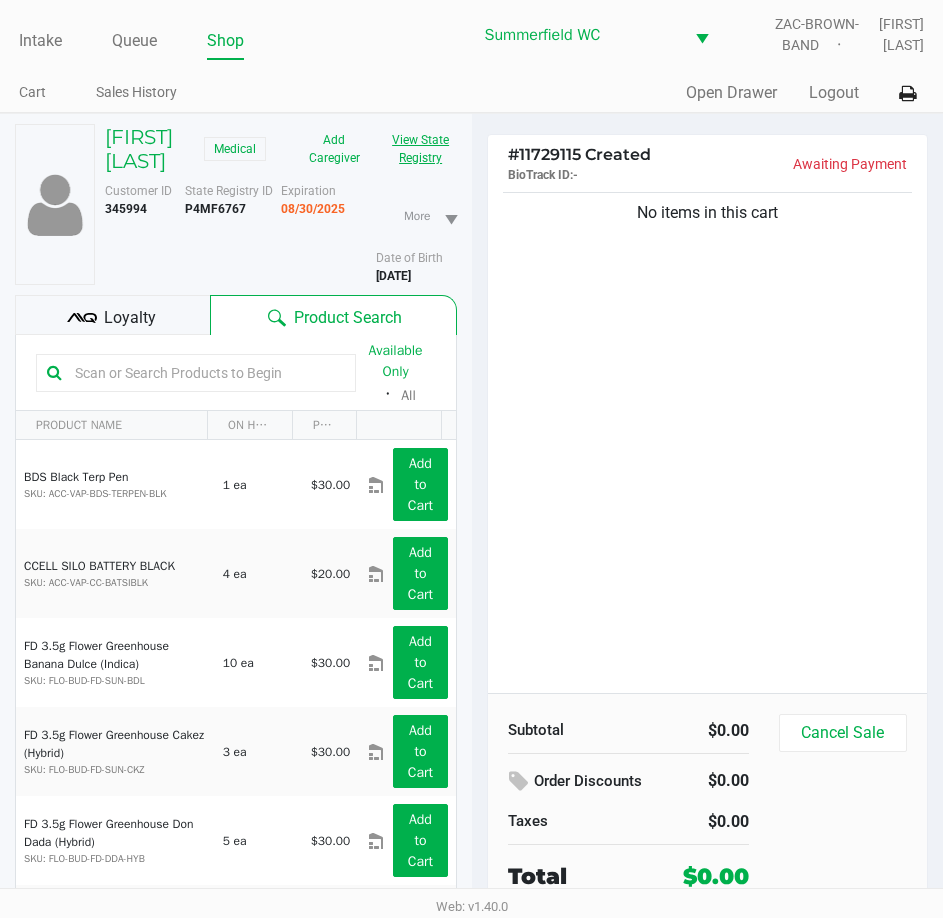 click on "View State Registry" 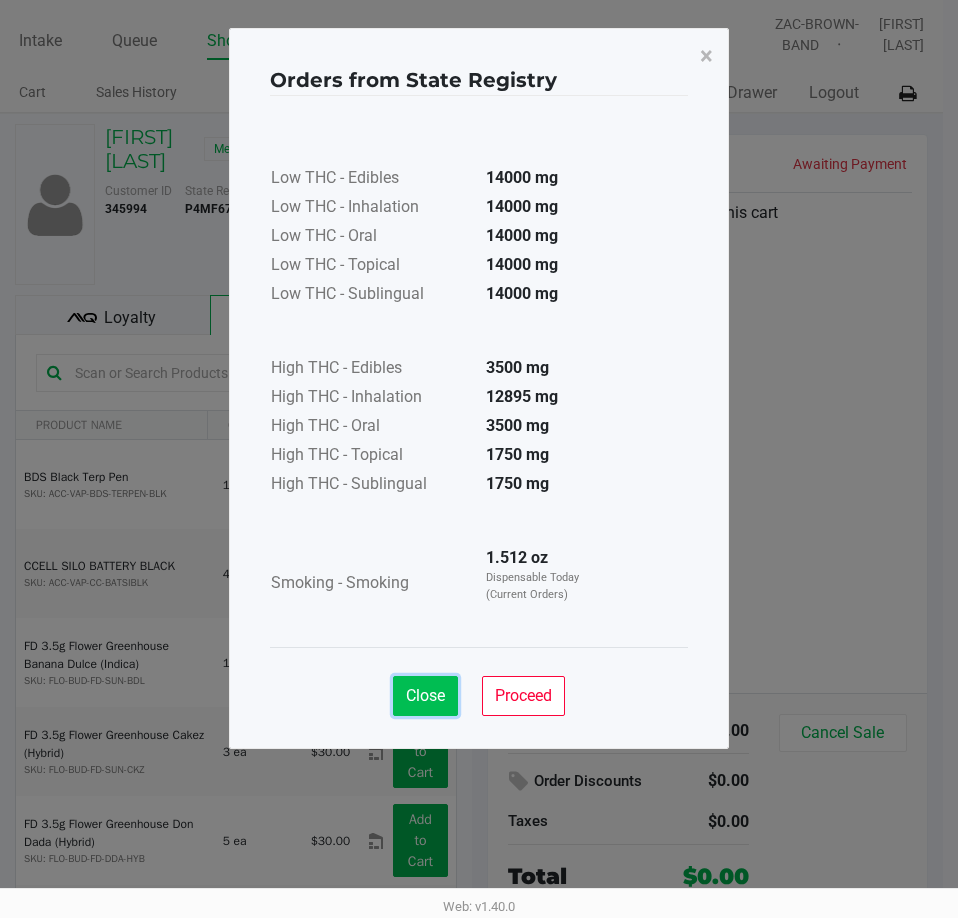 click on "Close" 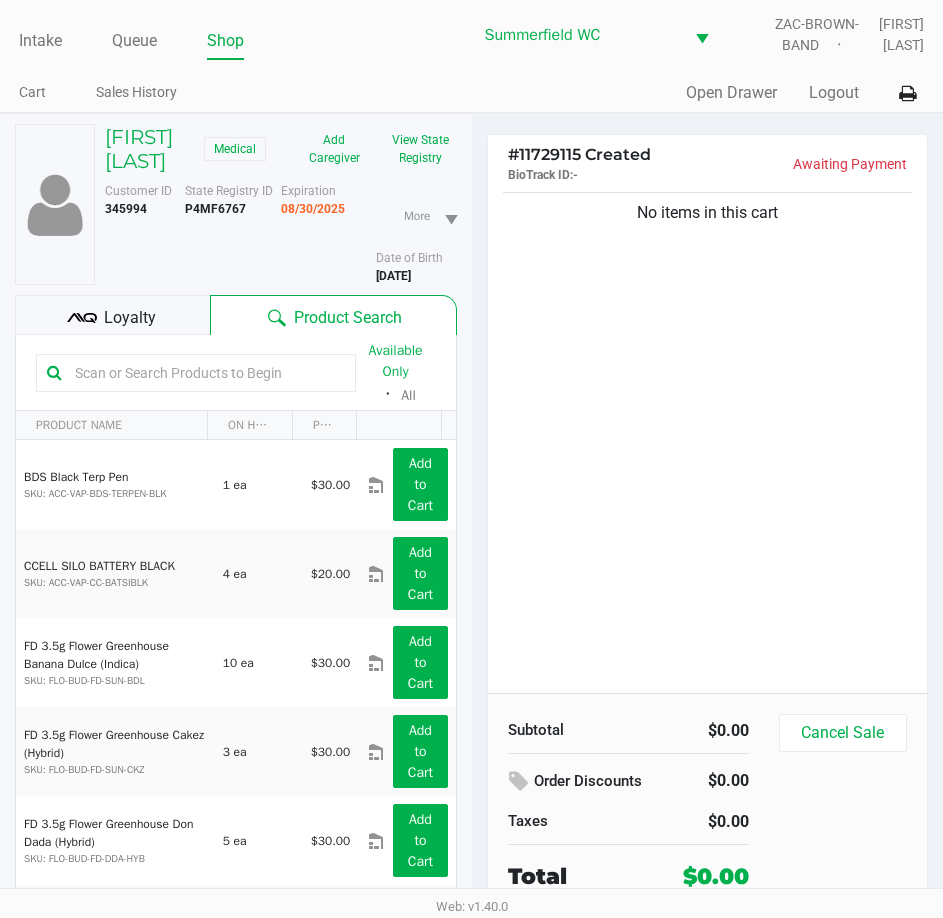 click on "No items in this cart" 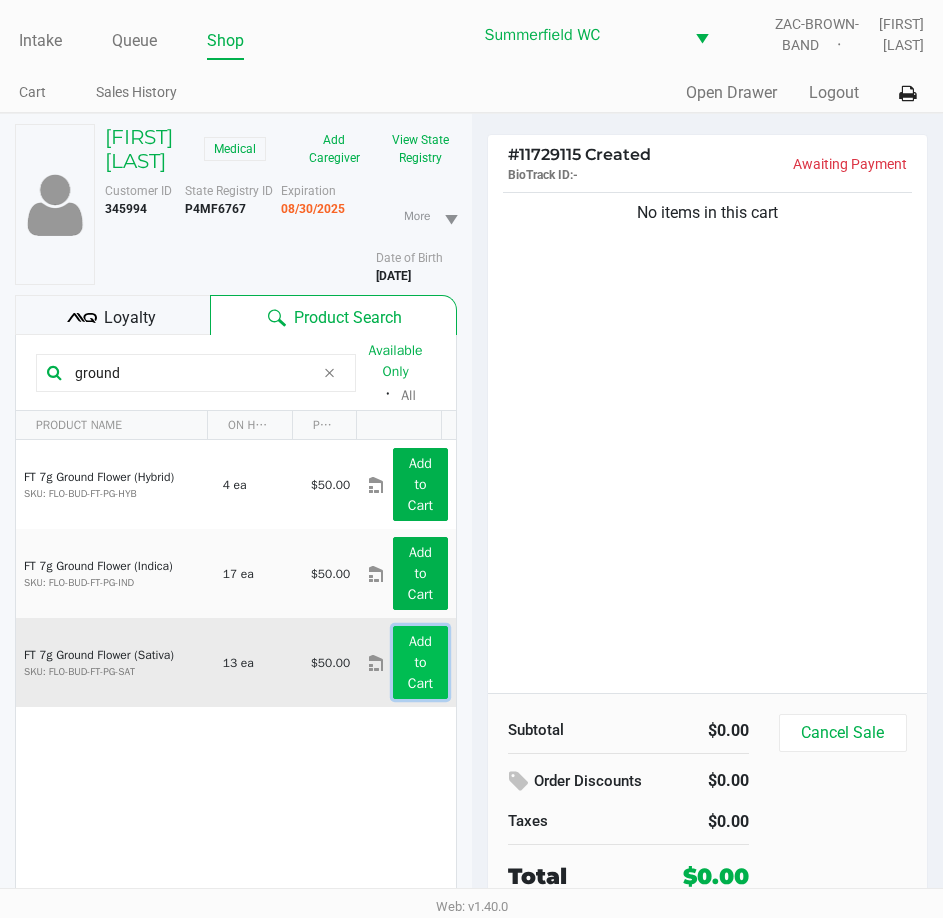 click on "Add to Cart" 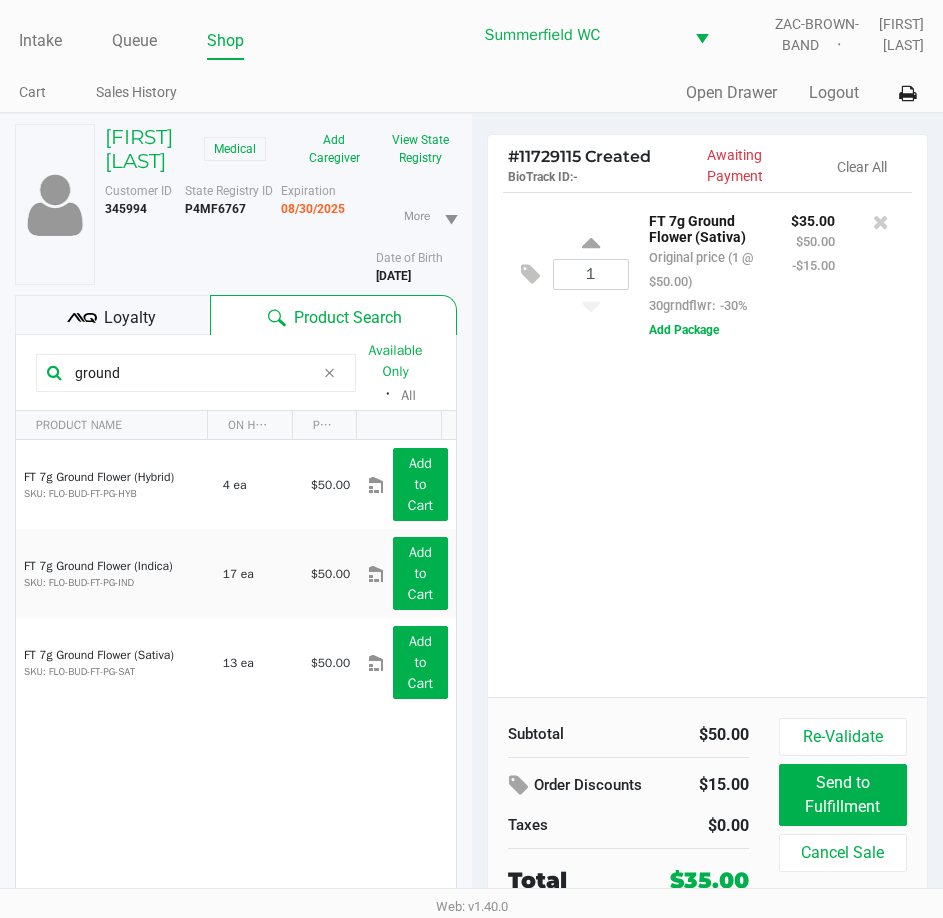 drag, startPoint x: 141, startPoint y: 400, endPoint x: -1, endPoint y: 400, distance: 142 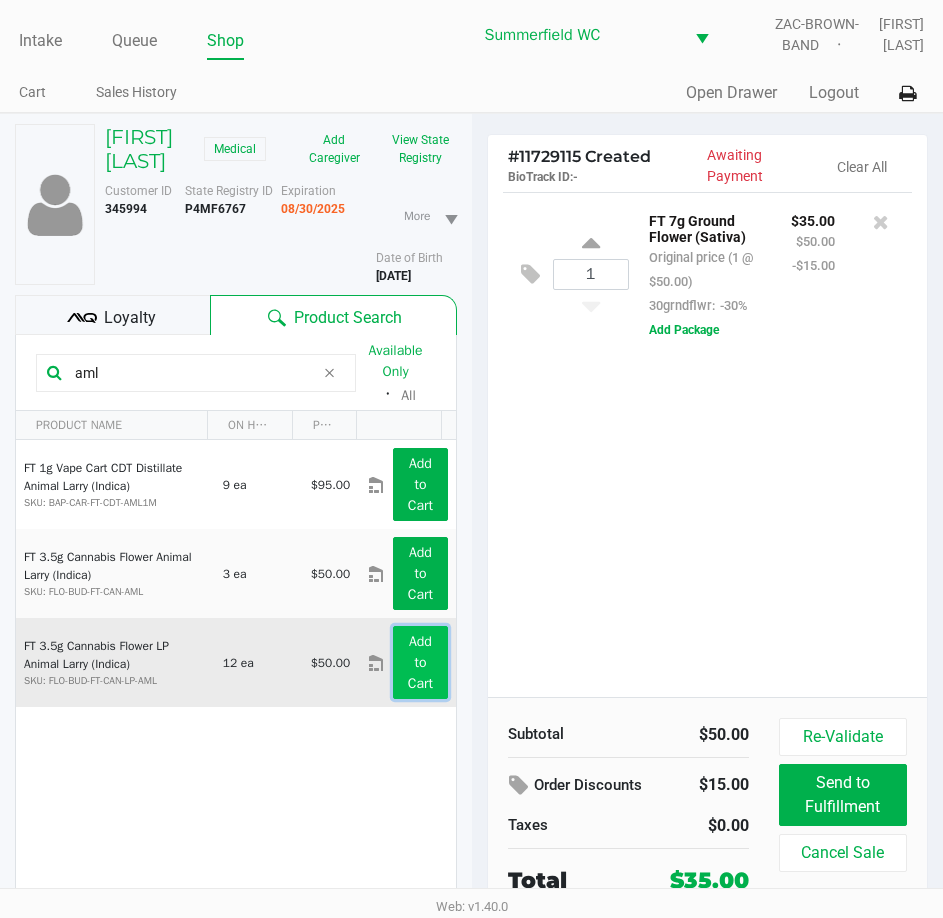 click on "Add to Cart" 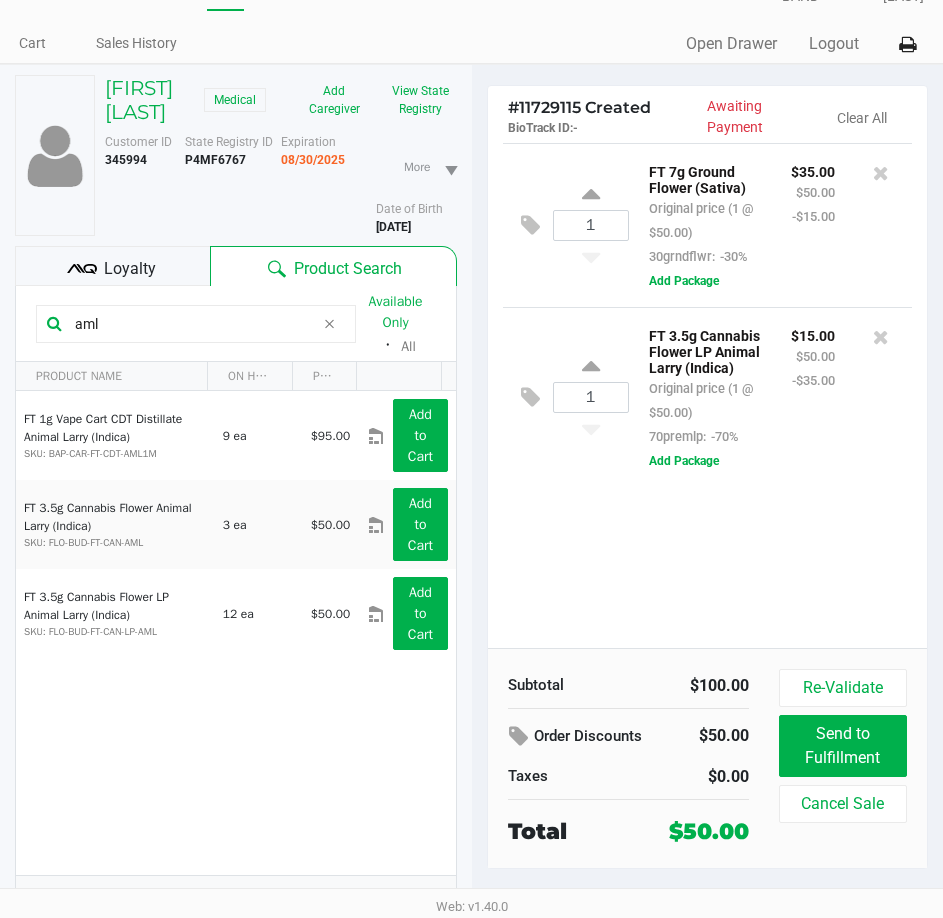 scroll, scrollTop: 0, scrollLeft: 0, axis: both 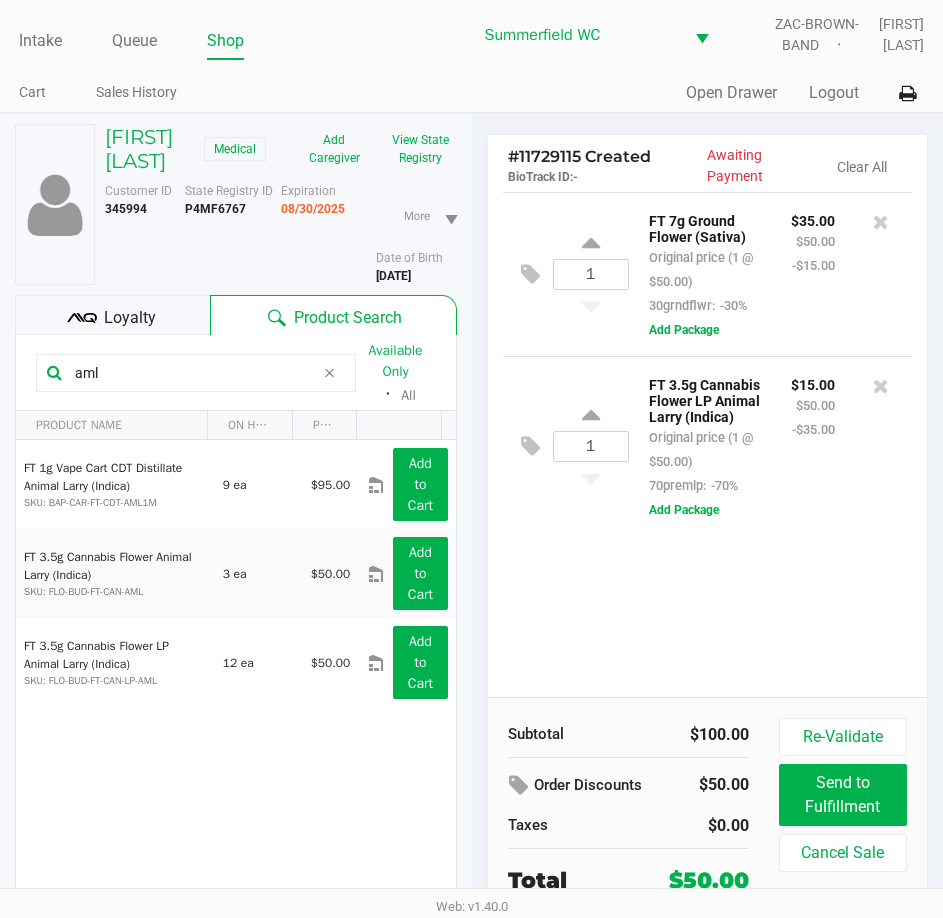 click on "1  FT 7g Ground Flower (Sativa)   Original price (1 @ $50.00)  30grndflwr:  -30% $35.00 $50.00 -$15.00  Add Package  1  FT 3.5g Cannabis Flower LP Animal Larry (Indica)   Original price (1 @ $50.00)  70premlp:  -70% $15.00 $50.00 -$35.00  Add Package" 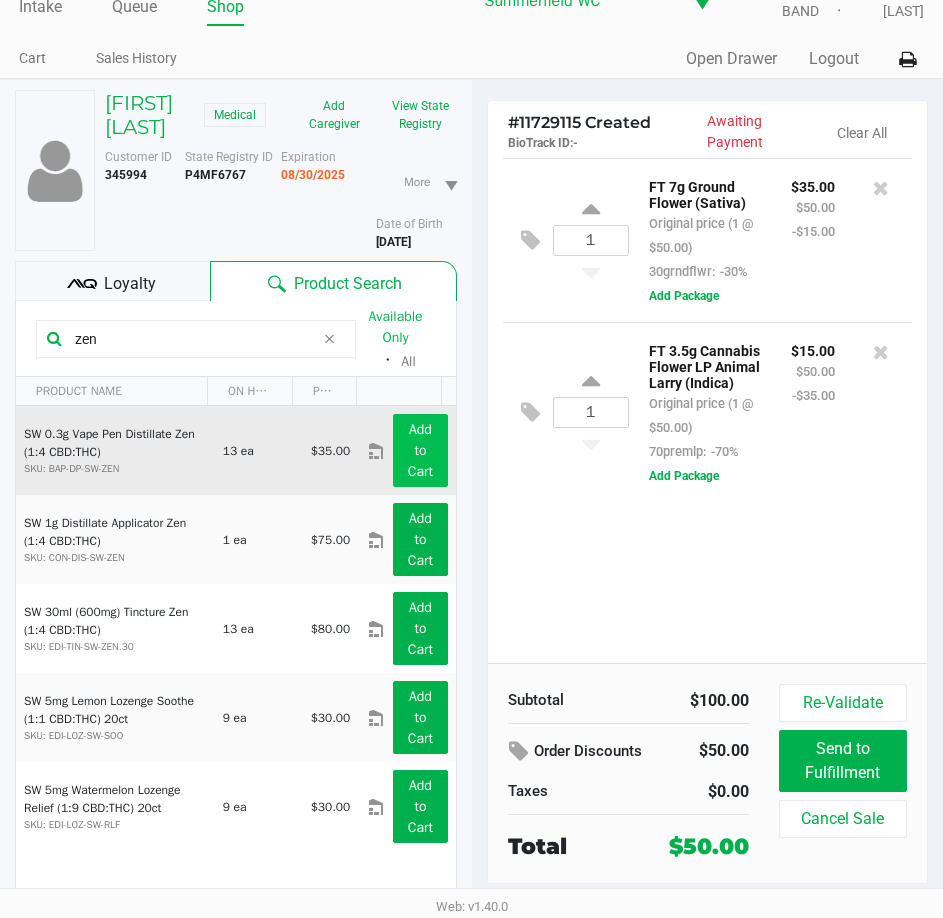 scroll, scrollTop: 0, scrollLeft: 0, axis: both 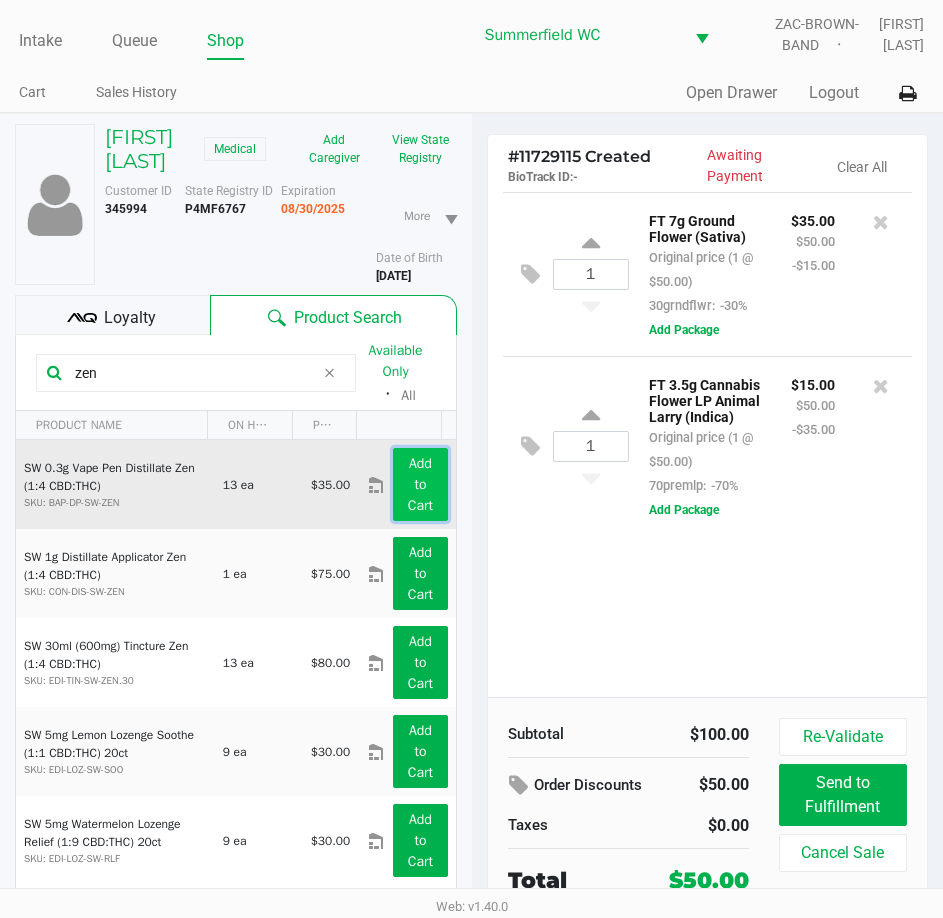 click on "Add to Cart" 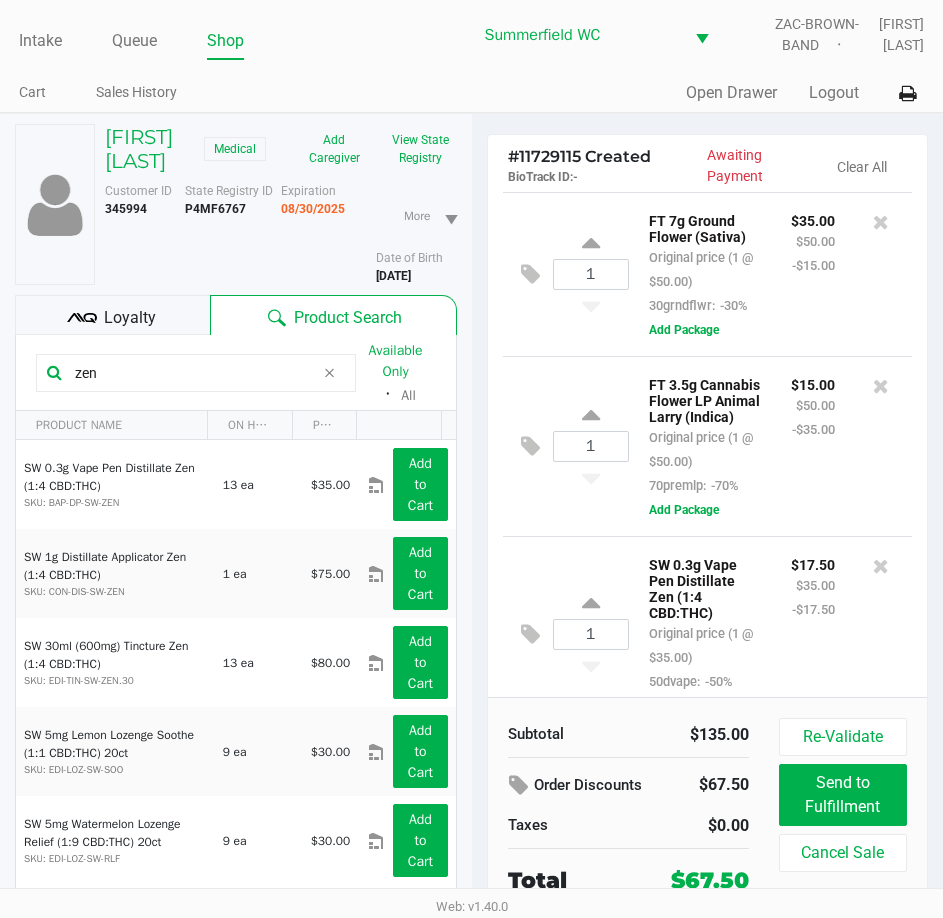 scroll, scrollTop: 102, scrollLeft: 0, axis: vertical 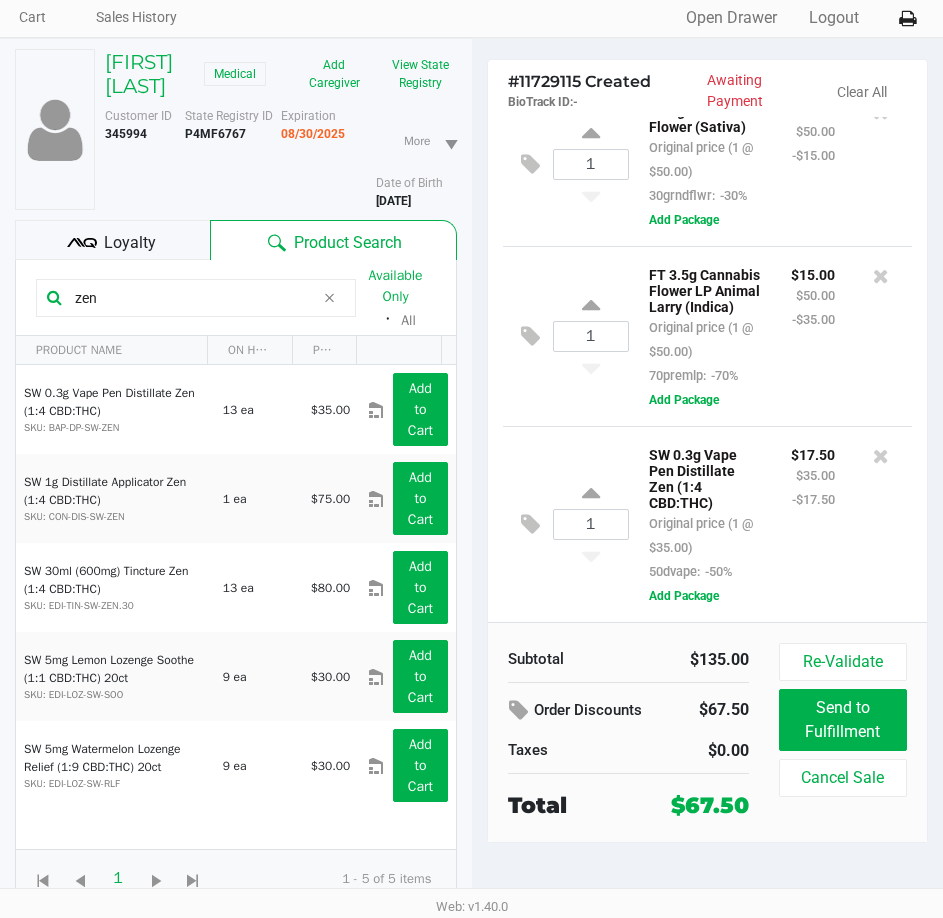drag, startPoint x: 70, startPoint y: 299, endPoint x: 19, endPoint y: 312, distance: 52.63079 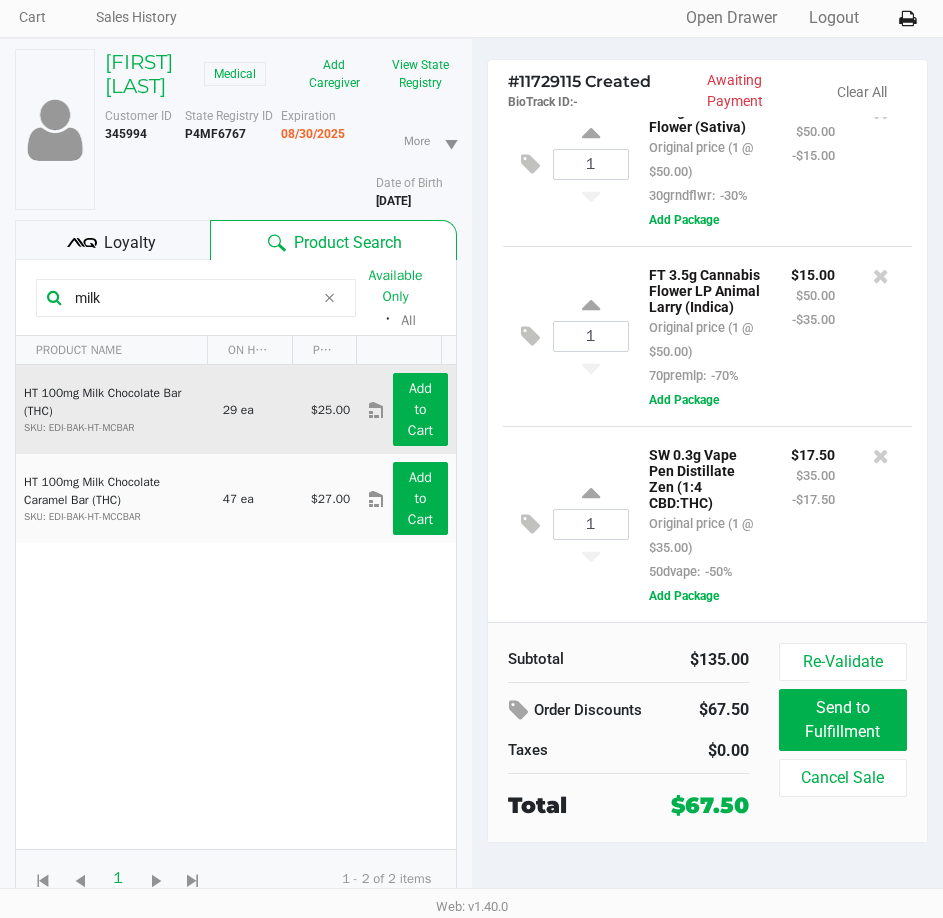 type on "milk" 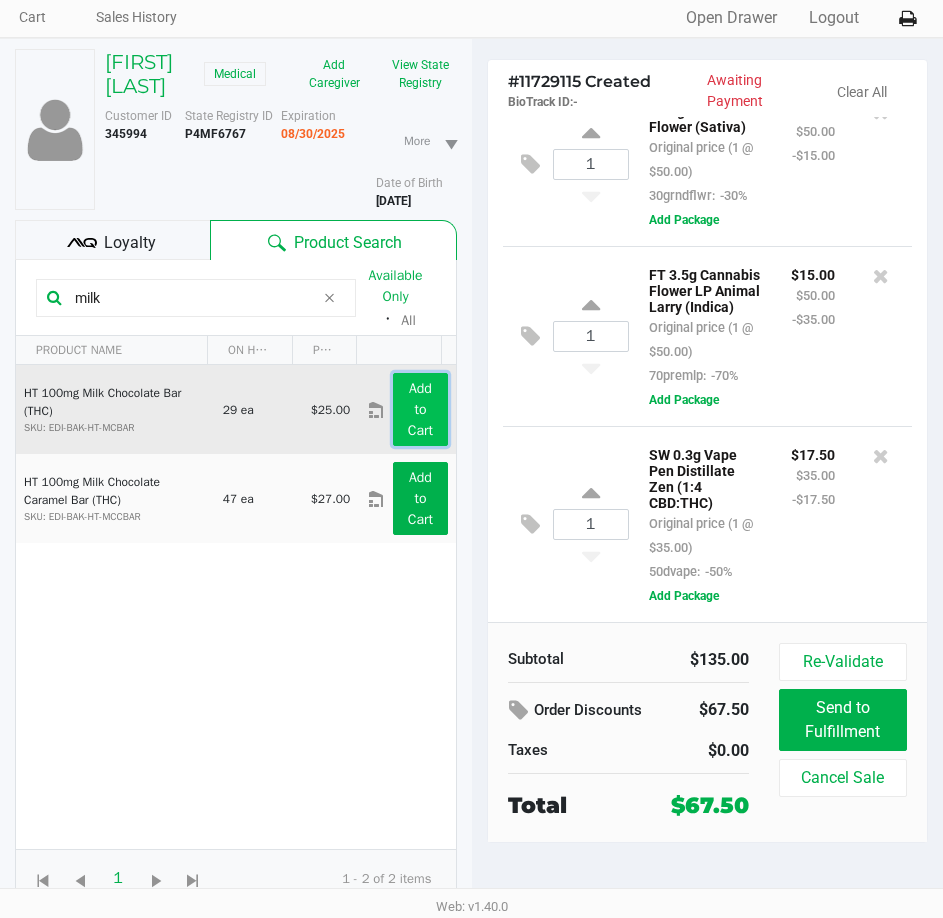 click on "Add to Cart" 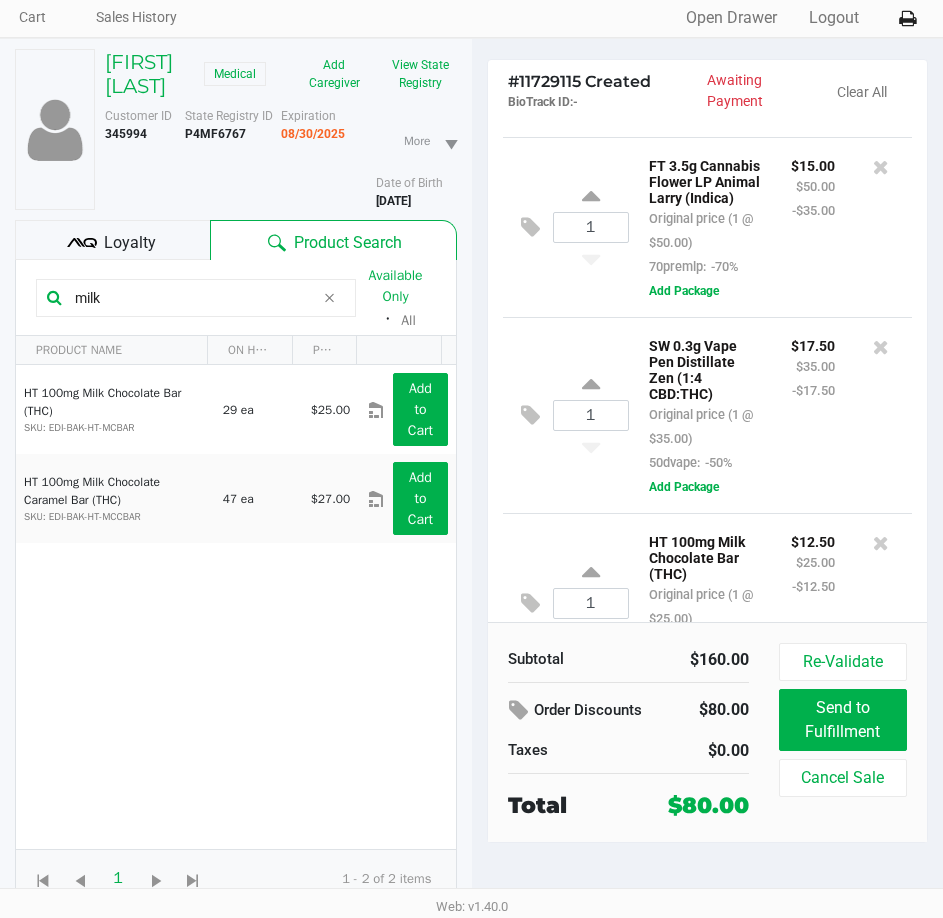 scroll, scrollTop: 0, scrollLeft: 0, axis: both 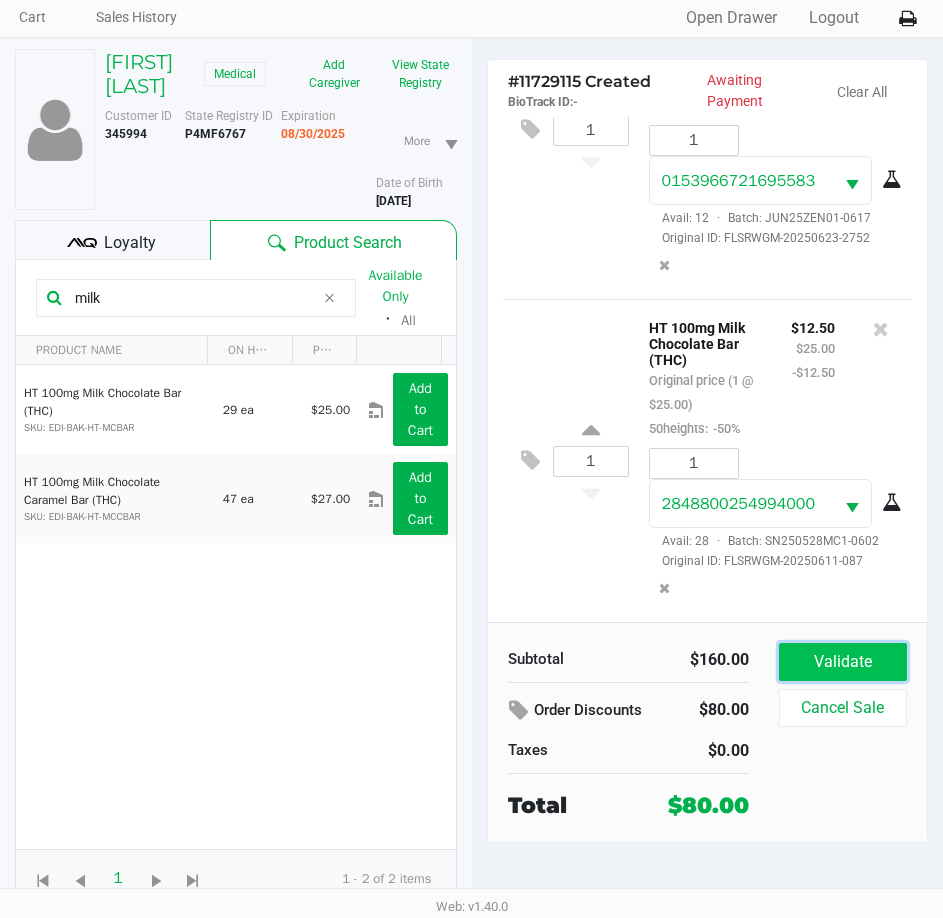 click on "Validate" 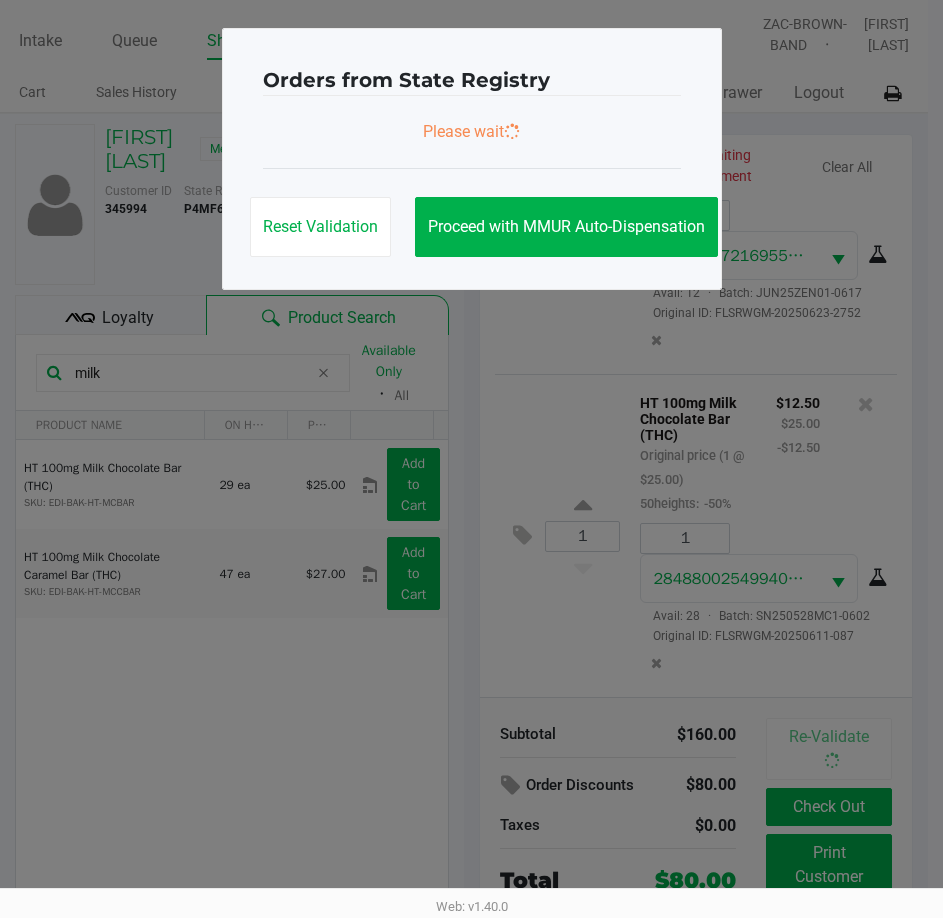 scroll, scrollTop: 0, scrollLeft: 0, axis: both 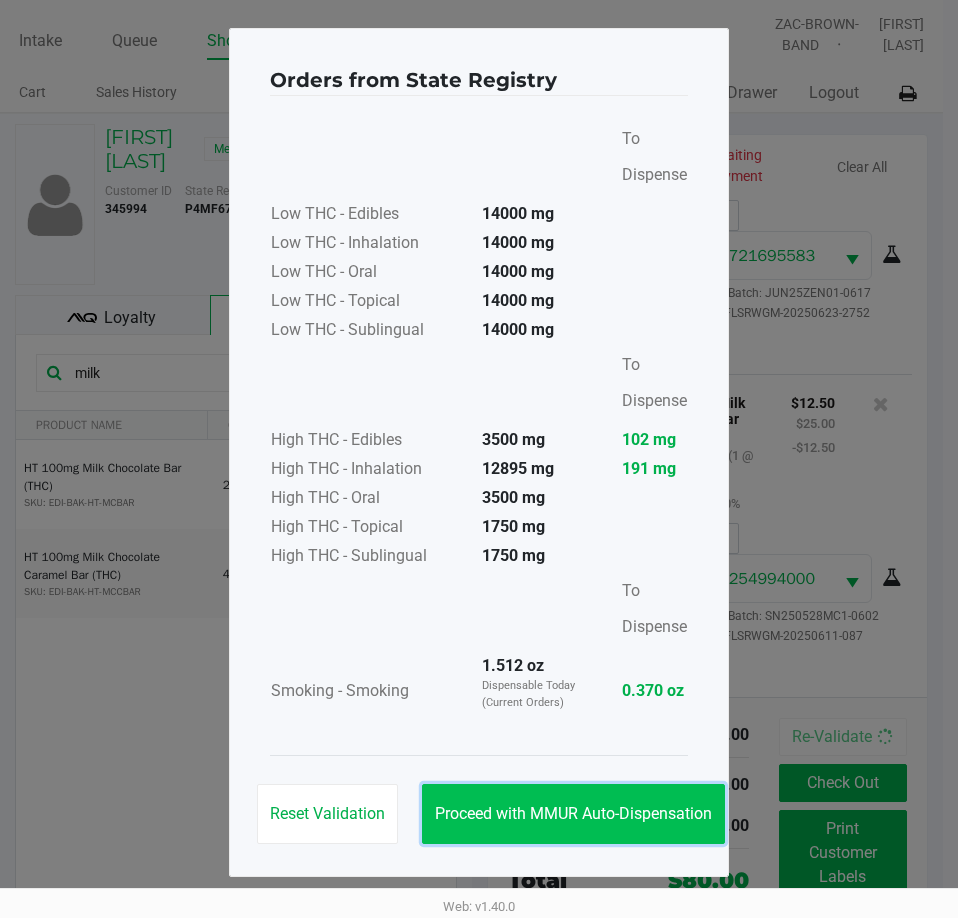click on "Proceed with MMUR Auto-Dispensation" 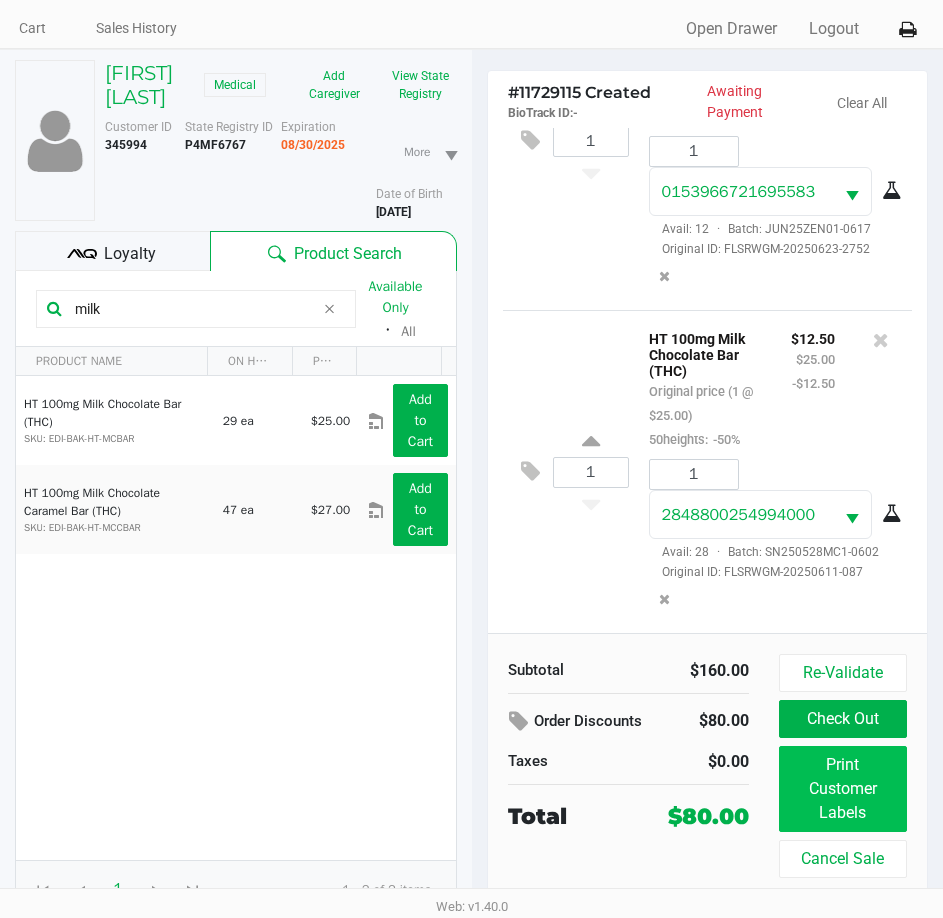 scroll, scrollTop: 99, scrollLeft: 0, axis: vertical 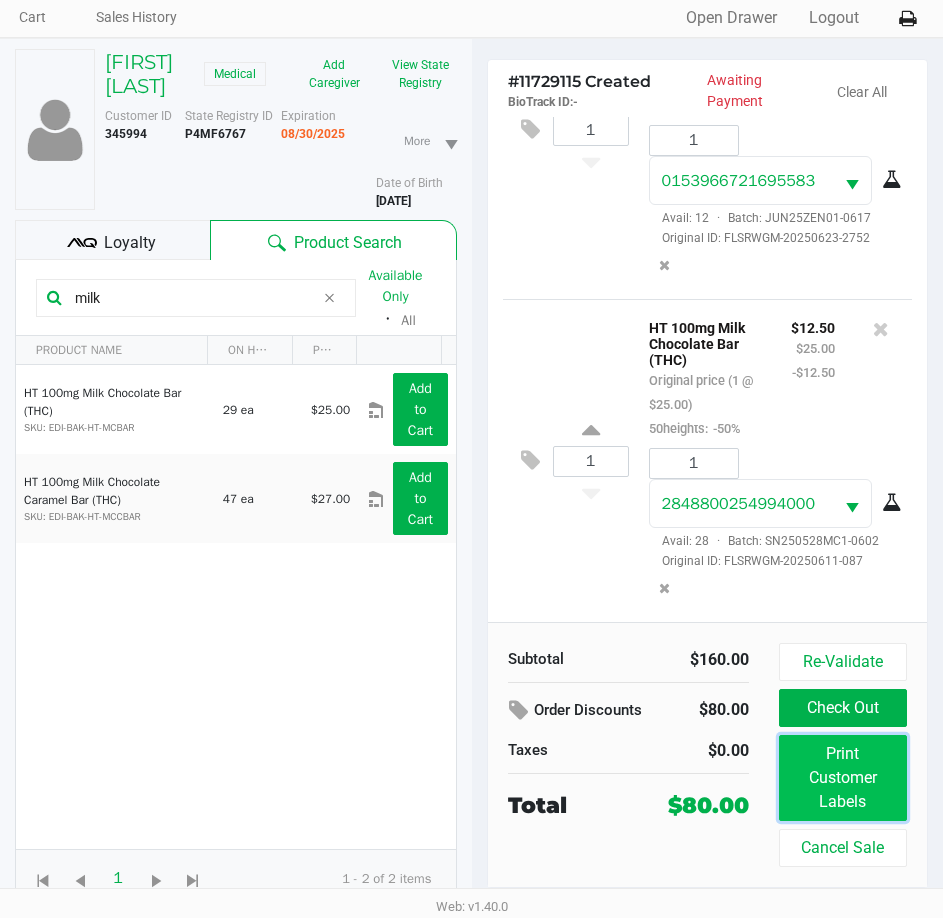 click on "Print Customer Labels" 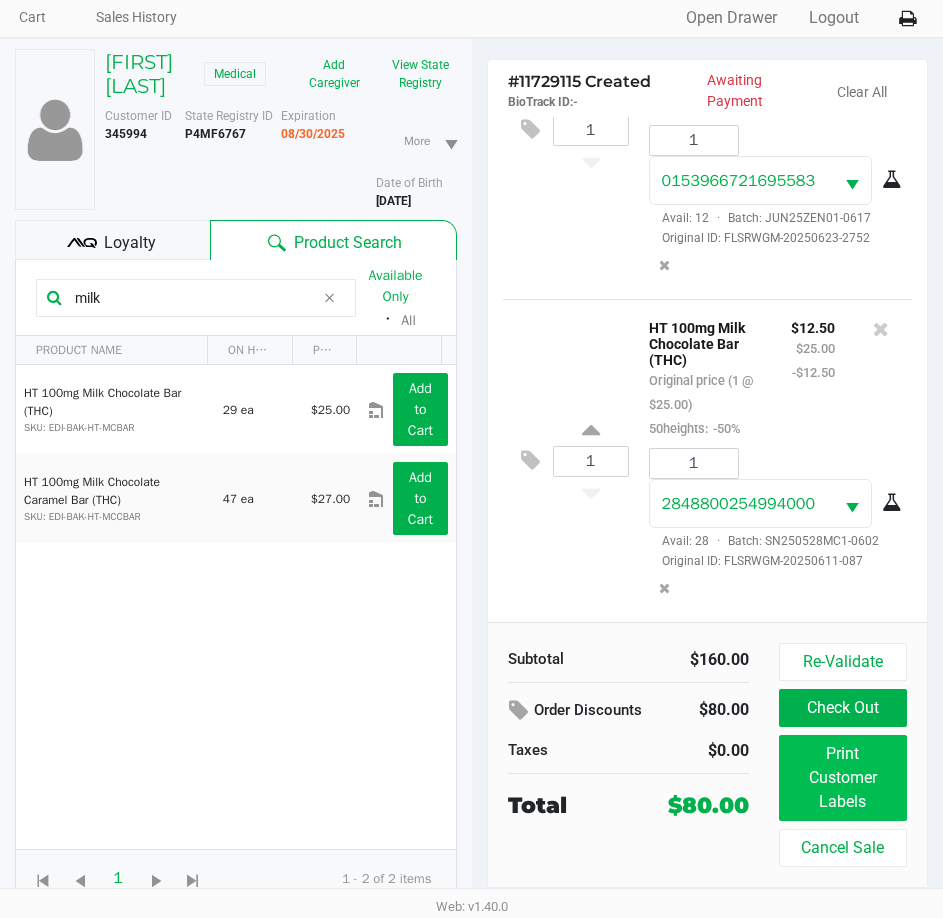 scroll, scrollTop: 0, scrollLeft: 0, axis: both 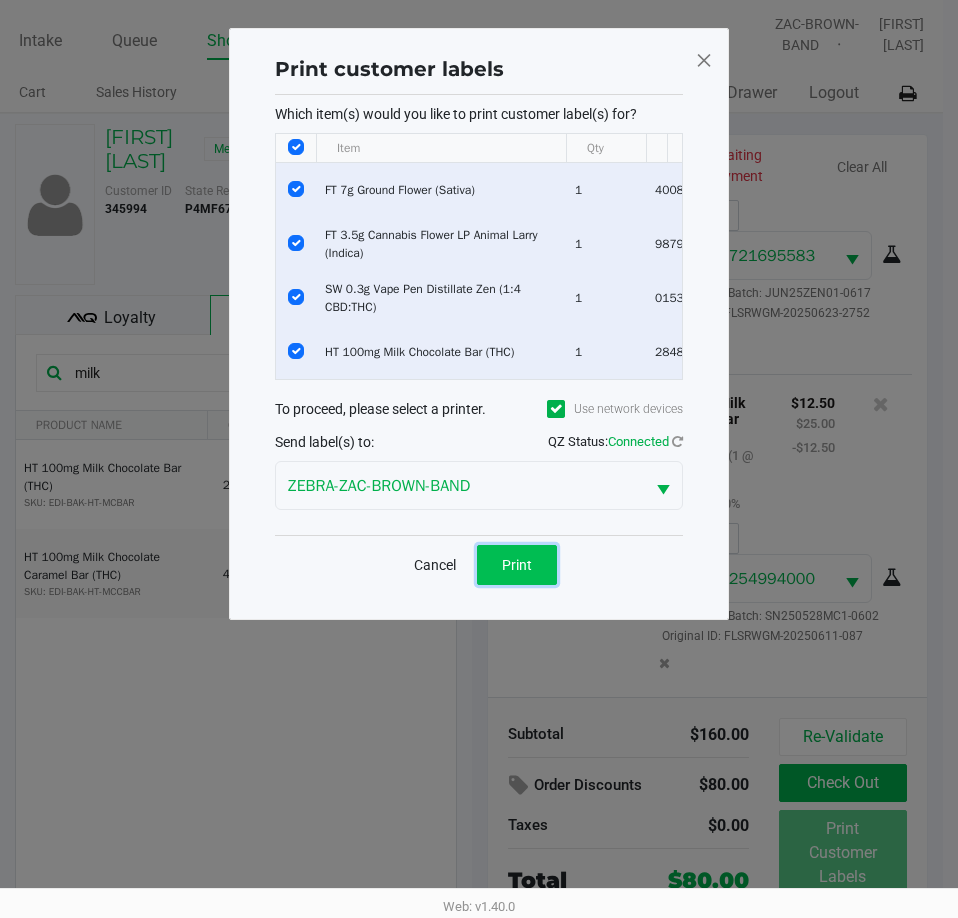 click on "Print" 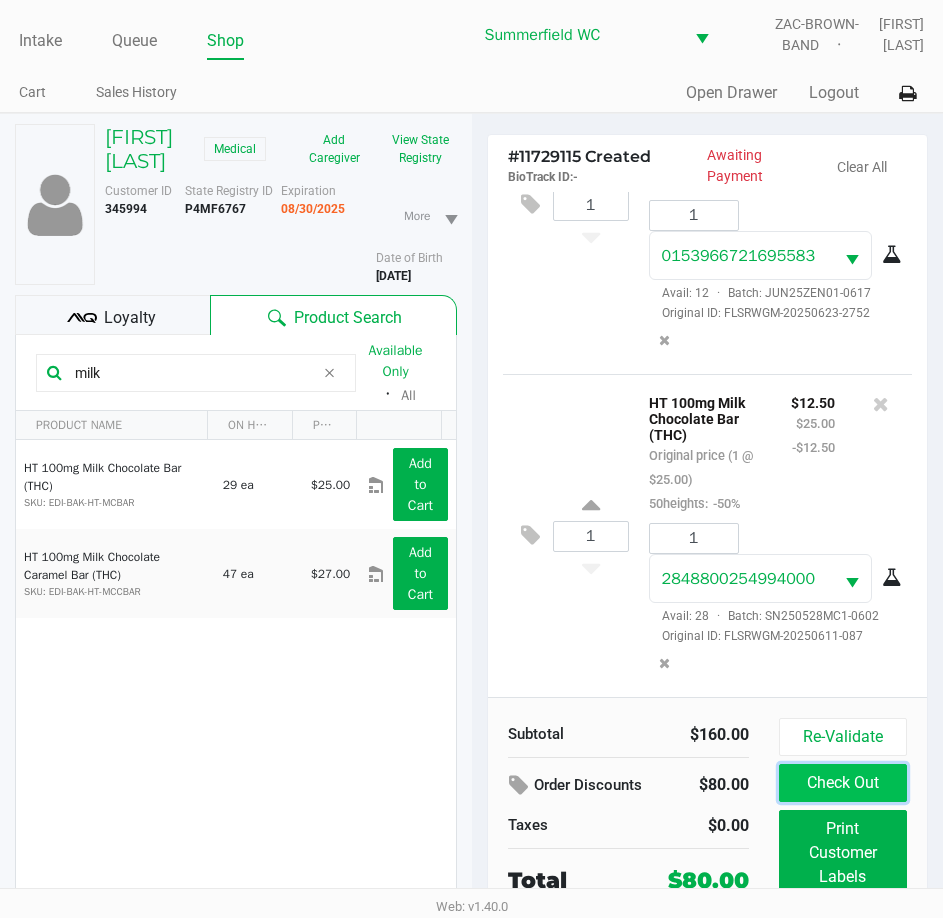 click on "Check Out" 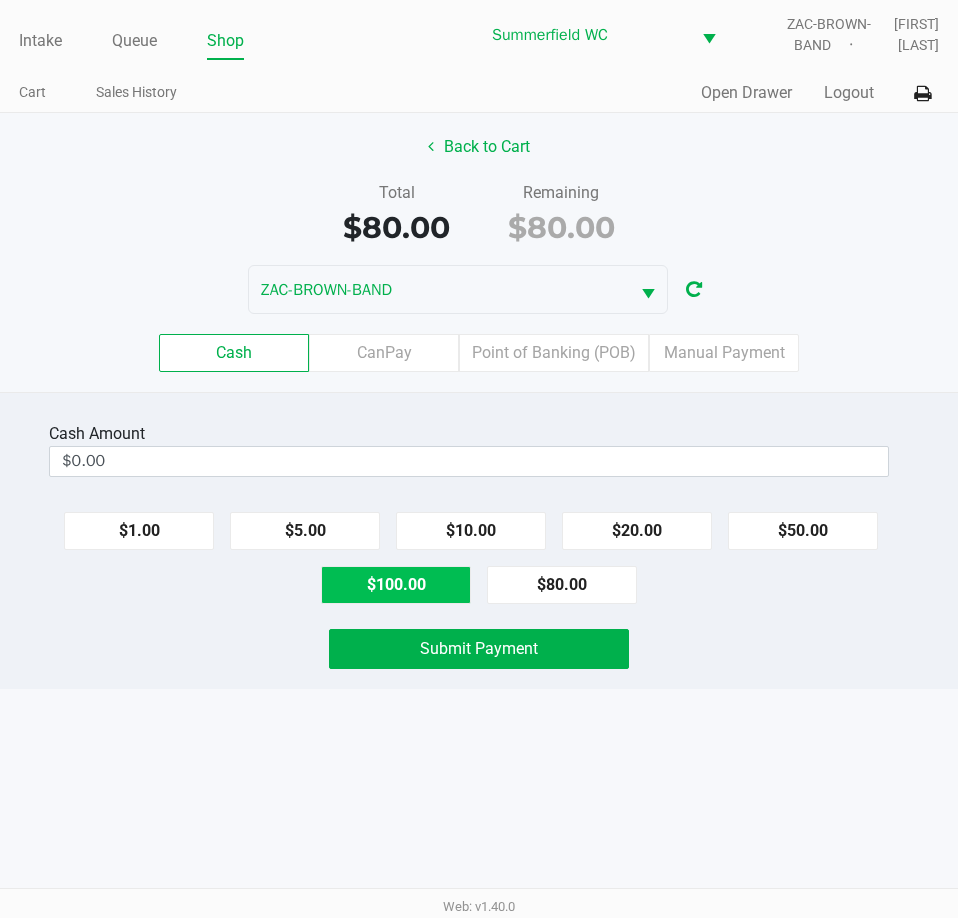 click on "$100.00" 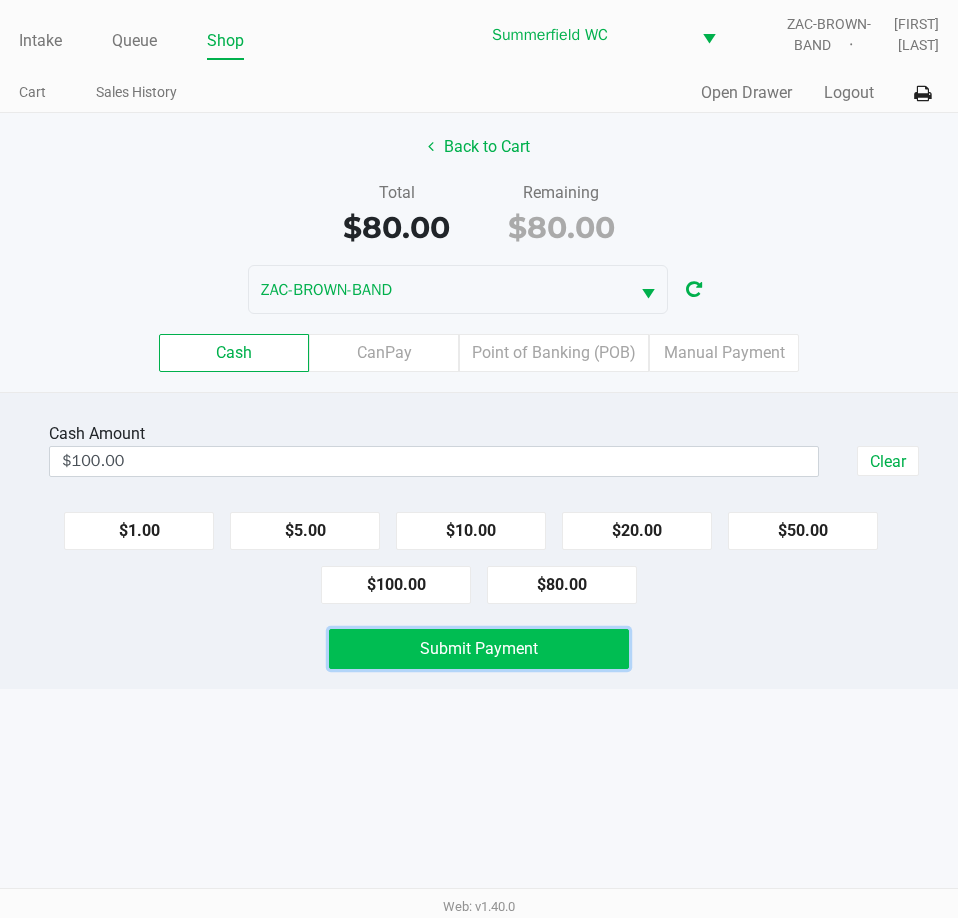 click on "Submit Payment" 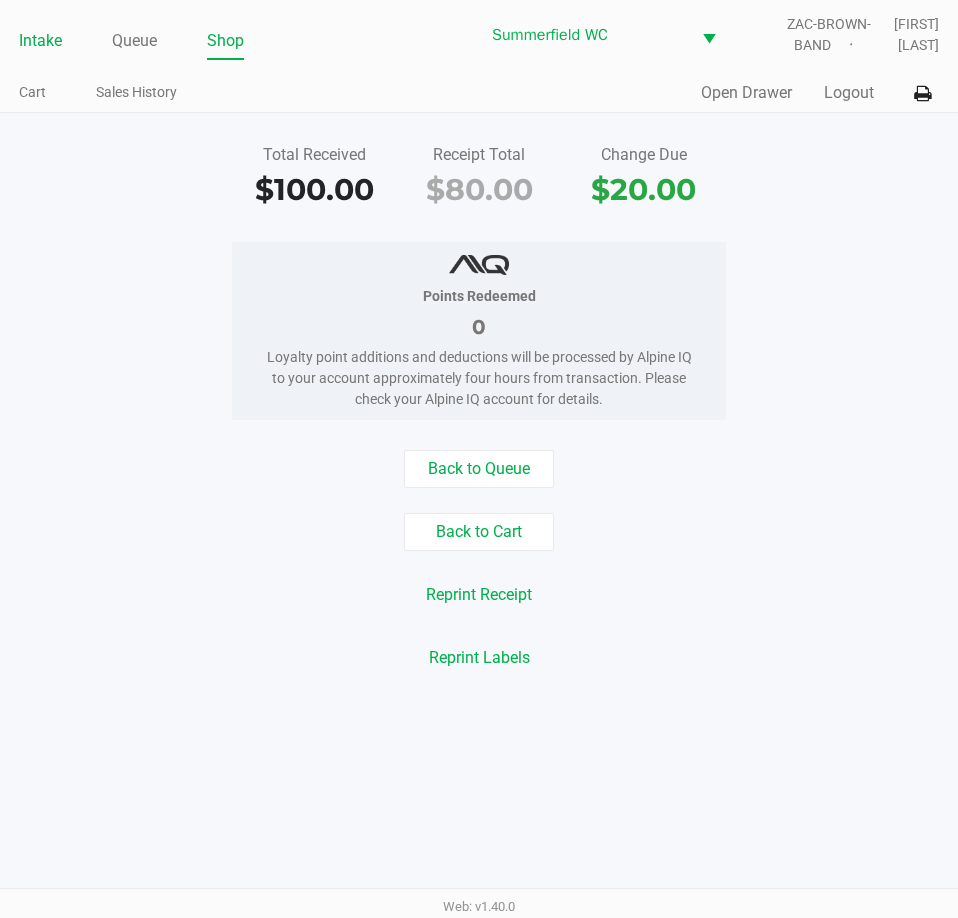 click on "Intake" 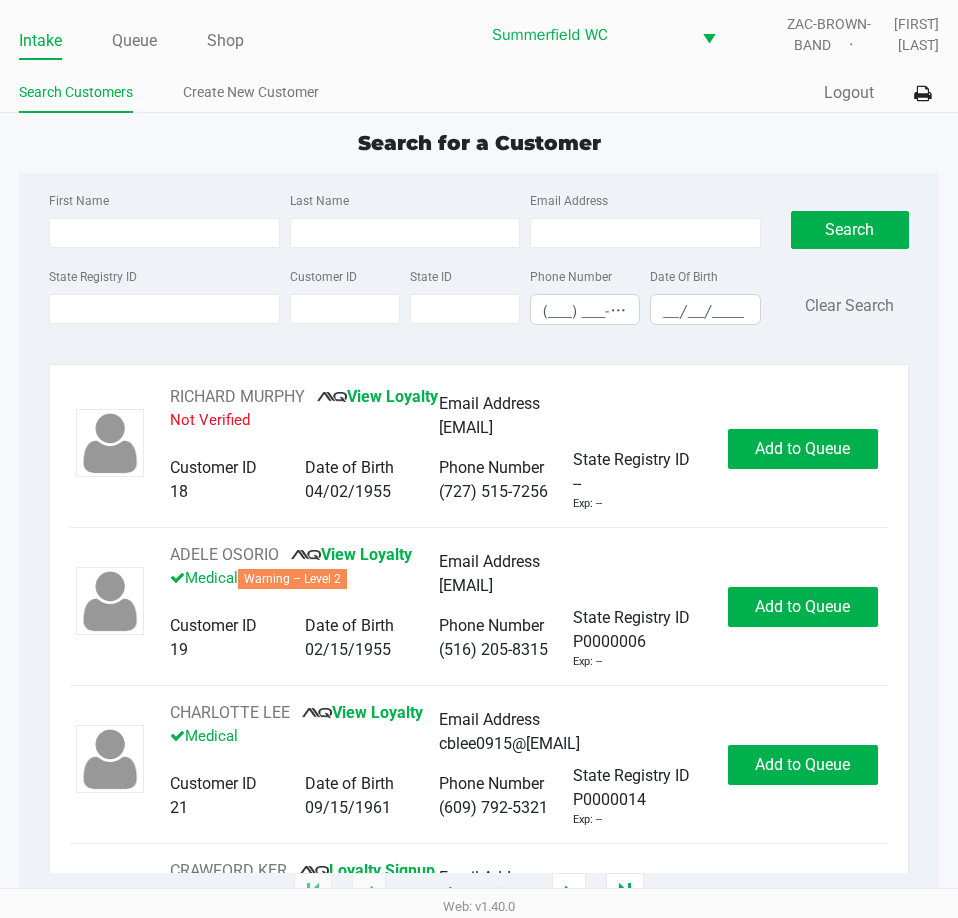 click on "Search for a Customer First Name Last Name Email Address State Registry ID Customer ID State ID Phone Number (___) ___-____ Date Of Birth __/__/____  Search   Clear Search   RICHARD MURPHY       View Loyalty   Not Verified   Email Address   ms1111111111@hotmail.com   Customer ID   18   Date of Birth   04/02/1955   Phone Number   (727) 515-7256   State Registry ID   --   Exp: --   Add to Queue   ADELE OSORIO       View Loyalty   Medical   Warning – Level 2   Email Address   floatingonmycloud@gmail.com   Customer ID   19   Date of Birth   02/15/1955   Phone Number   (516) 205-8315   State Registry ID   P0000006   Exp: --   Add to Queue   CHARLOTTE LEE       View Loyalty   Medical   Email Address   cblee0915@gmail.com   Customer ID   21   Date of Birth   09/15/1961   Phone Number   (609) 792-5321   State Registry ID   P0000014   Exp: --   Add to Queue   CRAWFORD KER       Loyalty Signup   Medical   Email Address   --   Customer ID   23   Date of Birth   07/27/2006   Phone Number   (727) 409-2778" 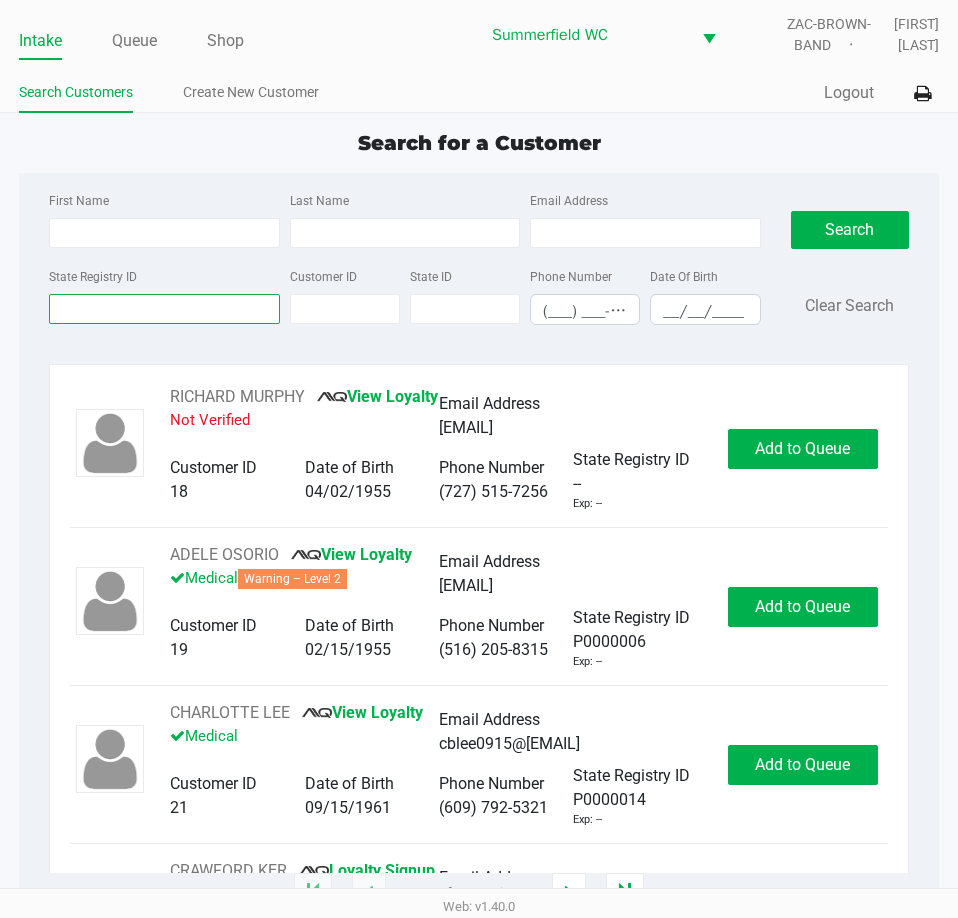 click on "State Registry ID" at bounding box center [164, 309] 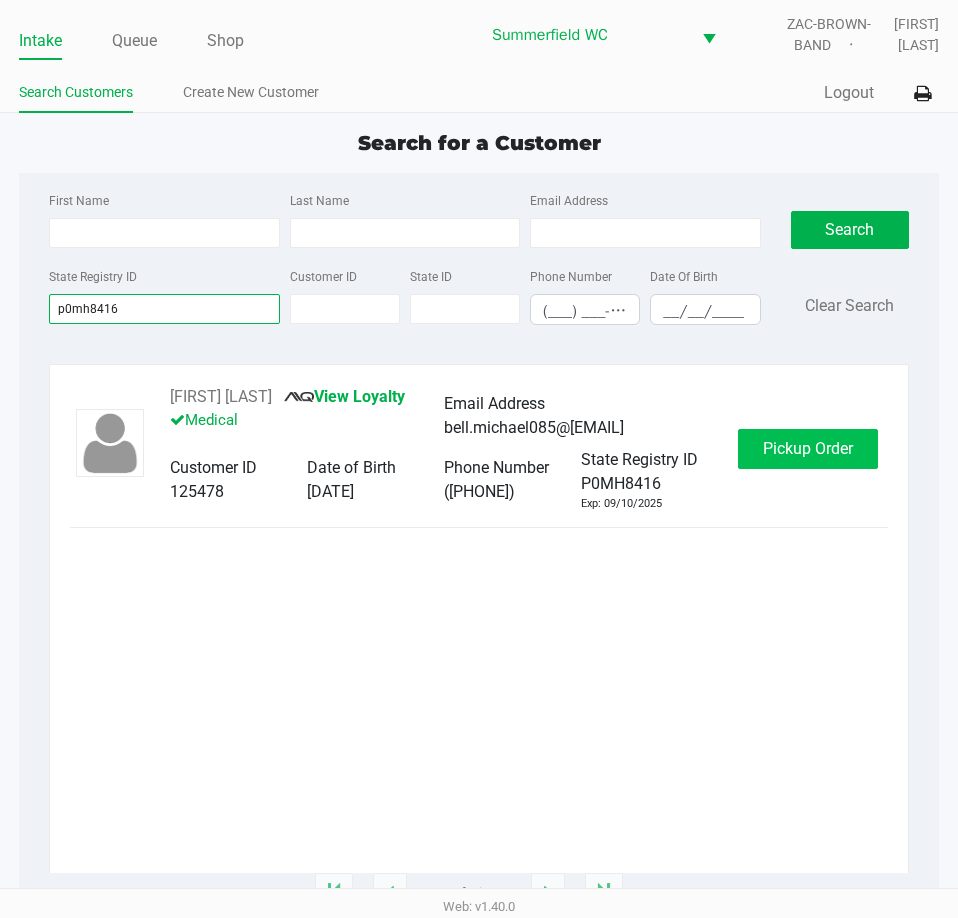 type on "p0mh8416" 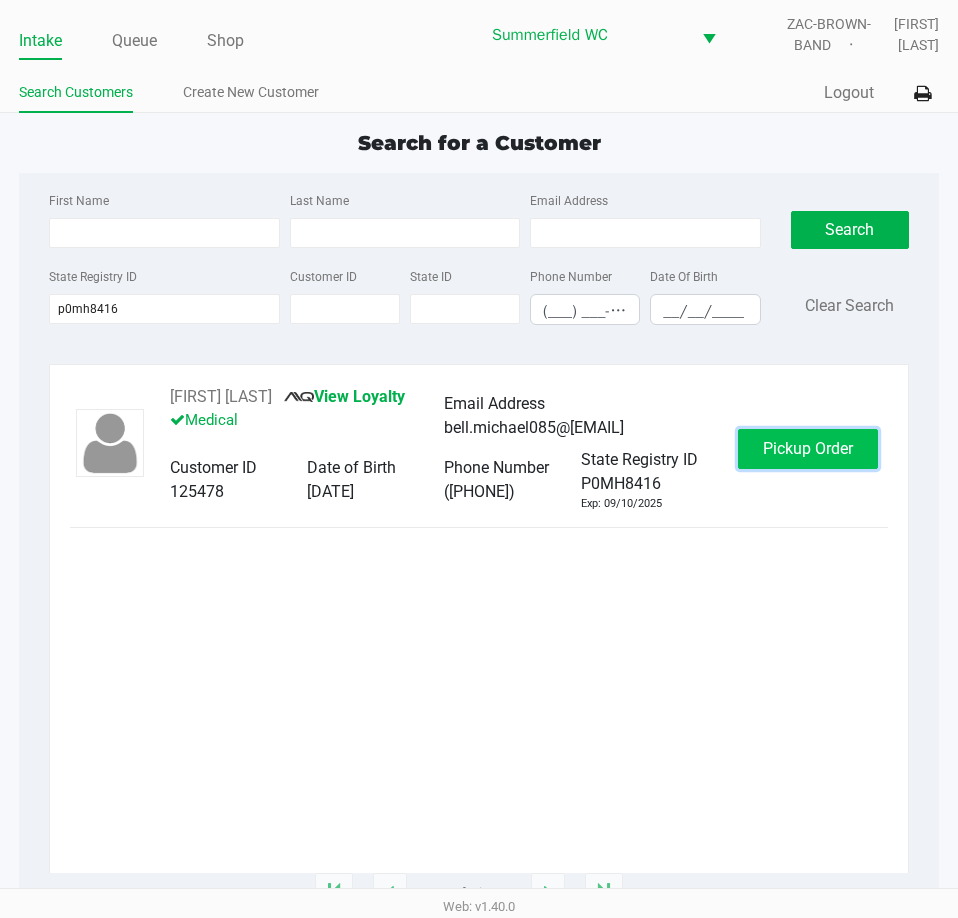 click on "Pickup Order" 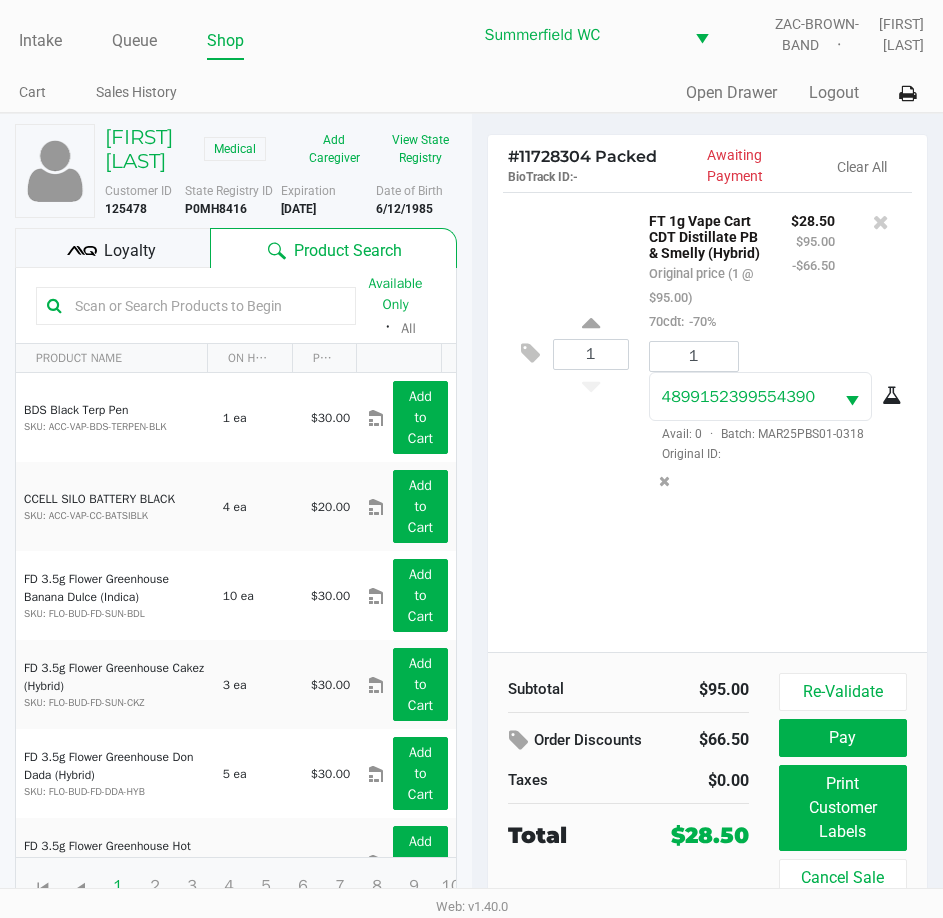 click on "1  FT 1g Vape Cart CDT Distillate PB & Smelly (Hybrid)   Original price (1 @ $95.00)  70cdt:  -70% $28.50 $95.00 -$66.50 1 4899152399554390  Avail: 0  ·  Batch: MAR25PBS01-0318   Original ID:" 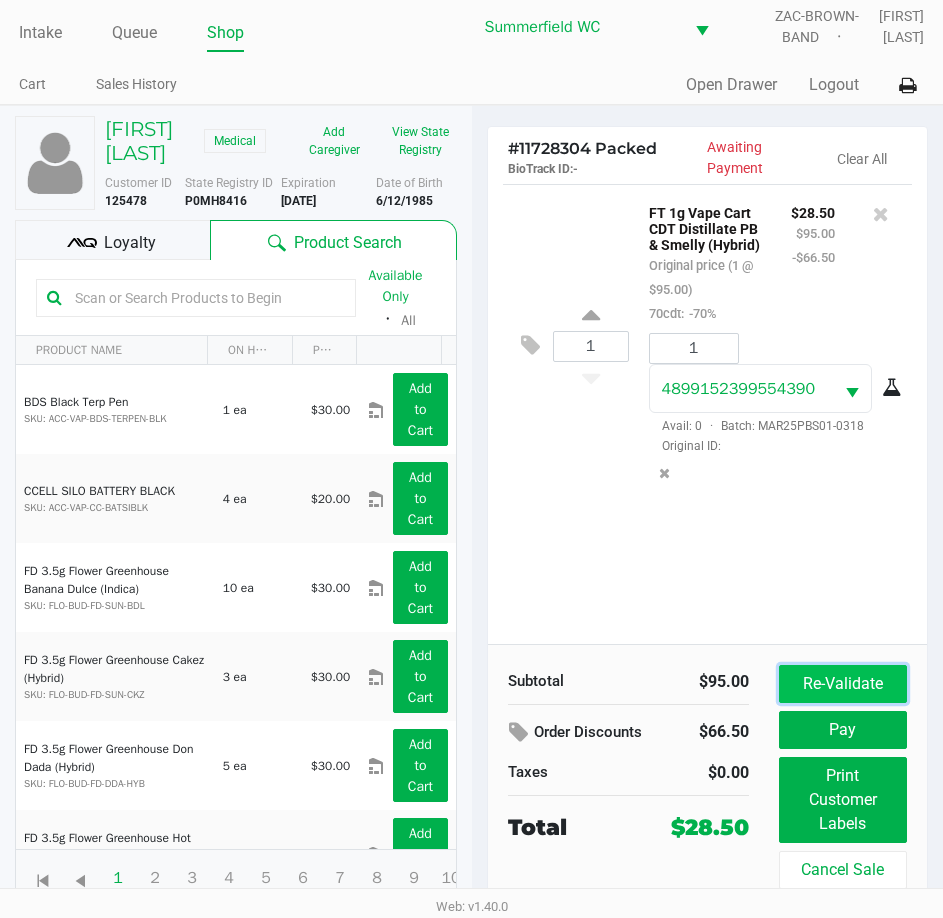 click on "Re-Validate" 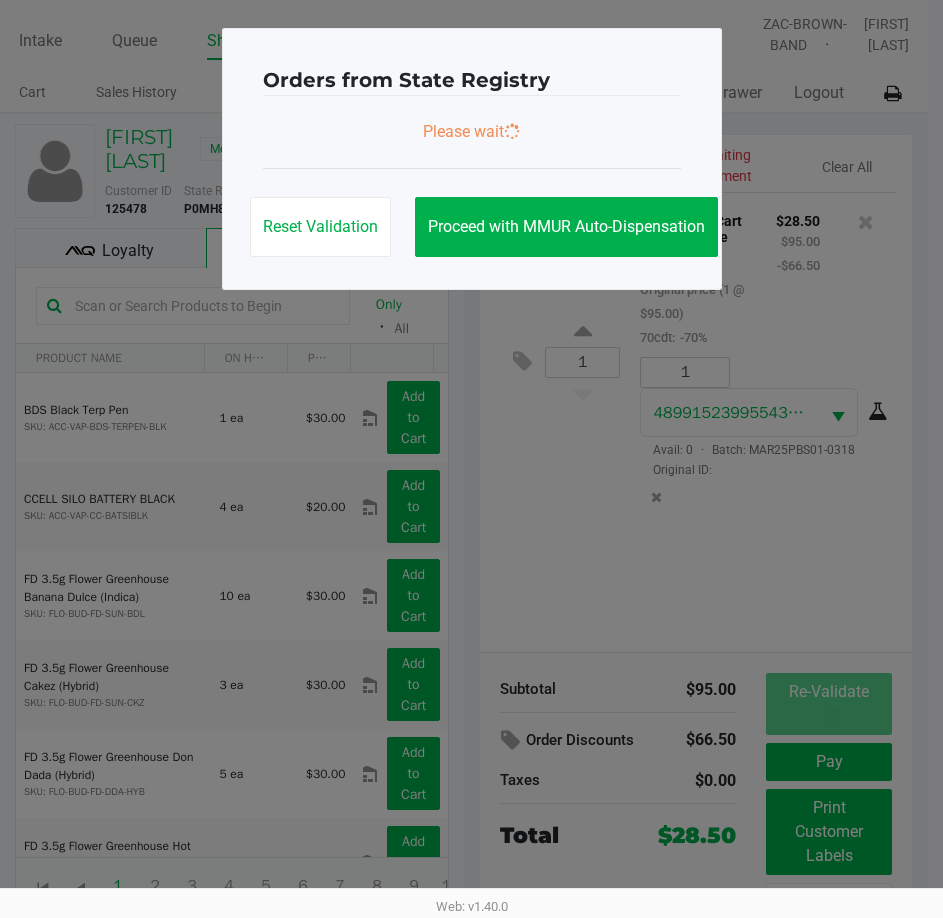 scroll, scrollTop: 0, scrollLeft: 0, axis: both 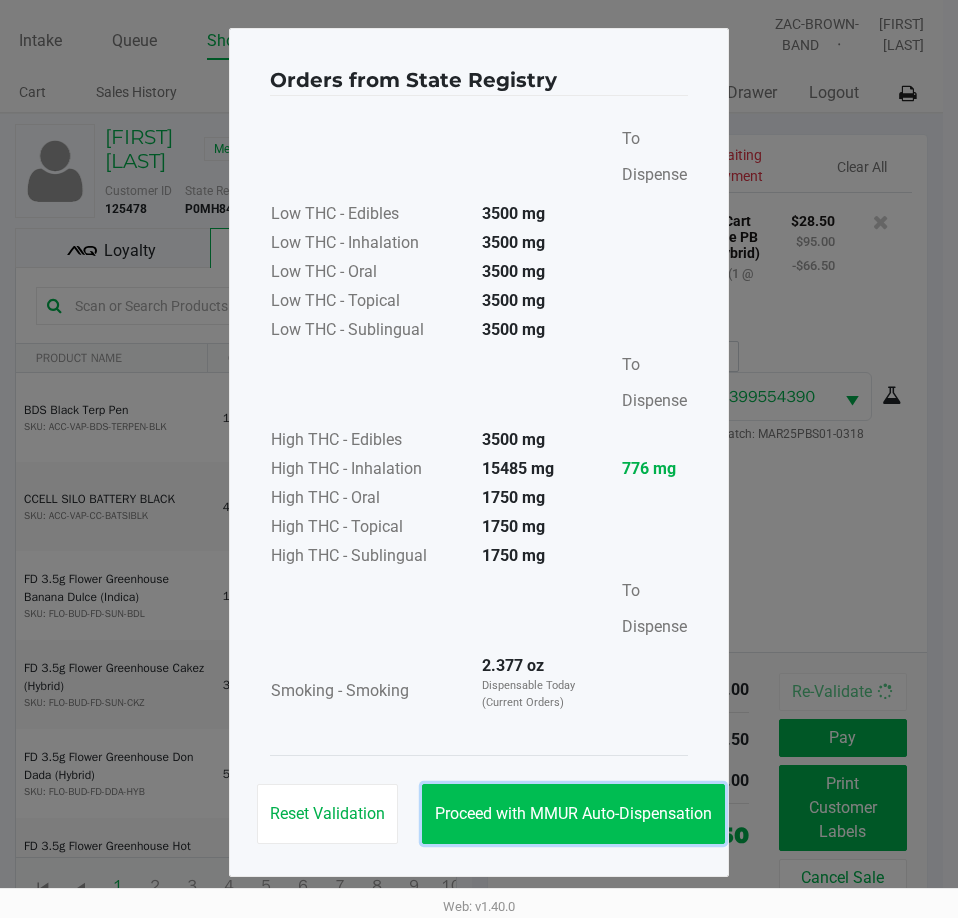 click on "Proceed with MMUR Auto-Dispensation" 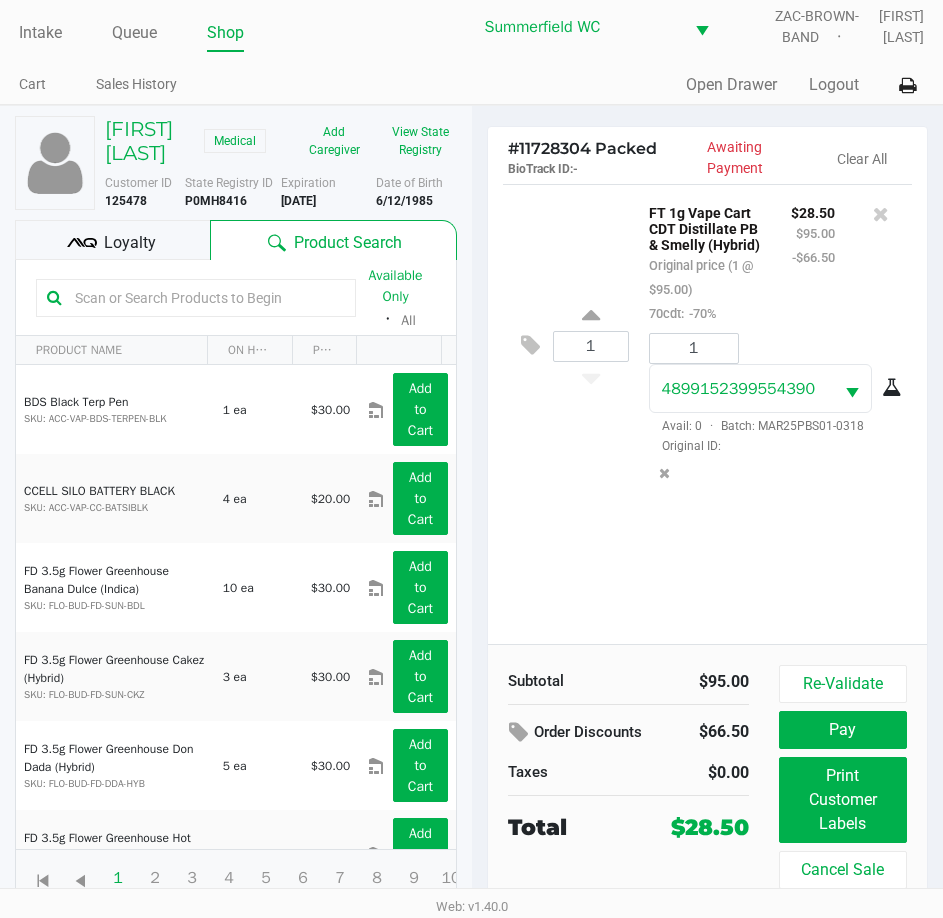 scroll, scrollTop: 32, scrollLeft: 0, axis: vertical 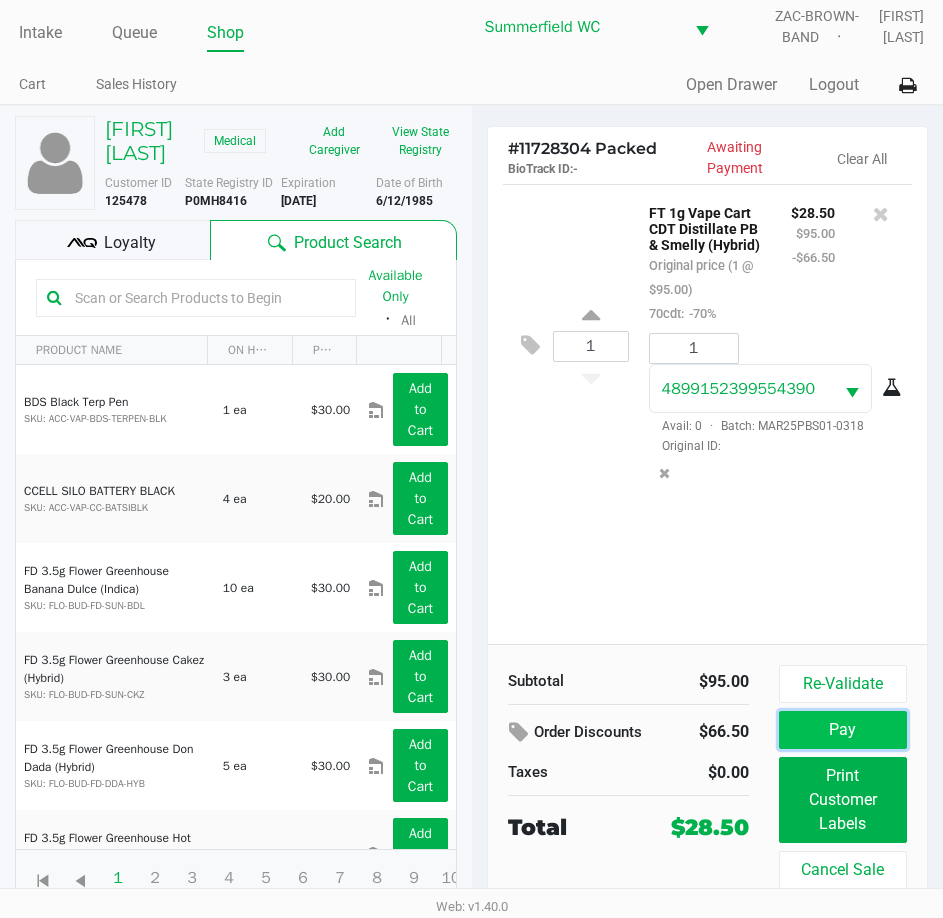 click on "Pay" 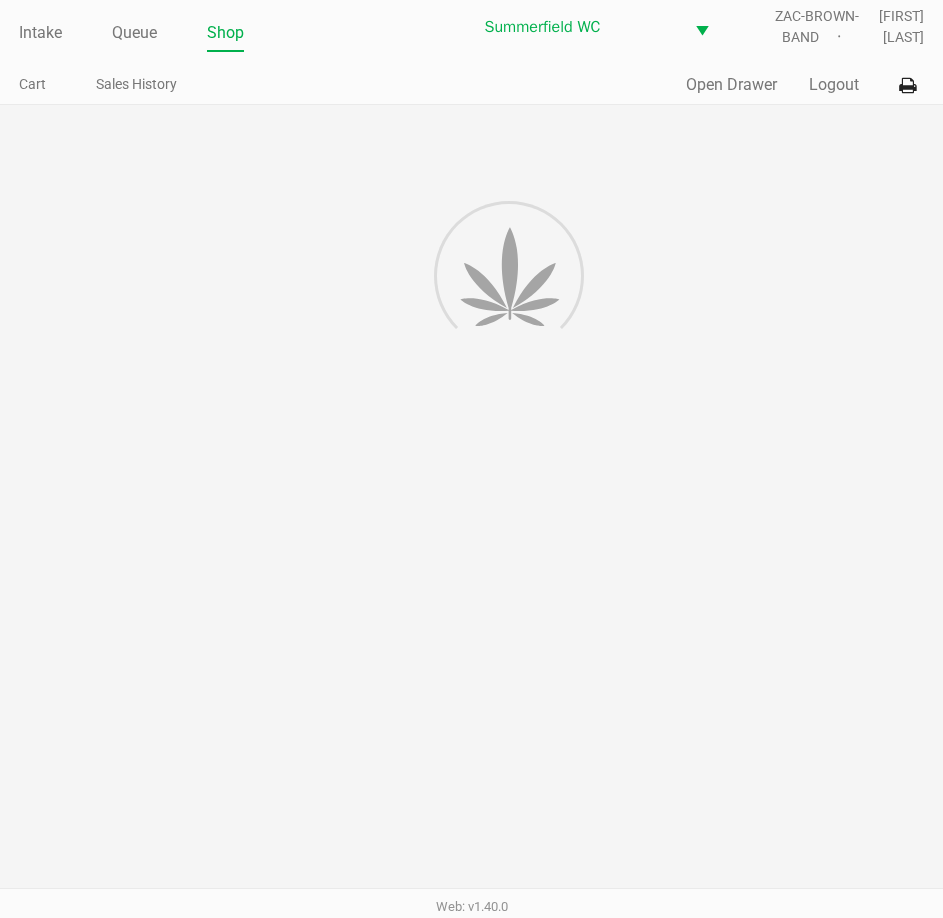 scroll, scrollTop: 0, scrollLeft: 0, axis: both 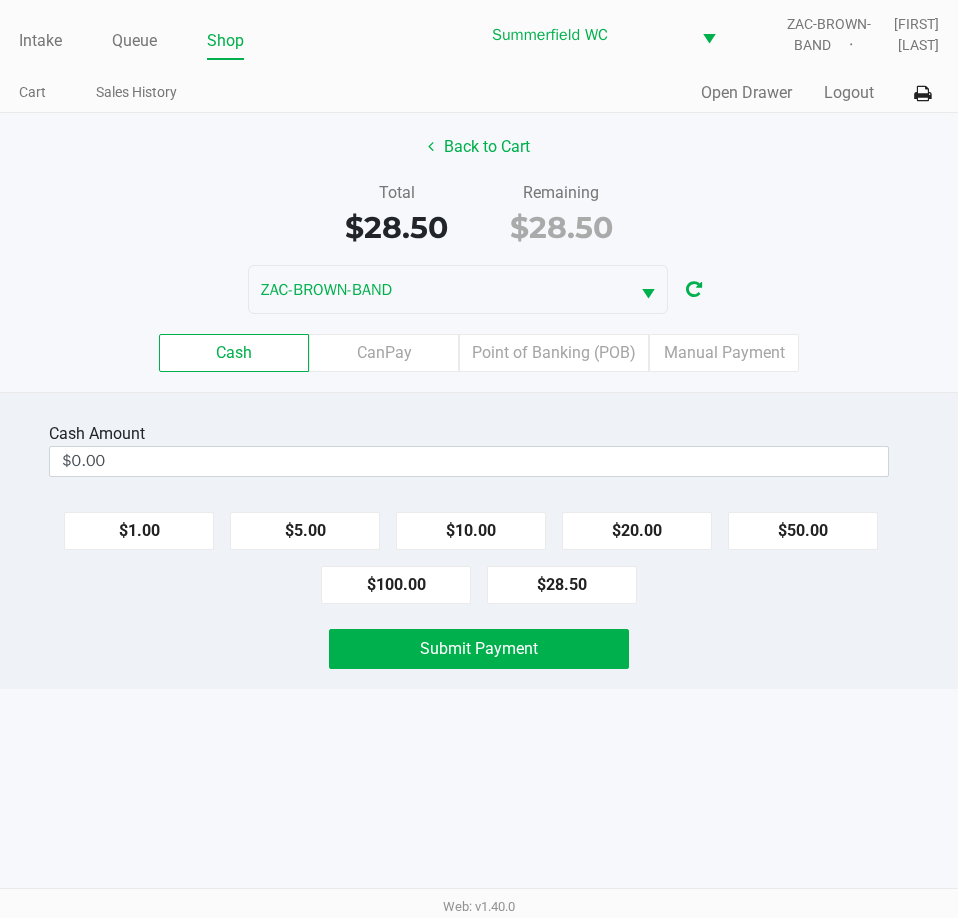 drag, startPoint x: 585, startPoint y: 373, endPoint x: 584, endPoint y: 318, distance: 55.00909 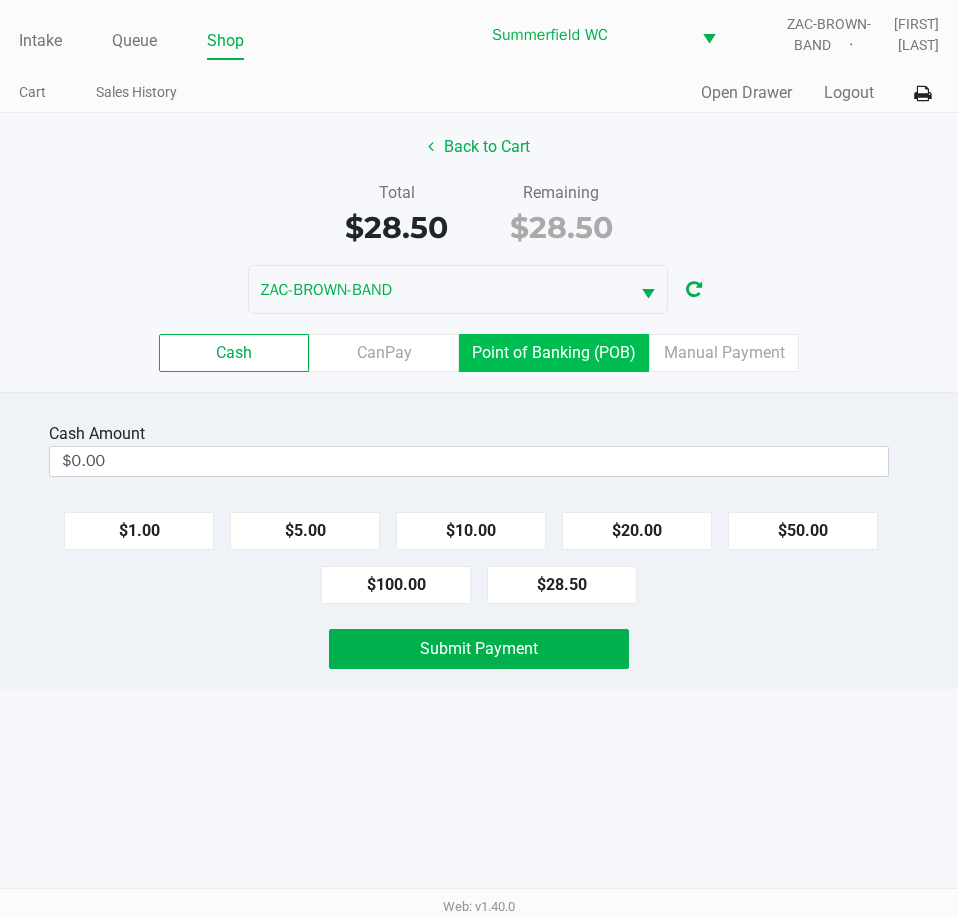 click on "Point of Banking (POB)" 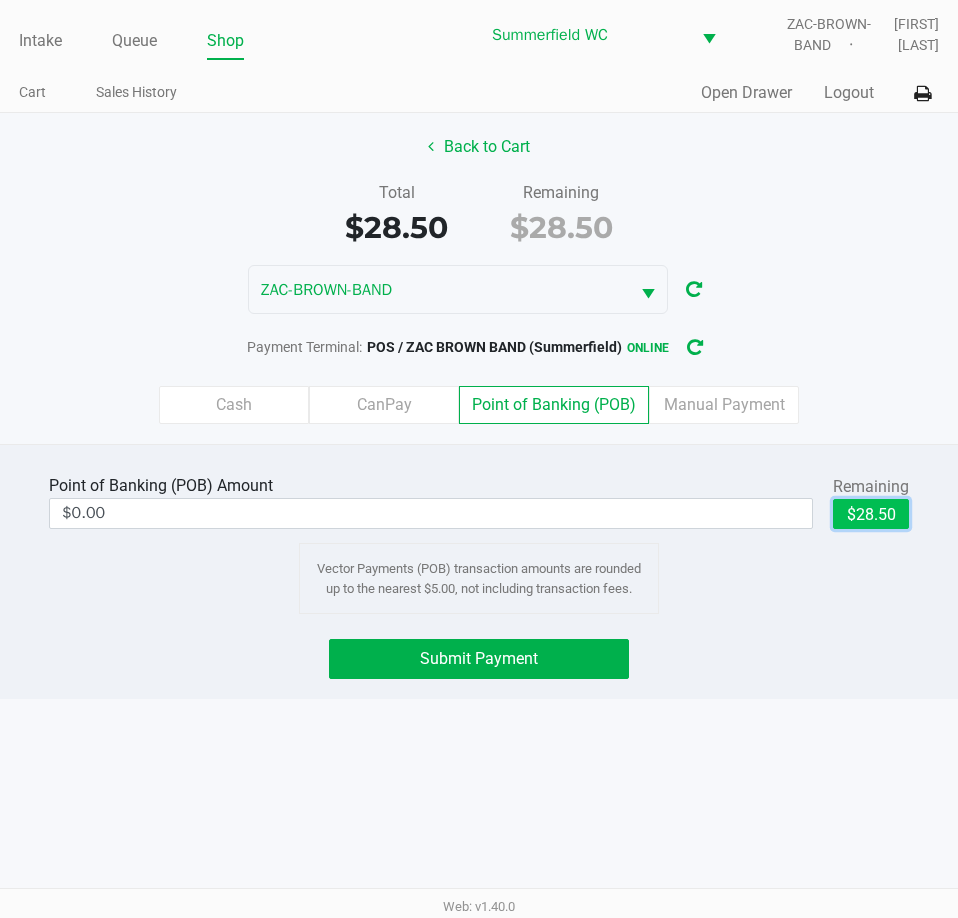 click on "$28.50" 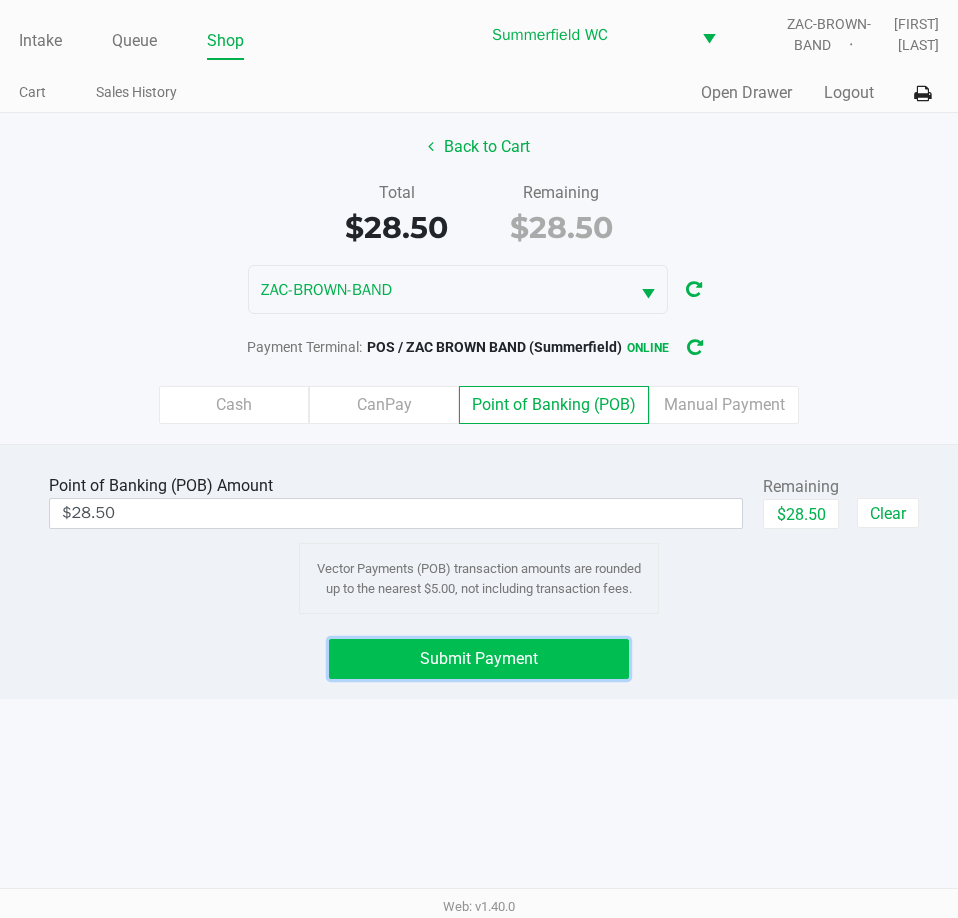 click on "Submit Payment" 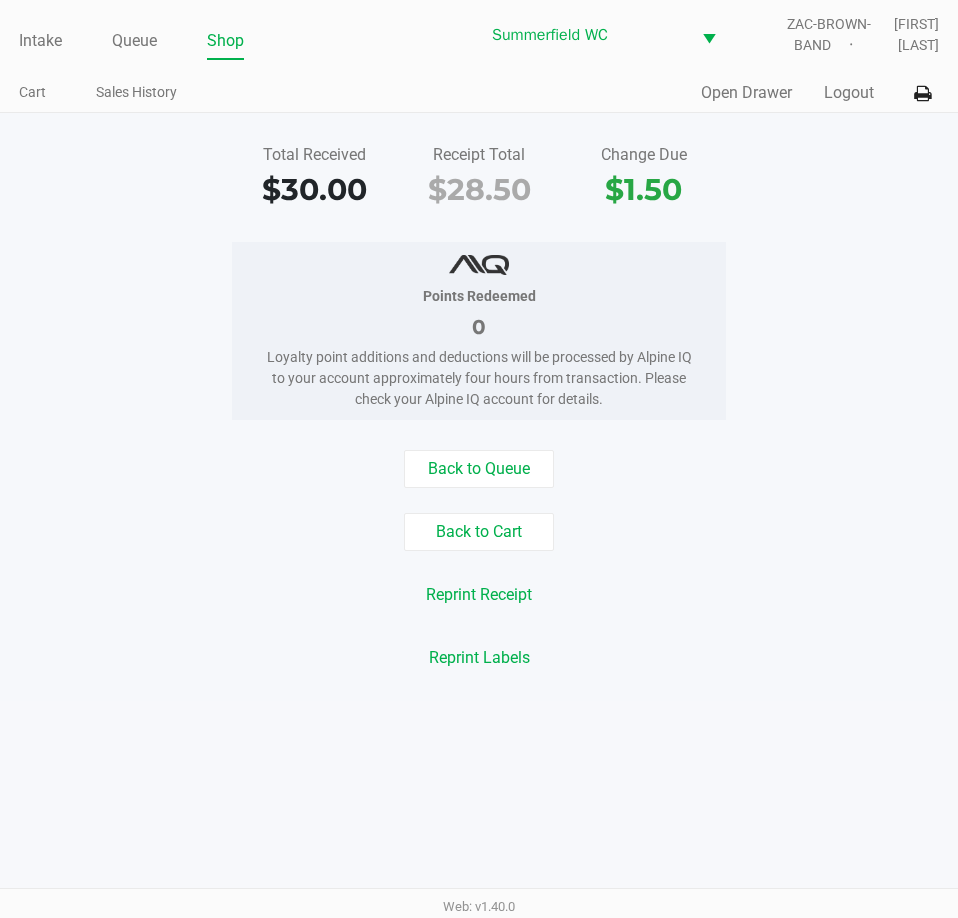 click on "Total Received   $30.00   Receipt Total   $28.50   Change Due   $1.50" 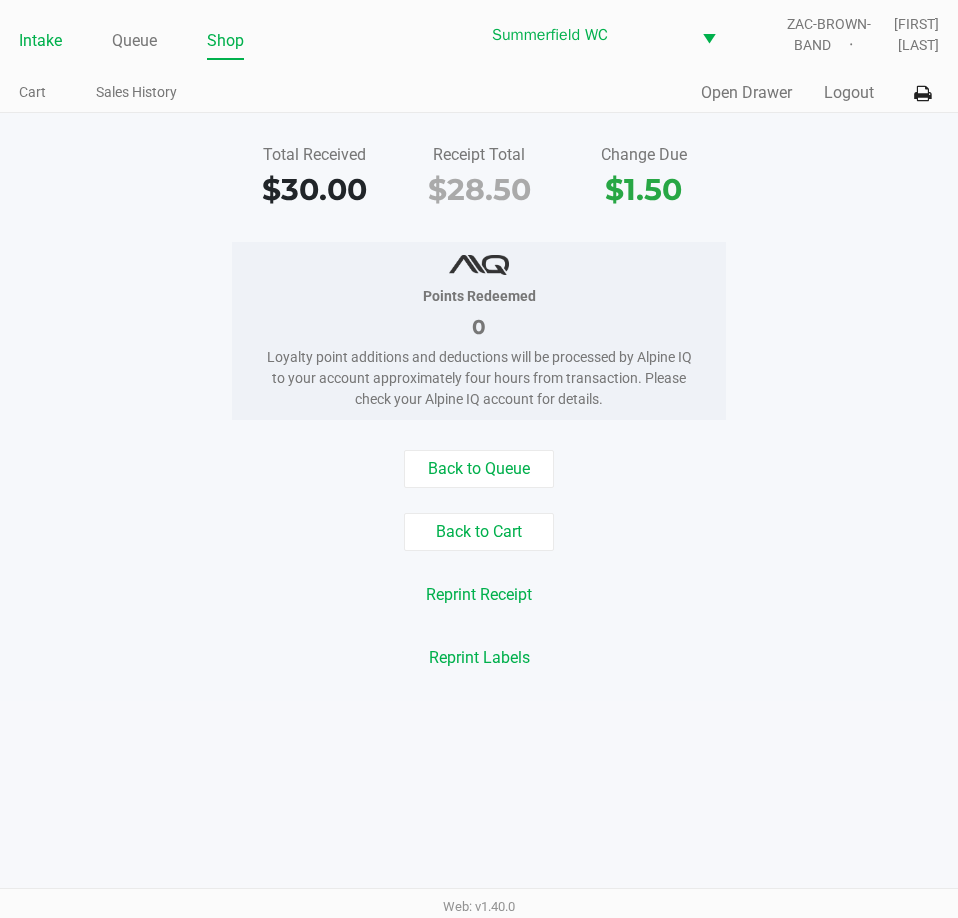 click on "Intake" 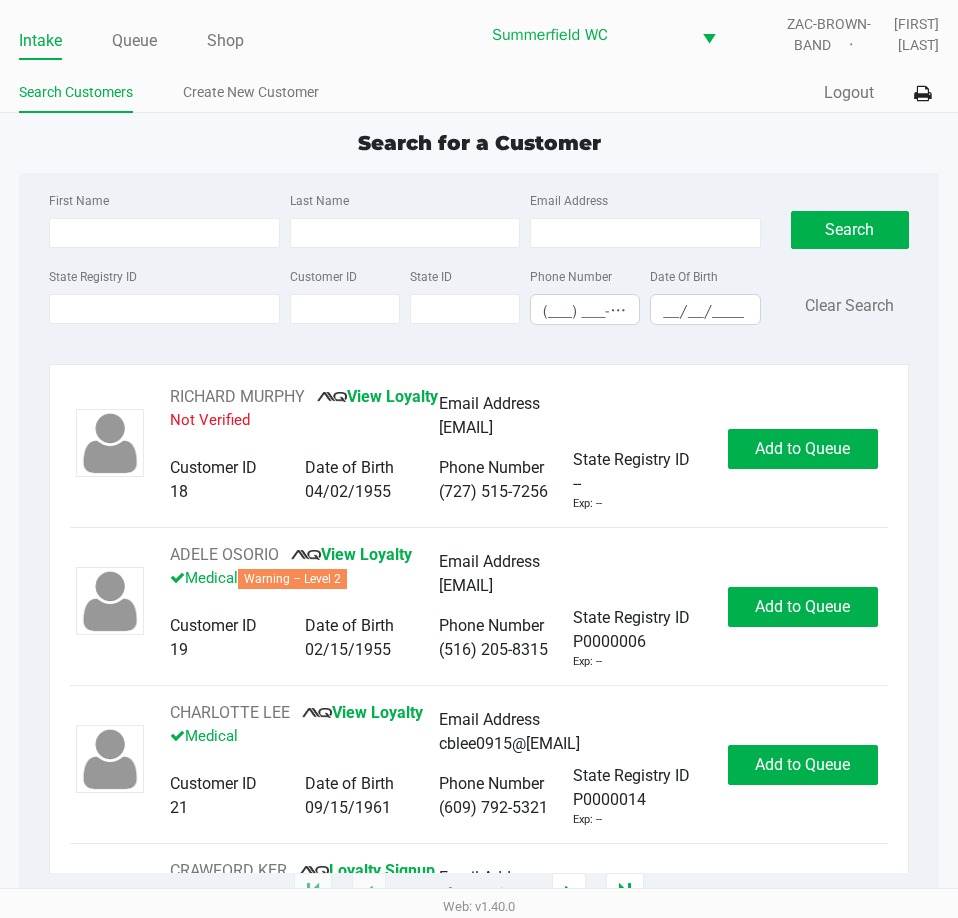 click on "Search for a Customer" 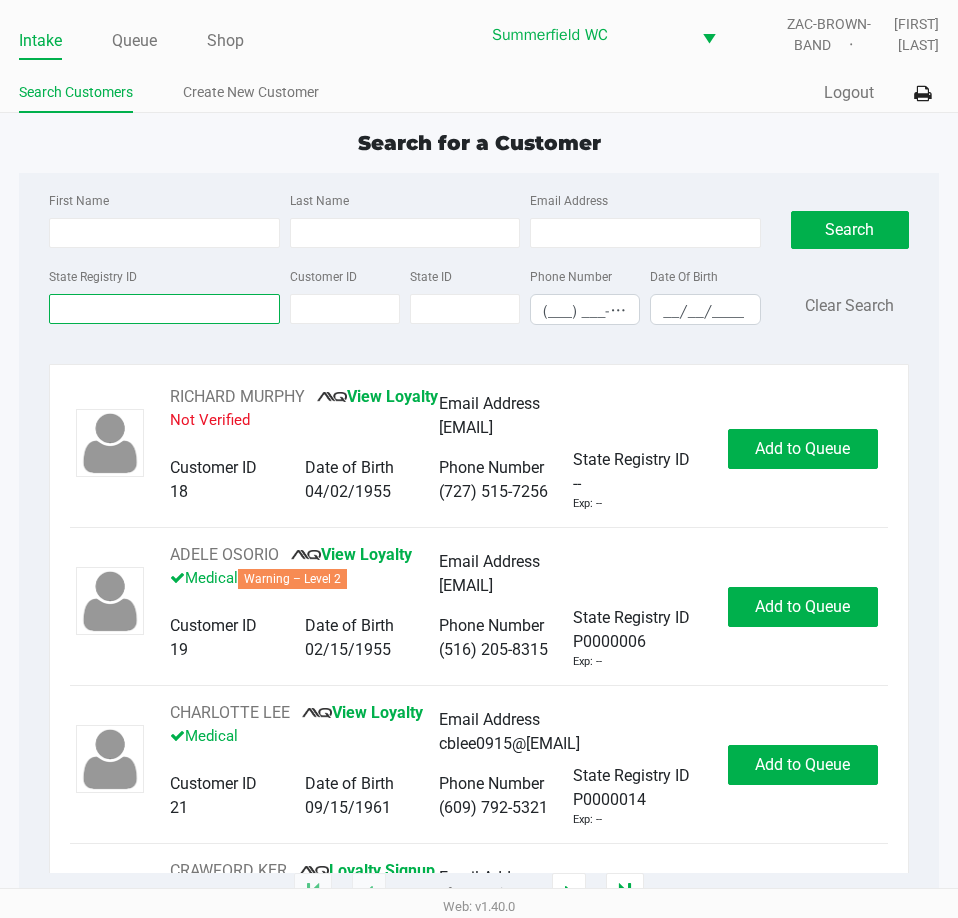 click on "State Registry ID" at bounding box center [164, 309] 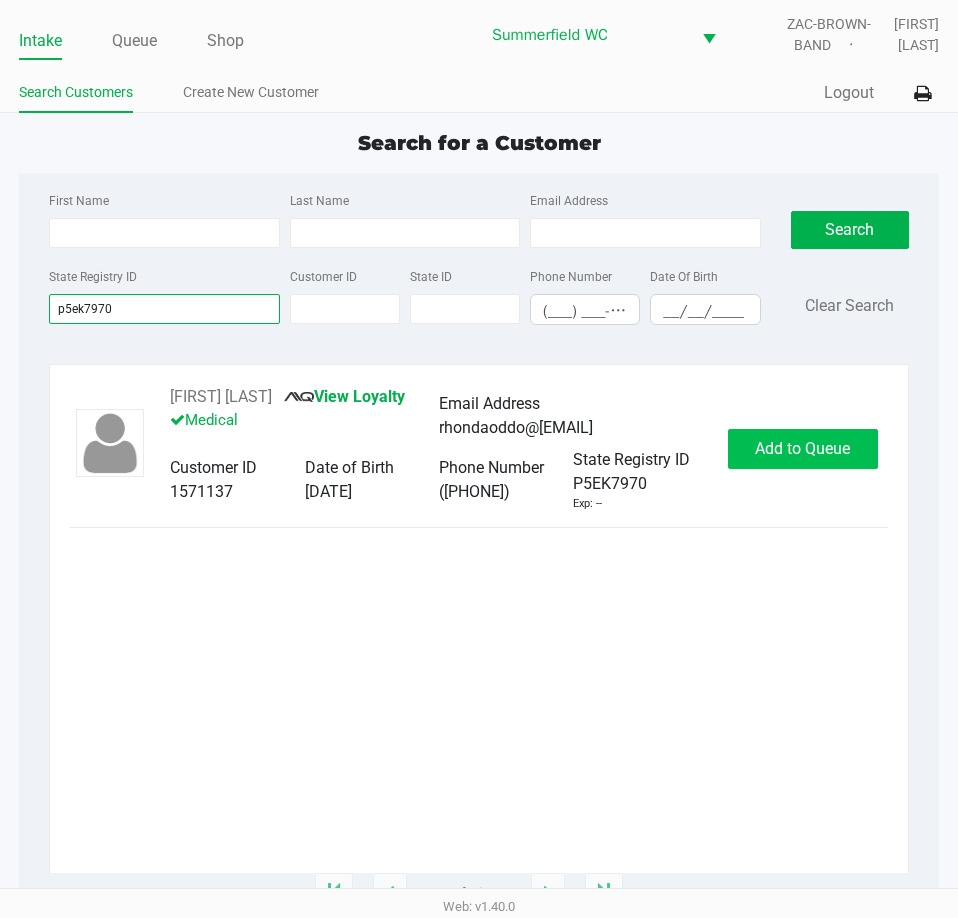 type on "p5ek7970" 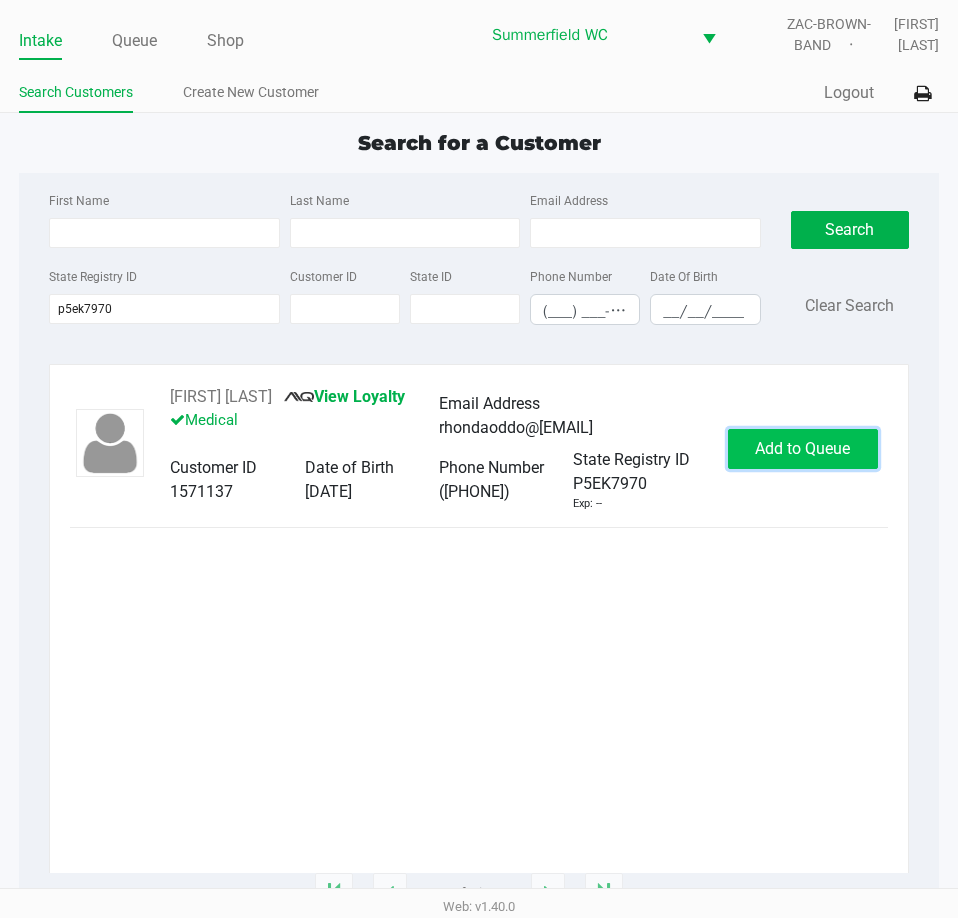 click on "Add to Queue" 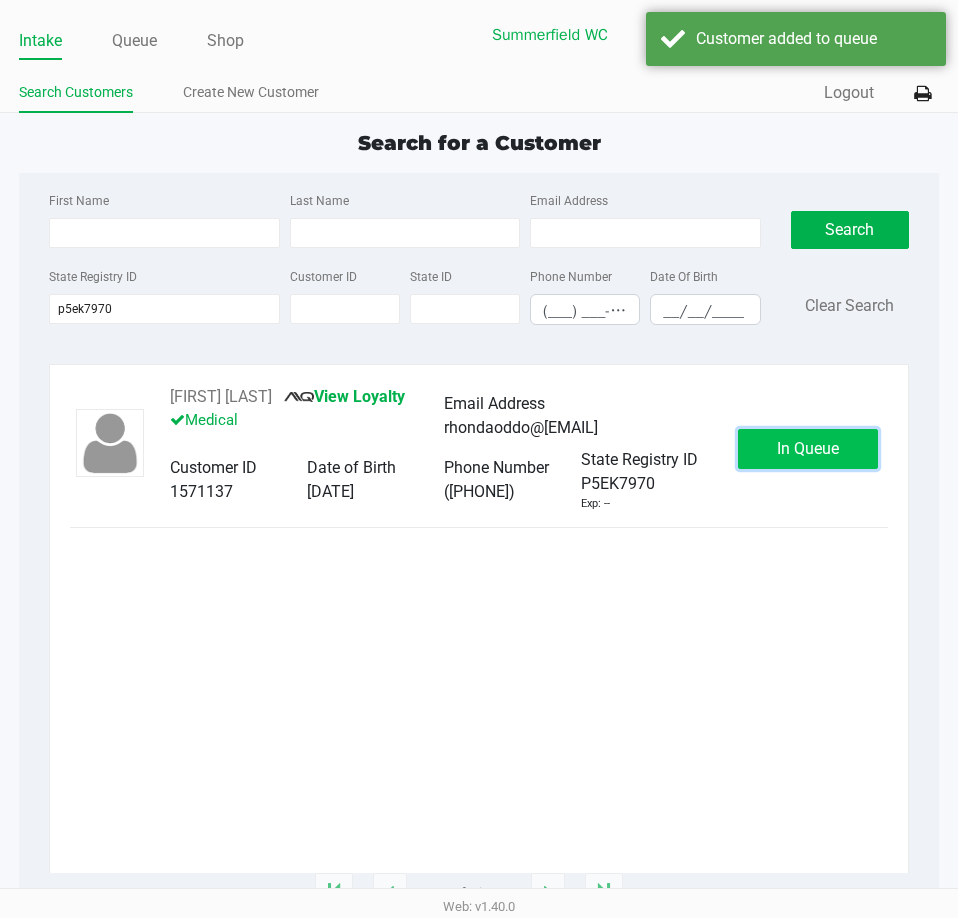 click on "In Queue" 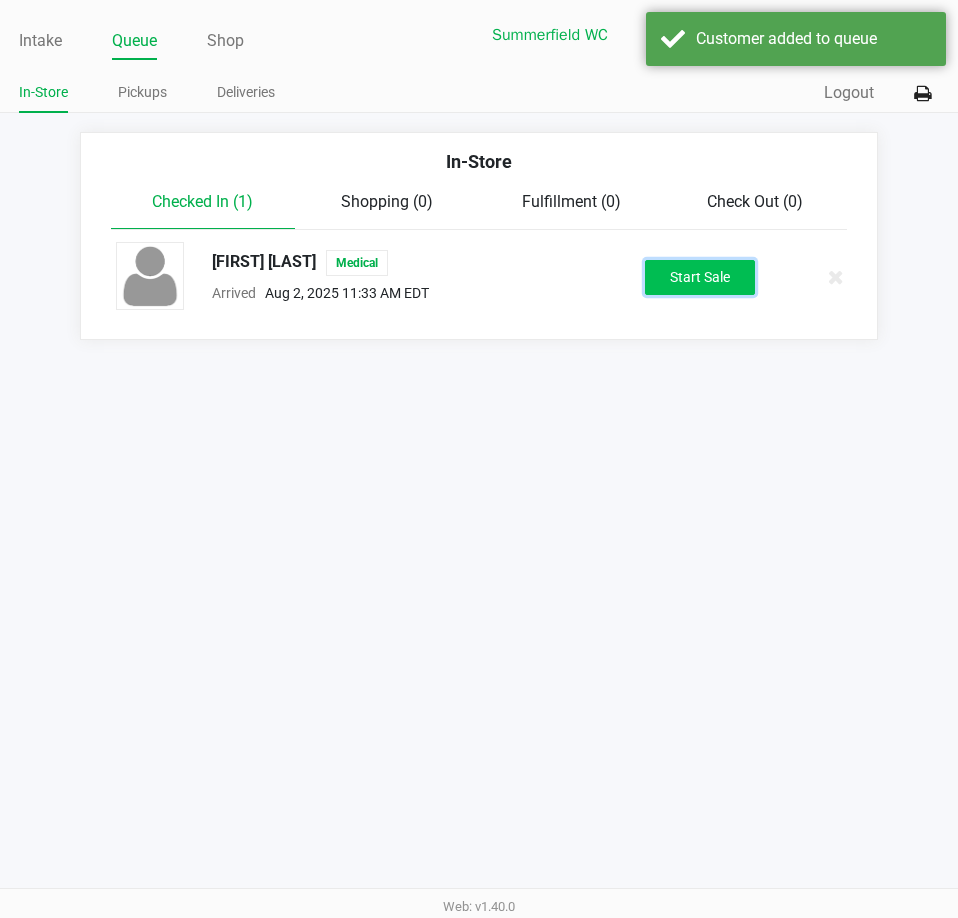 click on "Start Sale" 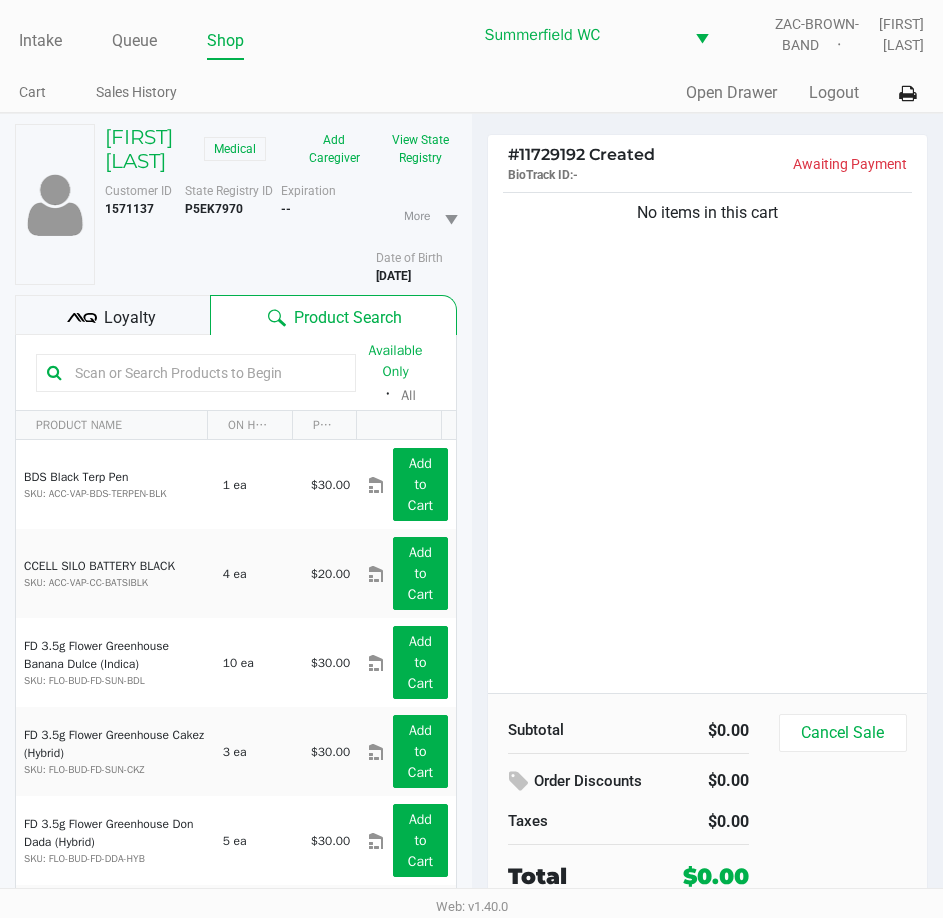 click on "No items in this cart" 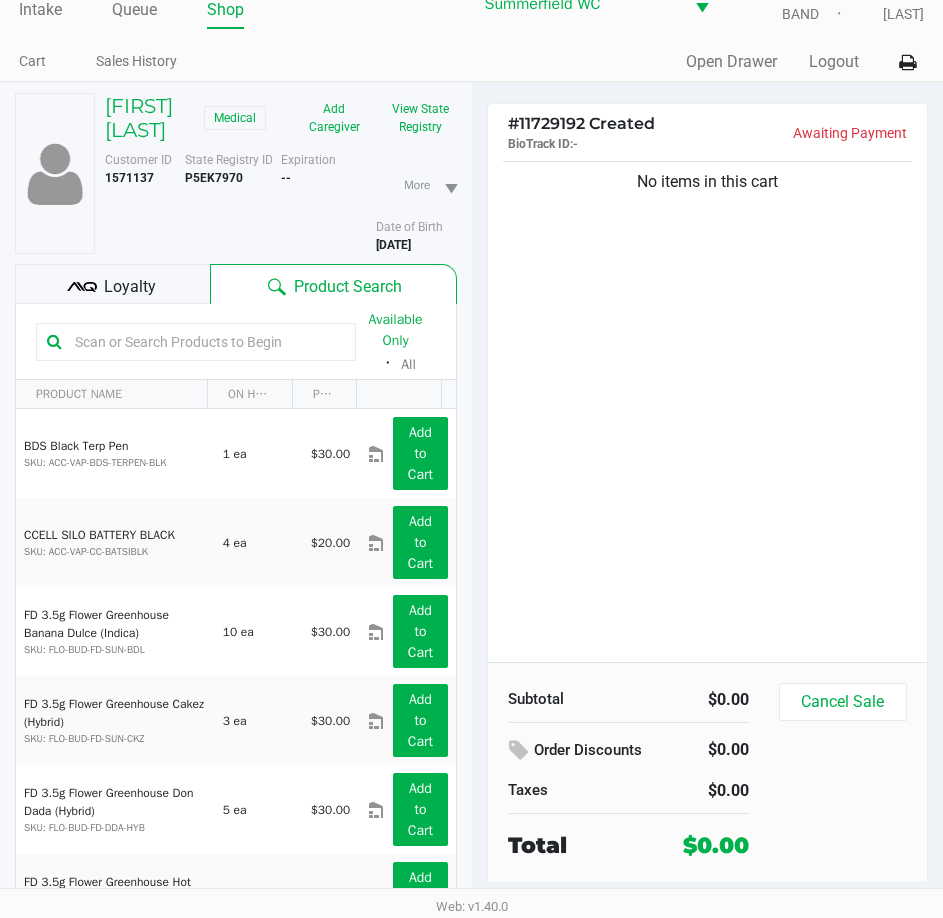 scroll, scrollTop: 0, scrollLeft: 0, axis: both 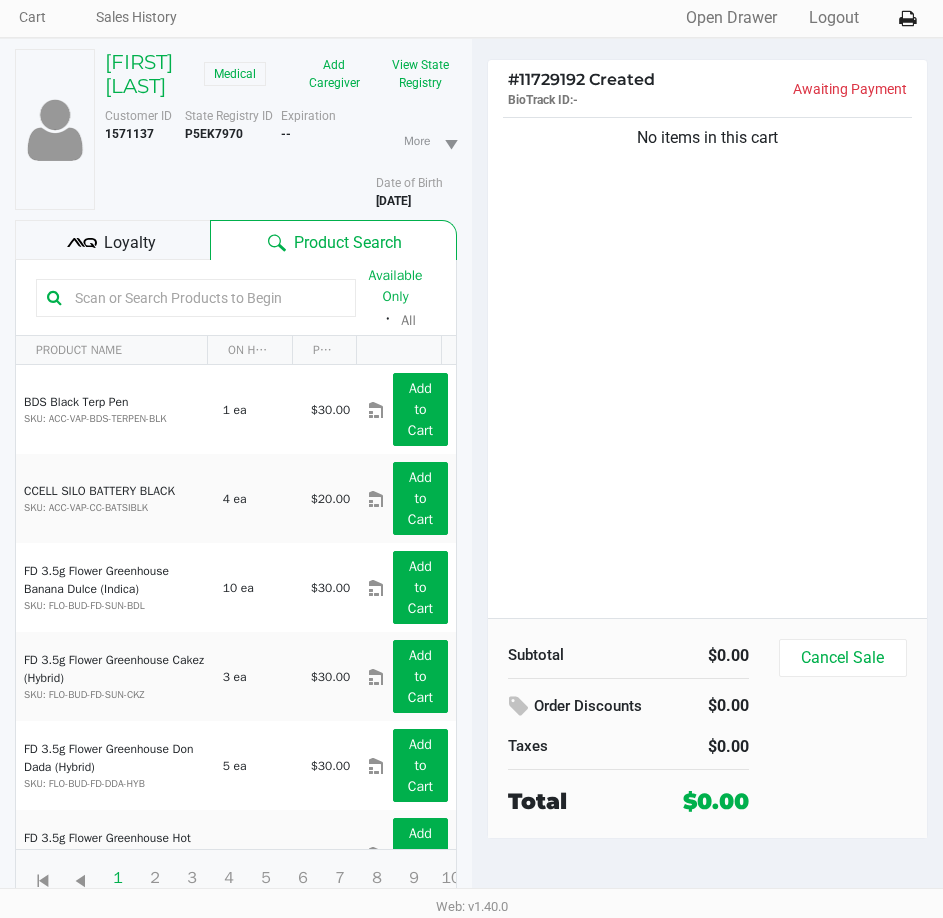 click on "No items in this cart" 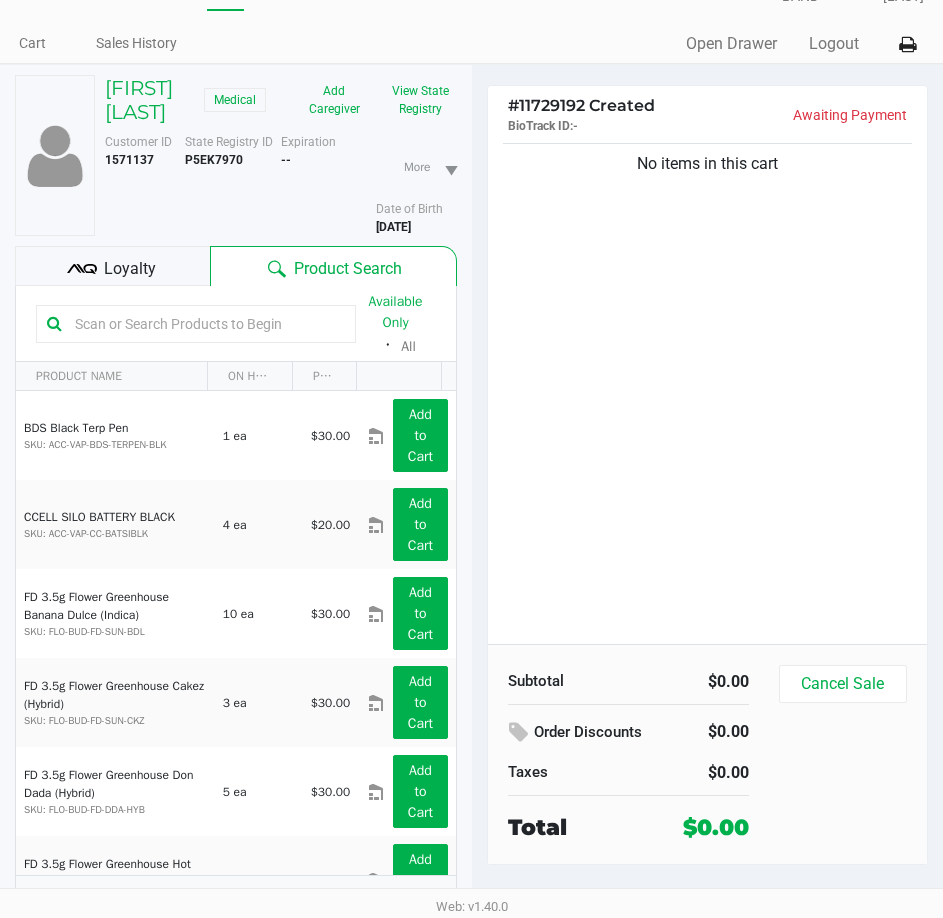 scroll, scrollTop: 0, scrollLeft: 0, axis: both 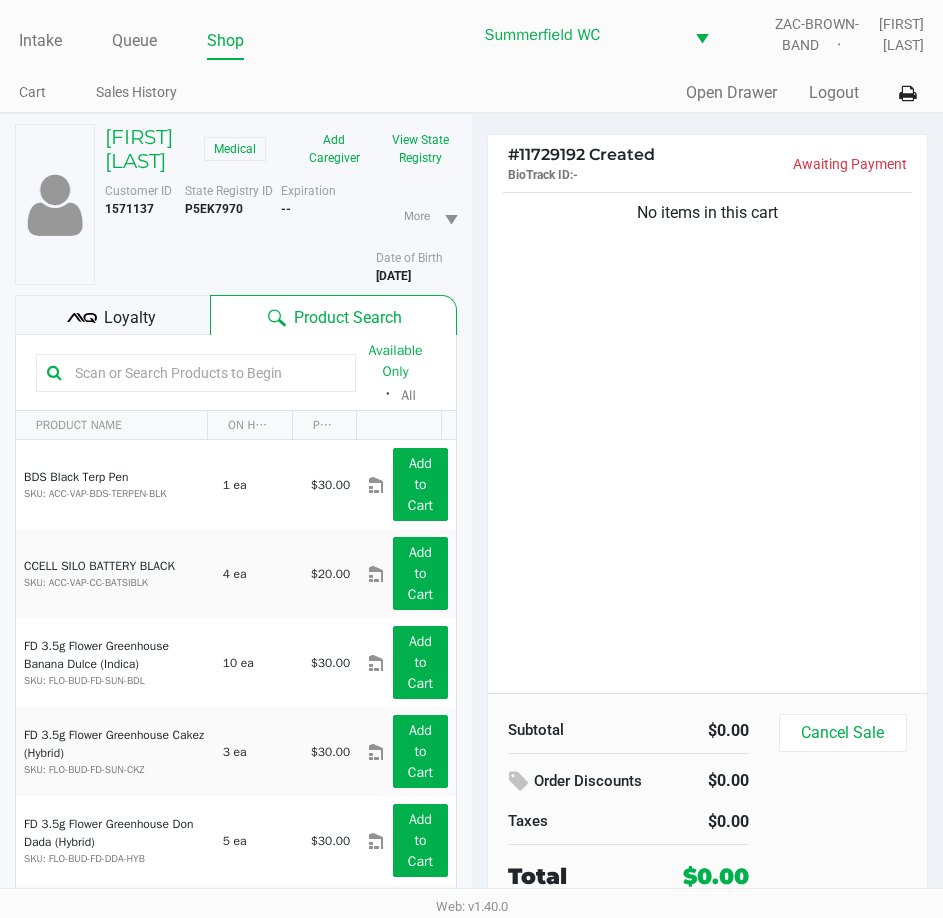 drag, startPoint x: 699, startPoint y: 341, endPoint x: 394, endPoint y: 335, distance: 305.05902 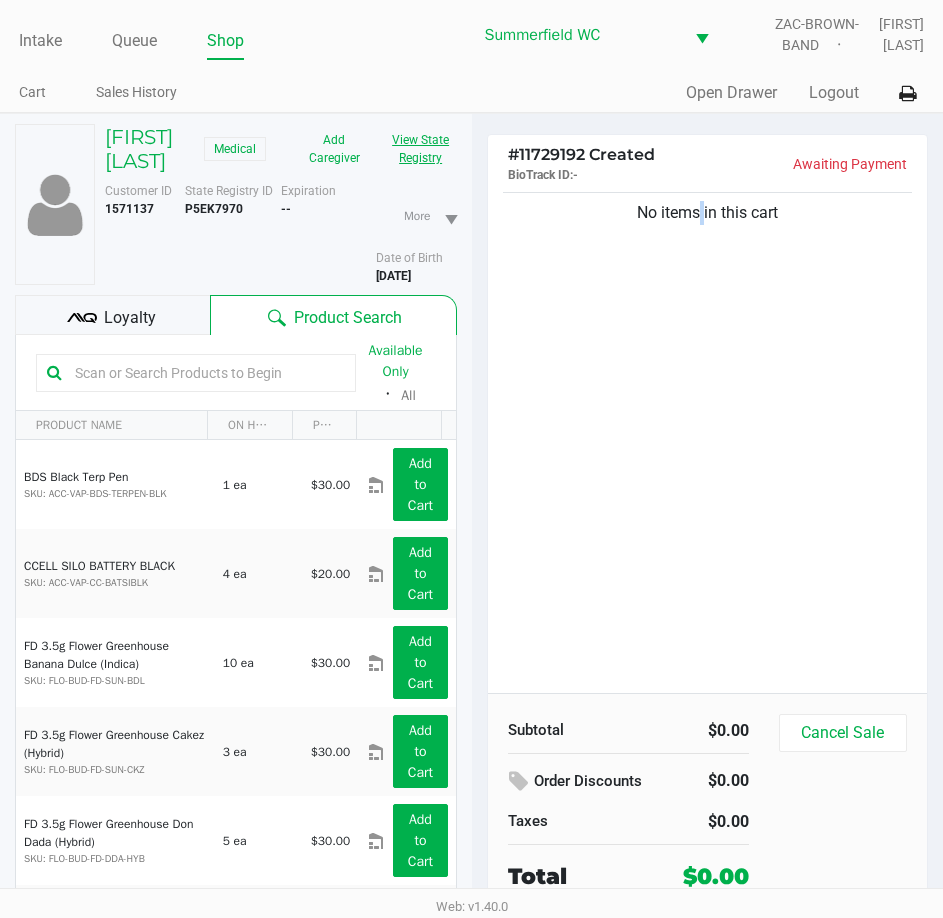 click on "View State Registry" 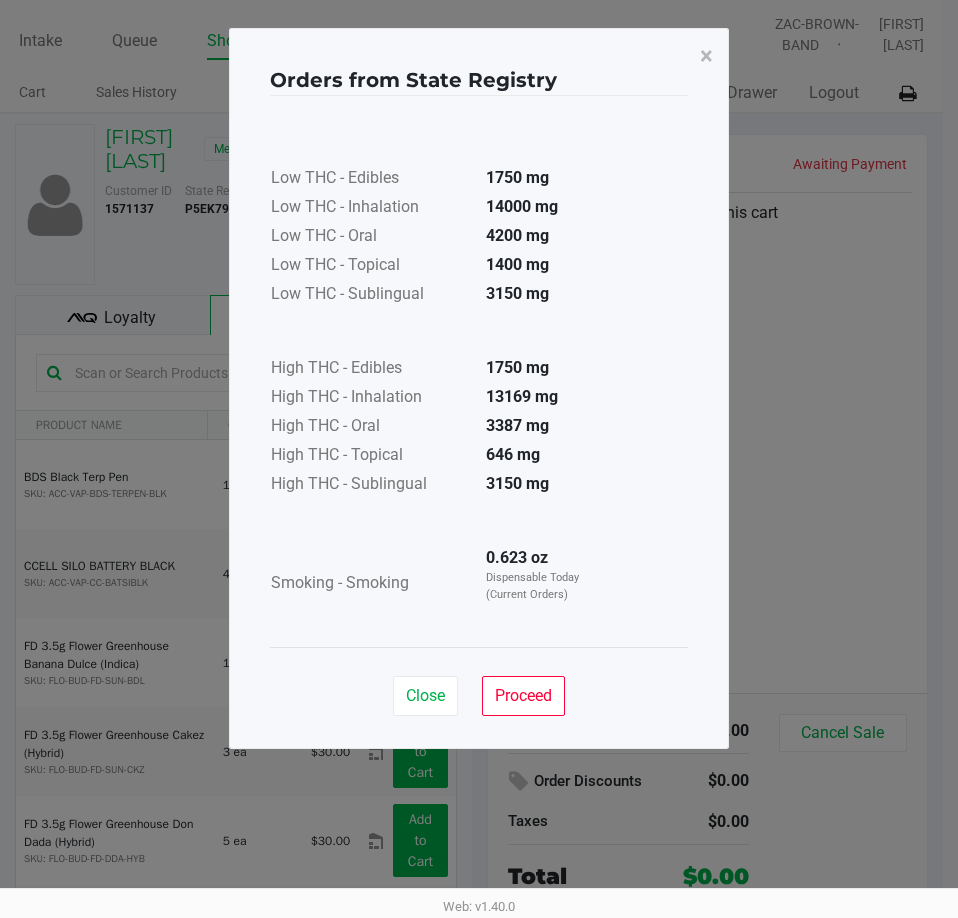 click on "Low THC - Edibles  1750 mg  Low THC - Inhalation  14000 mg  Low THC - Oral  4200 mg  Low THC - Topical  1400 mg  Low THC - Sublingual  3150 mg      High THC - Edibles  1750 mg  High THC - Inhalation  13169 mg  High THC - Oral  3387 mg  High THC - Topical  646 mg  High THC - Sublingual  3150 mg      Smoking - Smoking  0.623 oz  Dispensable Today (Current Orders)" 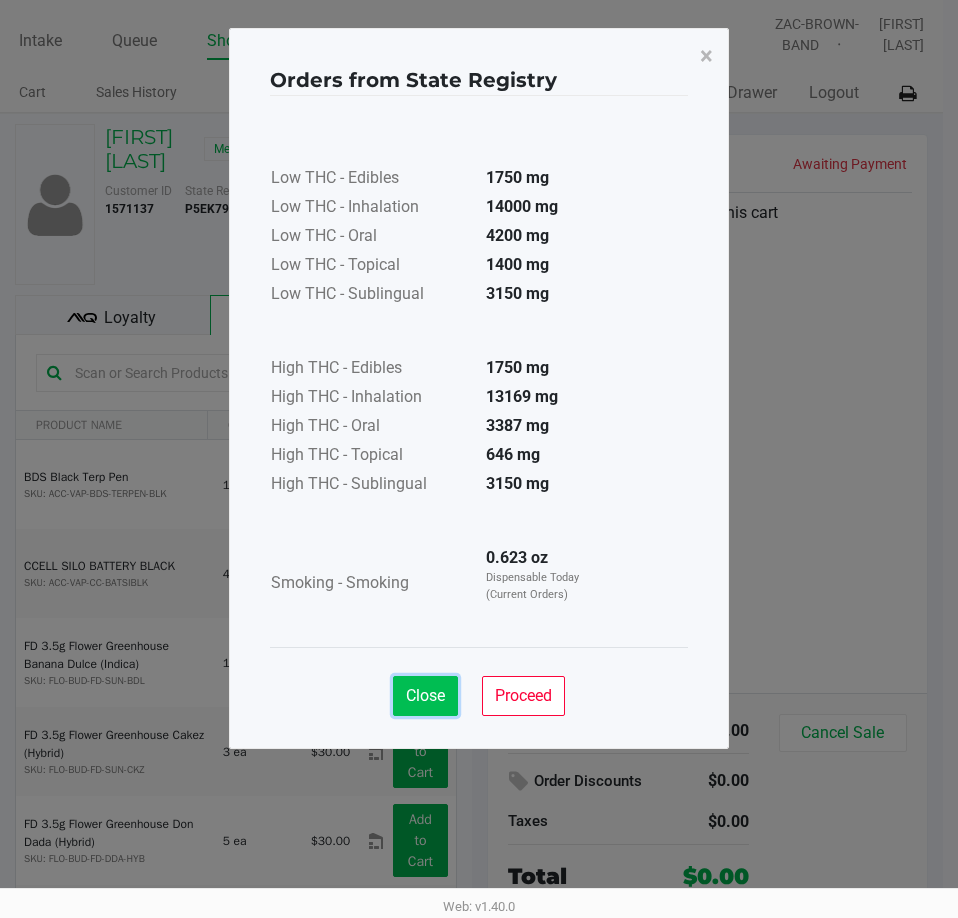 click on "Close" 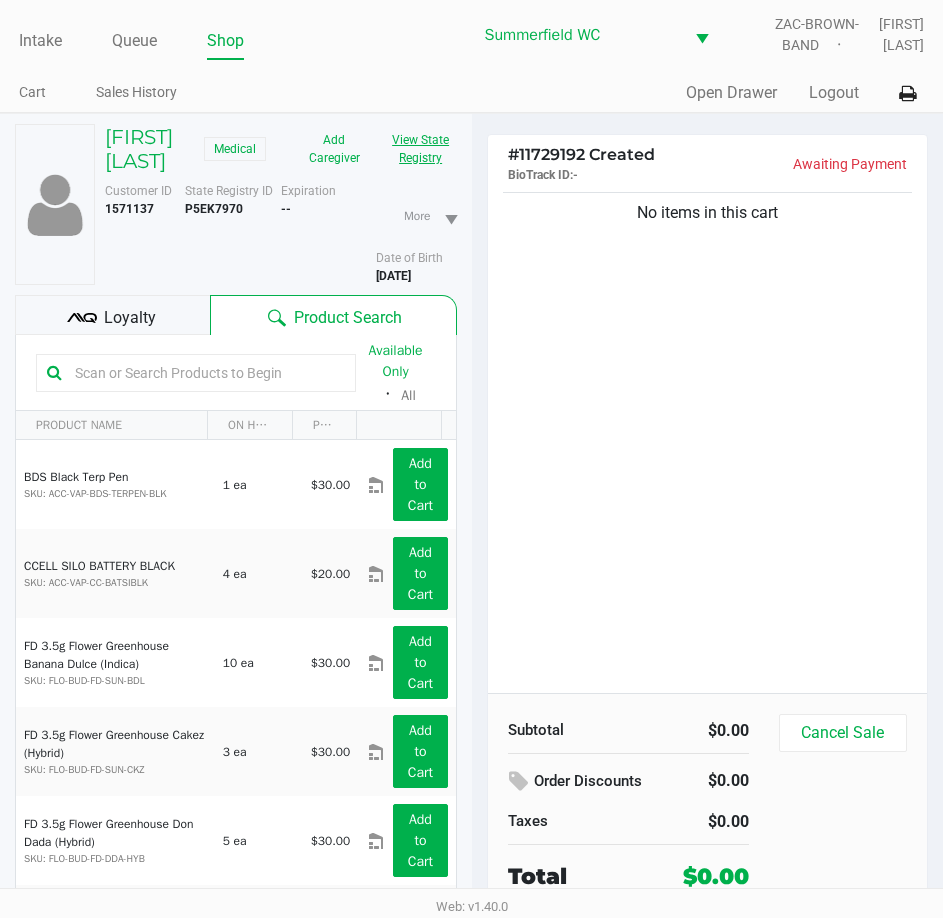 type 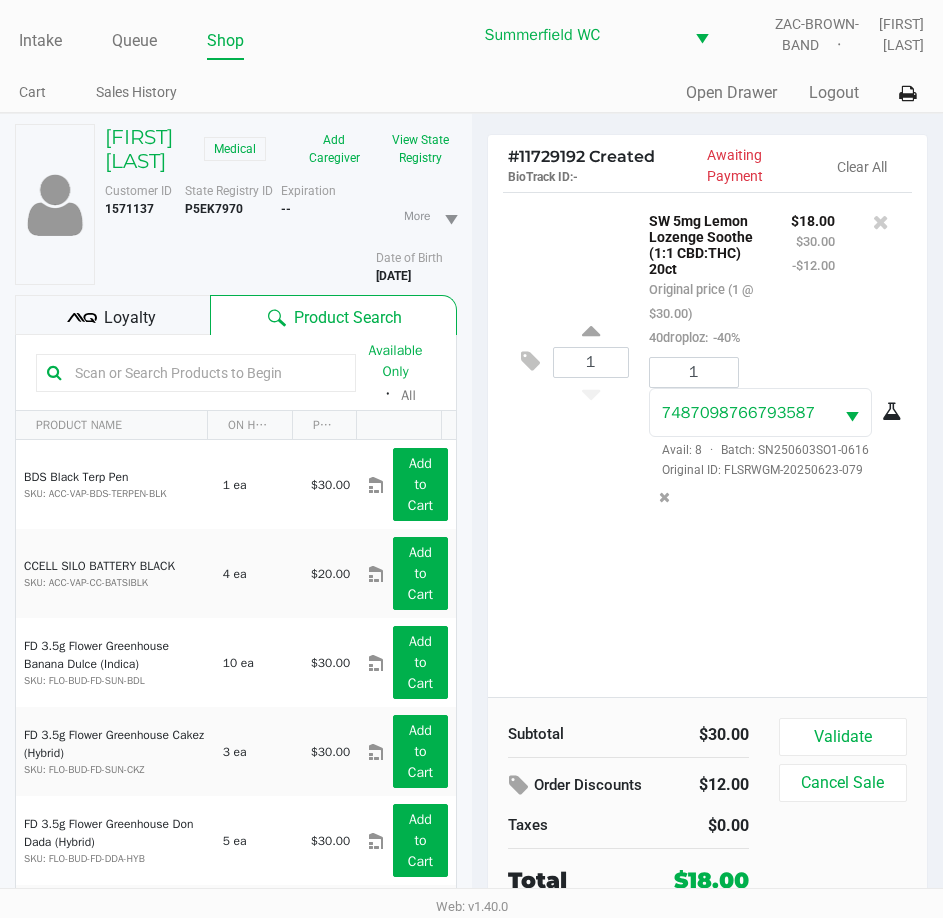click on "1  SW 5mg Lemon Lozenge Soothe (1:1 CBD:THC) 20ct   Original price (1 @ $30.00)  40droploz:  -40% $18.00 $30.00 -$12.00 1 7487098766793587  Avail: 8  ·  Batch: SN250603SO1-0616   Original ID: FLSRWGM-20250623-079" 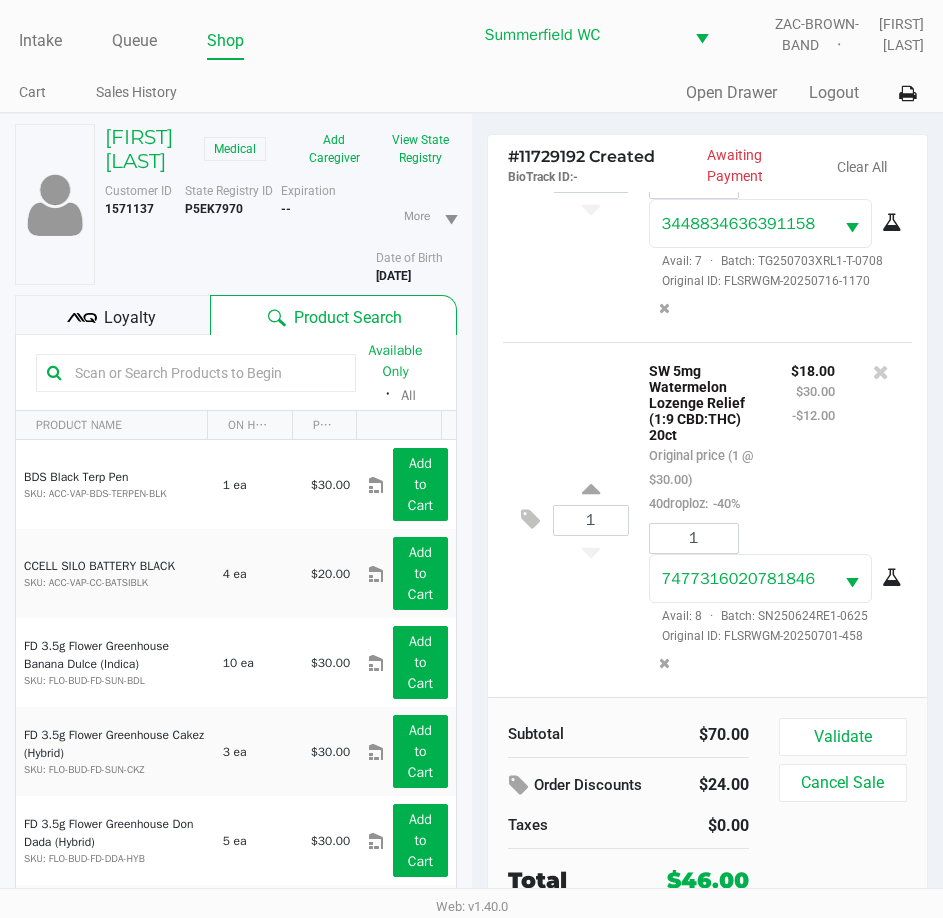 scroll, scrollTop: 575, scrollLeft: 0, axis: vertical 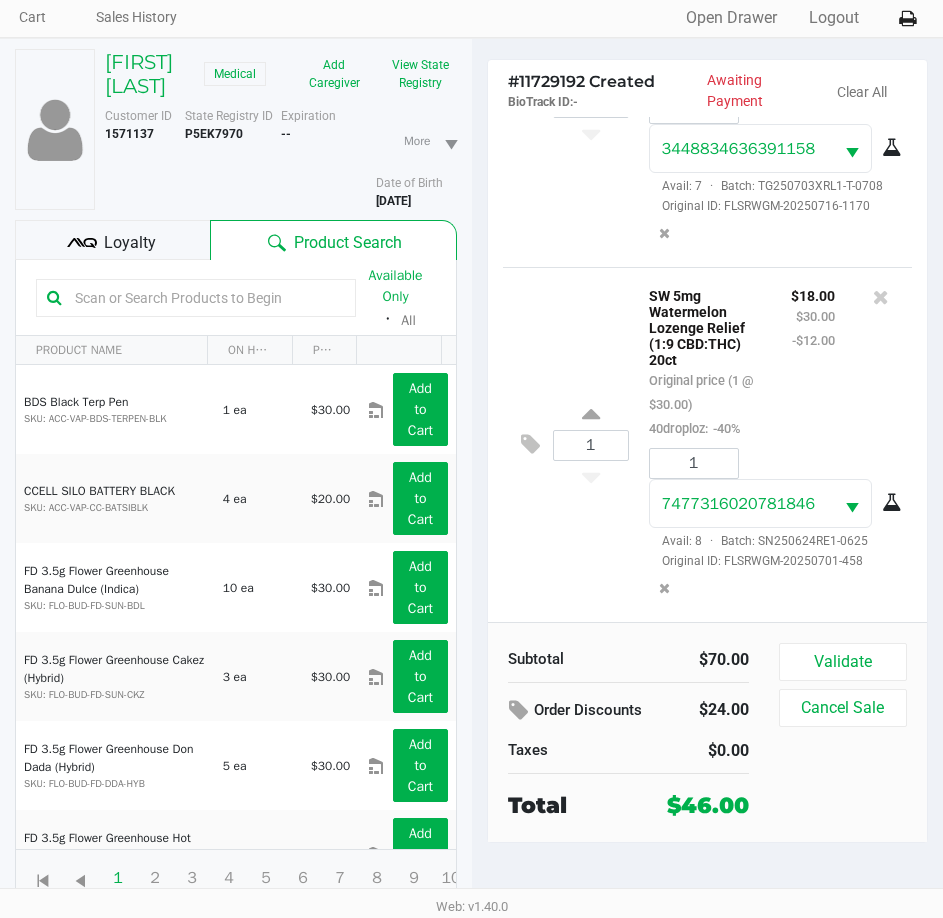 click on "1  SW 5mg Watermelon Lozenge Relief (1:9 CBD:THC) 20ct   Original price (1 @ $30.00)  40droploz:  -40% $18.00 $30.00 -$12.00 1 7477316020781846  Avail: 8  ·  Batch: SN250624RE1-0625   Original ID: FLSRWGM-20250701-458" 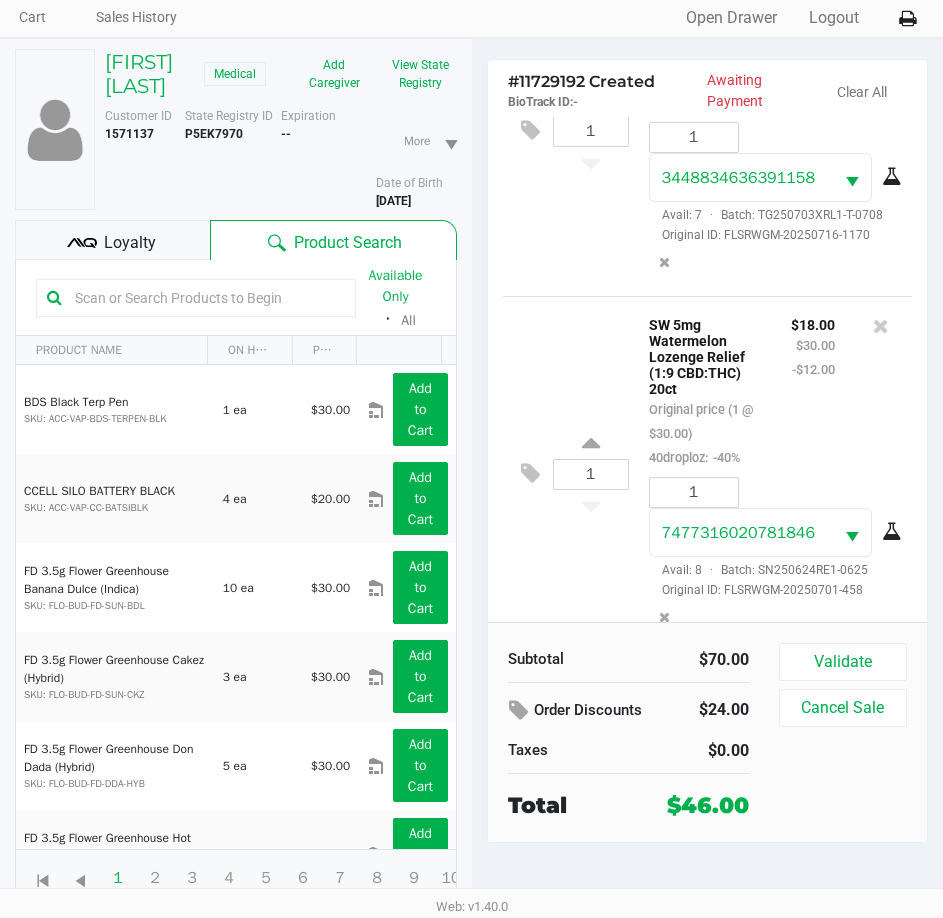 scroll, scrollTop: 575, scrollLeft: 0, axis: vertical 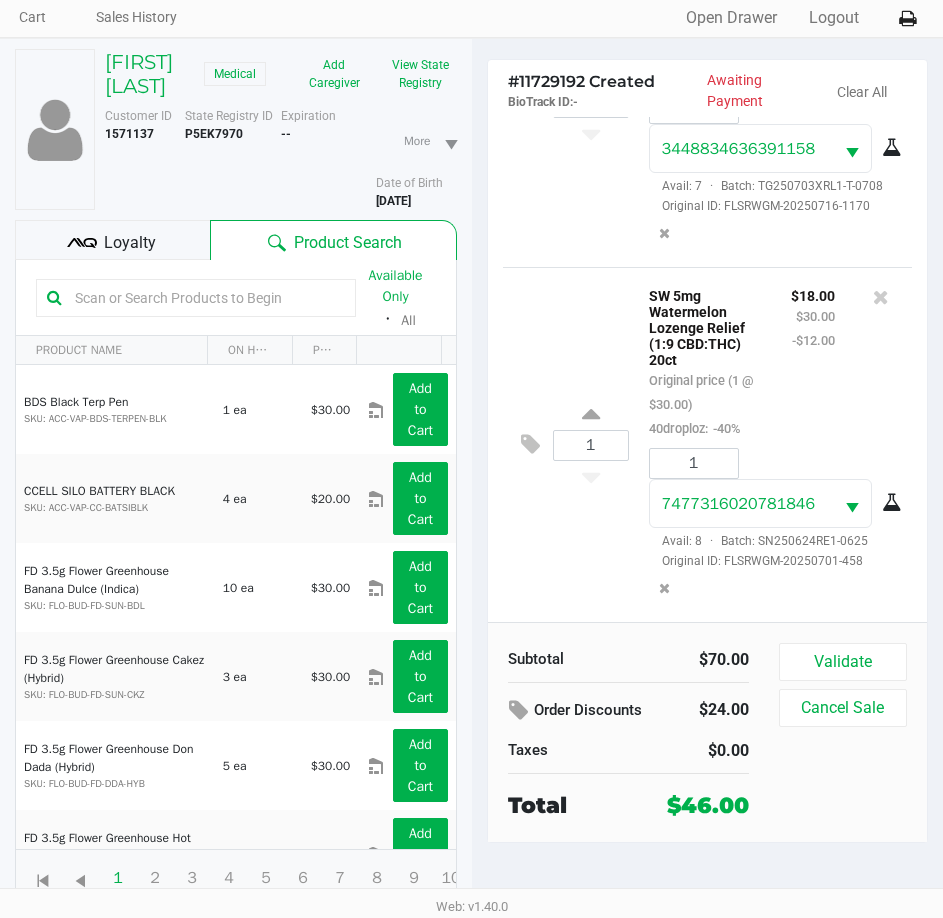 click on "1  SW 5mg Watermelon Lozenge Relief (1:9 CBD:THC) 20ct   Original price (1 @ $30.00)  40droploz:  -40% $18.00 $30.00 -$12.00 1 7477316020781846  Avail: 8  ·  Batch: SN250624RE1-0625   Original ID: FLSRWGM-20250701-458" 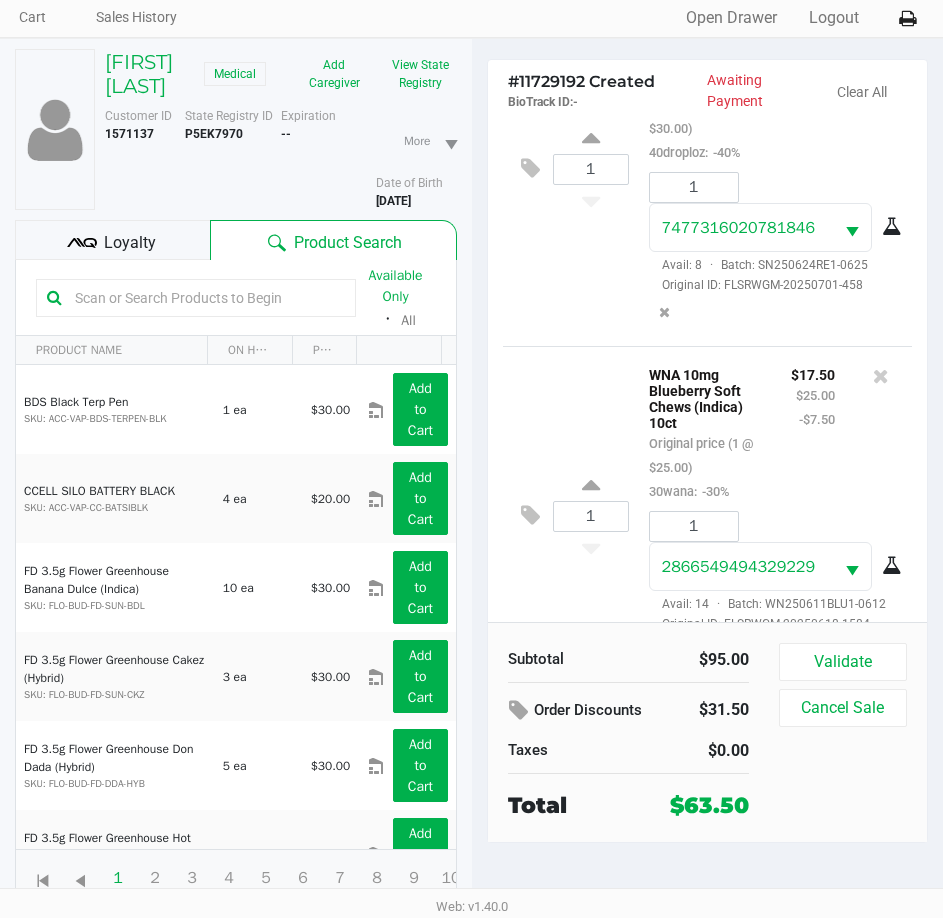 scroll, scrollTop: 942, scrollLeft: 0, axis: vertical 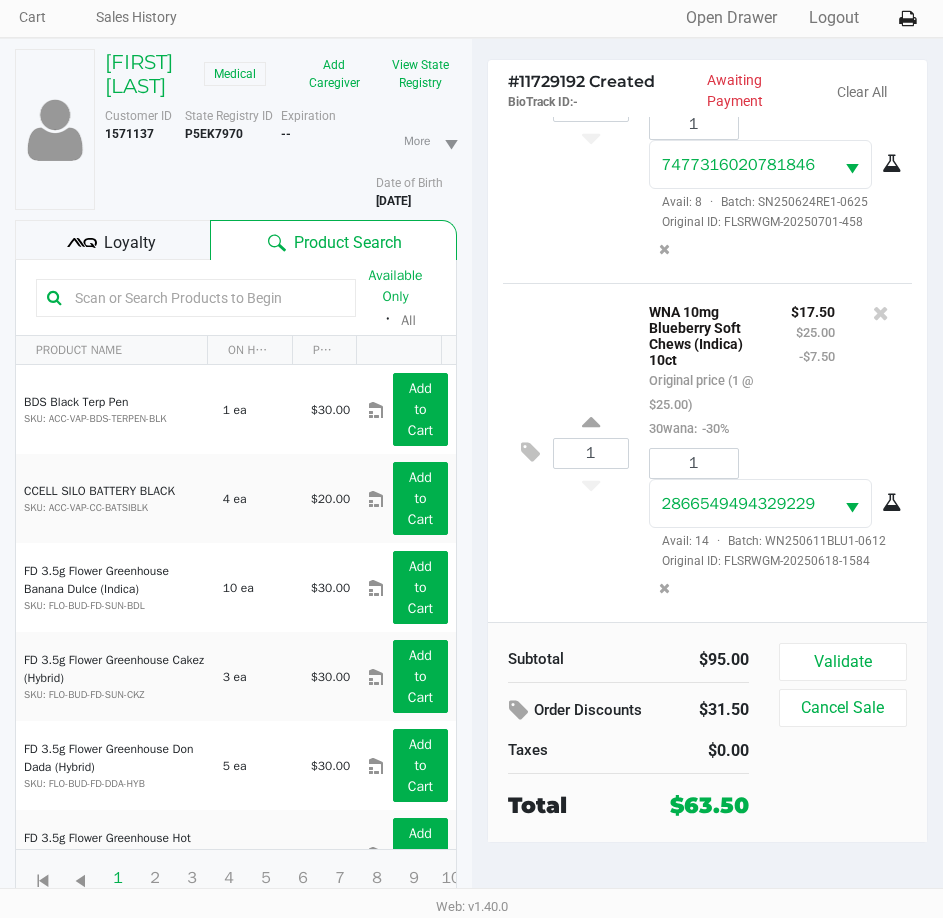 click on "1  WNA 10mg Blueberry Soft Chews (Indica) 10ct   Original price (1 @ $25.00)  30wana:  -30% $17.50 $25.00 -$7.50 1 2866549494329229  Avail: 14  ·  Batch: WN250611BLU1-0612   Original ID: FLSRWGM-20250618-1584" 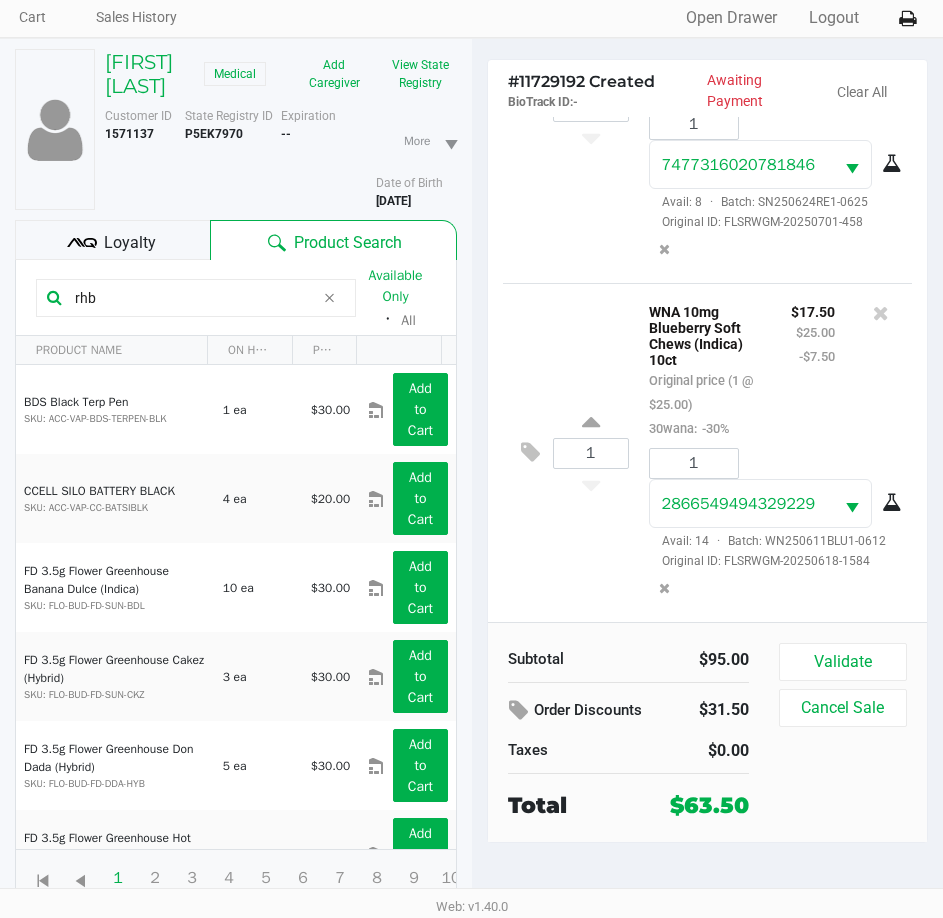 type on "rhb" 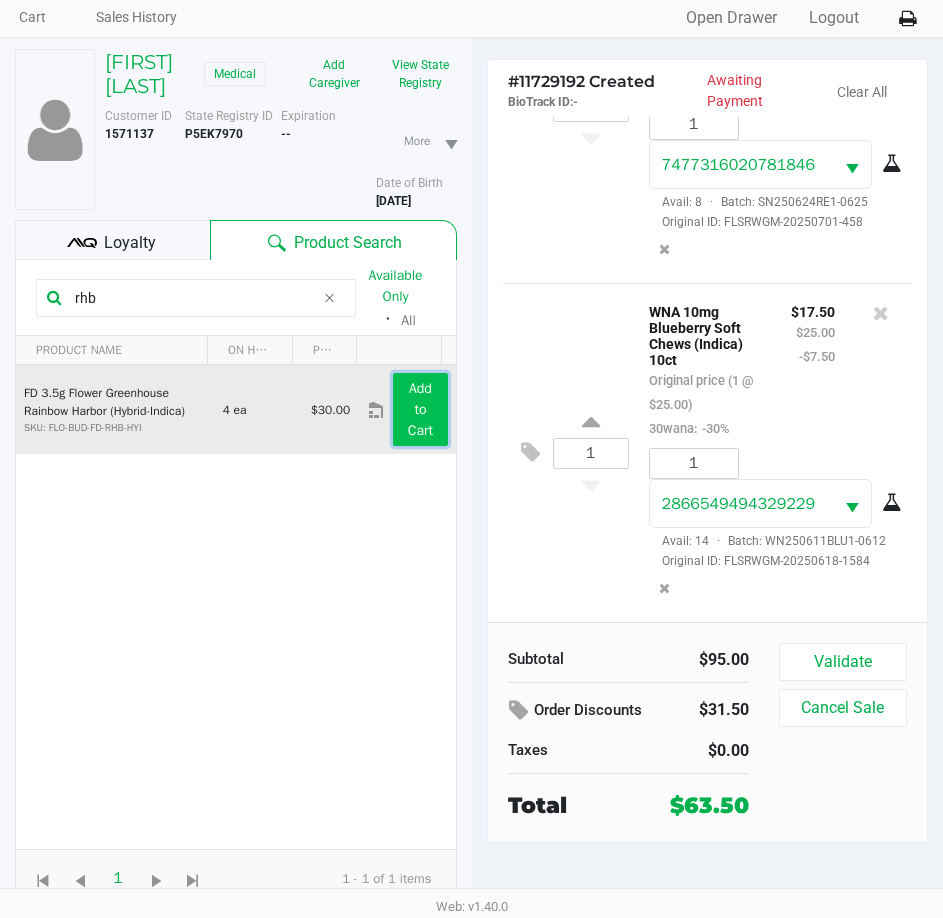 click on "Add to Cart" 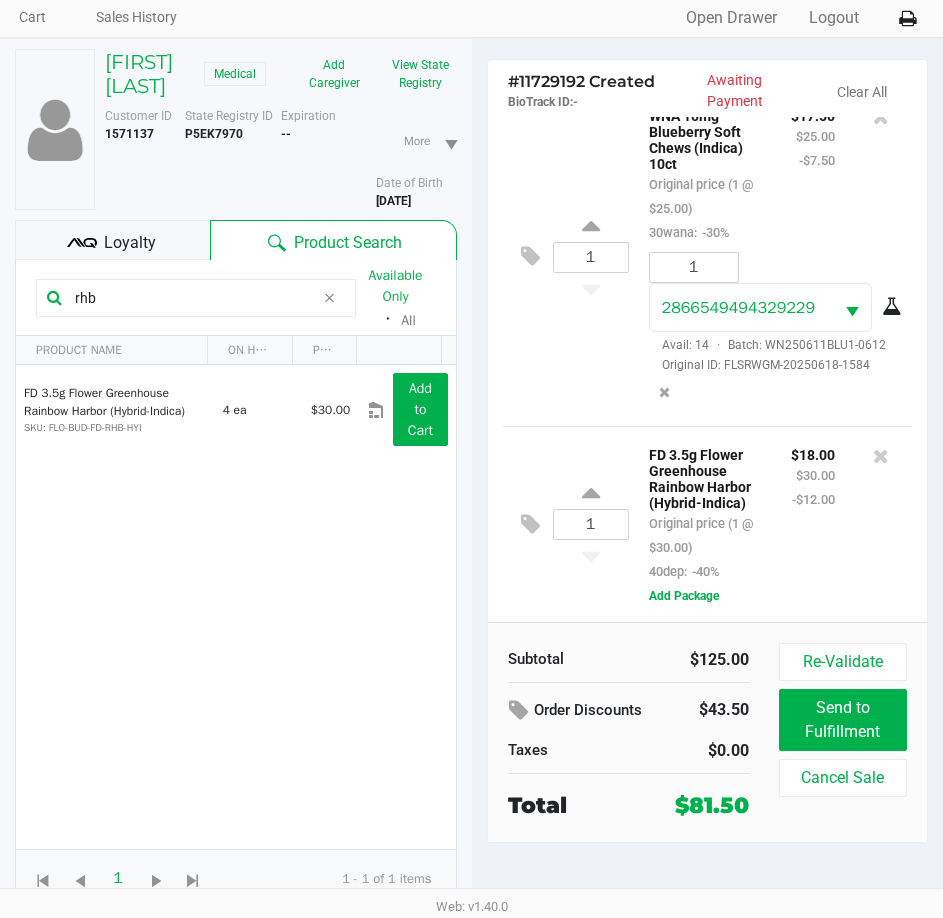 scroll, scrollTop: 1159, scrollLeft: 0, axis: vertical 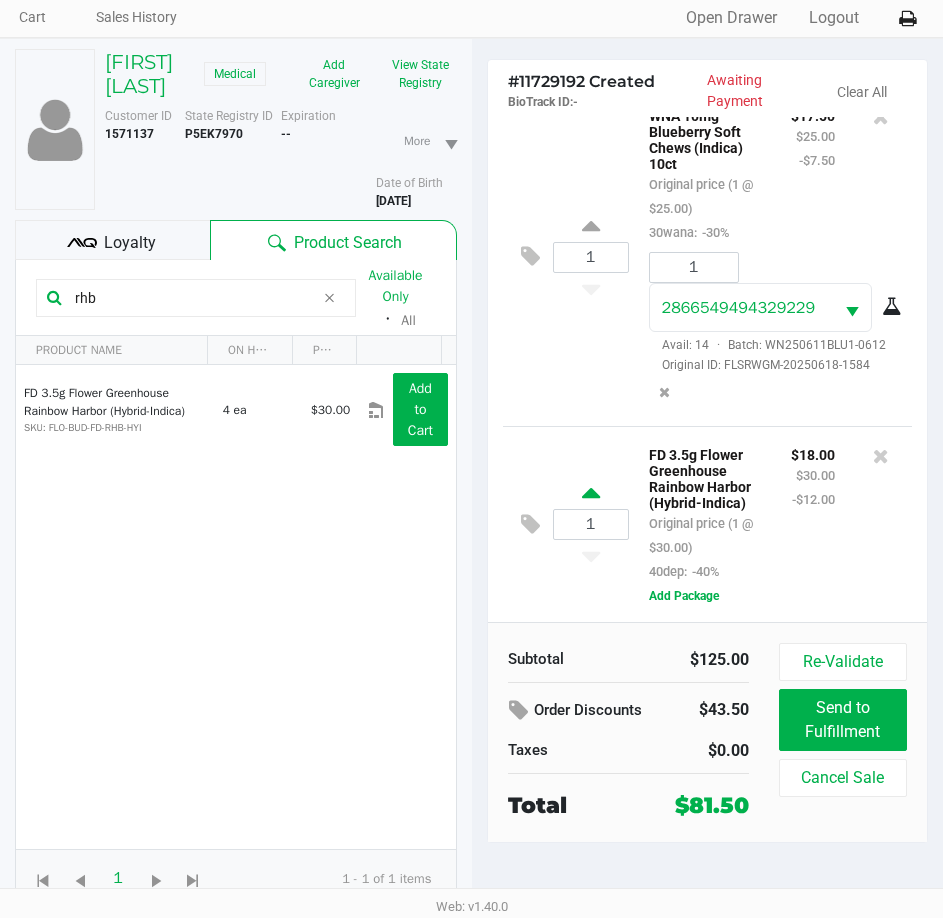 click 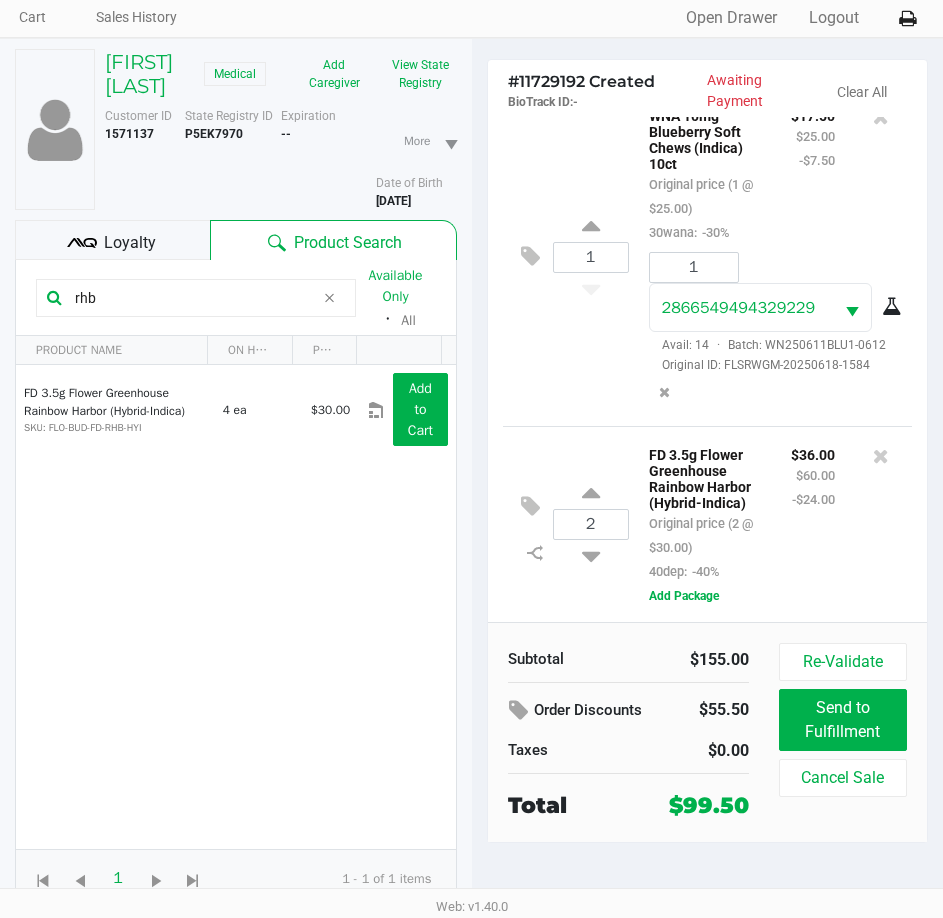 scroll, scrollTop: 1159, scrollLeft: 0, axis: vertical 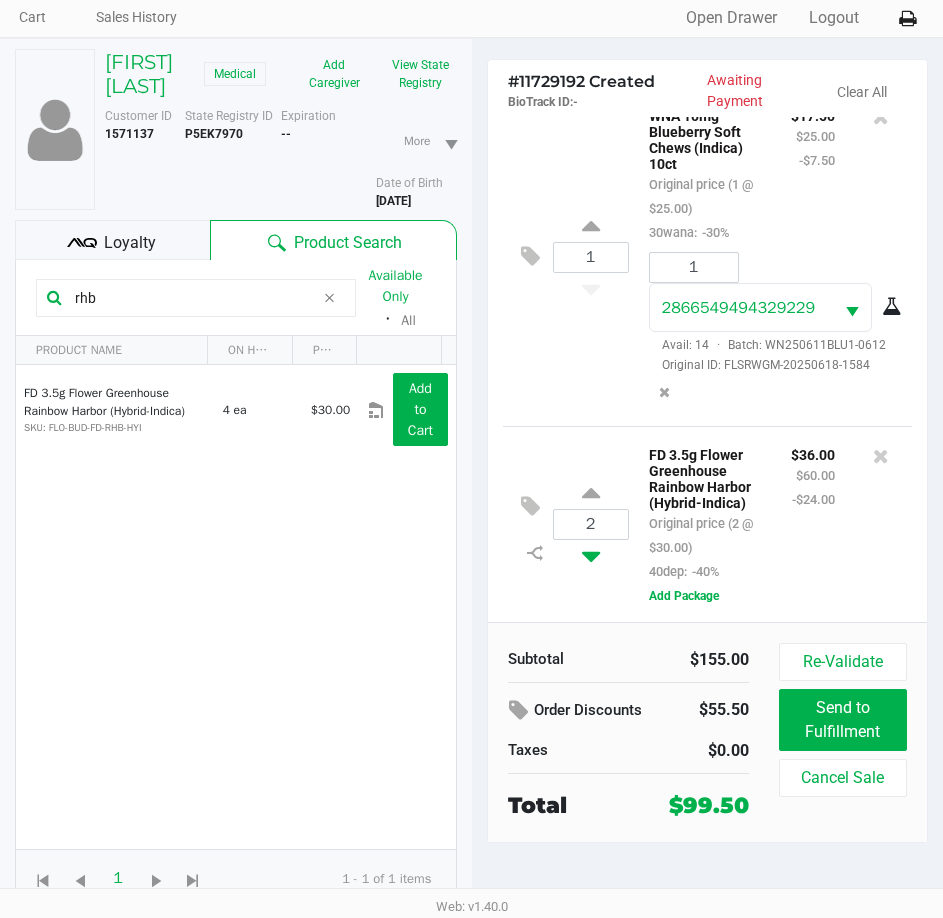 click 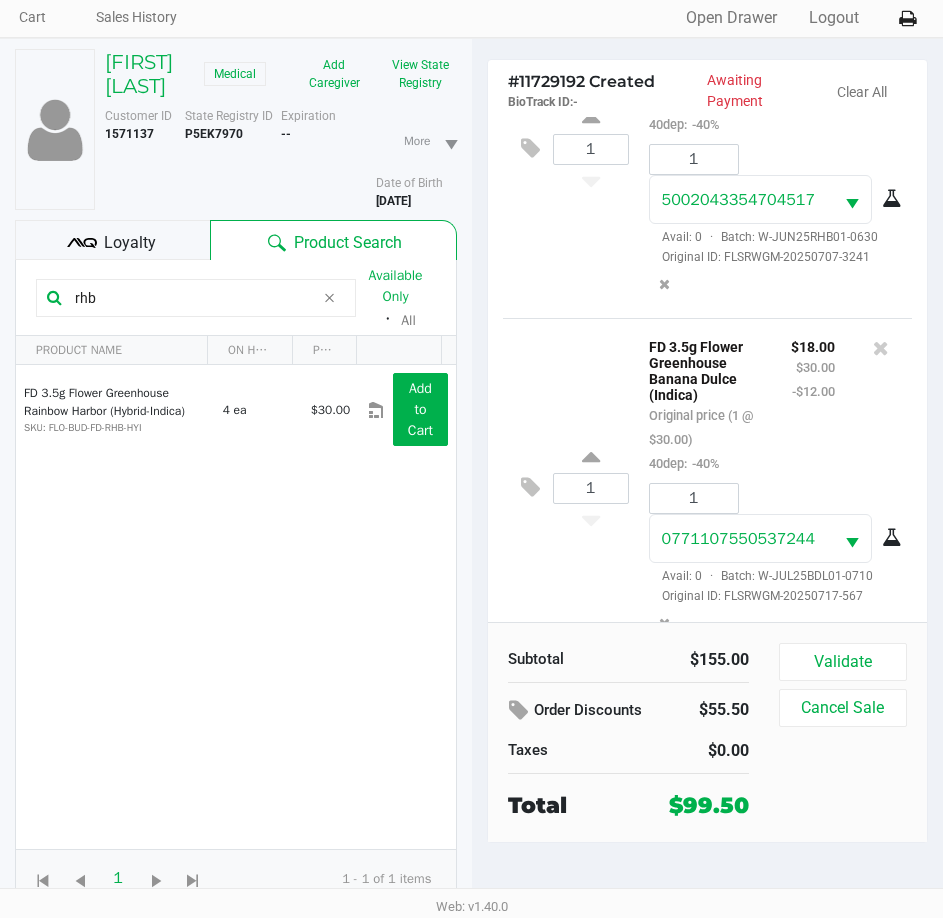 scroll, scrollTop: 1621, scrollLeft: 0, axis: vertical 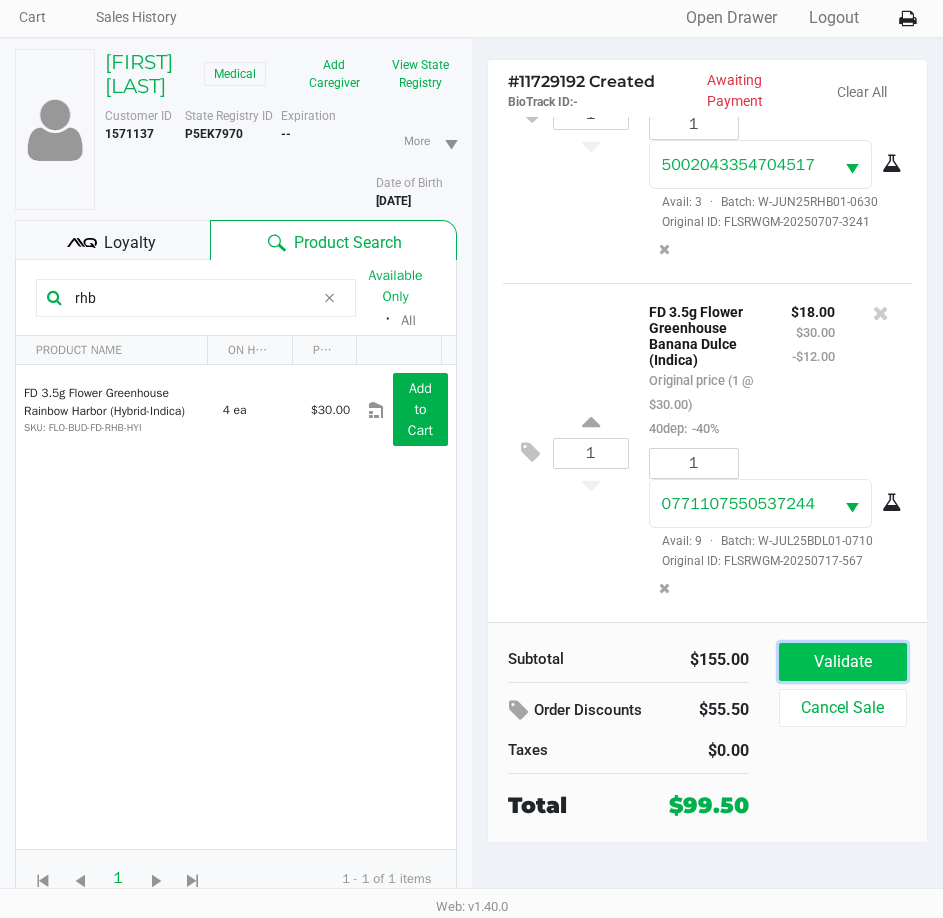 click on "Validate" 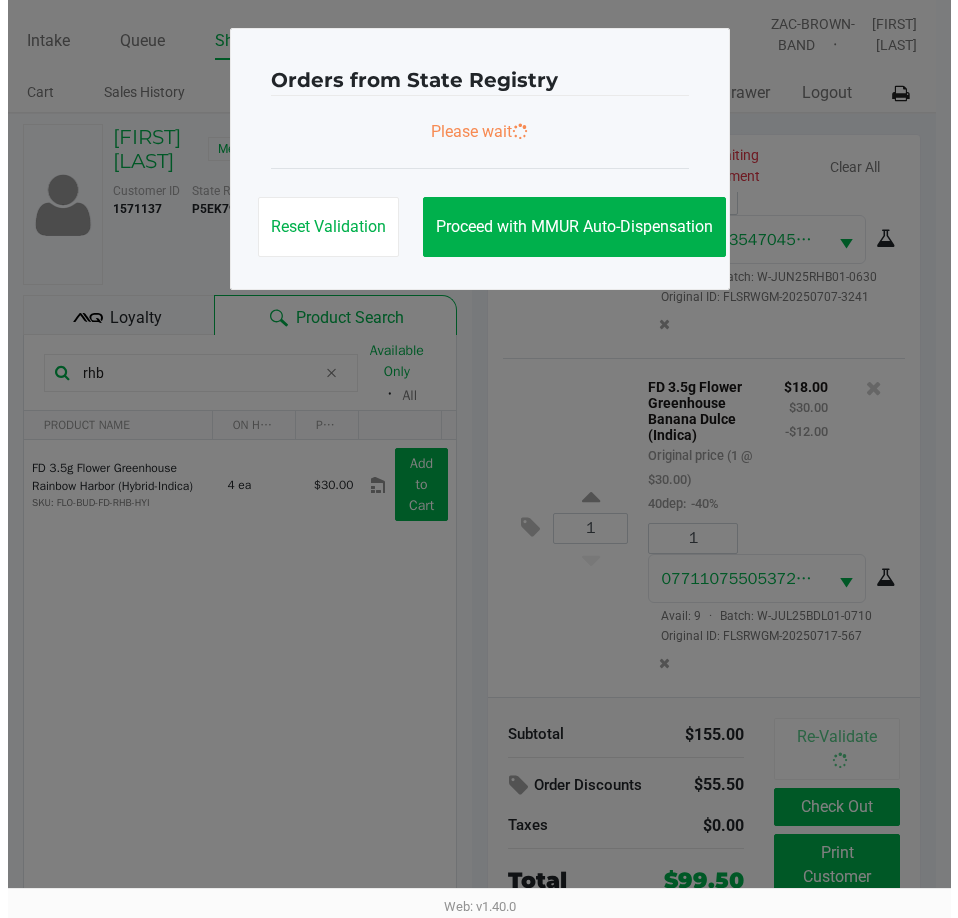 scroll, scrollTop: 0, scrollLeft: 0, axis: both 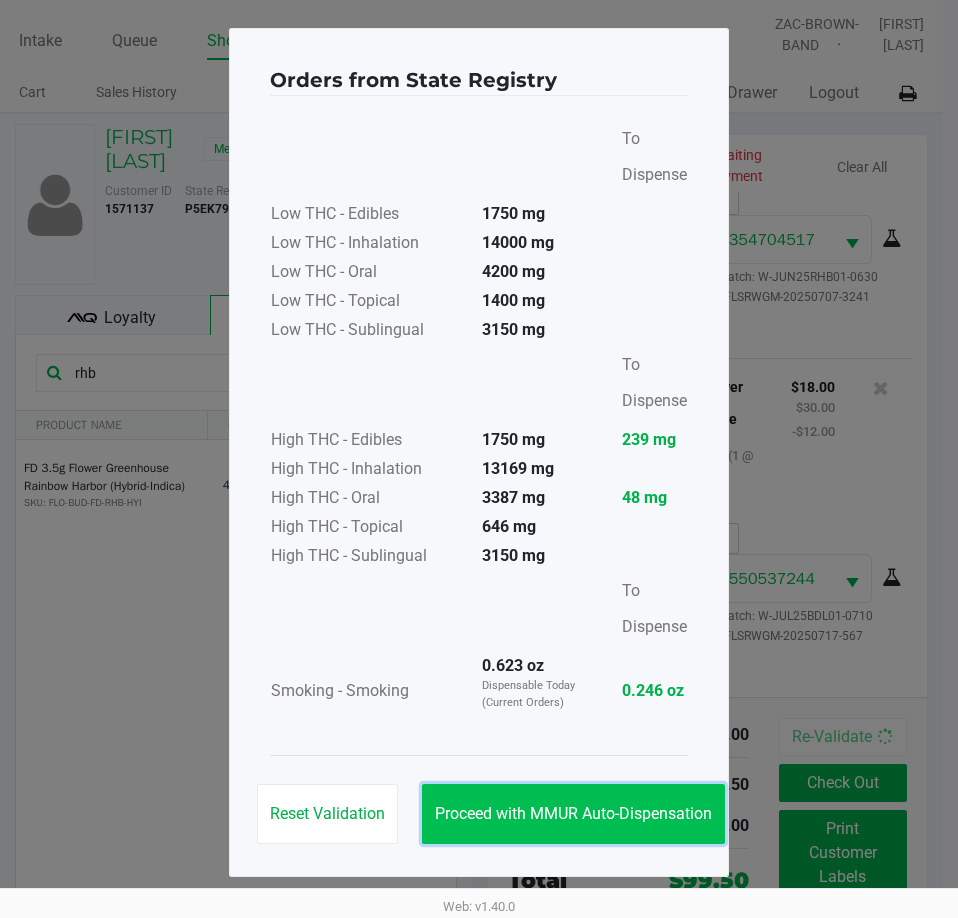 click on "Proceed with MMUR Auto-Dispensation" 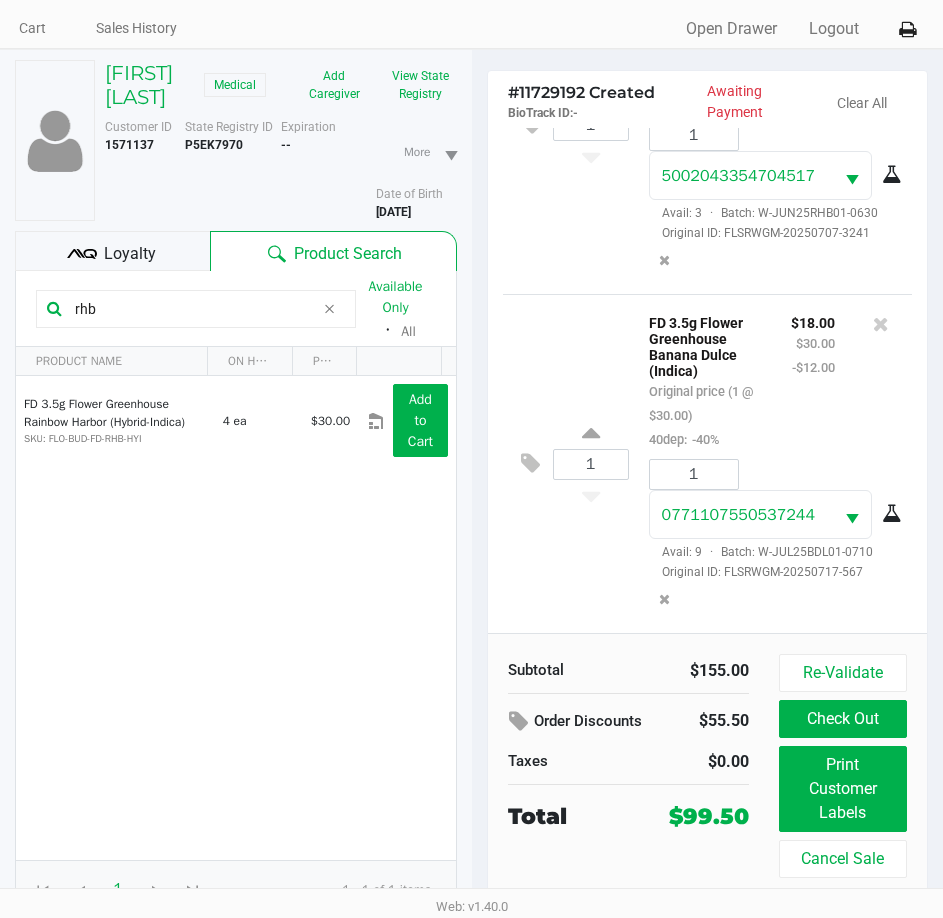 scroll, scrollTop: 99, scrollLeft: 0, axis: vertical 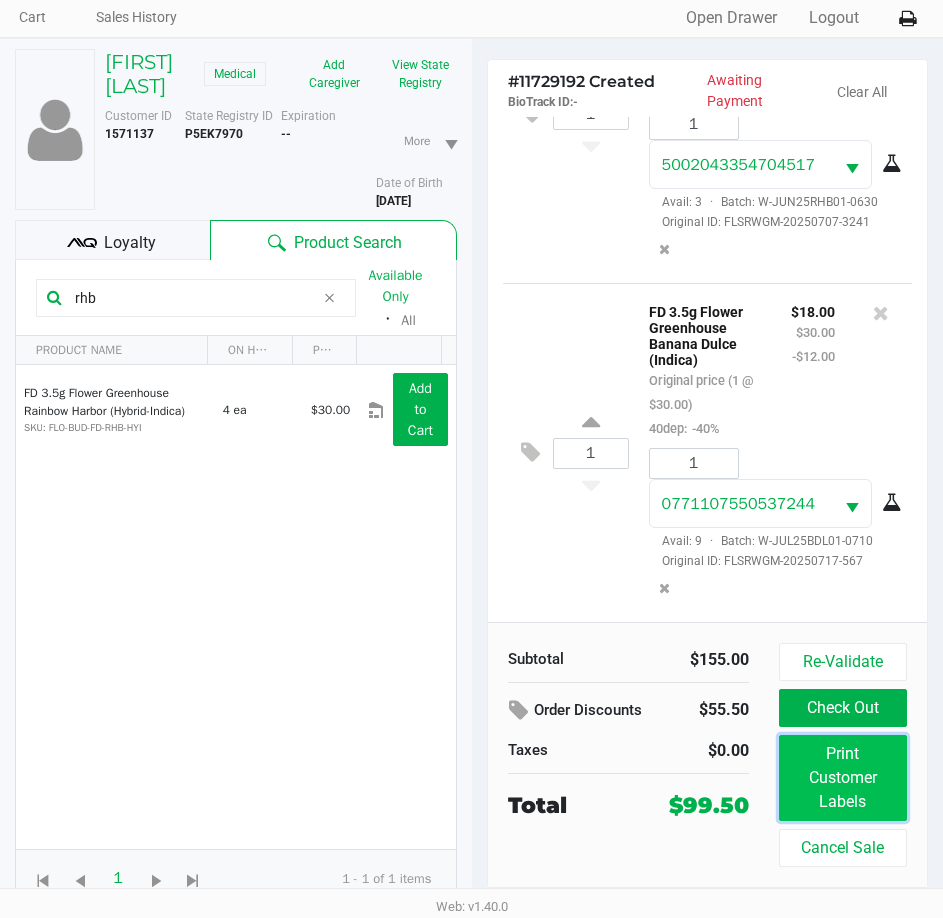 click on "Print Customer Labels" 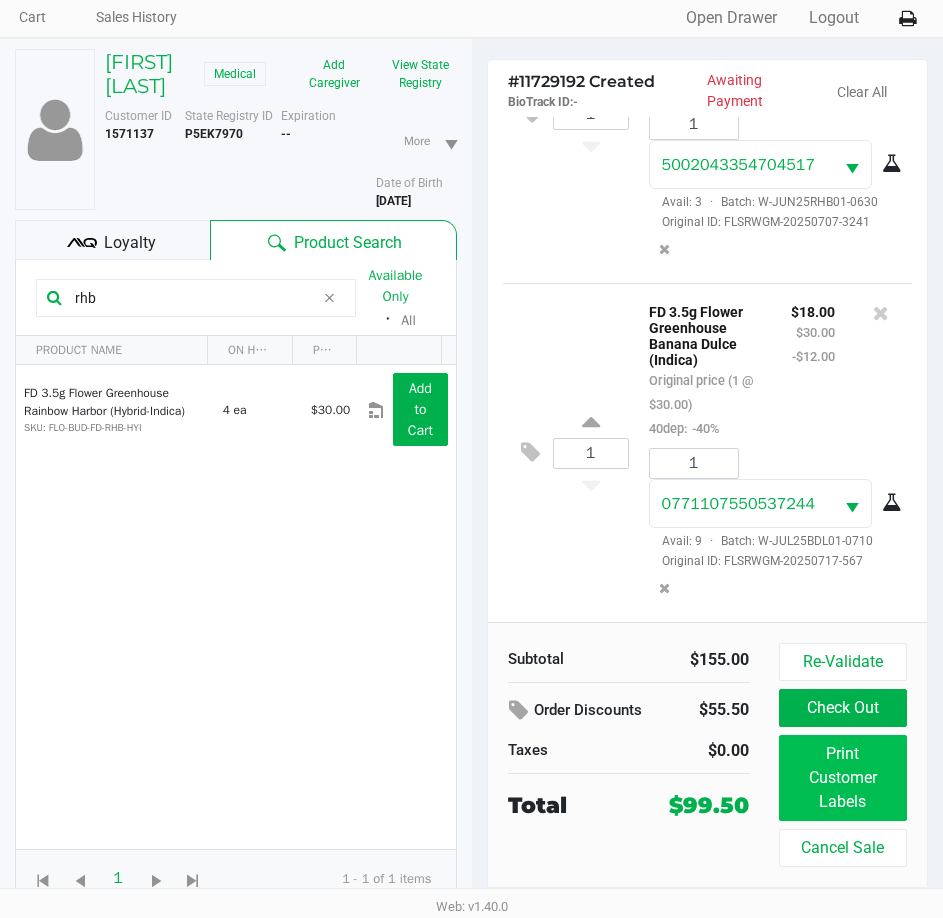 scroll, scrollTop: 0, scrollLeft: 0, axis: both 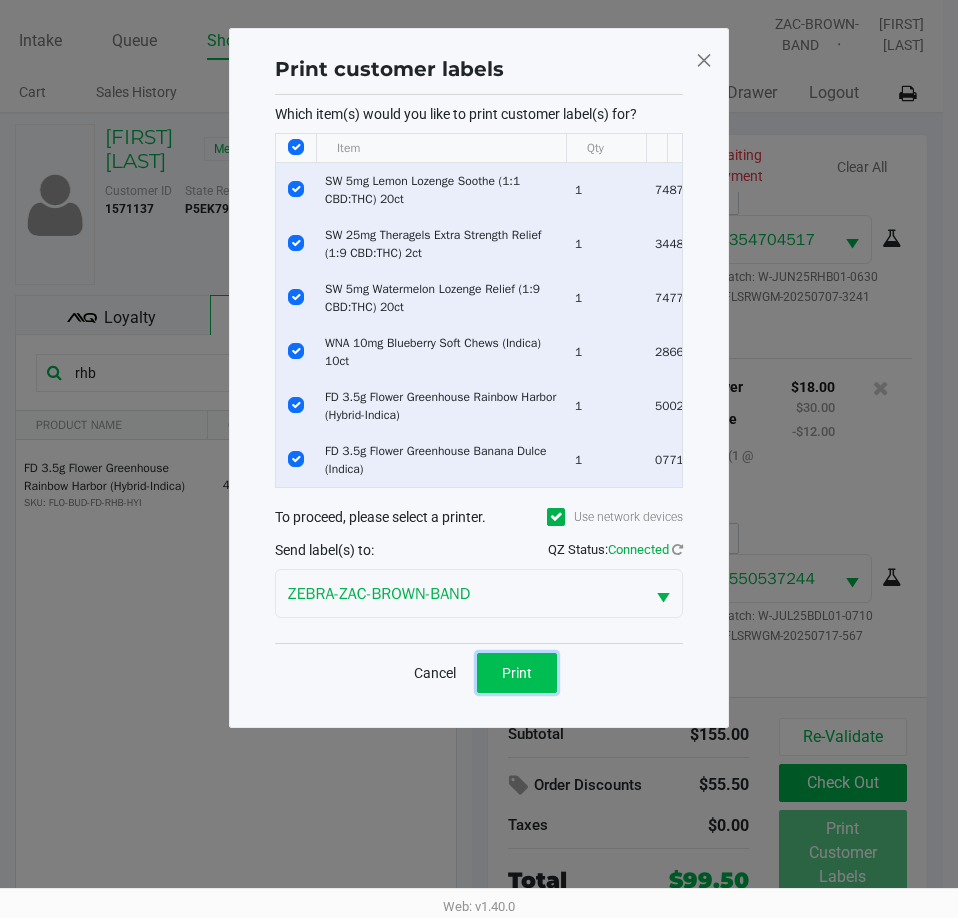 click on "Print" 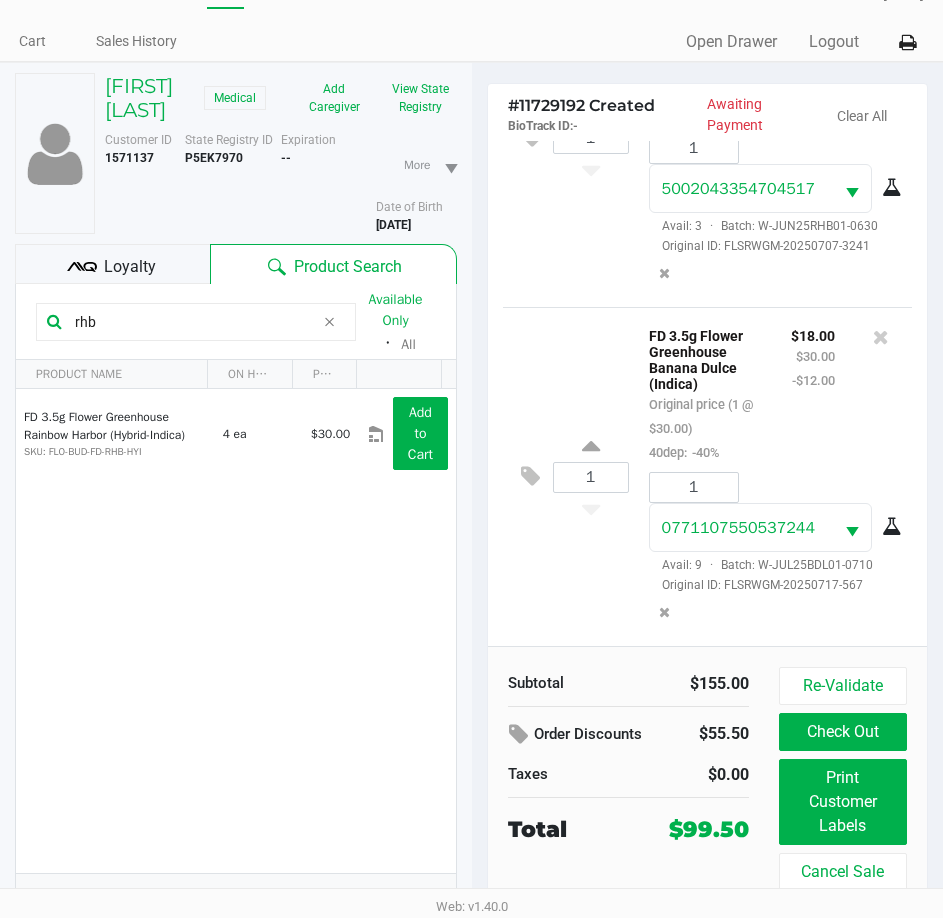 scroll, scrollTop: 99, scrollLeft: 0, axis: vertical 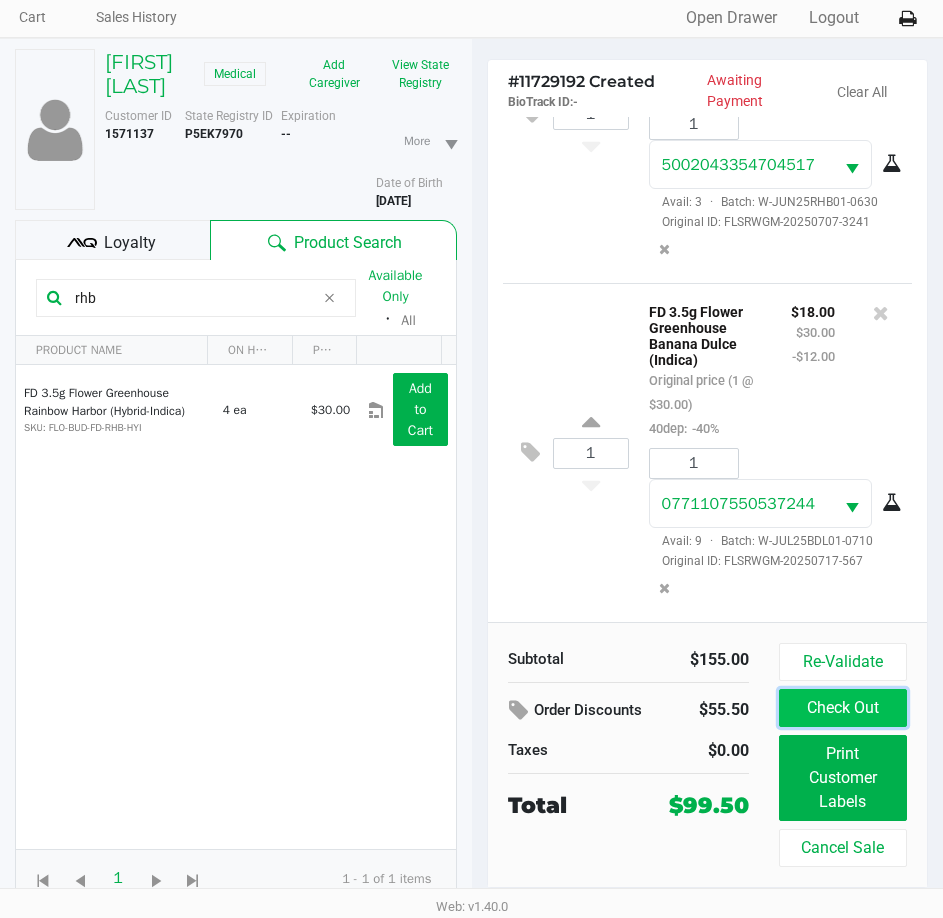 click on "Check Out" 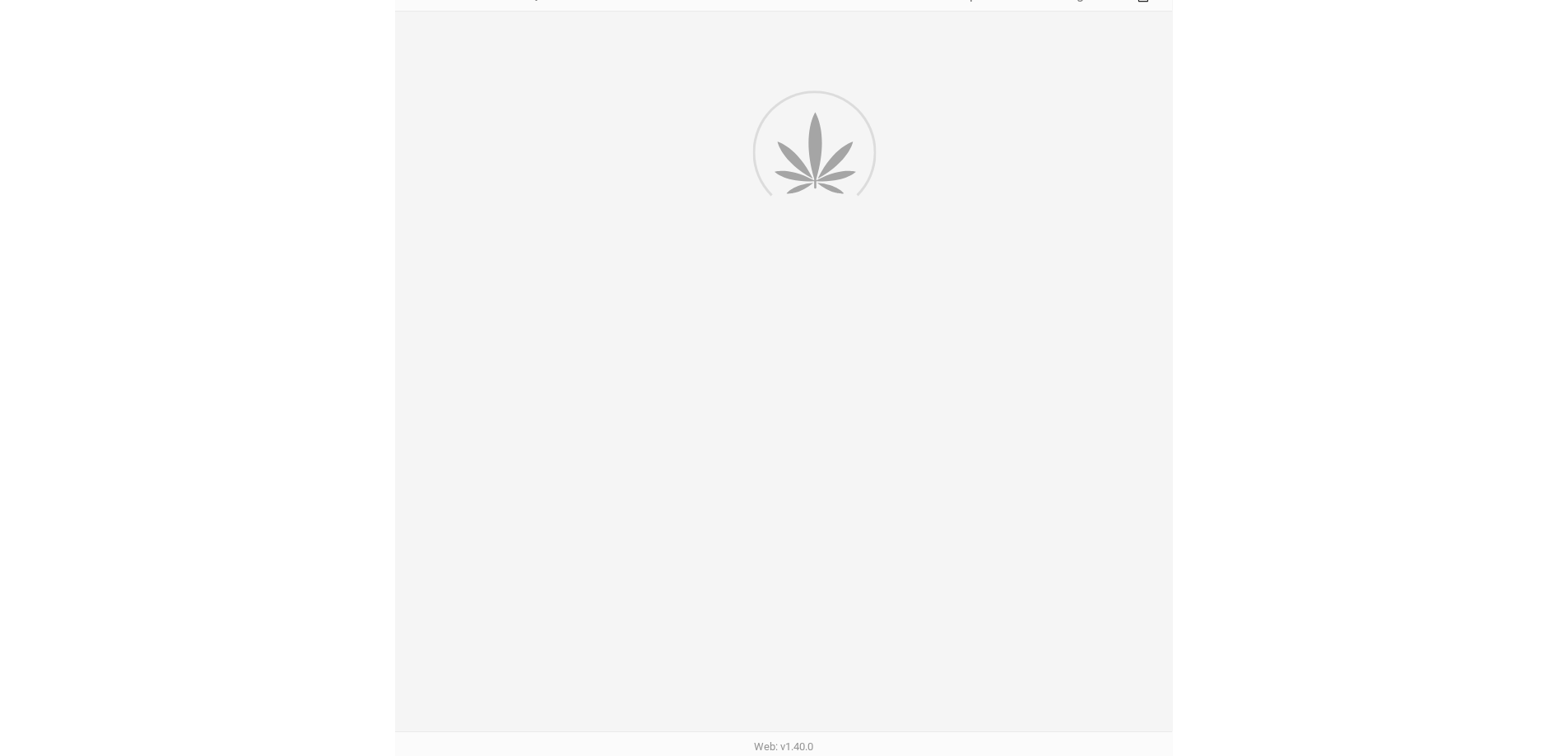 scroll, scrollTop: 0, scrollLeft: 0, axis: both 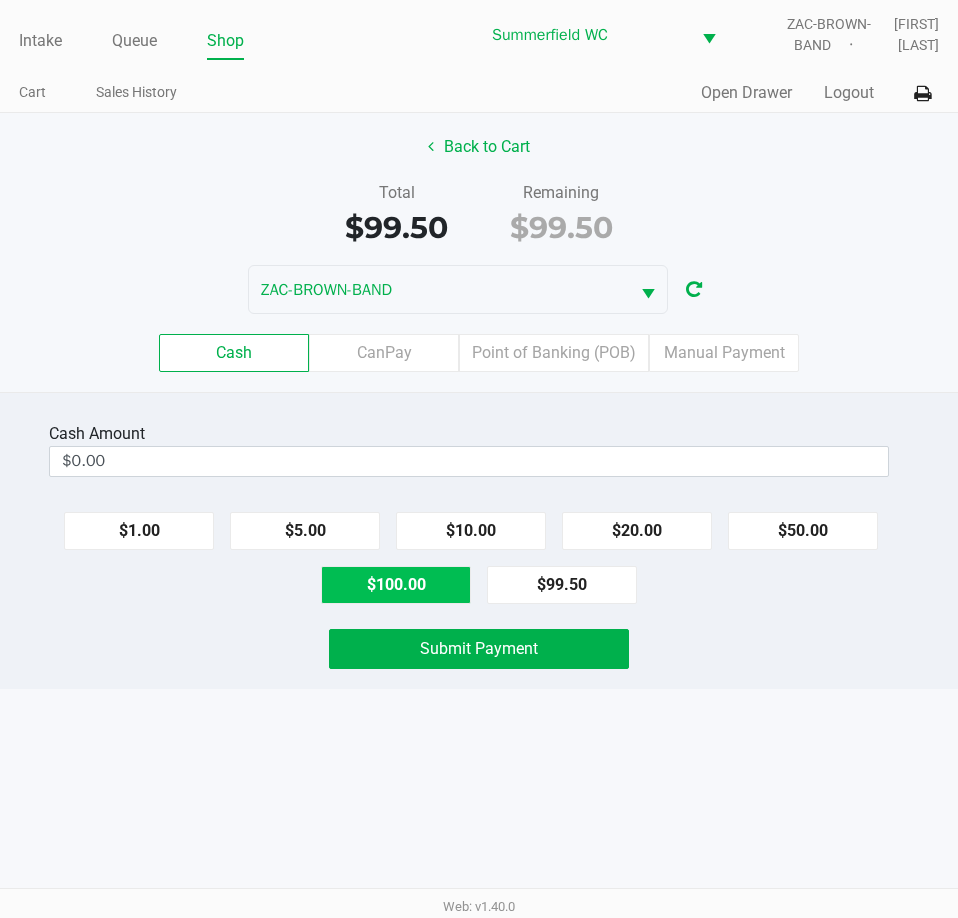 click on "$100.00" 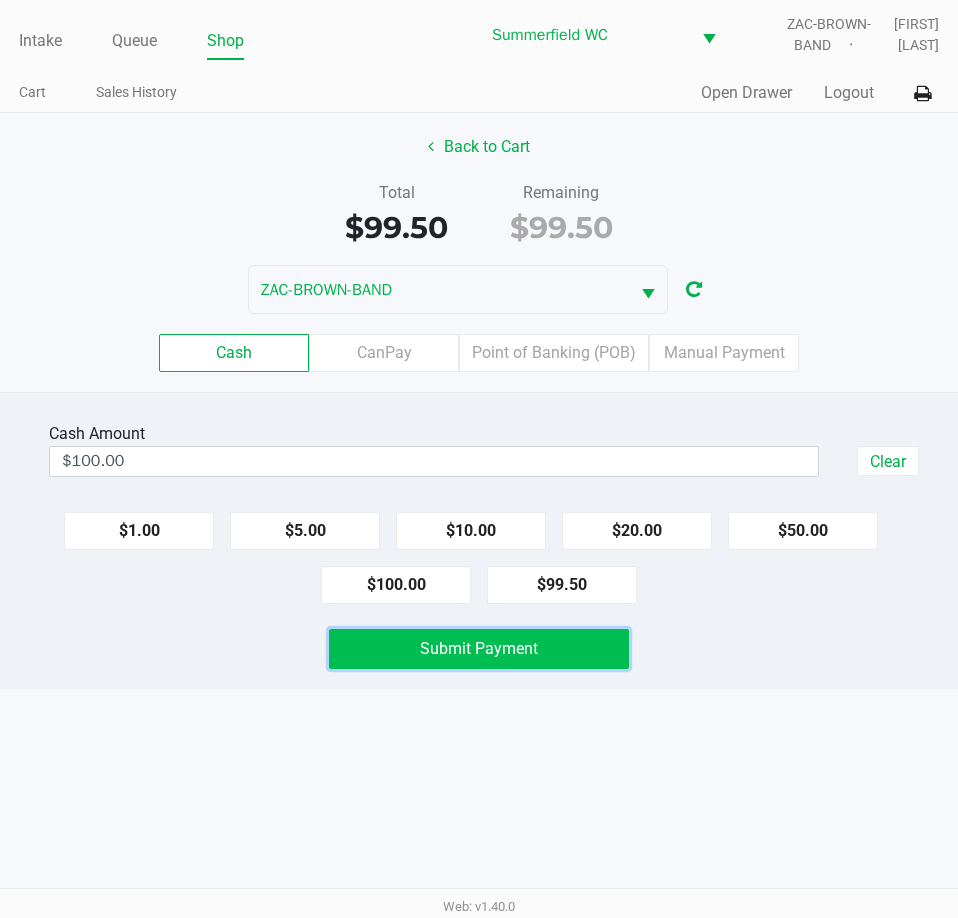 click on "Submit Payment" 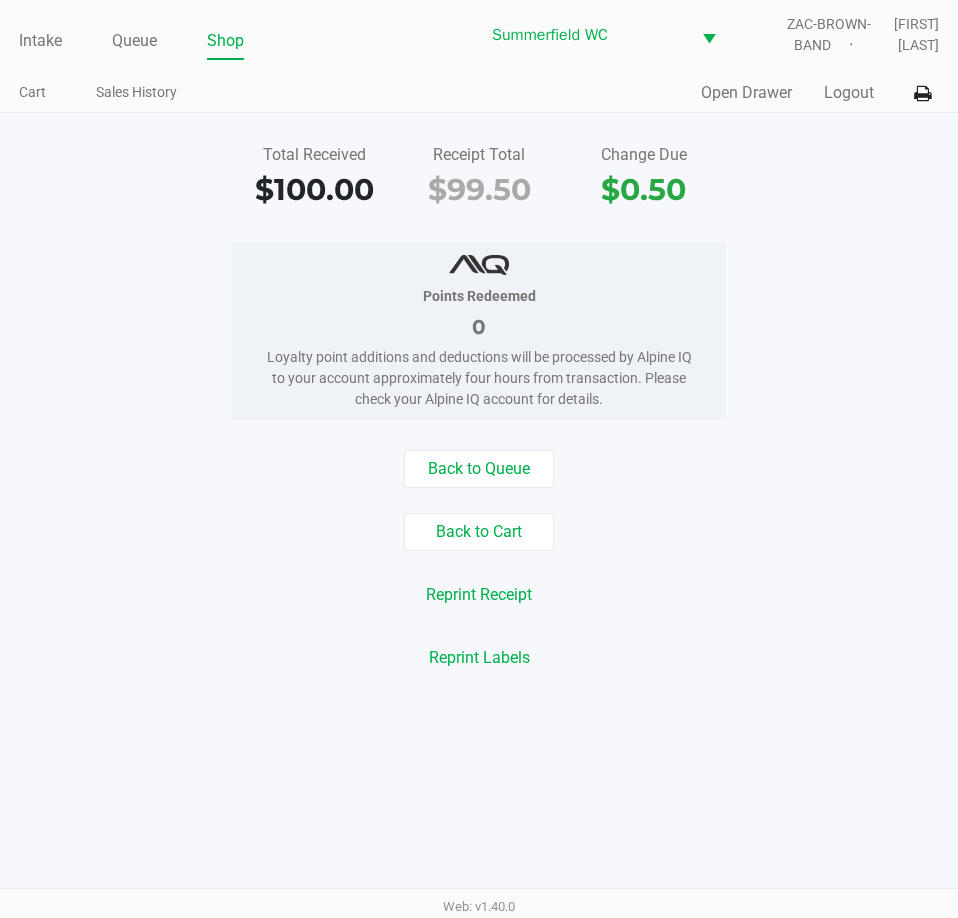 drag, startPoint x: 114, startPoint y: 332, endPoint x: 5, endPoint y: 44, distance: 307.93668 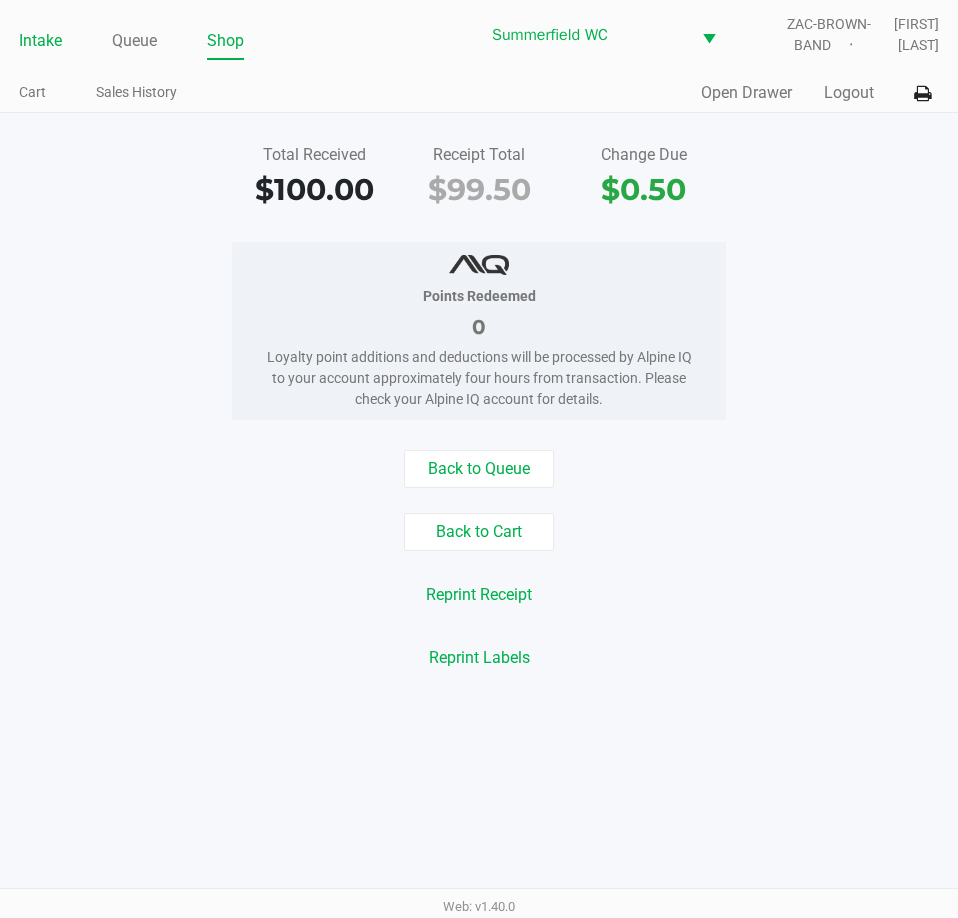 click on "Intake" 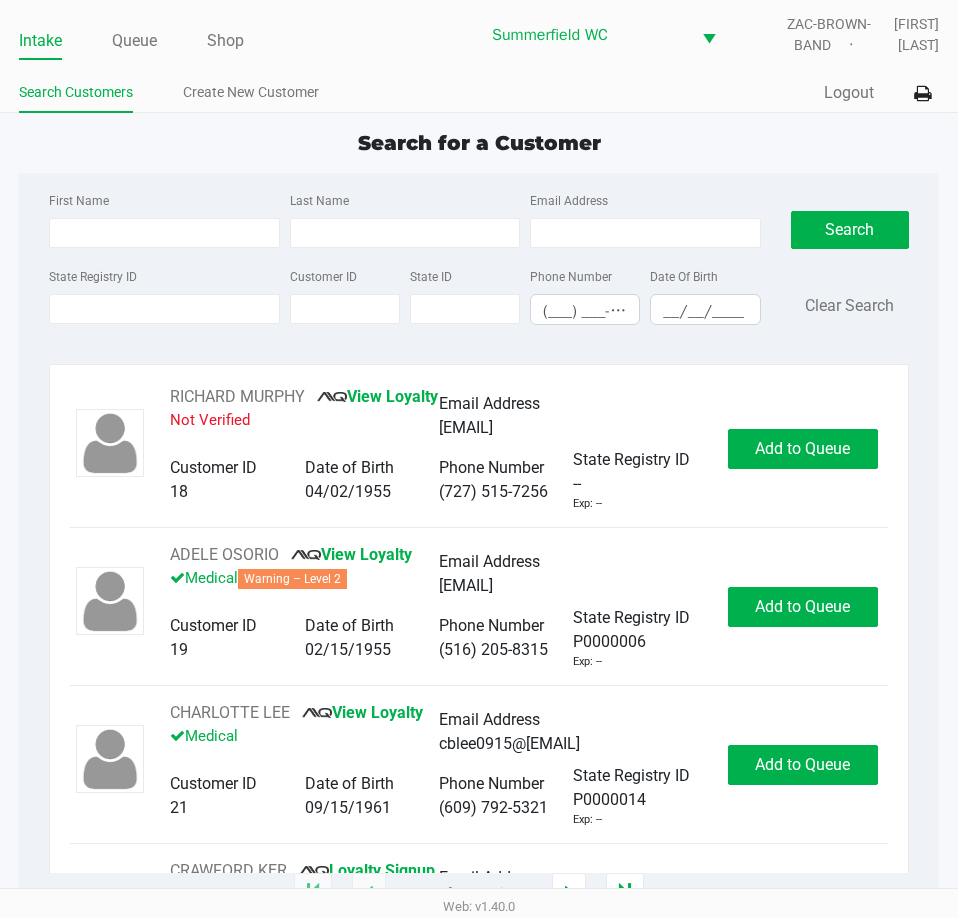 click on "Search for a Customer" 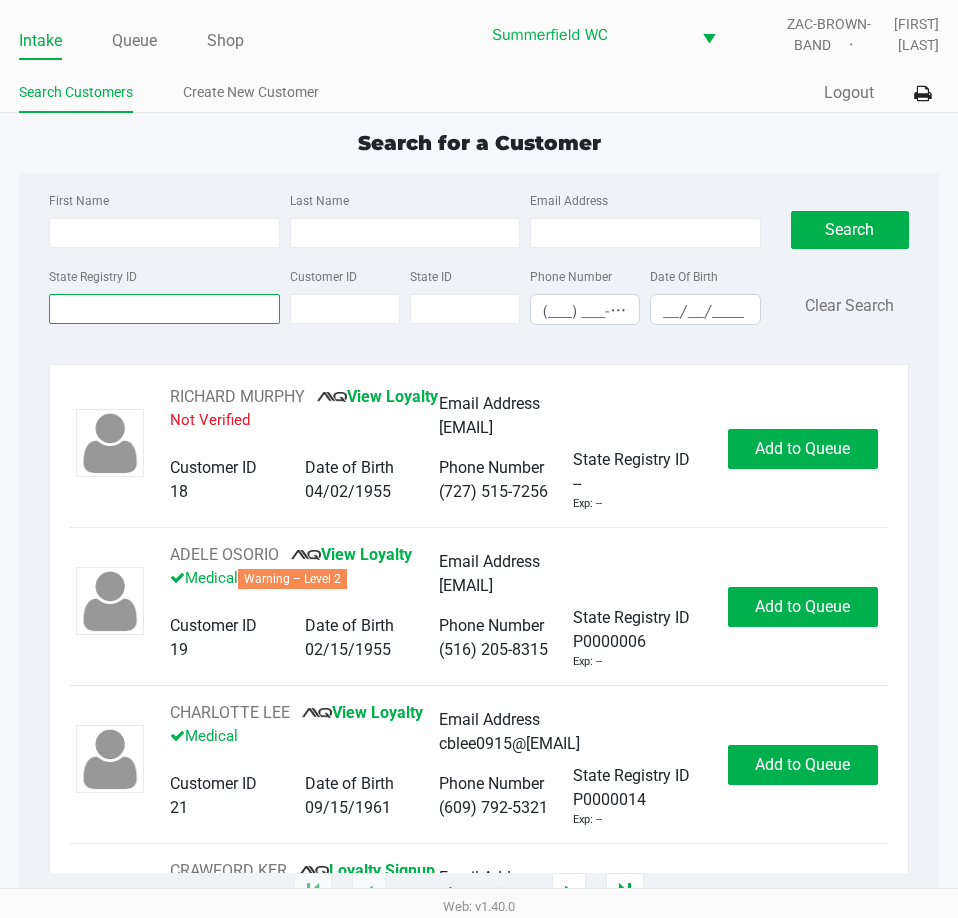 click on "State Registry ID" at bounding box center [164, 309] 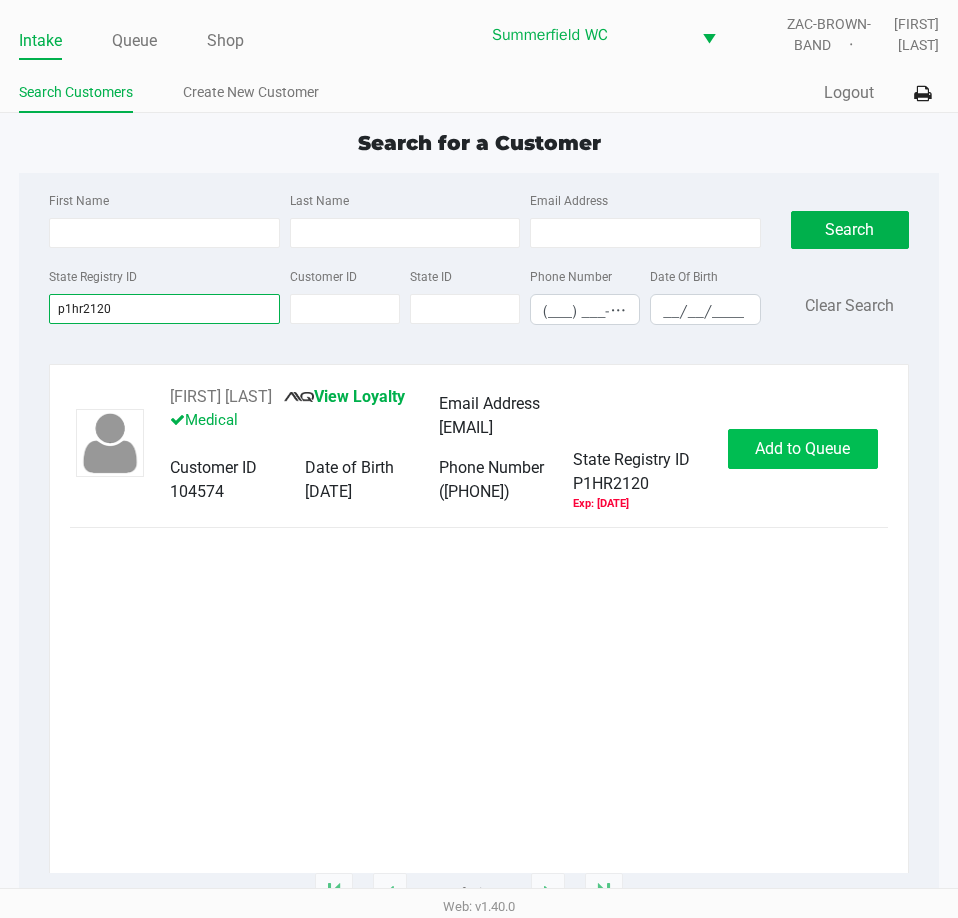 type on "p1hr2120" 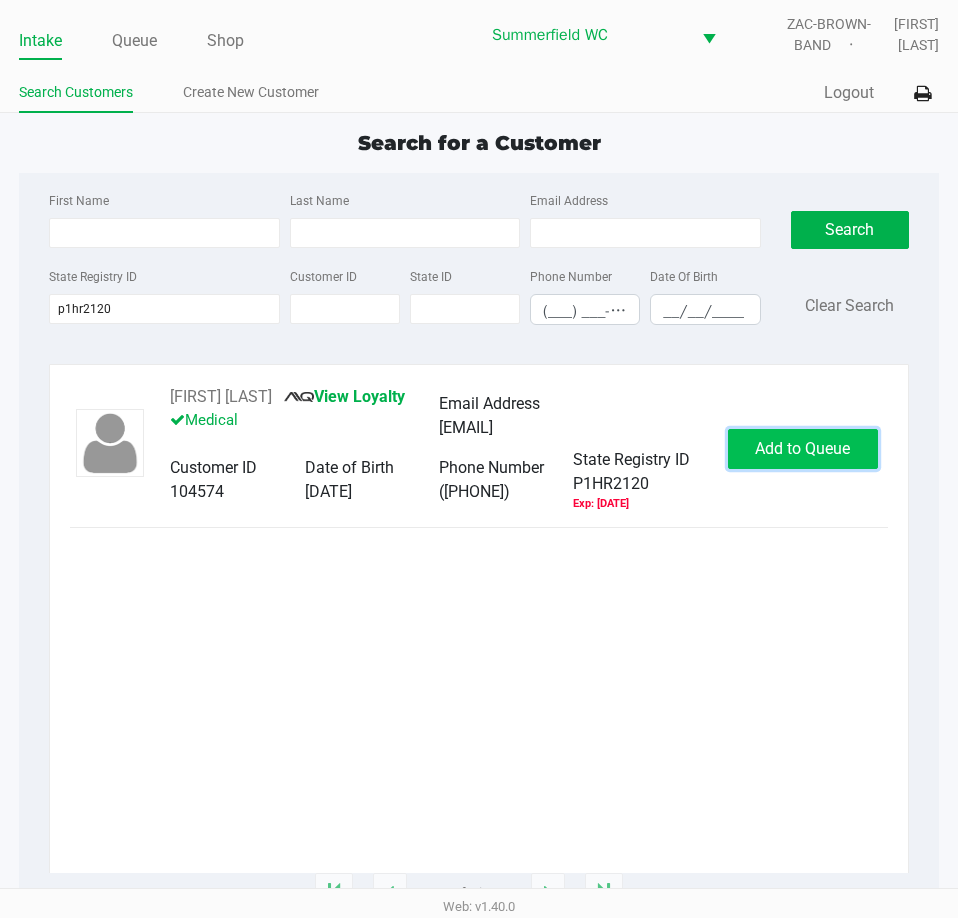click on "Add to Queue" 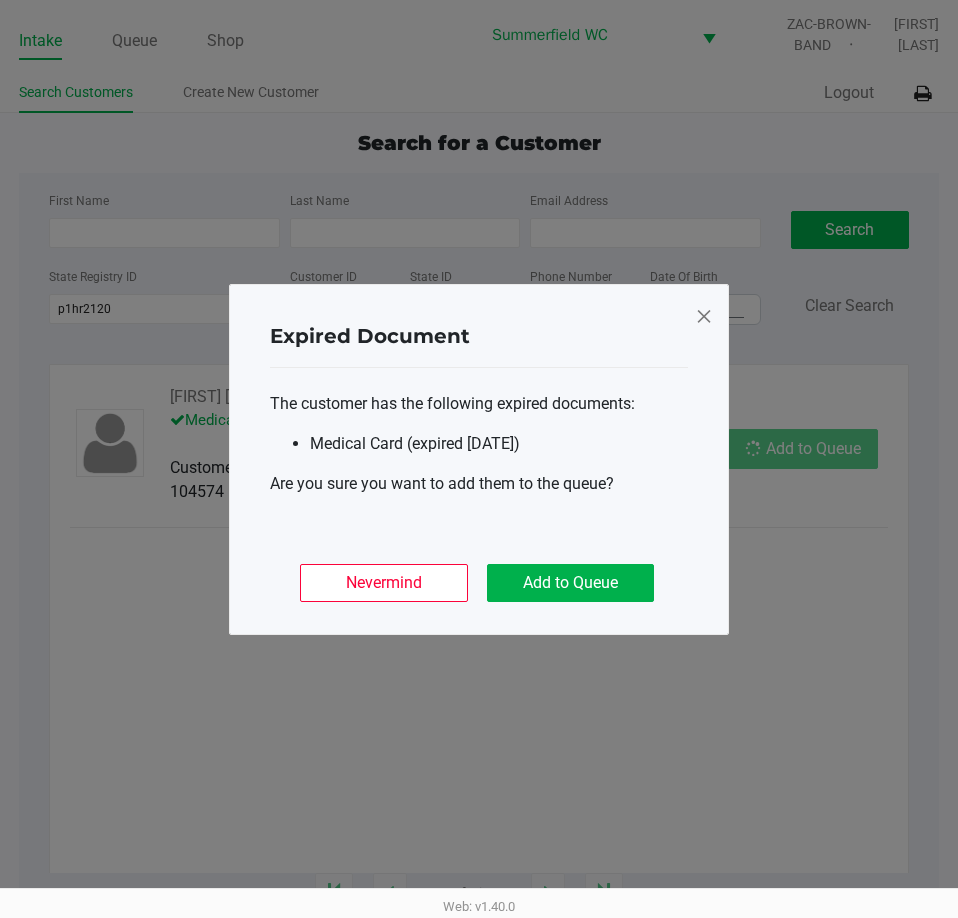 click on "Expired Document
The customer has the following expired documents:
Medical Card (expired 2025-01-07)
Are you sure you want to add them to the queue?
Nevermind   Add to Queue" 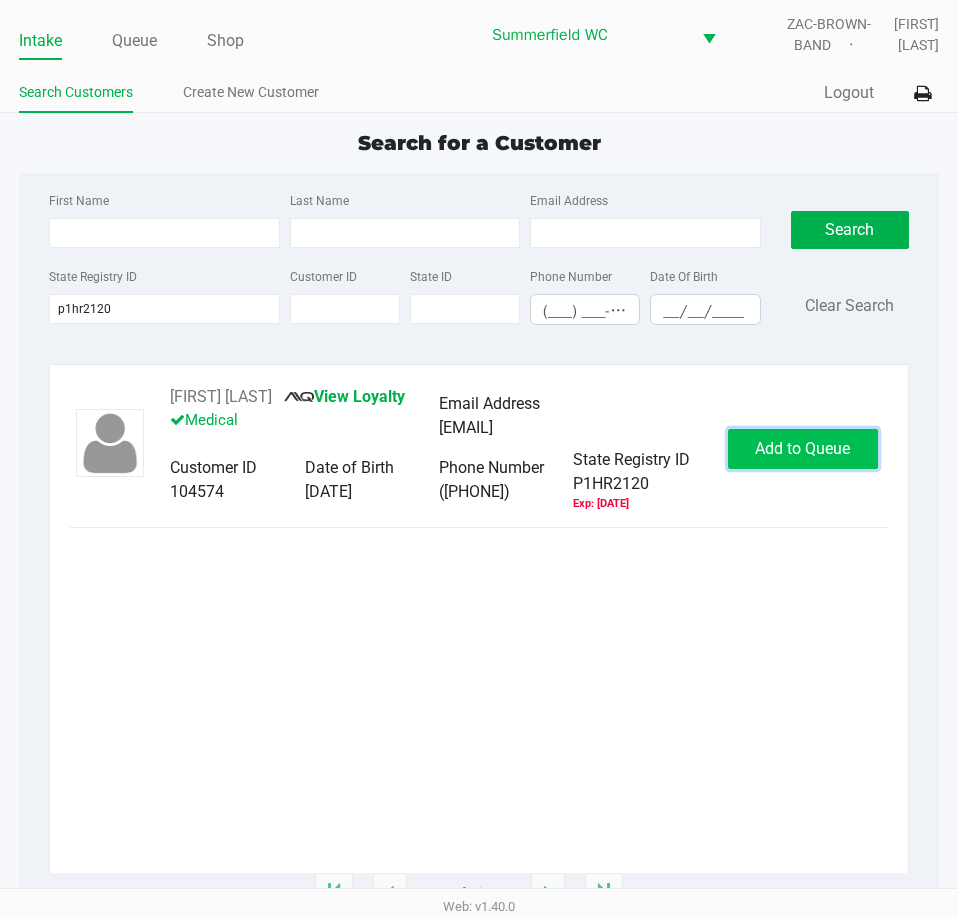 click on "Add to Queue" 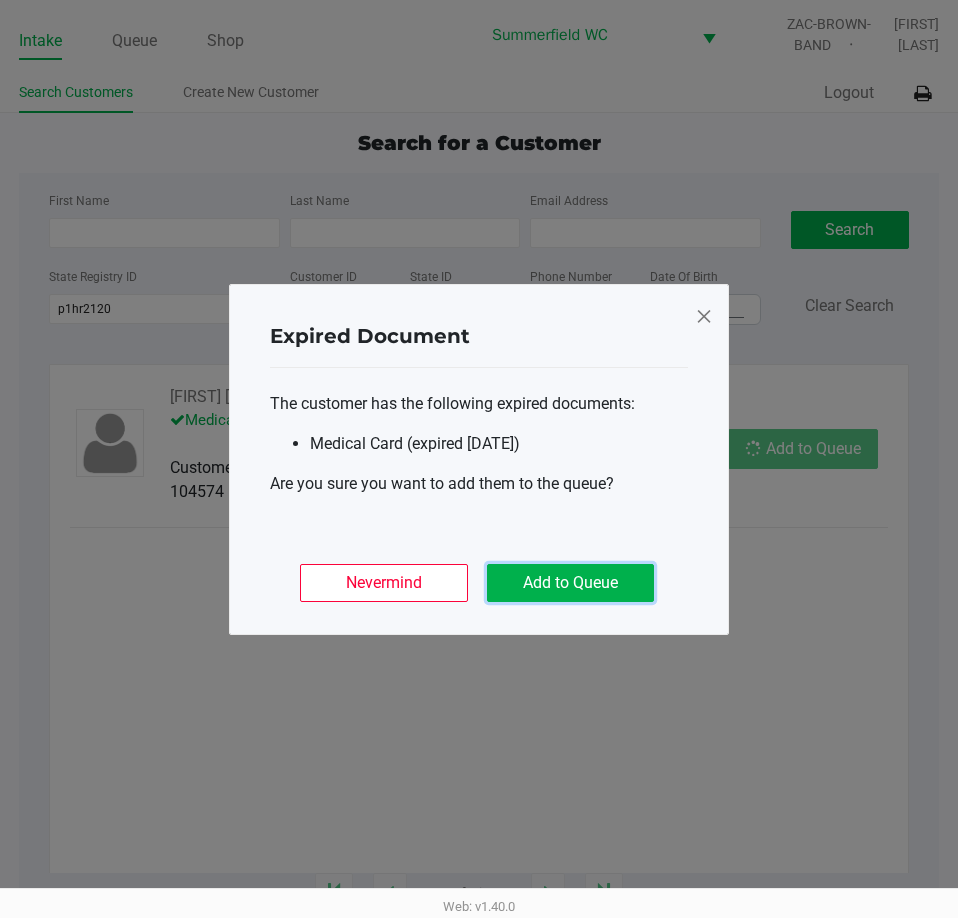 drag, startPoint x: 633, startPoint y: 577, endPoint x: 646, endPoint y: 559, distance: 22.203604 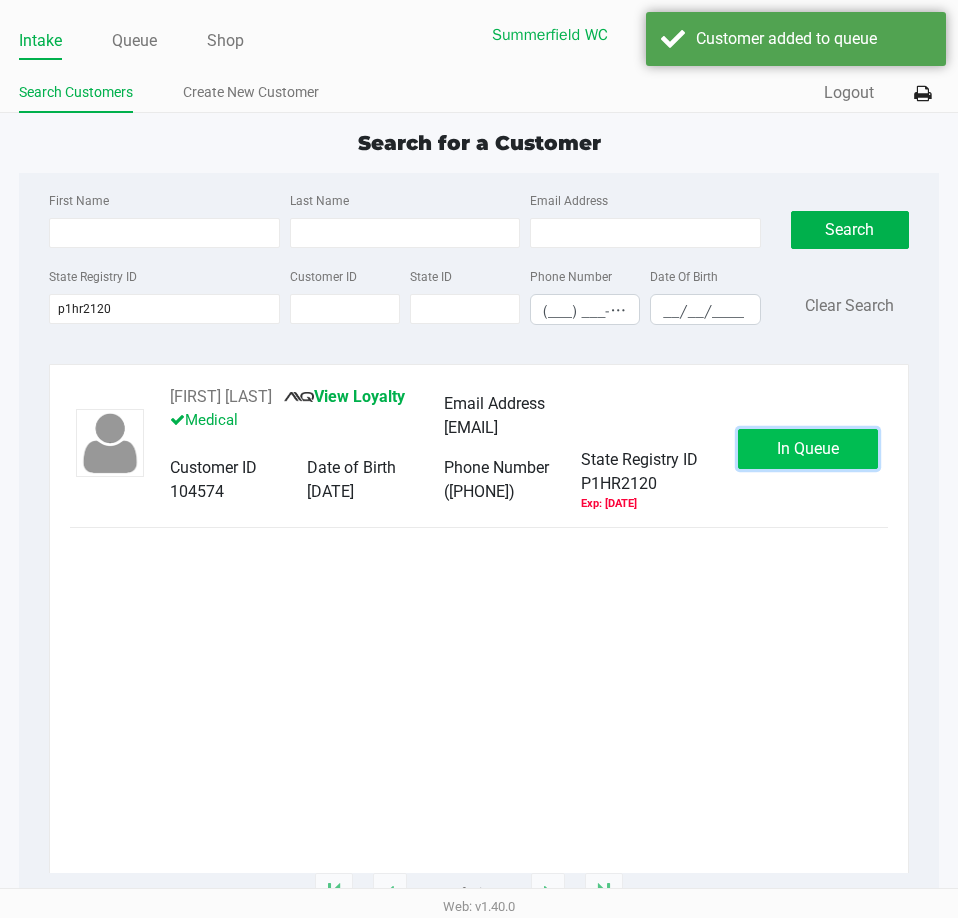 drag, startPoint x: 810, startPoint y: 451, endPoint x: 501, endPoint y: 20, distance: 530.3226 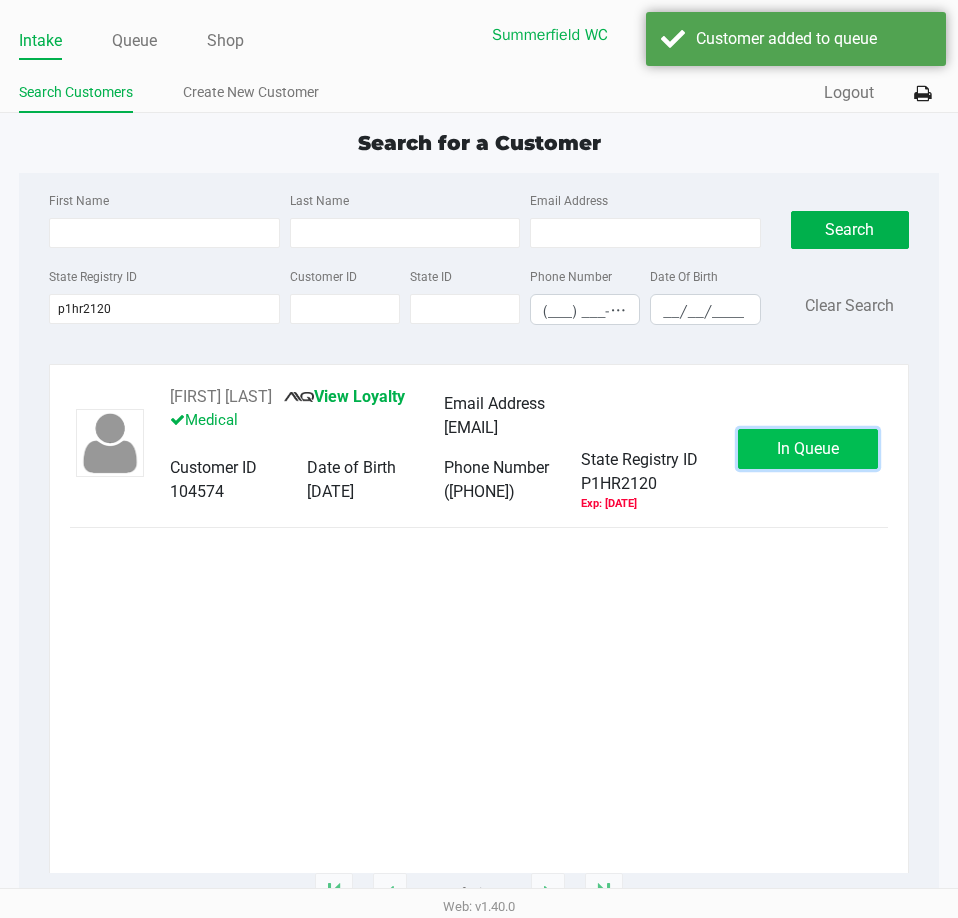 click on "In Queue" 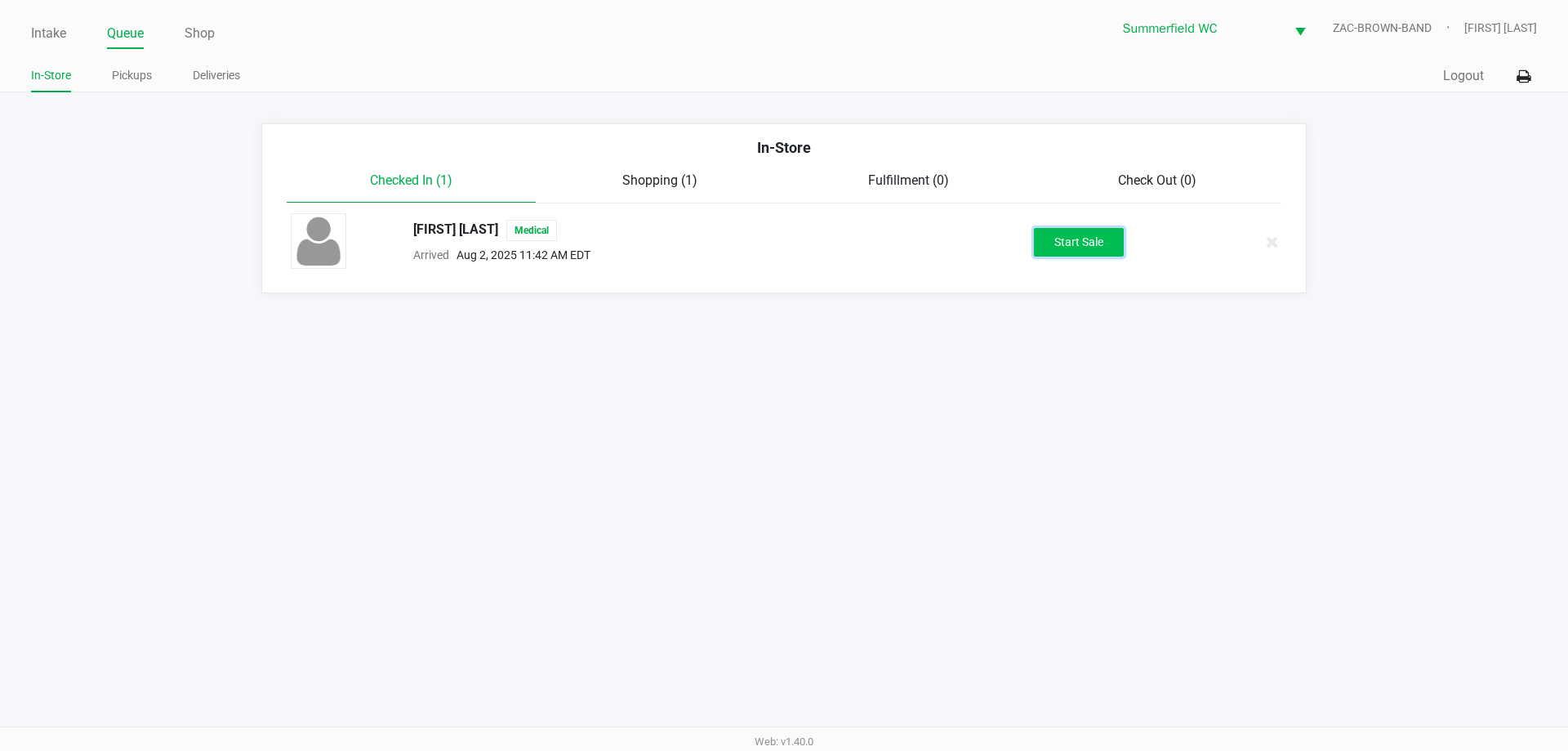 click on "Start Sale" 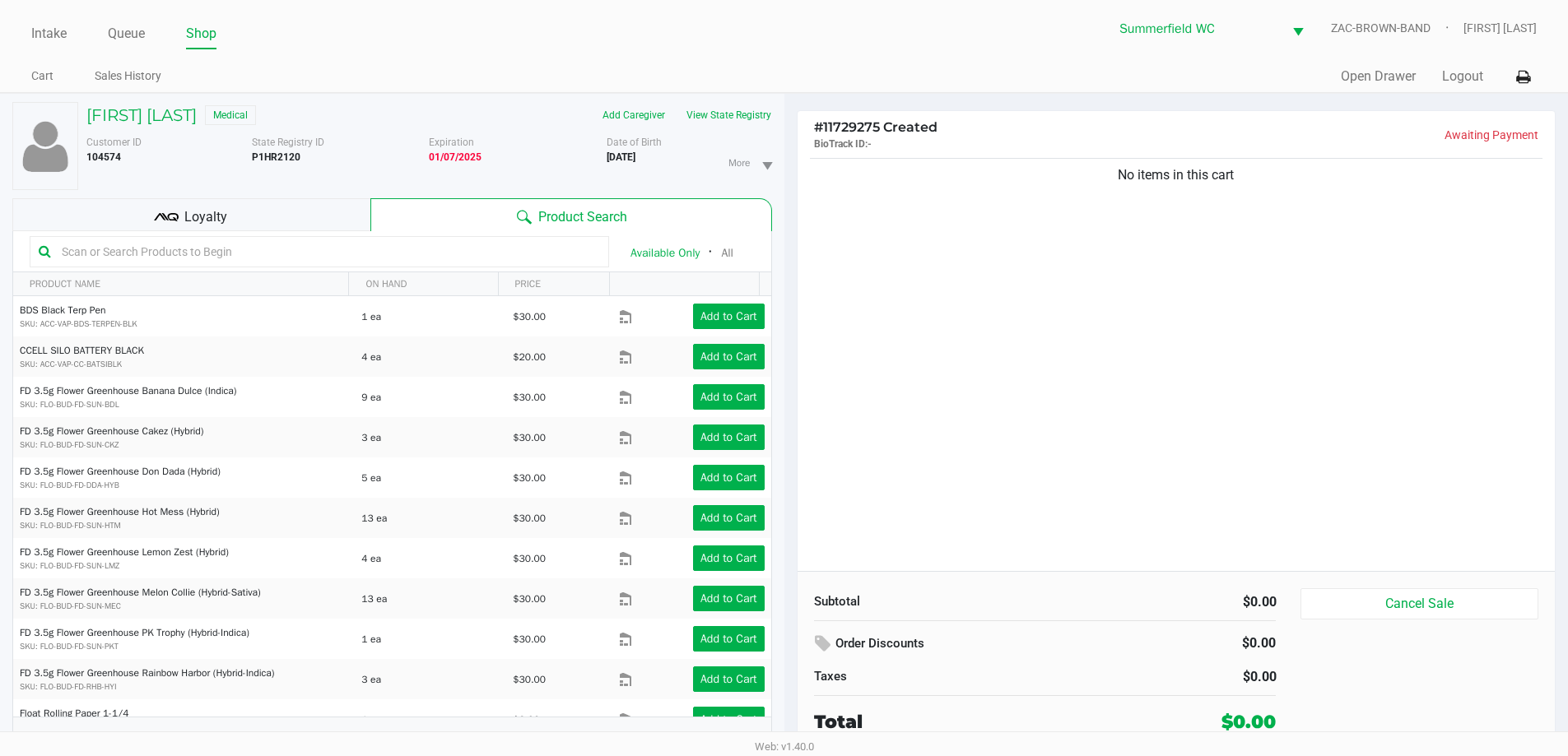 click on "No items in this cart" 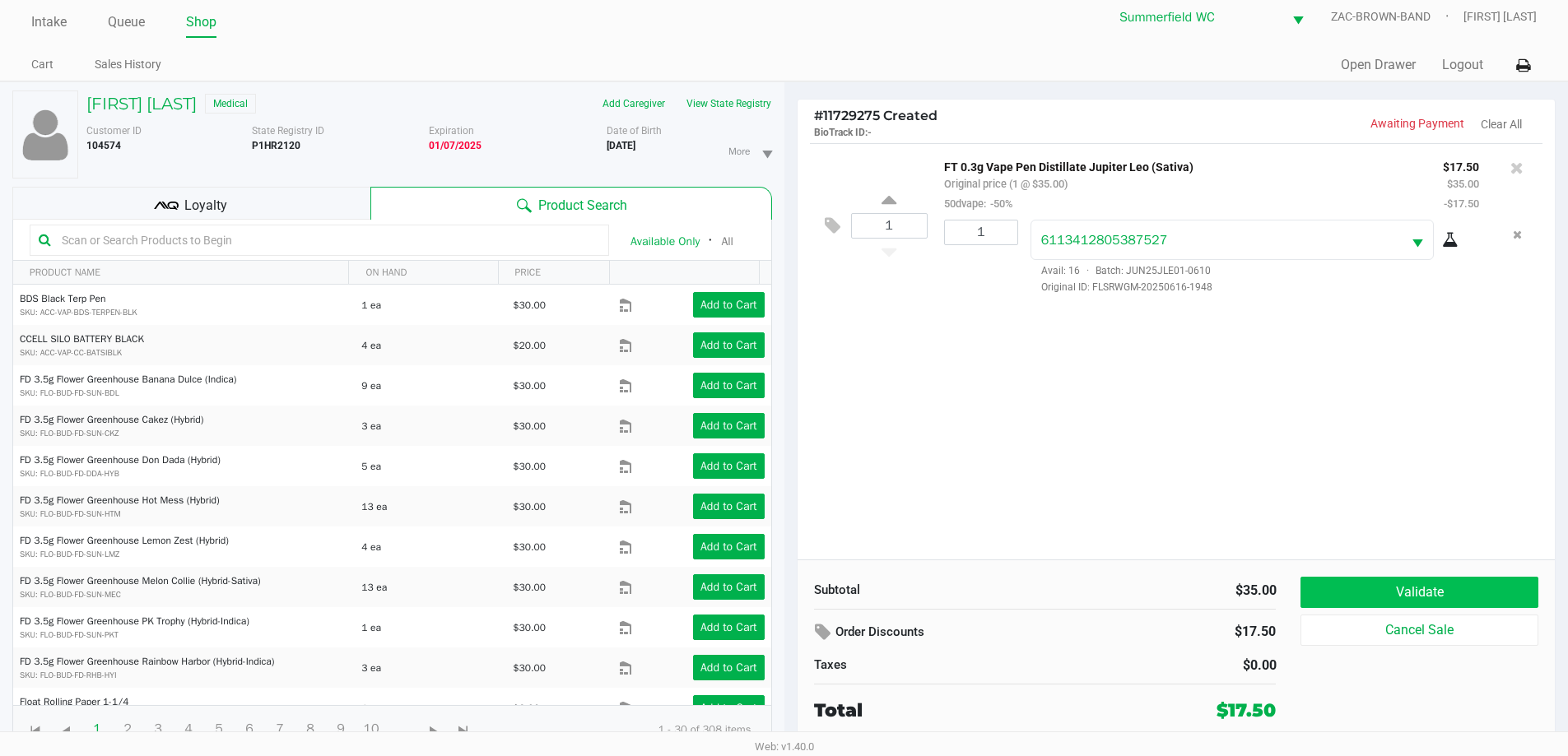 scroll, scrollTop: 17, scrollLeft: 0, axis: vertical 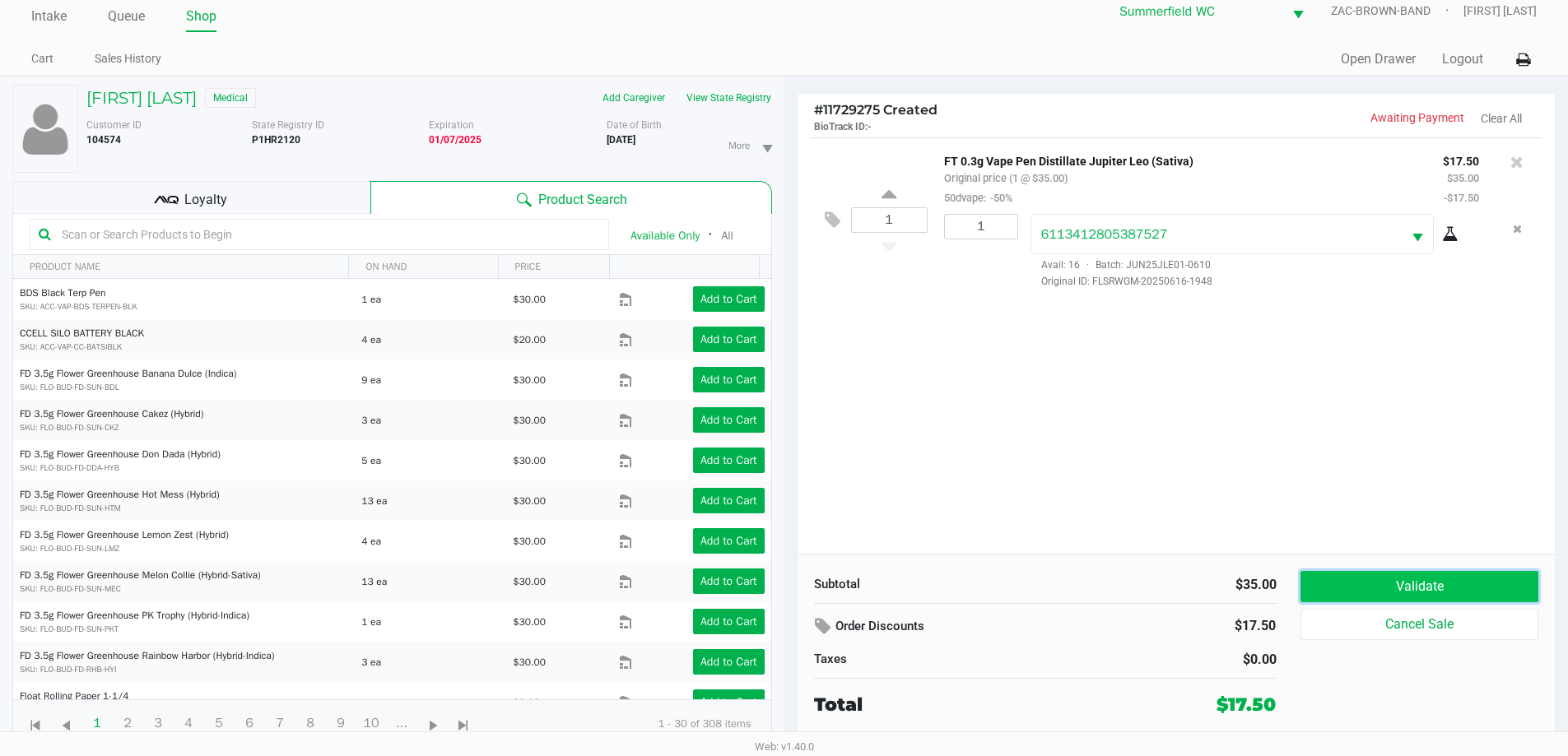 click on "Validate" 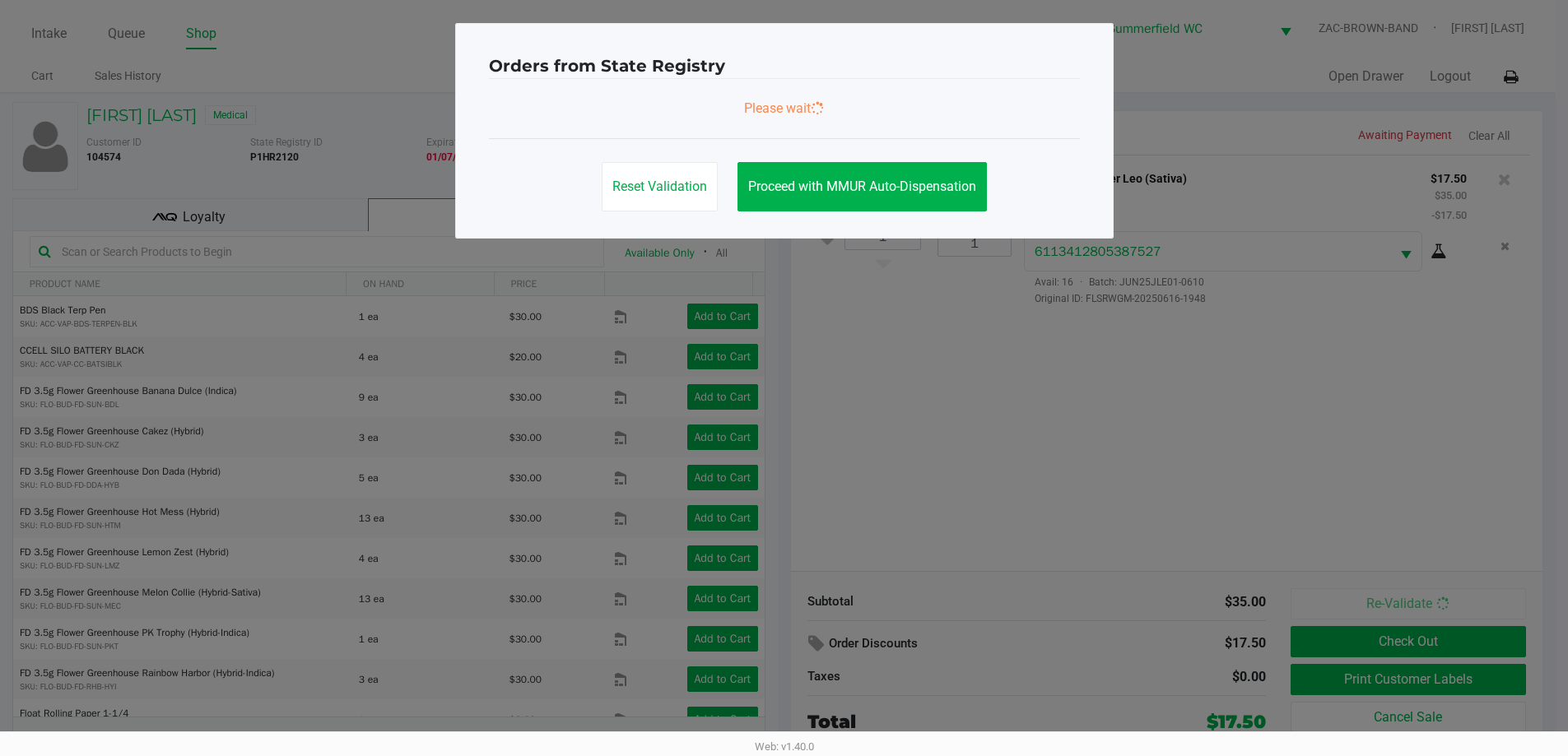 scroll, scrollTop: 0, scrollLeft: 0, axis: both 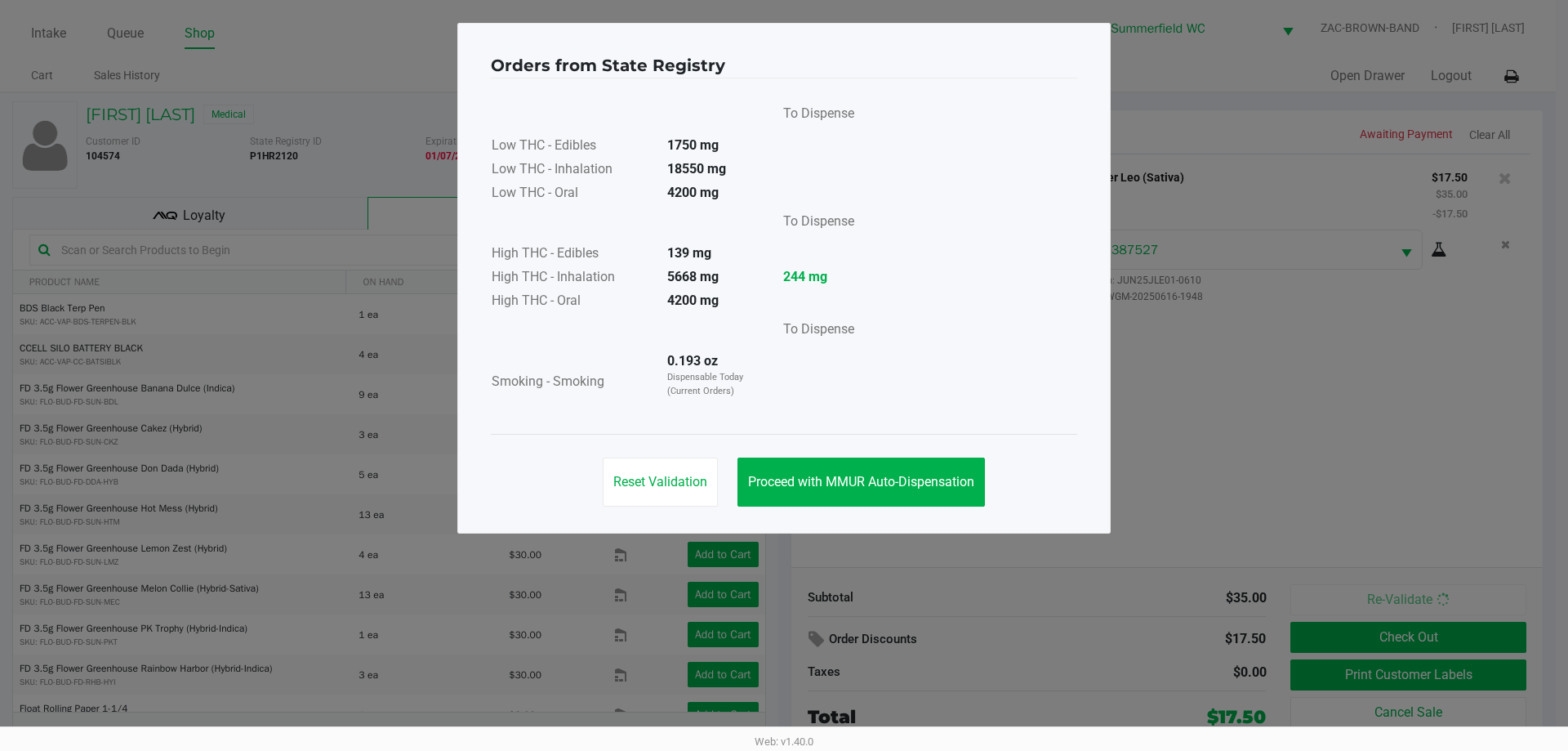 click on "Reset Validation   Proceed with MMUR Auto-Dispensation" 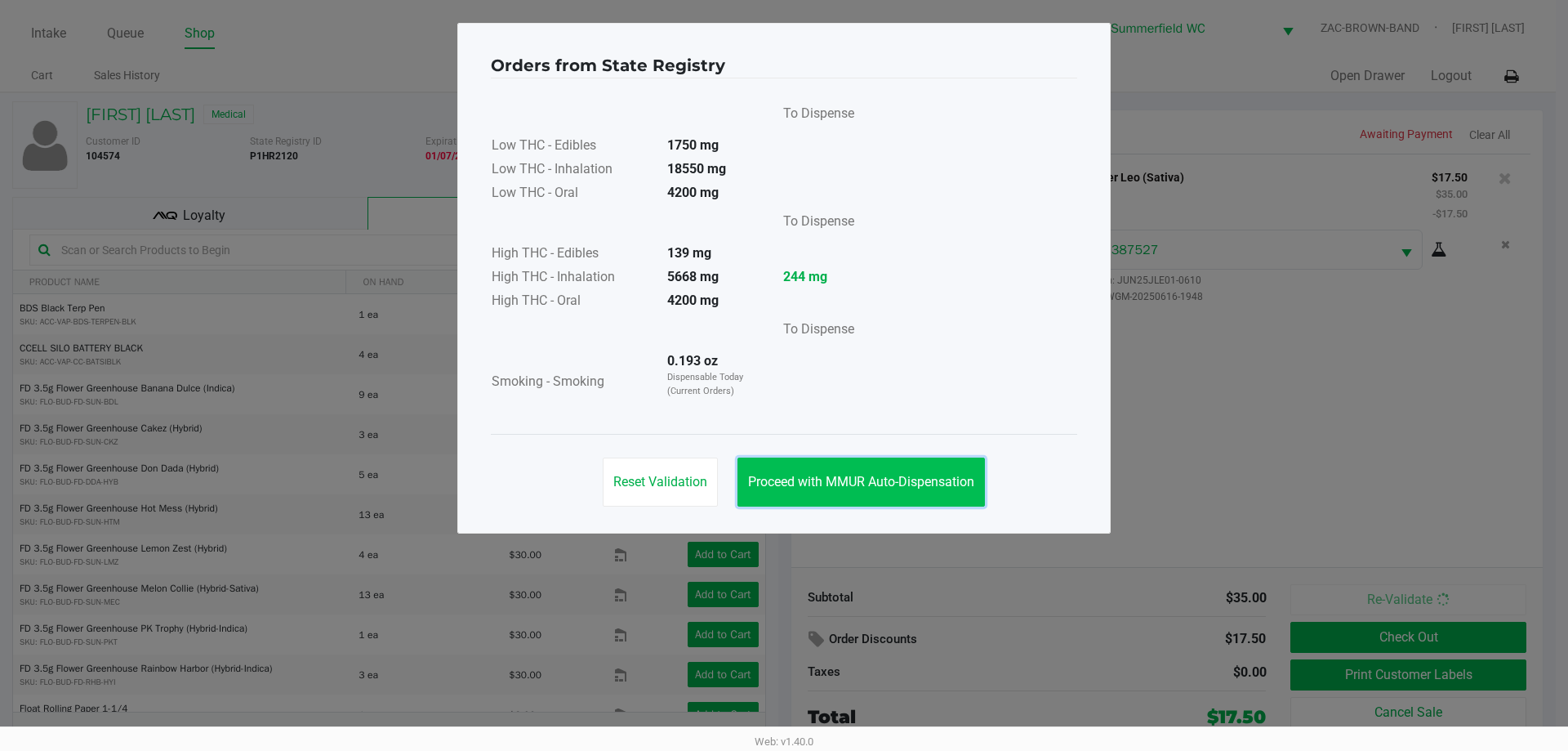 click on "Proceed with MMUR Auto-Dispensation" 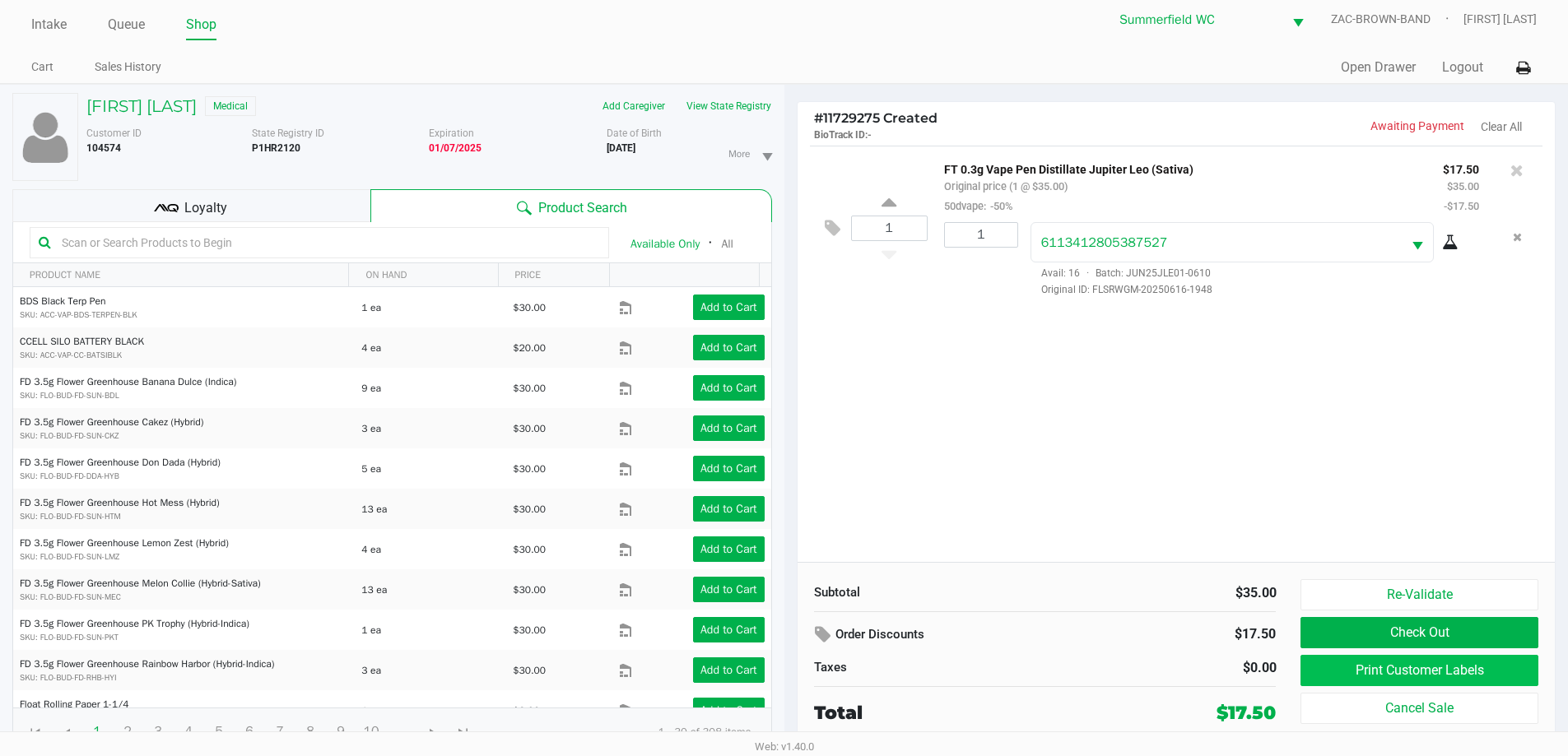scroll, scrollTop: 17, scrollLeft: 0, axis: vertical 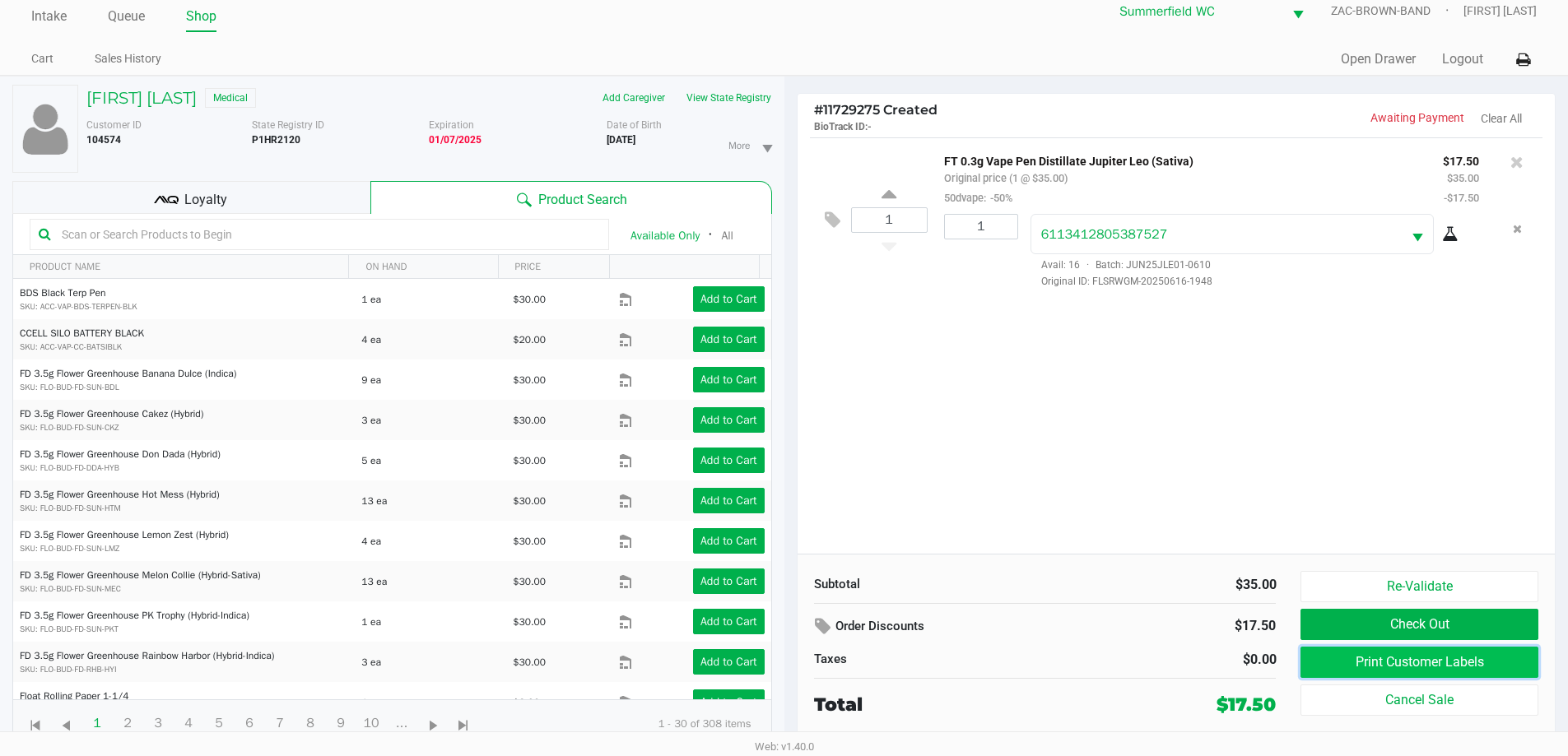 click on "Print Customer Labels" 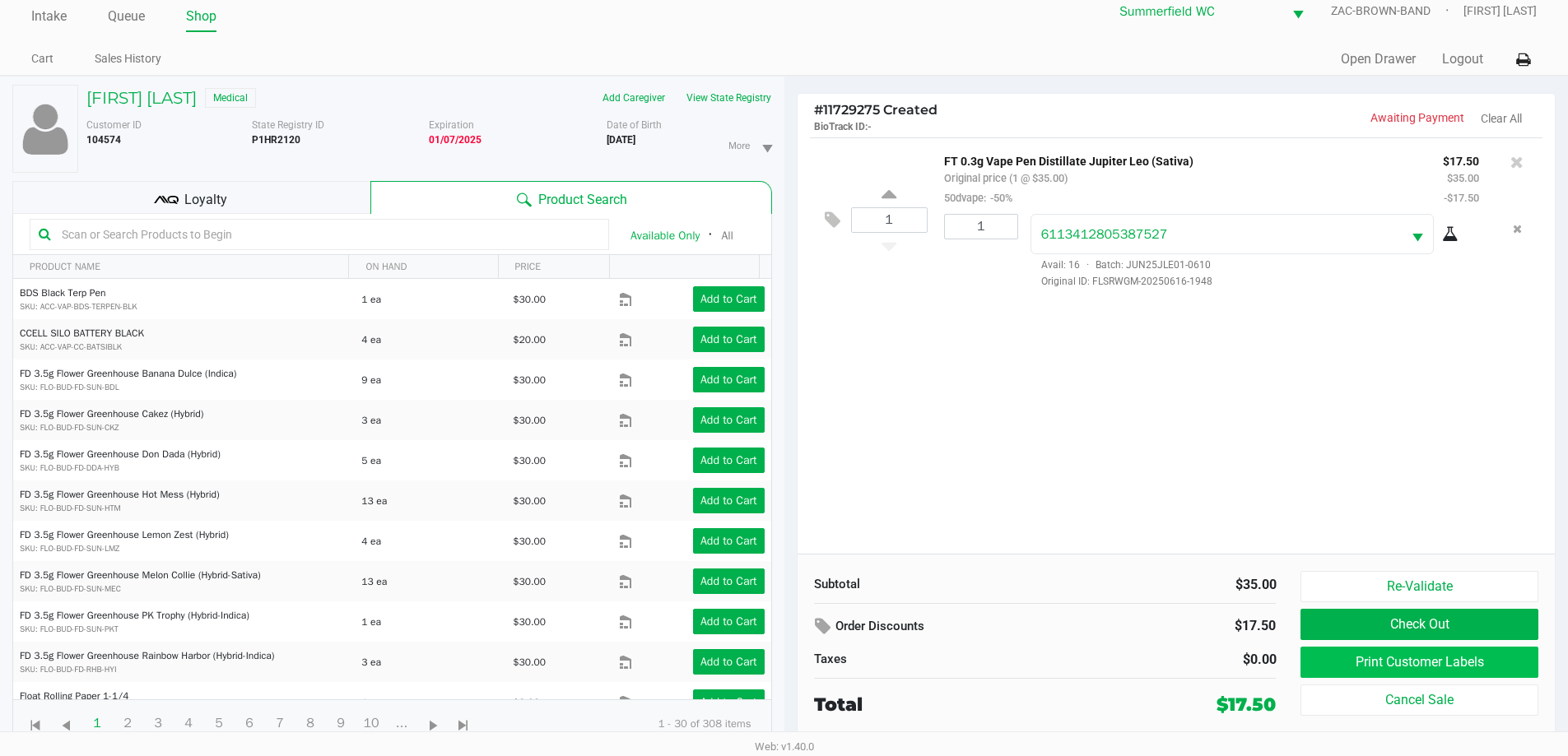 scroll, scrollTop: 0, scrollLeft: 0, axis: both 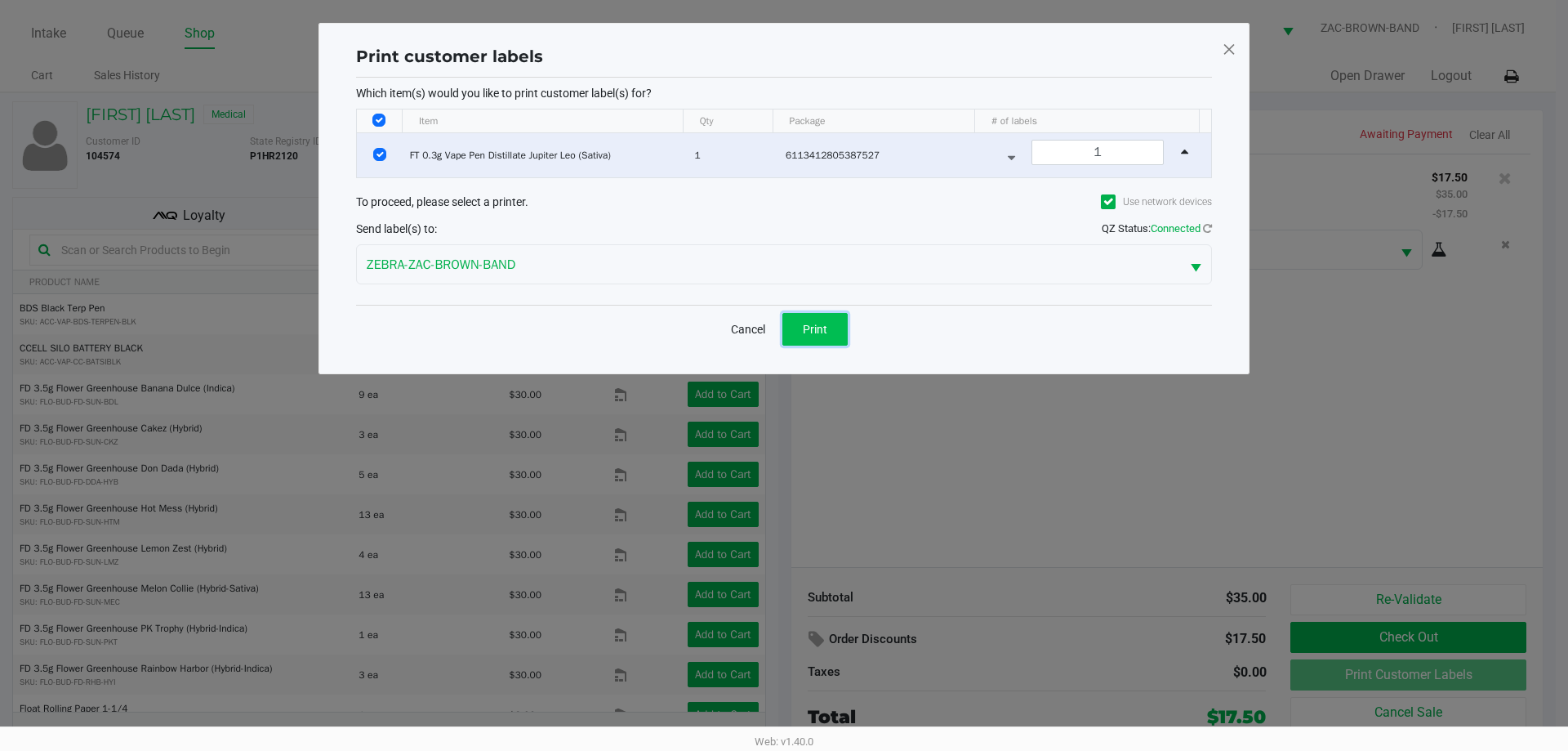 click on "Print" 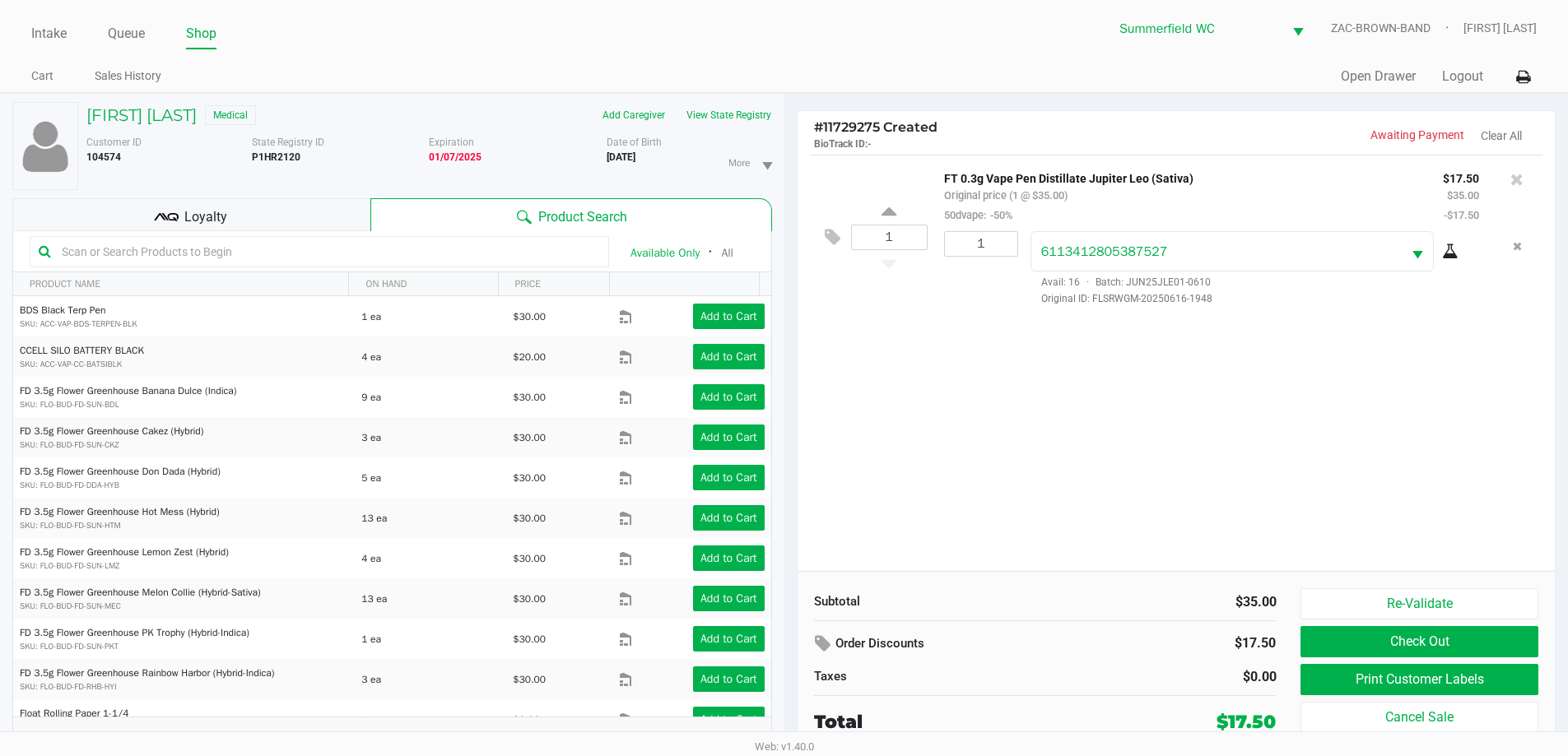 drag, startPoint x: 1026, startPoint y: 397, endPoint x: 1137, endPoint y: 401, distance: 111.072 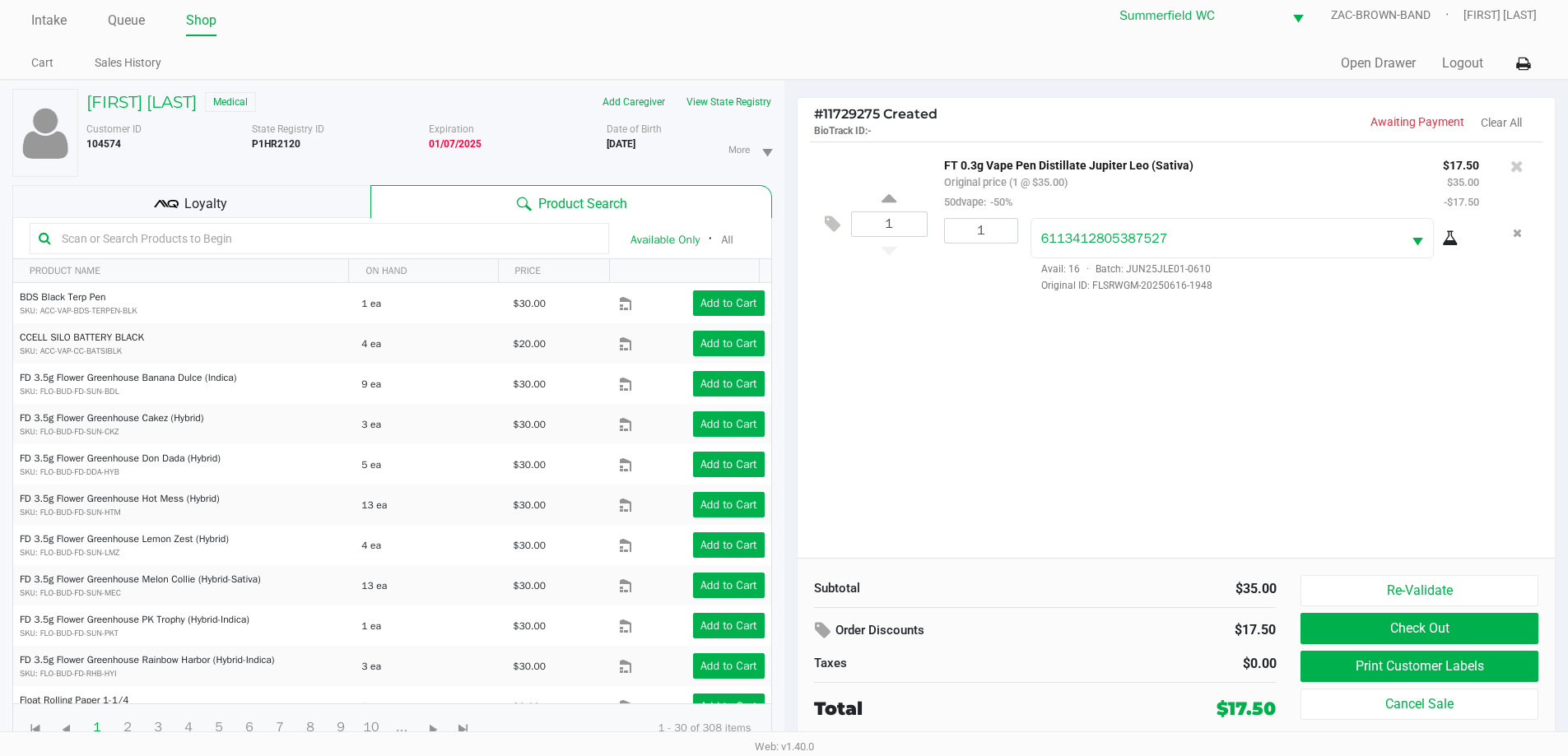 scroll, scrollTop: 17, scrollLeft: 0, axis: vertical 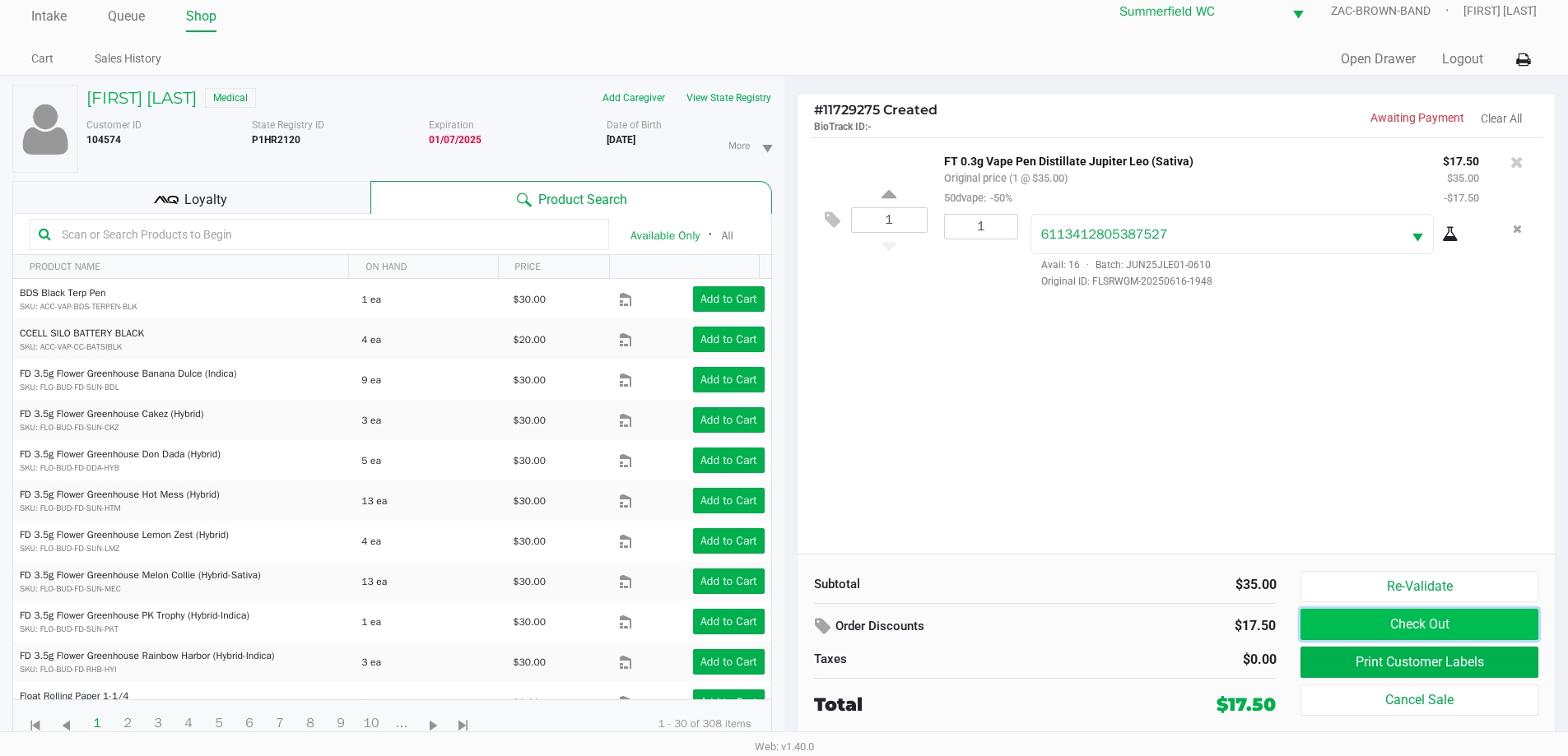 click on "Check Out" 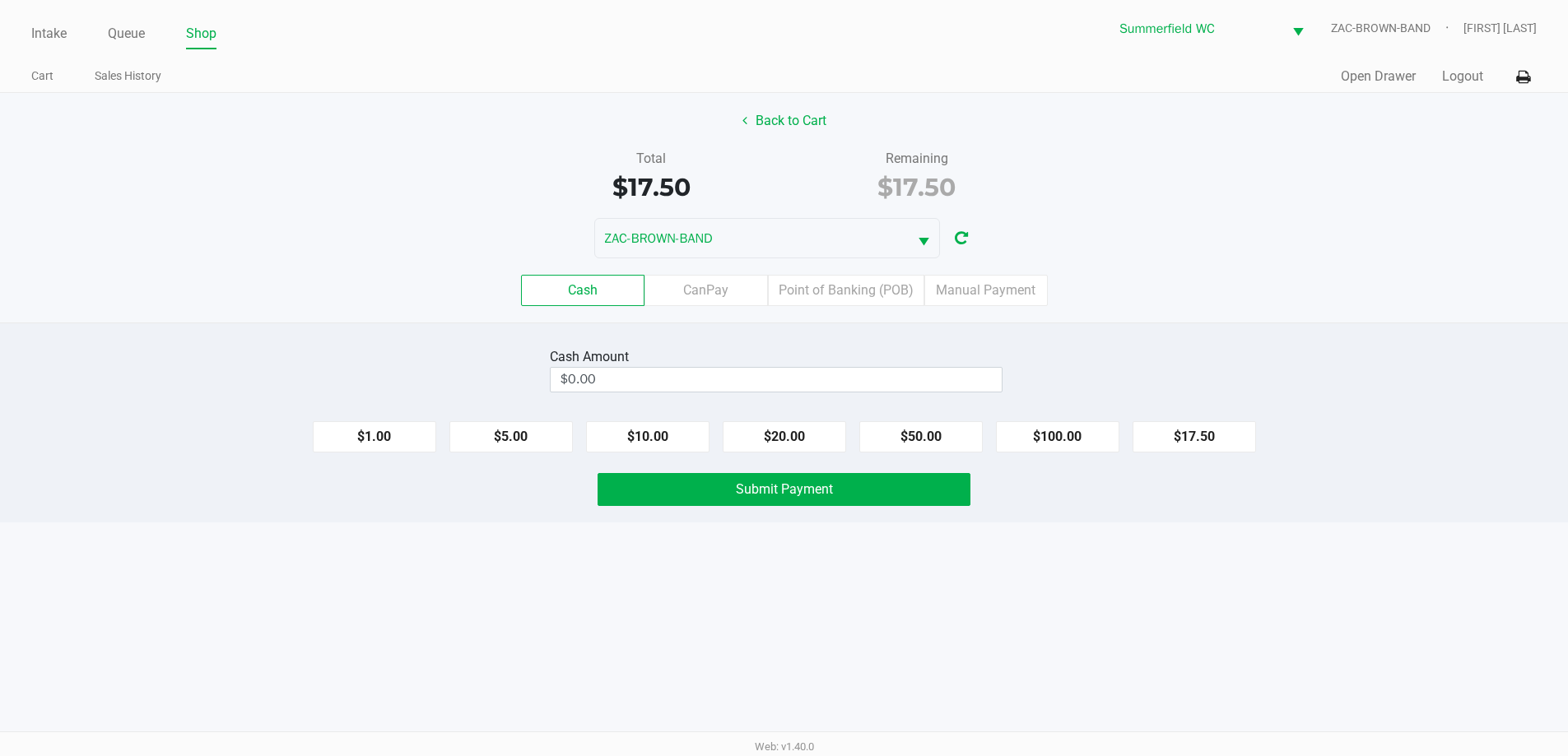 scroll, scrollTop: 0, scrollLeft: 0, axis: both 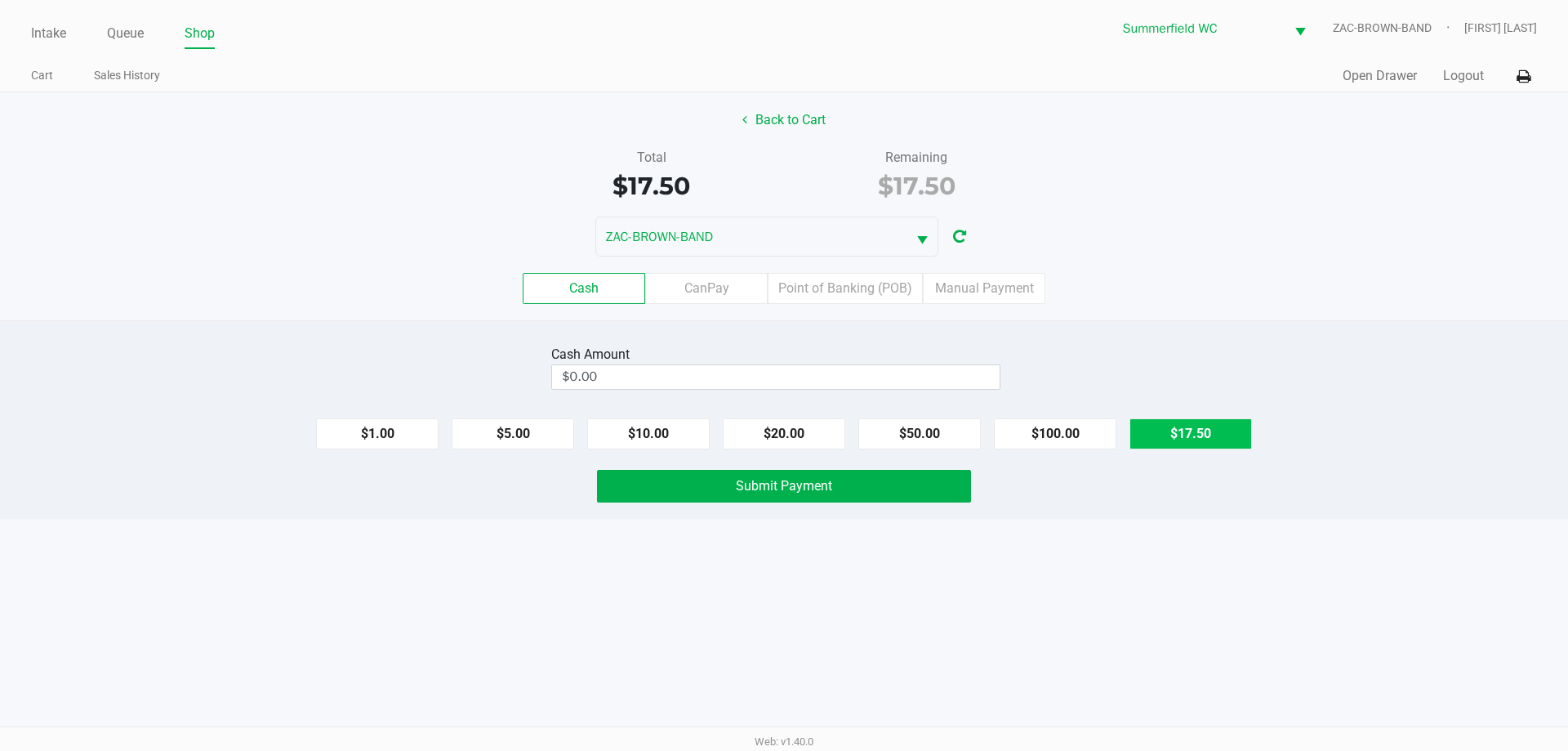 click on "$17.50" 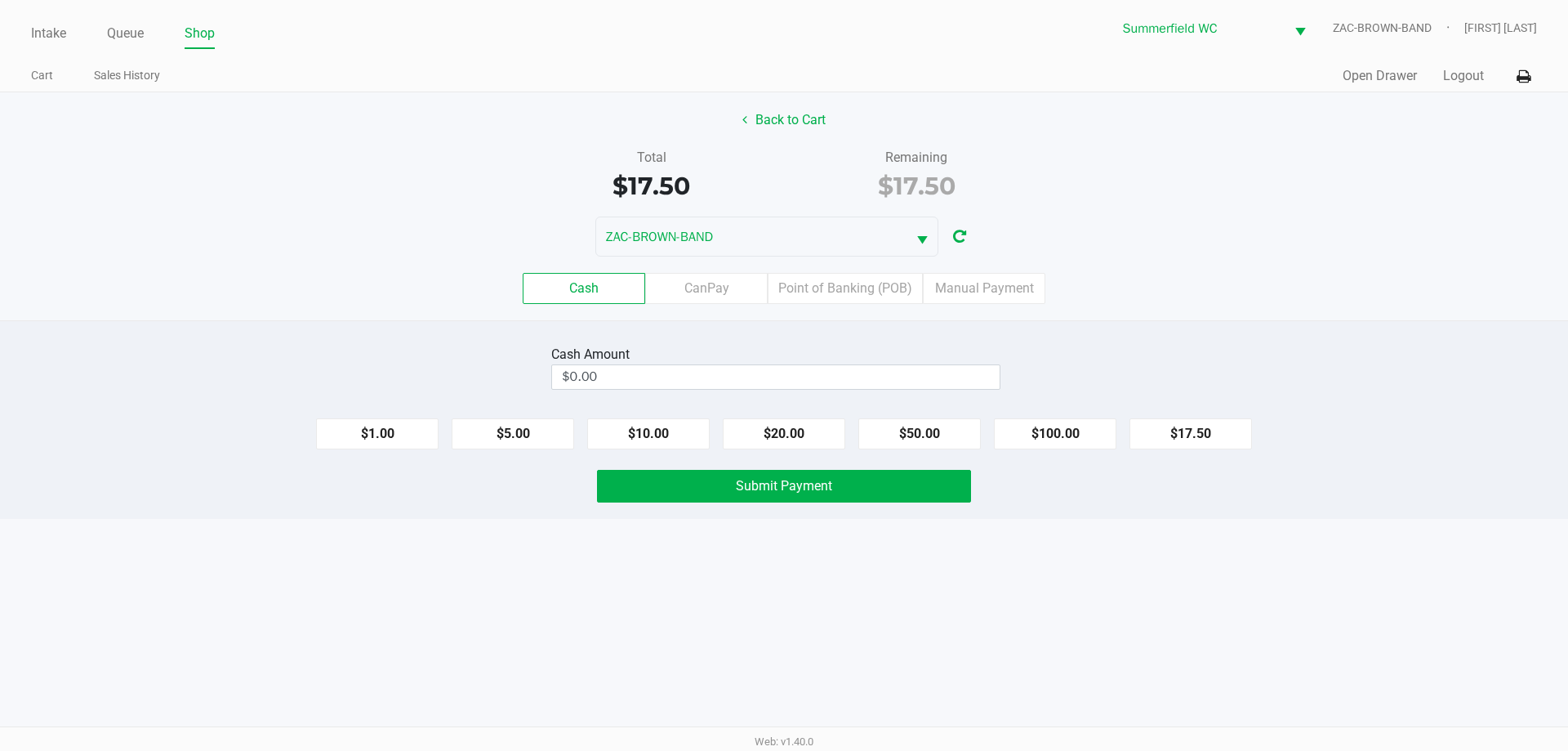 type on "$17.50" 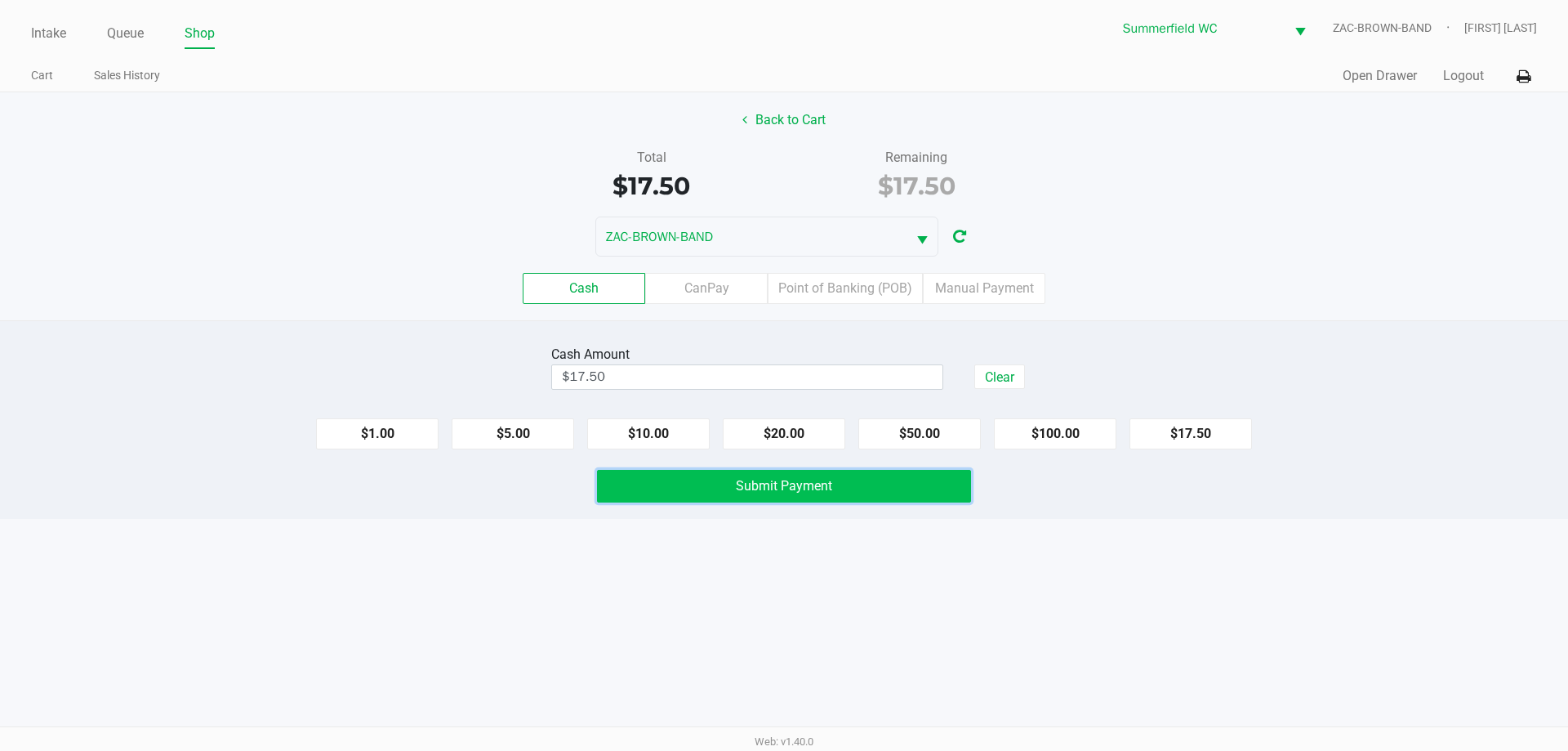 click on "Submit Payment" 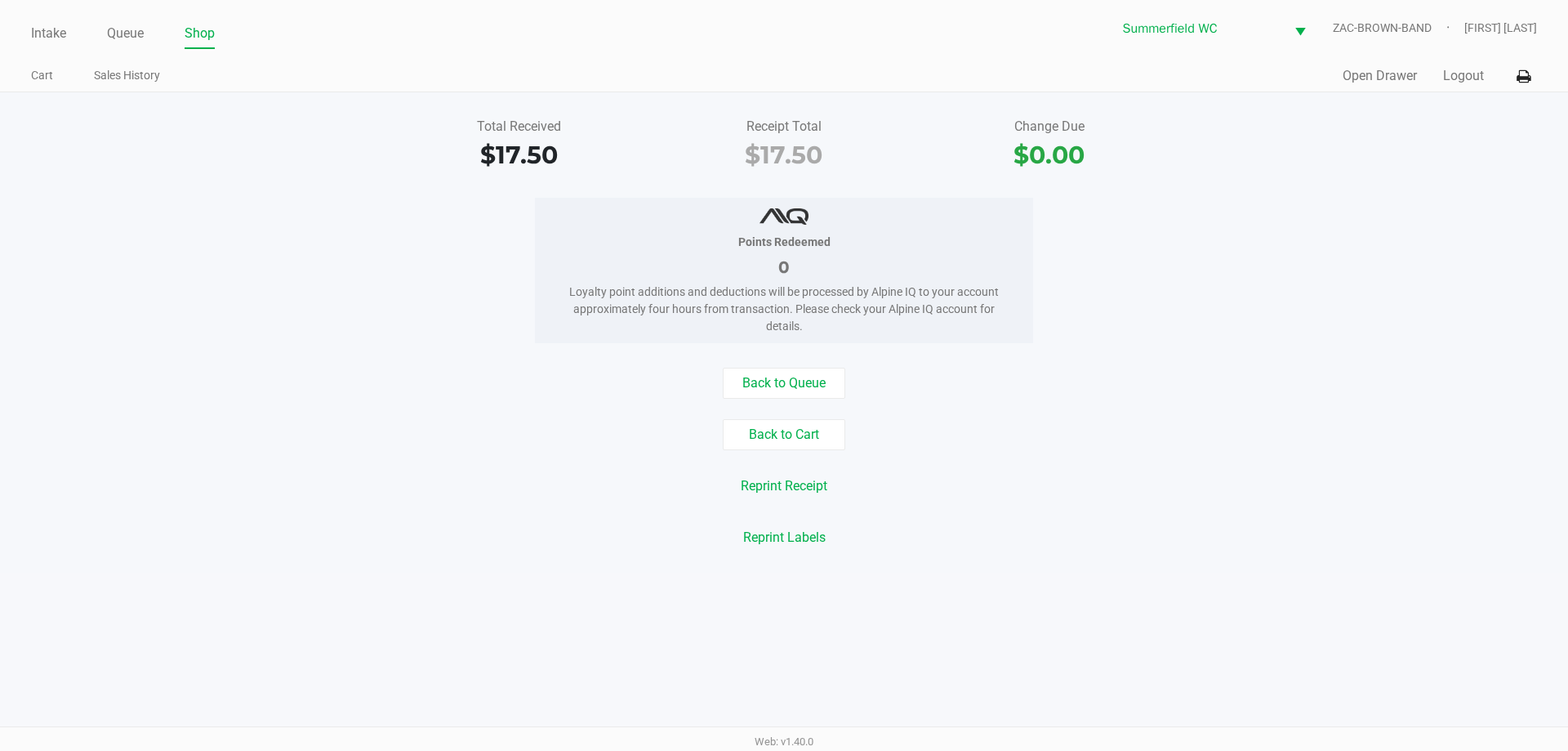 click on "Points Redeemed   0   Loyalty point additions and deductions will be processed by Alpine IQ to your account approximately four hours from transaction. Please check your Alpine IQ account for details." 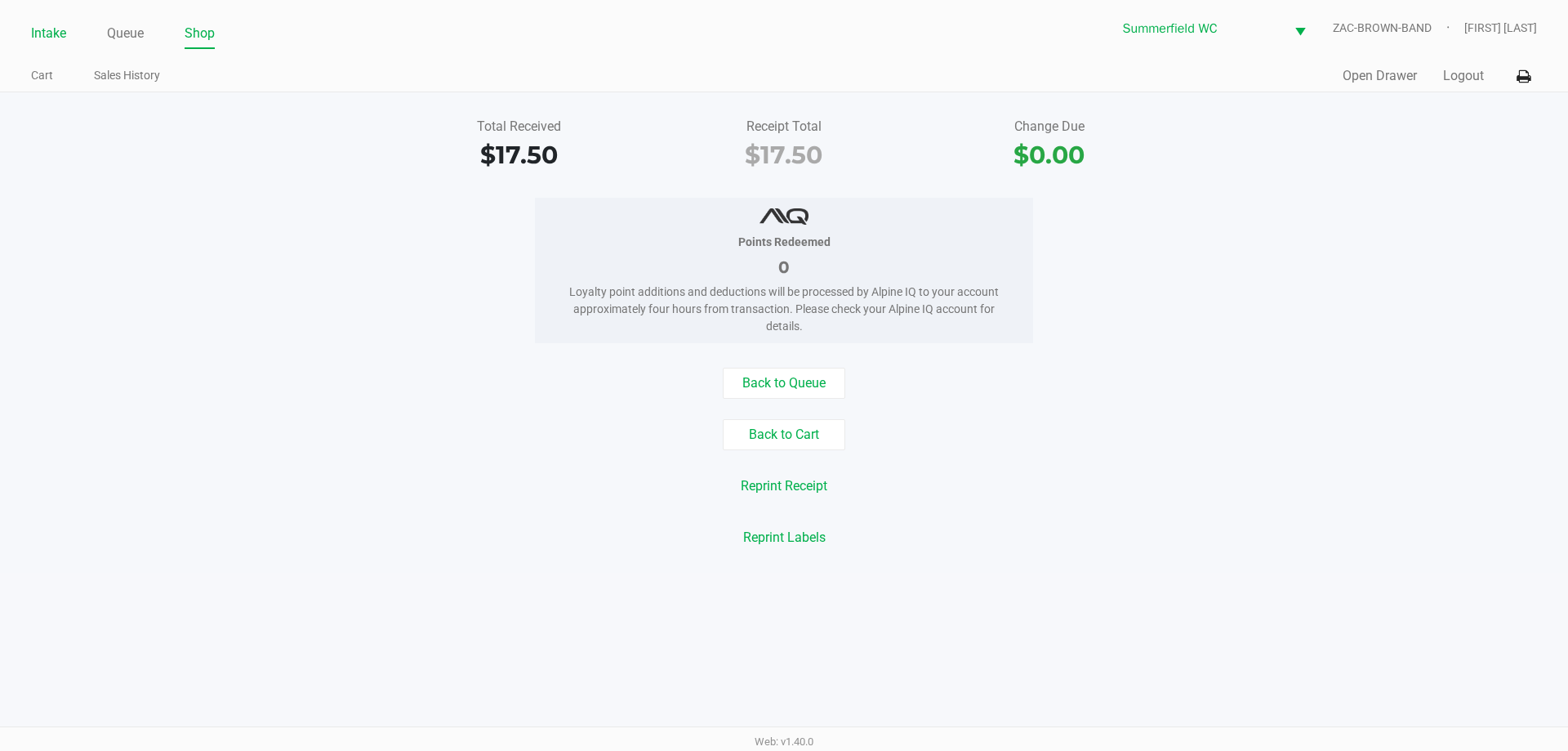 click on "Intake" 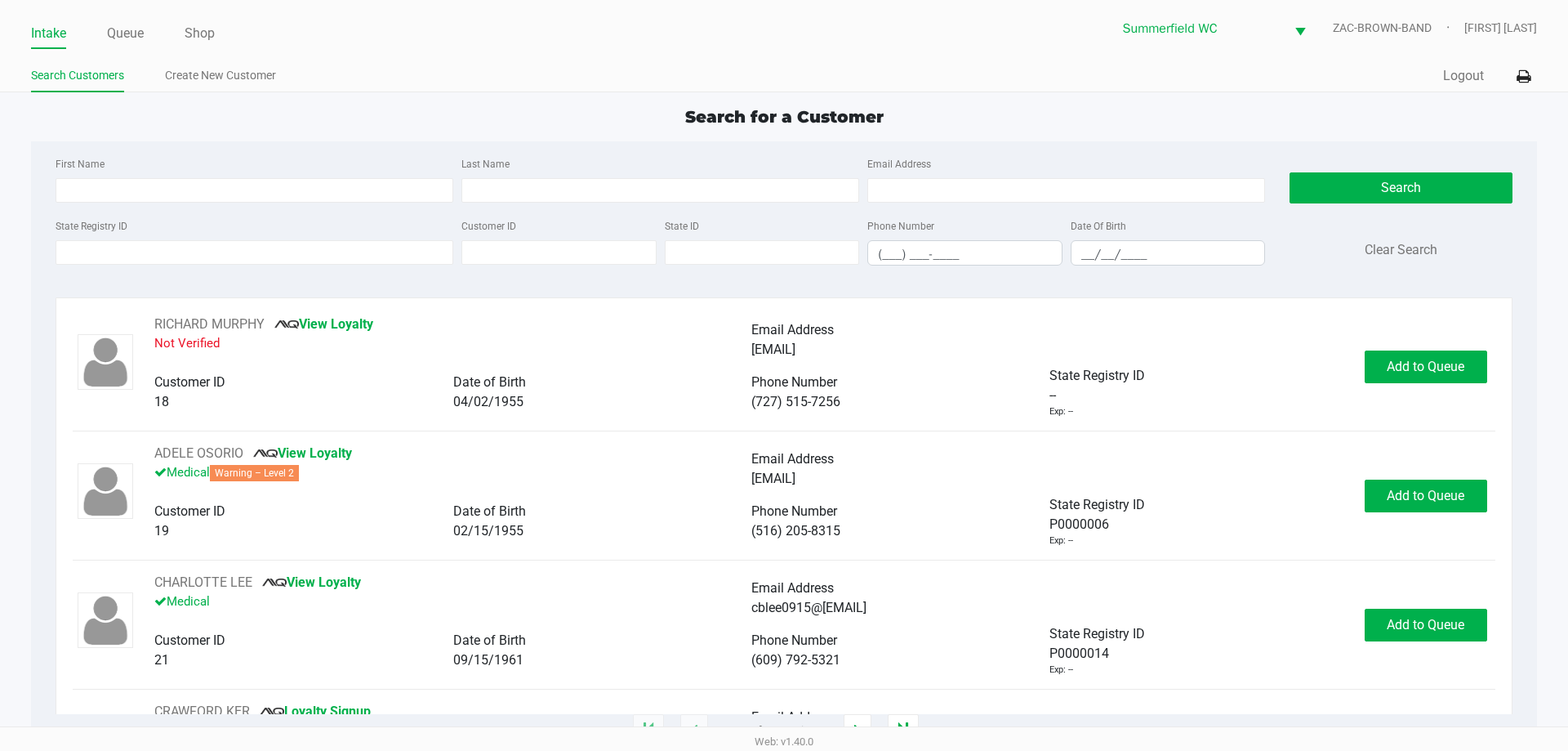 click on "Search for a Customer First Name Last Name Email Address State Registry ID Customer ID State ID Phone Number (___) ___-____ Date Of Birth __/__/____  Search   Clear Search   RICHARD MURPHY       View Loyalty   Not Verified   Email Address   ms1111111111@hotmail.com   Customer ID   18   Date of Birth   04/02/1955   Phone Number   (727) 515-7256   State Registry ID   --   Exp: --   Add to Queue   ADELE OSORIO       View Loyalty   Medical   Warning – Level 2   Email Address   floatingonmycloud@gmail.com   Customer ID   19   Date of Birth   02/15/1955   Phone Number   (516) 205-8315   State Registry ID   P0000006   Exp: --   Add to Queue   CHARLOTTE LEE       View Loyalty   Medical   Email Address   cblee0915@gmail.com   Customer ID   21   Date of Birth   09/15/1961   Phone Number   (609) 792-5321   State Registry ID   P0000014   Exp: --   Add to Queue   CRAWFORD KER       Loyalty Signup   Medical   Email Address   --   Customer ID   23   Date of Birth   07/27/2006   Phone Number   (727) 409-2778" 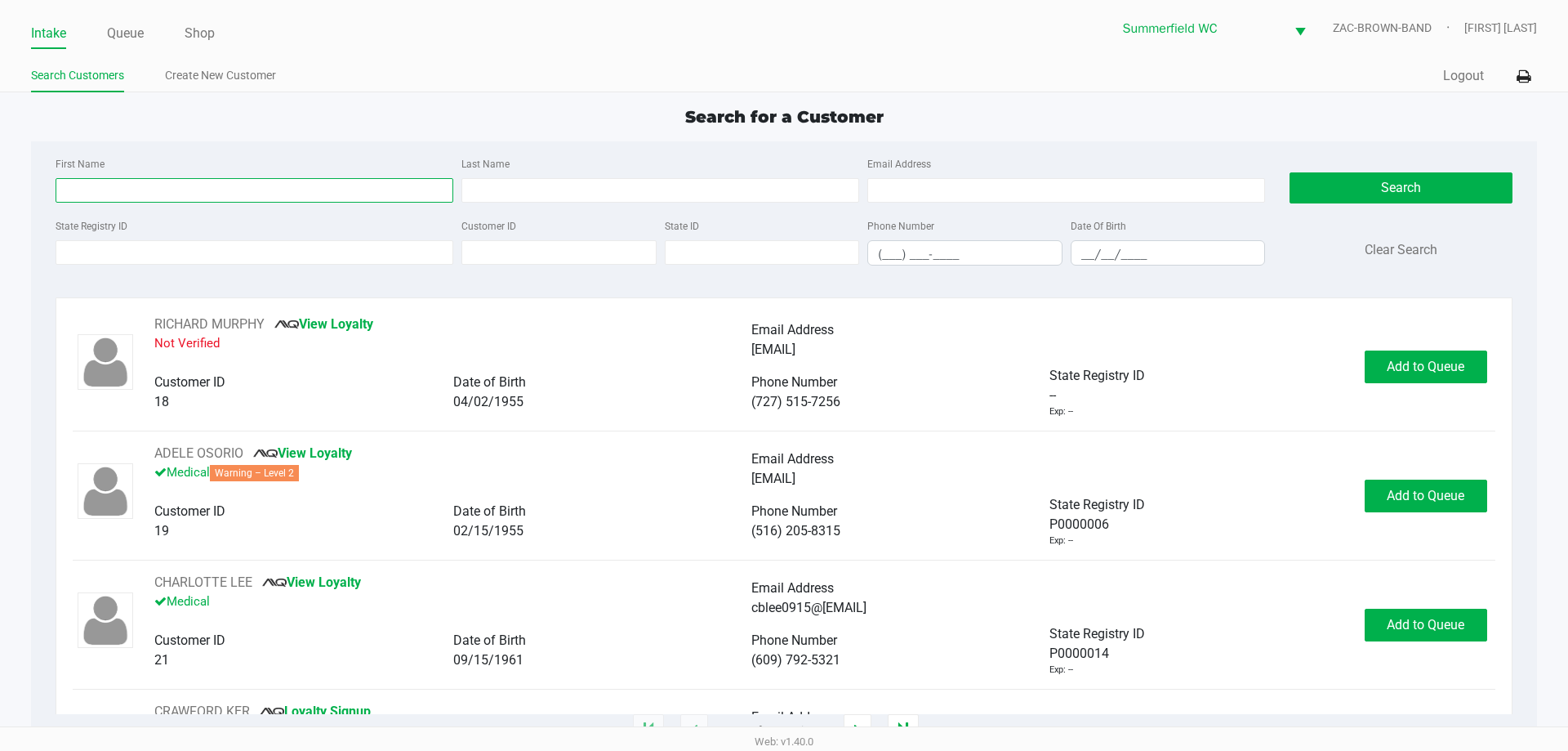 click on "First Name" at bounding box center (254, 190) 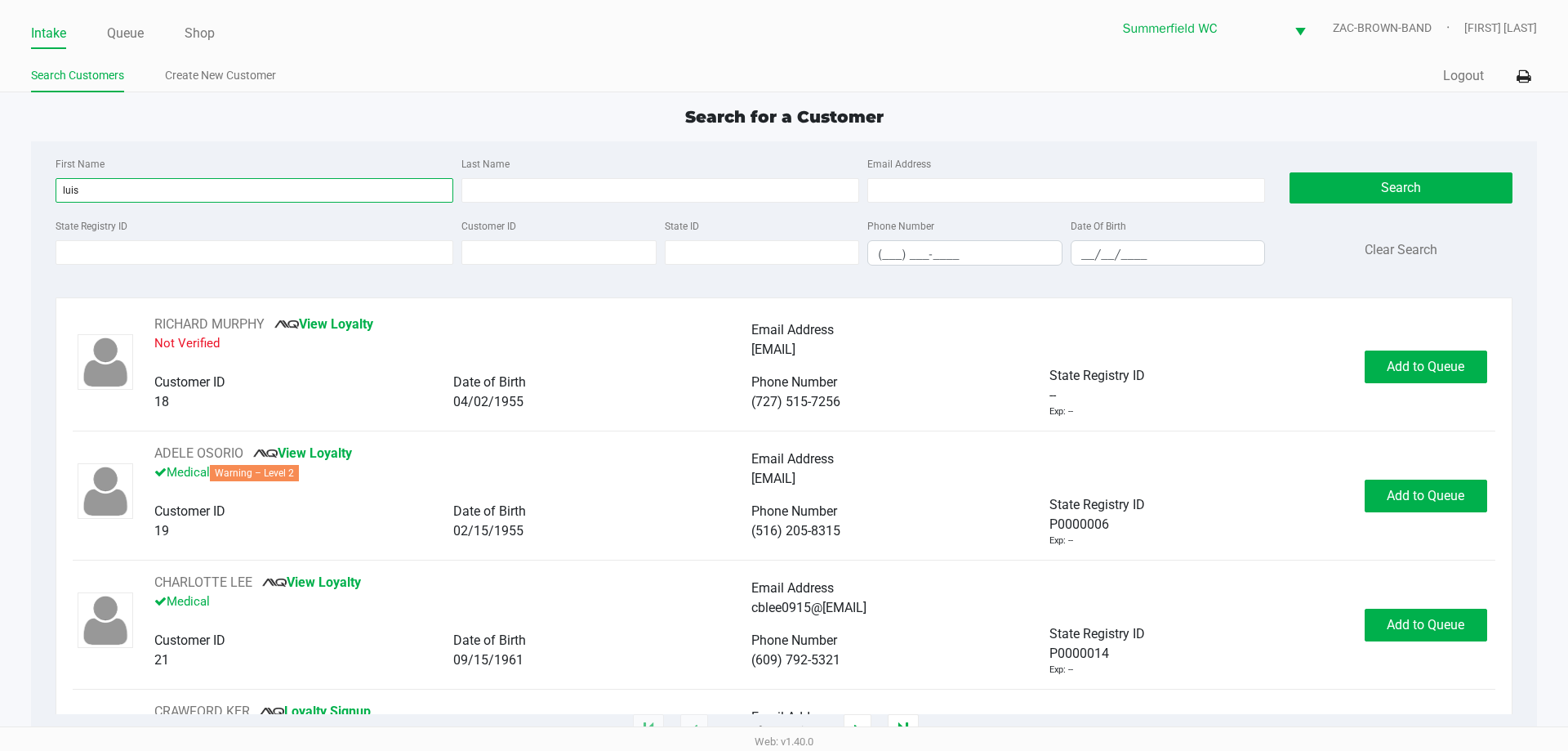 type on "luis" 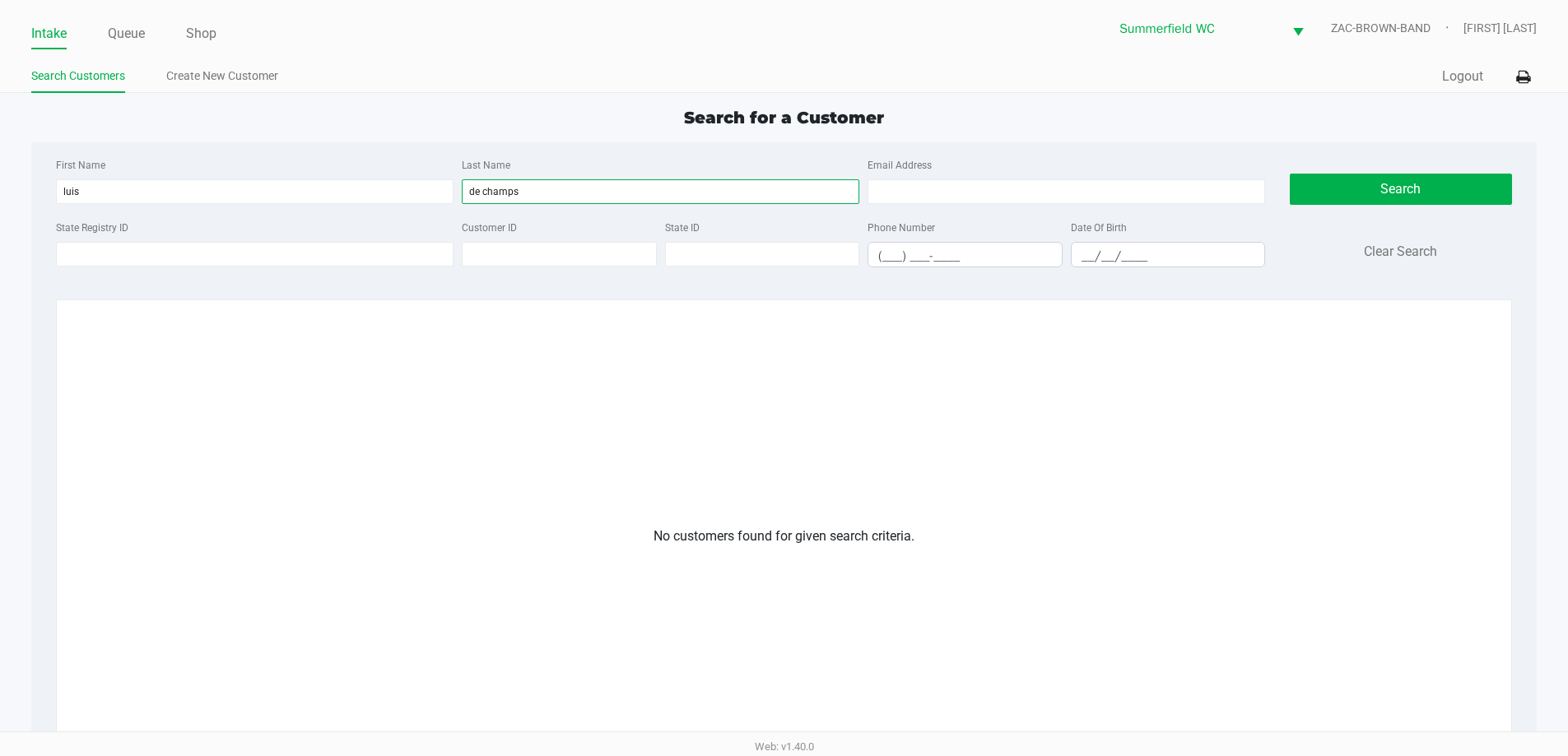 click on "de champs" at bounding box center (660, 192) 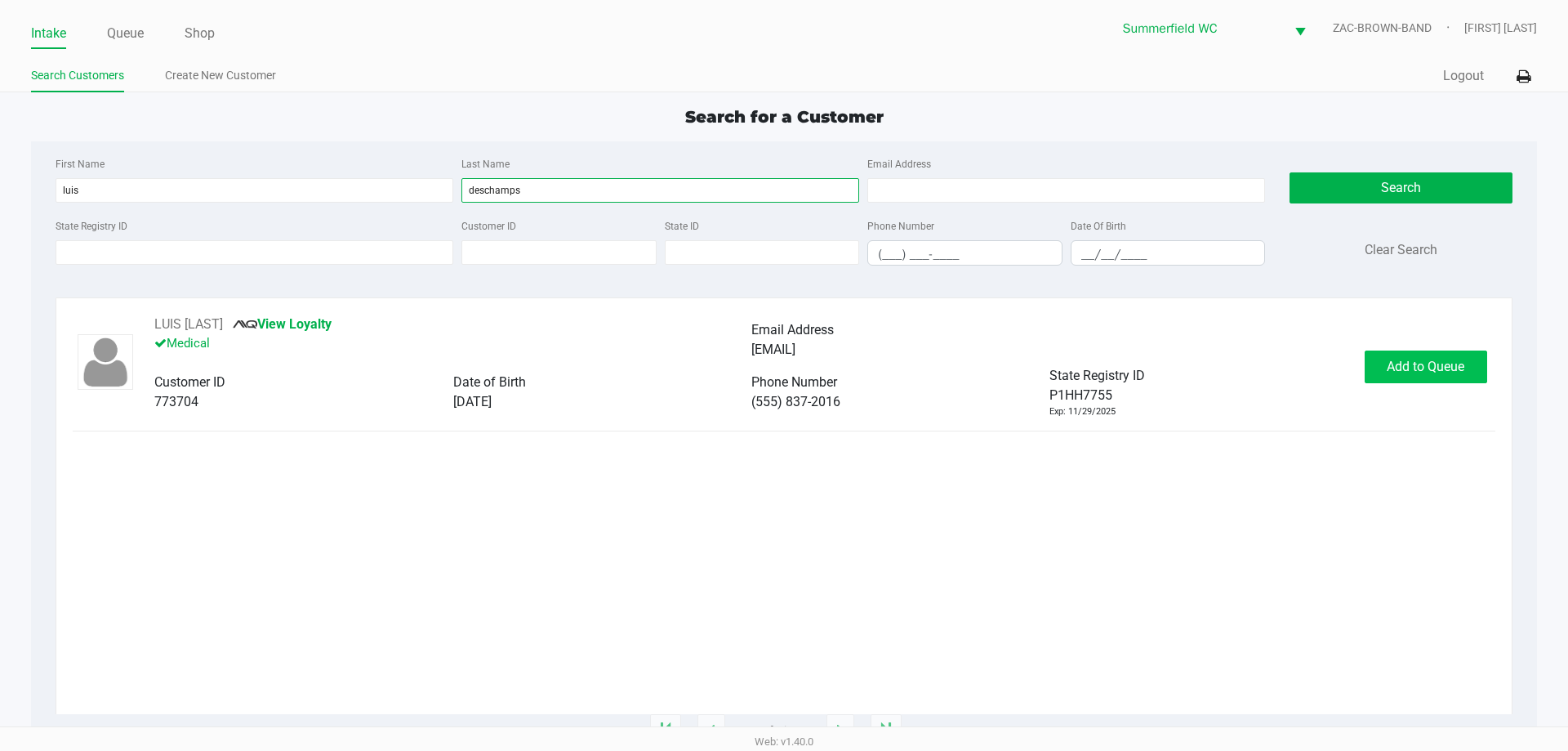 type on "deschamps" 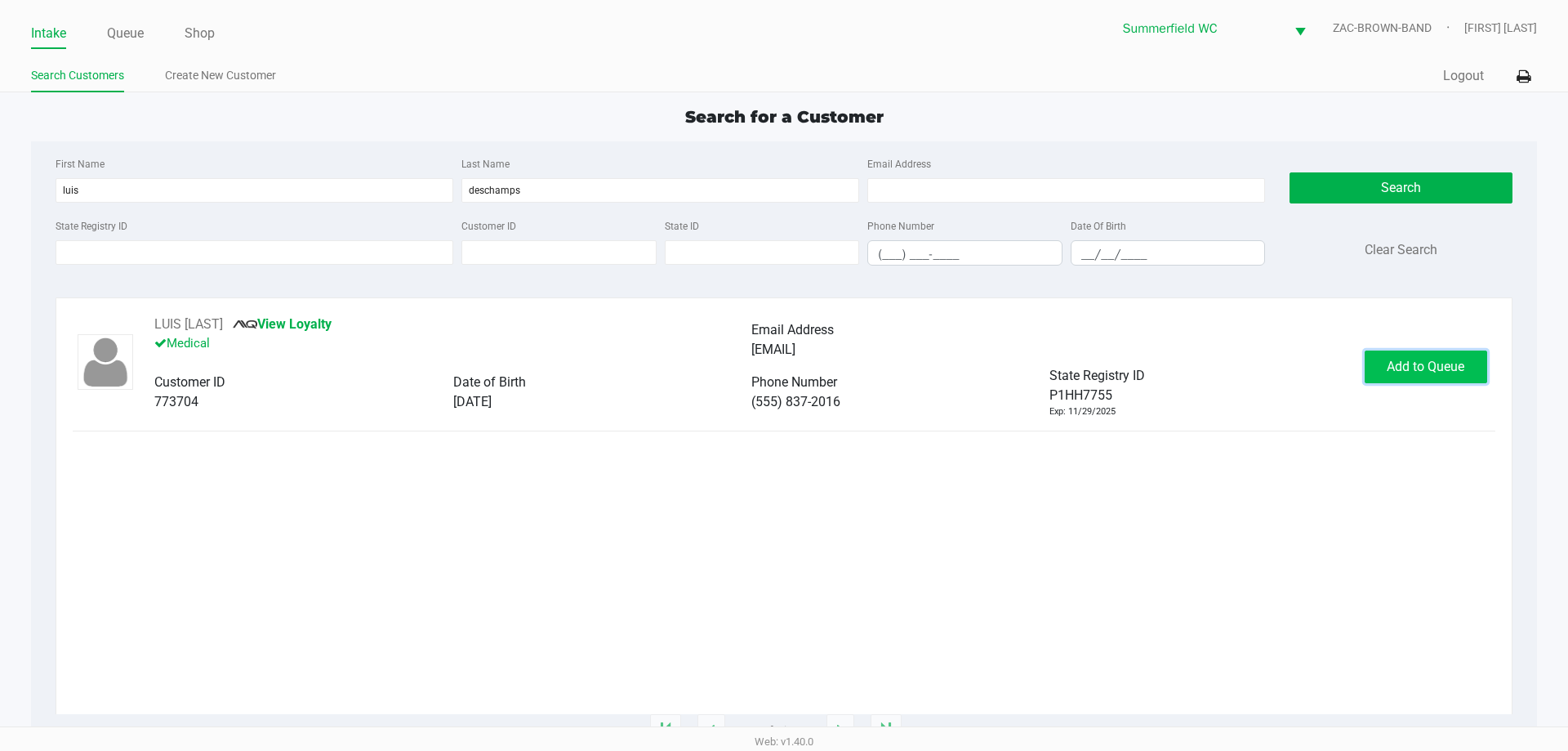 click on "Add to Queue" 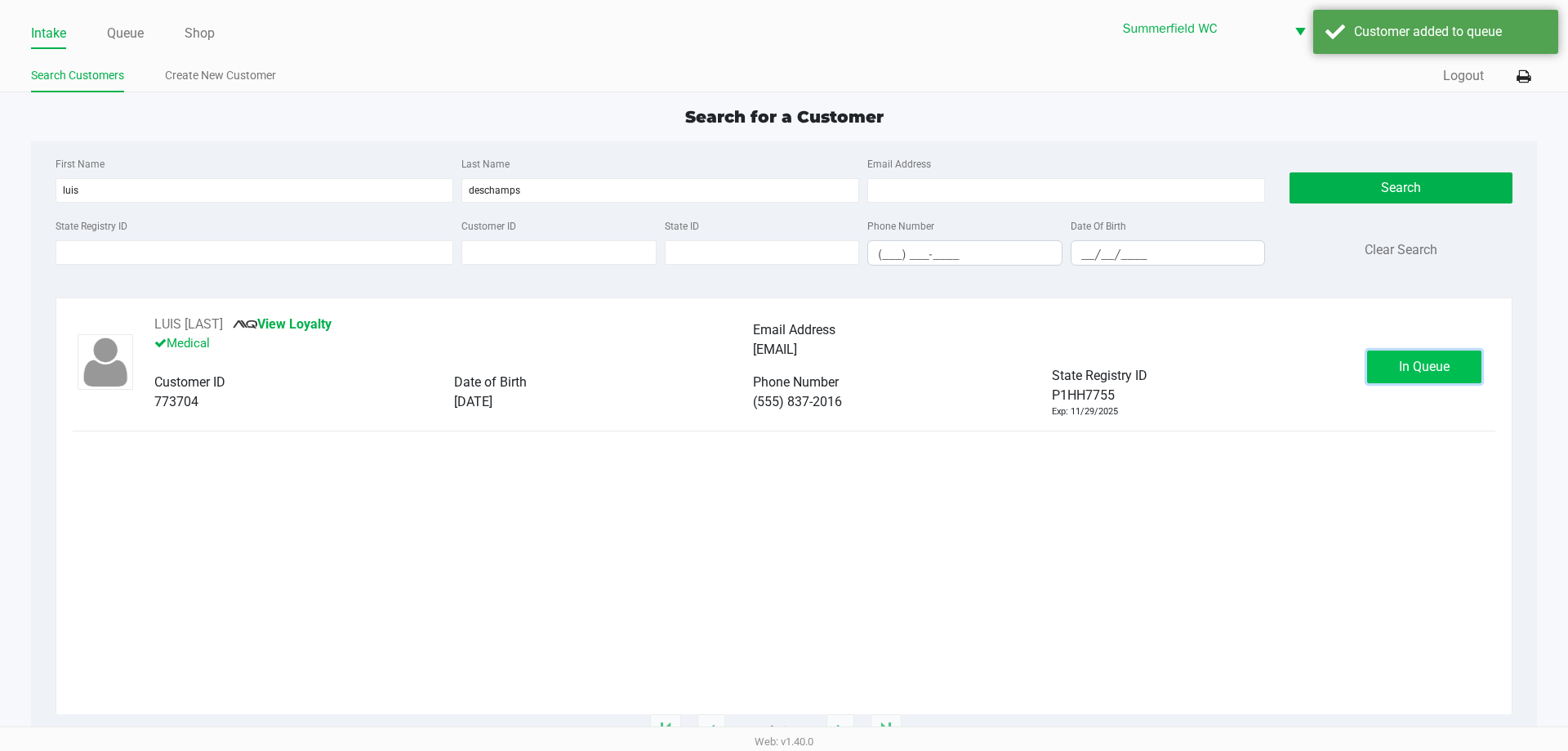 click on "In Queue" 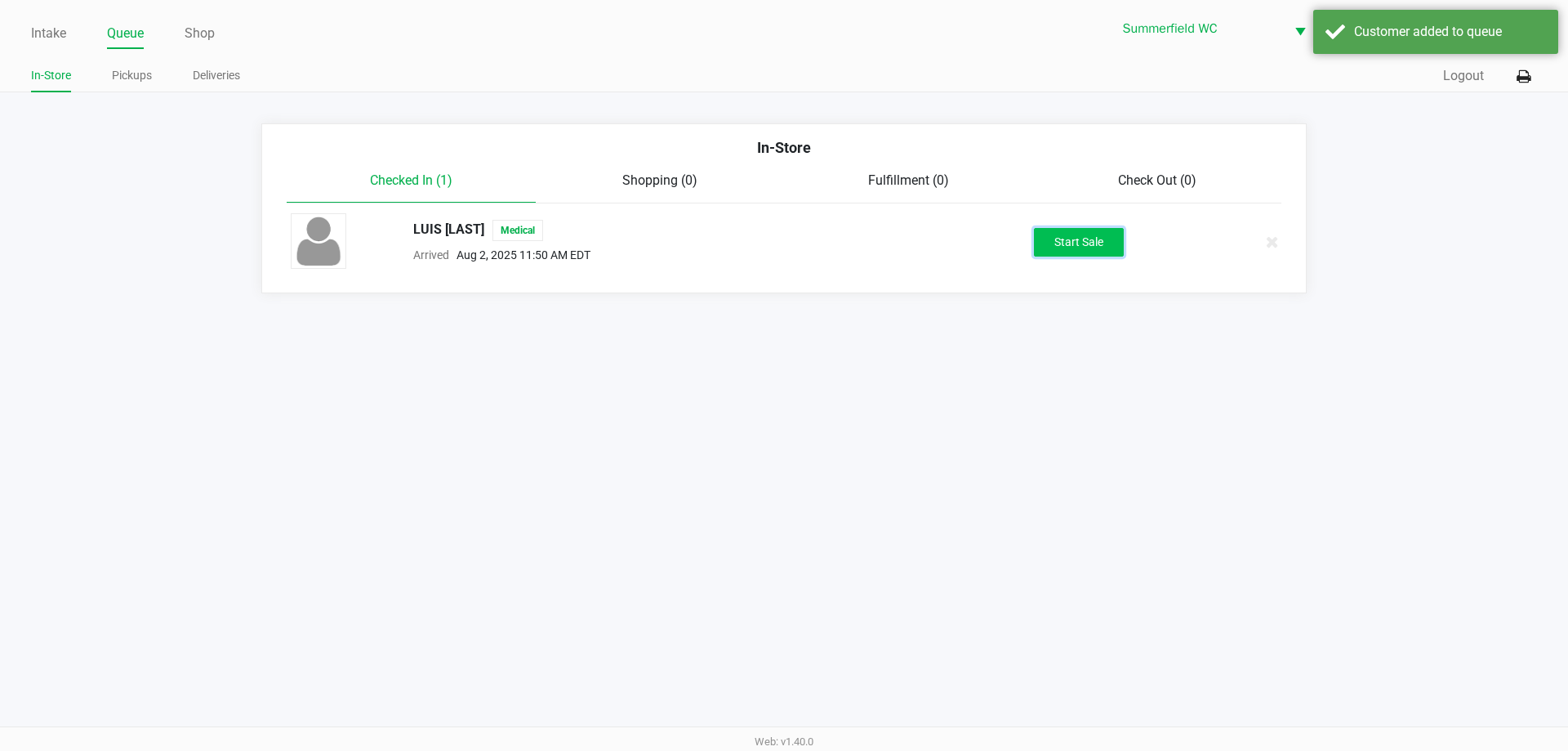 click on "Start Sale" 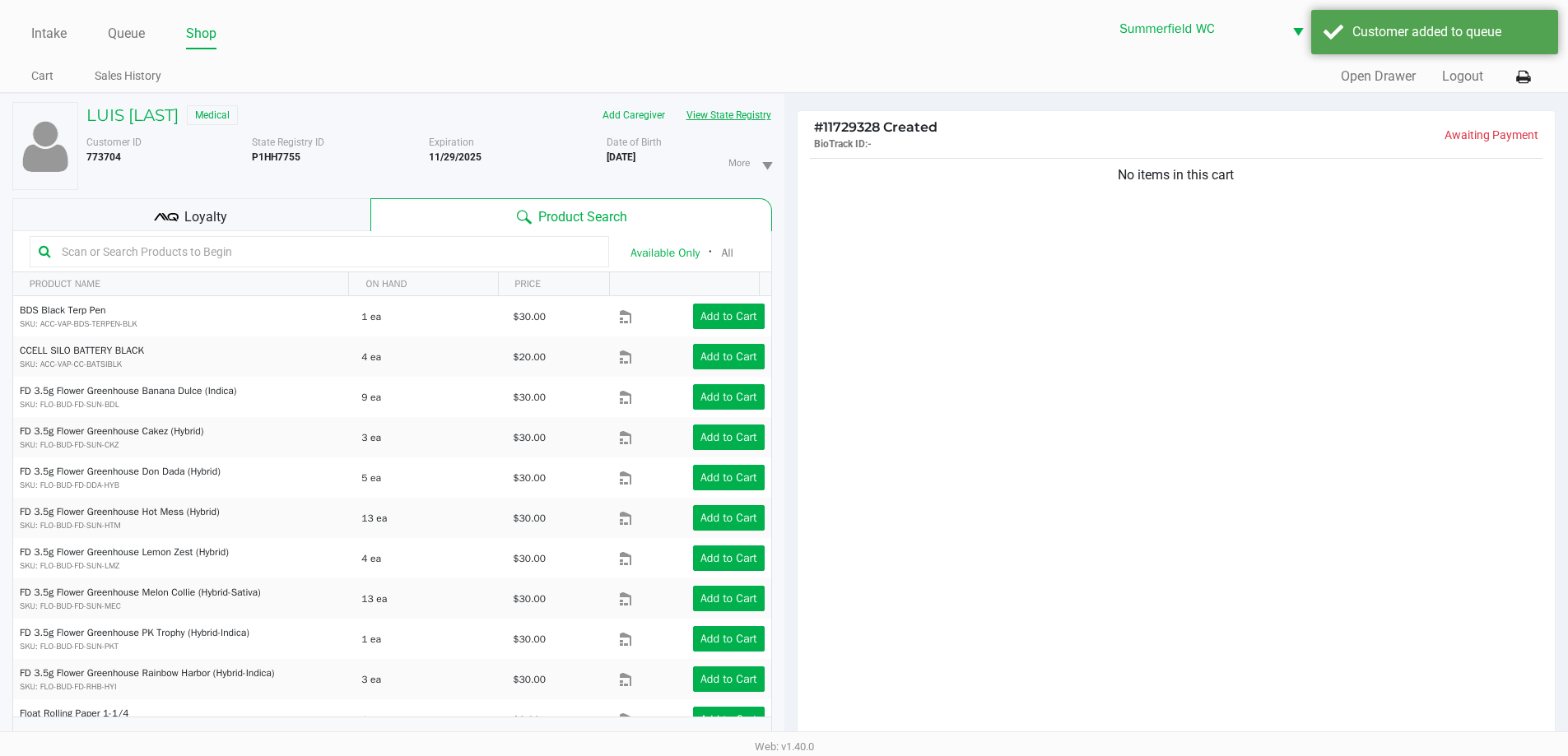 click on "View State Registry" 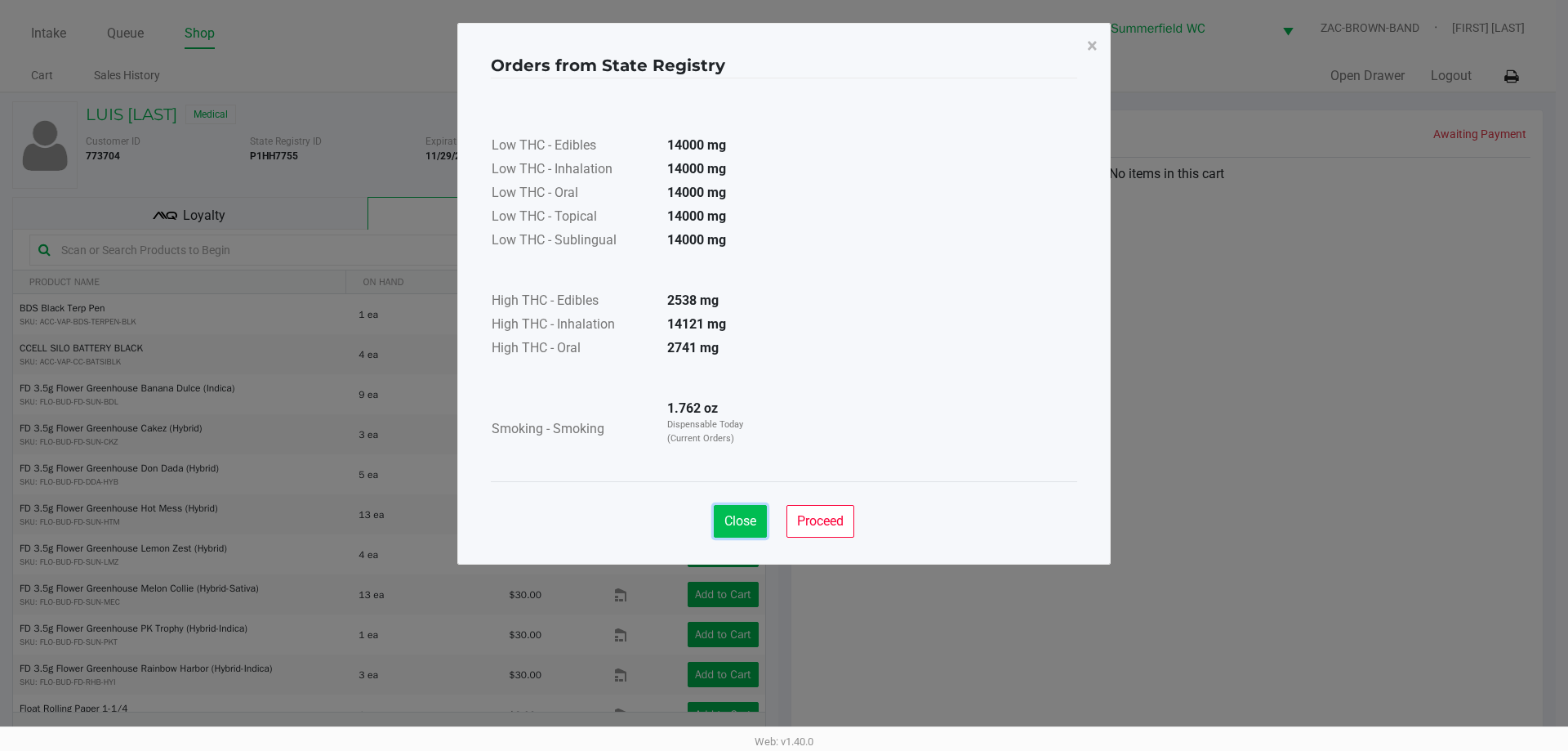 click on "Close" 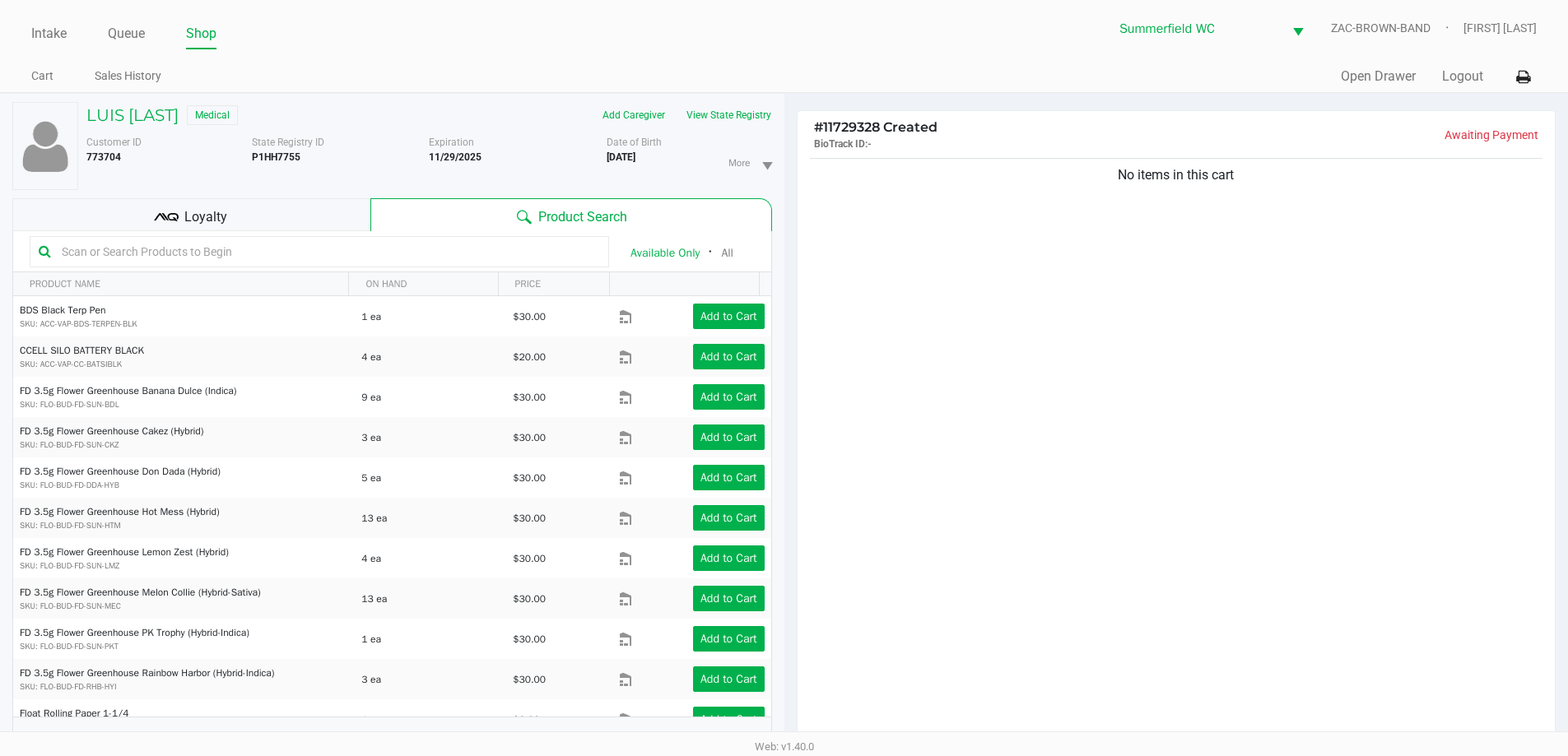 click on "No items in this cart" 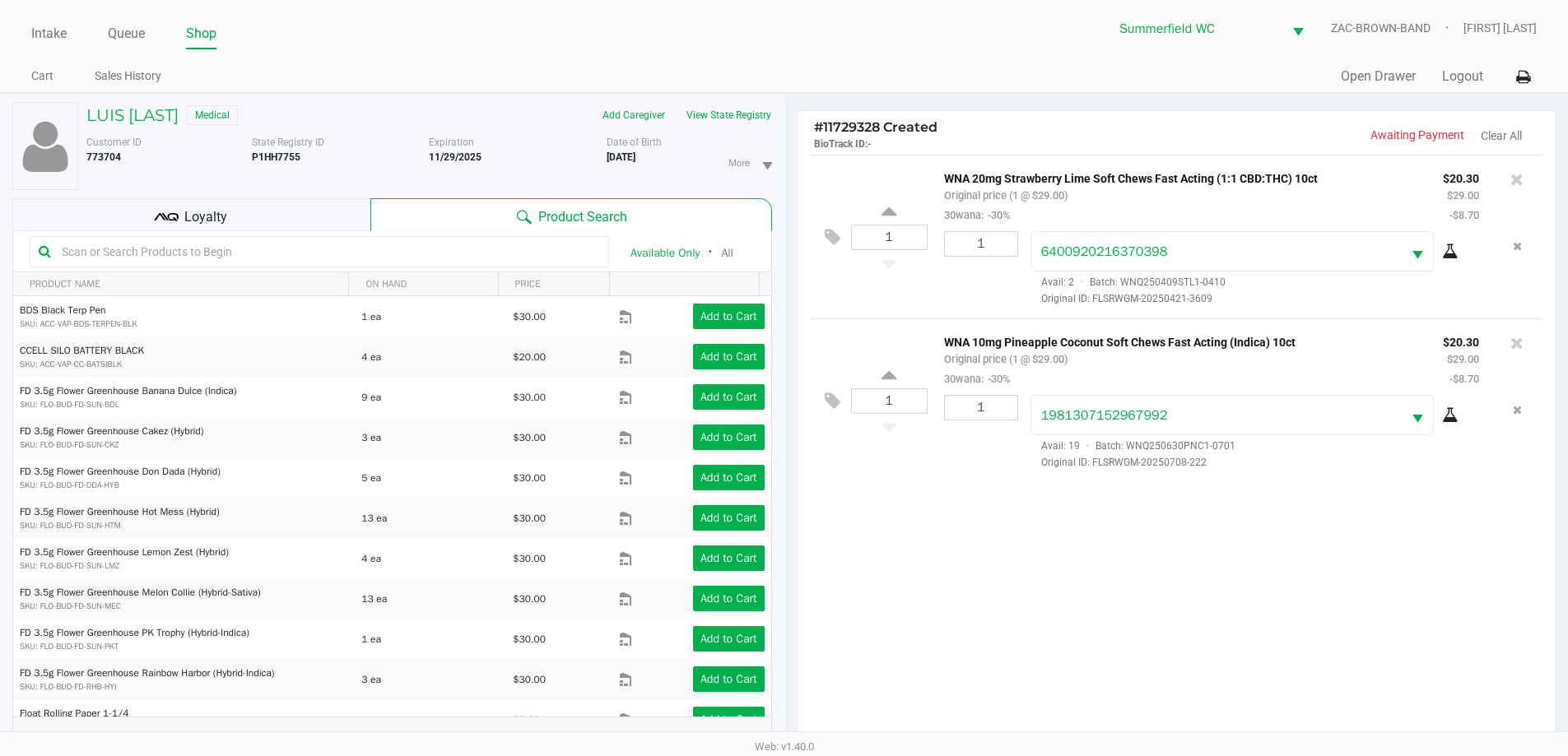 click on "1  WNA 20mg Strawberry Lime Soft Chews Fast Acting (1:1 CBD:THC) 10ct   Original price (1 @ $29.00)  30wana:  -30% $20.30 $29.00 -$8.70 1 6400920216370398  Avail: 2  ·  Batch: WNQ250409STL1-0410   Original ID: FLSRWGM-20250421-3609  1  WNA 10mg Pineapple Coconut Soft Chews Fast Acting (Indica) 10ct   Original price (1 @ $29.00)  30wana:  -30% $20.30 $29.00 -$8.70 1 1981307152967992  Avail: 19  ·  Batch: WNQ250630PNC1-0701   Original ID: FLSRWGM-20250708-222" 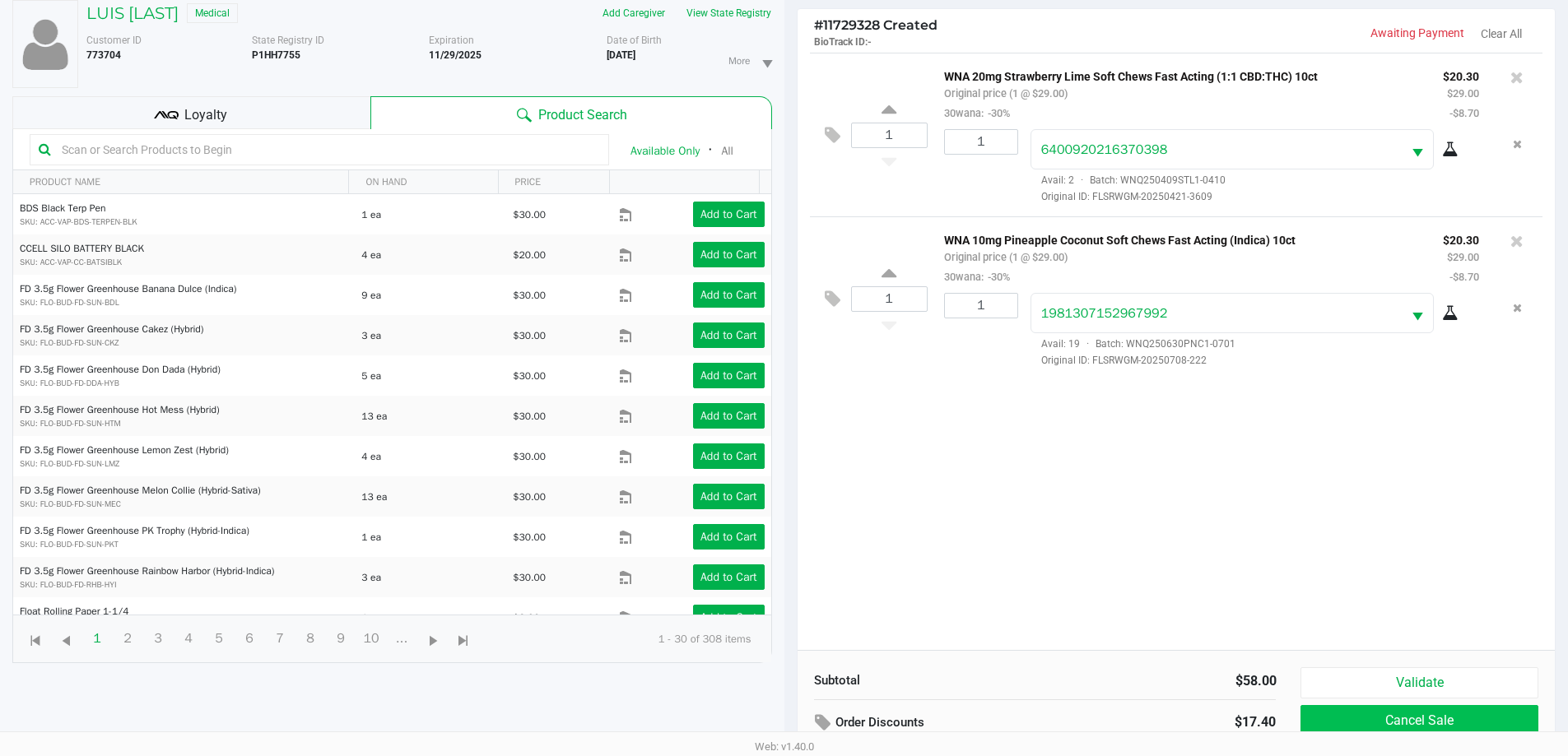 scroll, scrollTop: 178, scrollLeft: 0, axis: vertical 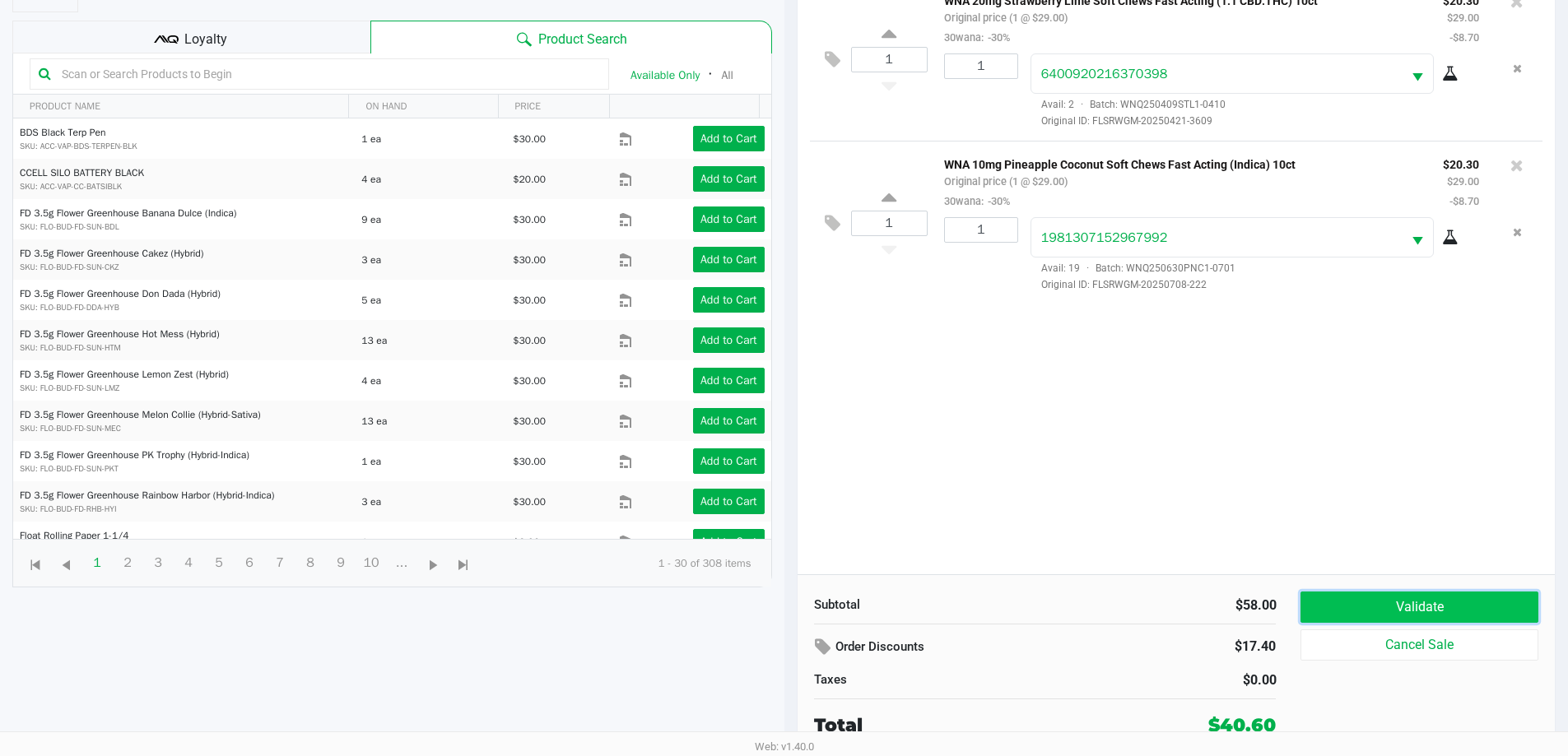 click on "Validate" 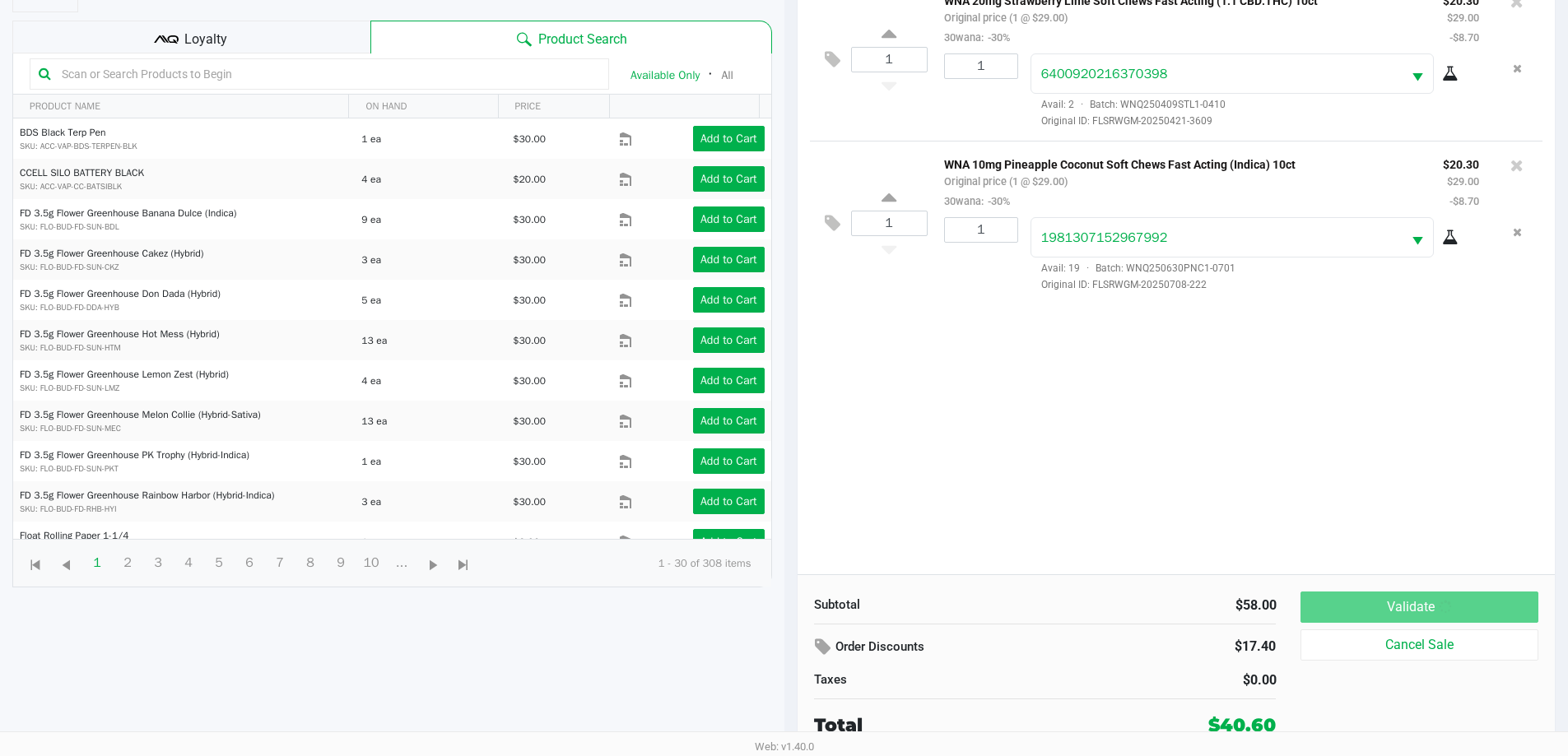 scroll, scrollTop: 0, scrollLeft: 0, axis: both 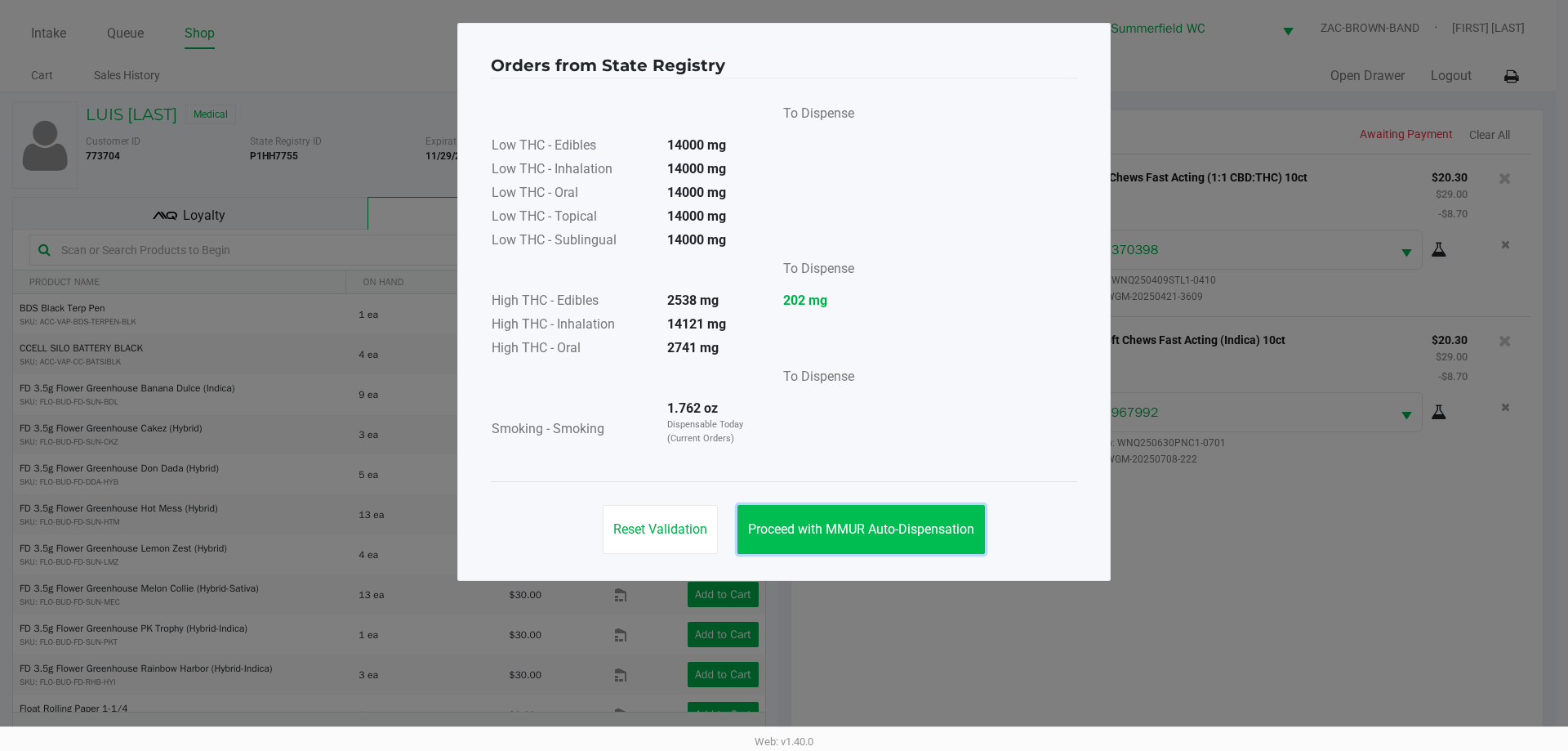 click on "Proceed with MMUR Auto-Dispensation" 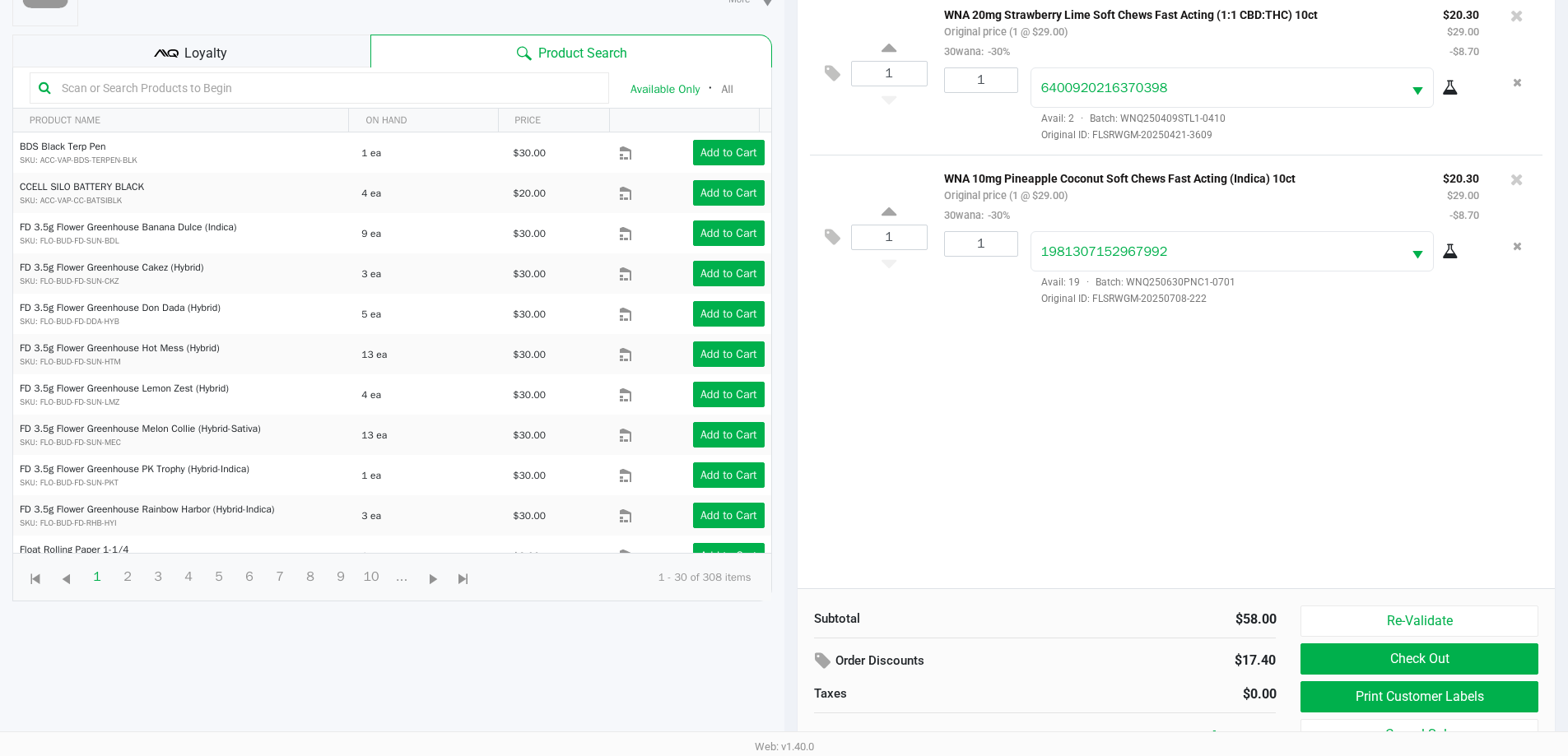 scroll, scrollTop: 178, scrollLeft: 0, axis: vertical 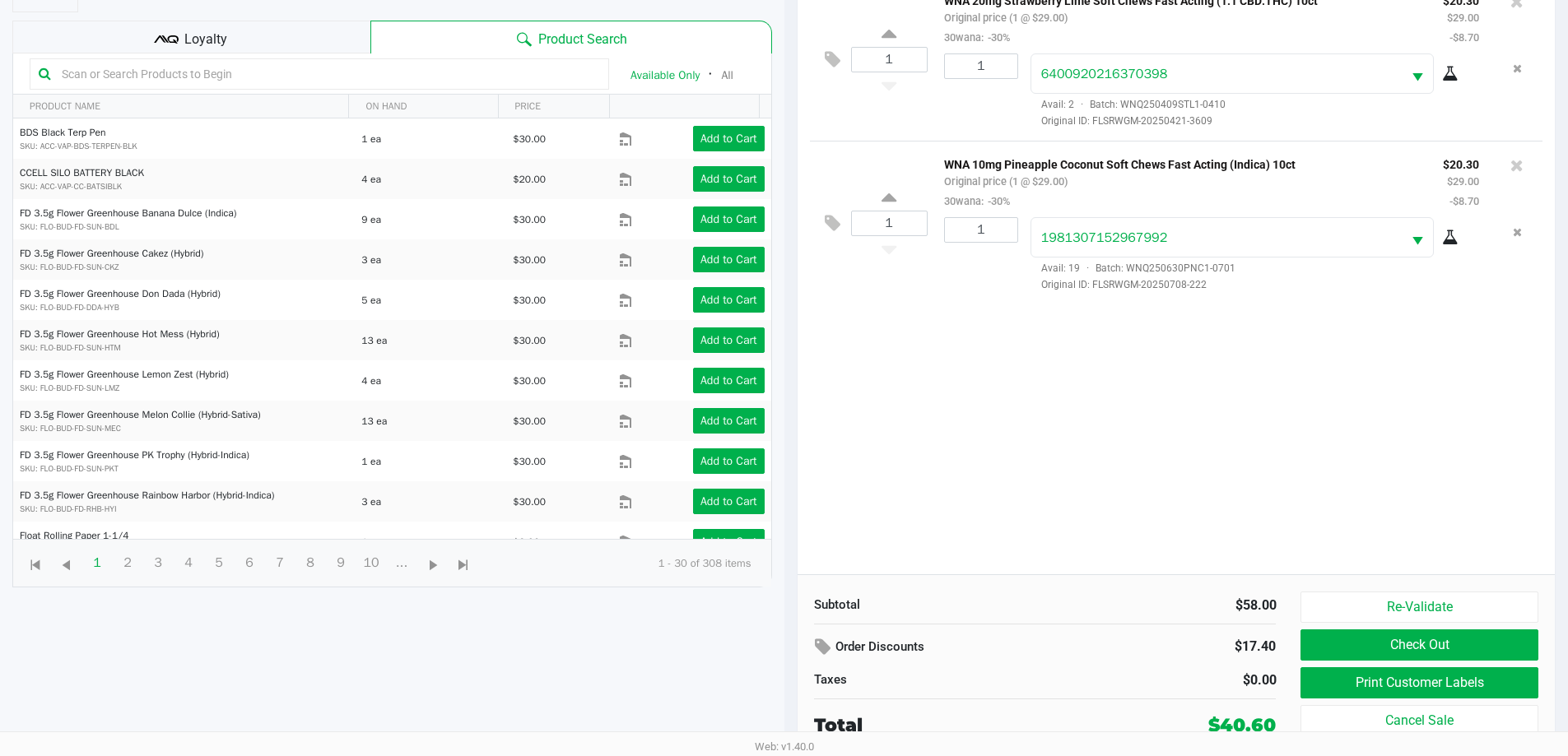 click on "1  WNA 20mg Strawberry Lime Soft Chews Fast Acting (1:1 CBD:THC) 10ct   Original price (1 @ $29.00)  30wana:  -30% $20.30 $29.00 -$8.70 1 6400920216370398  Avail: 2  ·  Batch: WNQ250409STL1-0410   Original ID: FLSRWGM-20250421-3609  1  WNA 10mg Pineapple Coconut Soft Chews Fast Acting (Indica) 10ct   Original price (1 @ $29.00)  30wana:  -30% $20.30 $29.00 -$8.70 1 1981307152967992  Avail: 19  ·  Batch: WNQ250630PNC1-0701   Original ID: FLSRWGM-20250708-222" 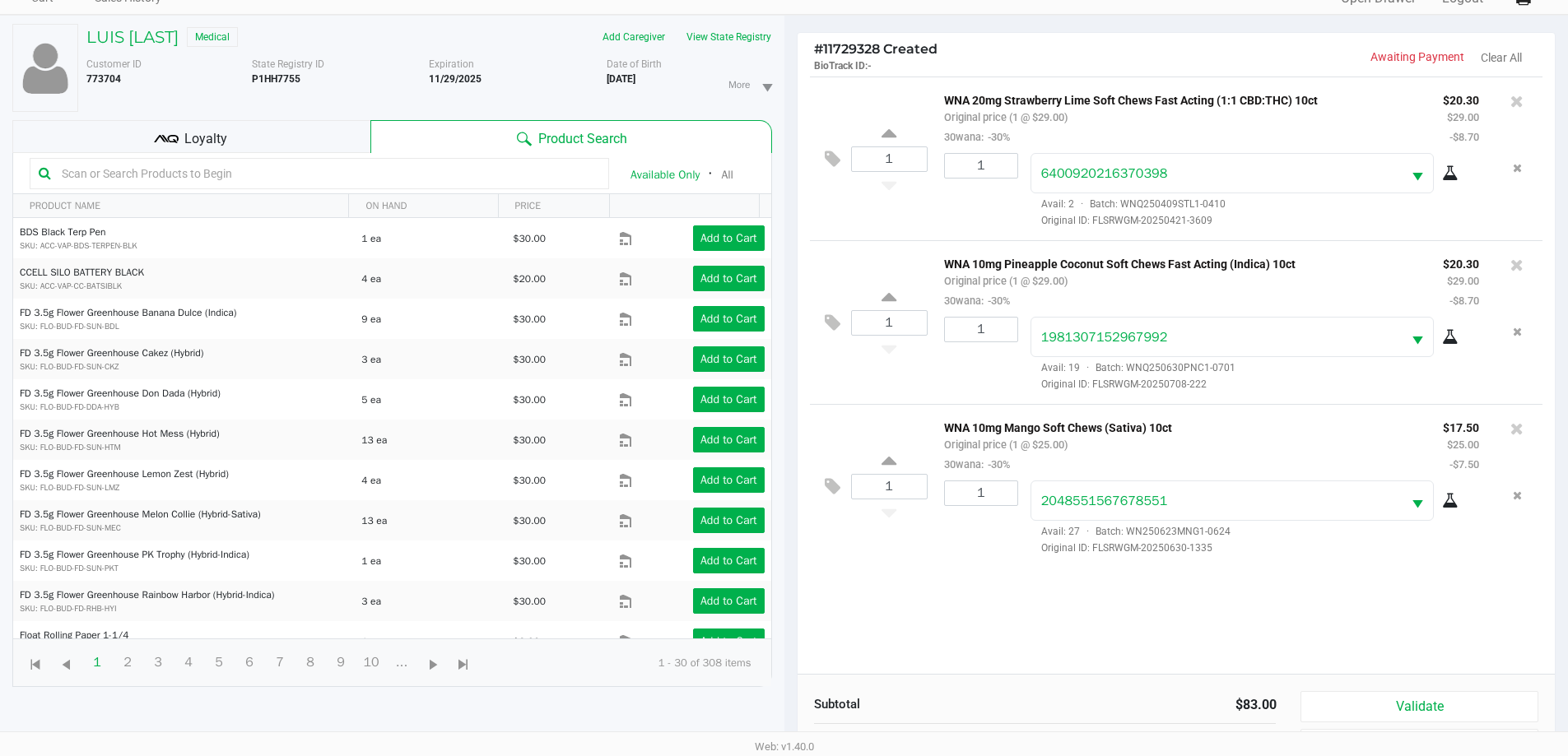 scroll, scrollTop: 178, scrollLeft: 0, axis: vertical 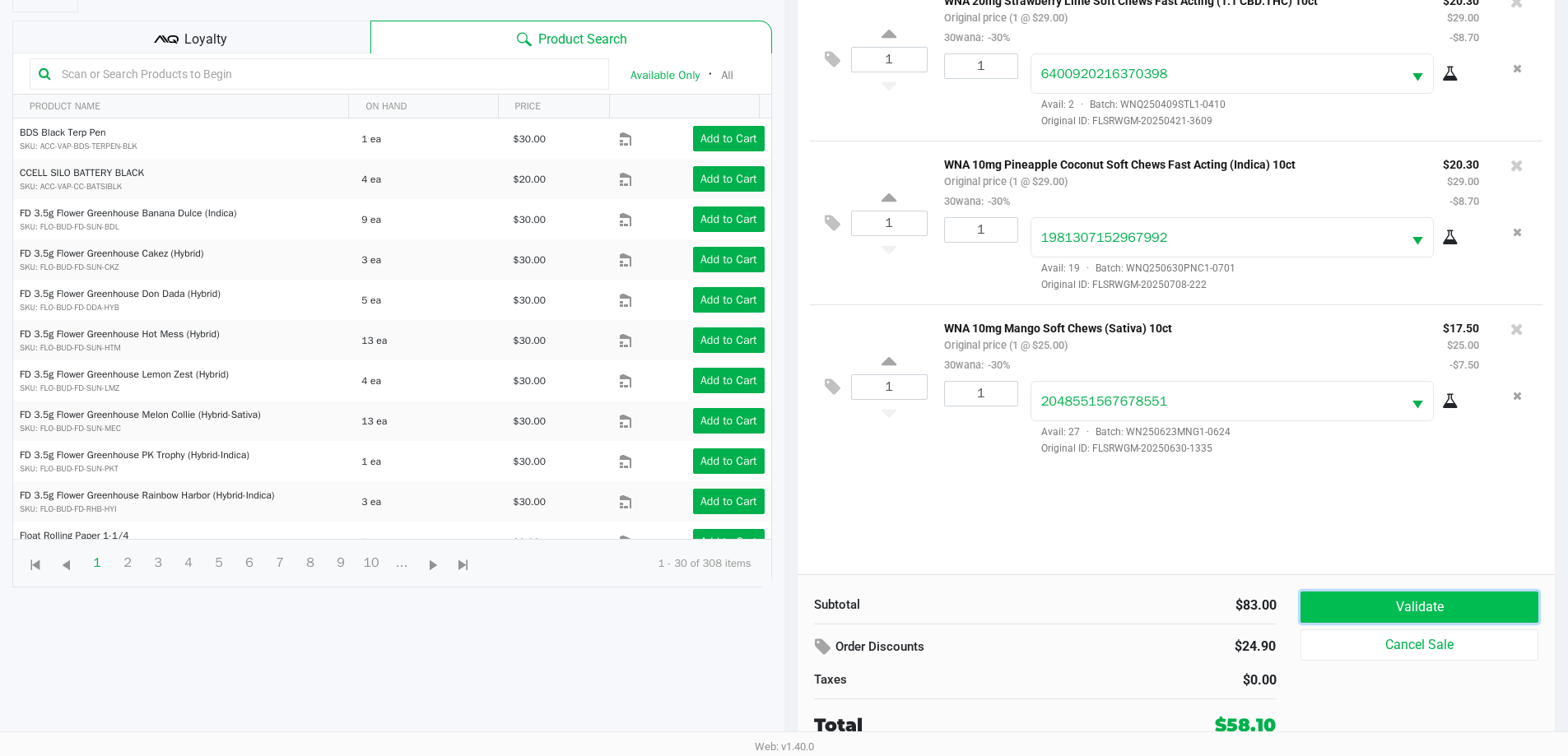 click on "Validate" 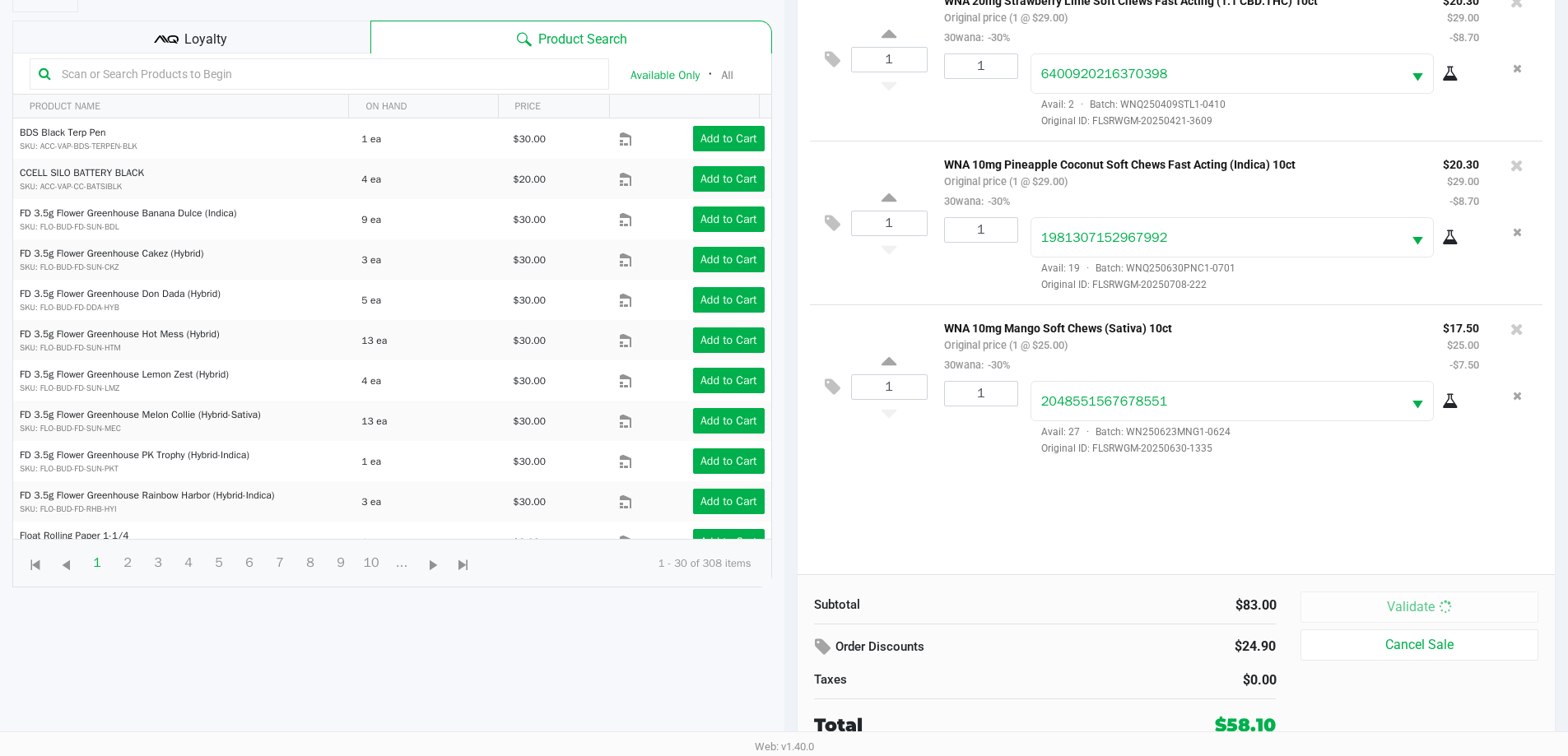 scroll, scrollTop: 0, scrollLeft: 0, axis: both 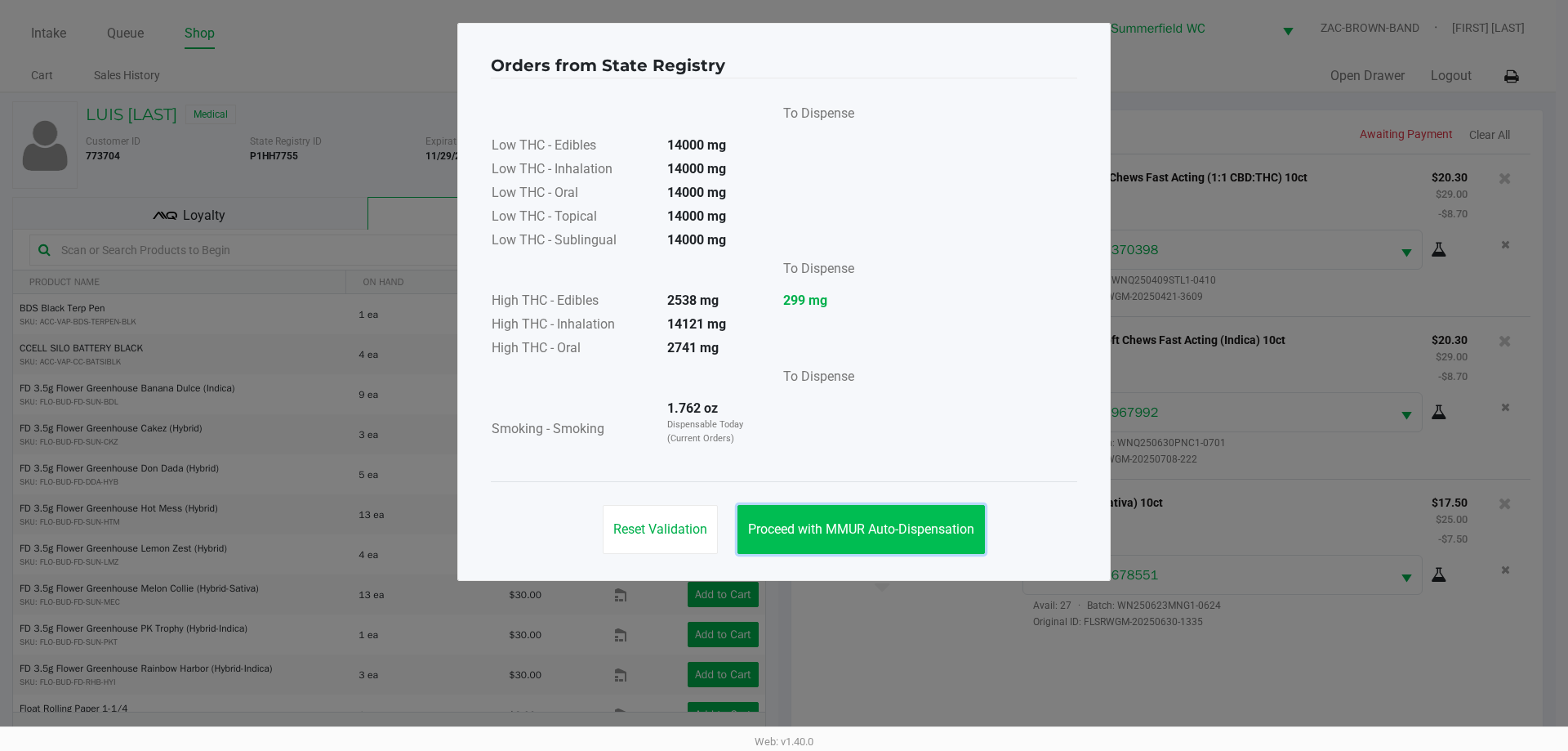 click on "Proceed with MMUR Auto-Dispensation" 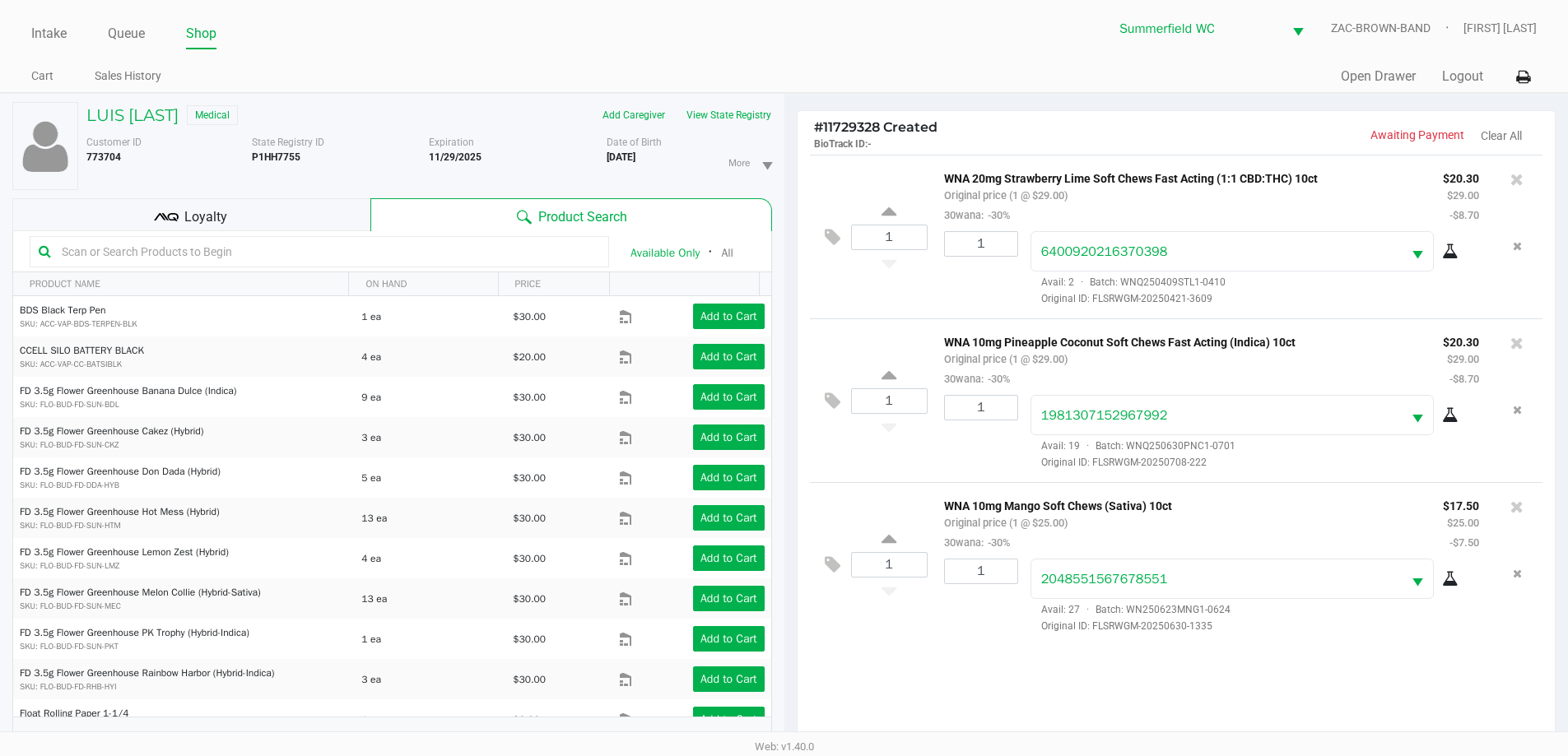 click on "Loyalty" 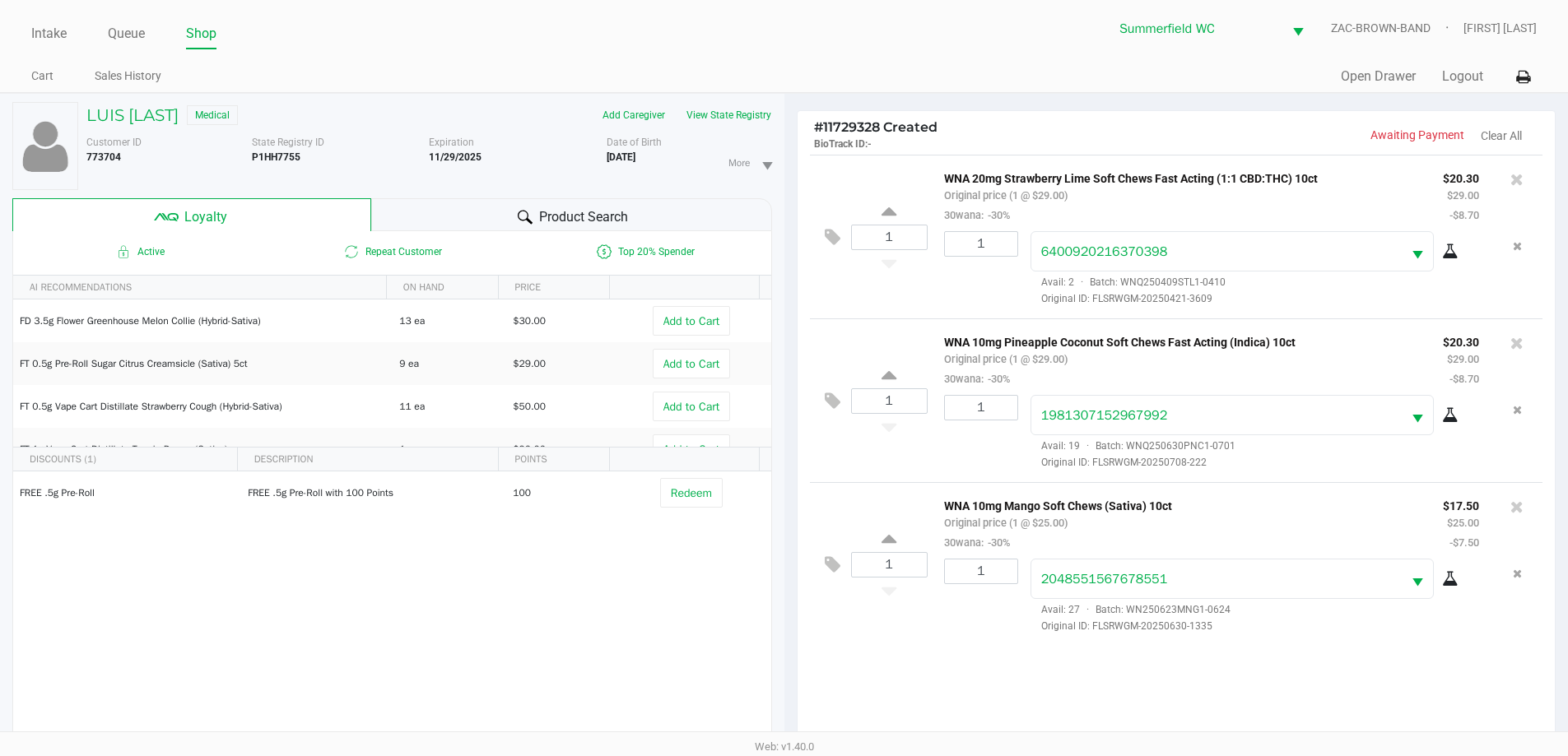 scroll, scrollTop: 197, scrollLeft: 0, axis: vertical 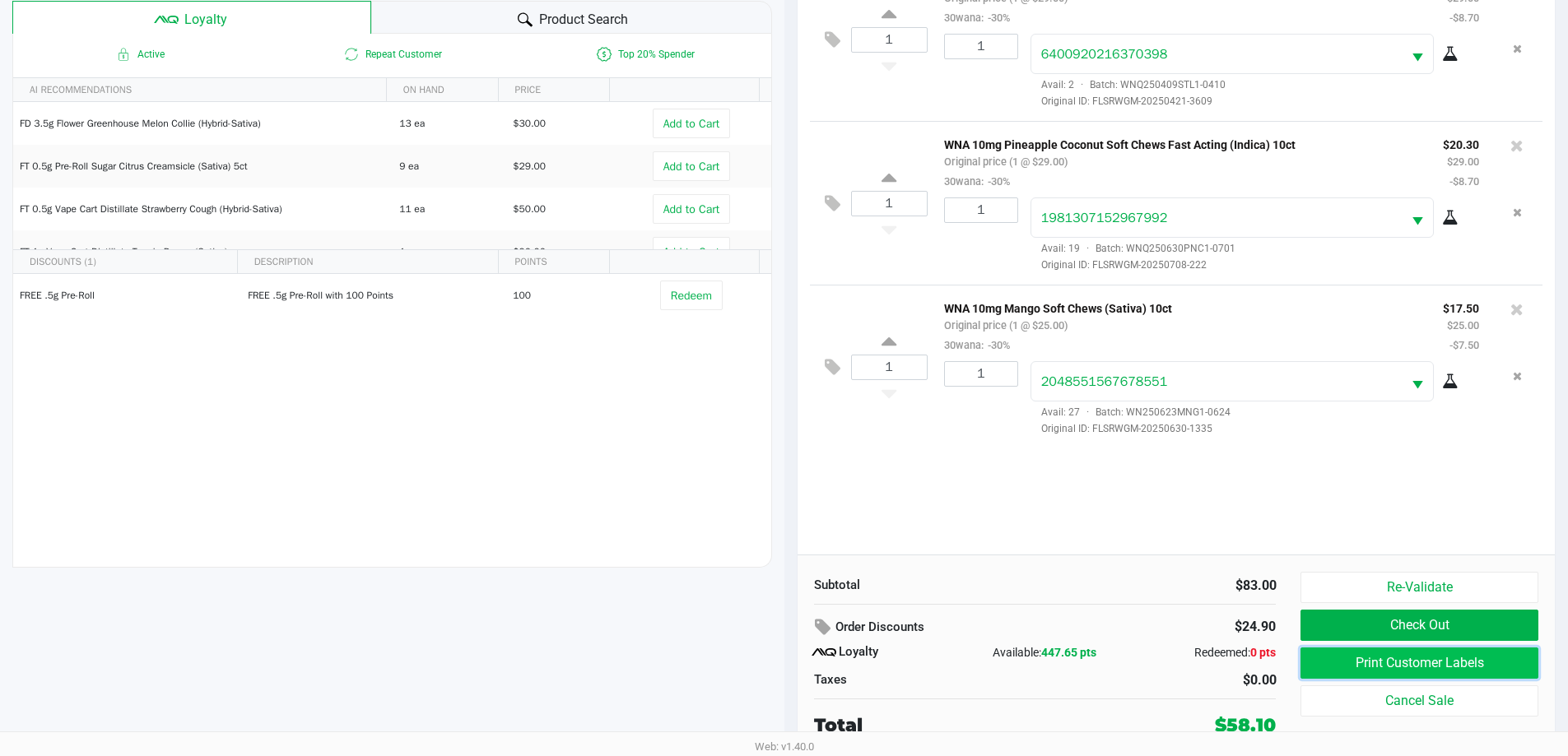 click on "Print Customer Labels" 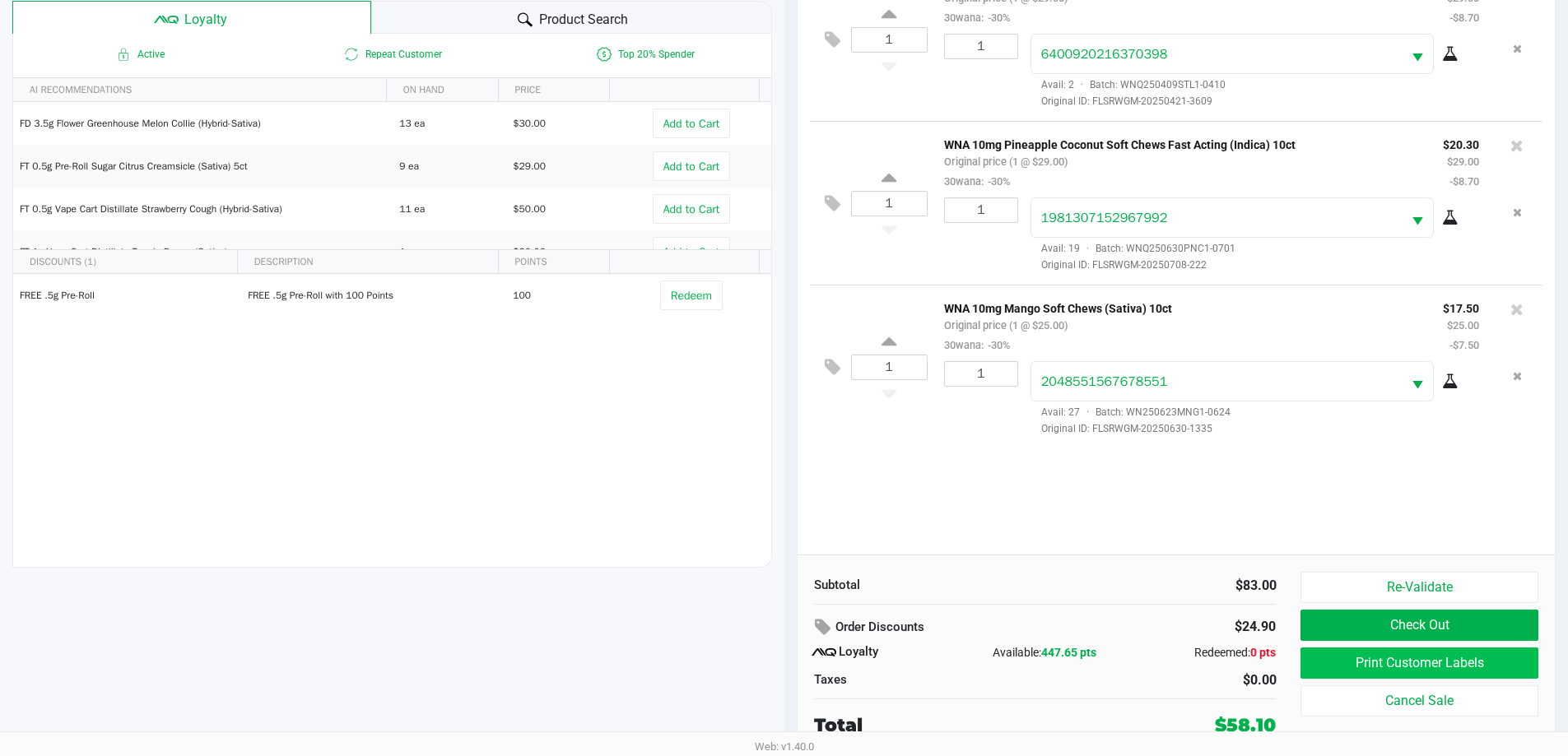 scroll, scrollTop: 0, scrollLeft: 0, axis: both 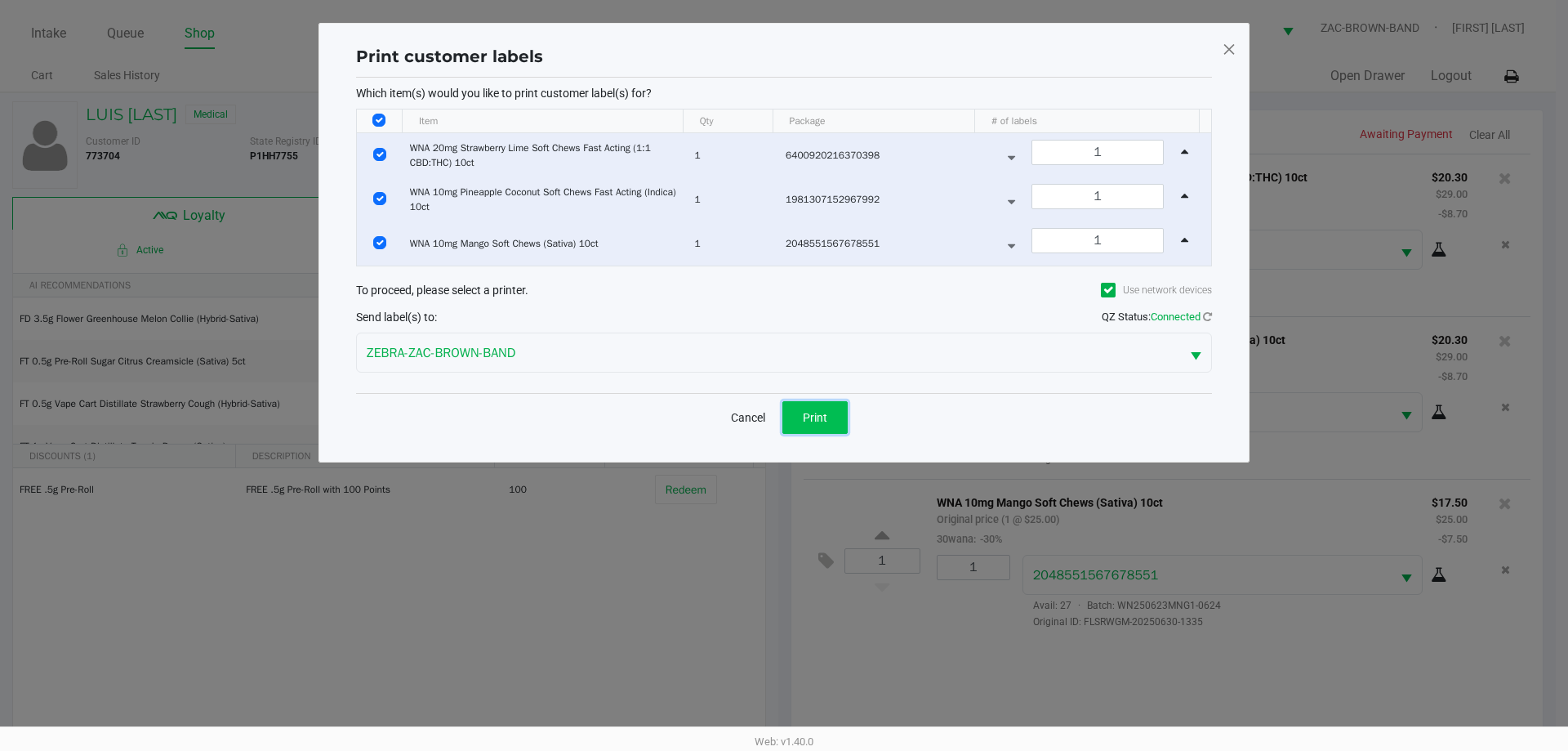 click on "Print" 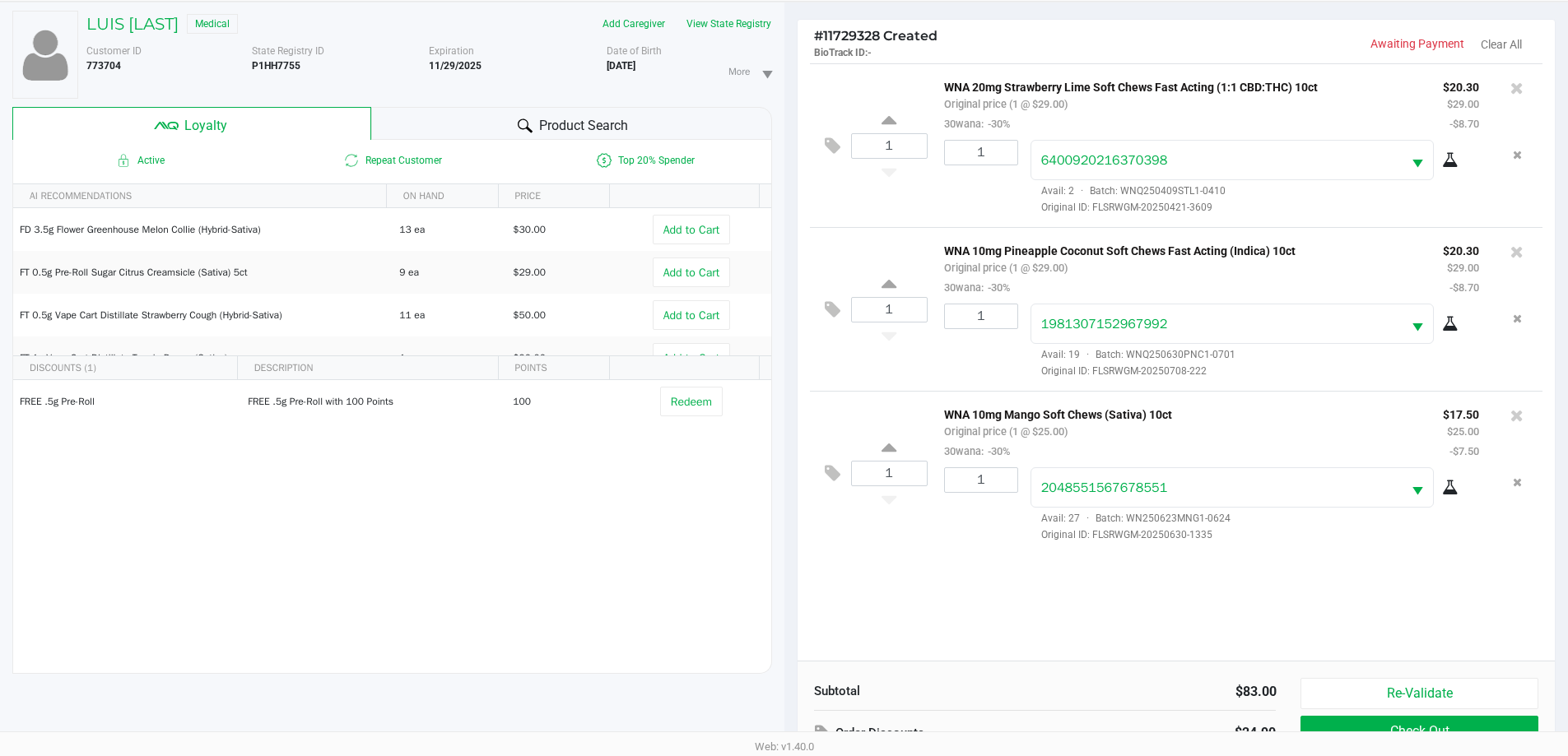 scroll, scrollTop: 197, scrollLeft: 0, axis: vertical 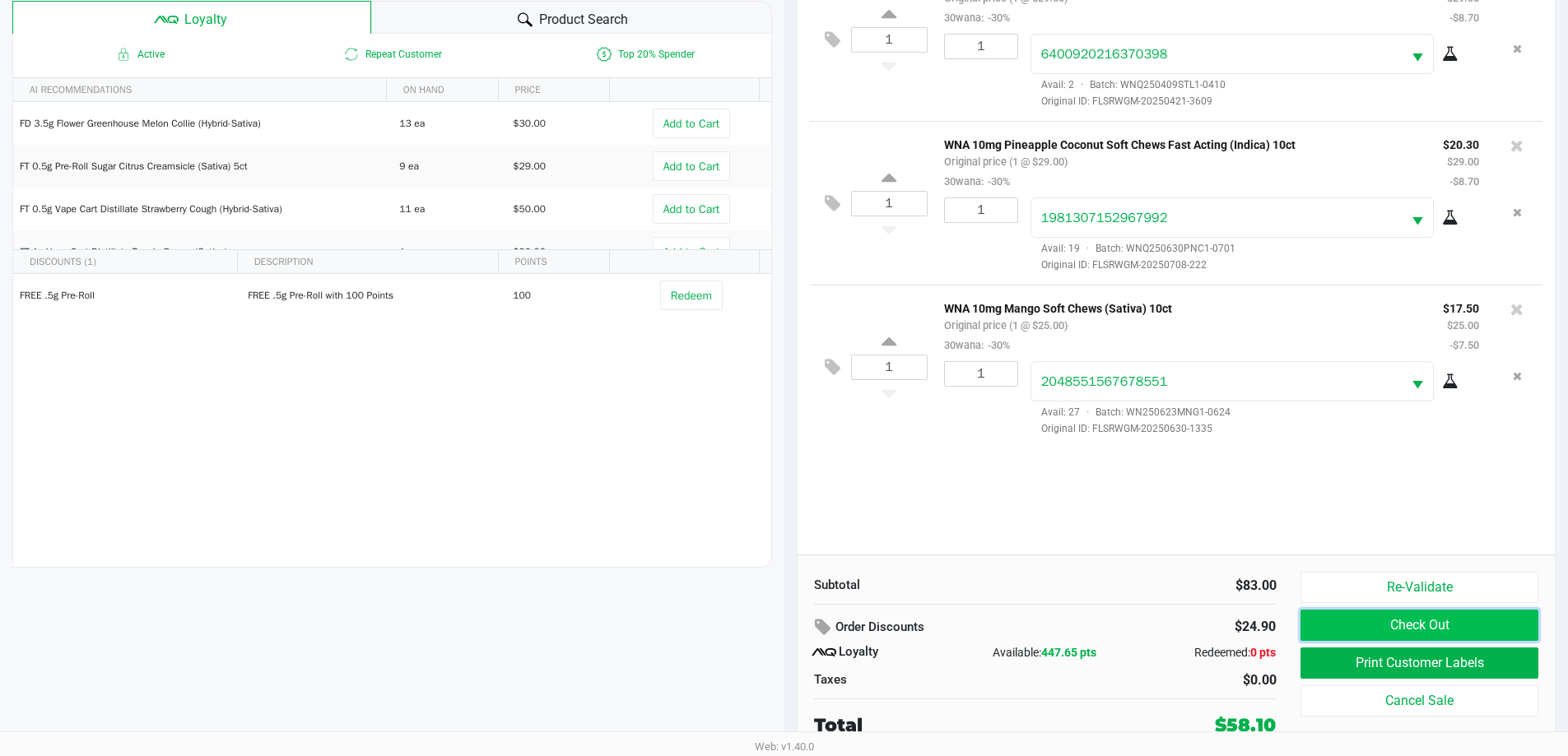click on "Check Out" 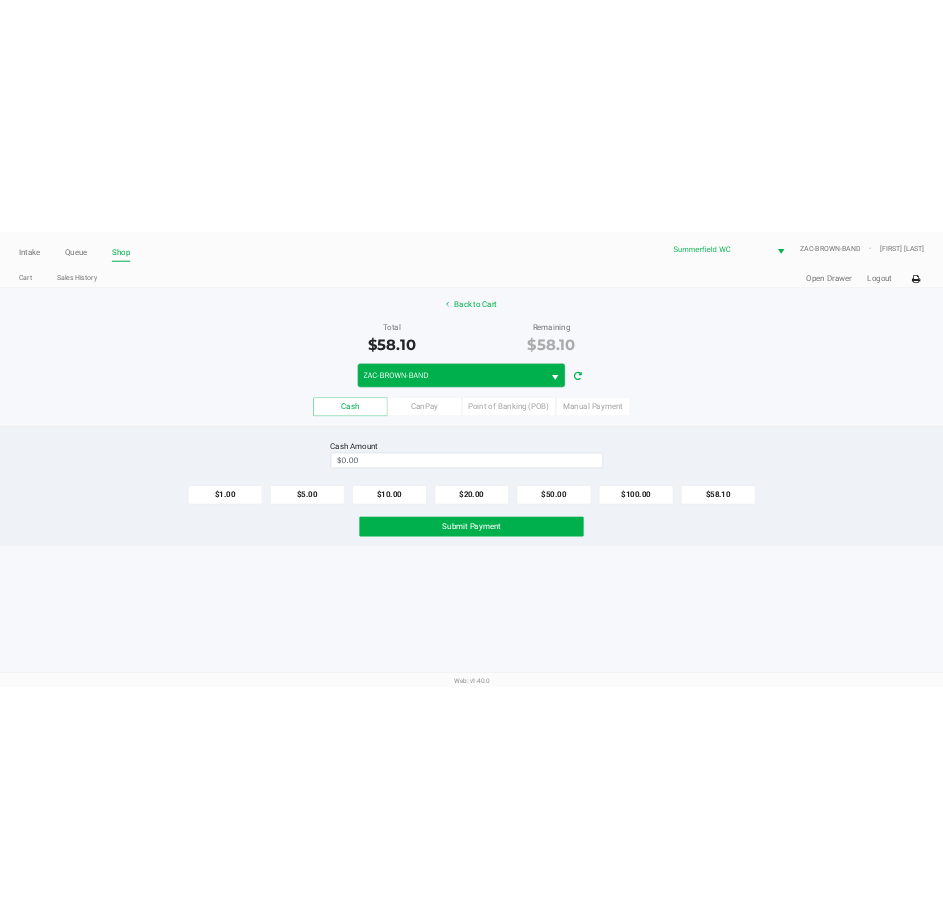 scroll, scrollTop: 0, scrollLeft: 0, axis: both 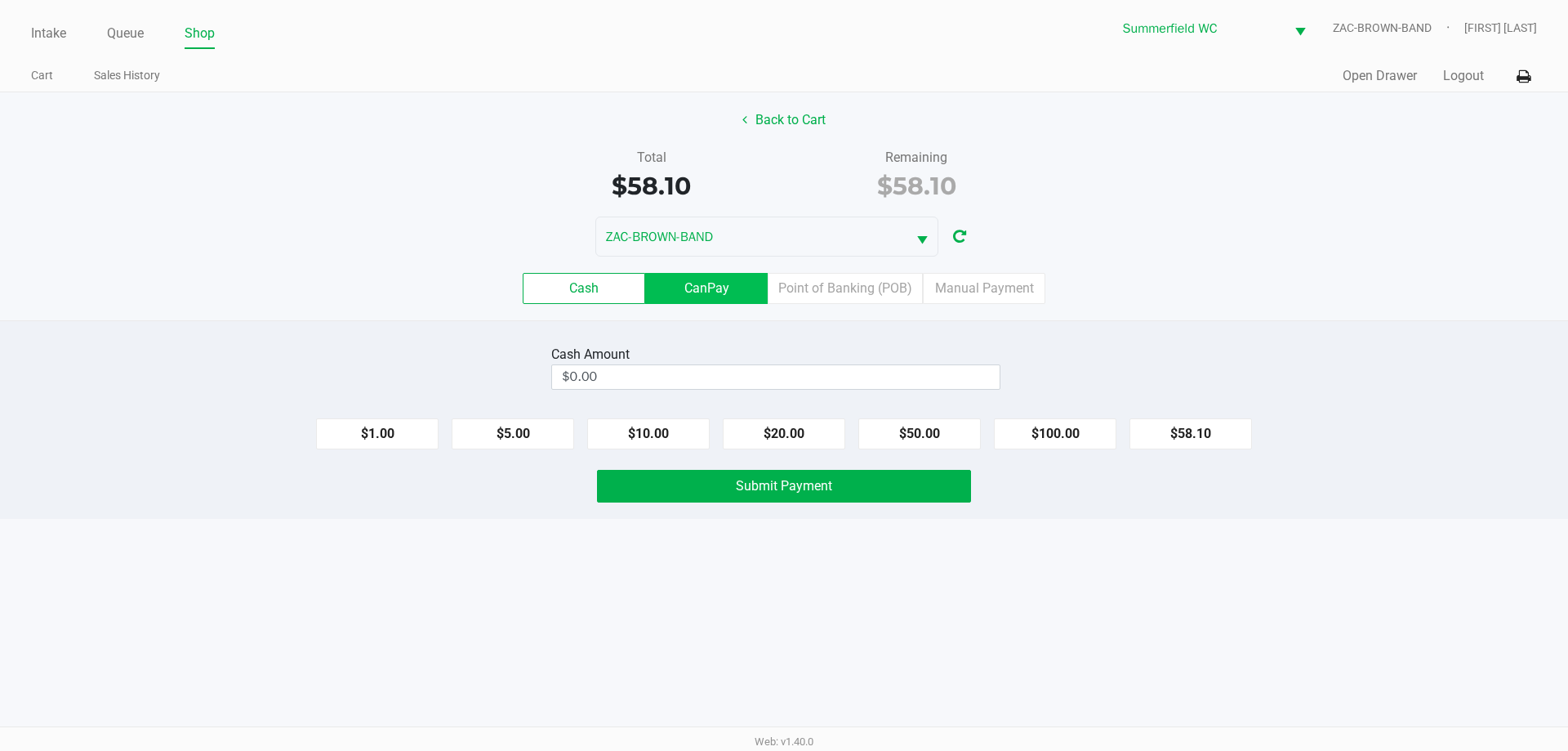 click on "CanPay" 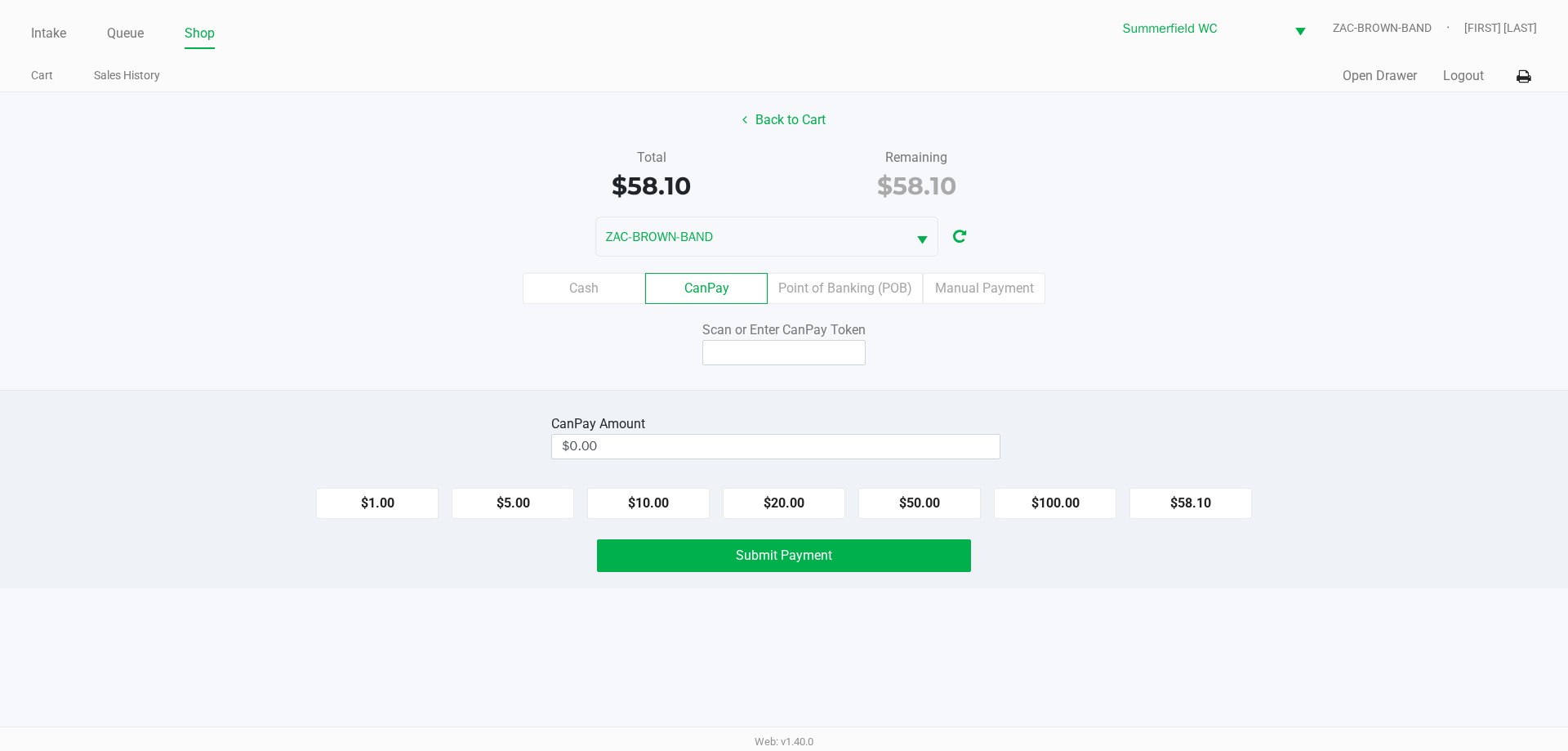 drag, startPoint x: 1195, startPoint y: 515, endPoint x: 1107, endPoint y: 479, distance: 95.07891 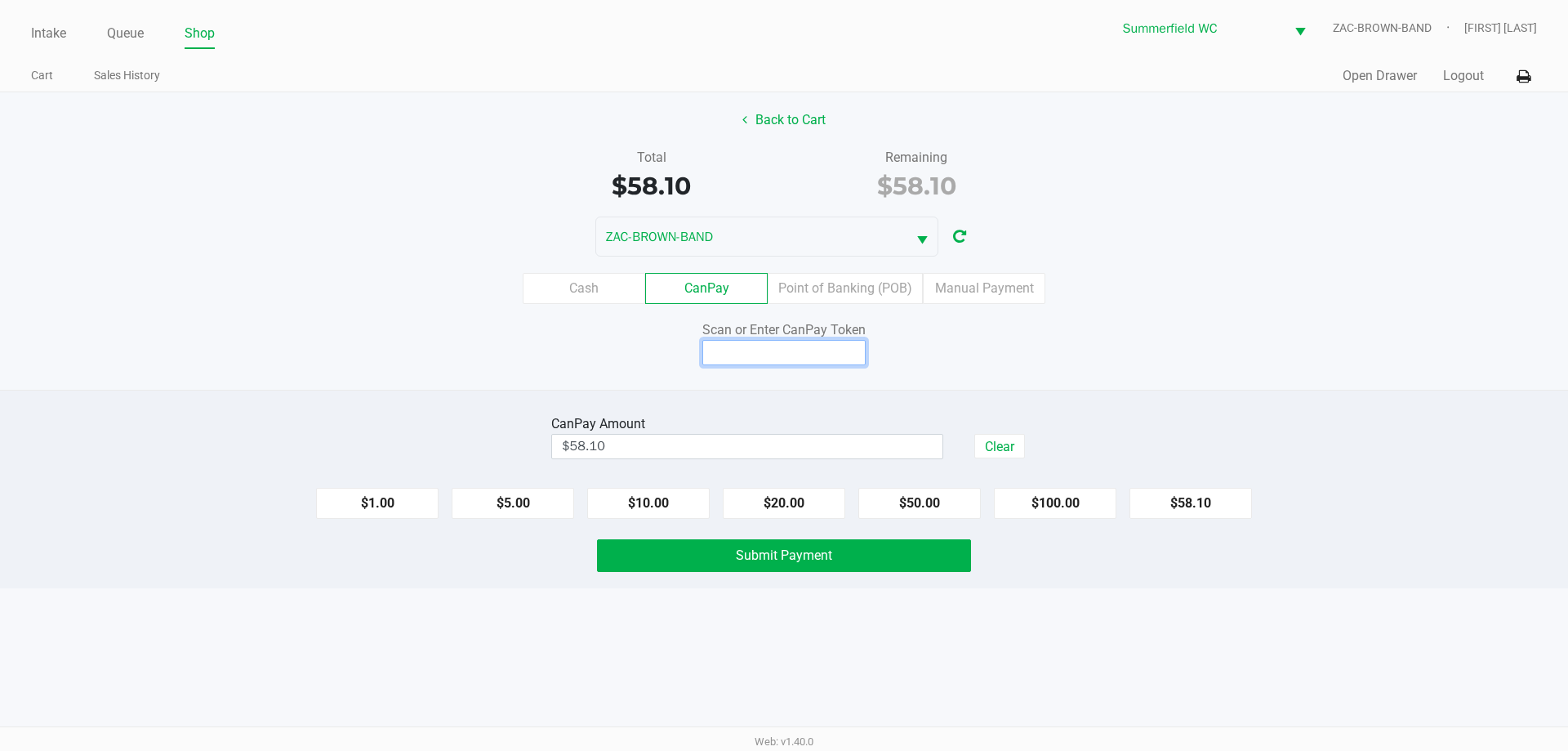 click 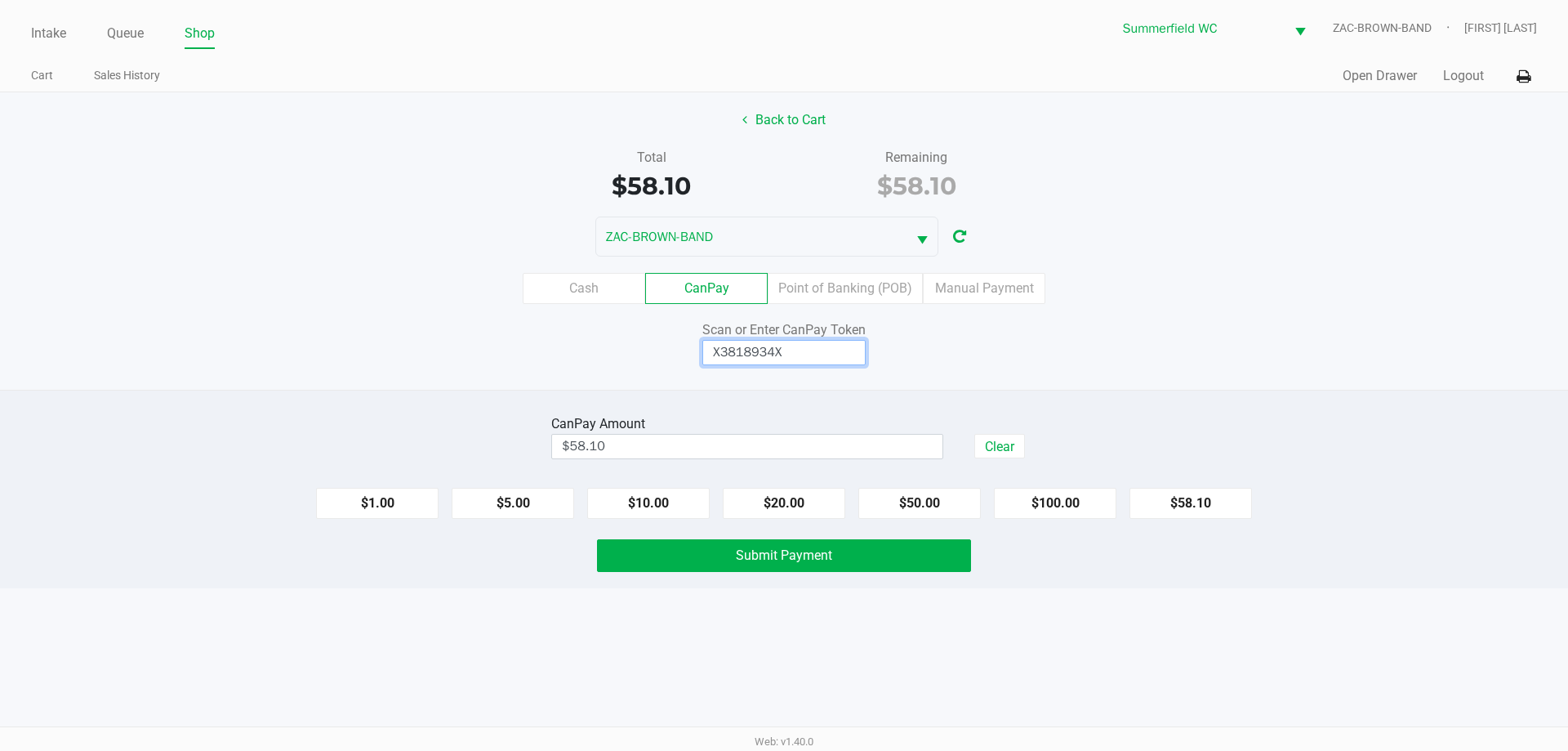 type on "X3818934X" 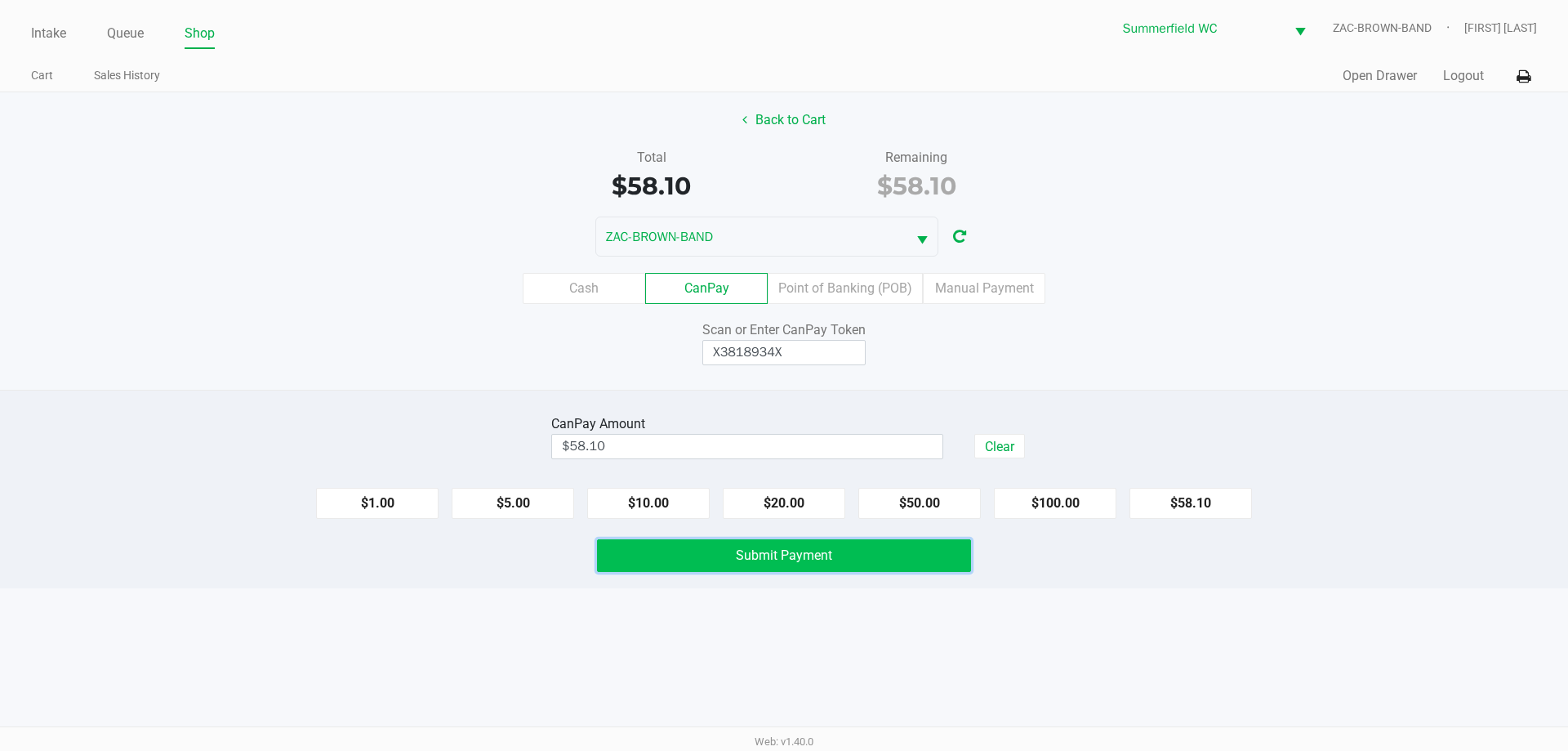 click on "Submit Payment" 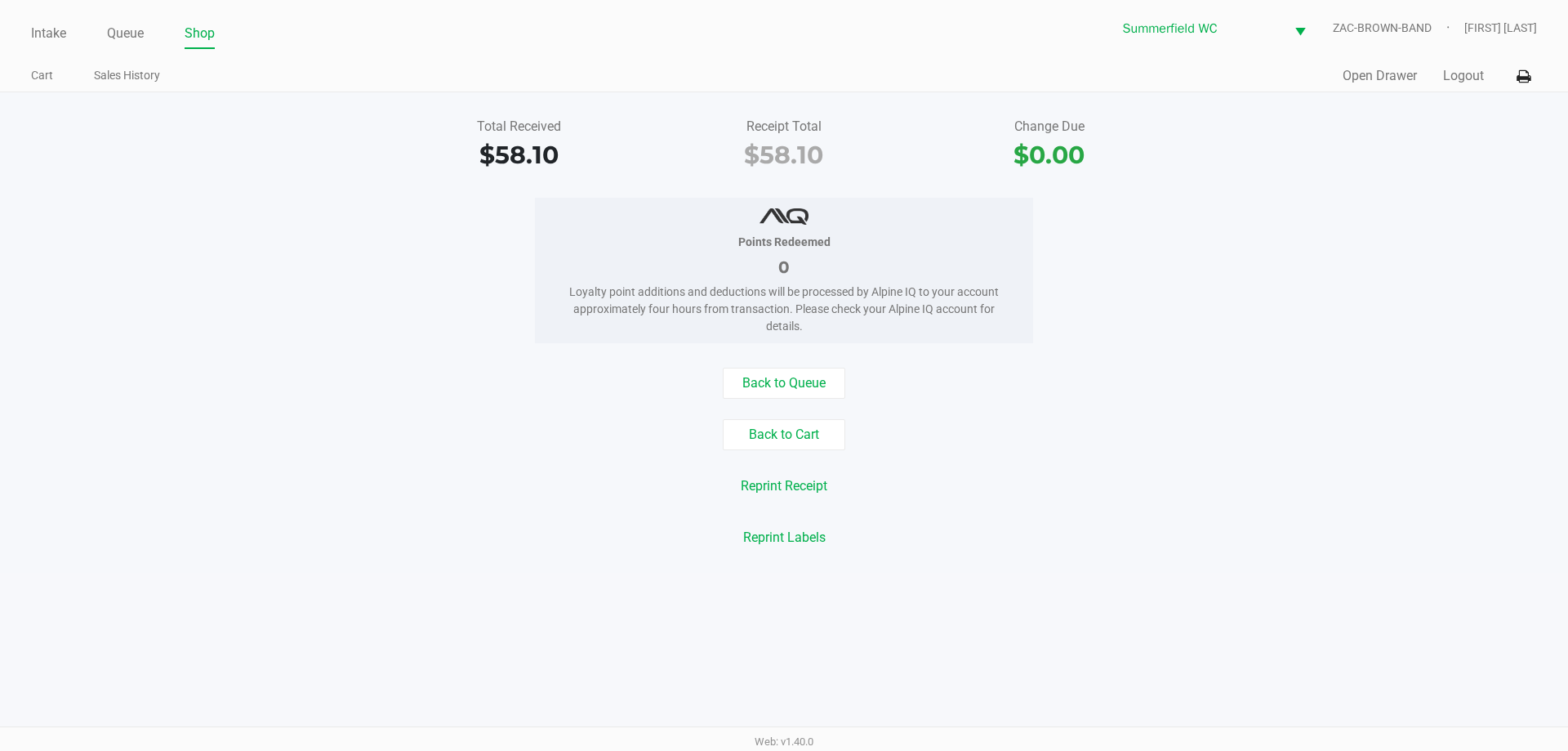 drag, startPoint x: 141, startPoint y: 179, endPoint x: 123, endPoint y: 106, distance: 75.18643 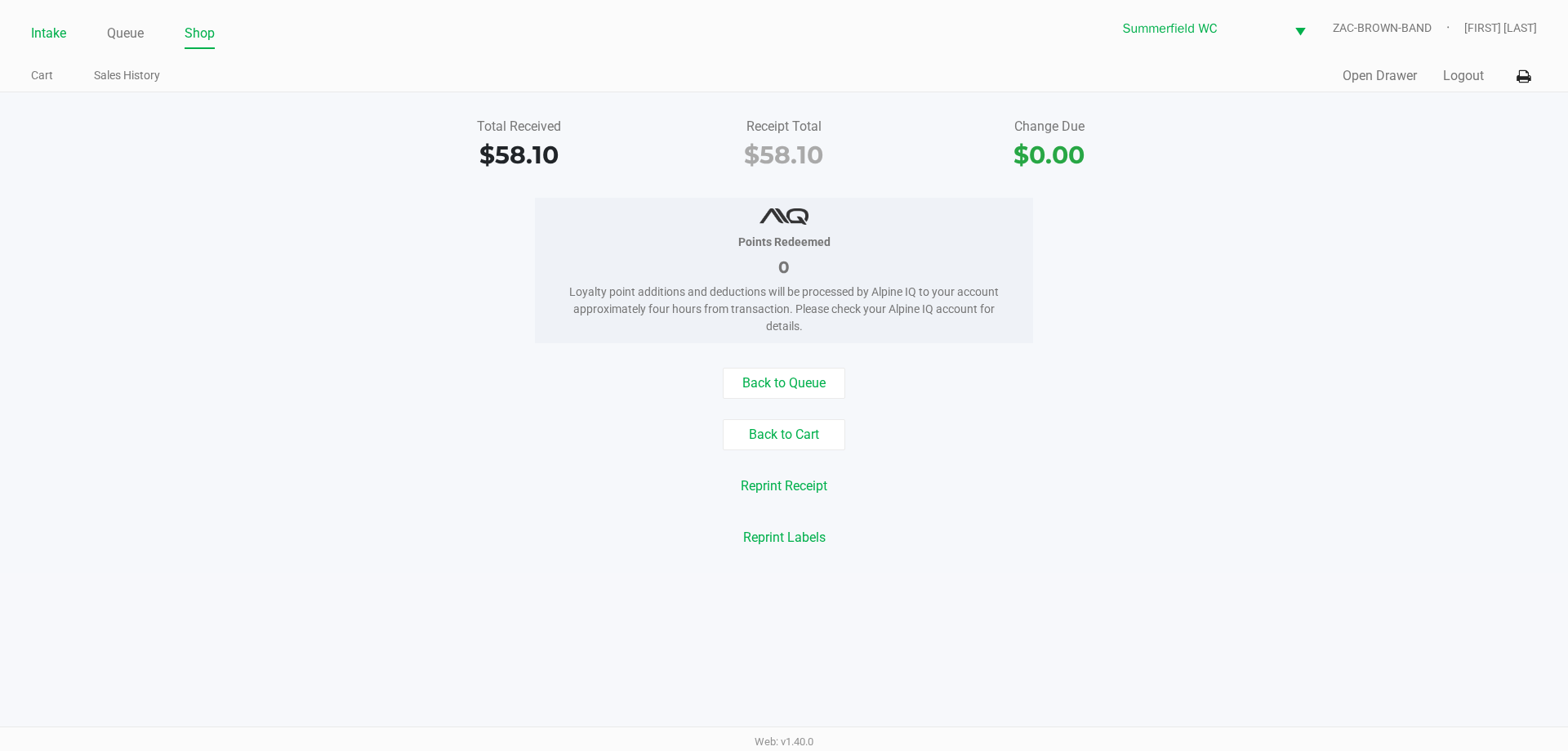 click on "Intake" 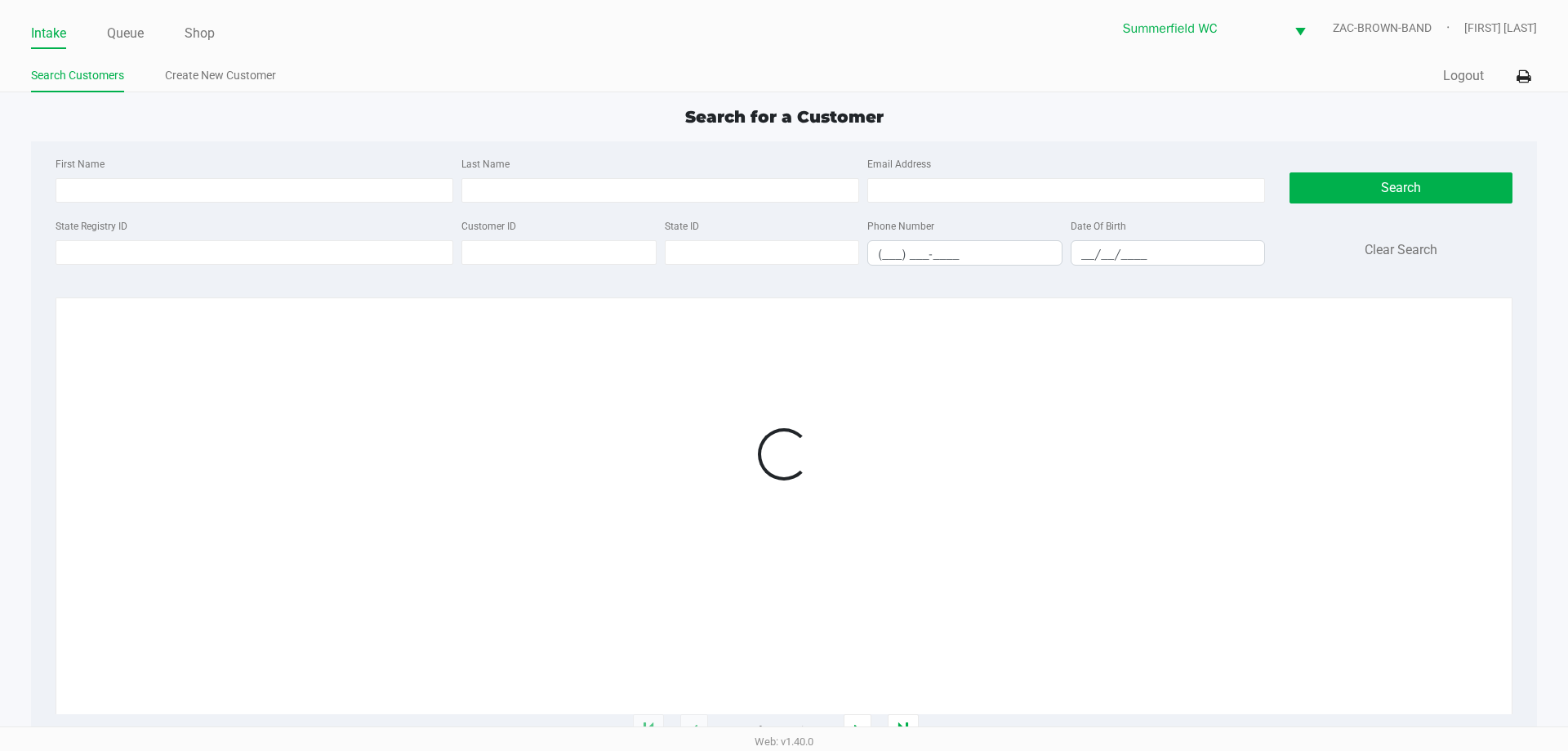 click on "Search for a Customer" 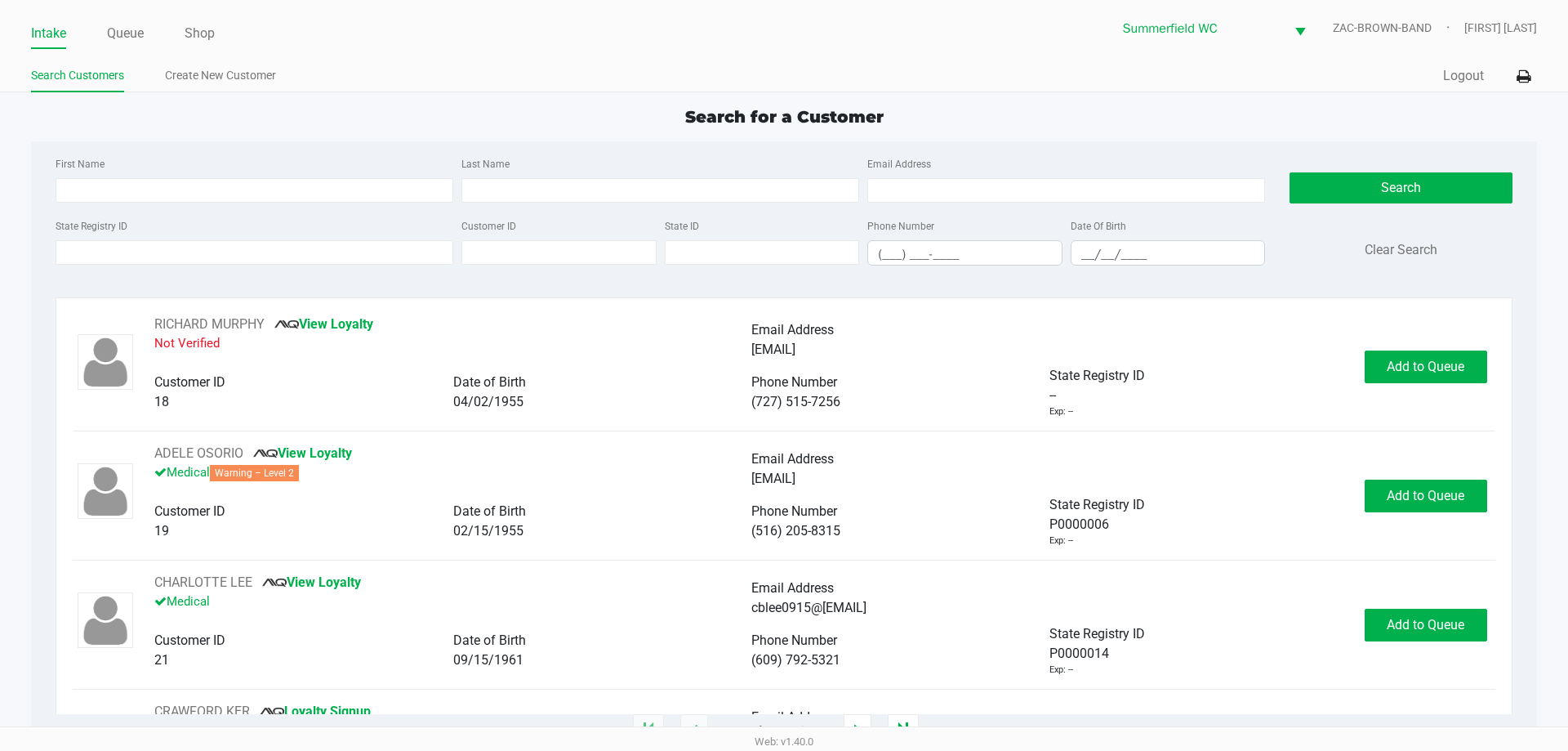 click on "Search for a Customer First Name Last Name Email Address State Registry ID Customer ID State ID Phone Number (___) ___-____ Date Of Birth __/__/____  Search   Clear Search   RICHARD MURPHY       View Loyalty   Not Verified   Email Address   ms1111111111@hotmail.com   Customer ID   18   Date of Birth   04/02/1955   Phone Number   (727) 515-7256   State Registry ID   --   Exp: --   Add to Queue   ADELE OSORIO       View Loyalty   Medical   Warning – Level 2   Email Address   floatingonmycloud@gmail.com   Customer ID   19   Date of Birth   02/15/1955   Phone Number   (516) 205-8315   State Registry ID   P0000006   Exp: --   Add to Queue   CHARLOTTE LEE       View Loyalty   Medical   Email Address   cblee0915@gmail.com   Customer ID   21   Date of Birth   09/15/1961   Phone Number   (609) 792-5321   State Registry ID   P0000014   Exp: --   Add to Queue   CRAWFORD KER       Loyalty Signup   Medical   Email Address   --   Customer ID   23   Date of Birth   07/27/2006   Phone Number   (727) 409-2778" 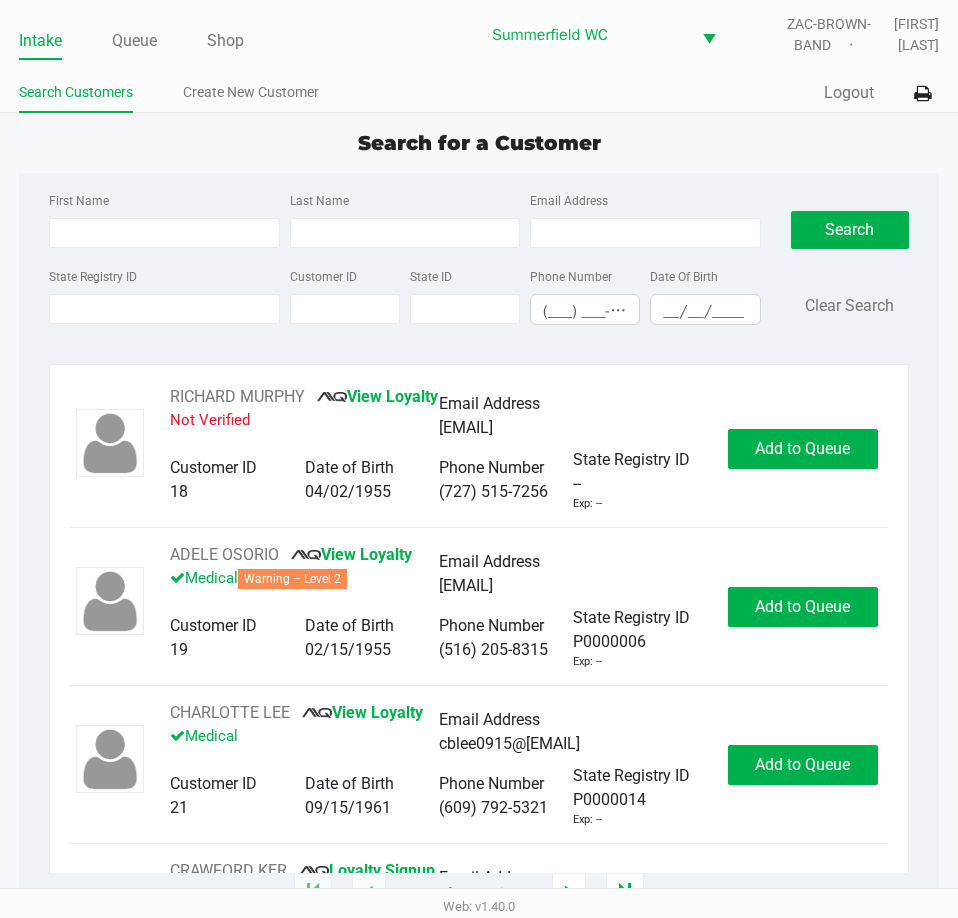 click on "Search for a Customer" 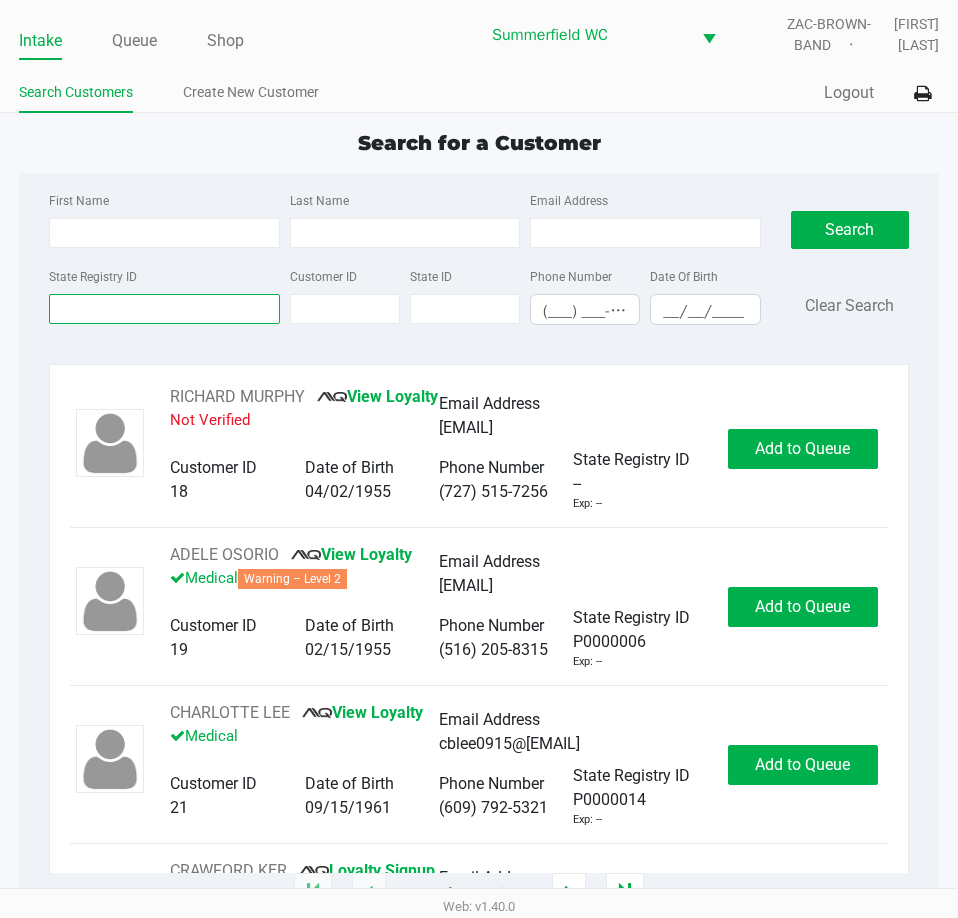 click on "State Registry ID" at bounding box center [164, 309] 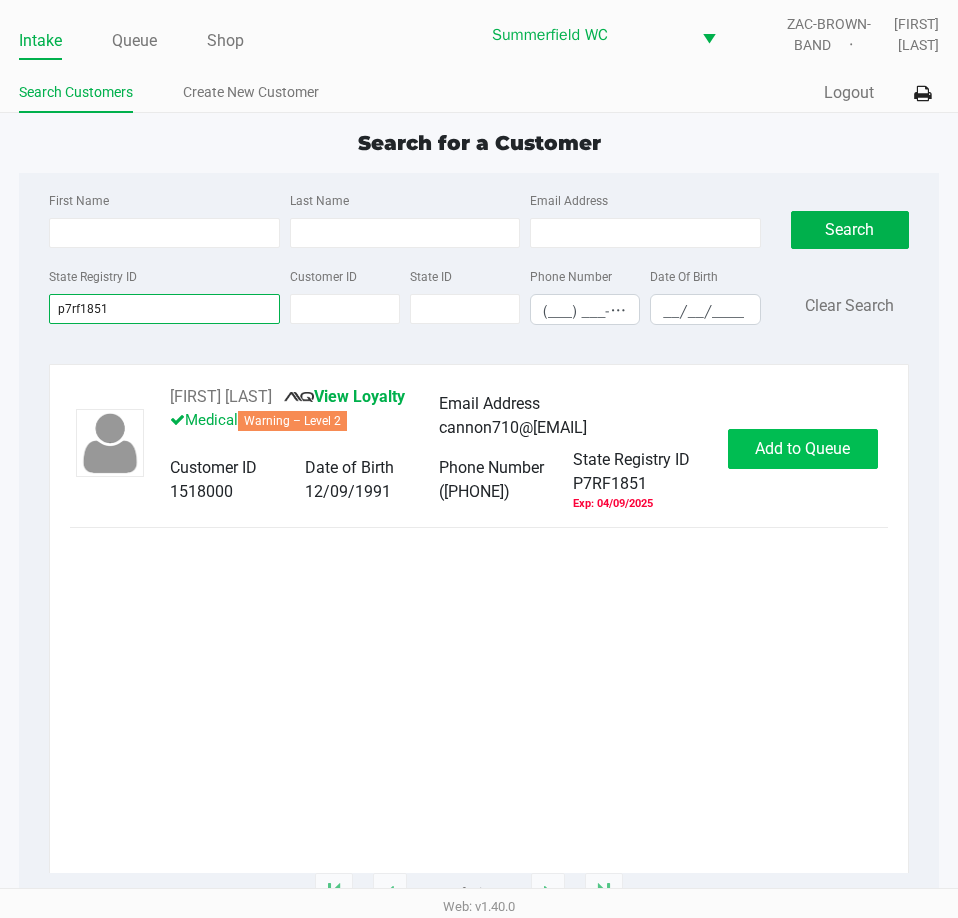 type on "p7rf1851" 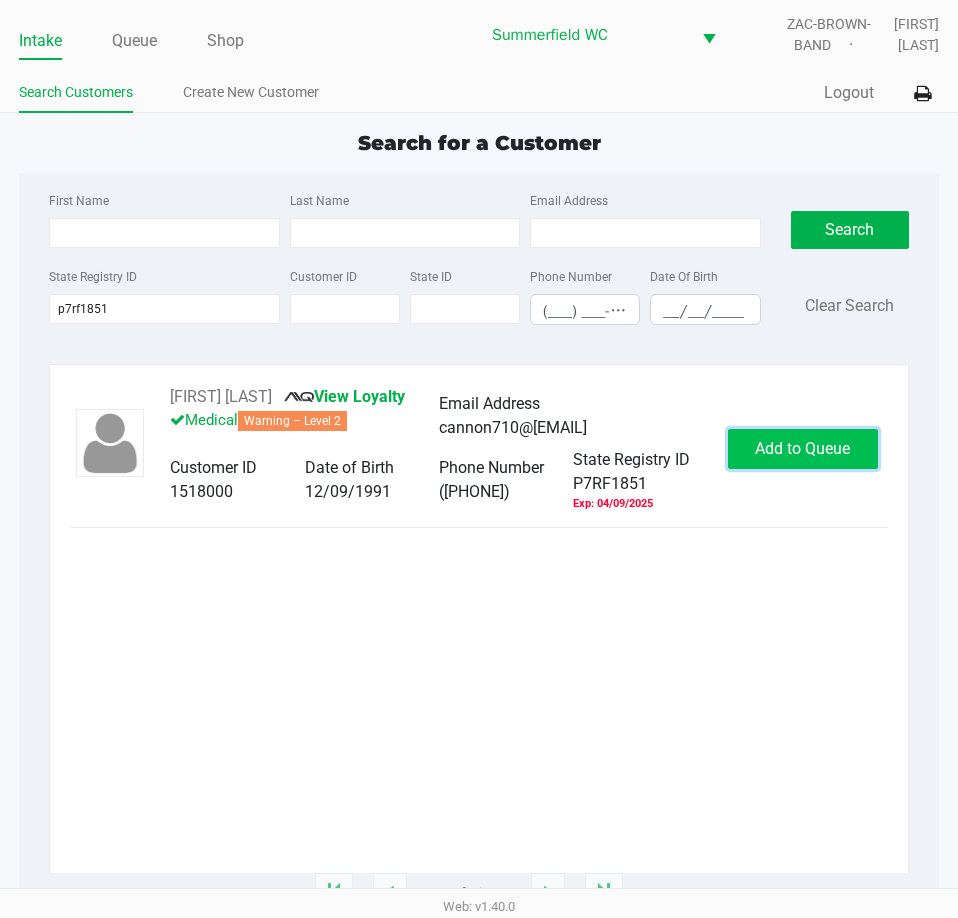 click on "Add to Queue" 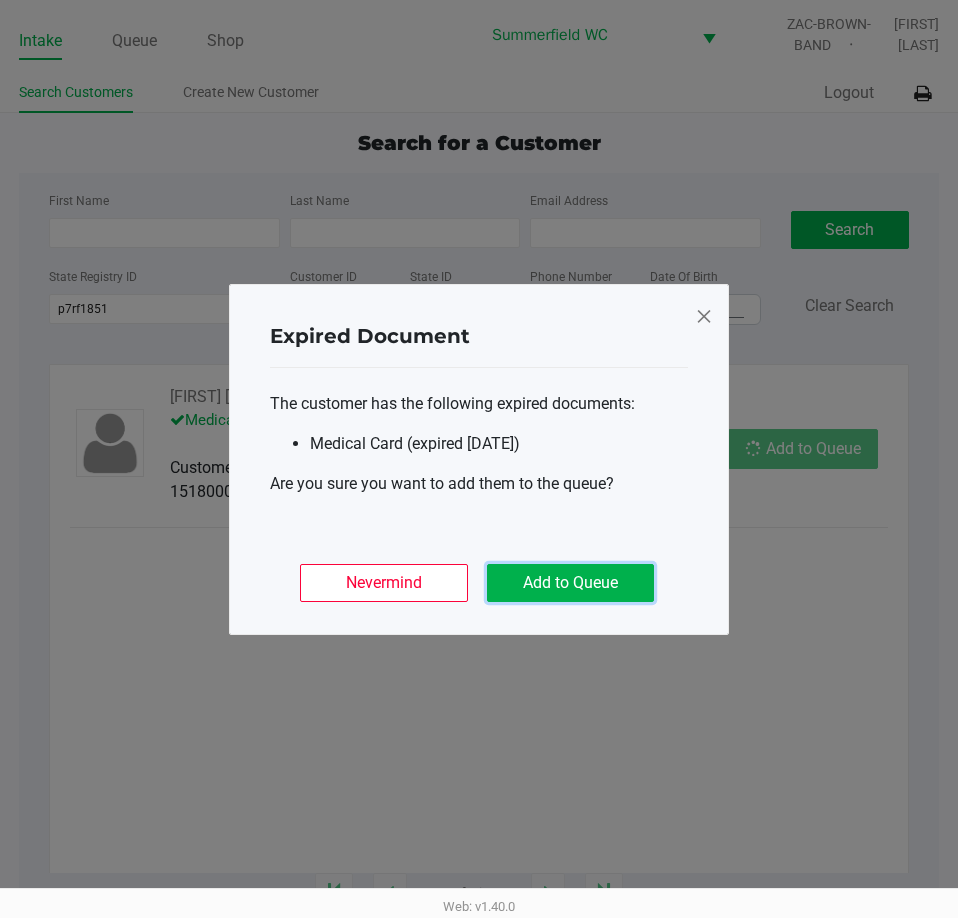 drag, startPoint x: 594, startPoint y: 578, endPoint x: 594, endPoint y: 567, distance: 11 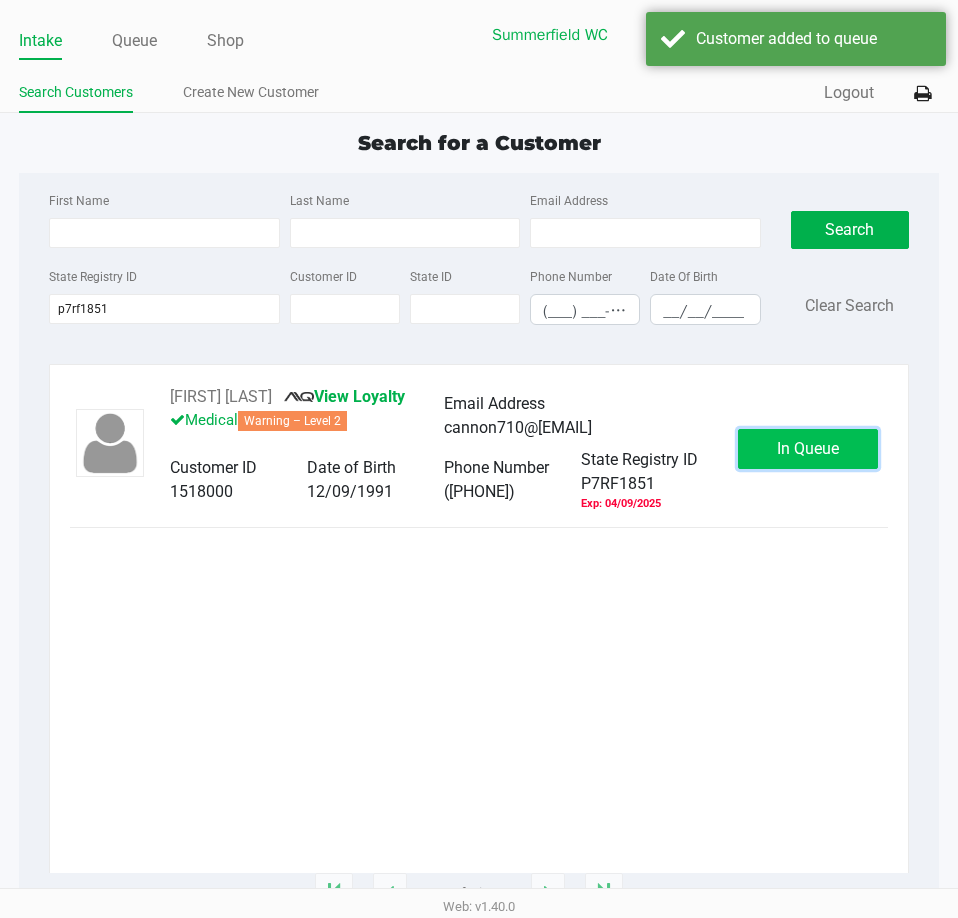 click on "In Queue" 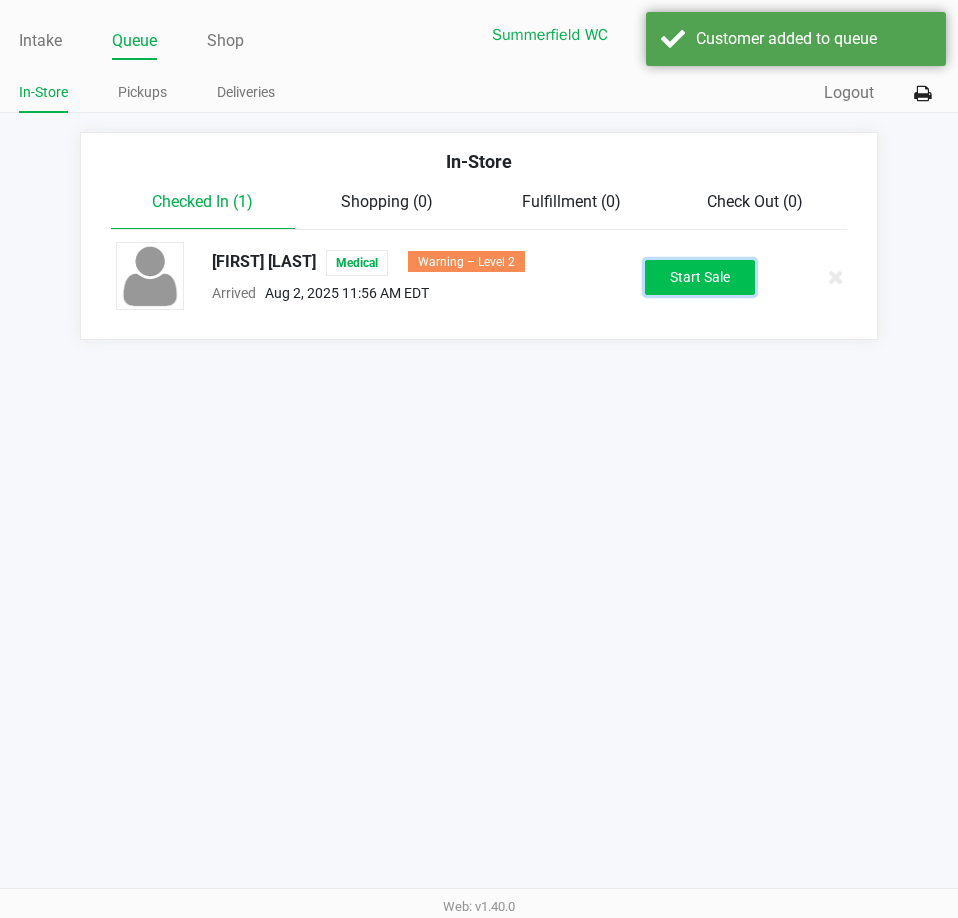 click on "Start Sale" 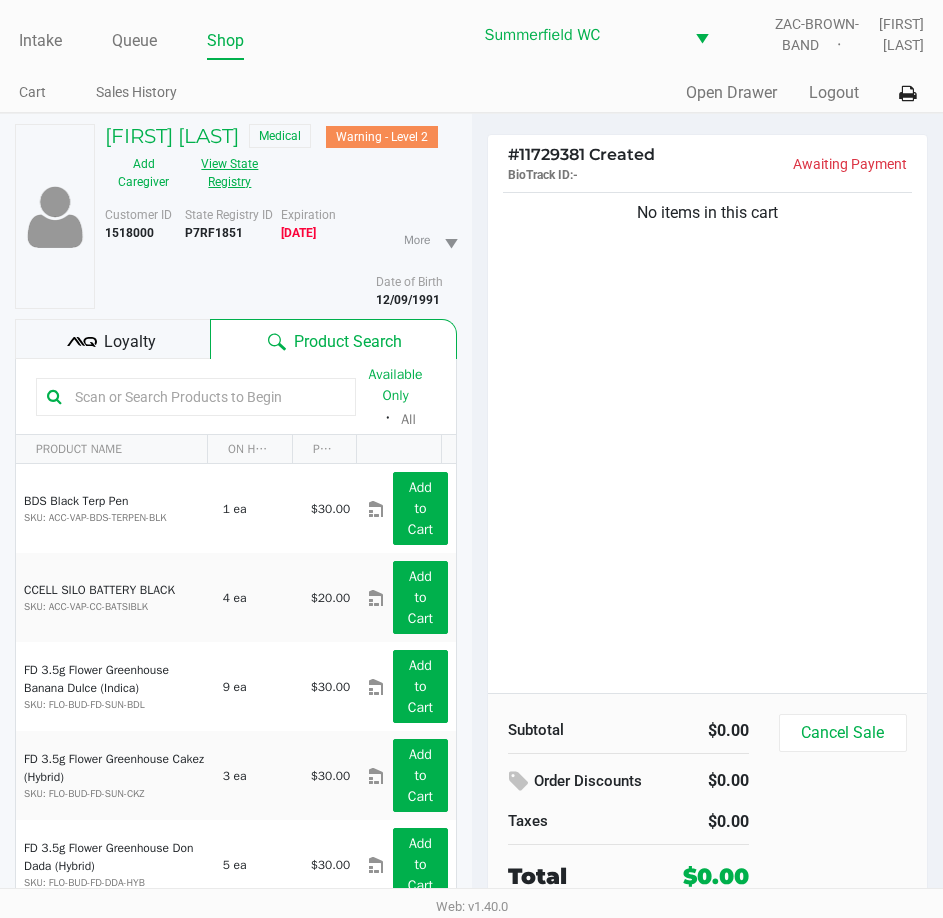 click on "View State Registry" 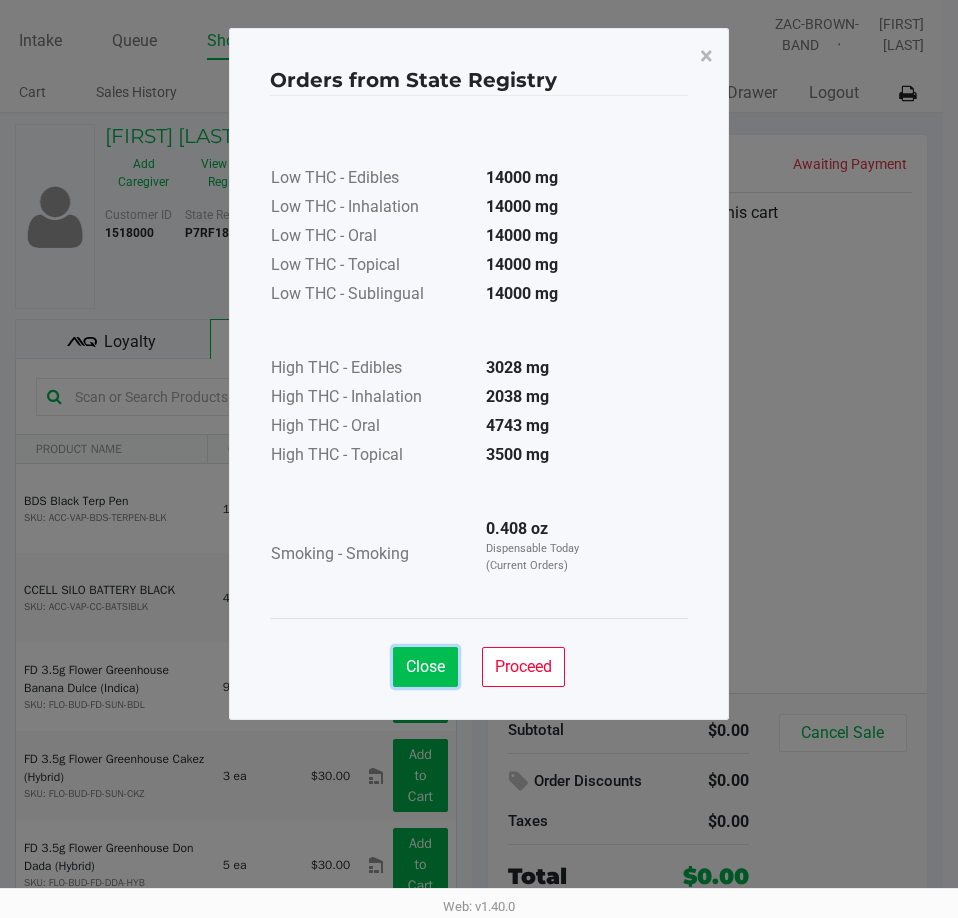 drag, startPoint x: 431, startPoint y: 683, endPoint x: 438, endPoint y: 672, distance: 13.038404 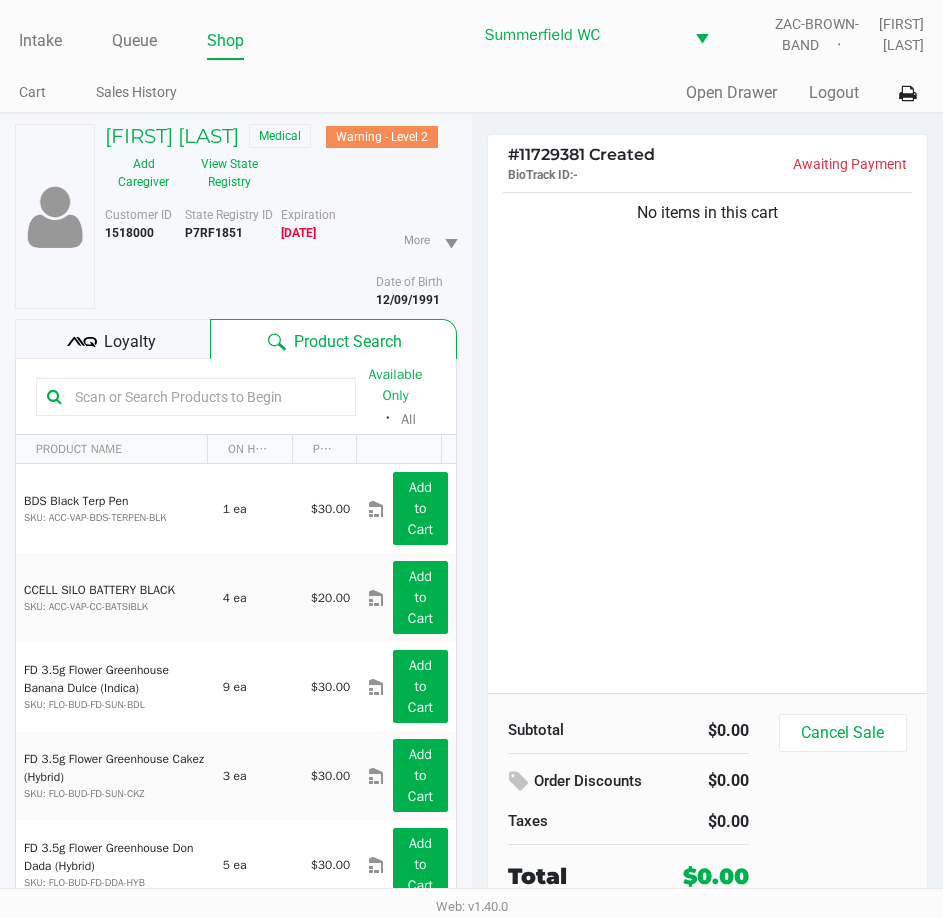 drag, startPoint x: 682, startPoint y: 513, endPoint x: 685, endPoint y: 493, distance: 20.22375 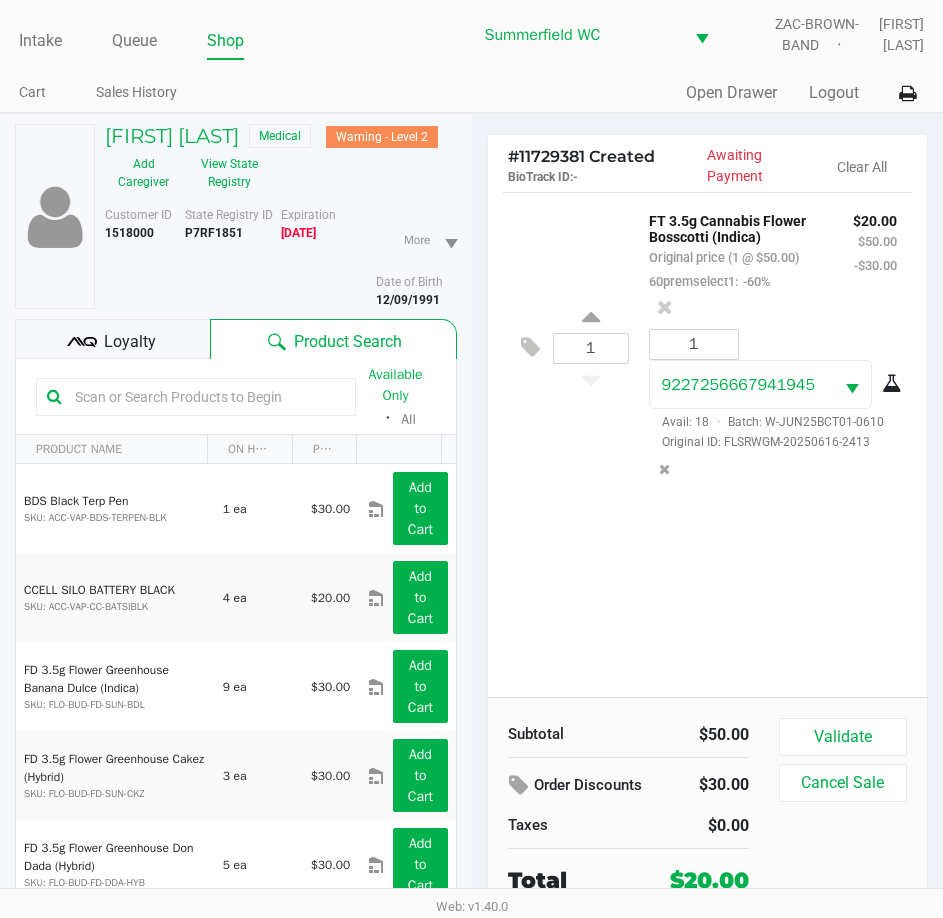 click on "Loyalty" 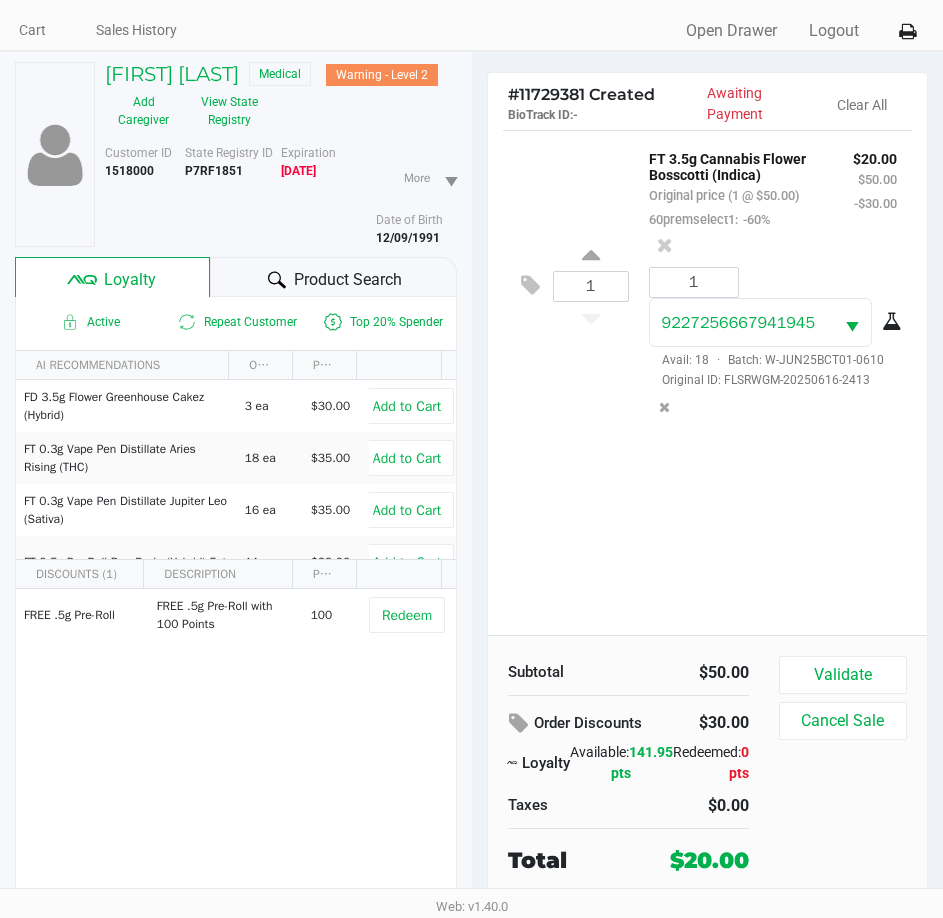 scroll, scrollTop: 123, scrollLeft: 0, axis: vertical 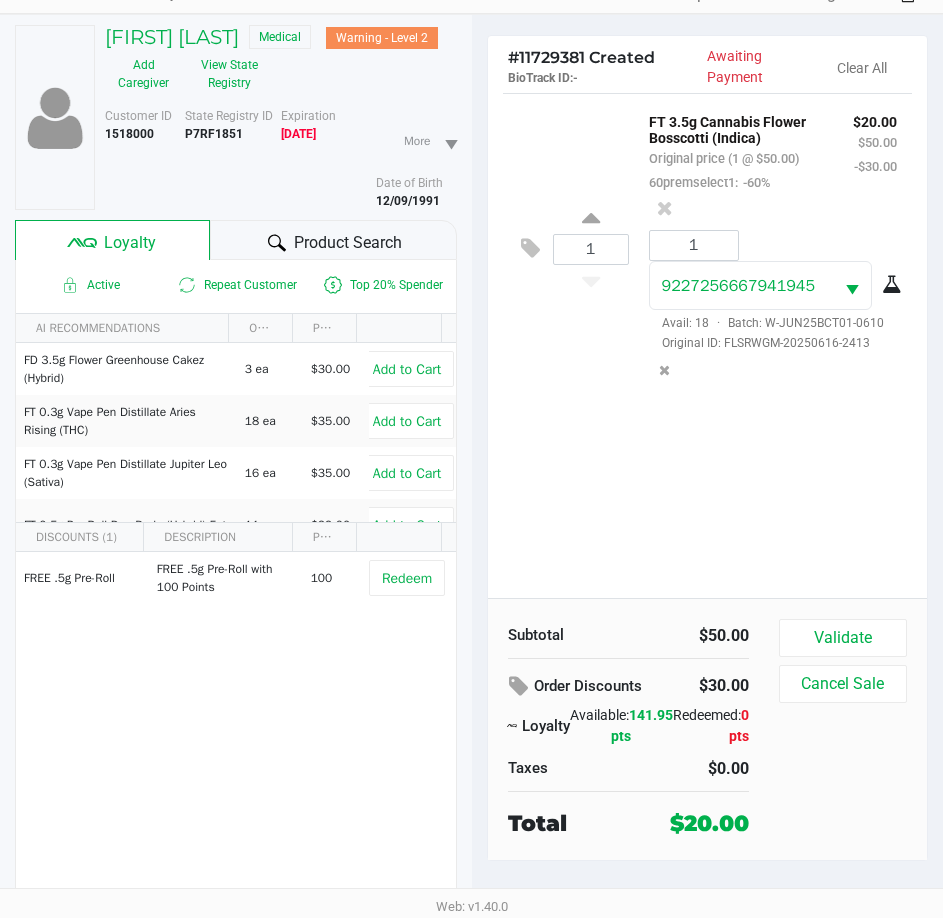 click on "1  FT 3.5g Cannabis Flower Bosscotti (Indica)   Original price (1 @ $50.00)  60premselect1:  -60% $20.00 $50.00 -$30.00 1 9227256667941945  Avail: 18  ·  Batch: W-JUN25BCT01-0610   Original ID: FLSRWGM-20250616-2413" 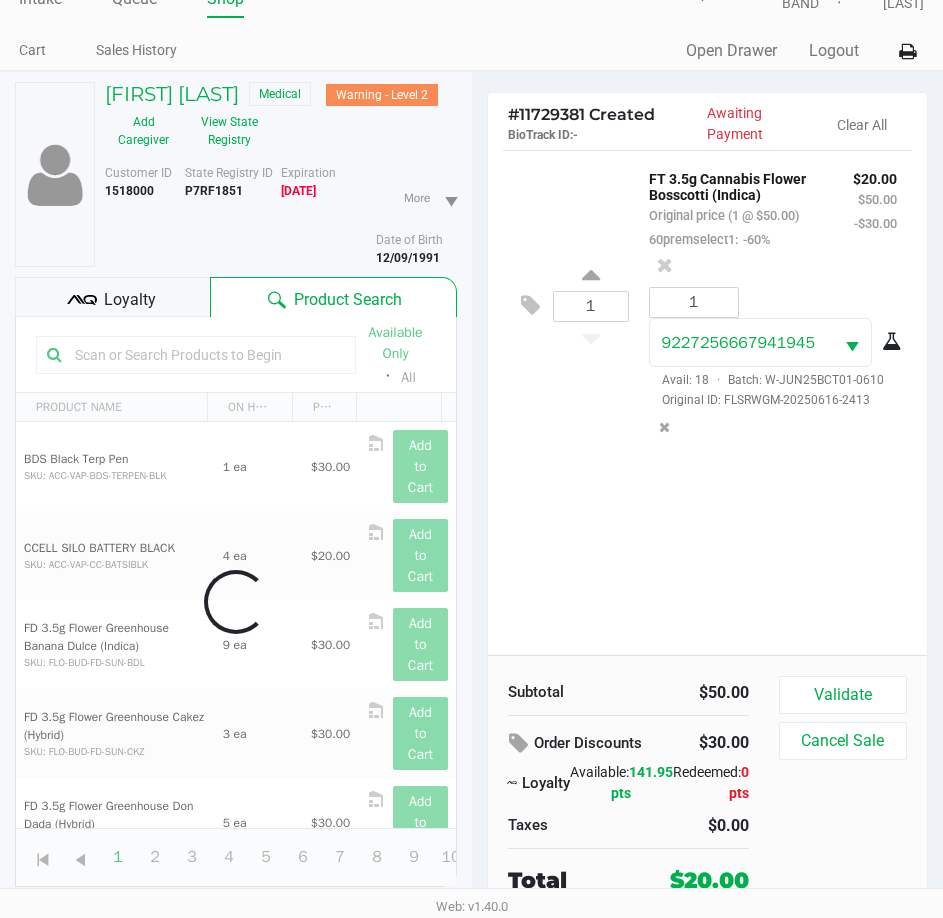 scroll, scrollTop: 123, scrollLeft: 0, axis: vertical 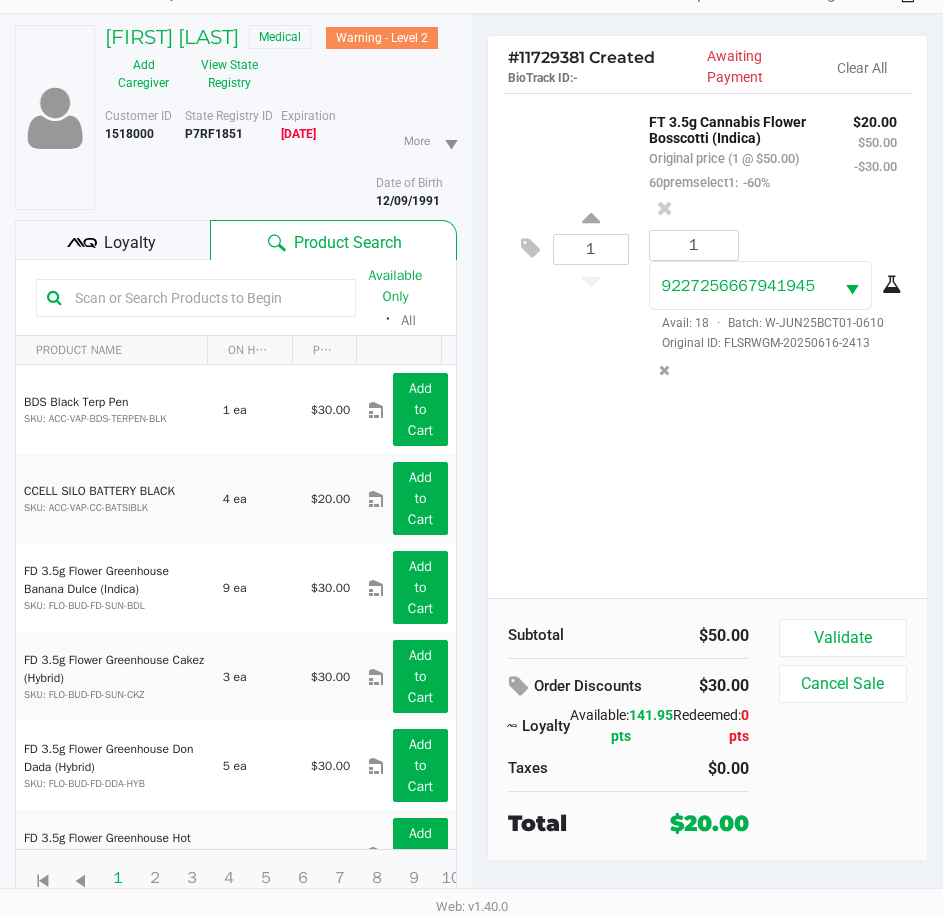 click on "Available Only  ᛫  All" 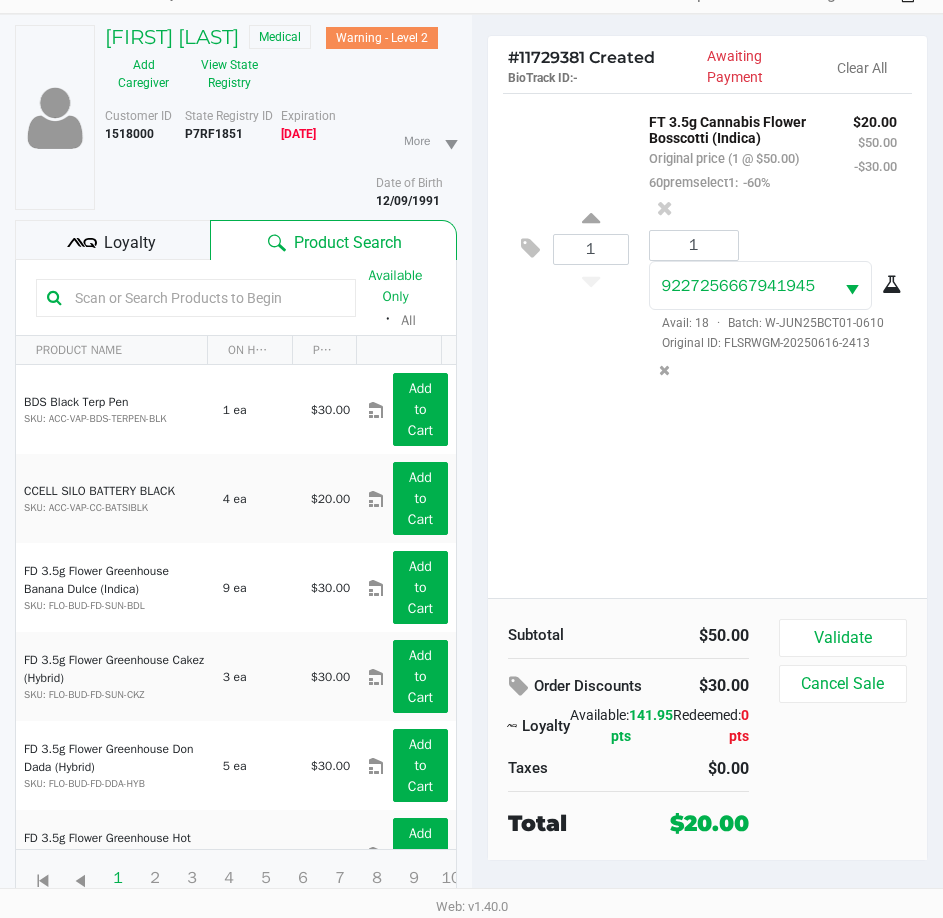 drag, startPoint x: 127, startPoint y: 299, endPoint x: 828, endPoint y: 401, distance: 708.38196 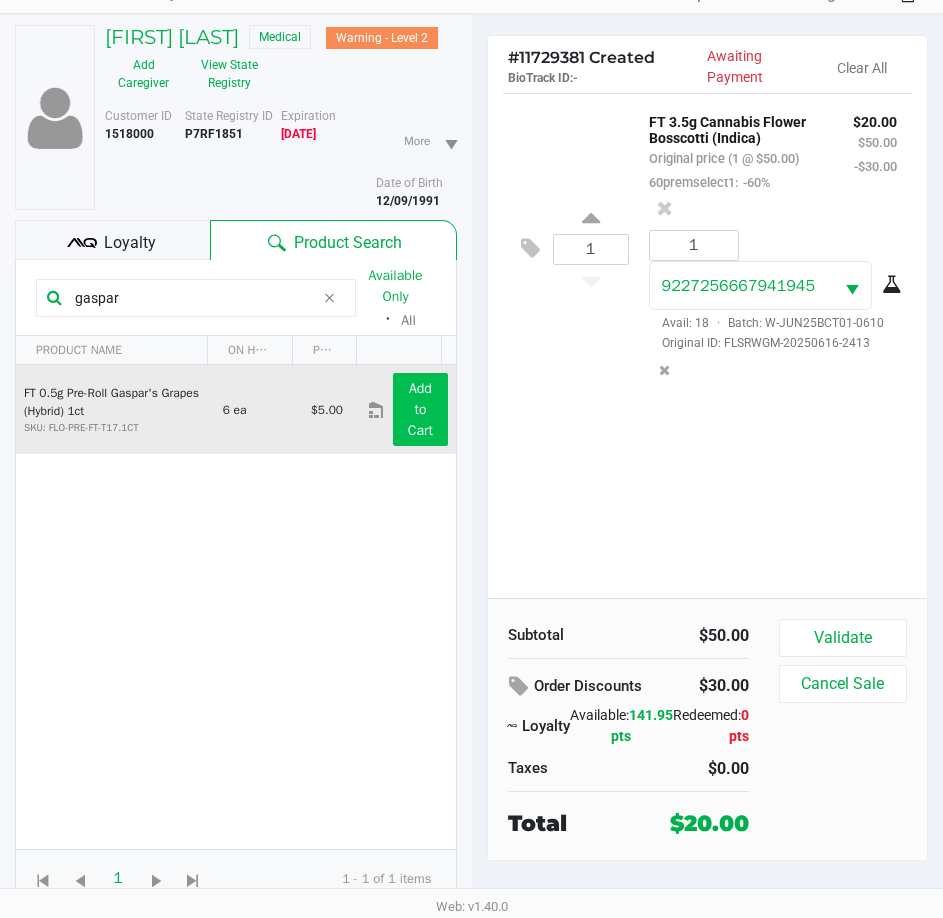 type on "gaspar" 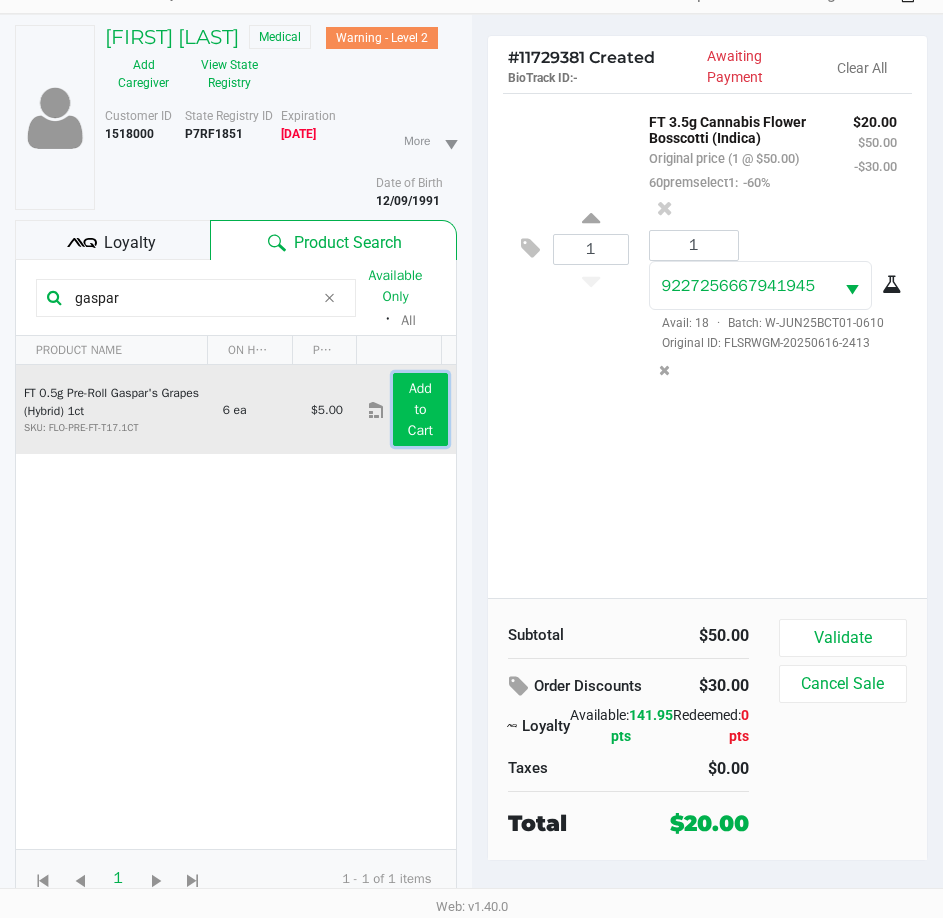 click on "Add to Cart" 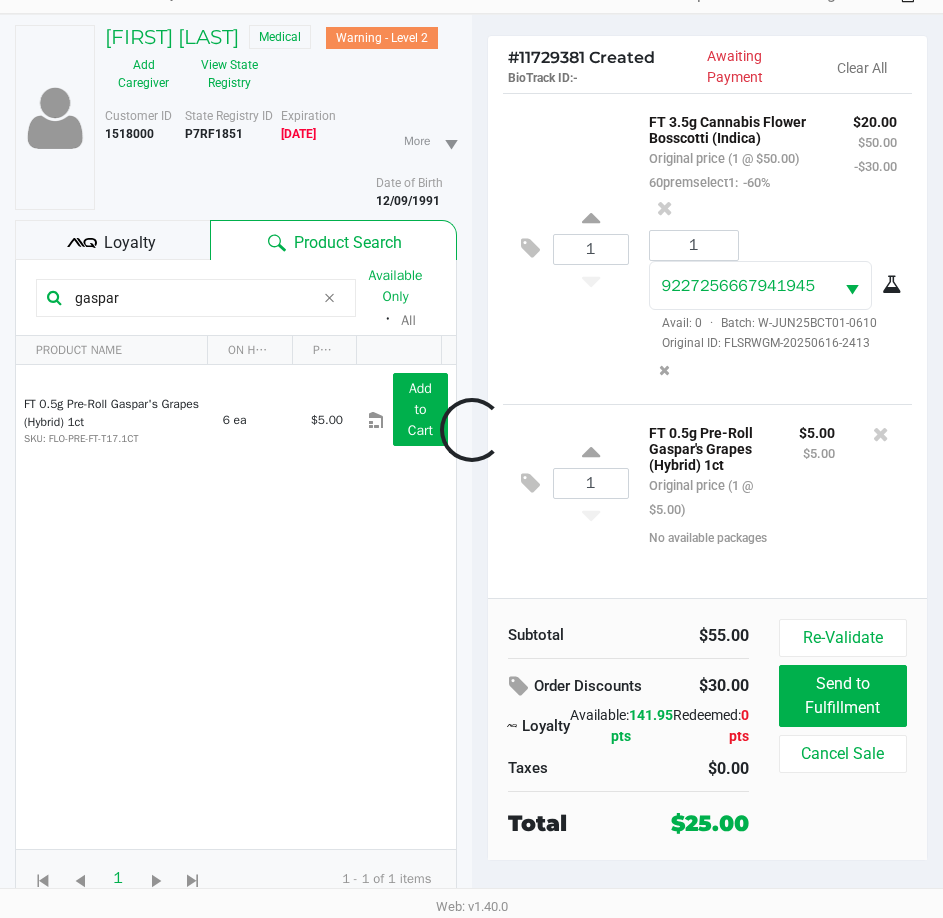scroll, scrollTop: 62, scrollLeft: 0, axis: vertical 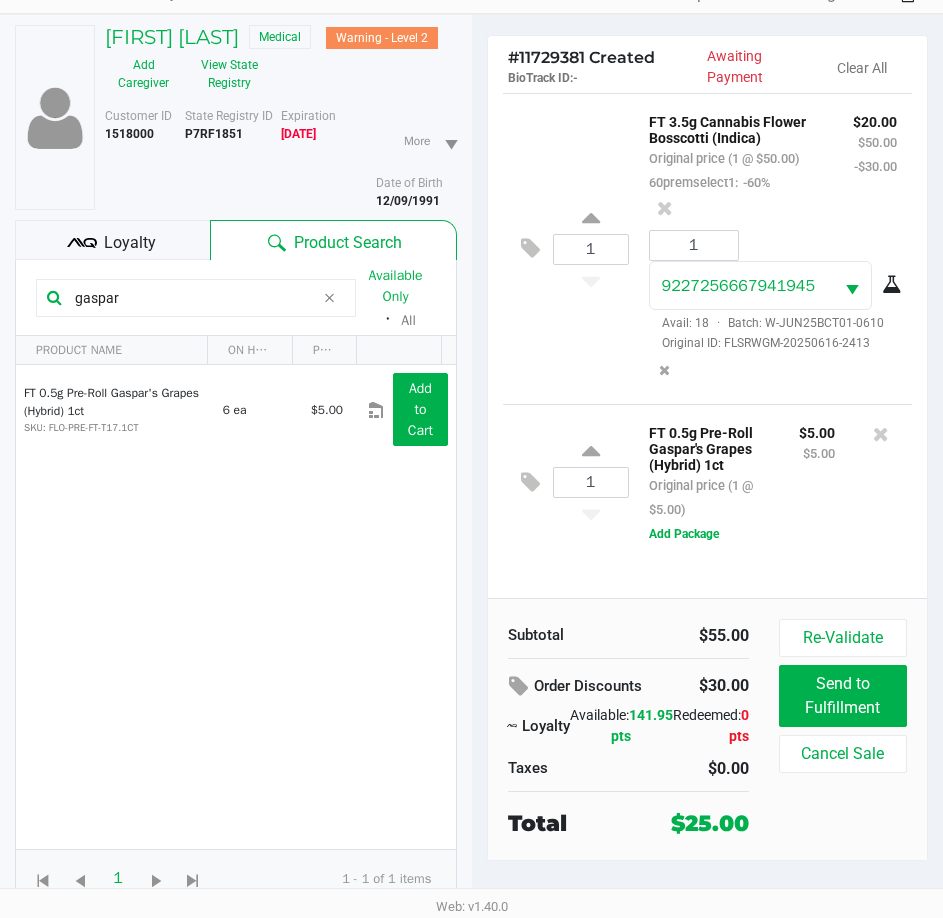 click on "Loyalty" 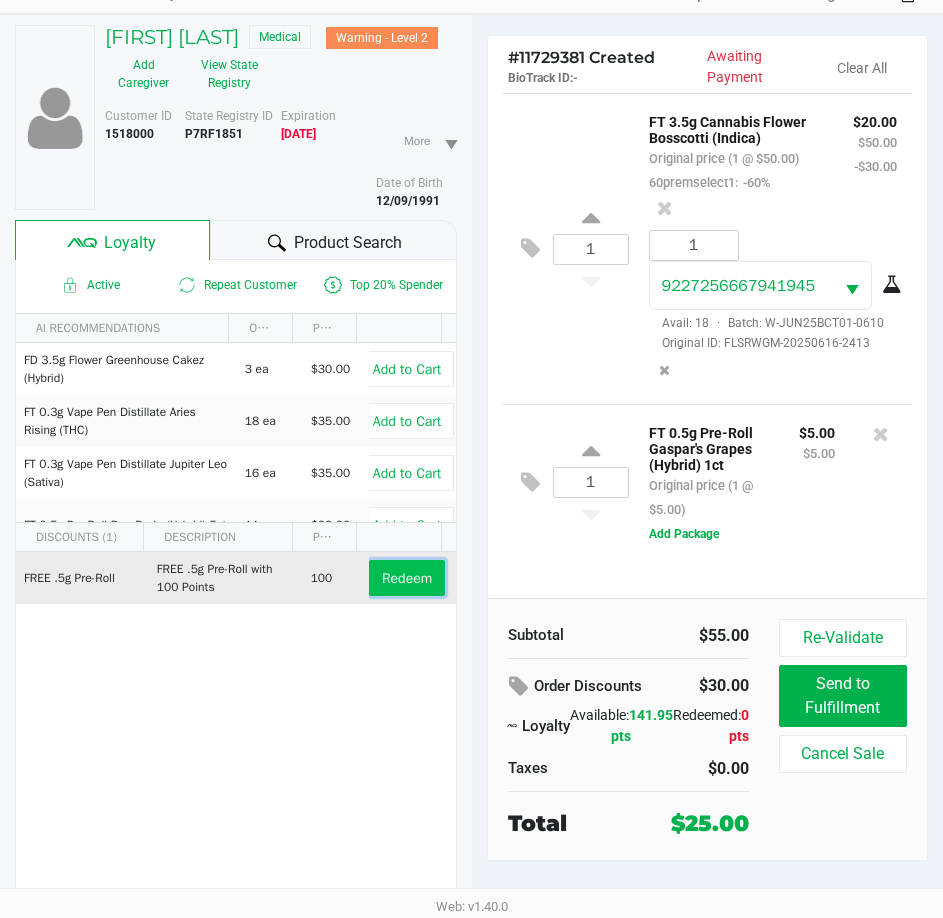click on "Redeem" 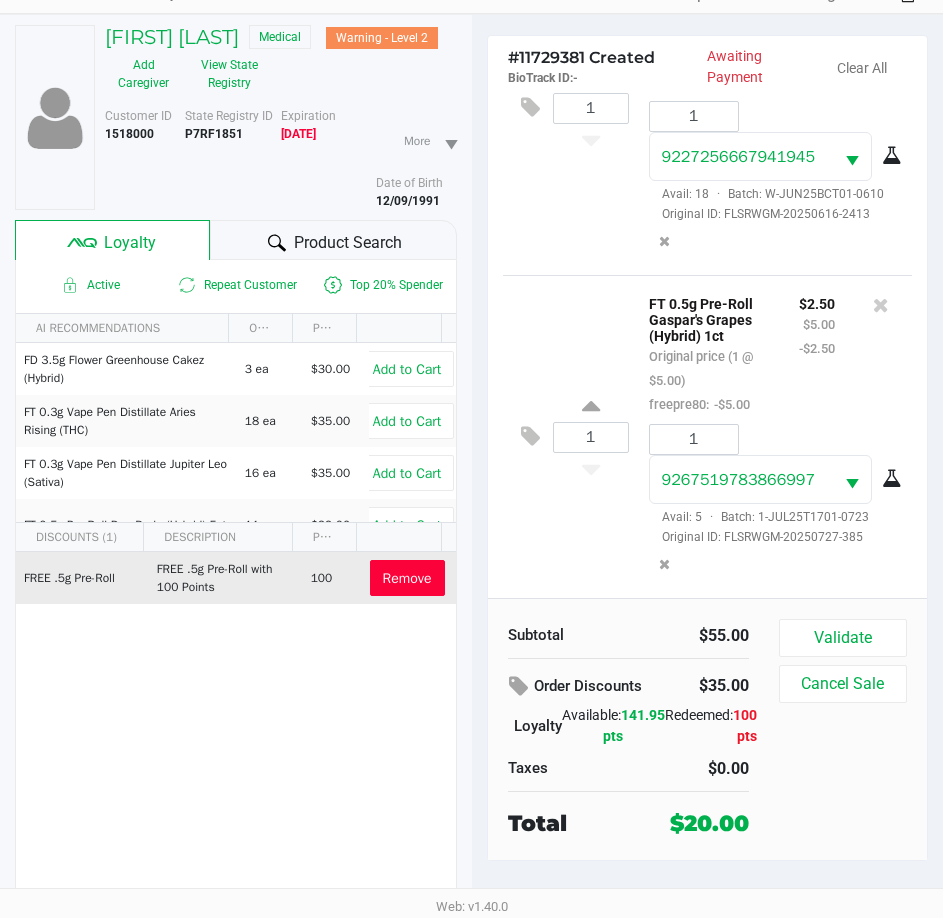 scroll, scrollTop: 277, scrollLeft: 0, axis: vertical 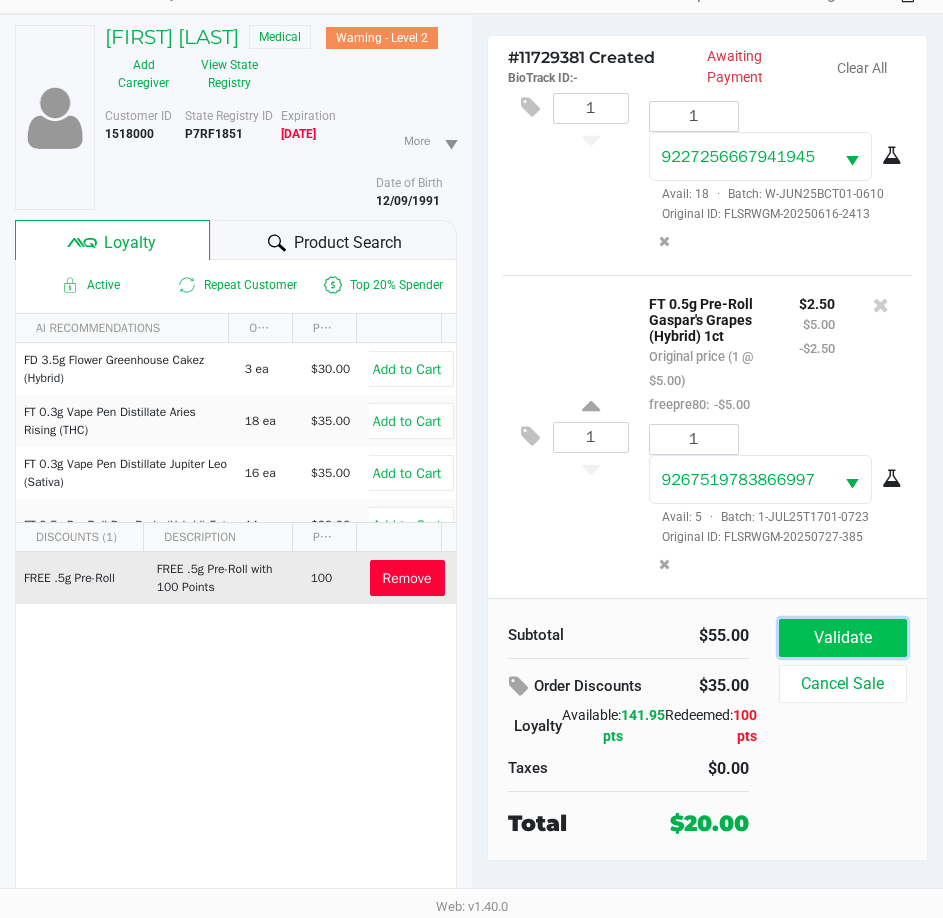 click on "Validate" 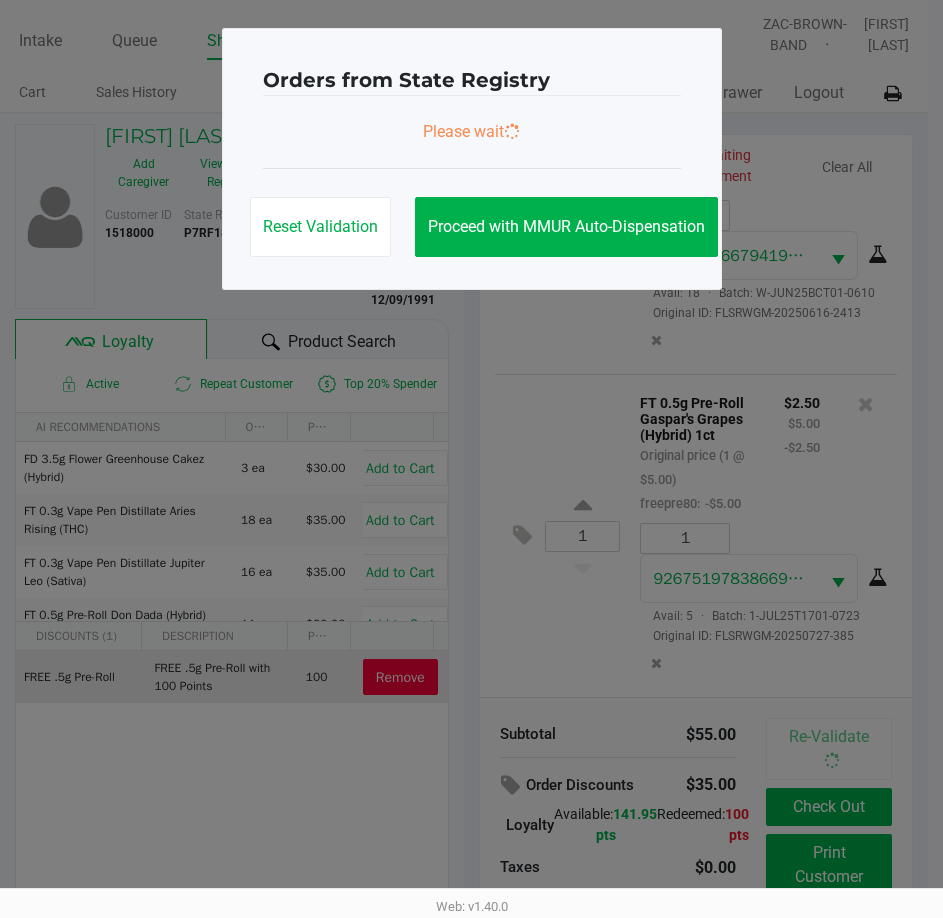 scroll, scrollTop: 0, scrollLeft: 0, axis: both 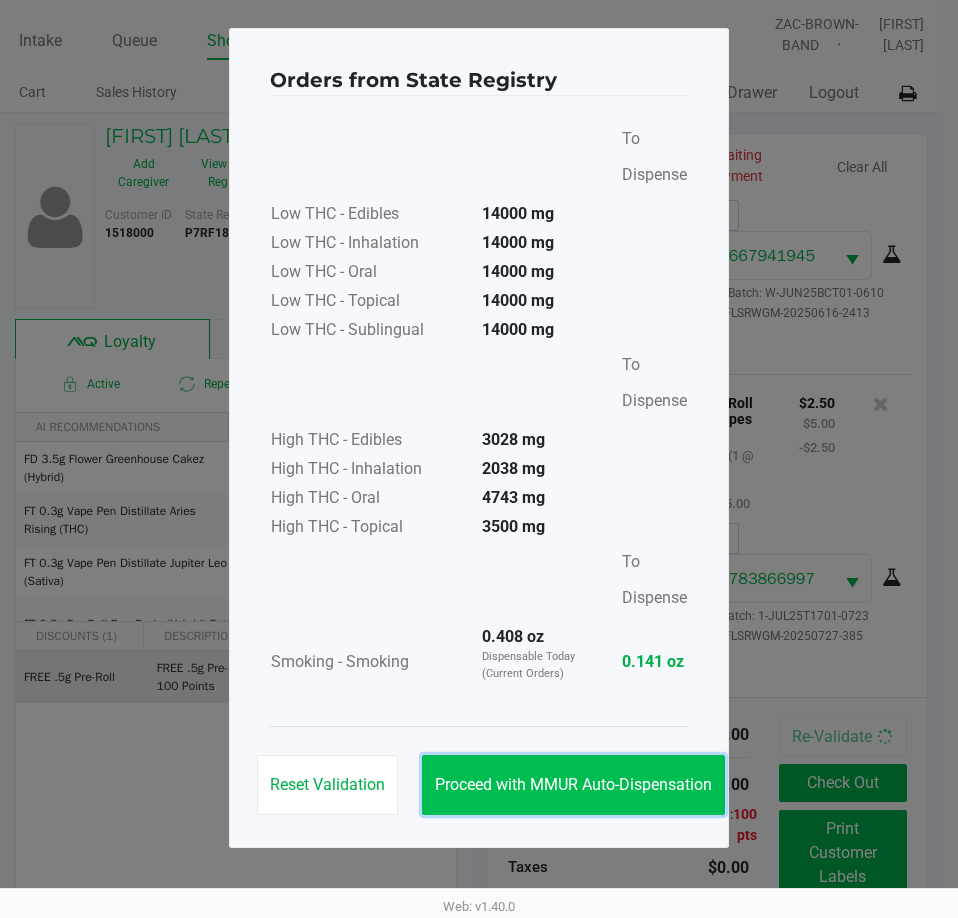 drag, startPoint x: 595, startPoint y: 789, endPoint x: 706, endPoint y: 804, distance: 112.00893 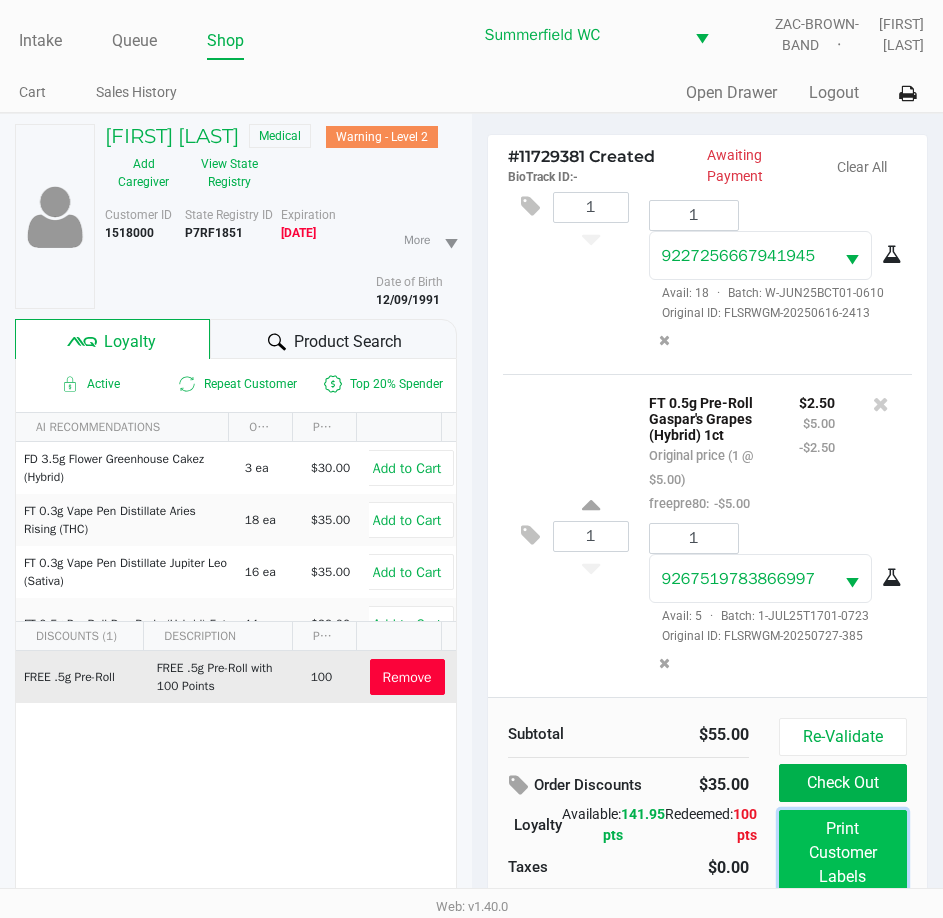 click on "Print Customer Labels" 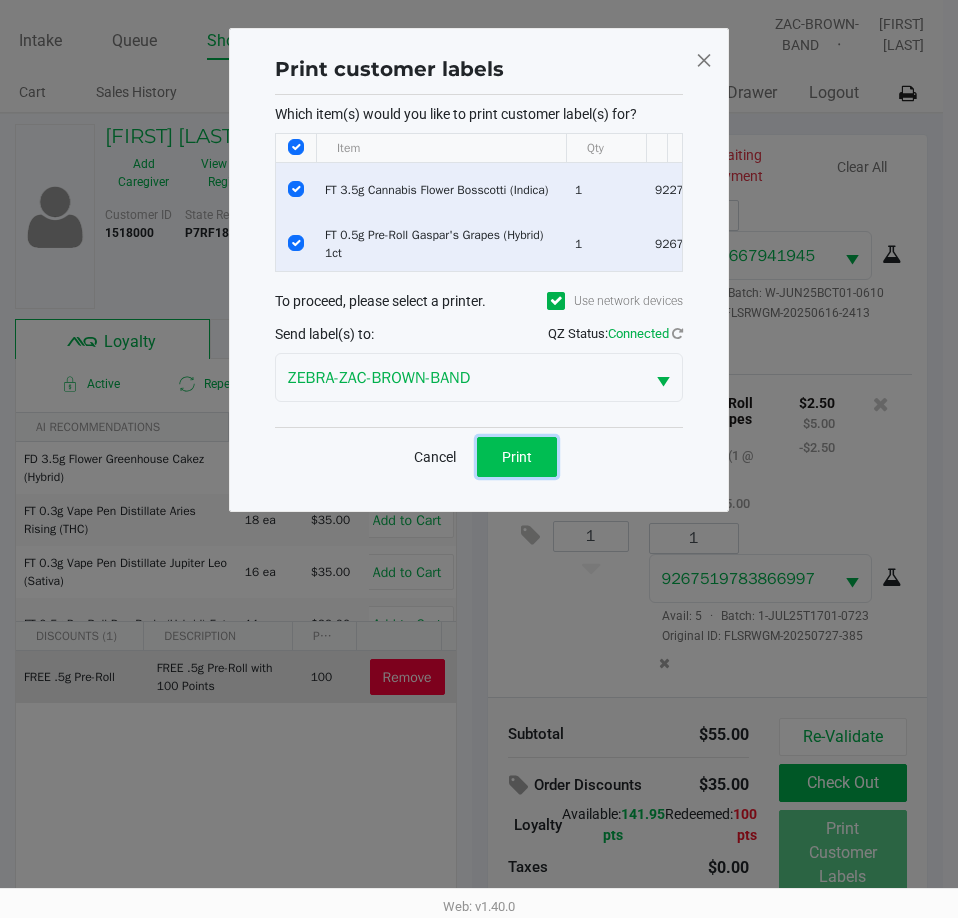 click on "Print" 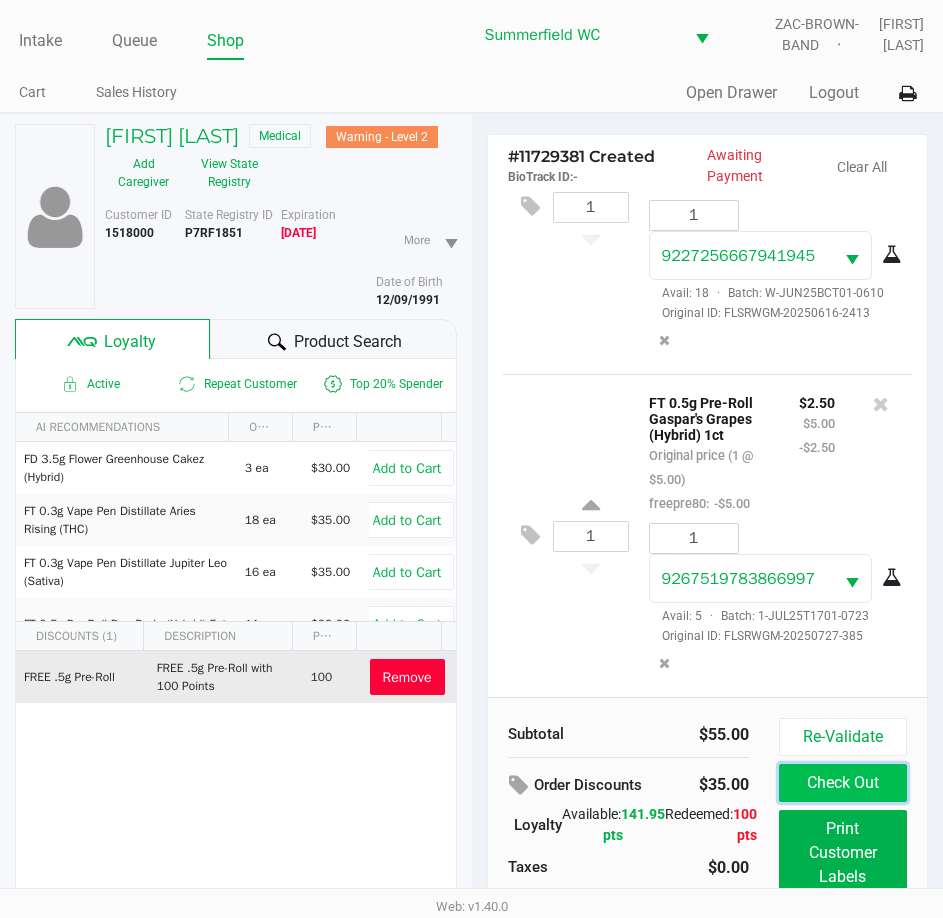 click on "Check Out" 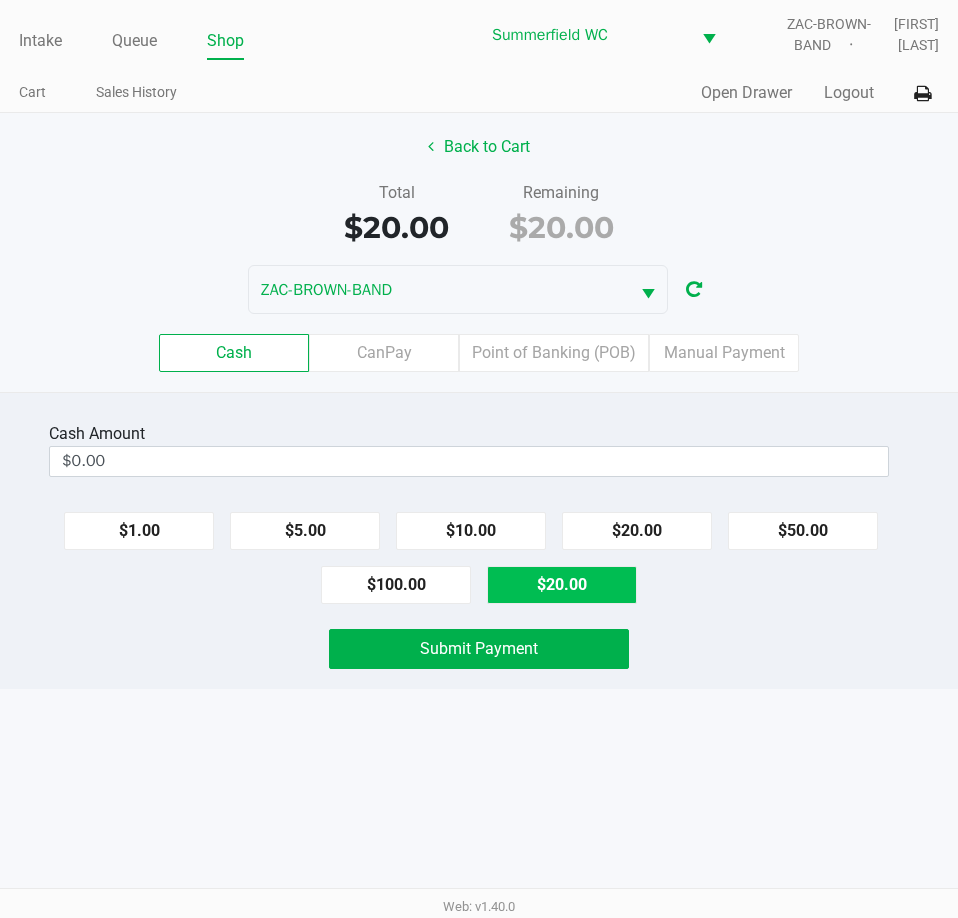 click on "$20.00" 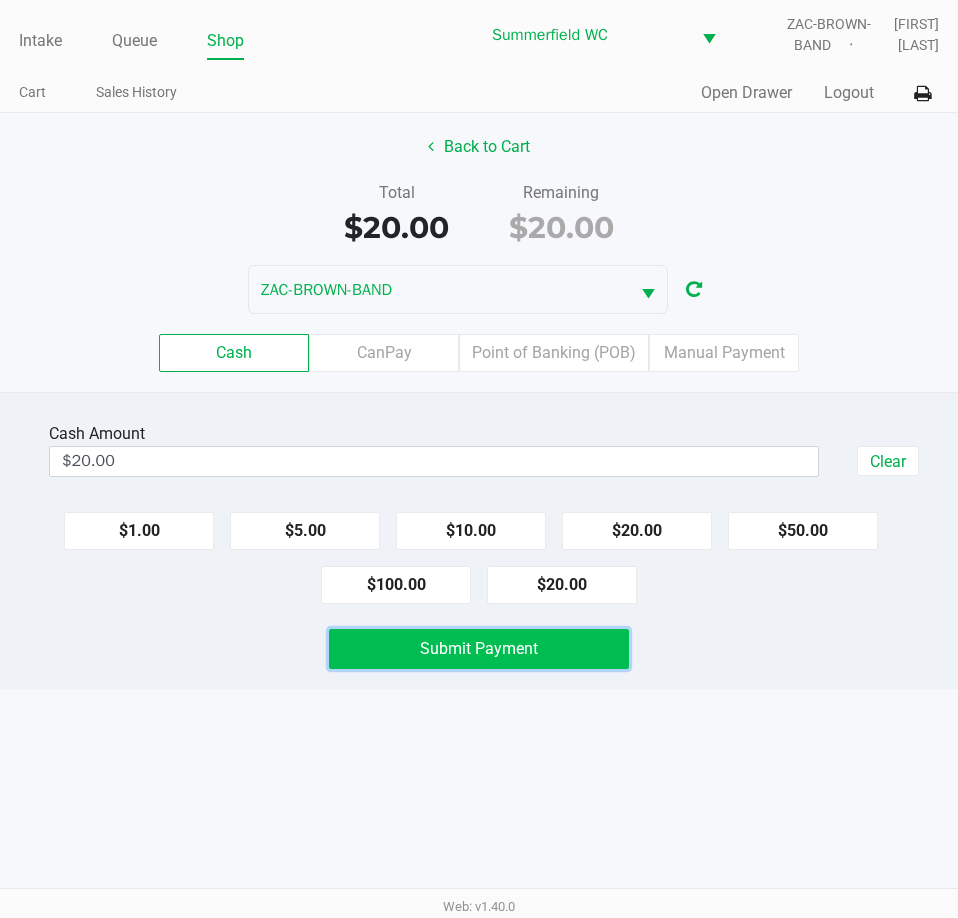 click on "Submit Payment" 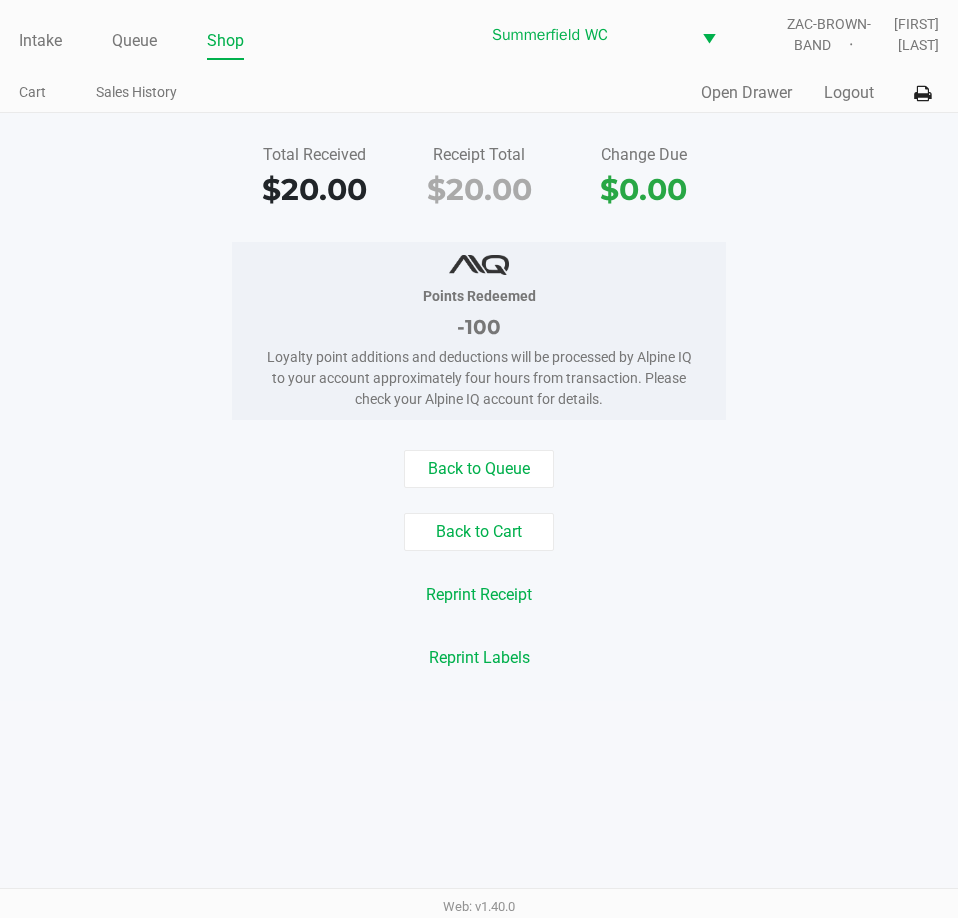 drag, startPoint x: 173, startPoint y: 332, endPoint x: 140, endPoint y: 304, distance: 43.27817 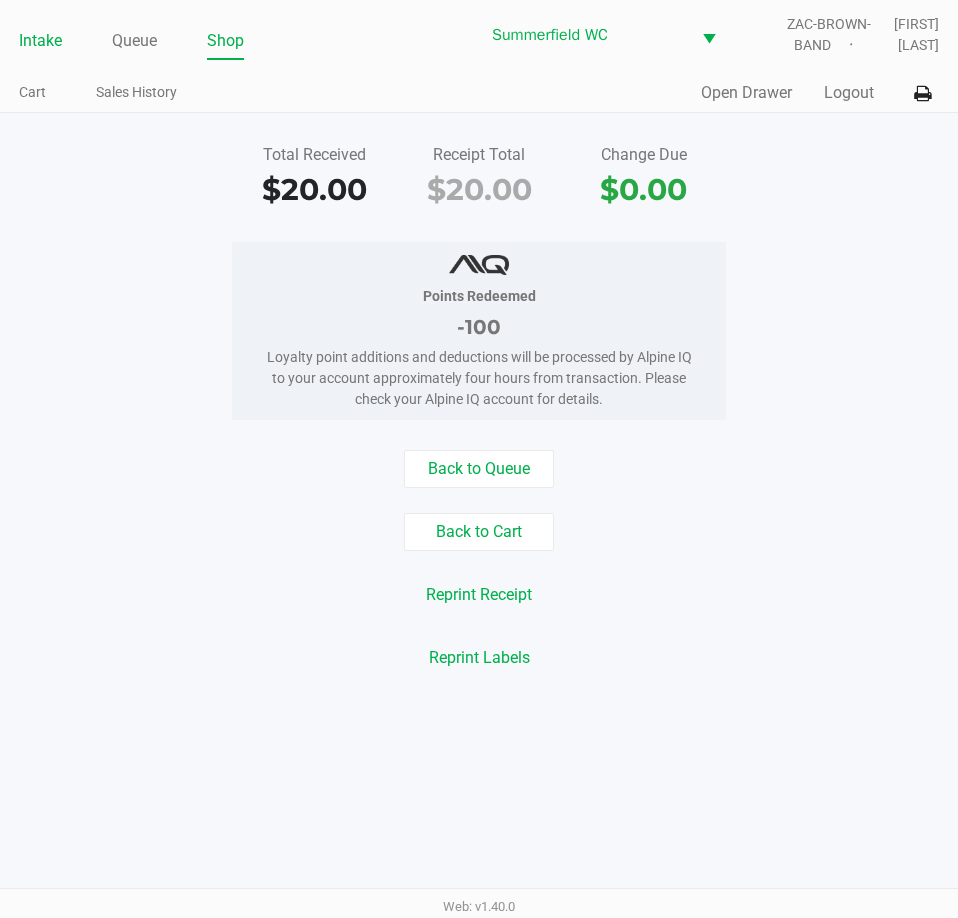 click on "Intake" 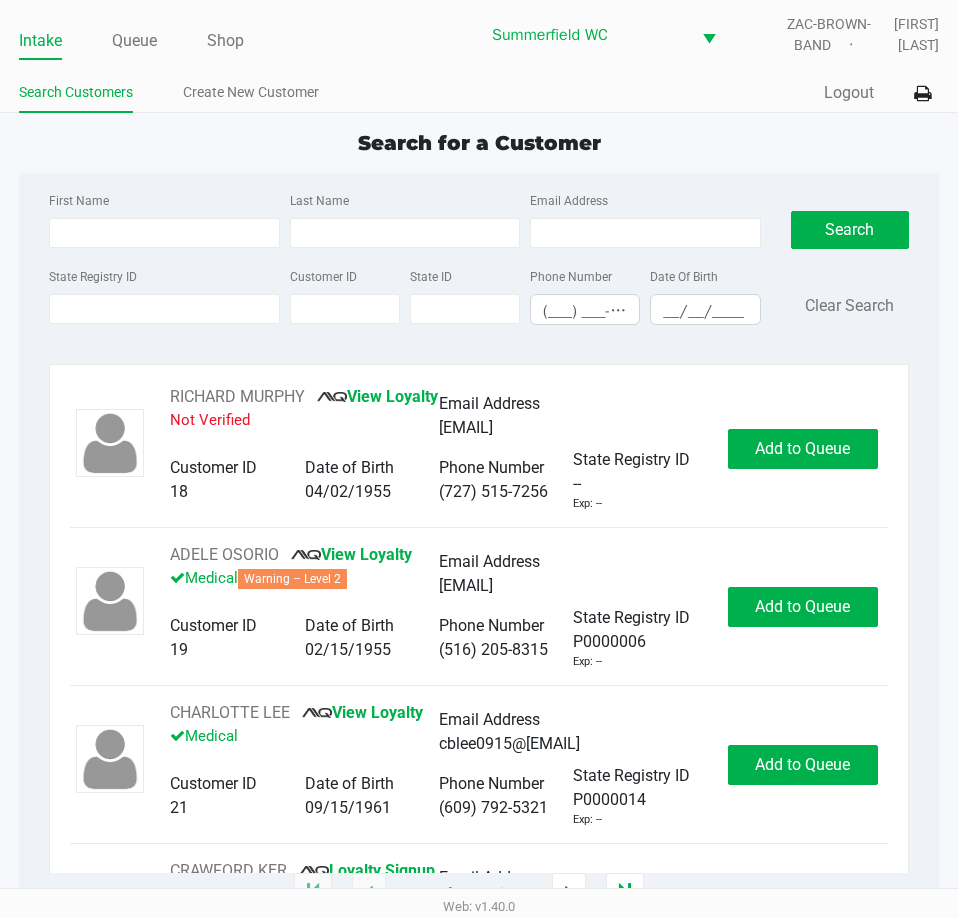 click on "Search for a Customer" 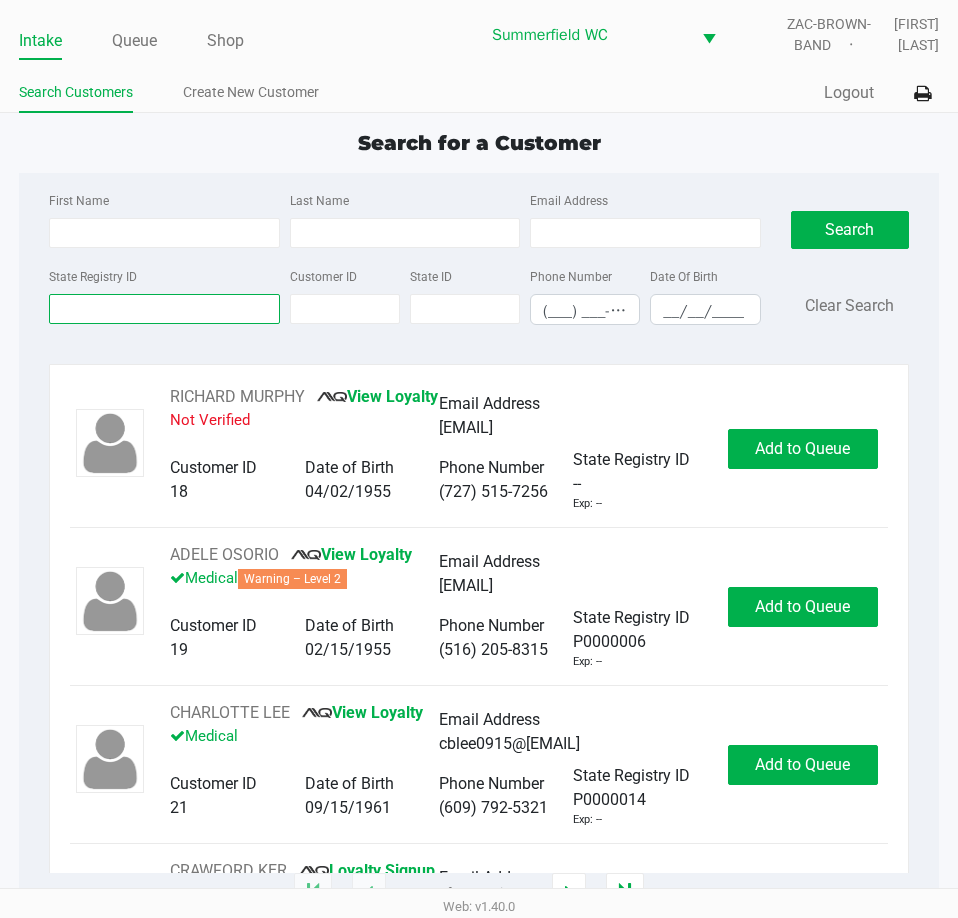 click on "State Registry ID" at bounding box center (164, 309) 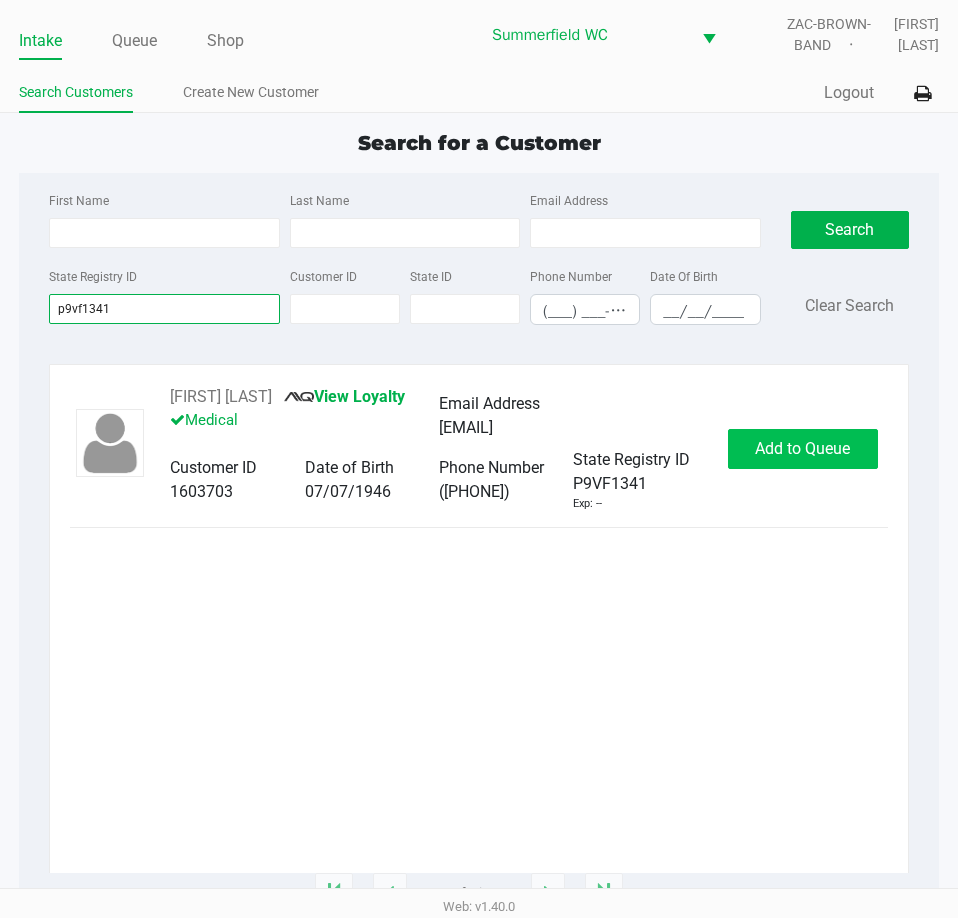 type on "p9vf1341" 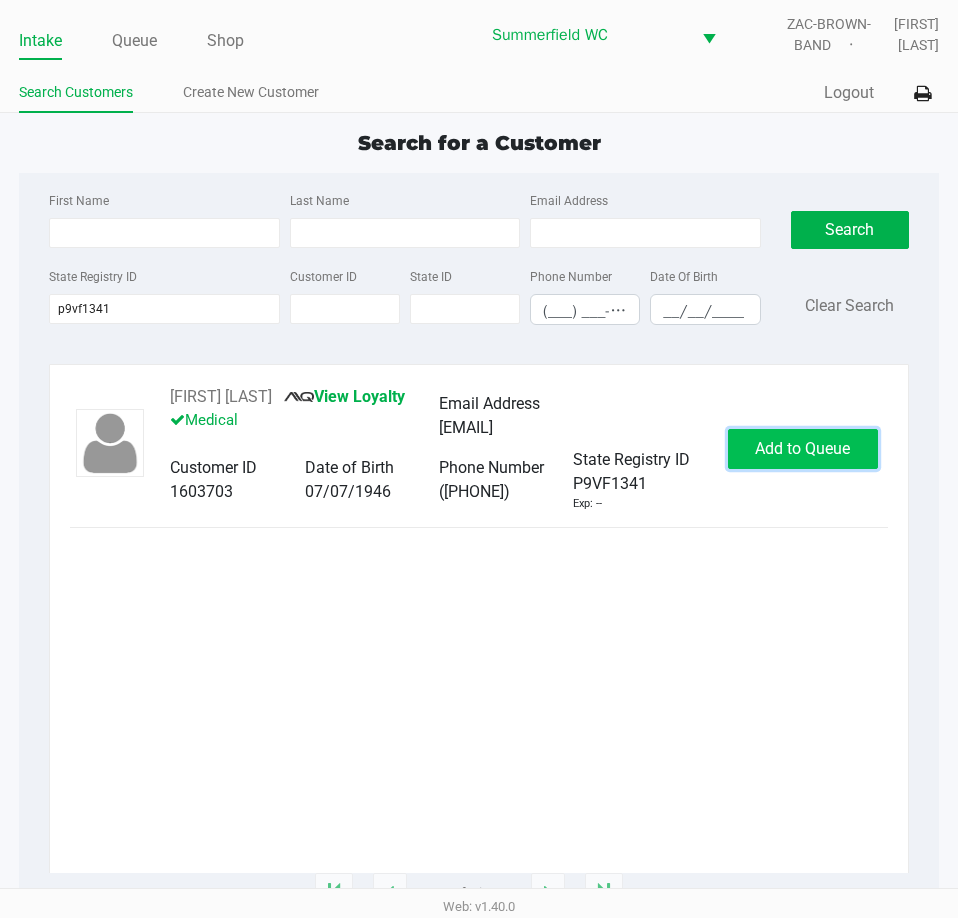 click on "Add to Queue" 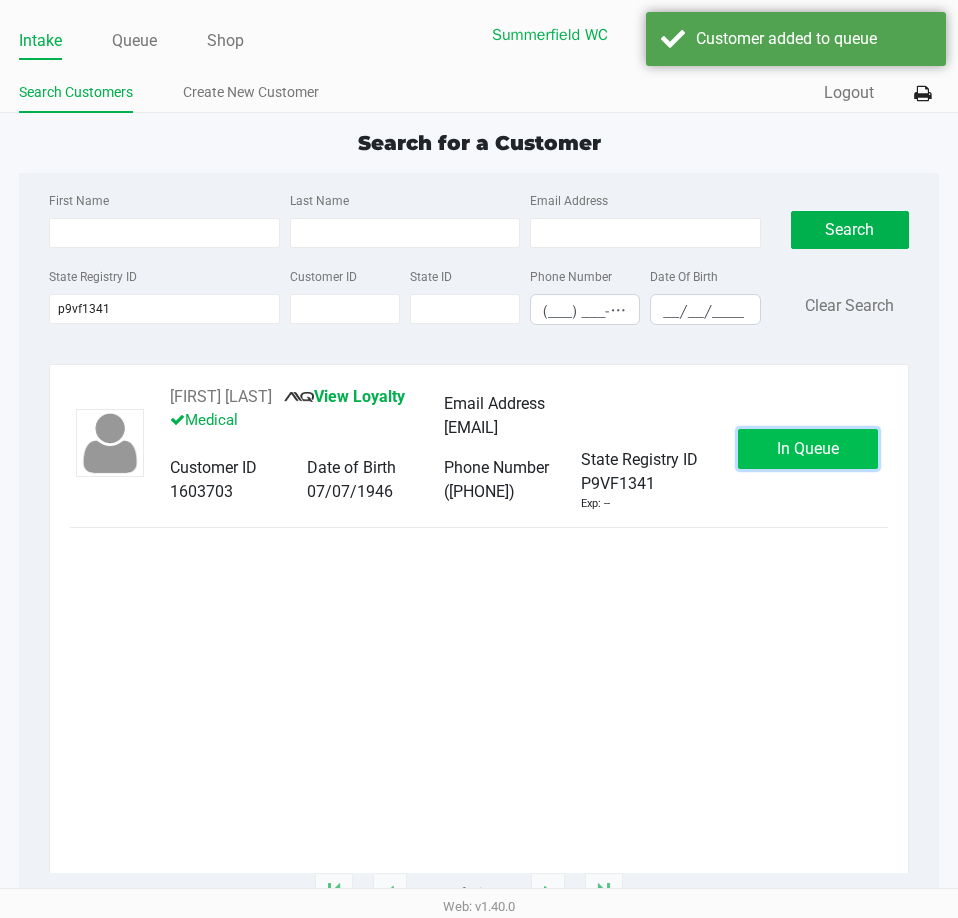 click on "In Queue" 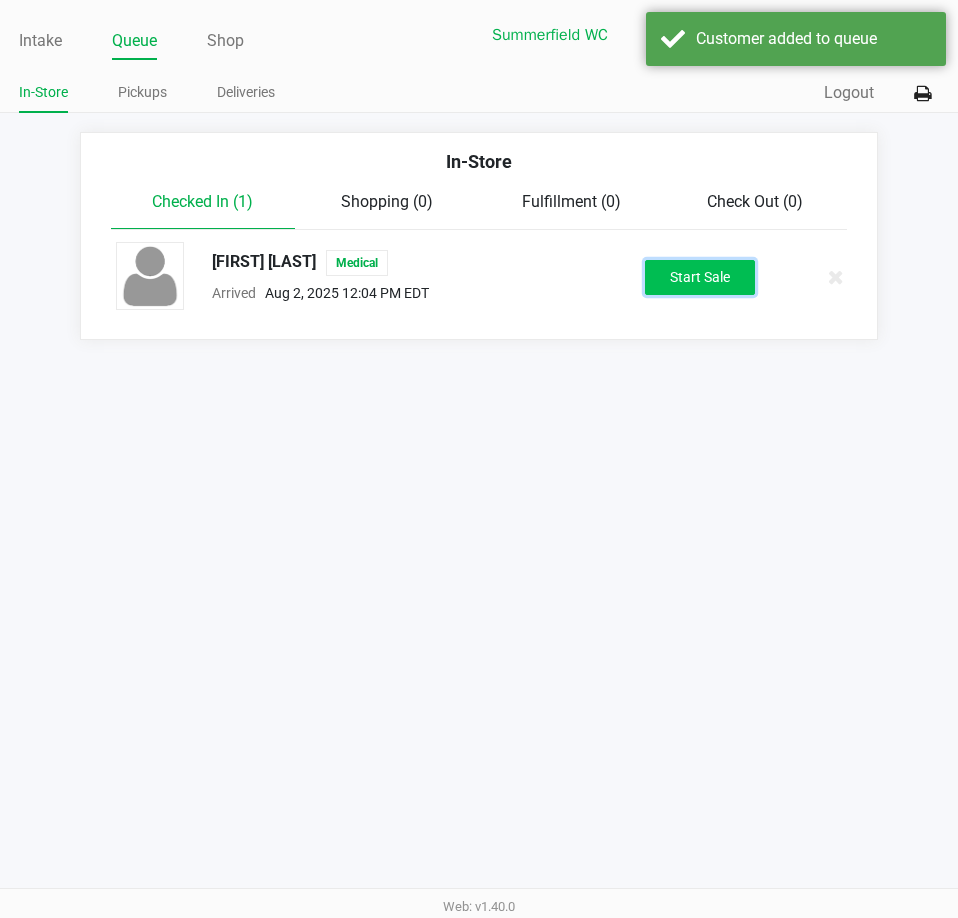 click on "Start Sale" 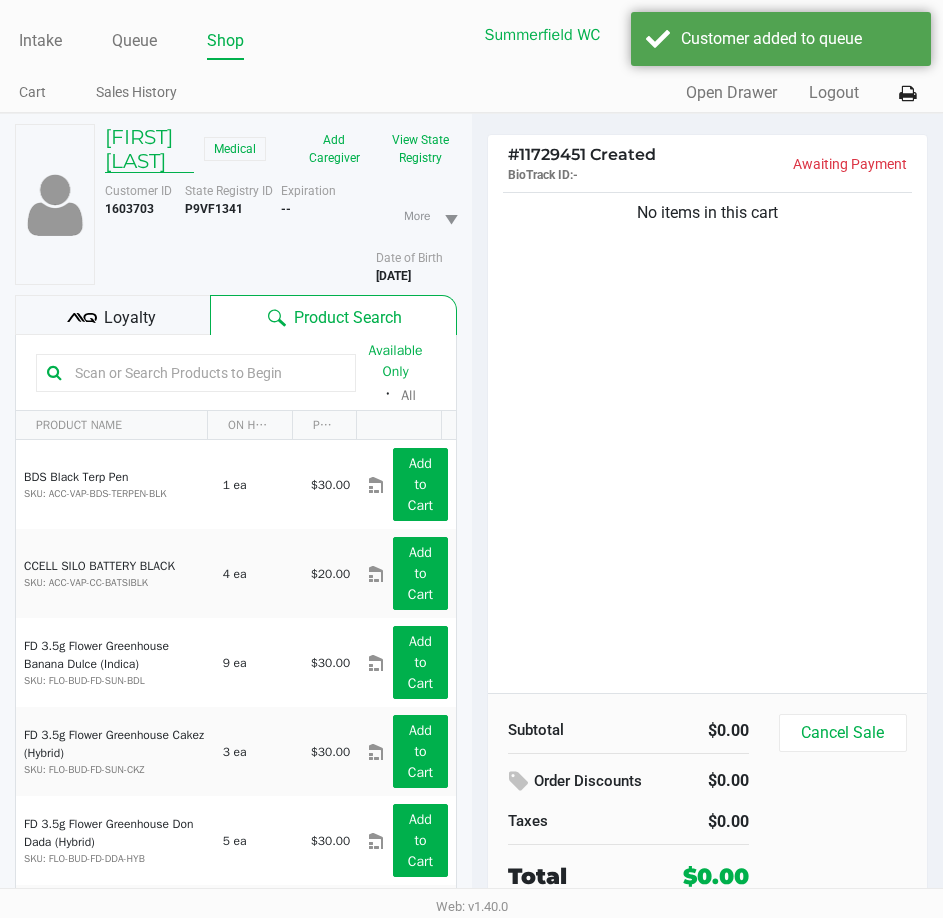 click on "KARL EISLER" 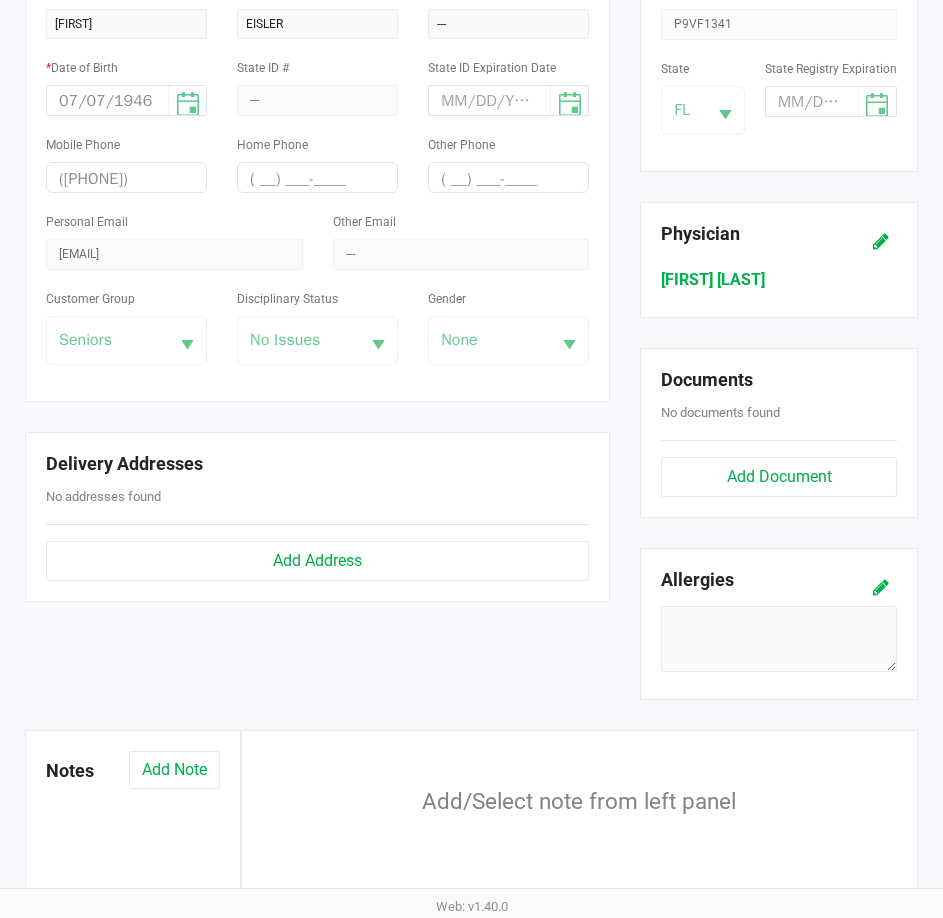 scroll, scrollTop: 600, scrollLeft: 0, axis: vertical 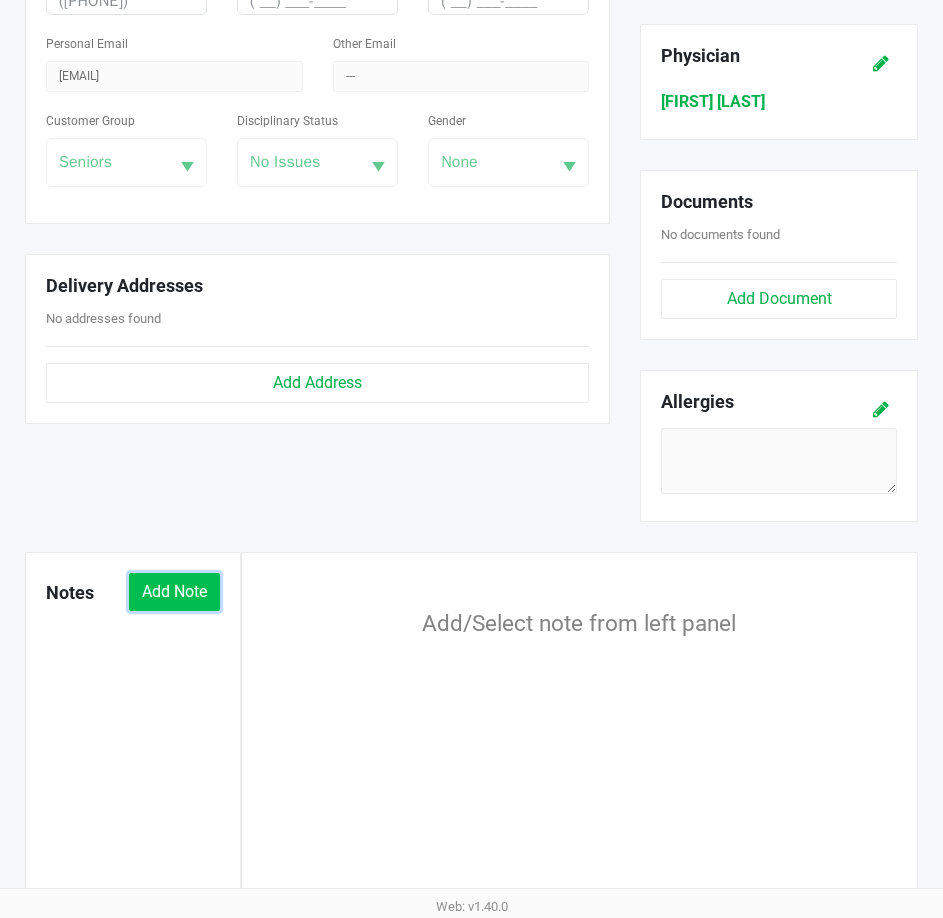 click on "Add Note" 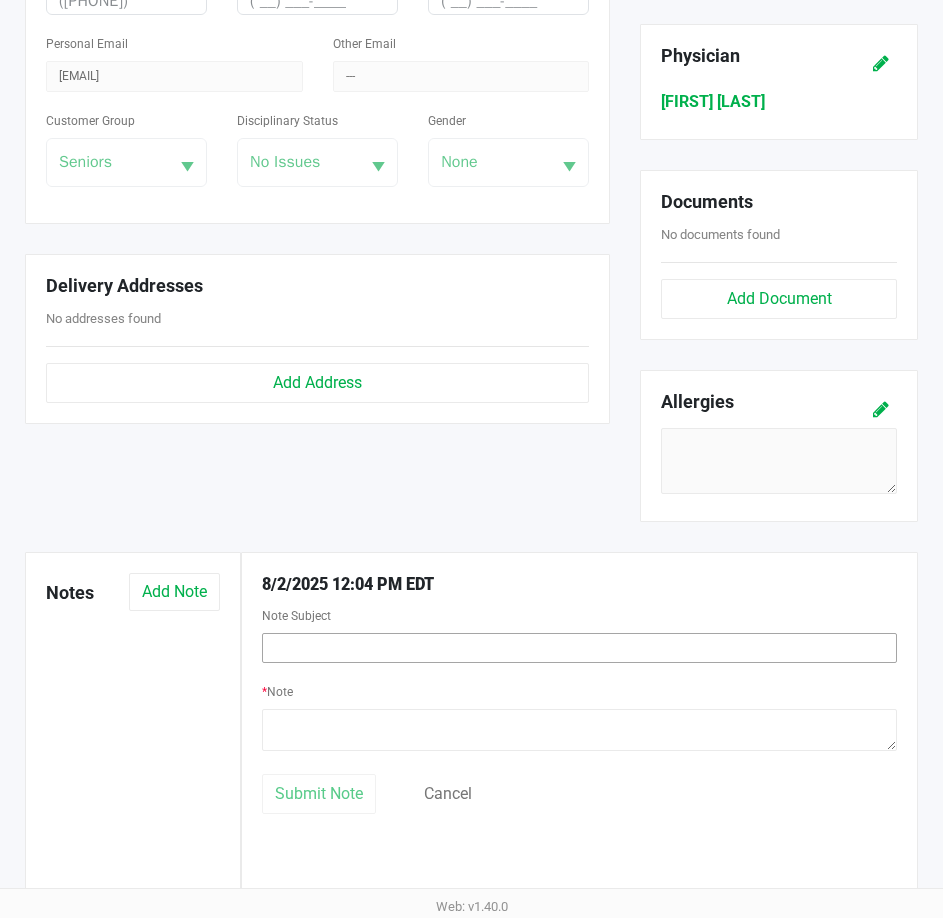 click on "Note Subject" 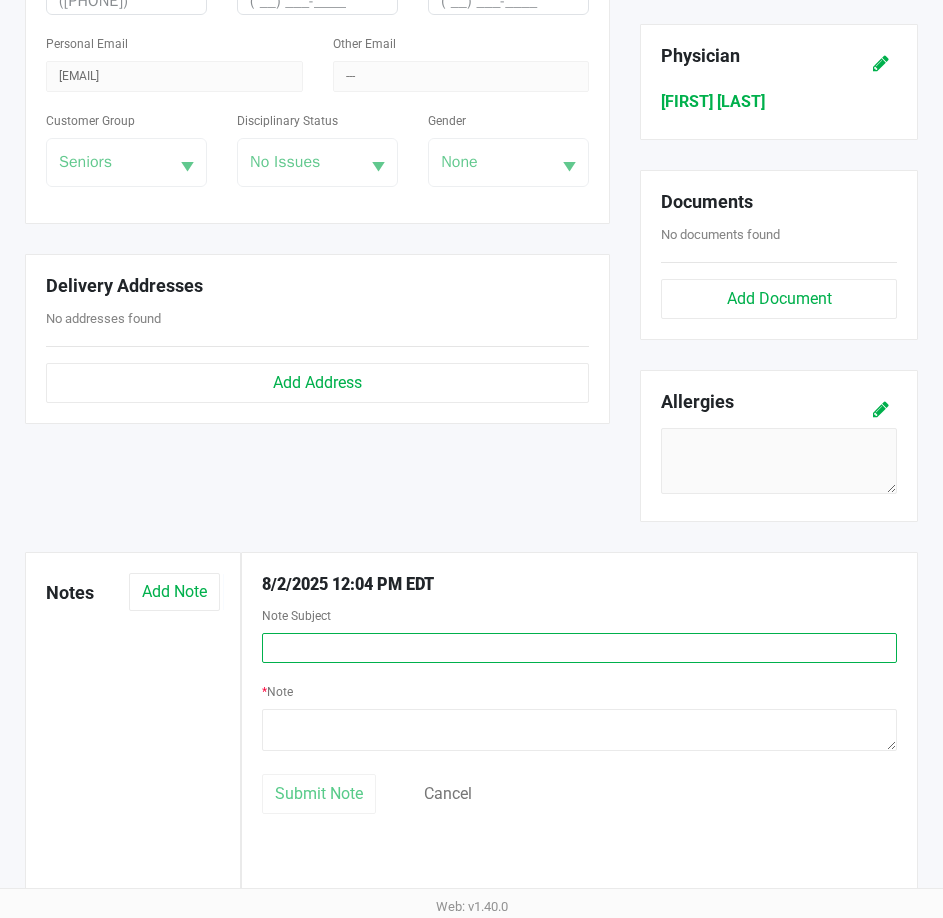 click 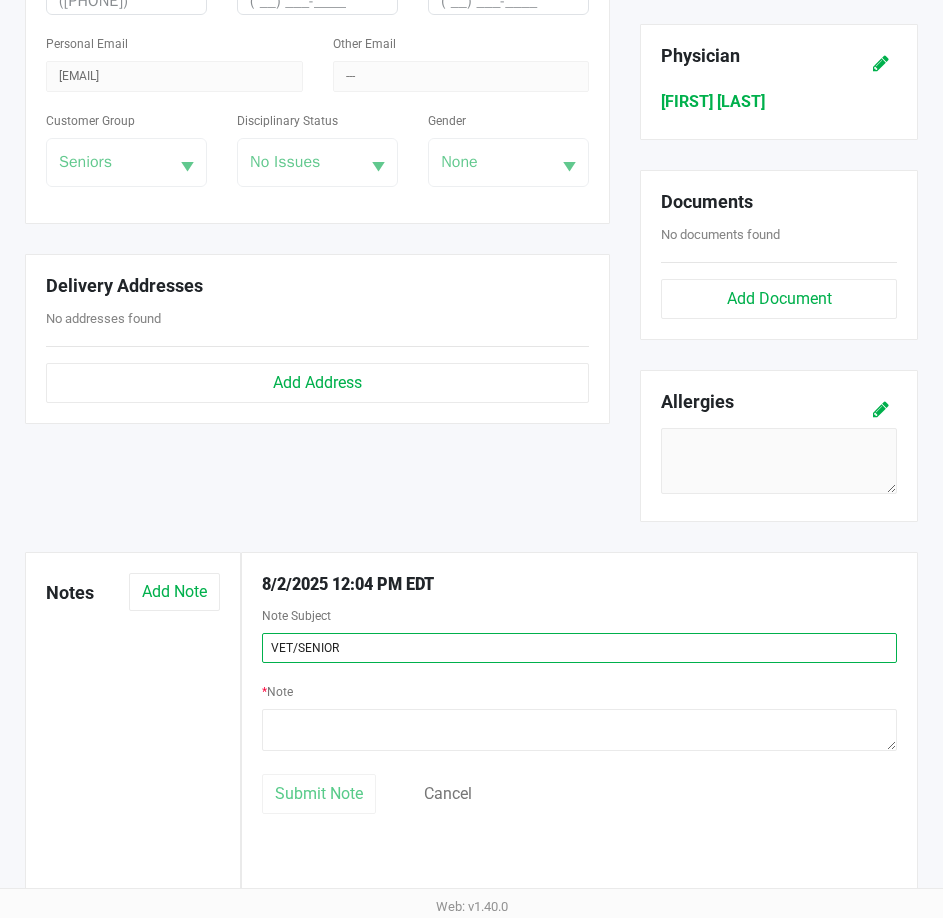 type on "VET/SENIOR" 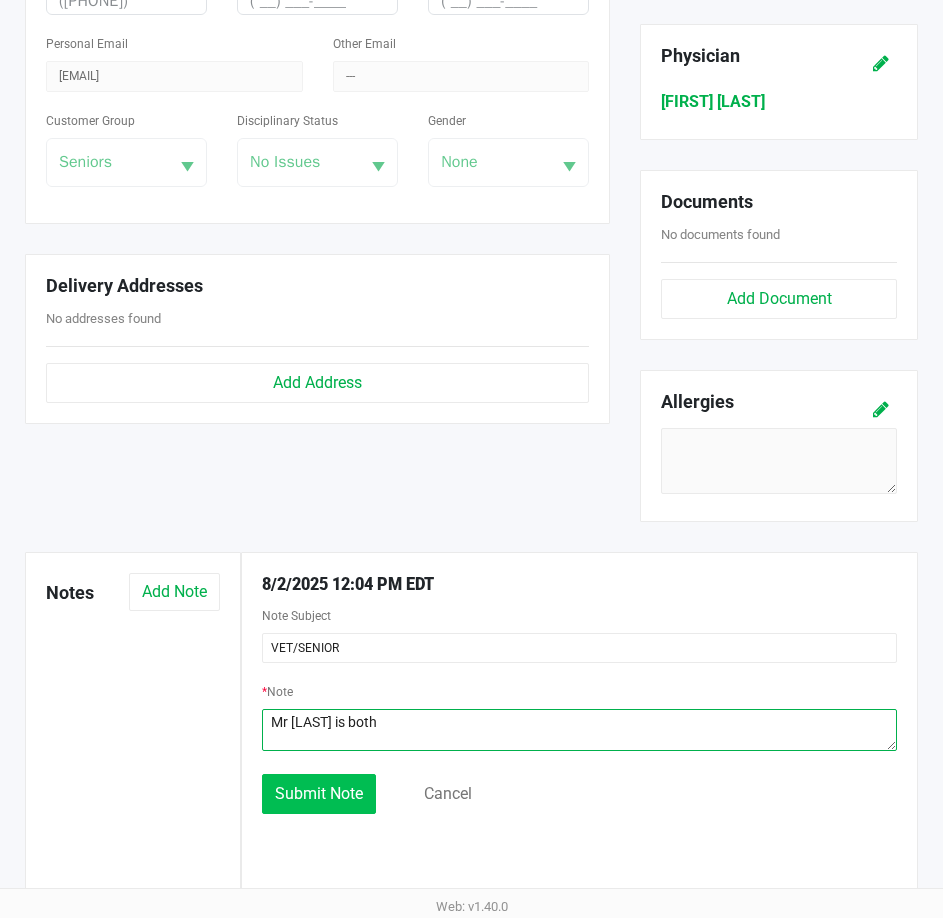 type on "Mr eisler is both" 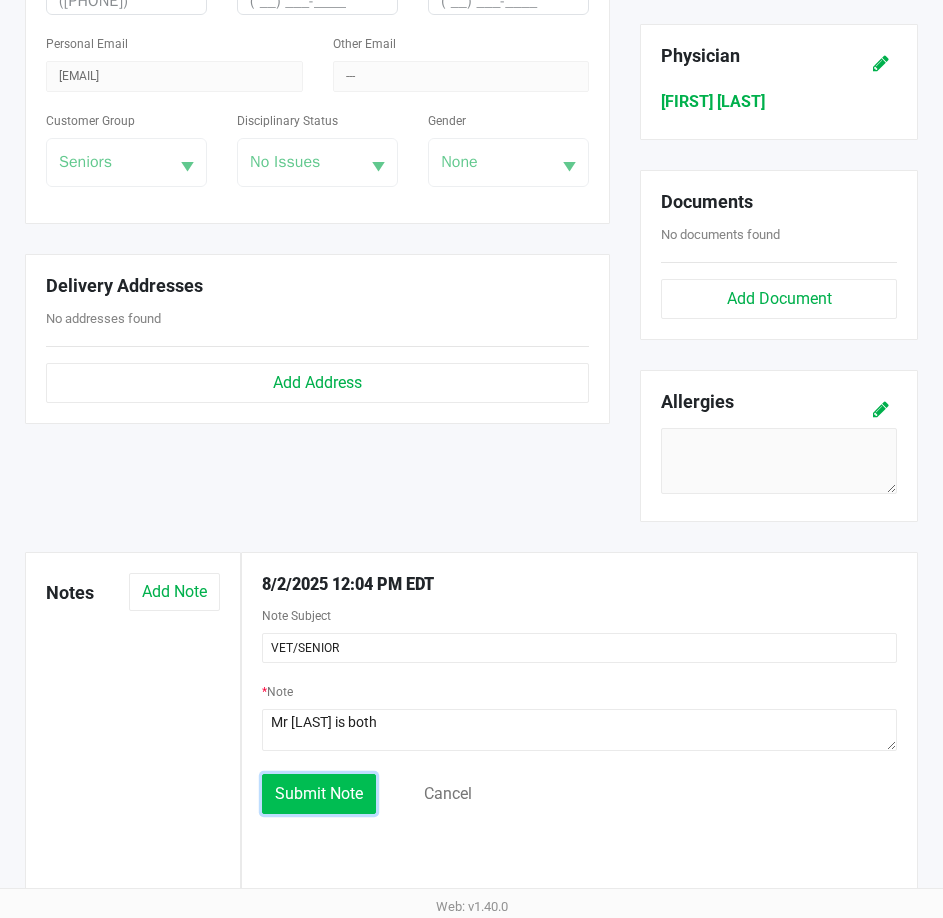 click on "Submit Note" 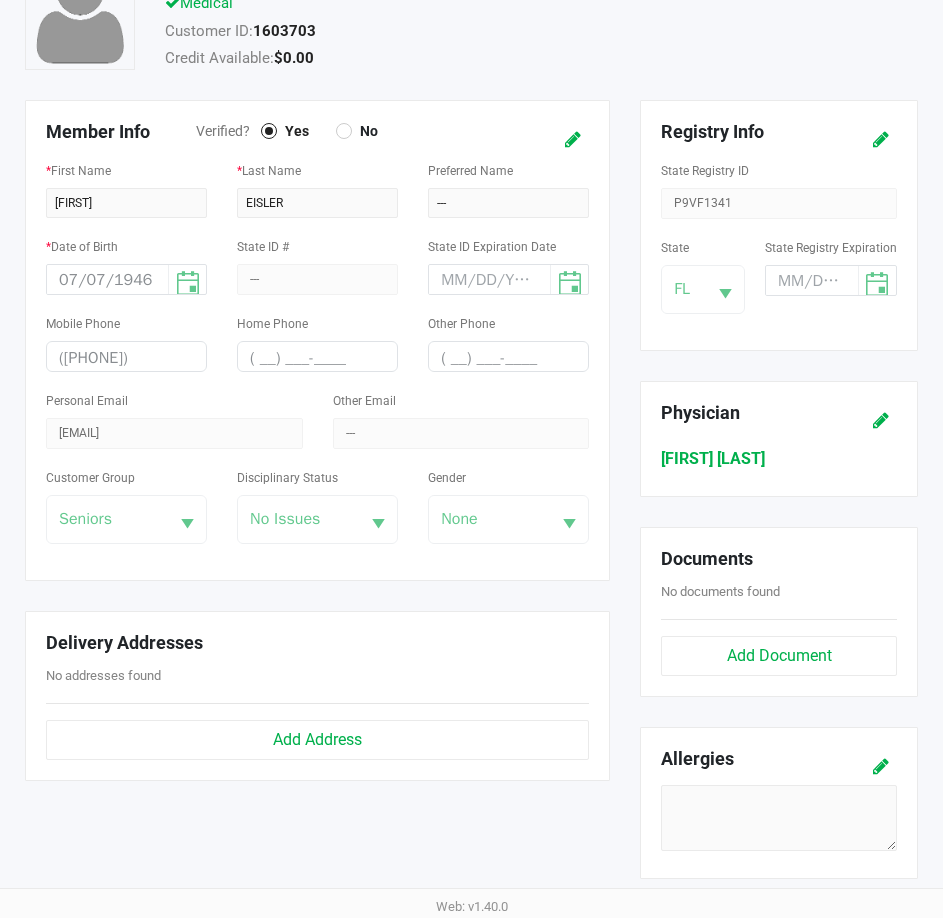 scroll, scrollTop: 0, scrollLeft: 0, axis: both 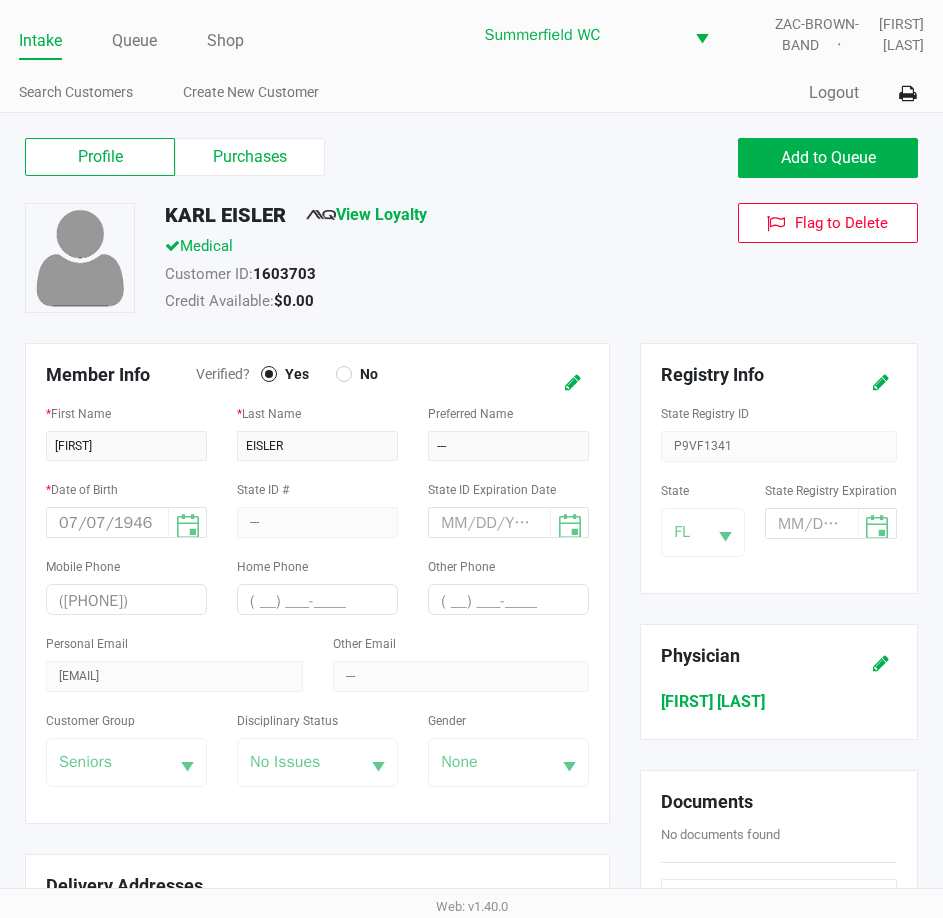 click on "Profile   Purchases   Add to Queue" 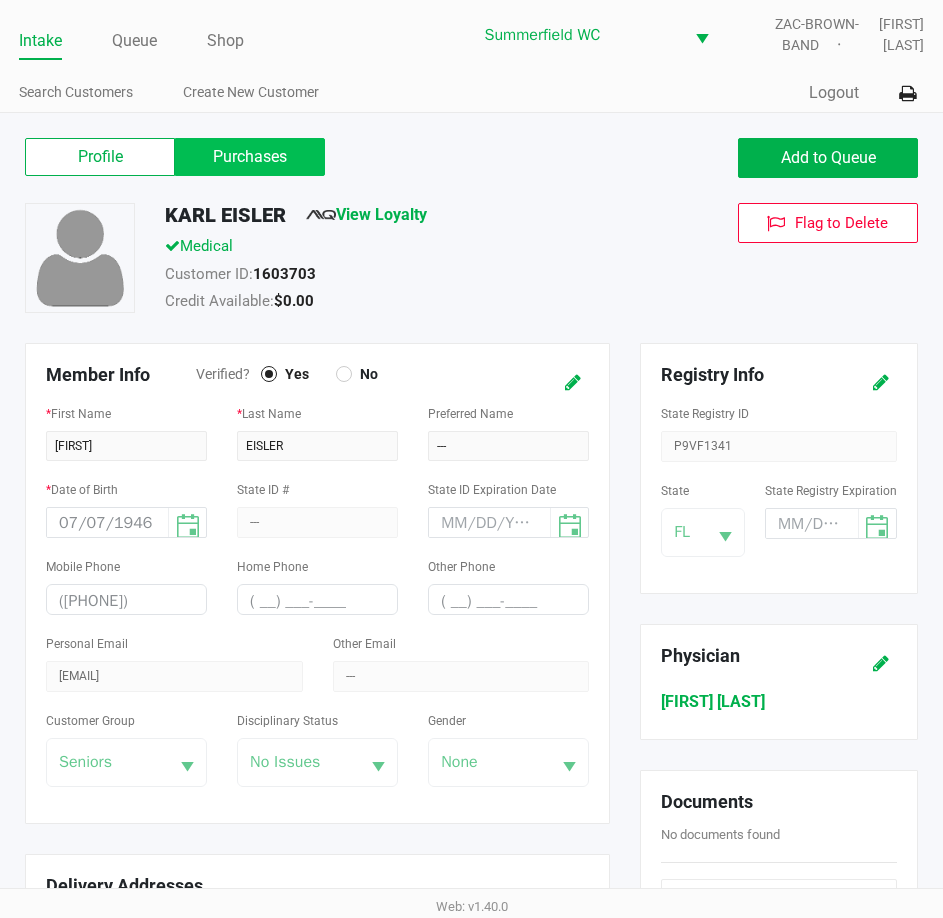 click on "Purchases" 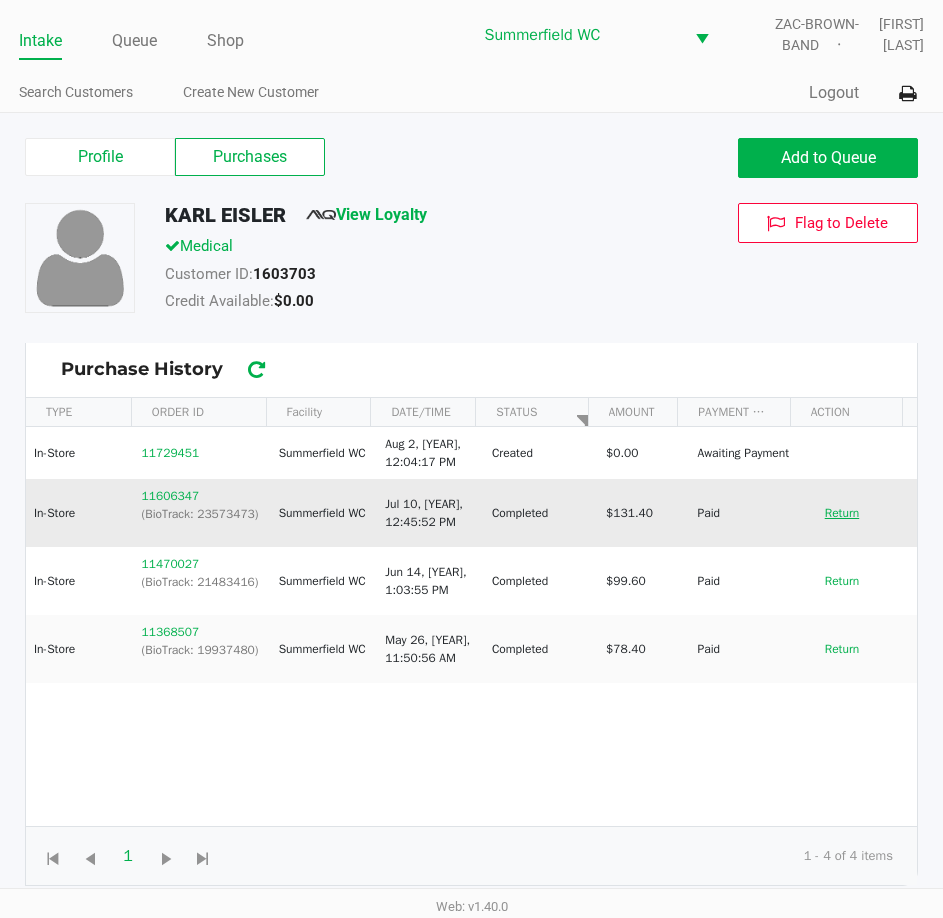 click on "Return" 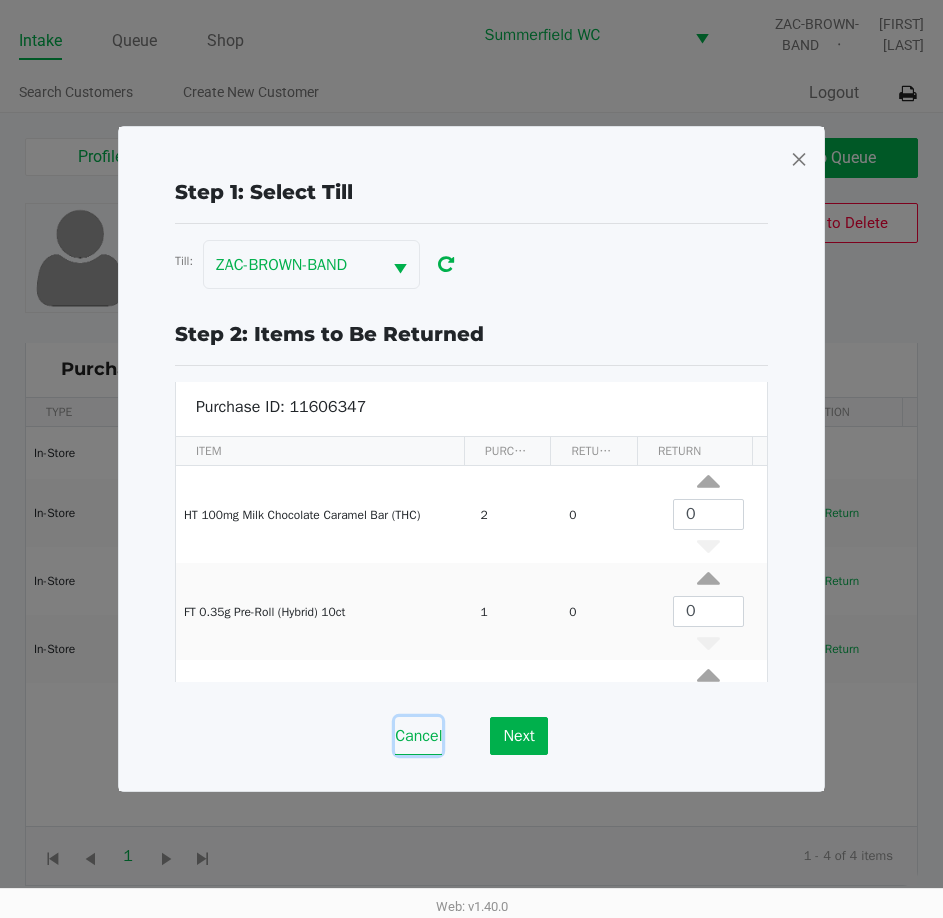 click on "Cancel" at bounding box center [418, 736] 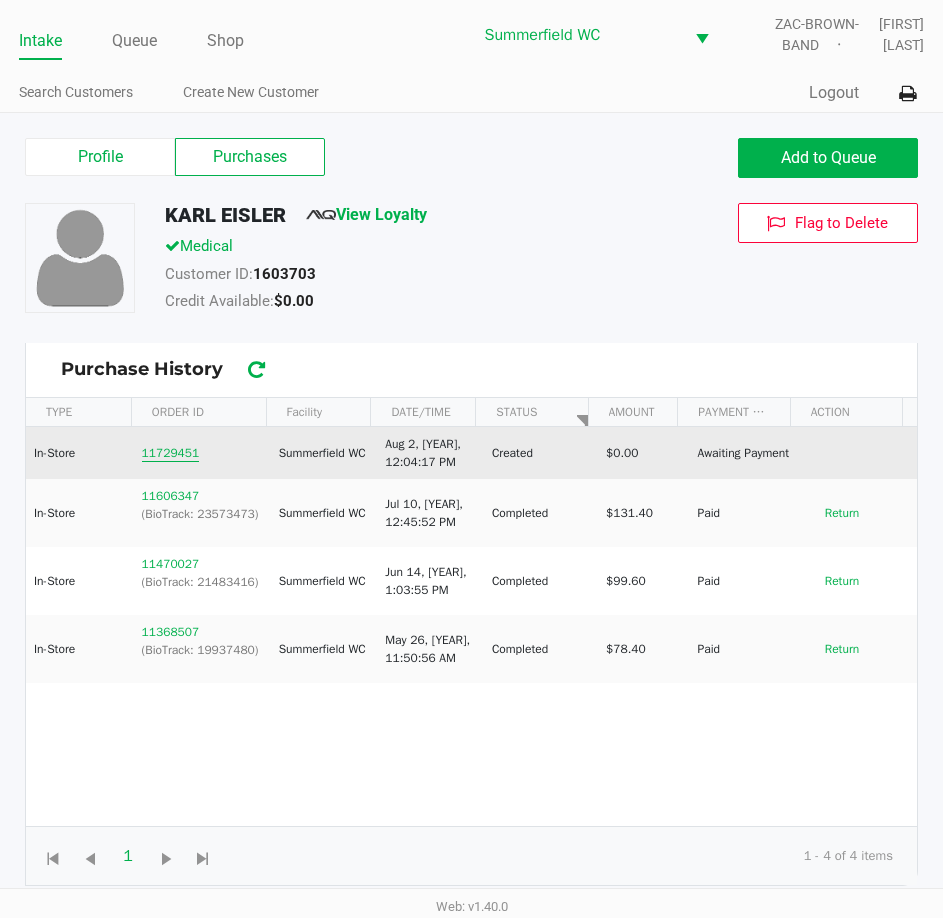 click on "11729451" 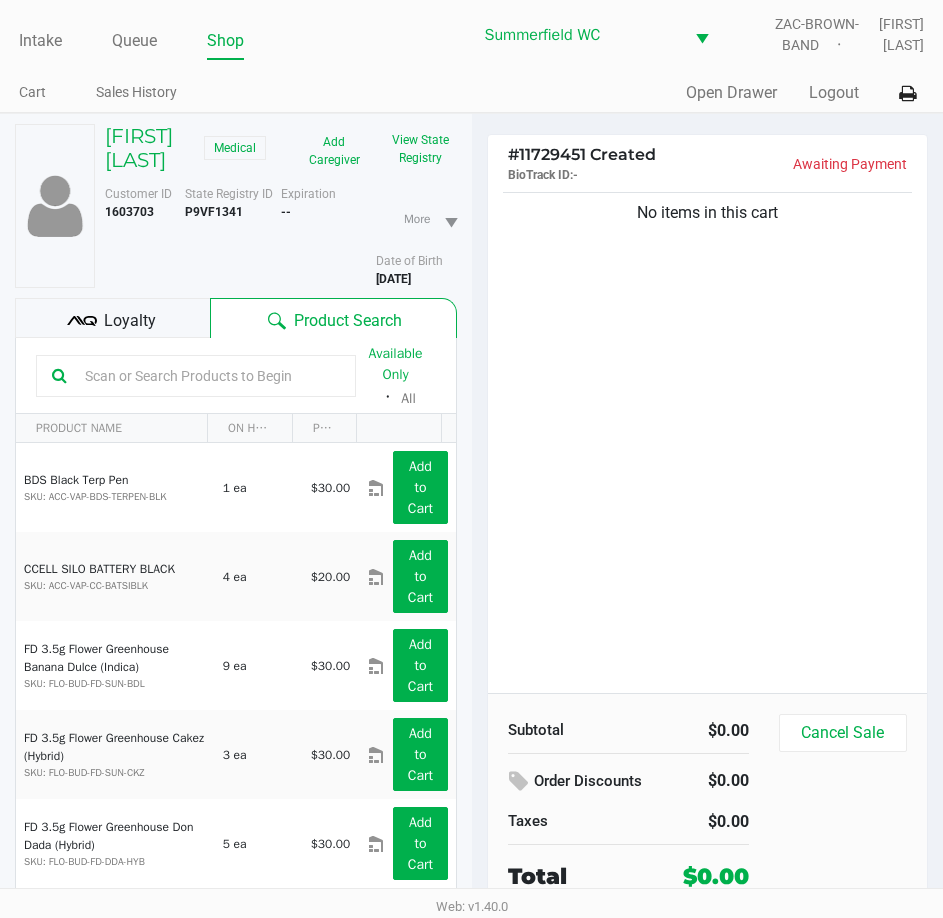 click 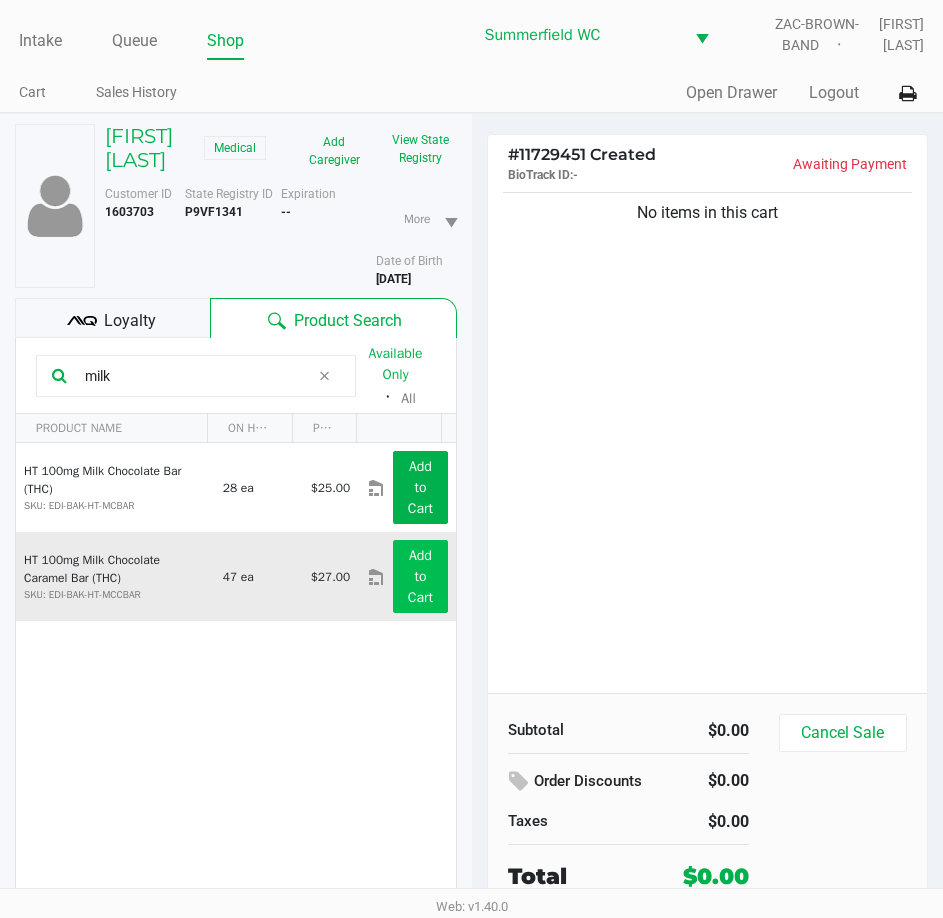 type on "milk" 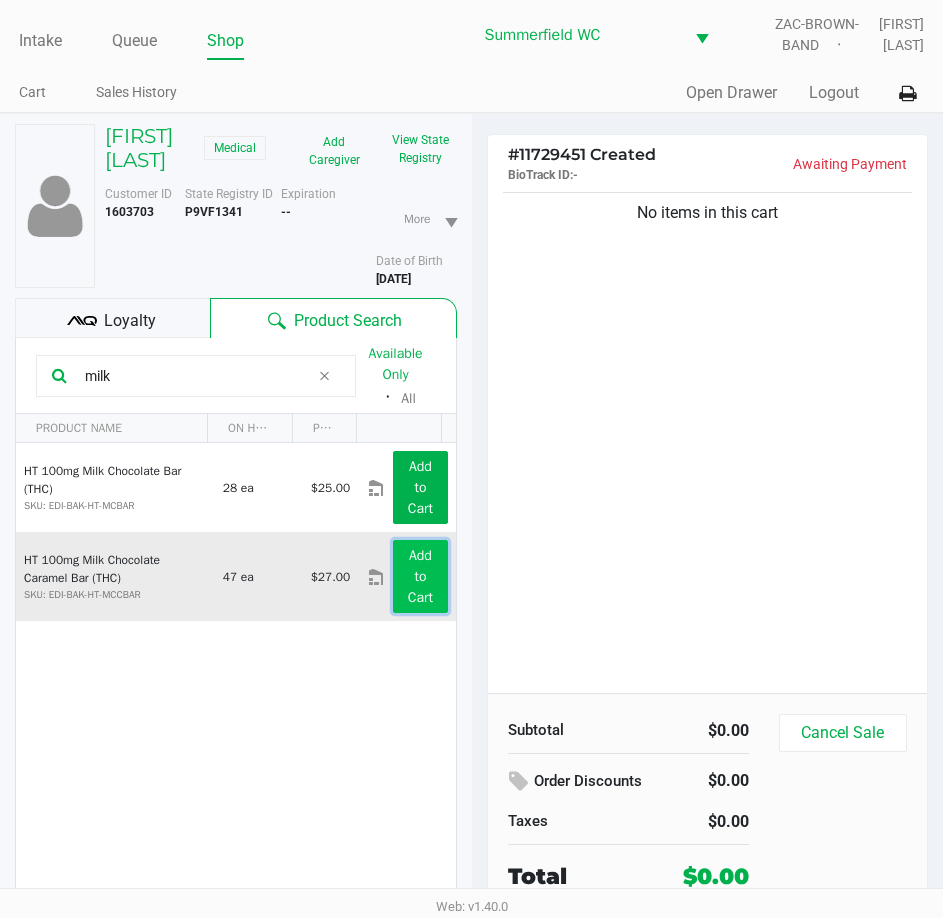 click on "Add to Cart" 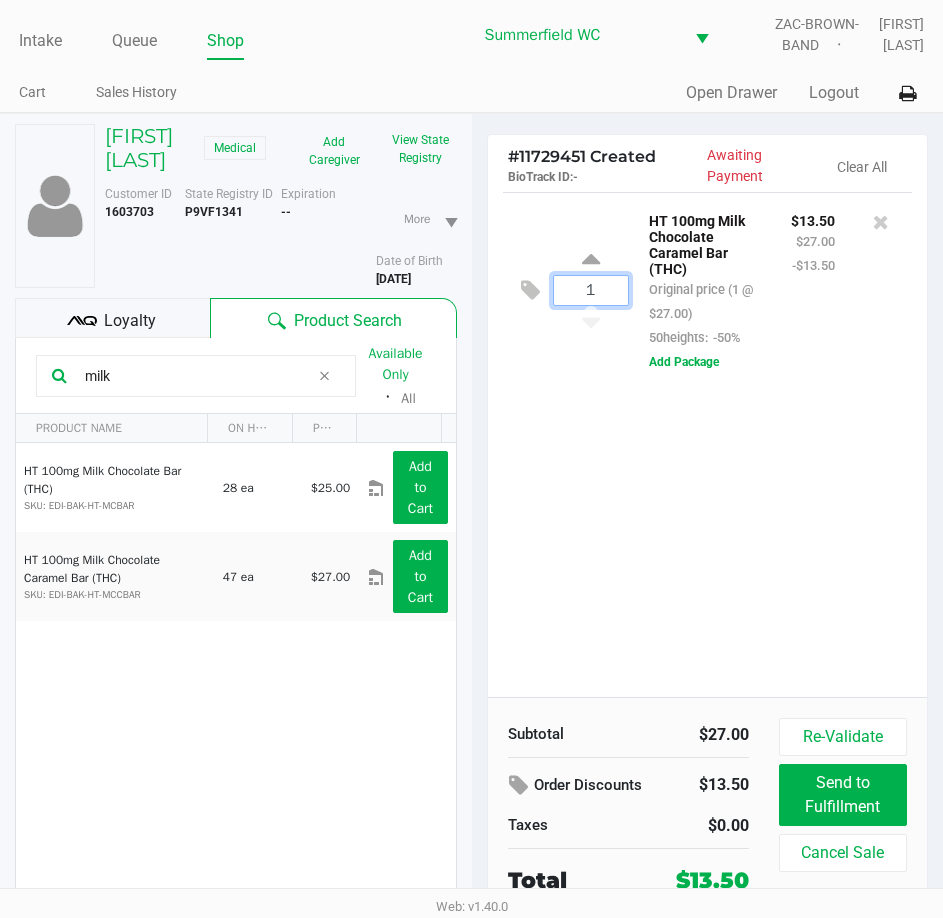 click on "1" at bounding box center (591, 290) 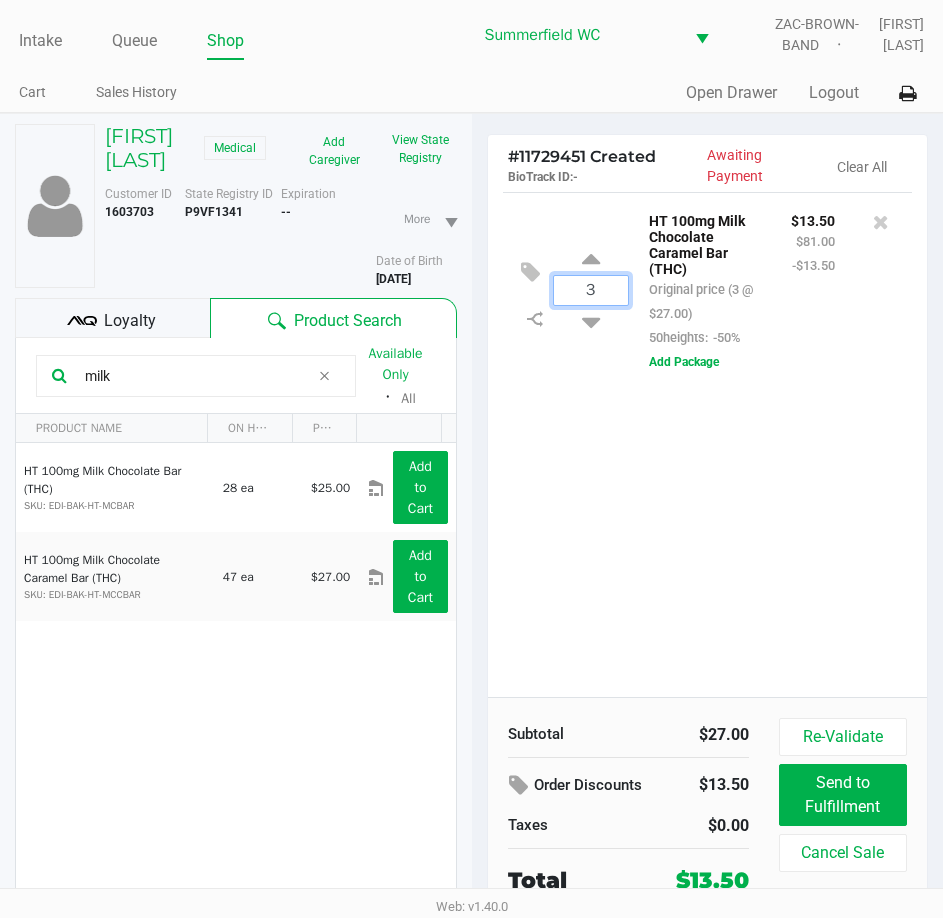 type on "3" 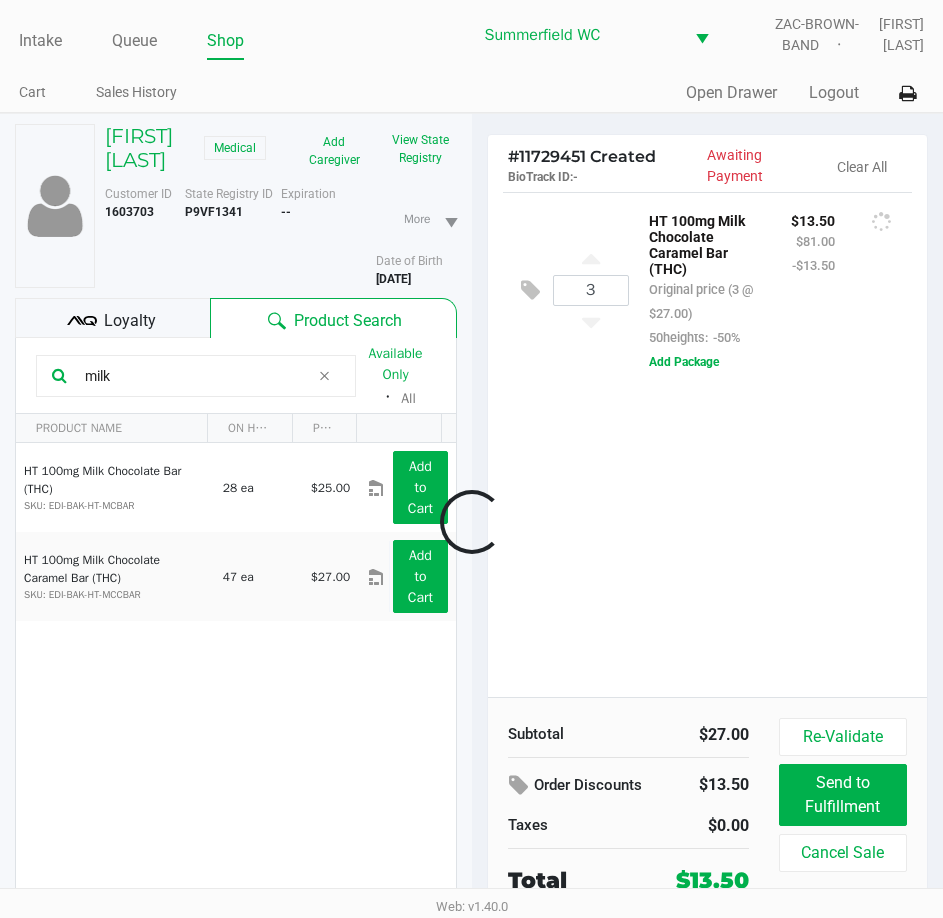 drag, startPoint x: 658, startPoint y: 435, endPoint x: 669, endPoint y: 448, distance: 17.029387 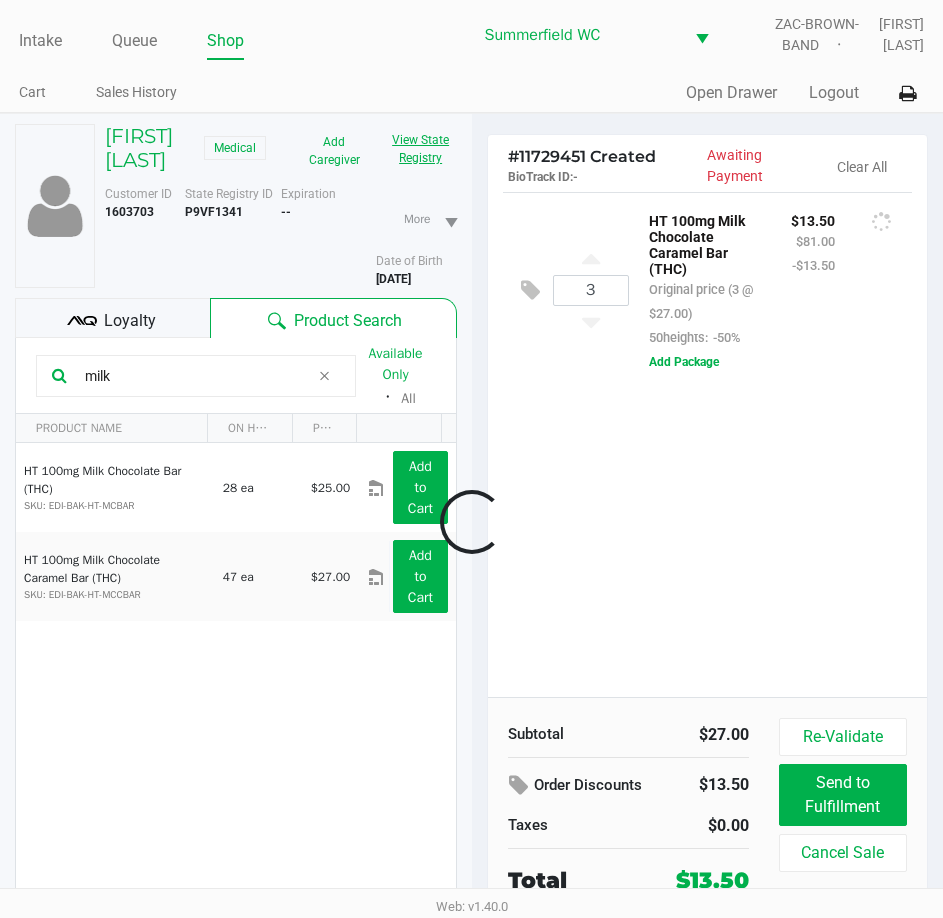 click on "View State Registry" 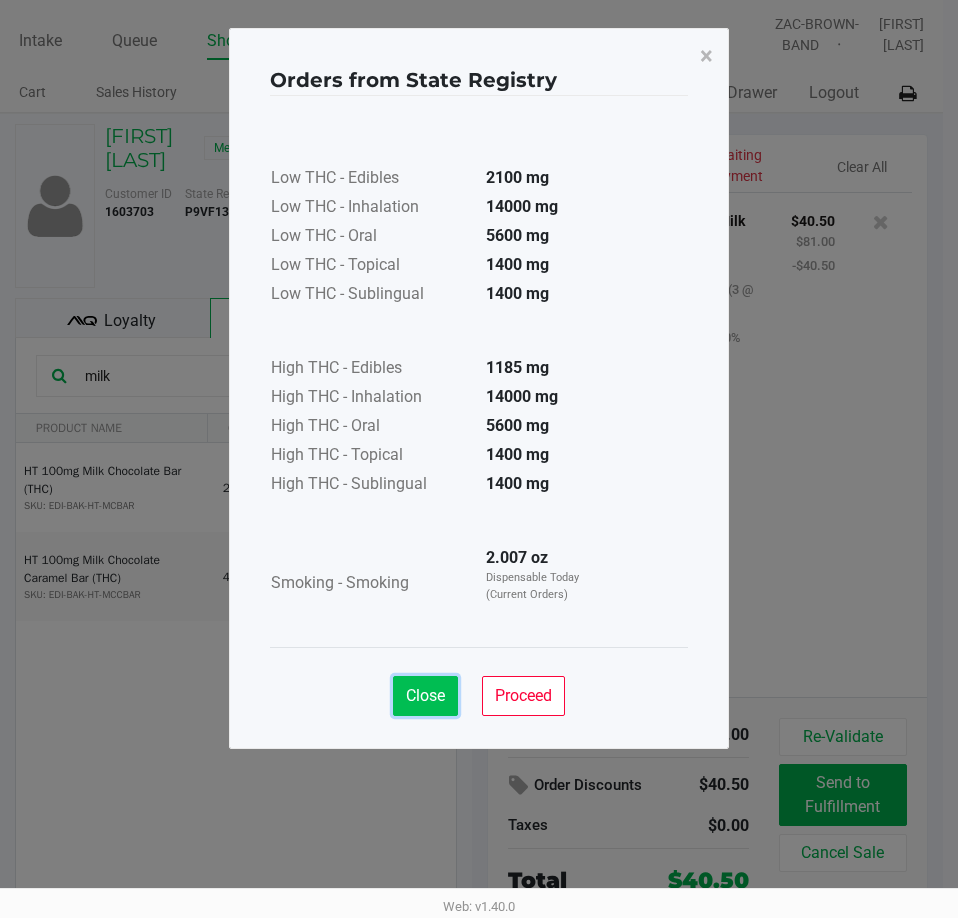 click on "Close" 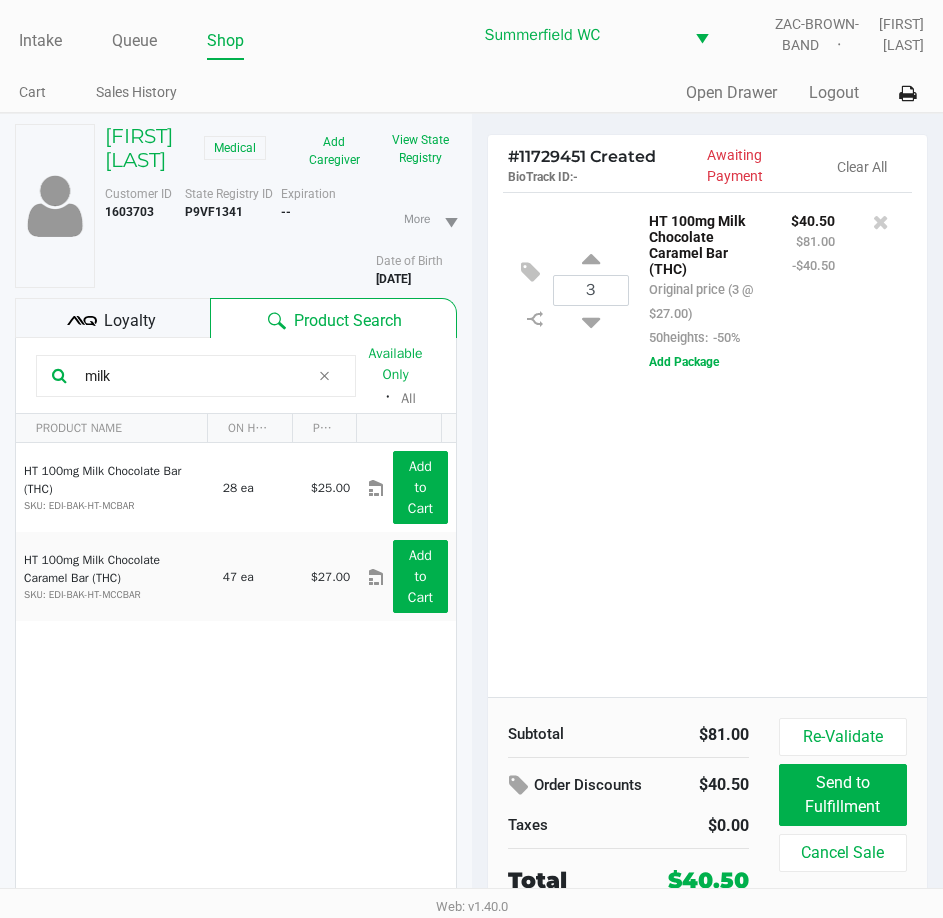 click on "3  HT 100mg Milk Chocolate Caramel Bar (THC)   Original price (3 @ $27.00)  50heights:  -50% $40.50 $81.00 -$40.50  Add Package" 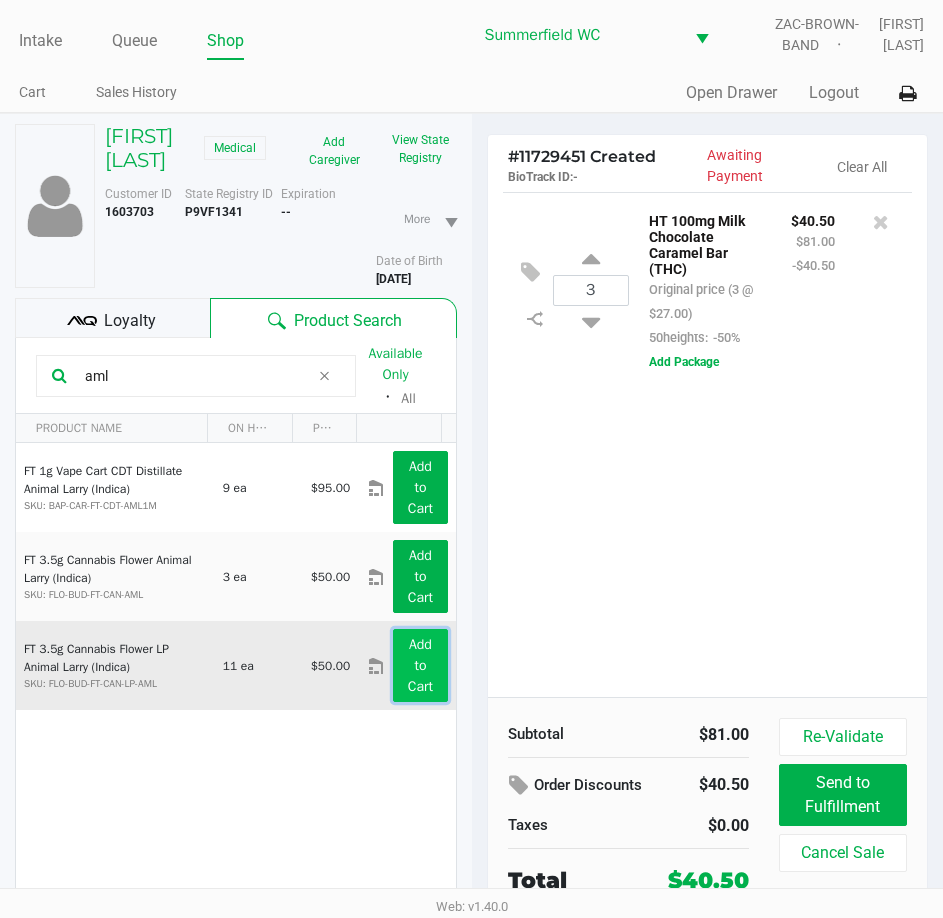 click on "Add to Cart" 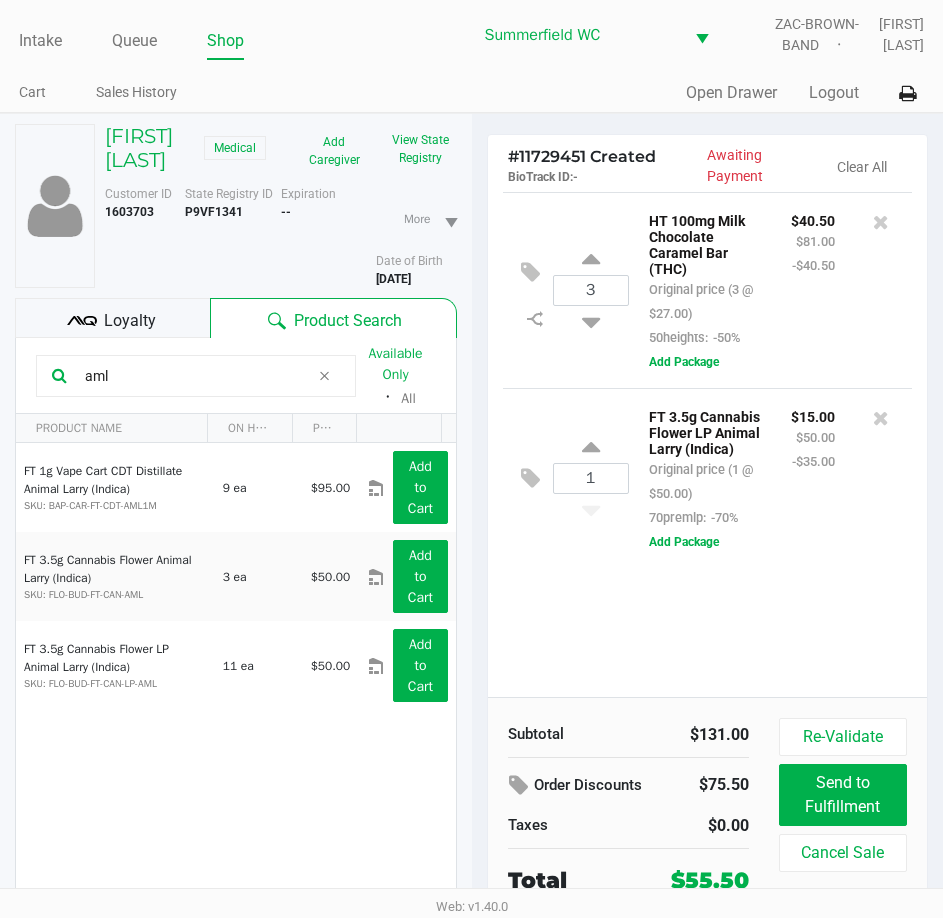 drag, startPoint x: 119, startPoint y: 387, endPoint x: 29, endPoint y: 405, distance: 91.78235 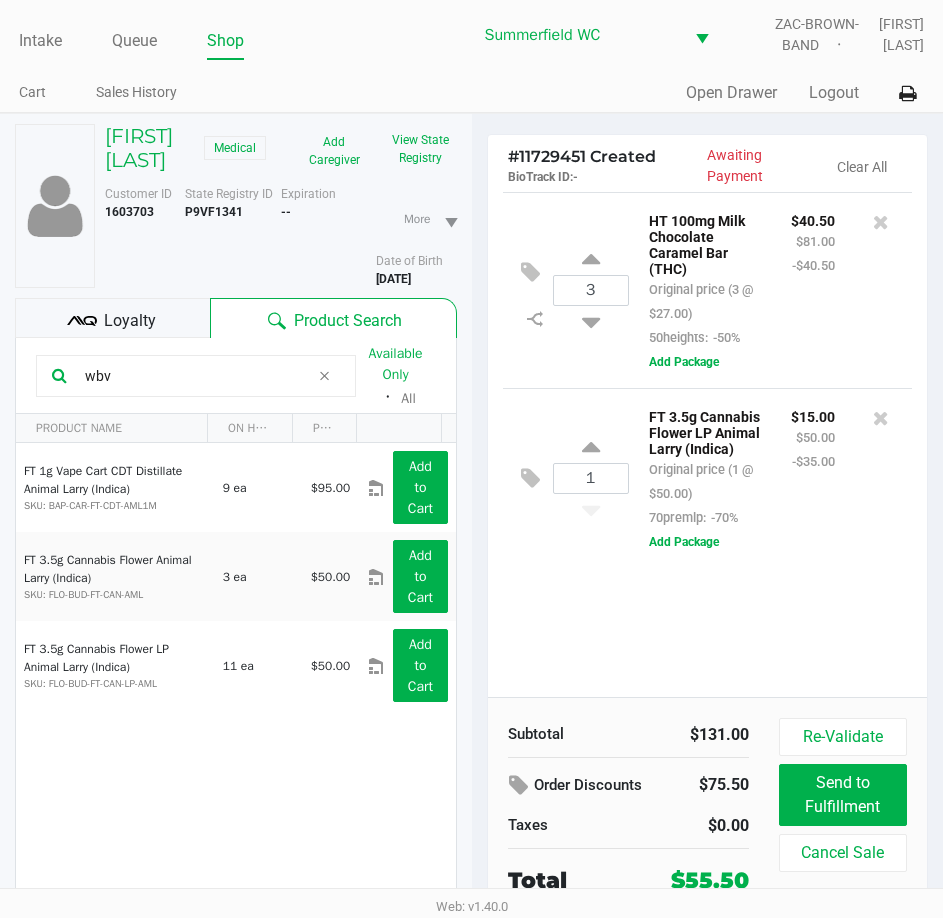 type on "wbv" 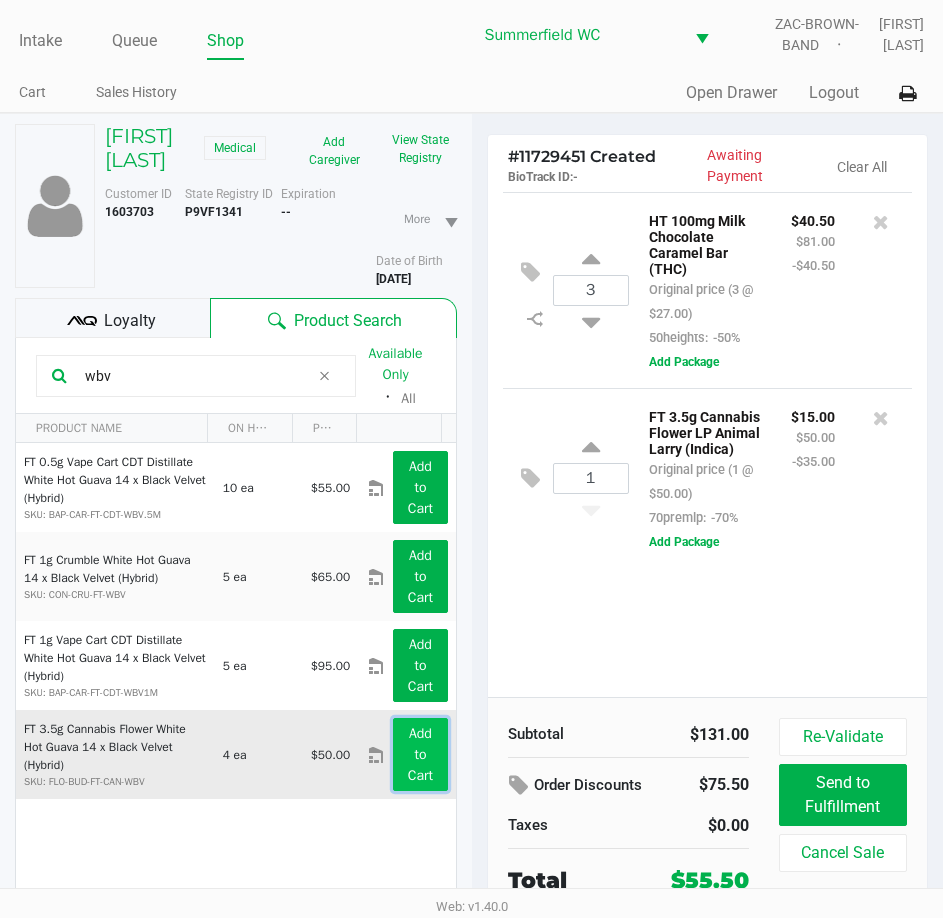 click on "Add to Cart" 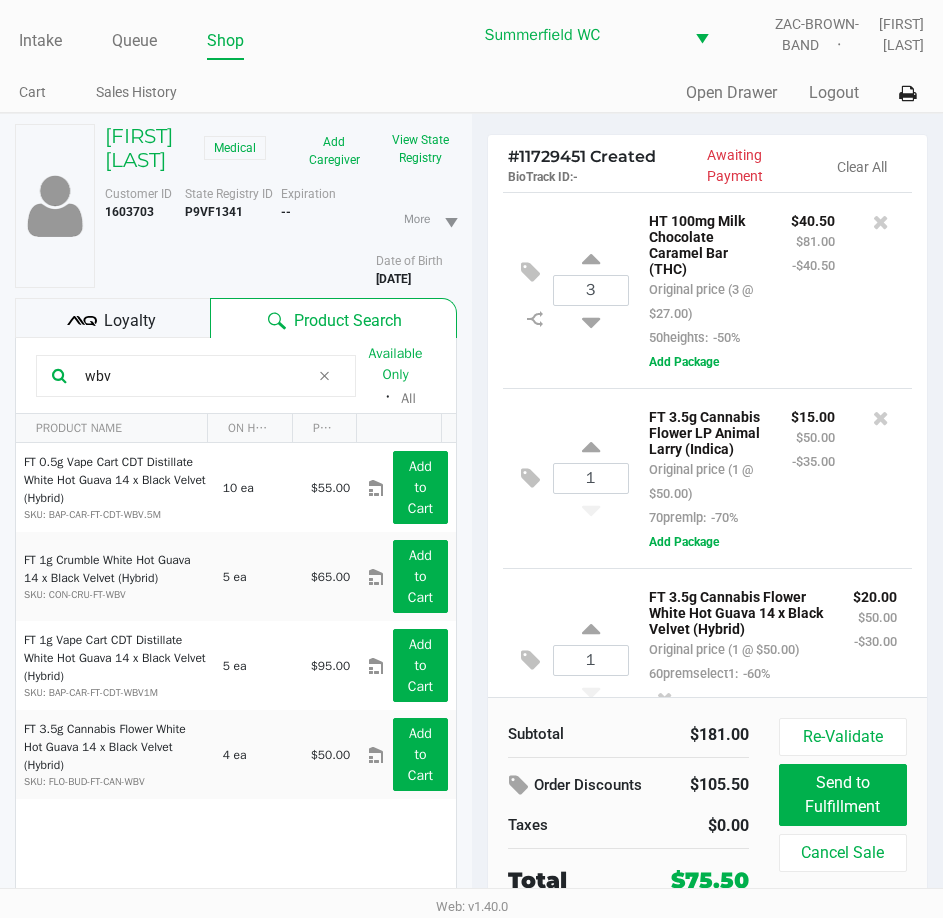 scroll, scrollTop: 170, scrollLeft: 0, axis: vertical 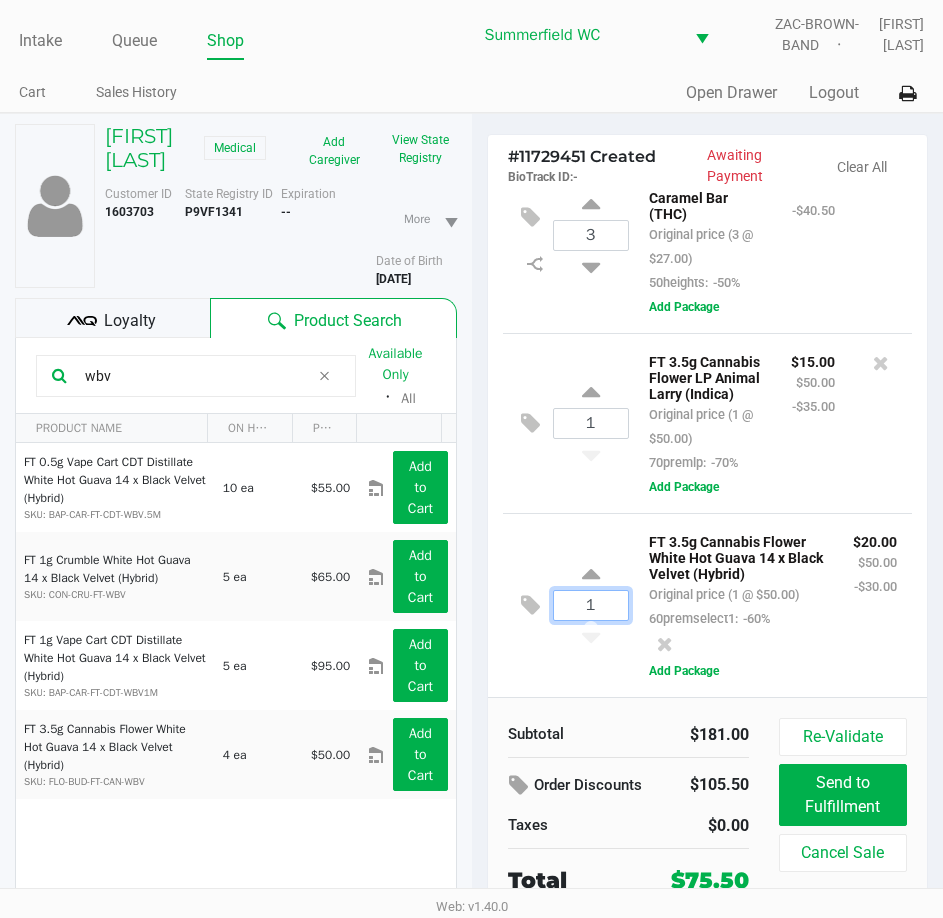 click on "1" at bounding box center (591, 605) 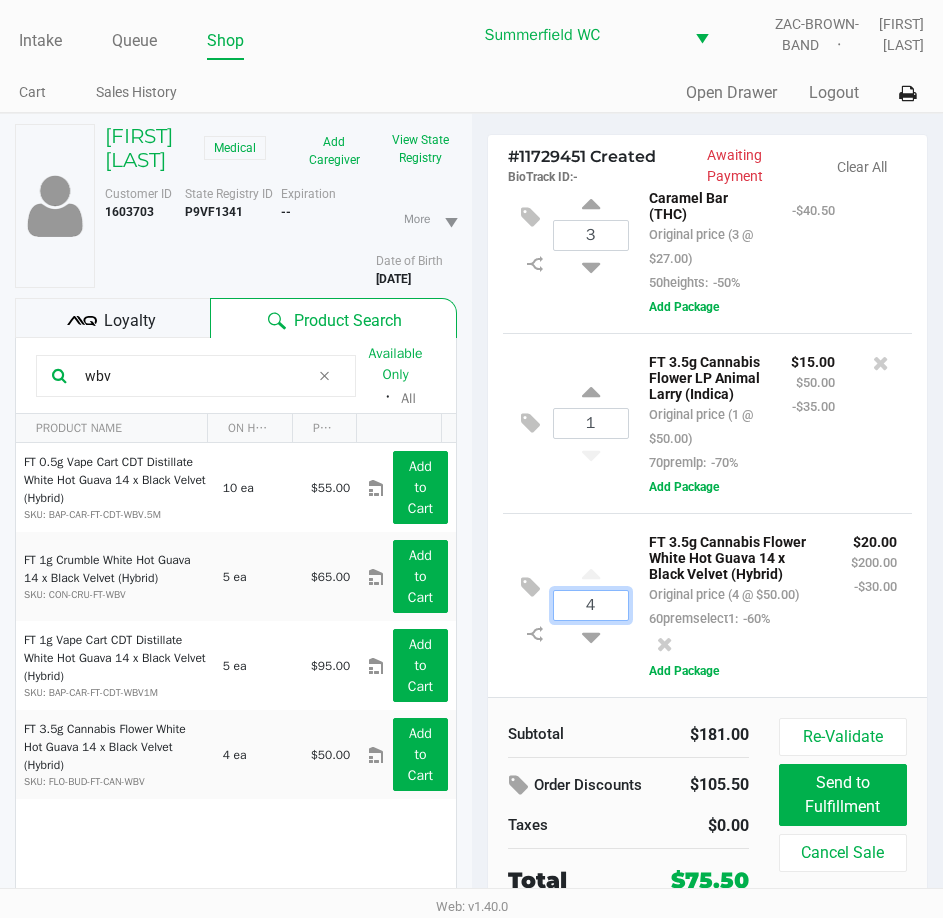 type on "4" 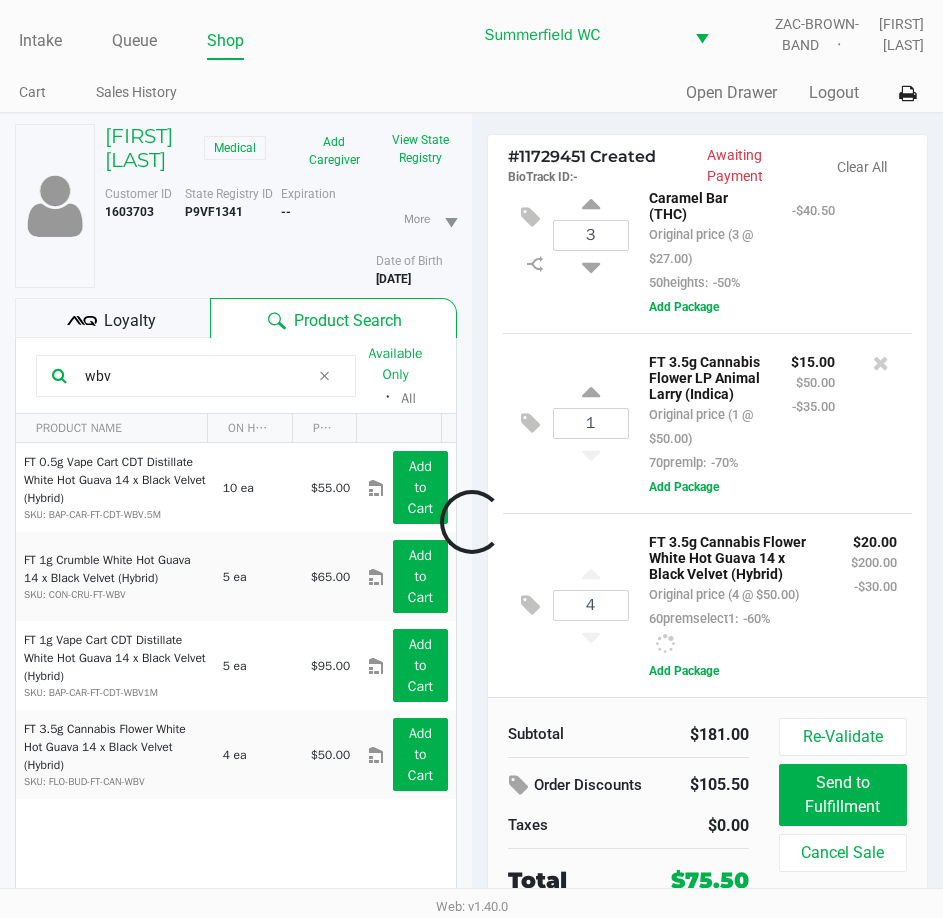 click on "Loading  KARL EISLER   Medical   Add Caregiver   View State Registry   Customer ID   1603703  State Registry ID  P9VF1341   Expiration  -- More  Date of Birth   7/07/1946
Loyalty
Product Search  wbv  Available Only  ᛫  All   PRODUCT NAME  ON HAND PRICE  FT 0.5g Vape Cart CDT Distillate White Hot Guava 14 x Black Velvet (Hybrid)  SKU: BAP-CAR-FT-CDT-WBV.5M  10 ea   $55.00  Add to Cart  FT 1g Crumble White Hot Guava 14 x Black Velvet (Hybrid)  SKU: CON-CRU-FT-WBV  5 ea   $65.00  Add to Cart  FT 1g Vape Cart CDT Distillate White Hot Guava 14 x Black Velvet (Hybrid)  SKU: BAP-CAR-FT-CDT-WBV1M  5 ea   $95.00  Add to Cart  FT 3.5g Cannabis Flower White Hot Guava 14 x Black Velvet (Hybrid)  SKU: FLO-BUD-FT-CAN-WBV  4 ea   $50.00  Add to Cart  1   1  1 - 4 of 4 items #  11729451 Created   BioTrack ID:   -   Awaiting Payment   Clear All
3  Original price (3 @ $27.00) 1 4" 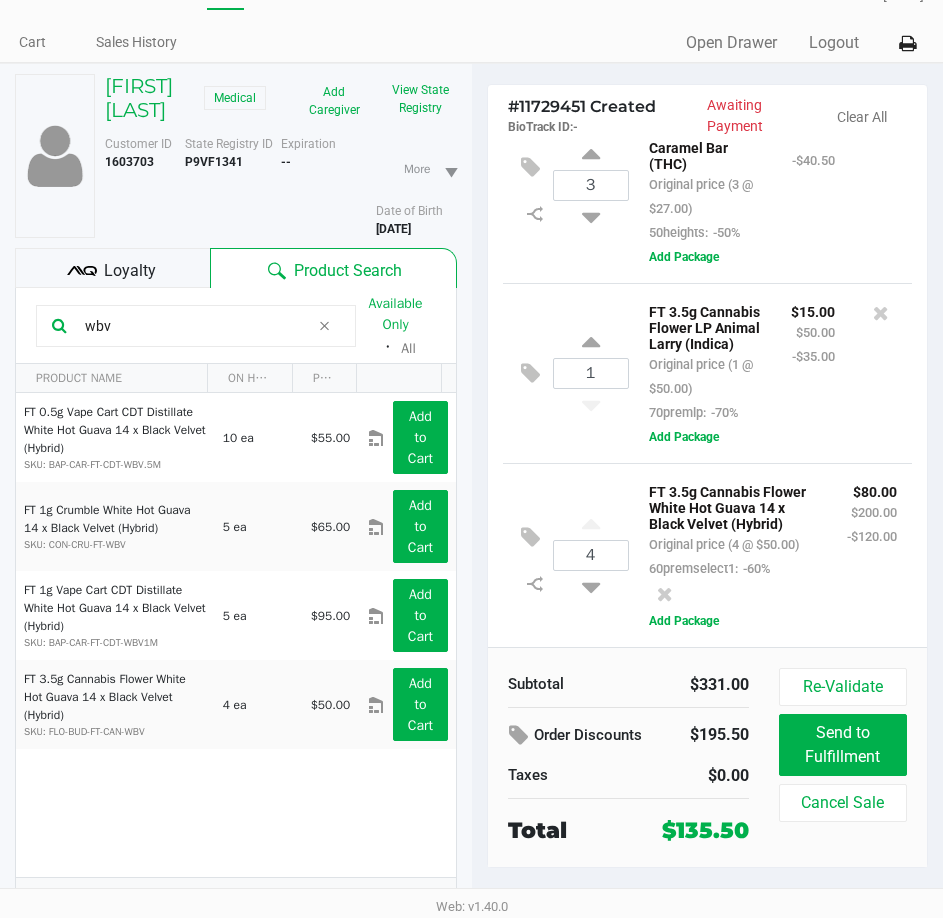scroll, scrollTop: 0, scrollLeft: 0, axis: both 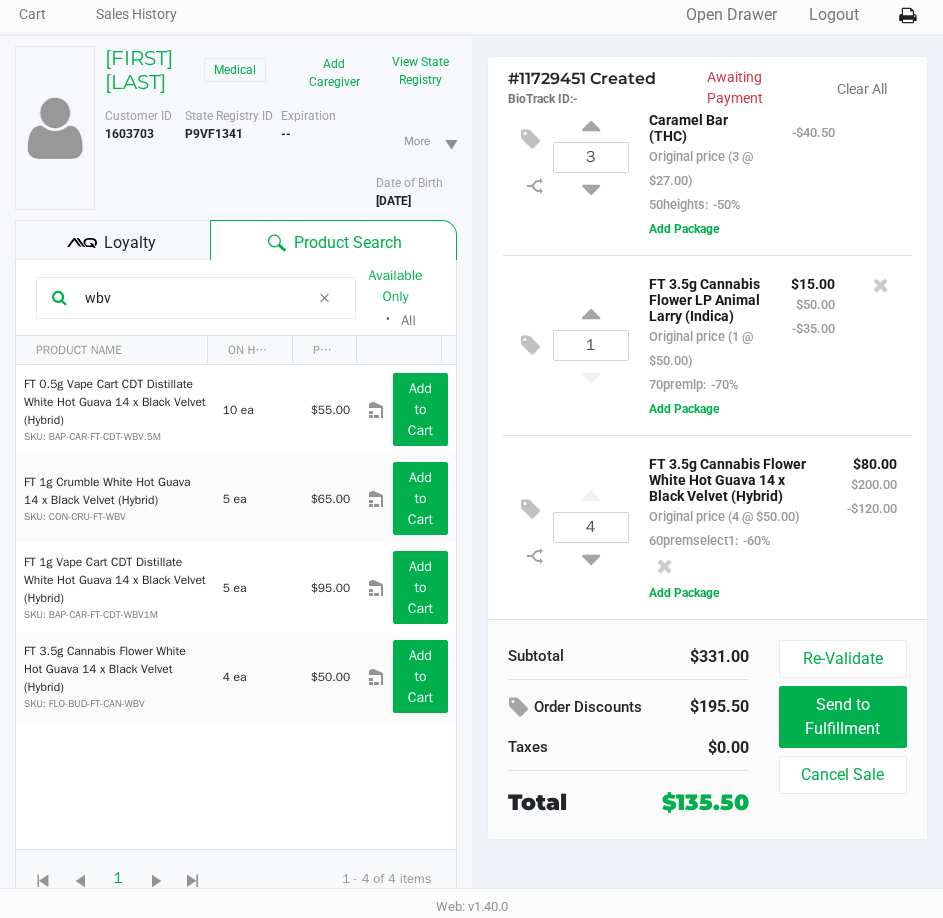 click on "Loyalty" 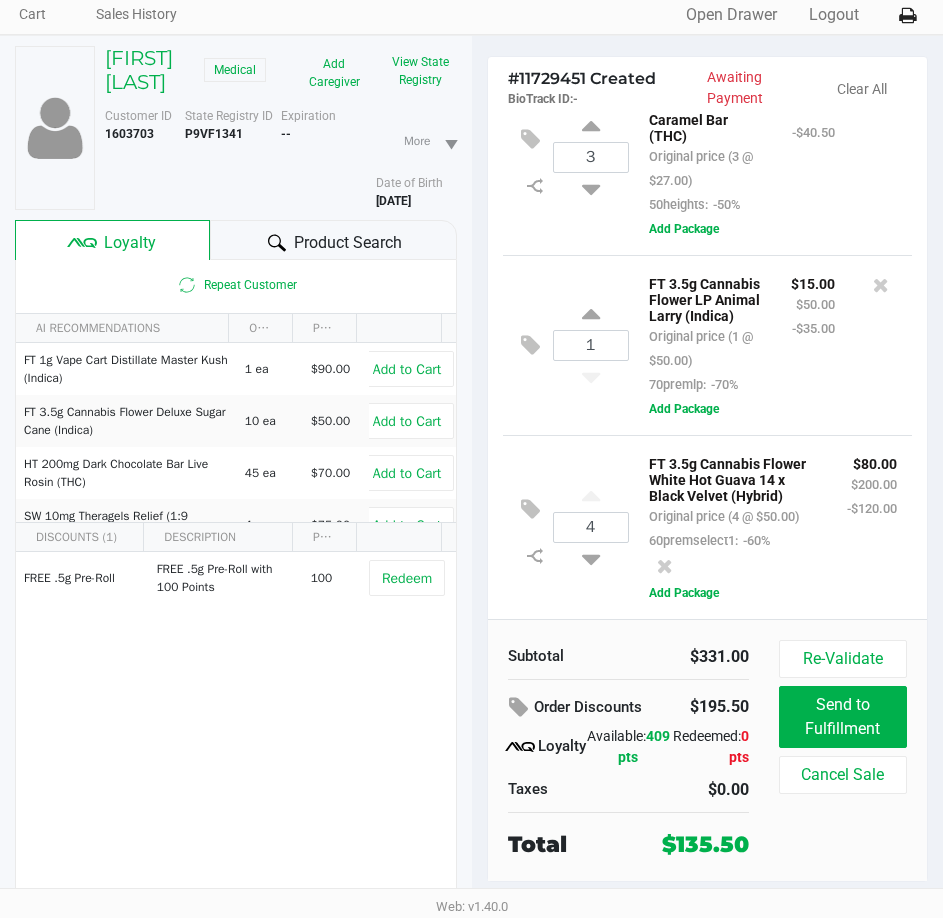 click on "4  FT 3.5g Cannabis Flower White Hot Guava 14 x Black Velvet (Hybrid)   Original price (4 @ $50.00)  60premselect1:  -60% $80.00 $200.00 -$120.00  Add Package" 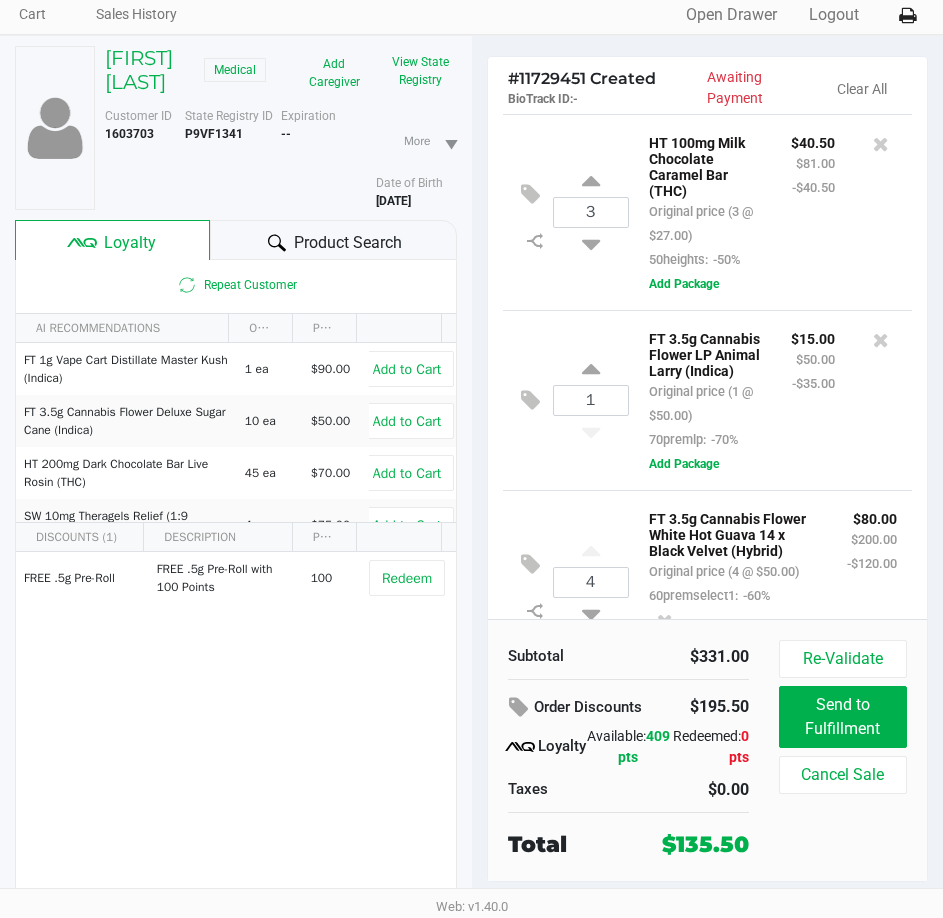 scroll, scrollTop: 0, scrollLeft: 0, axis: both 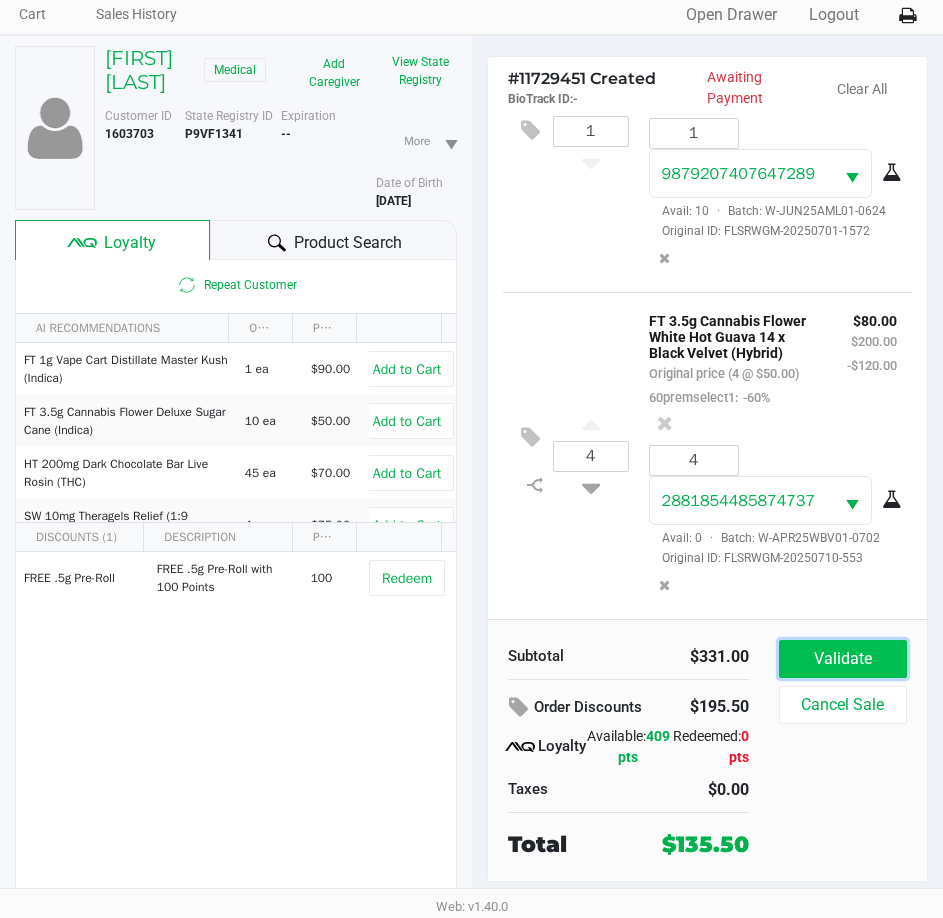 click on "Validate" 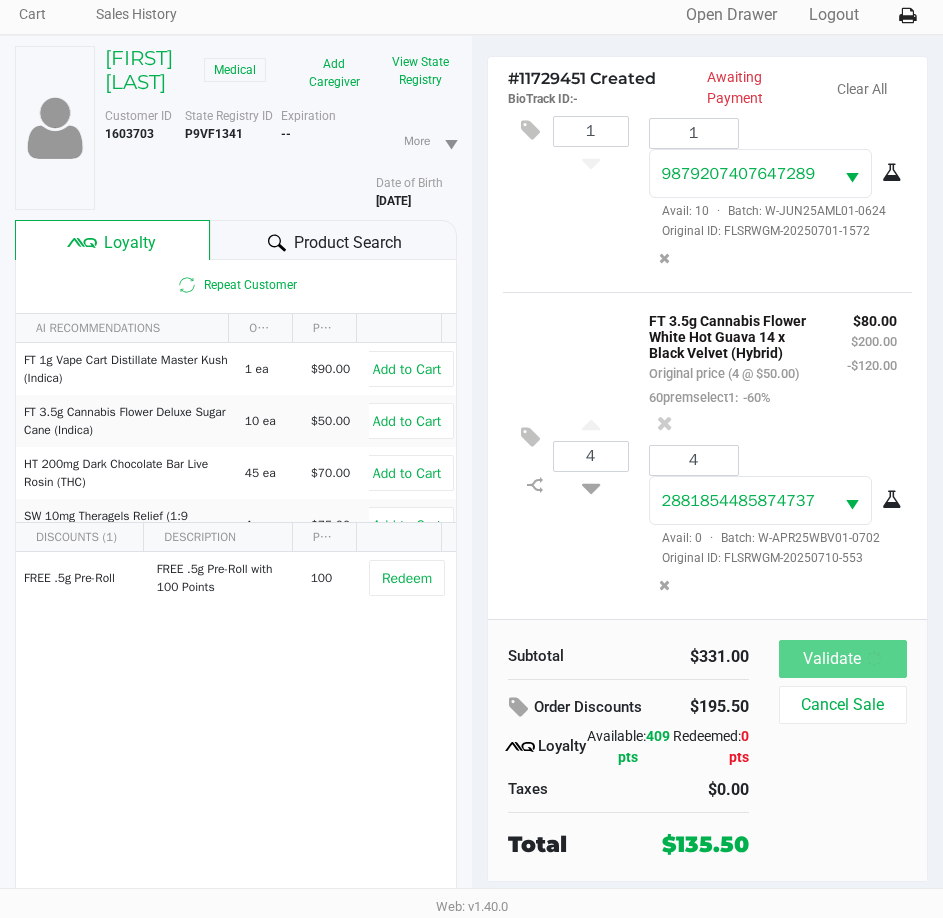 scroll, scrollTop: 0, scrollLeft: 0, axis: both 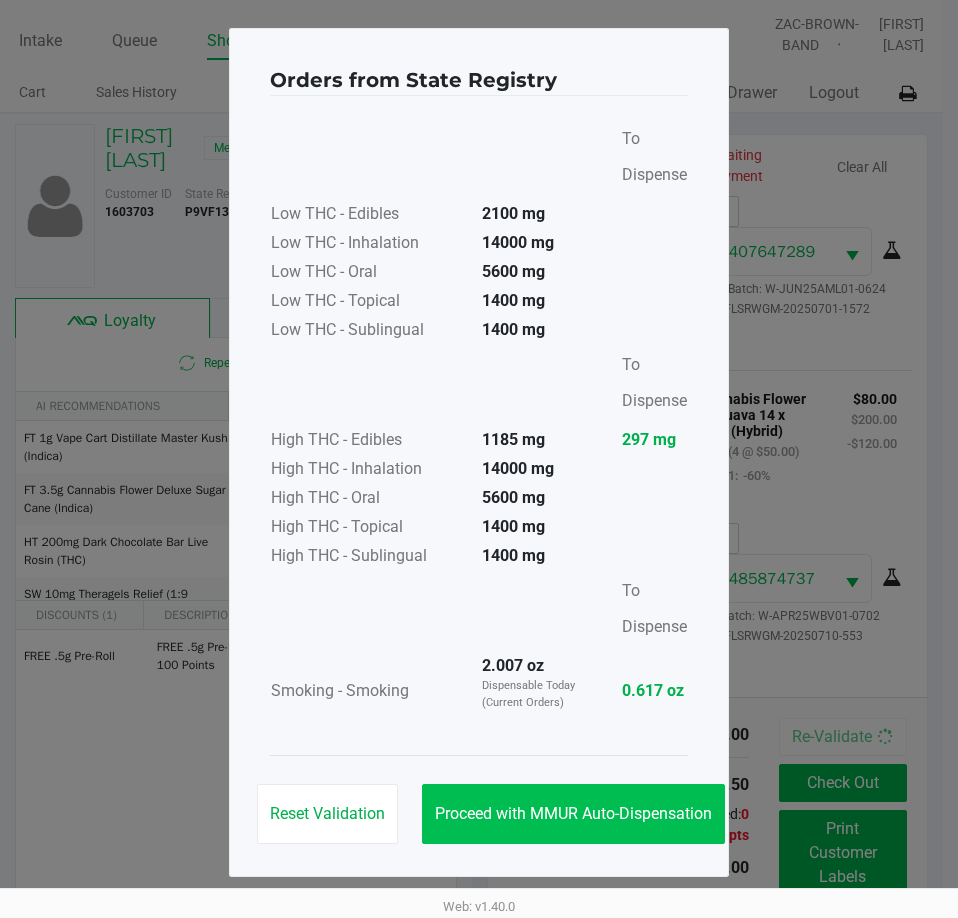 drag, startPoint x: 622, startPoint y: 779, endPoint x: 620, endPoint y: 794, distance: 15.132746 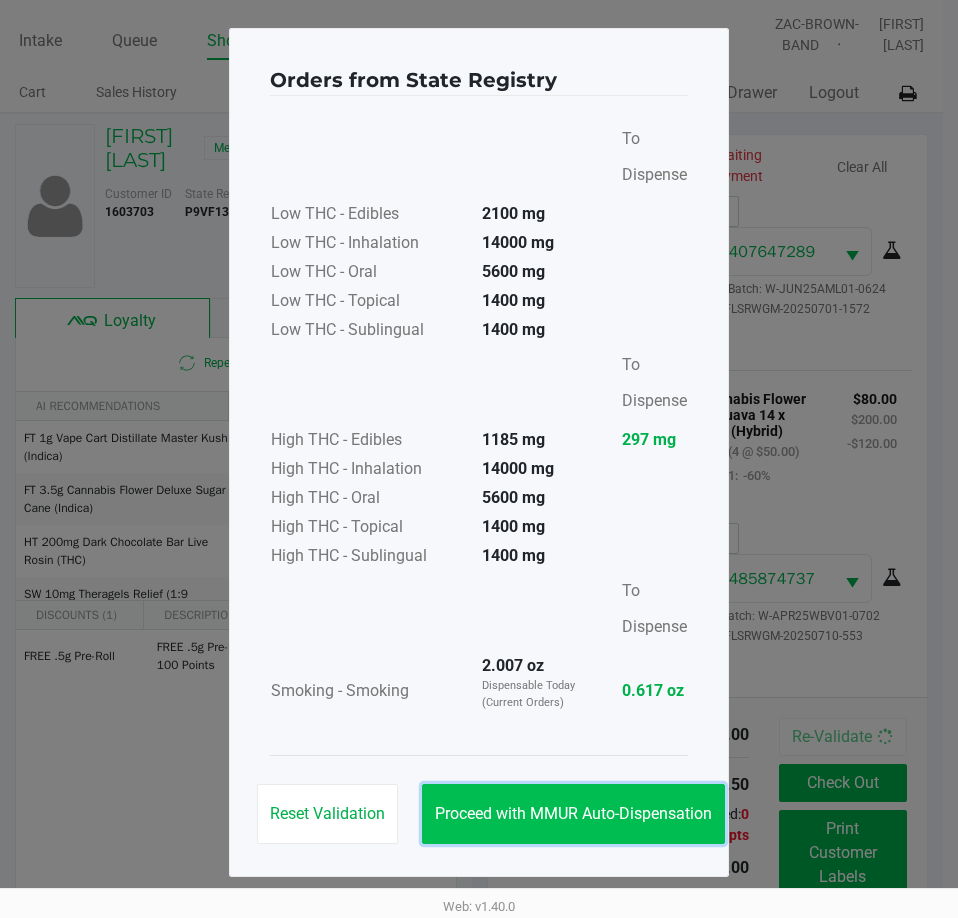 click on "Proceed with MMUR Auto-Dispensation" 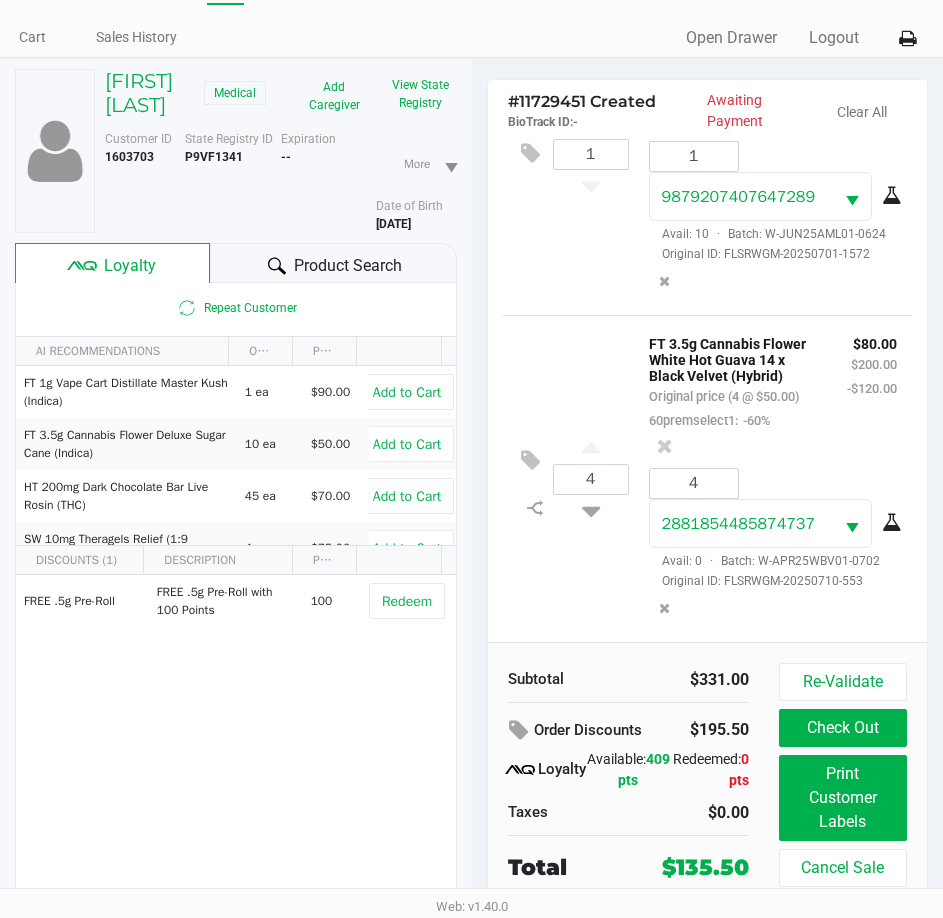 scroll, scrollTop: 104, scrollLeft: 0, axis: vertical 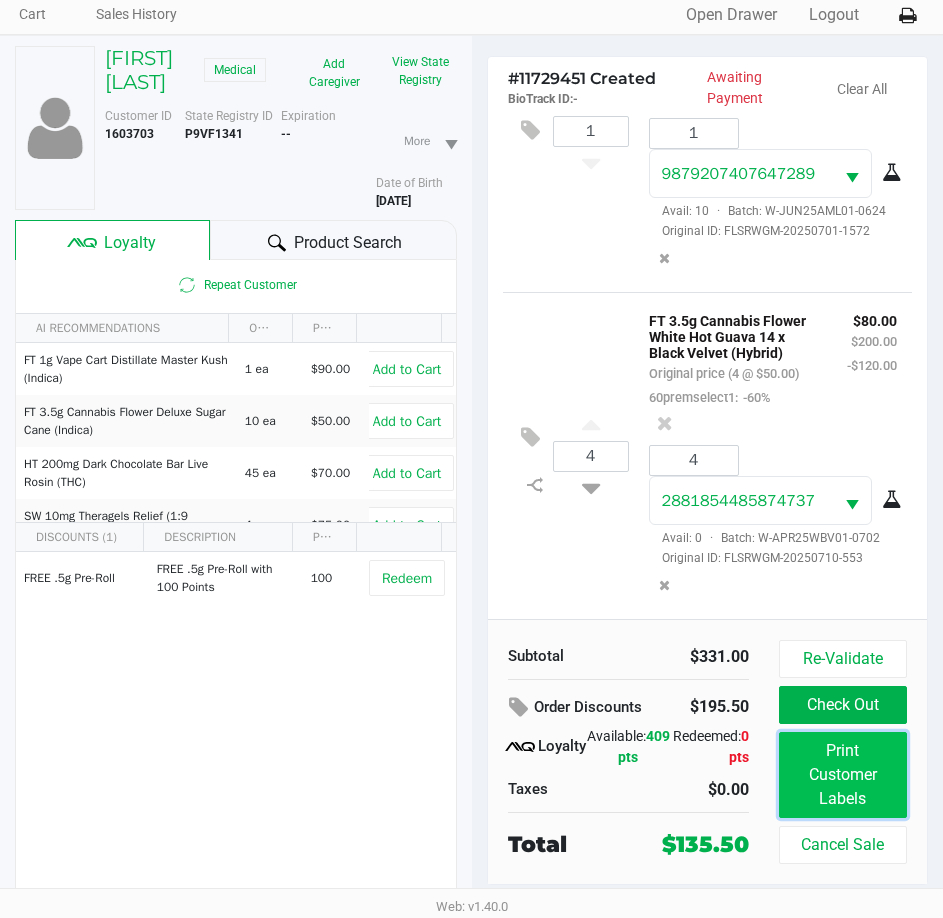 click on "Print Customer Labels" 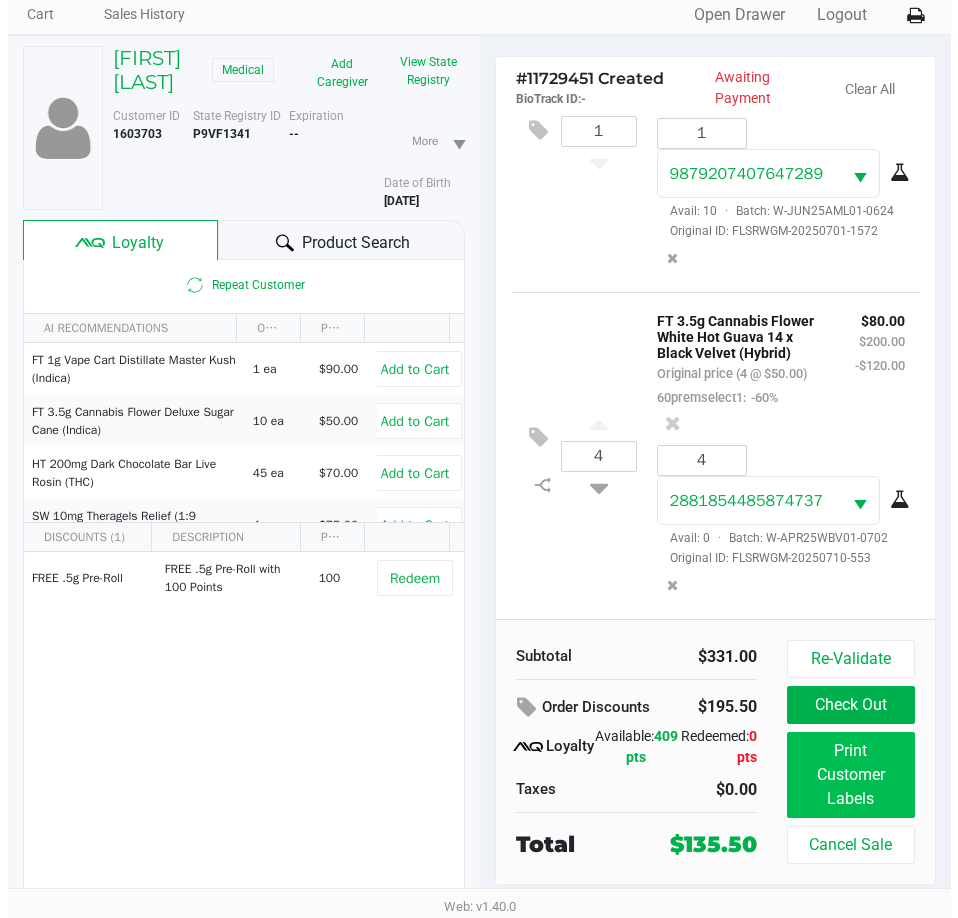 scroll, scrollTop: 0, scrollLeft: 0, axis: both 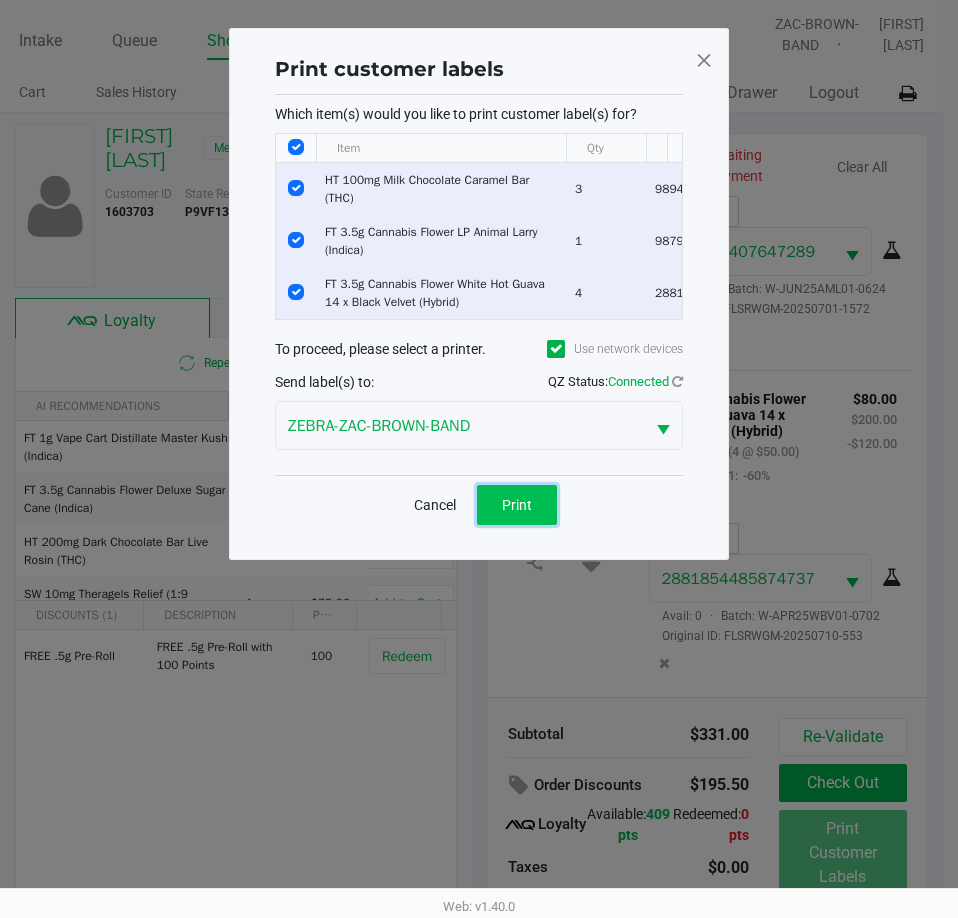 click on "Print" 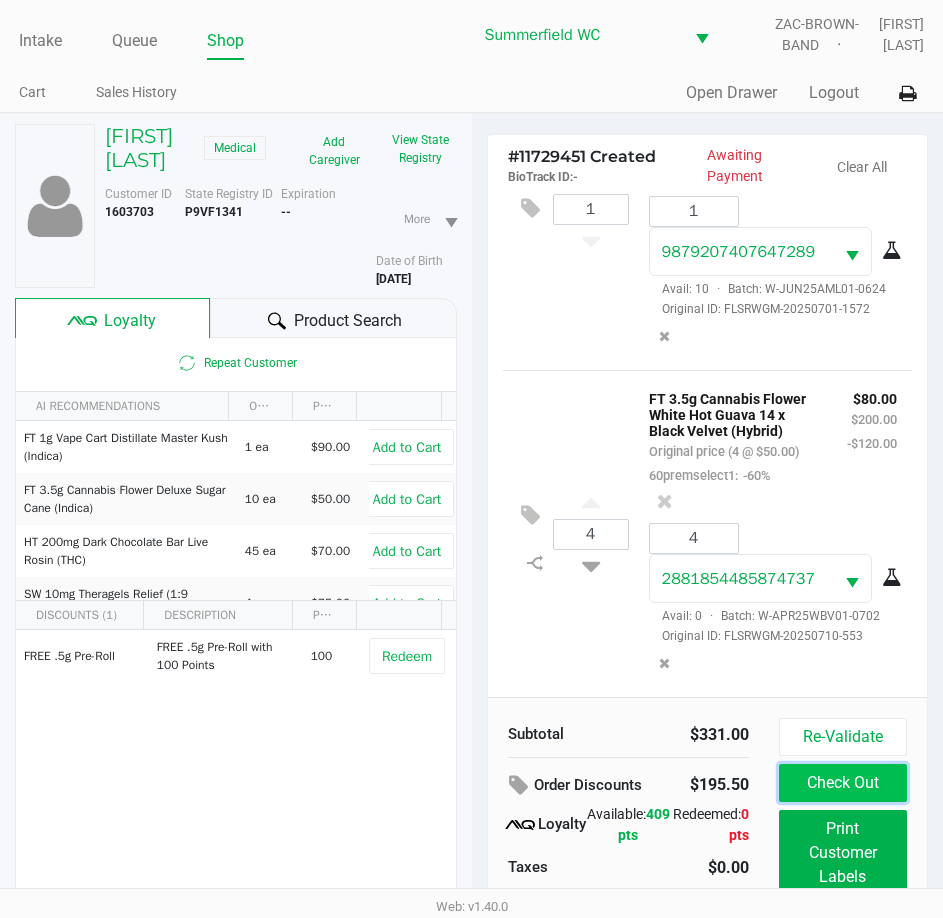 click on "Check Out" 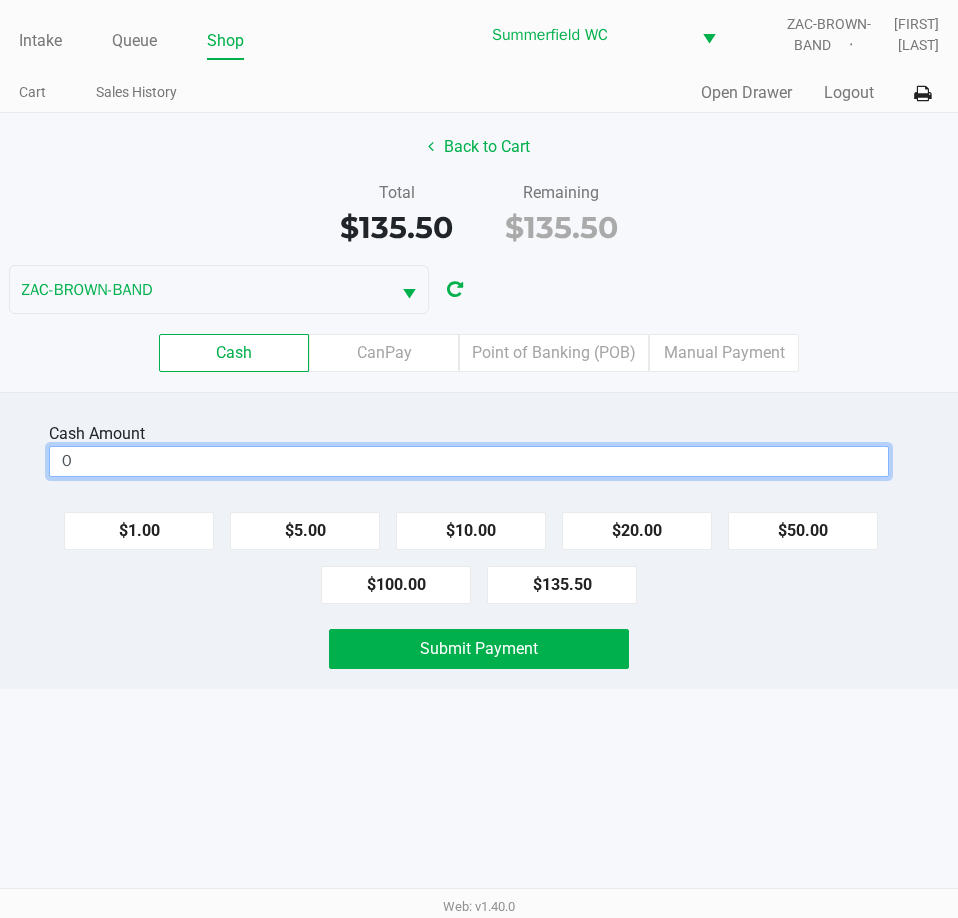 click on "0" at bounding box center [469, 461] 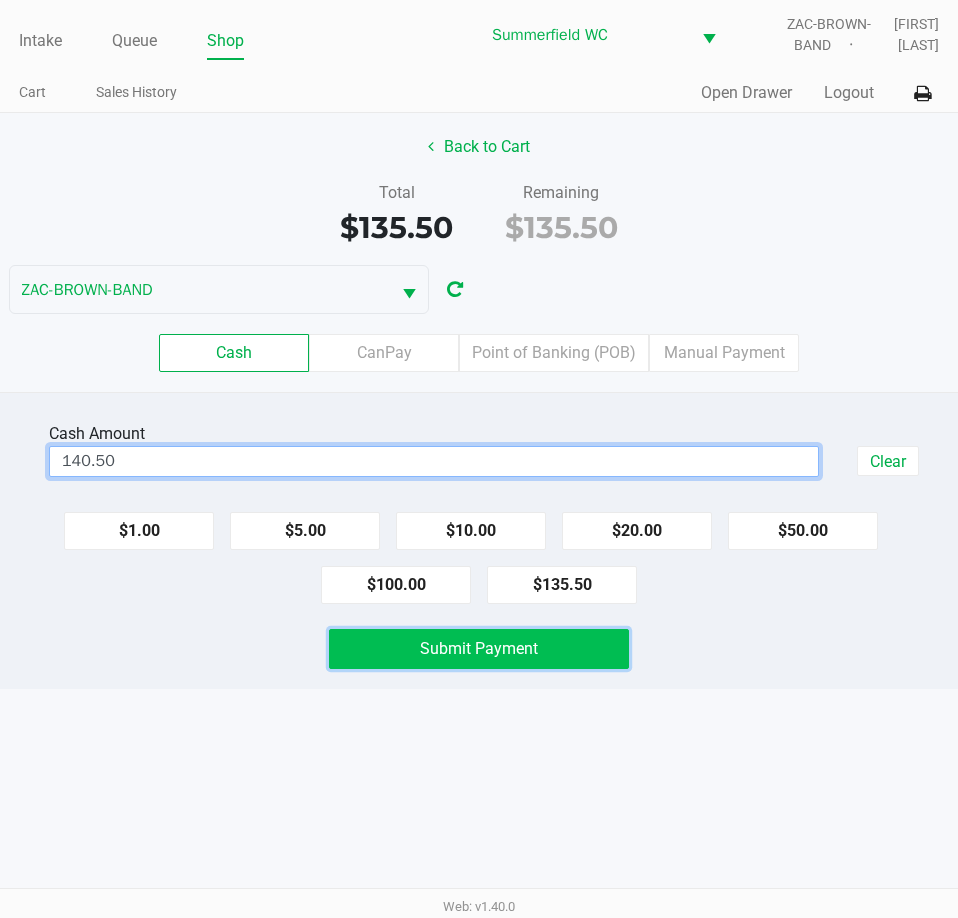 type on "$140.50" 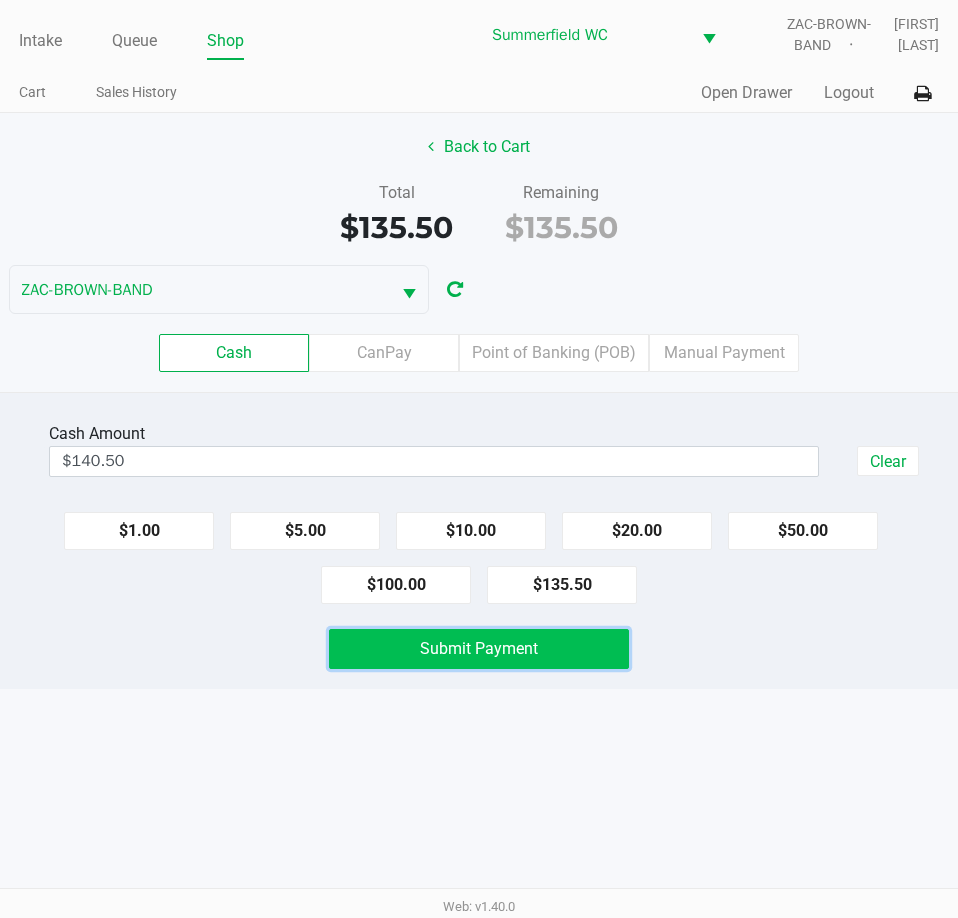 click on "Submit Payment" 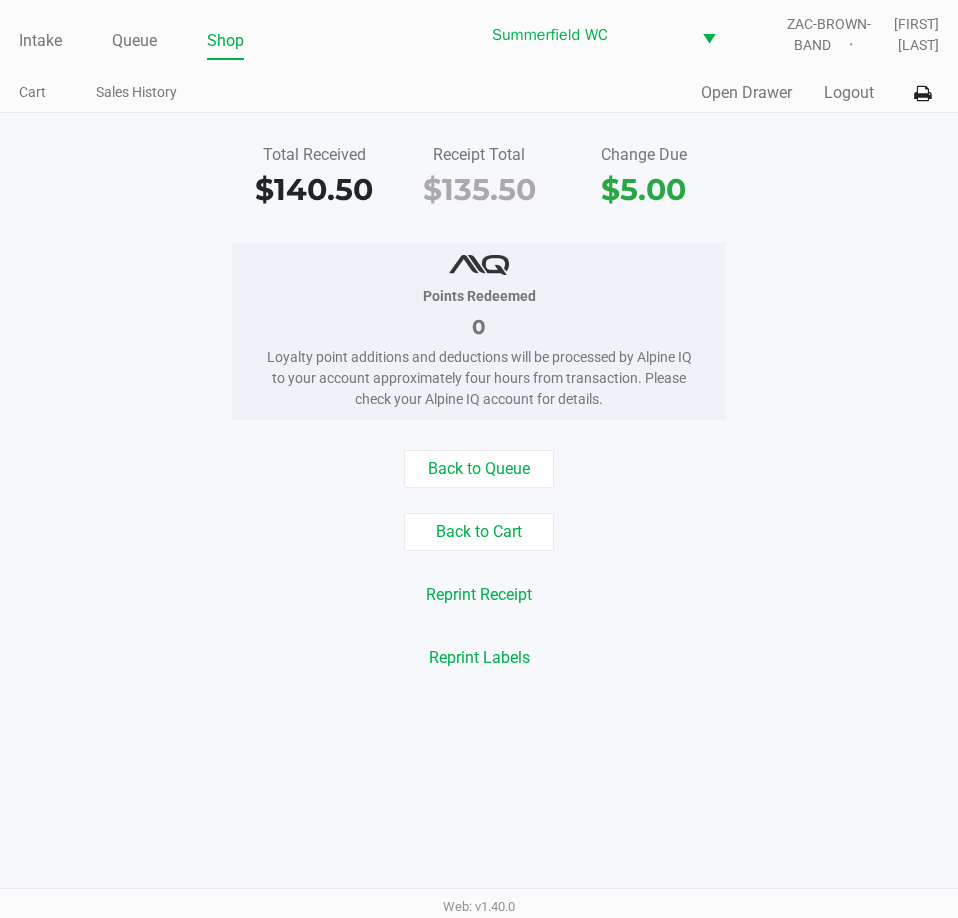 click on "Total Received   $140.50   Receipt Total   $135.50   Change Due   $5.00" 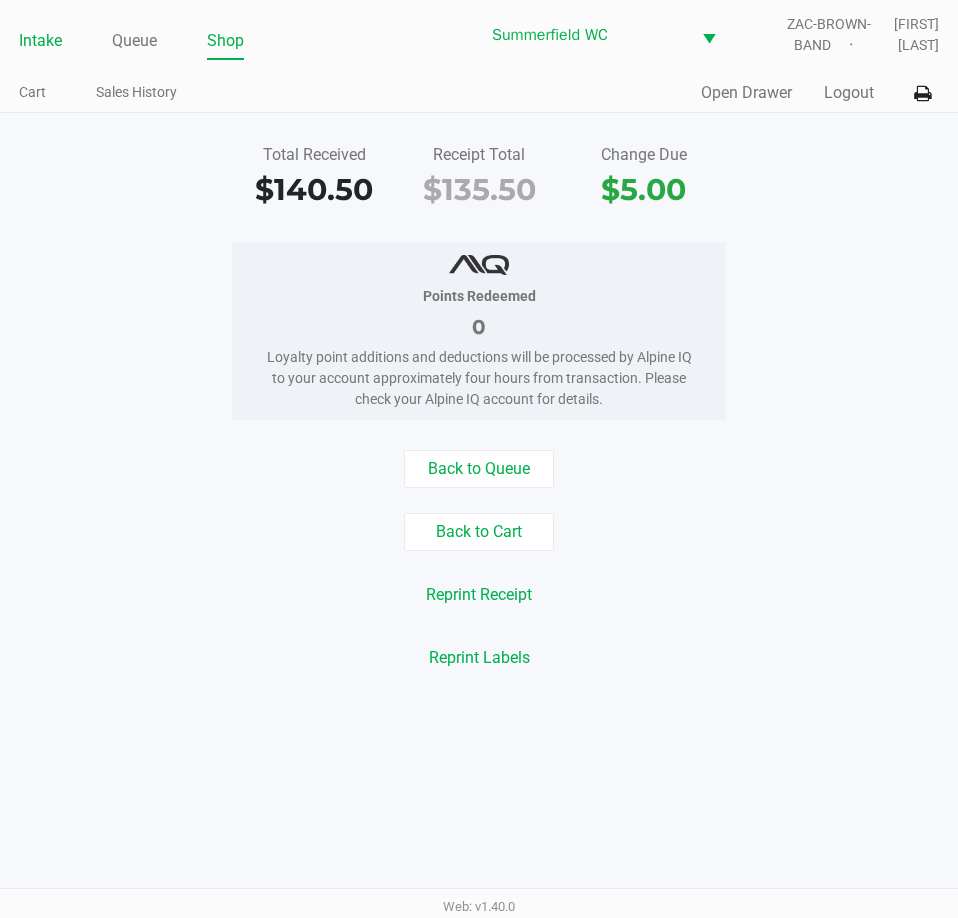 click on "Intake" 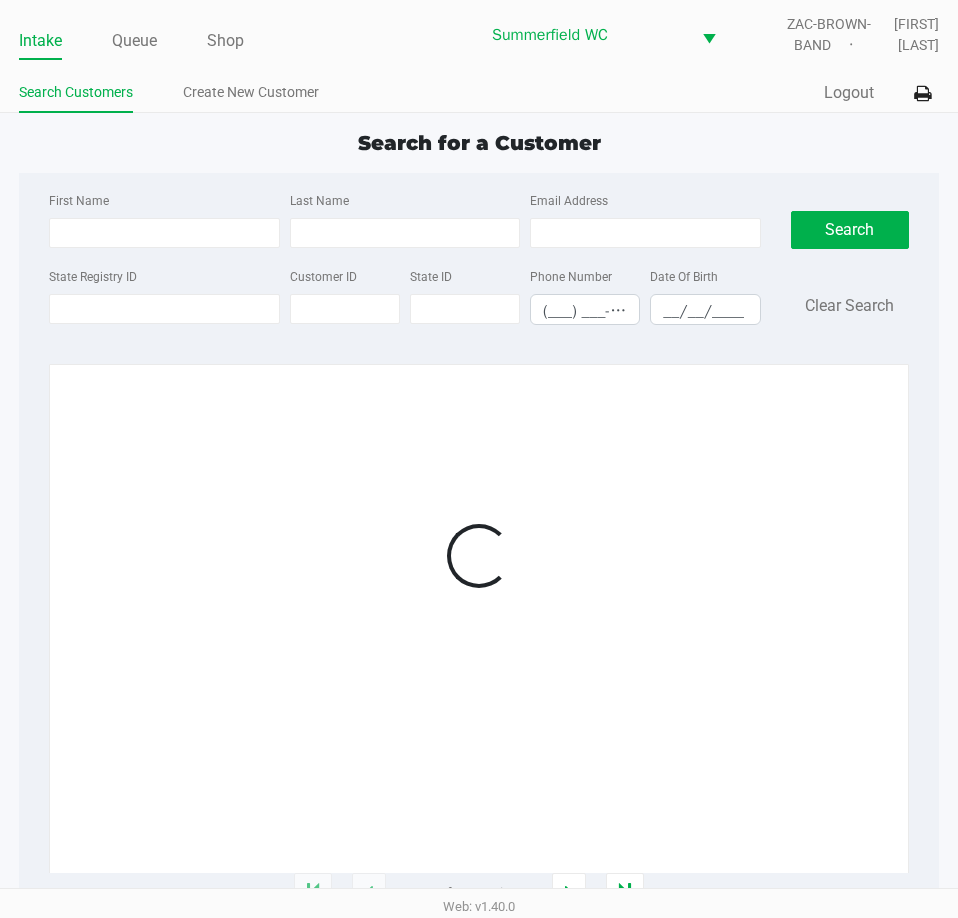 click on "Search for a Customer" 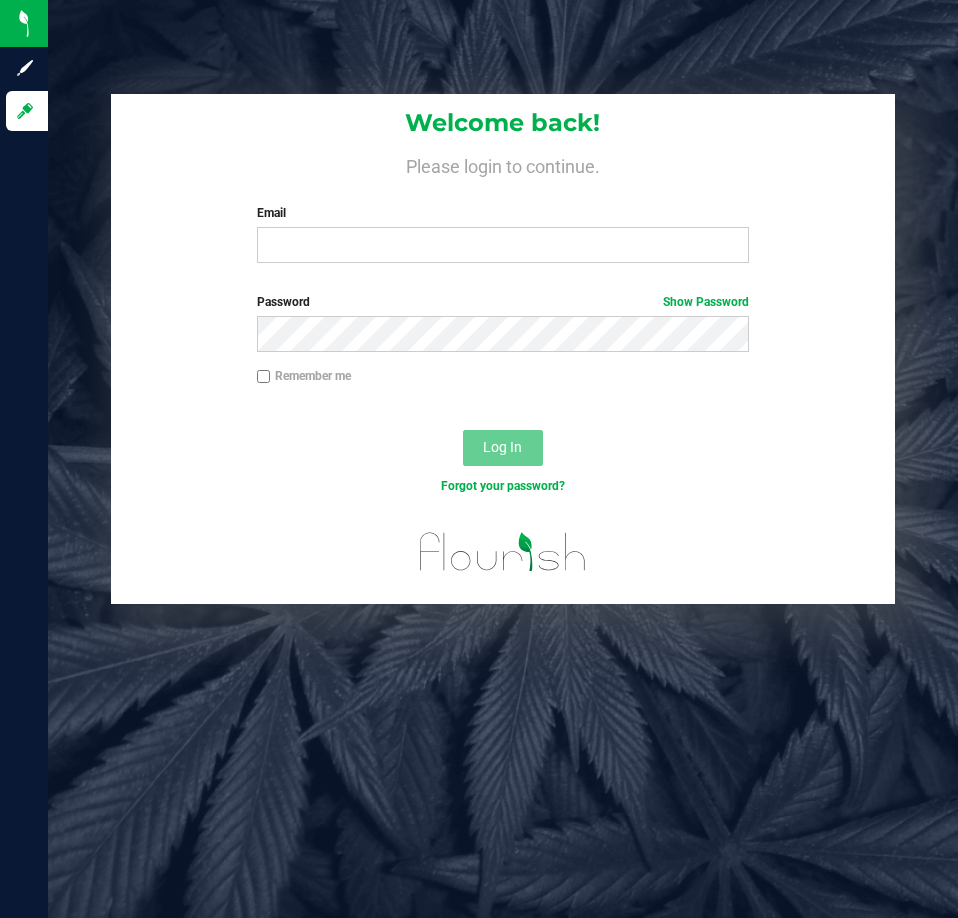 scroll, scrollTop: 0, scrollLeft: 0, axis: both 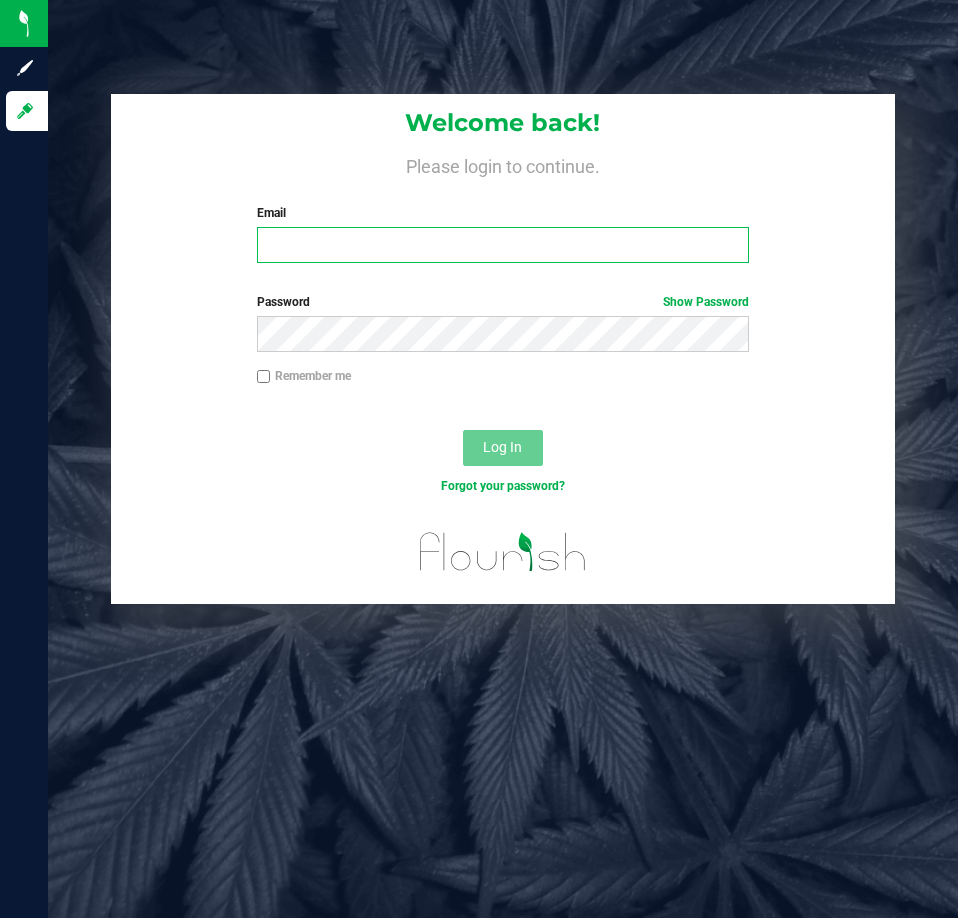 click on "Email" at bounding box center (503, 245) 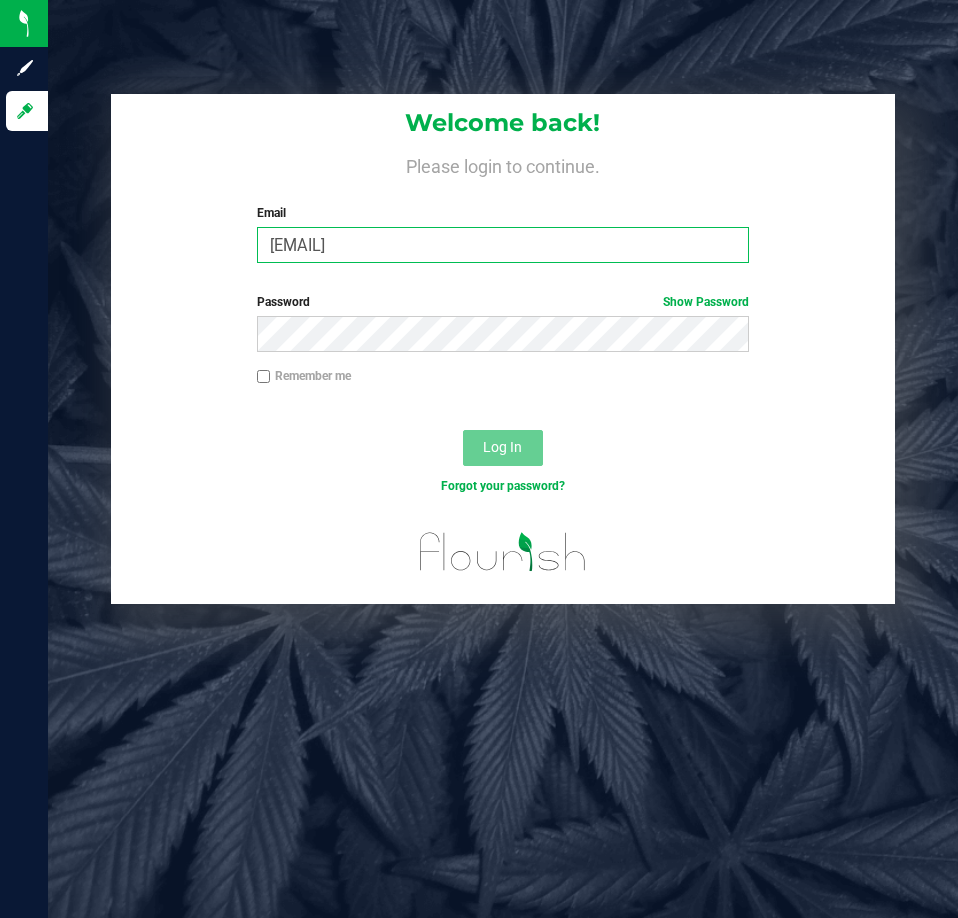 type on "lcarroll@example.com" 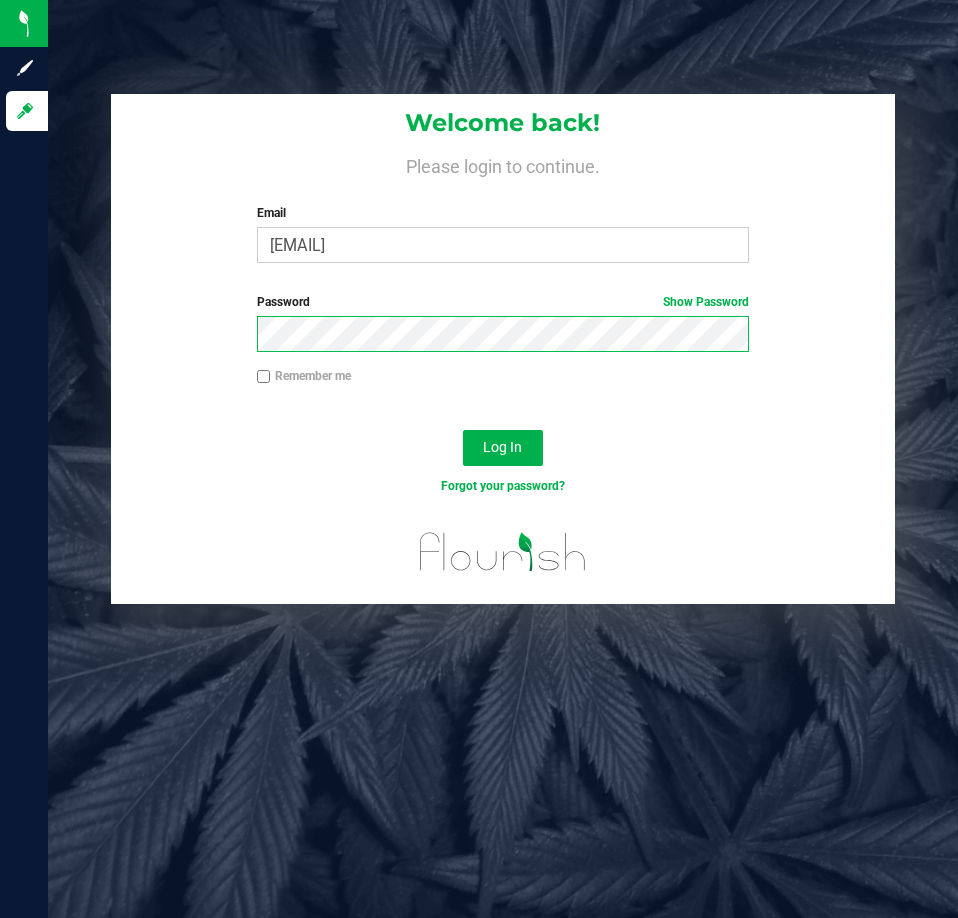 click on "Log In" at bounding box center (503, 448) 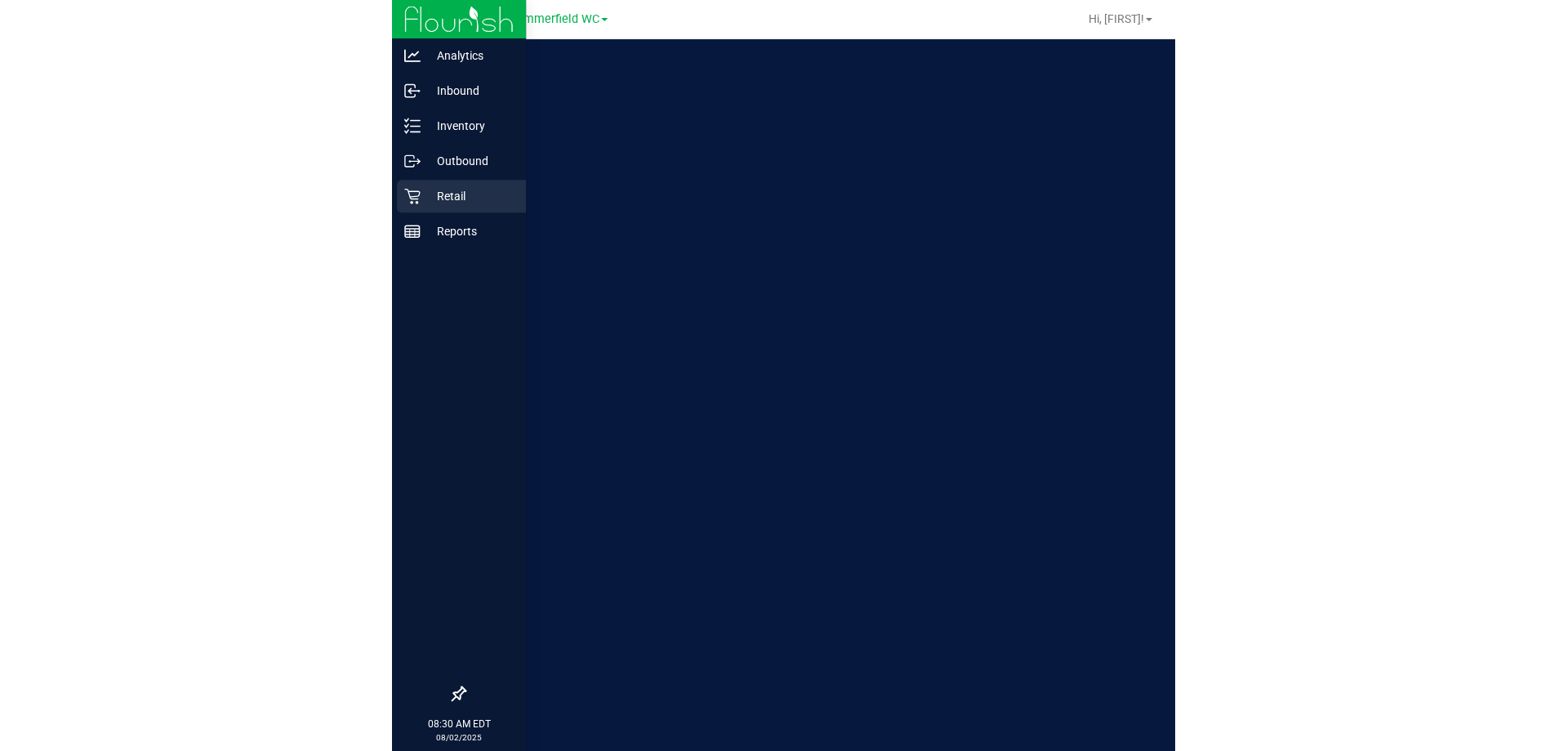 scroll, scrollTop: 0, scrollLeft: 0, axis: both 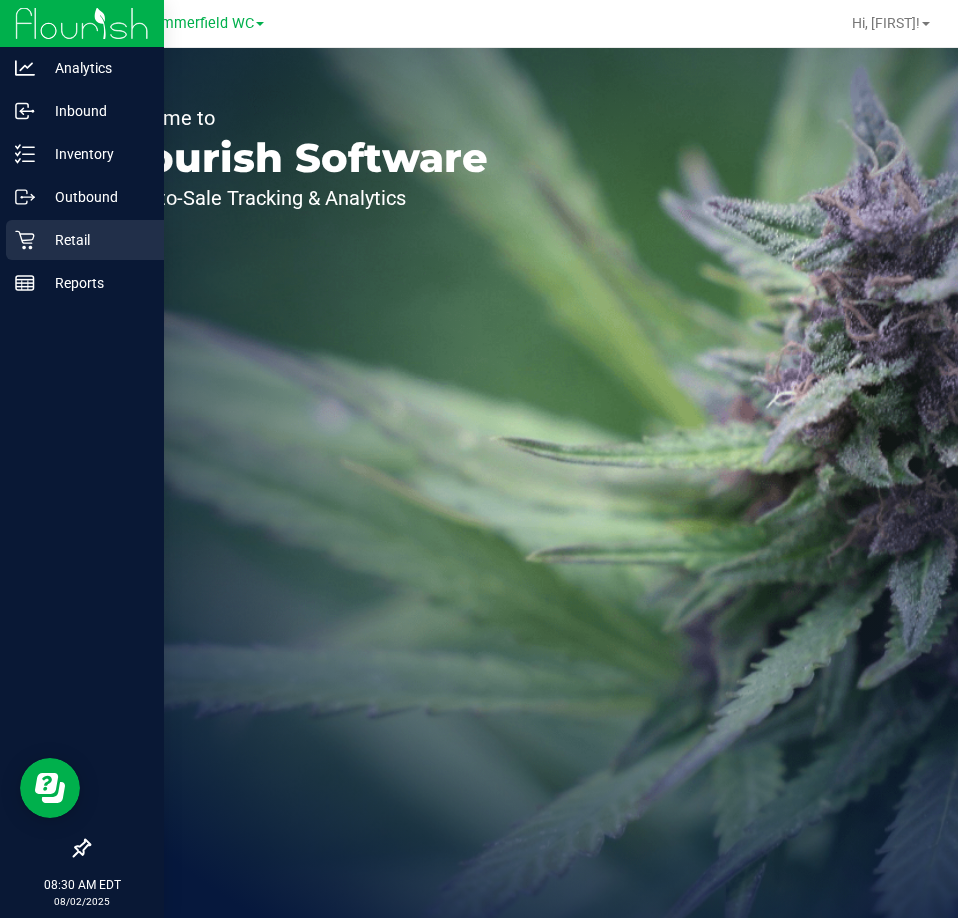click on "Retail" at bounding box center [95, 240] 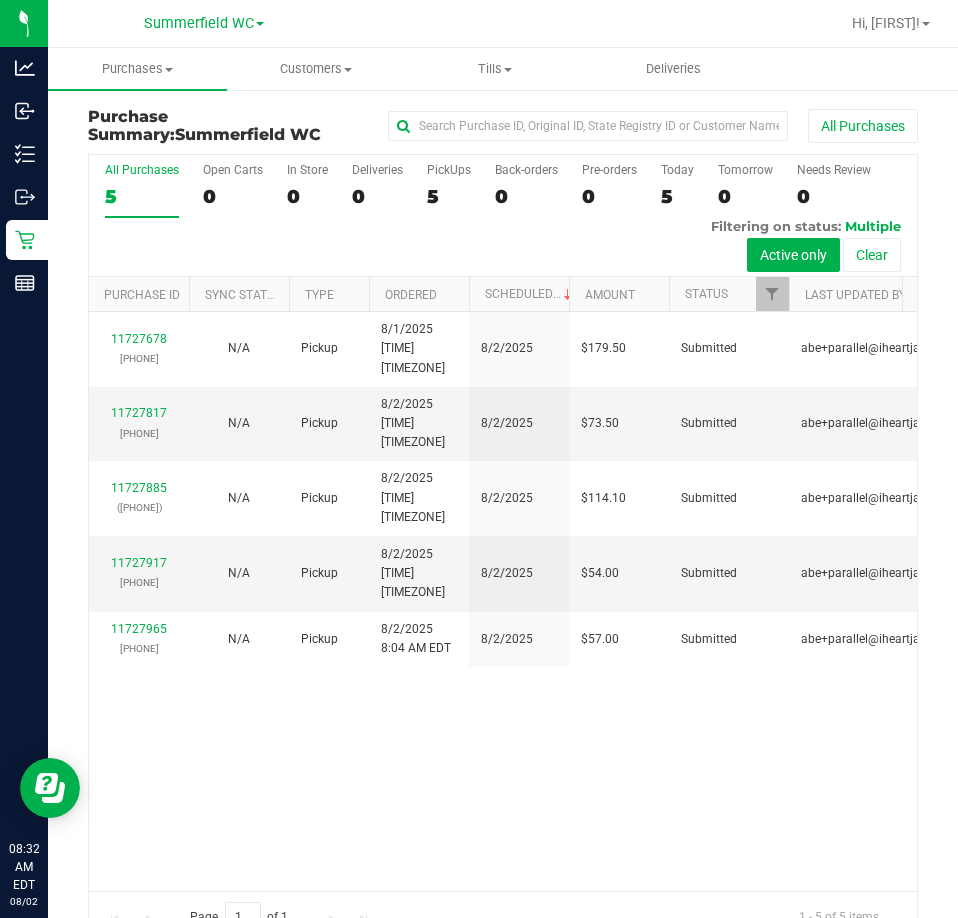 drag, startPoint x: 734, startPoint y: 754, endPoint x: 760, endPoint y: 752, distance: 26.076809 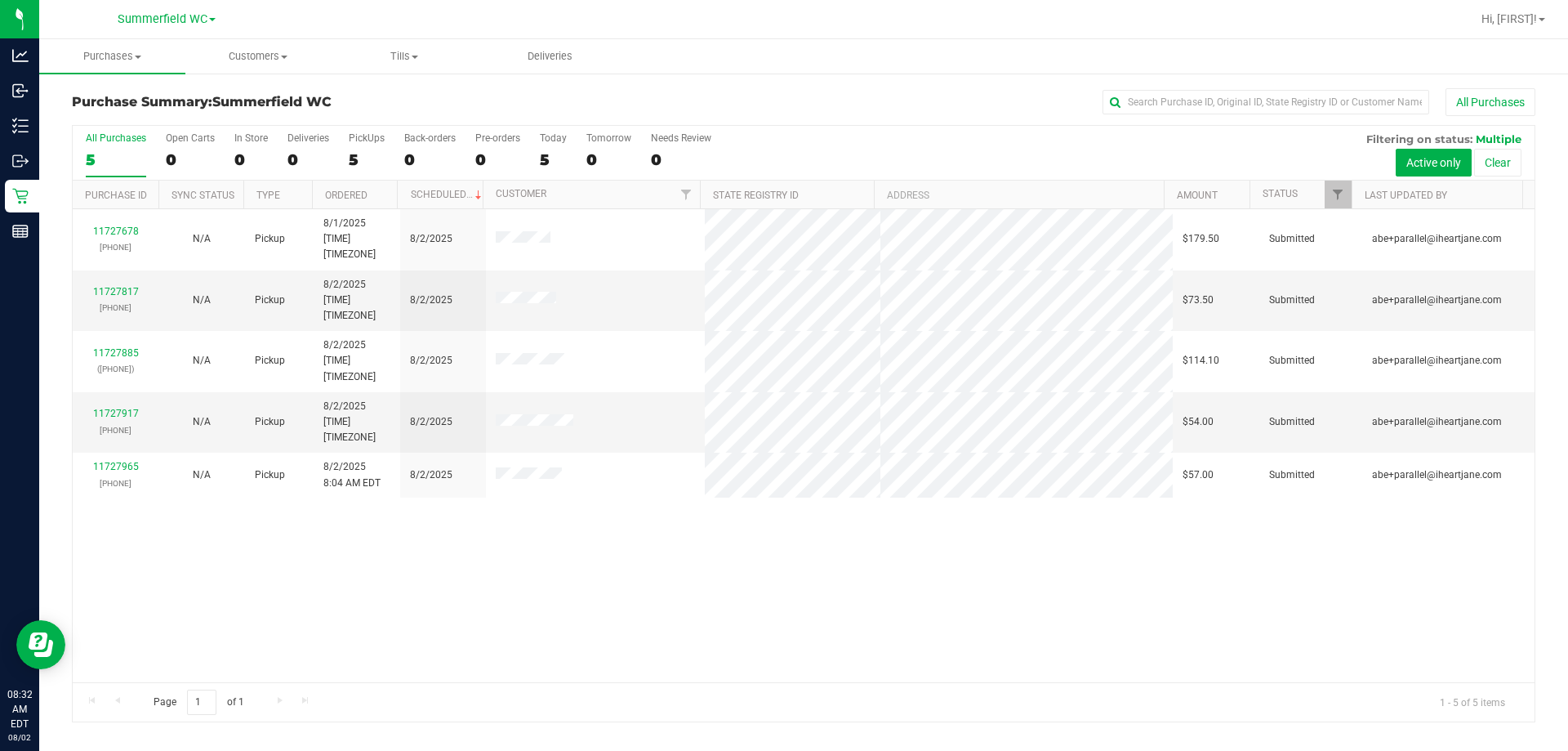 click on "11727678
(312735205)
N/A
Pickup 8/1/2025 8:35 PM EDT 8/2/2025
$179.50
Submitted abe+parallel@iheartjane.com
11727817
(312760530)
N/A
Pickup 8/2/2025 12:28 AM EDT 8/2/2025
$73.50
Submitted abe+parallel@iheartjane.com
11727885
(312769127)
N/A
Pickup 8/2/2025 6:53 AM EDT 8/2/2025
$114.10
Submitted abe+parallel@iheartjane.com
11727917" at bounding box center [804, 445] 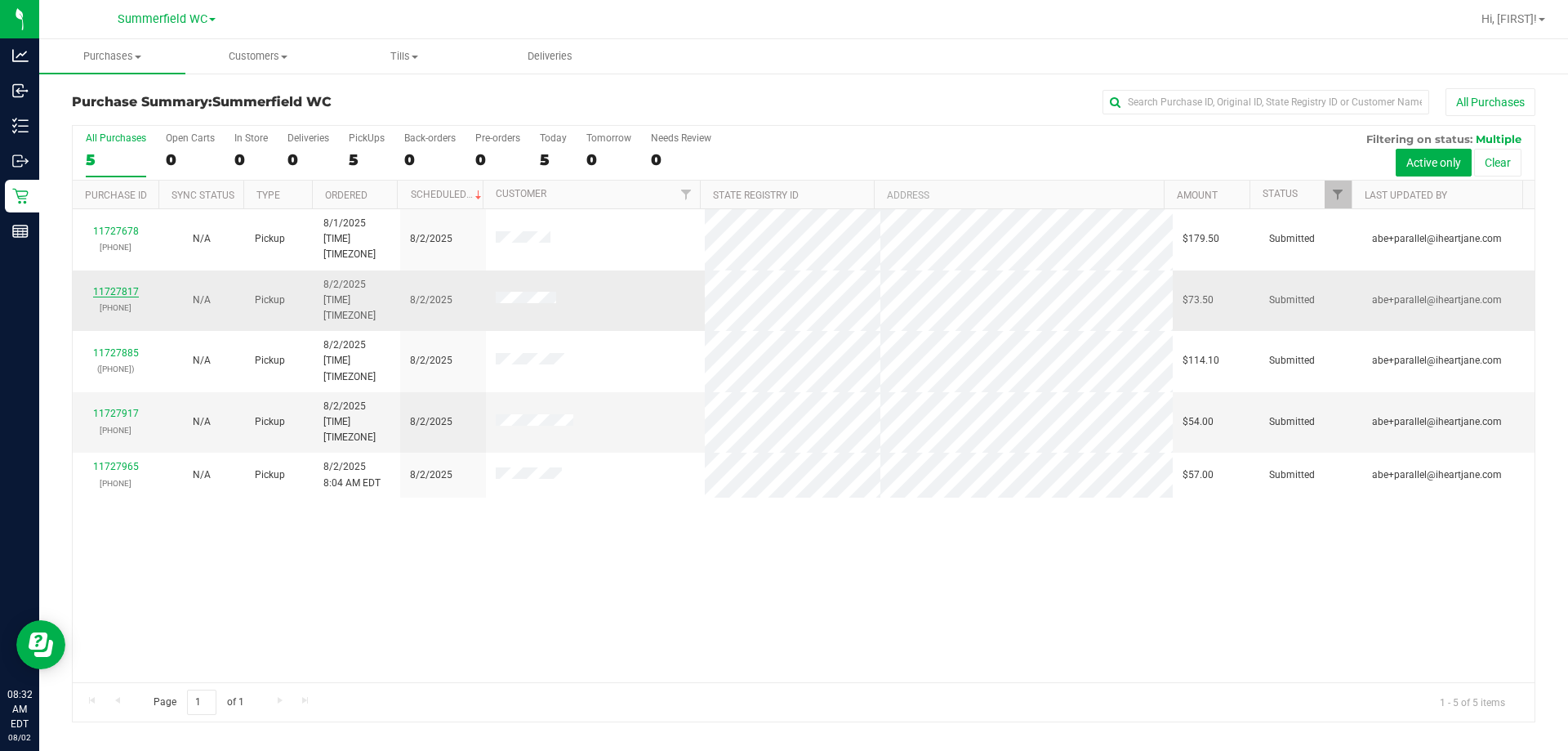 click on "11727817" at bounding box center [116, 292] 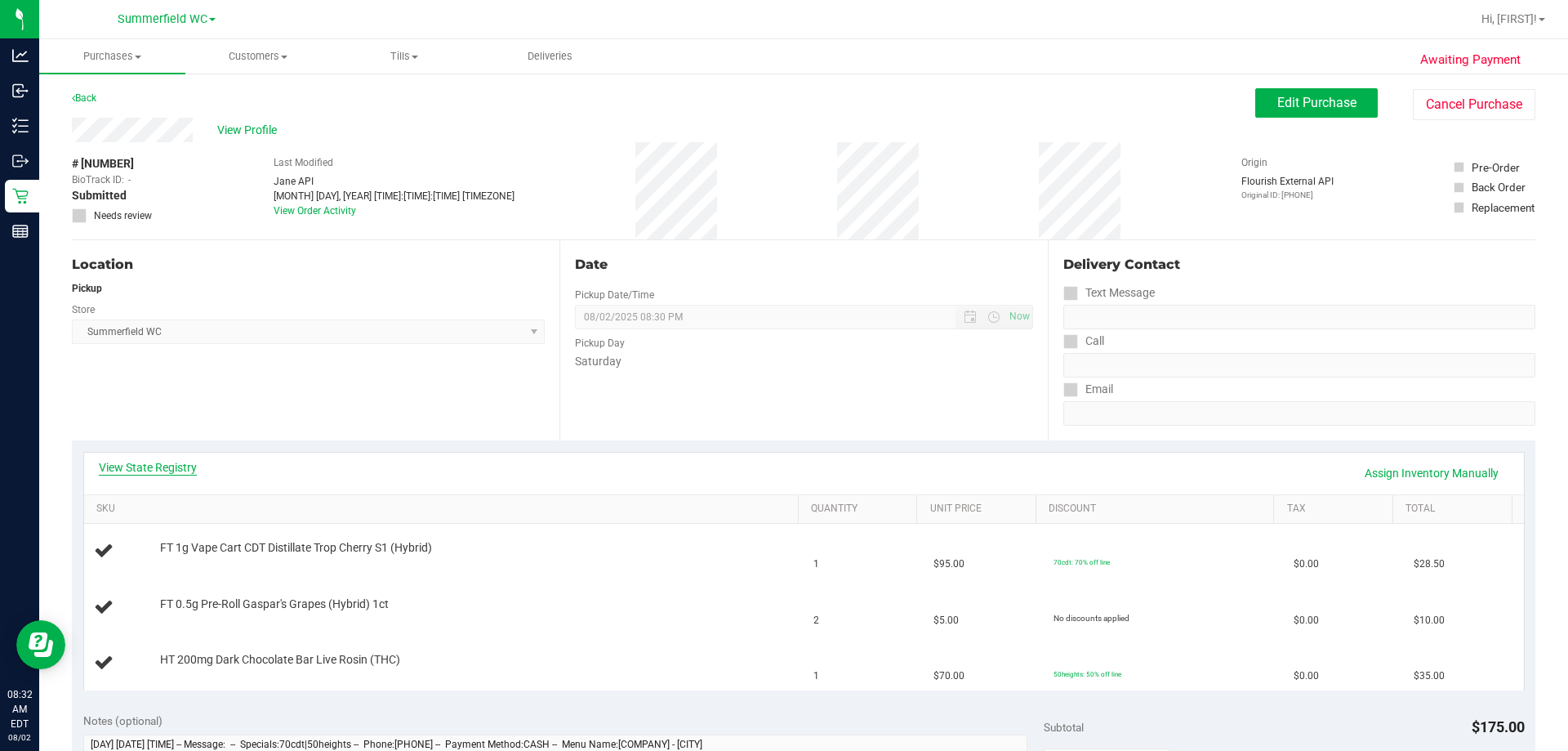 click on "View State Registry" at bounding box center (148, 467) 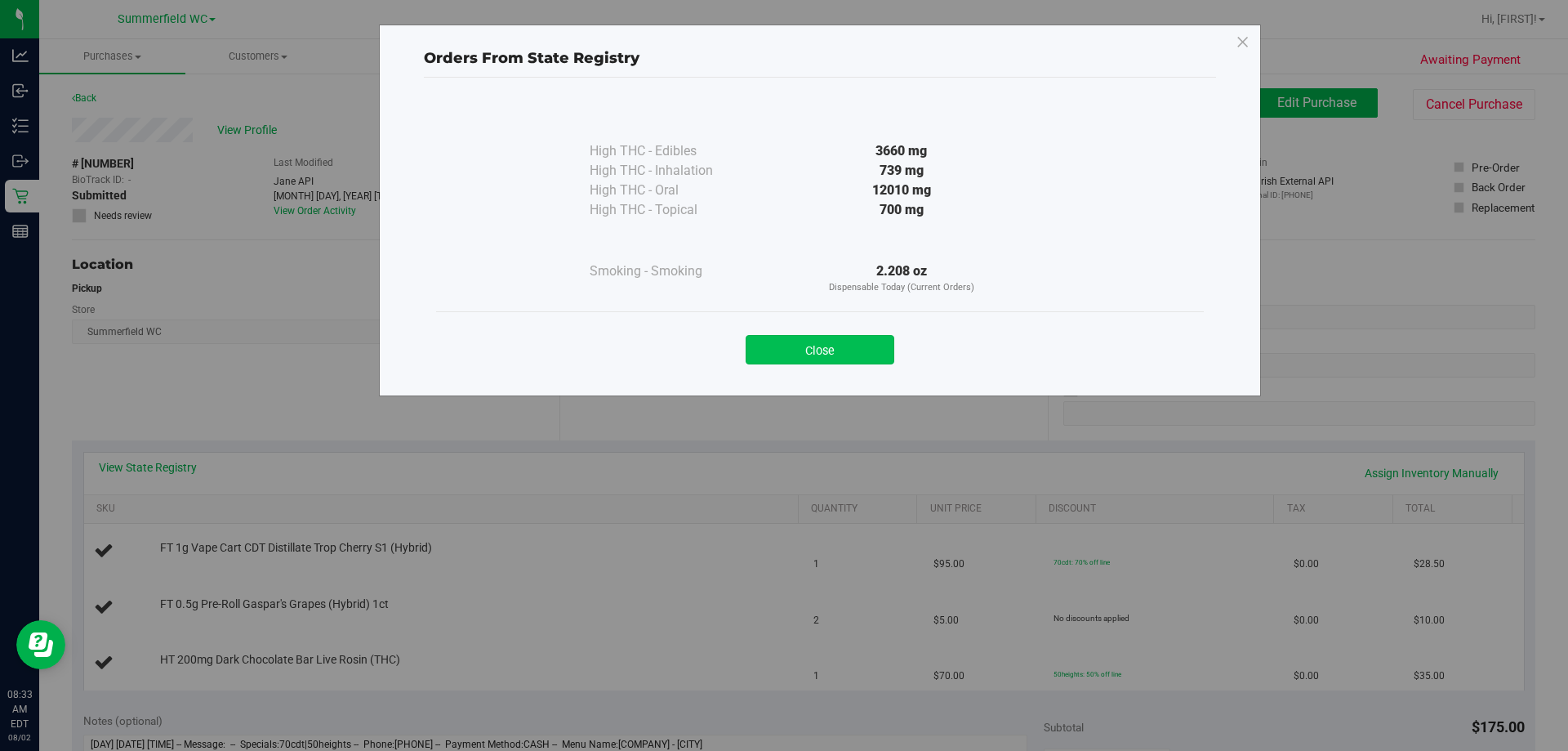 click on "Close" at bounding box center [820, 350] 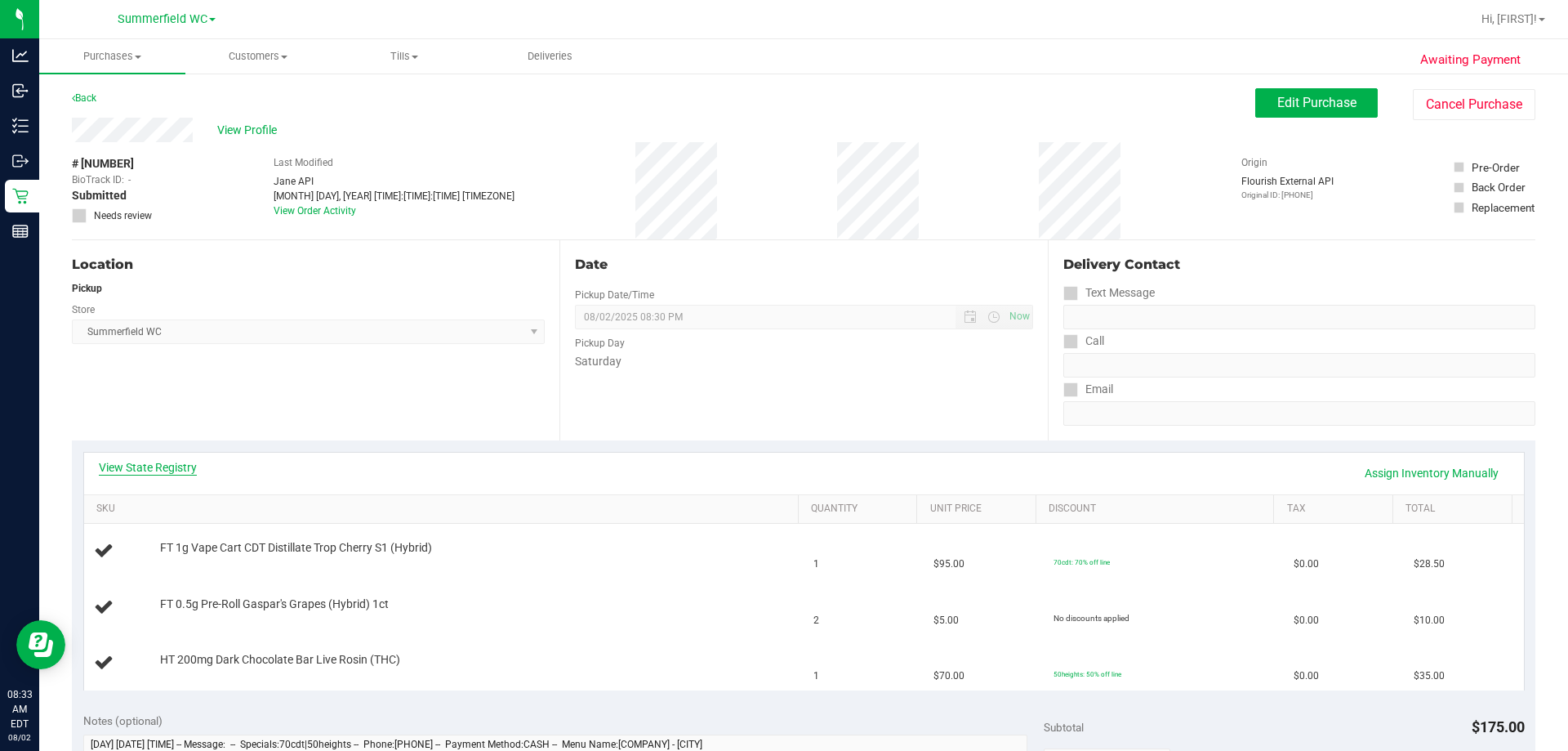 click on "View State Registry" at bounding box center (148, 467) 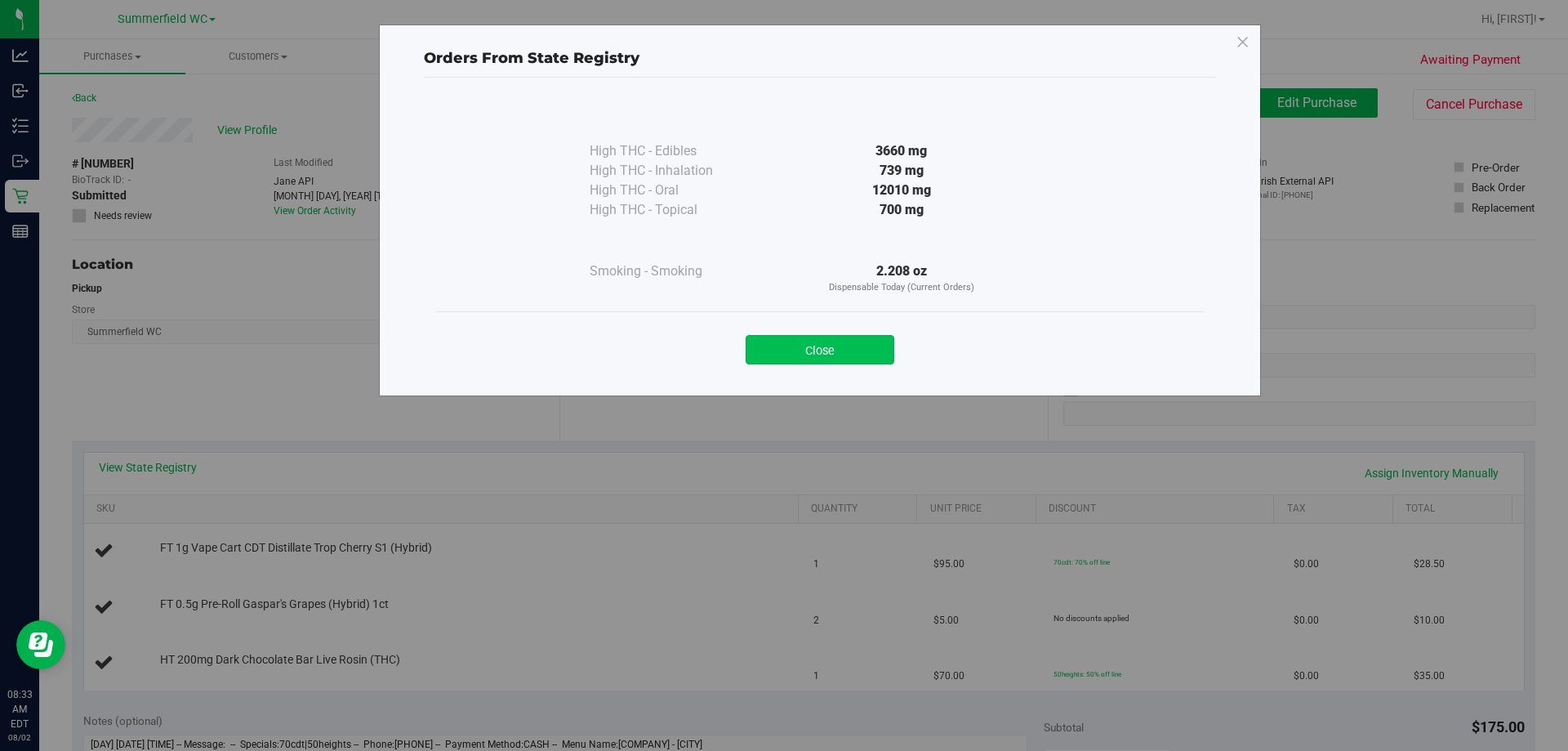 click on "Close" at bounding box center (820, 350) 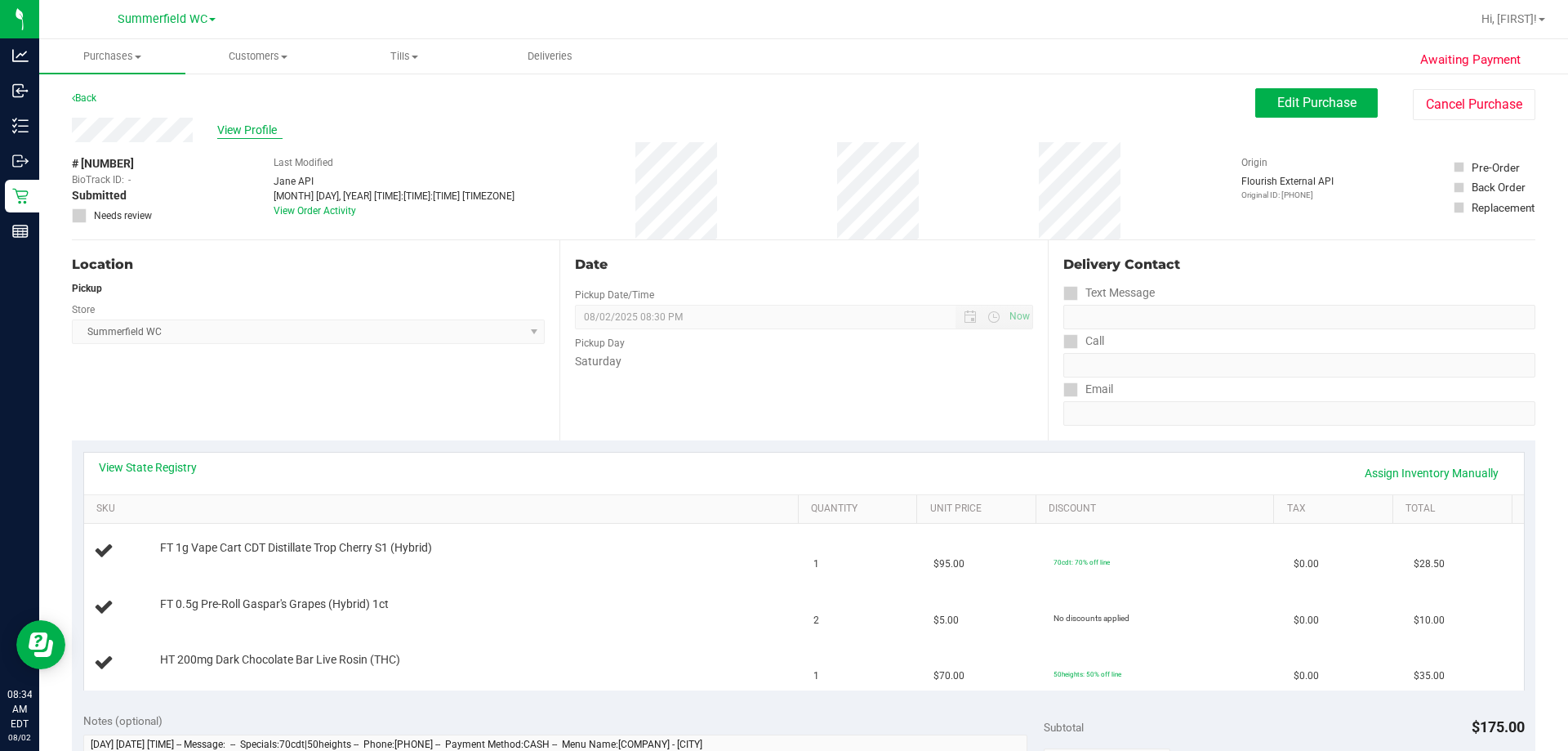 click on "View Profile" at bounding box center [250, 130] 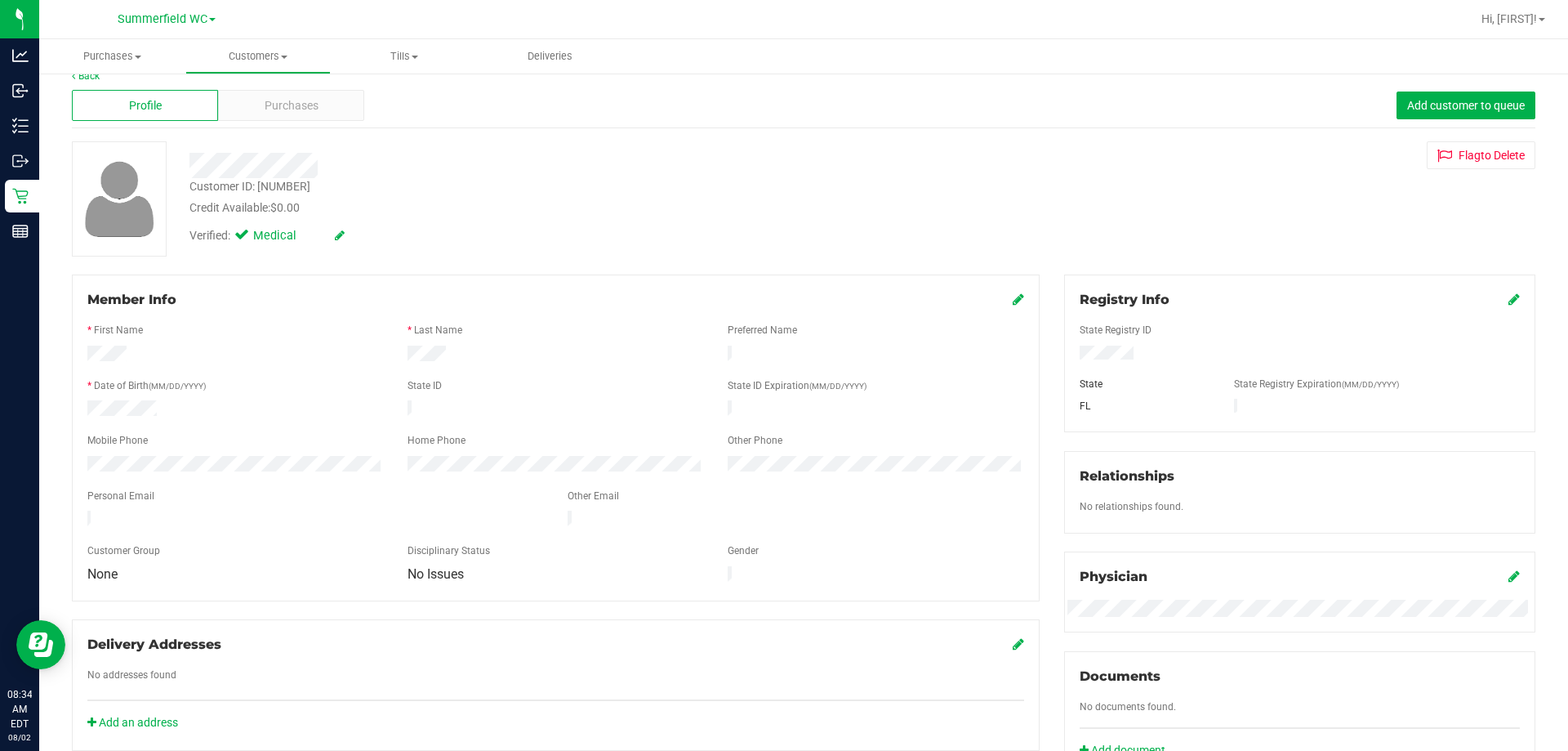scroll, scrollTop: 0, scrollLeft: 0, axis: both 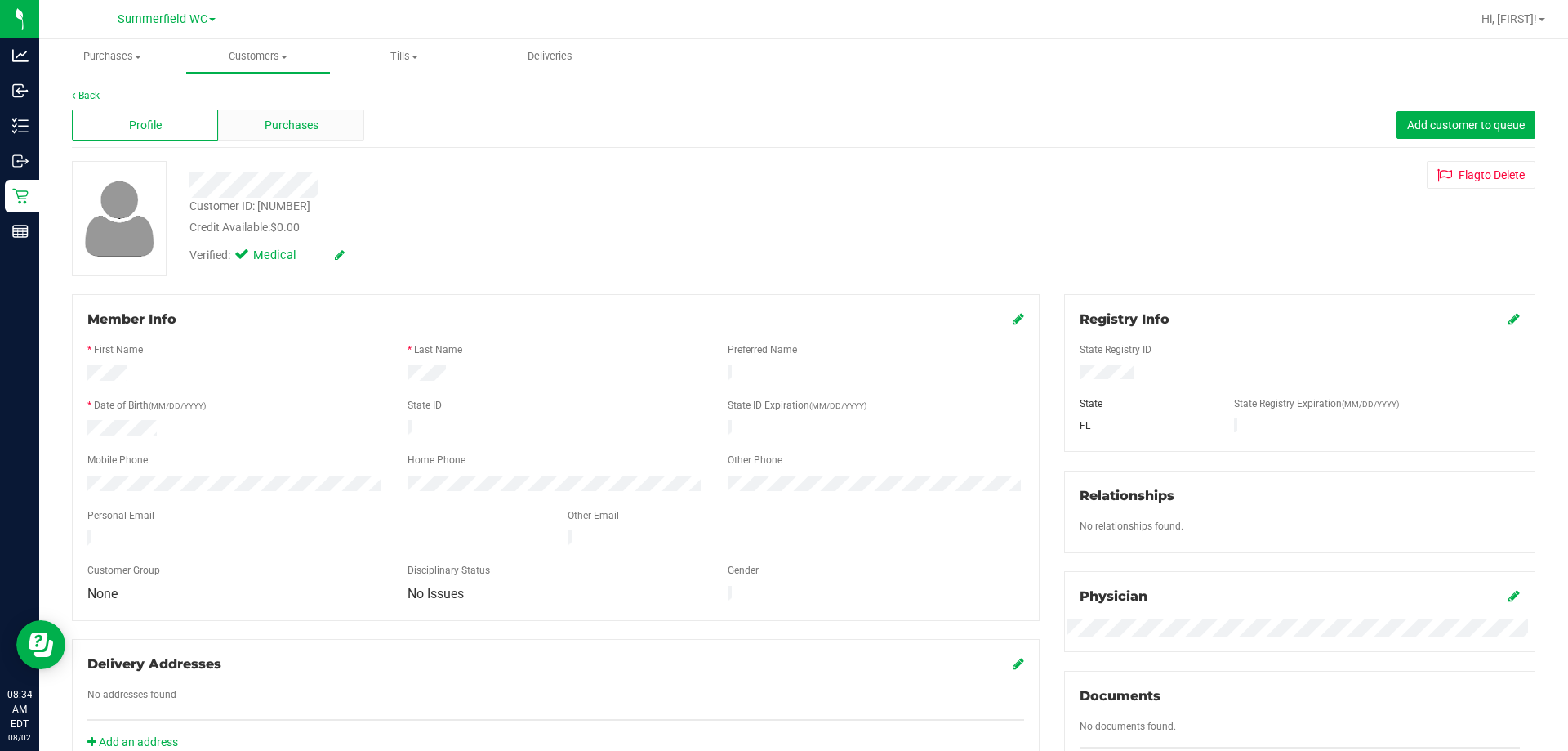 click on "Purchases" at bounding box center [292, 125] 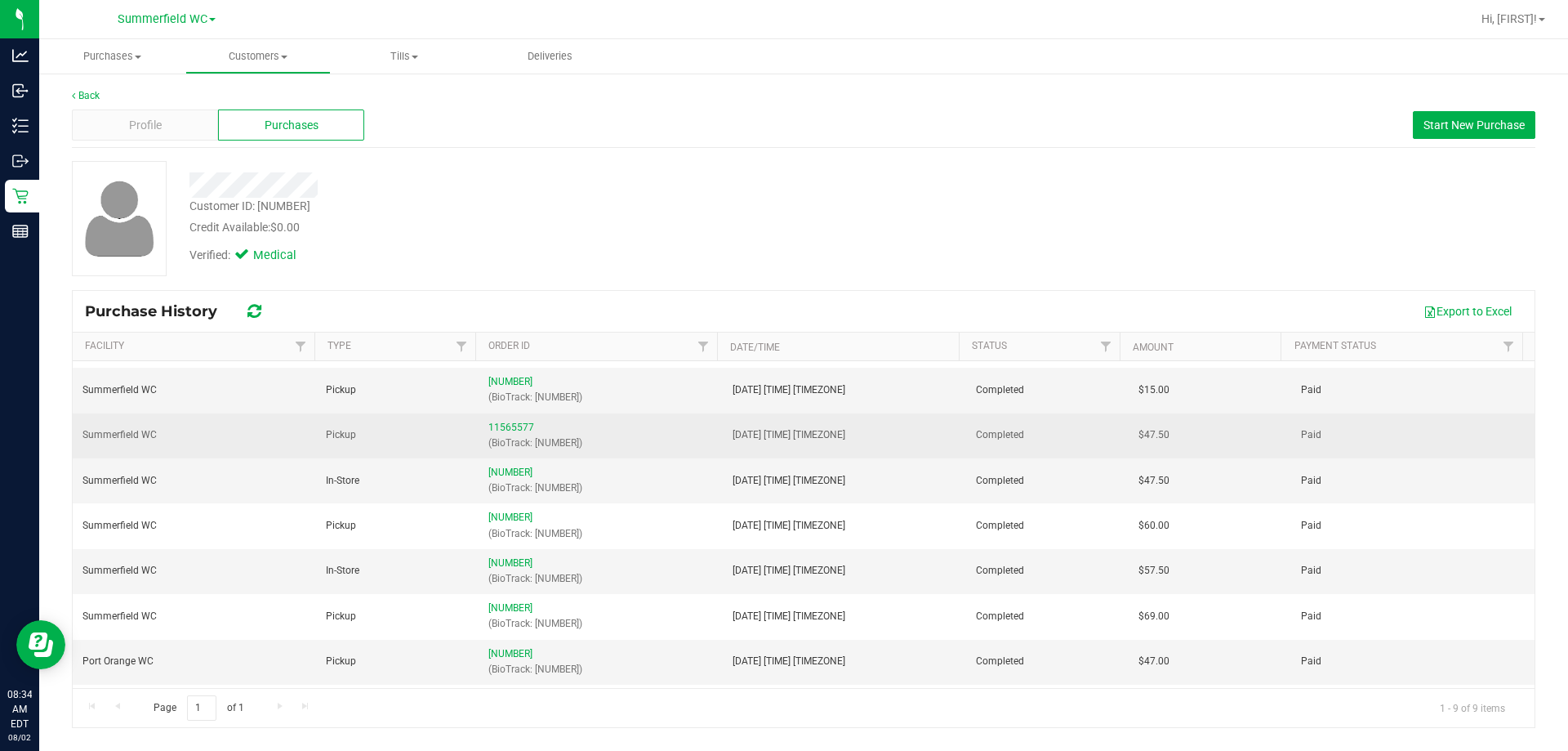 scroll, scrollTop: 0, scrollLeft: 0, axis: both 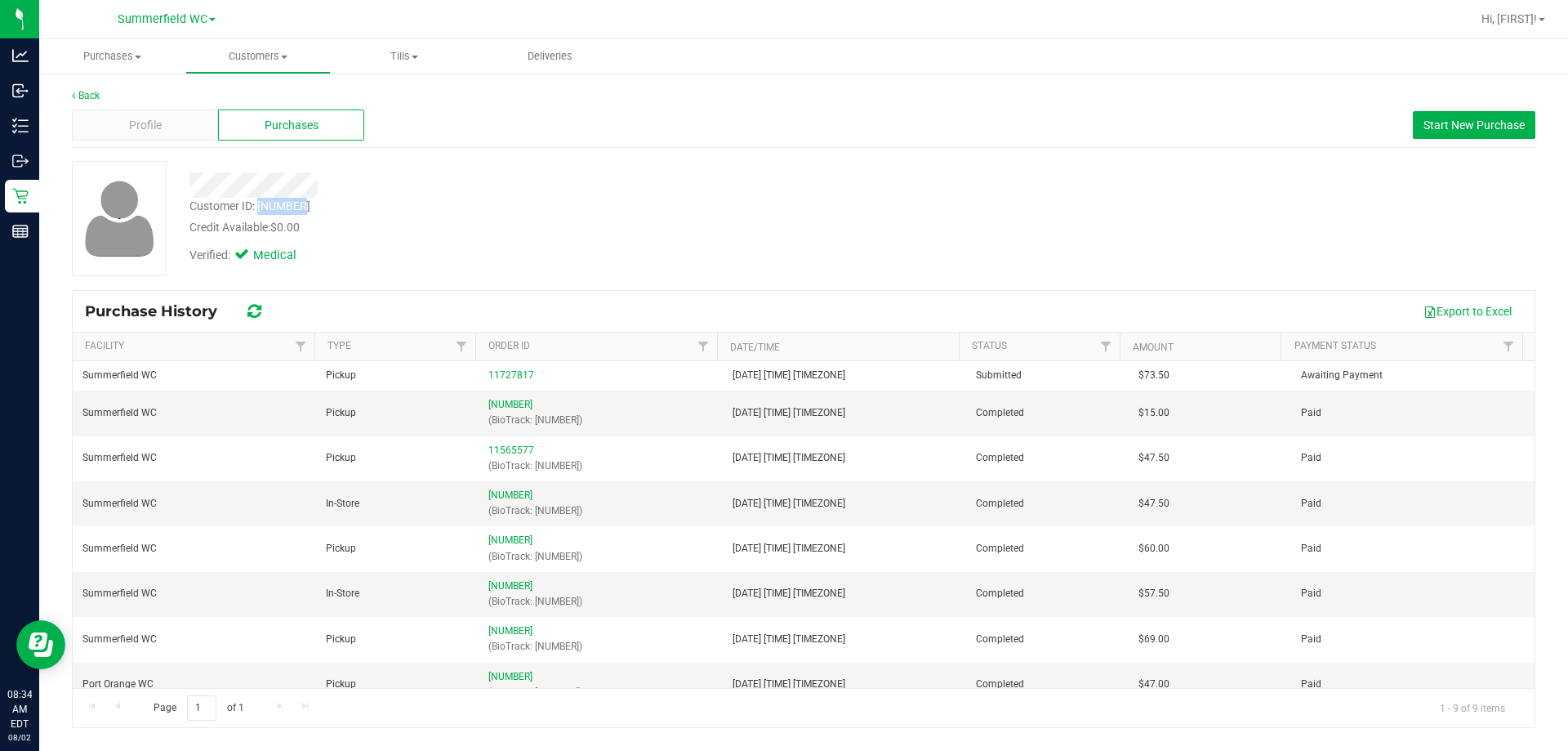 drag, startPoint x: 303, startPoint y: 207, endPoint x: 261, endPoint y: 207, distance: 42 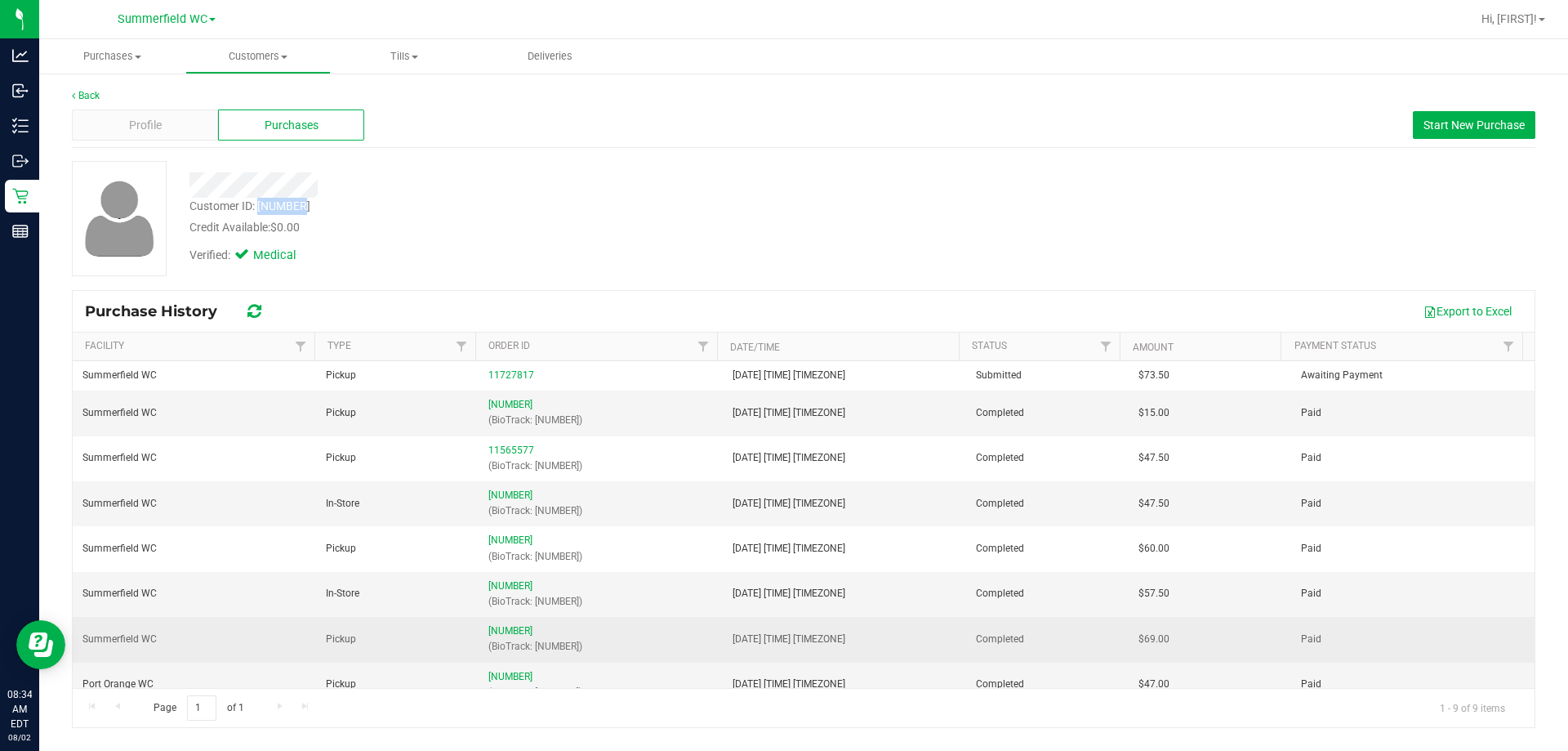 copy on "1591170" 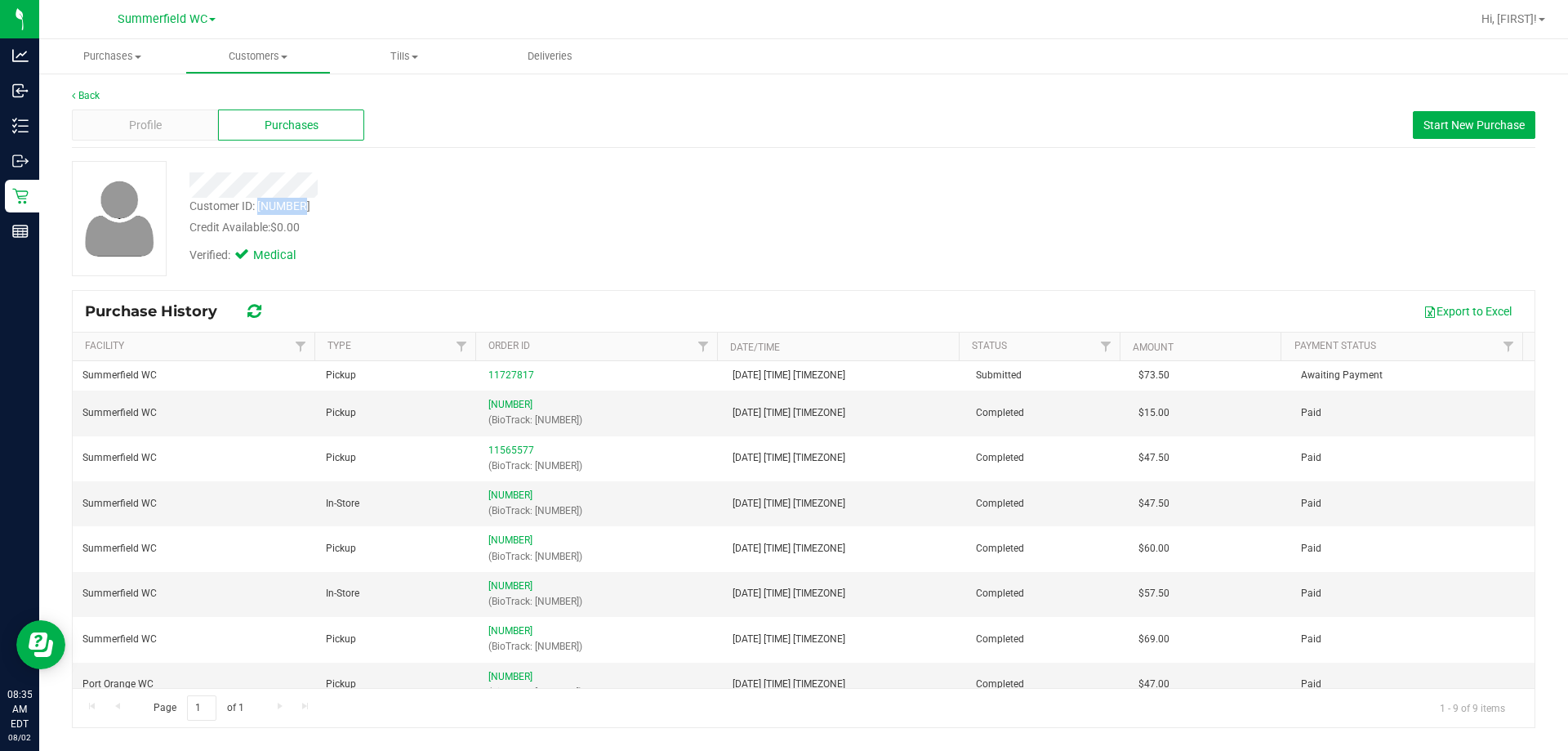 click on "Credit Available:
$0.00" at bounding box center (549, 227) 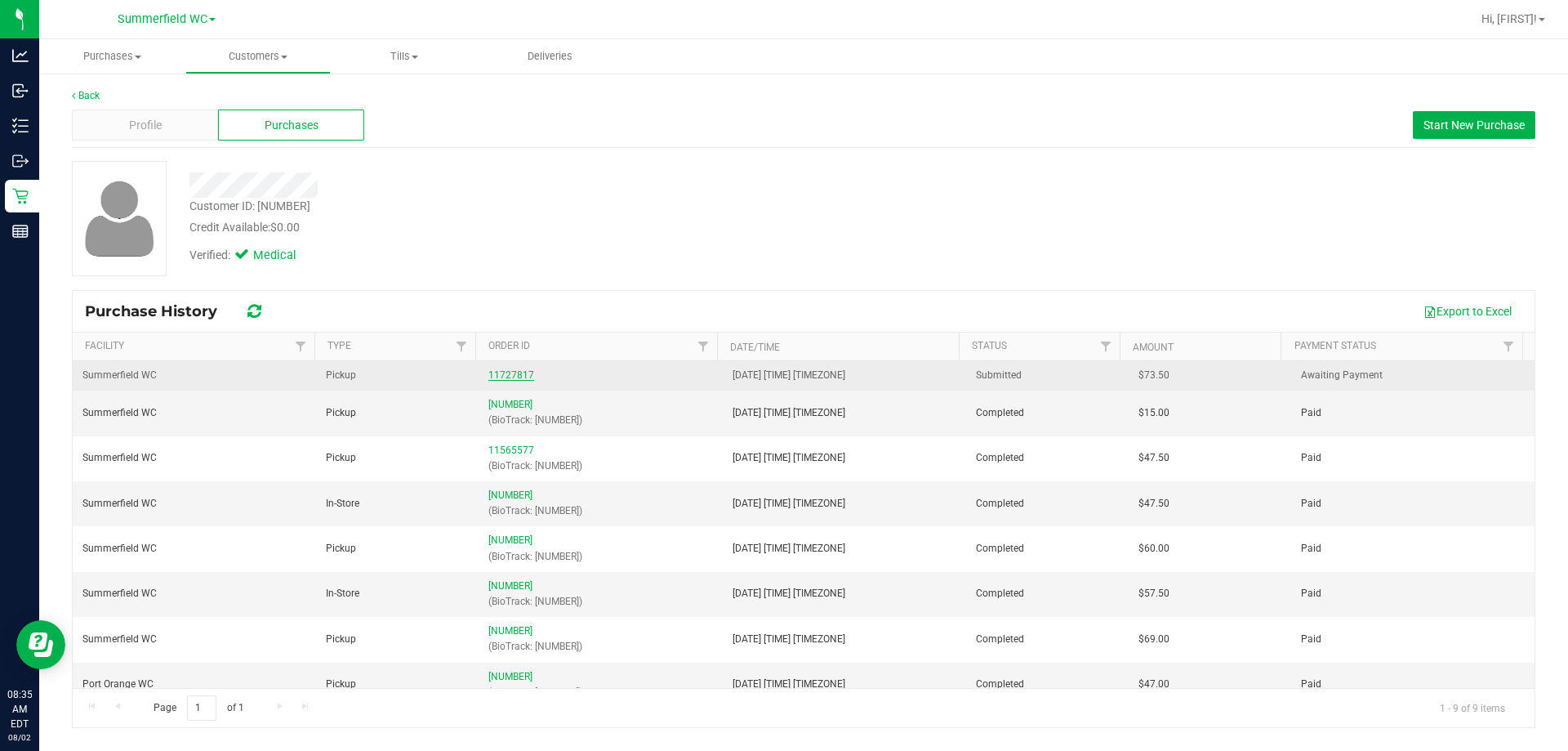 click on "11727817" at bounding box center (511, 375) 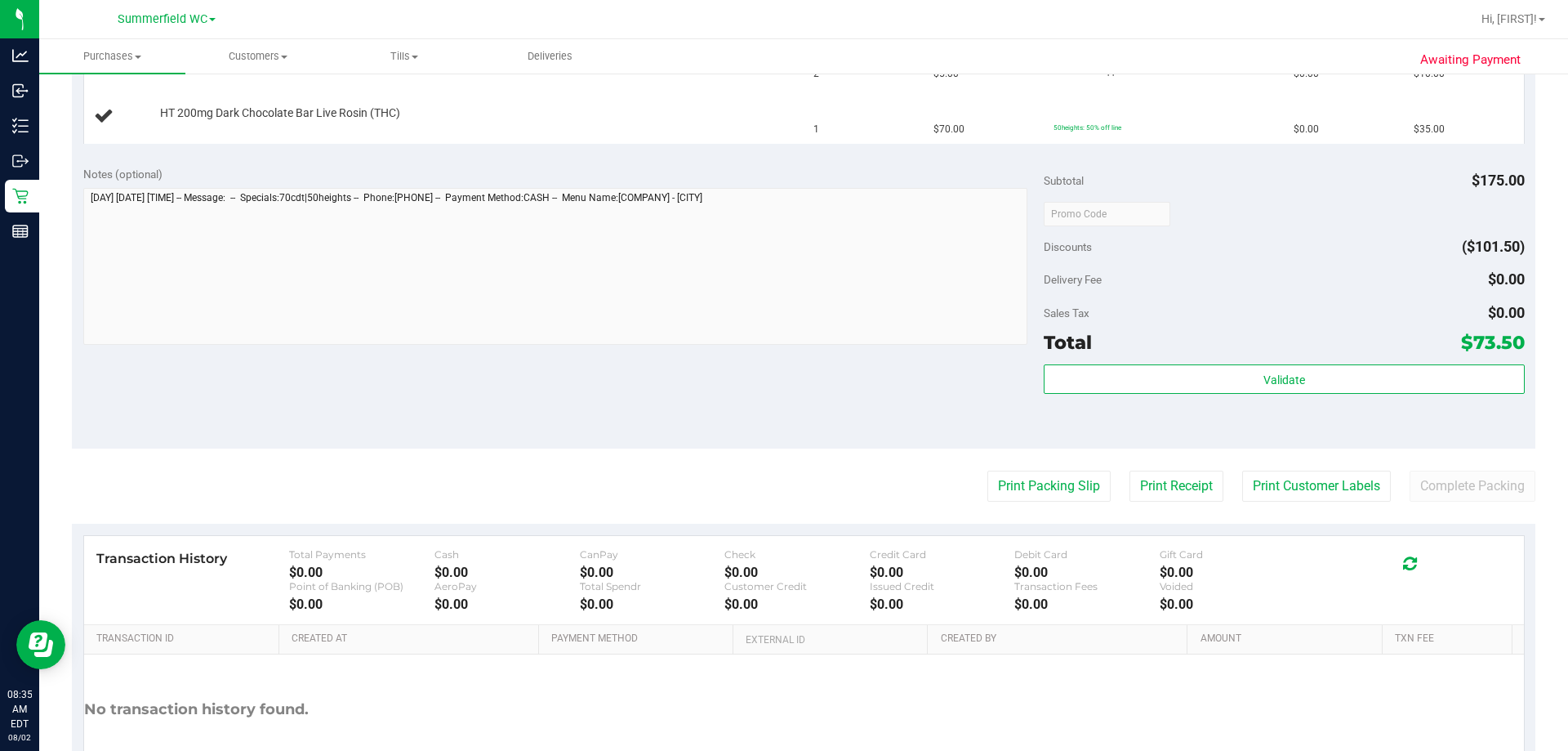 scroll, scrollTop: 572, scrollLeft: 0, axis: vertical 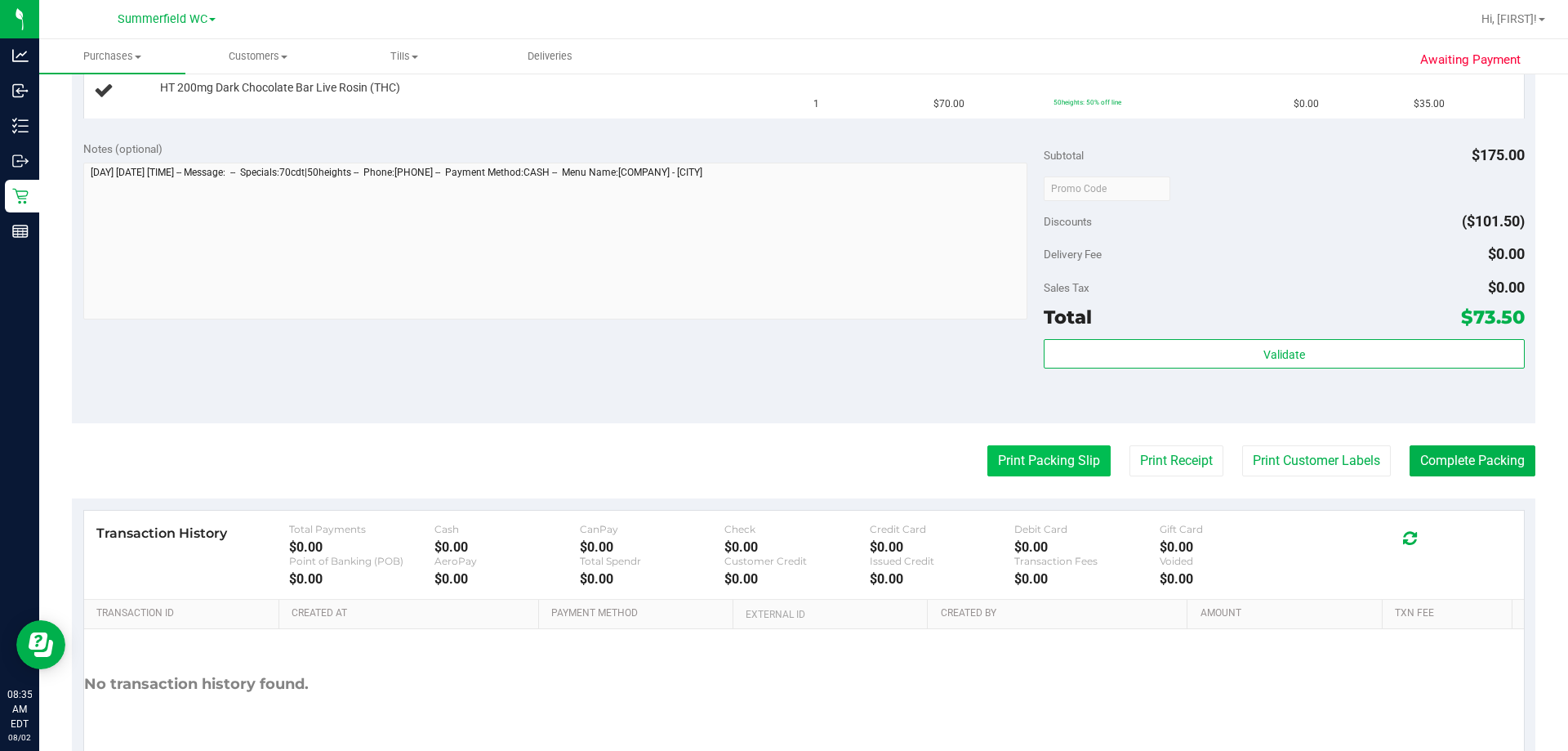 click on "Print Packing Slip" at bounding box center [1049, 461] 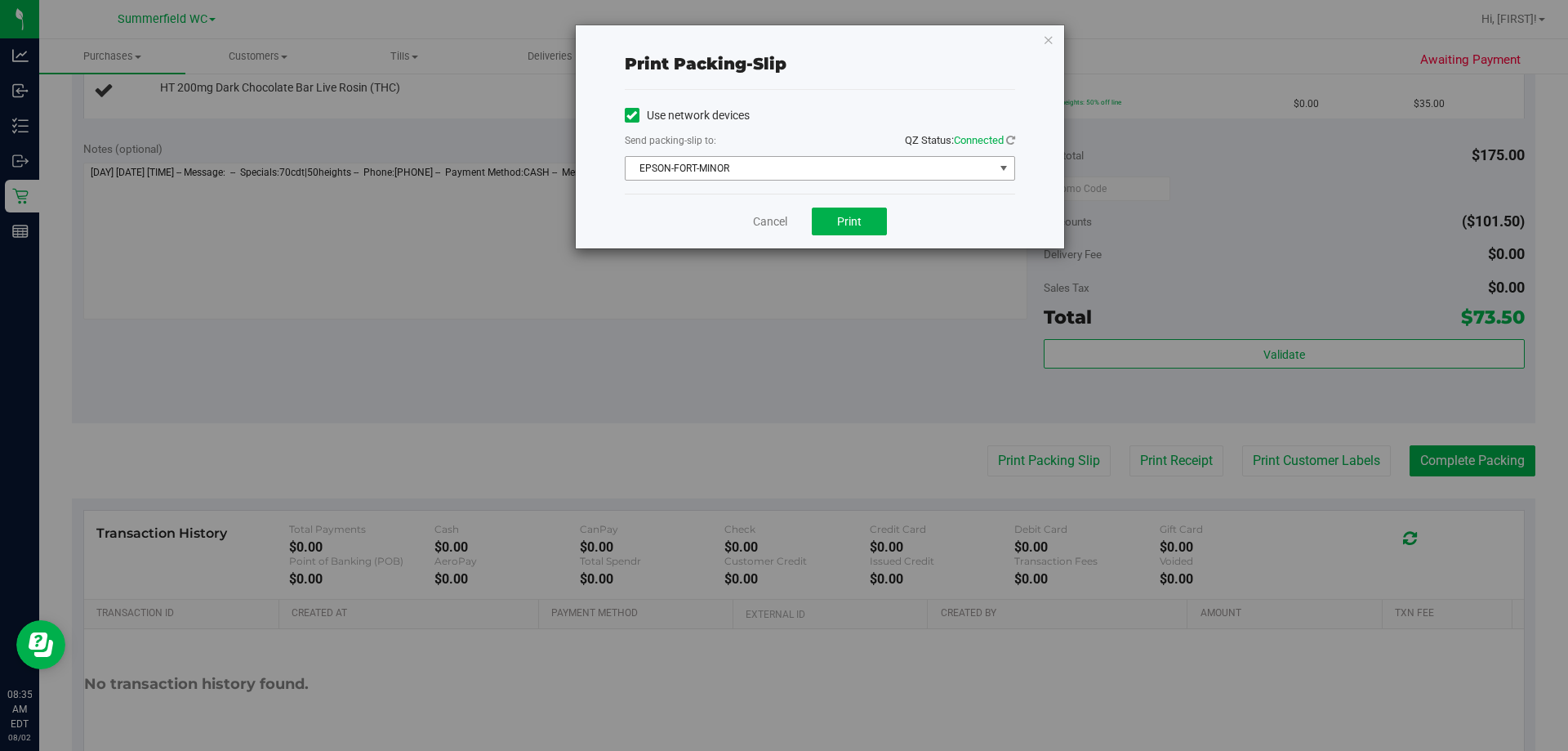 click on "EPSON-FORT-MINOR" at bounding box center (809, 168) 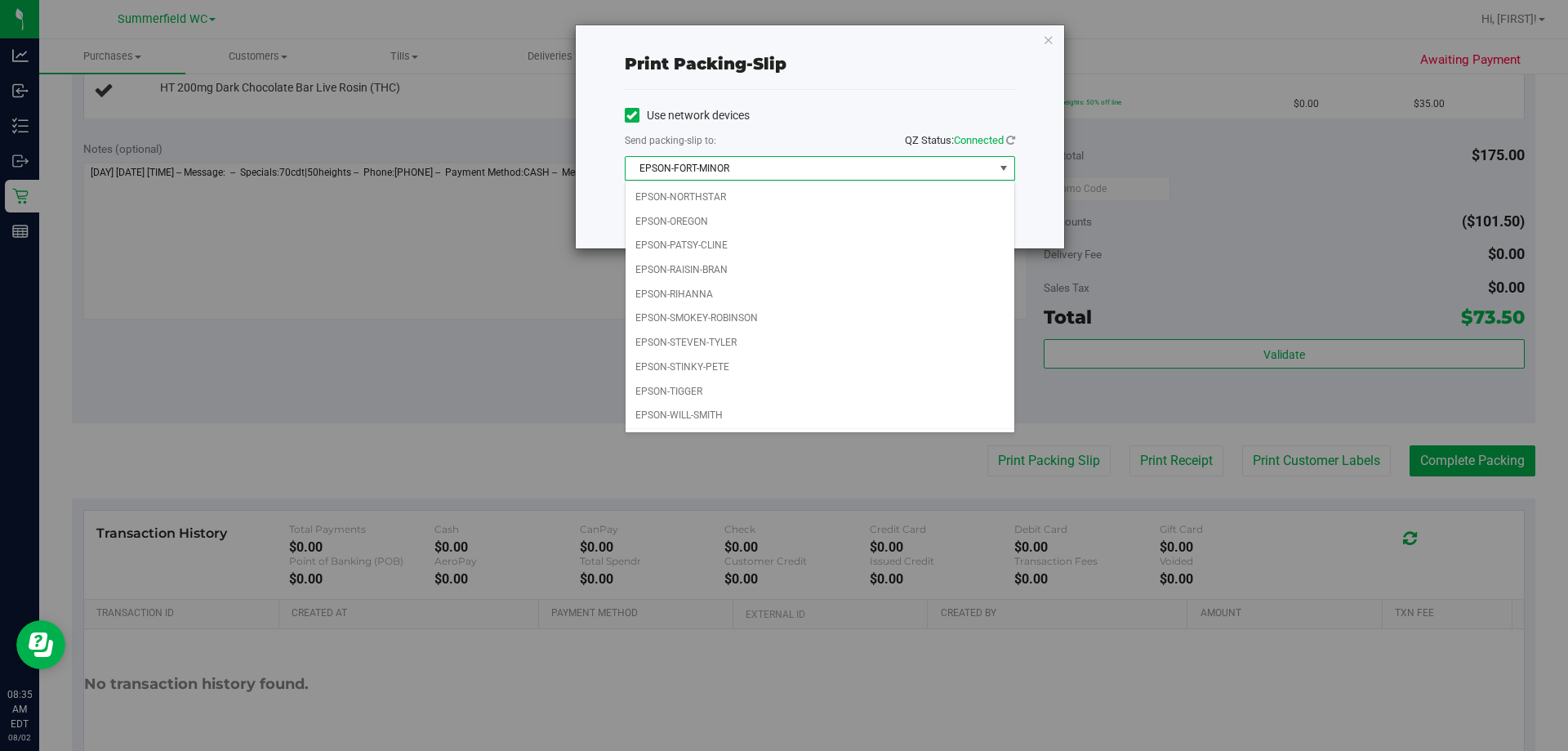 scroll, scrollTop: 70, scrollLeft: 0, axis: vertical 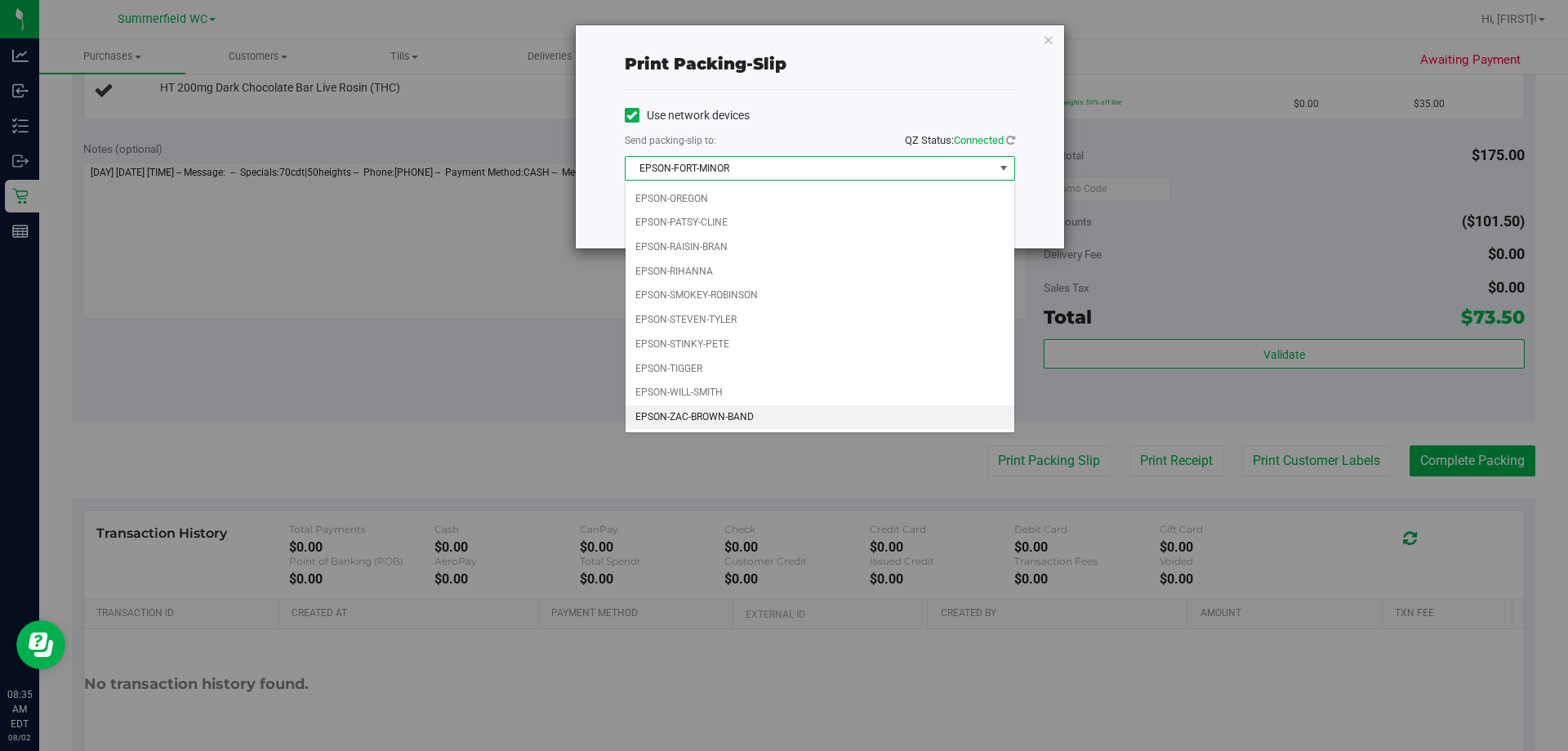 click on "EPSON-ZAC-BROWN-BAND" at bounding box center (820, 418) 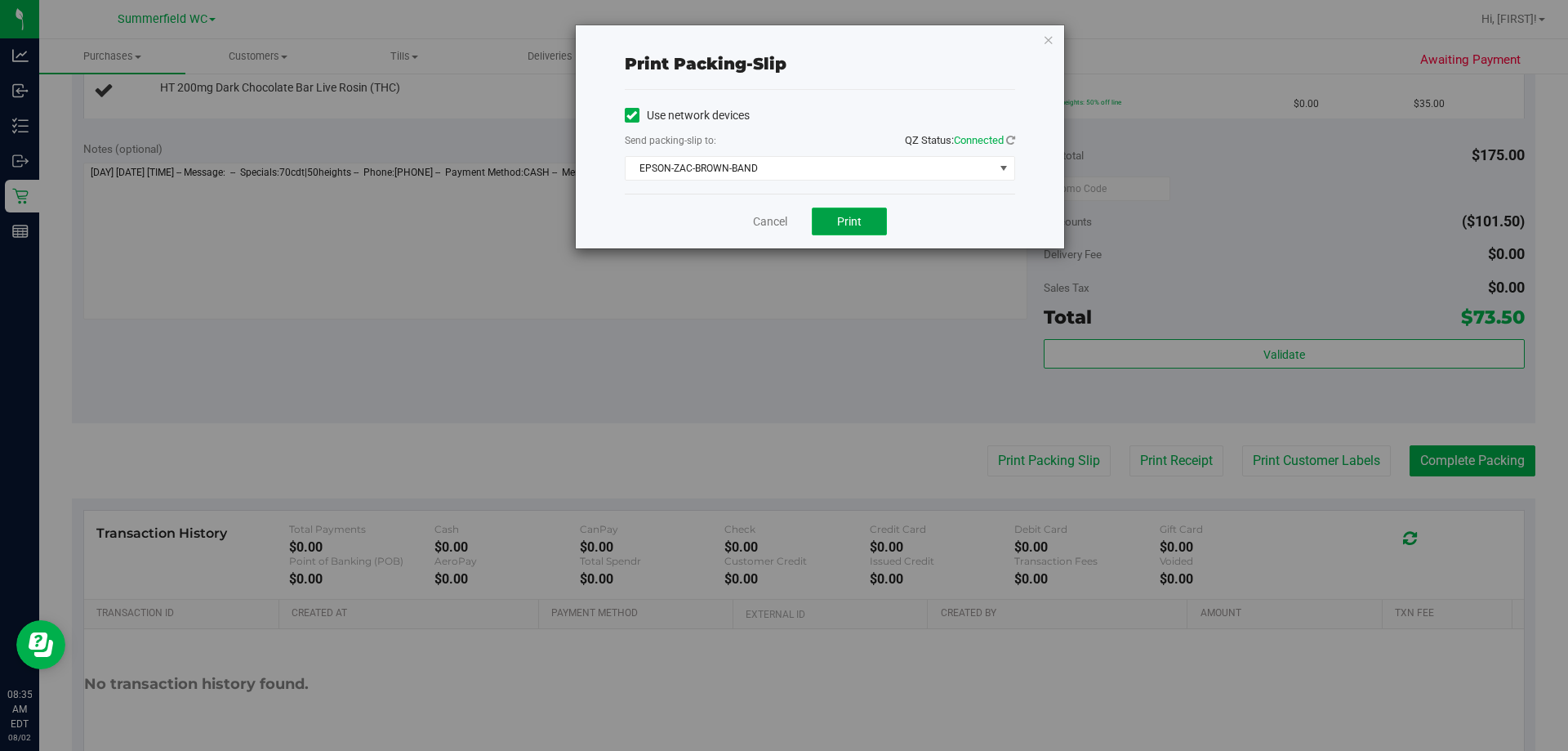 click on "Print" at bounding box center [849, 221] 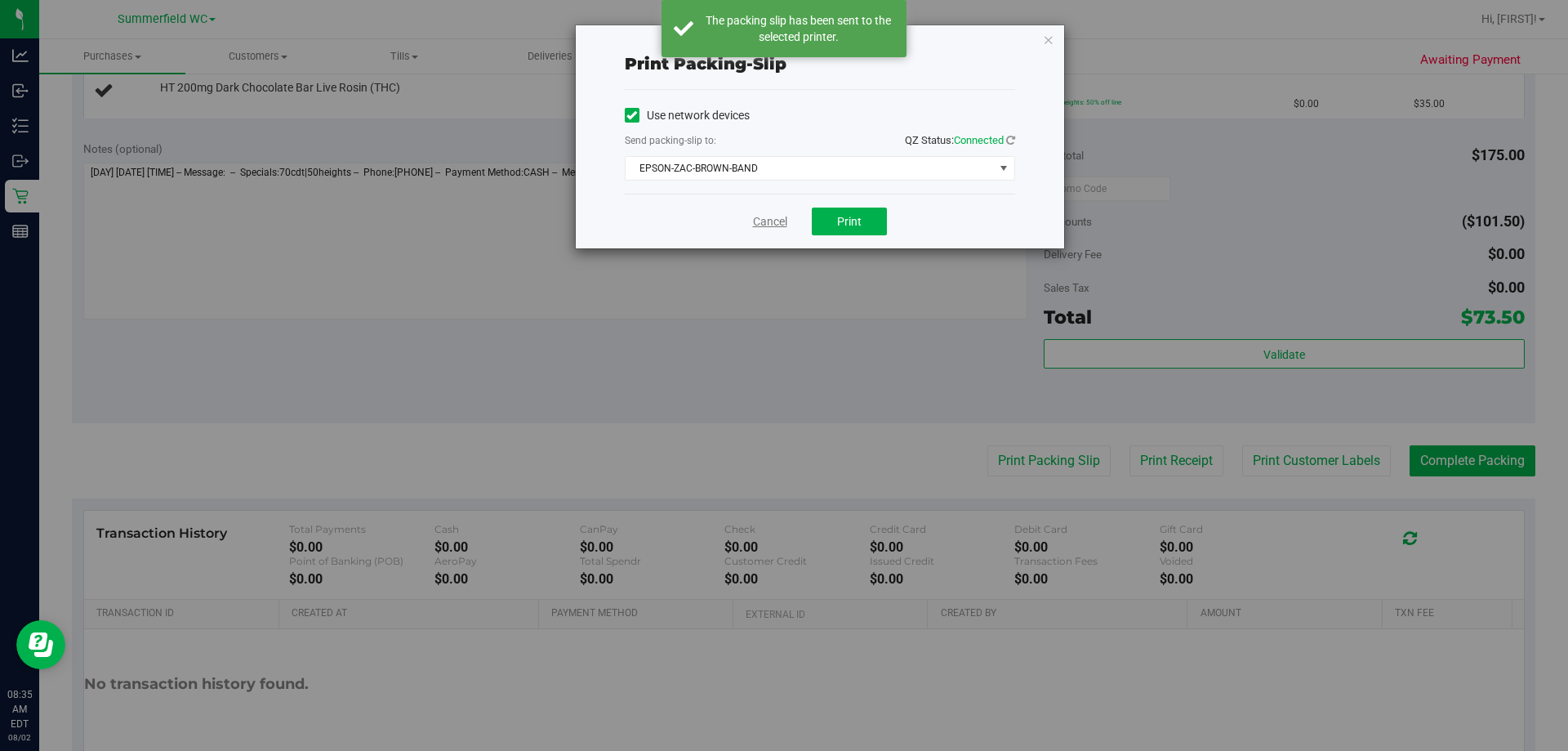 click on "Cancel" at bounding box center [770, 221] 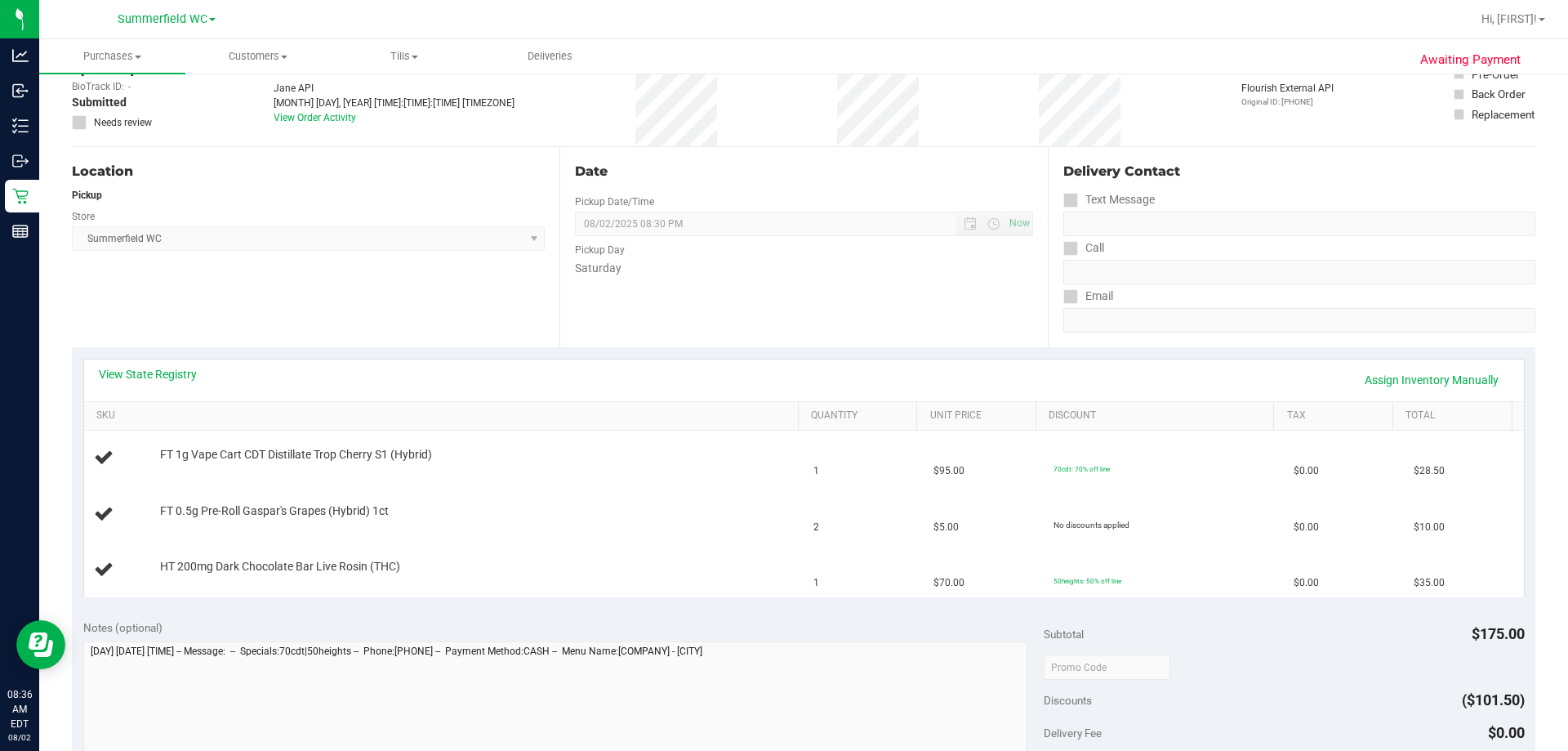 scroll, scrollTop: 0, scrollLeft: 0, axis: both 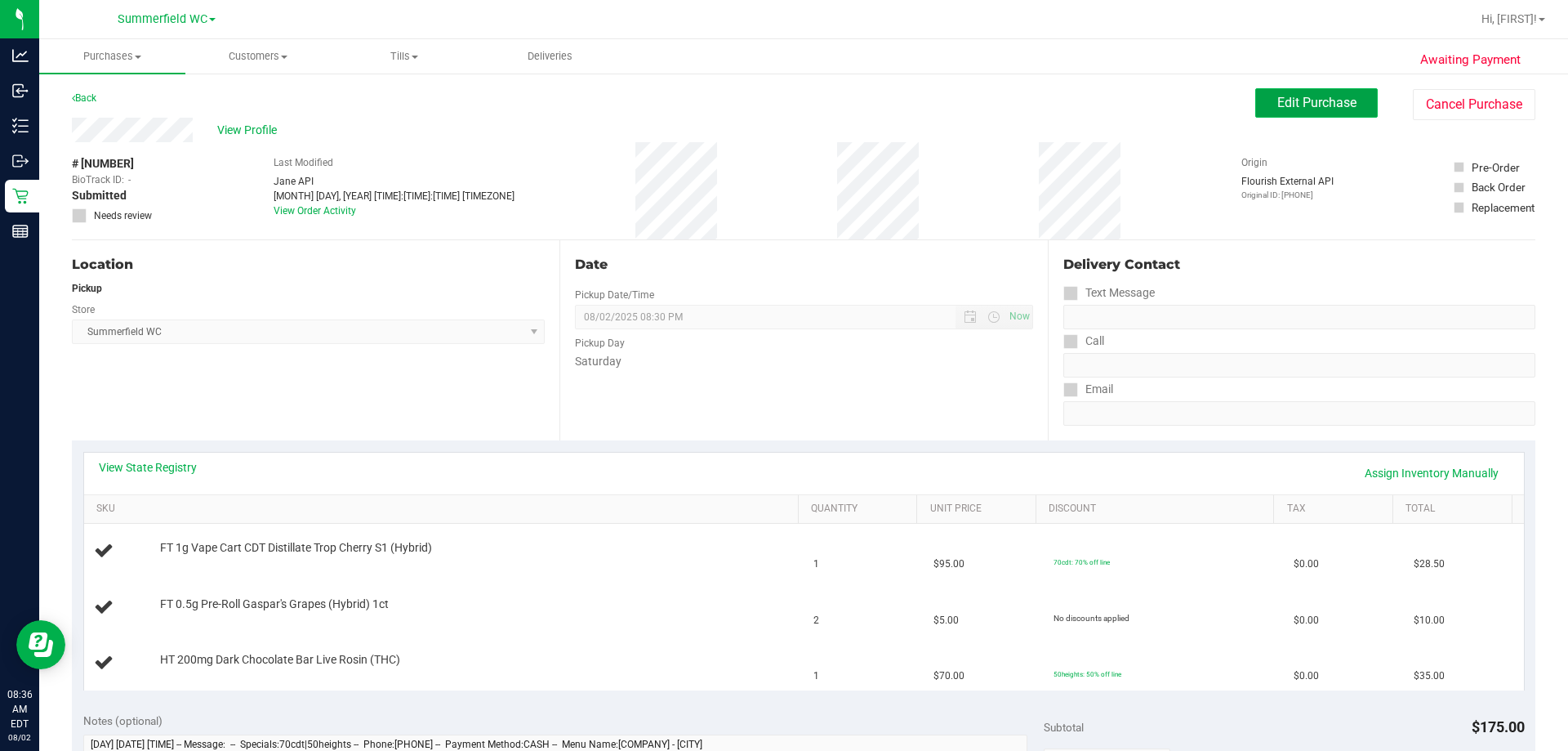 click on "Edit Purchase" at bounding box center [1316, 103] 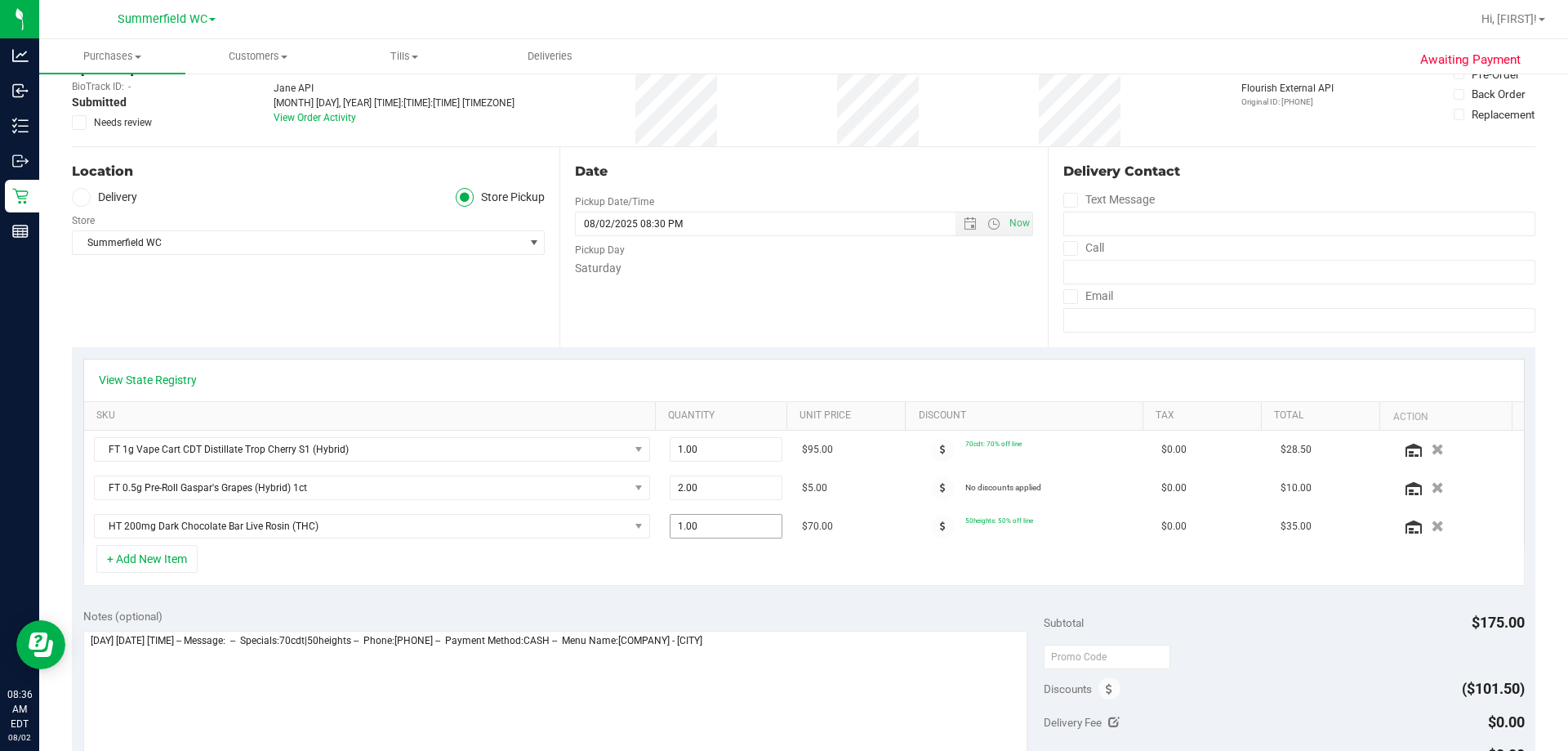 scroll, scrollTop: 245, scrollLeft: 0, axis: vertical 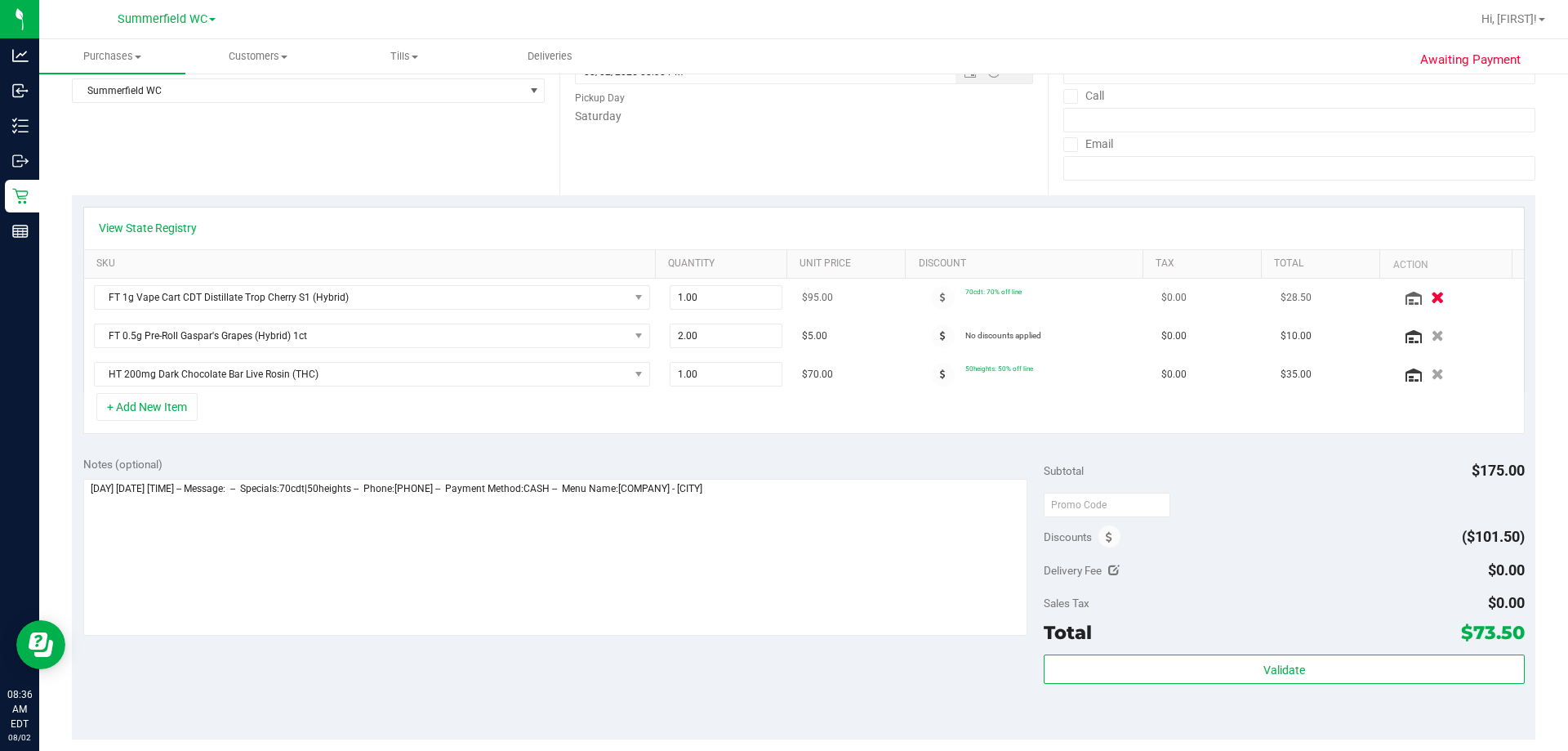 click at bounding box center (1437, 297) 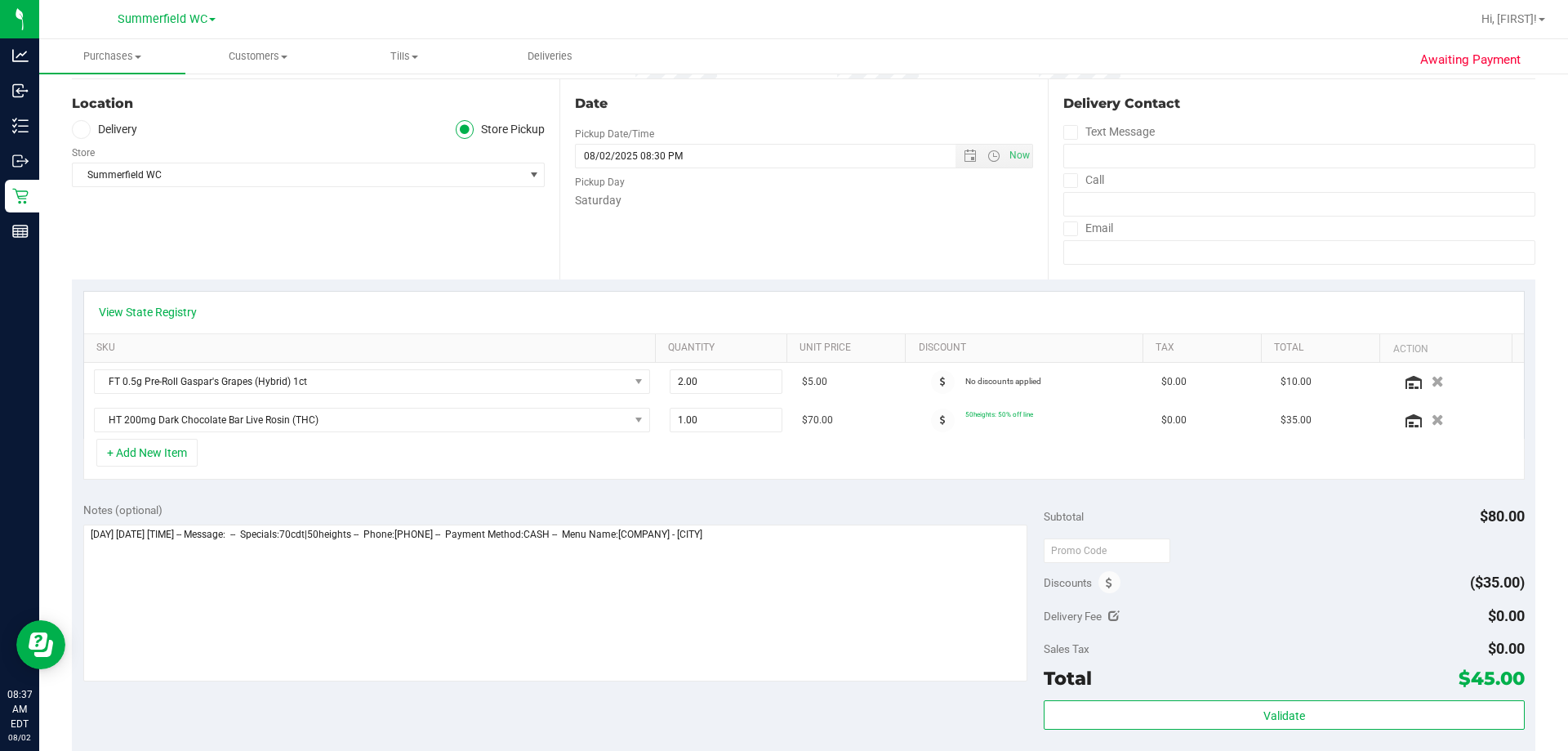 scroll, scrollTop: 0, scrollLeft: 0, axis: both 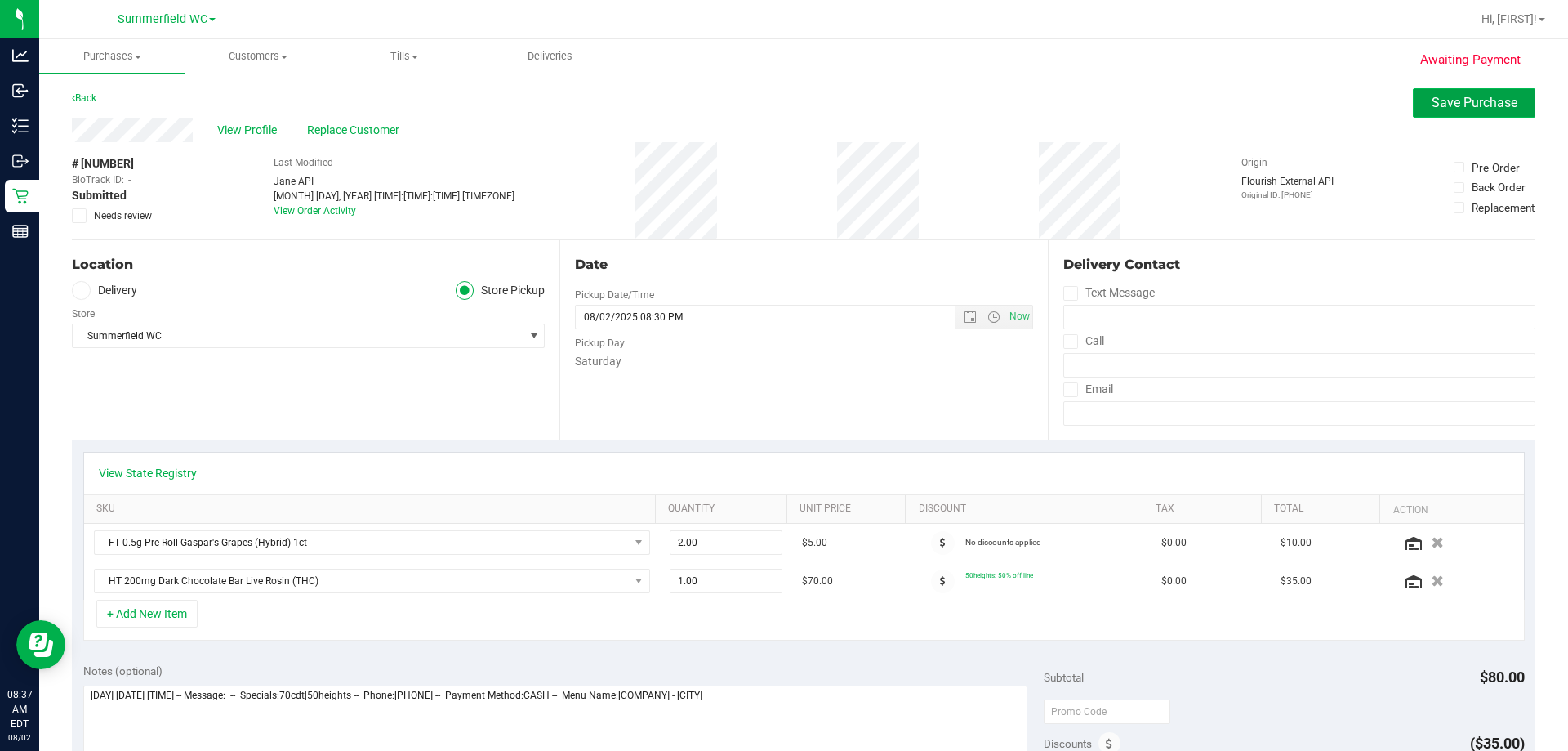 click on "Save Purchase" at bounding box center [1474, 102] 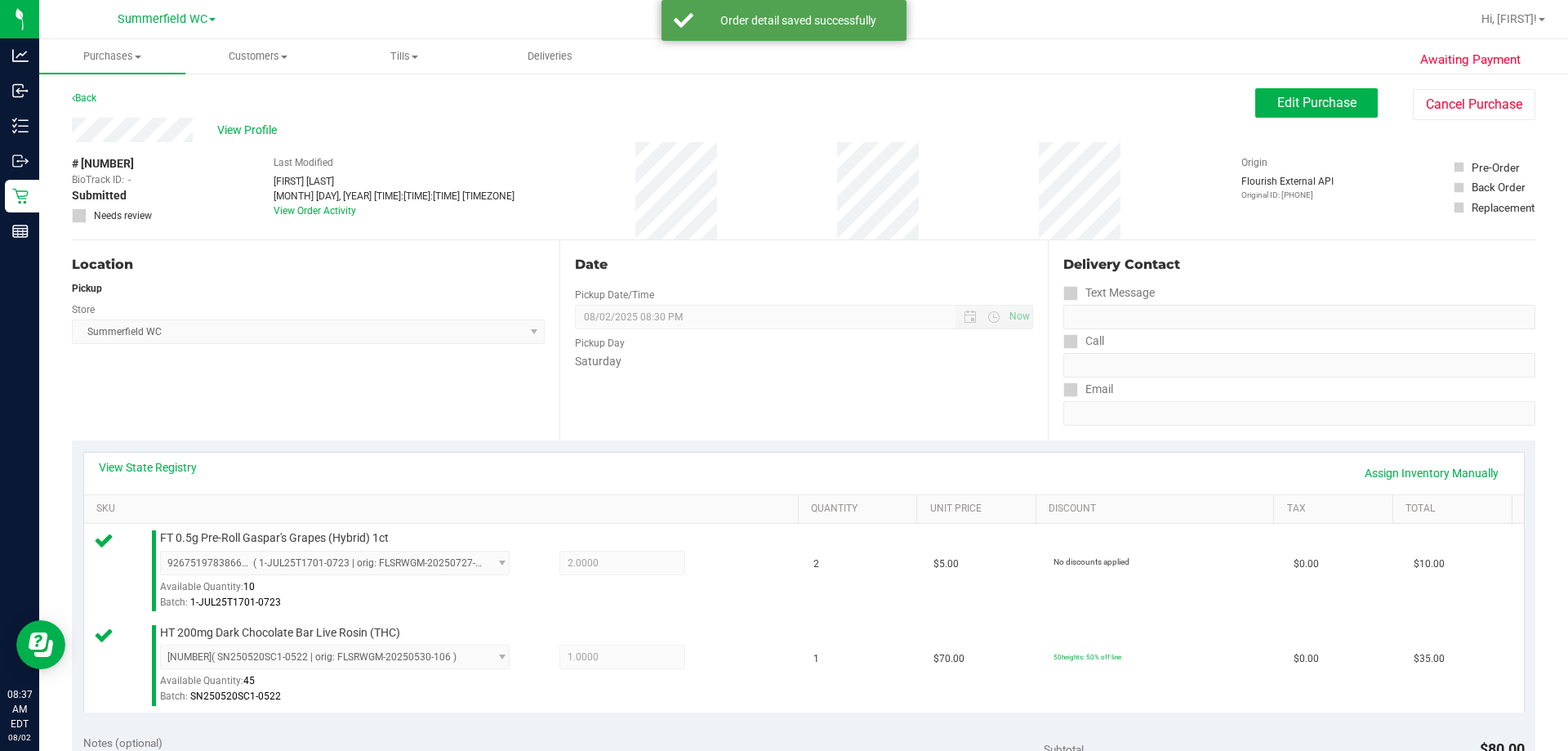 scroll, scrollTop: 654, scrollLeft: 0, axis: vertical 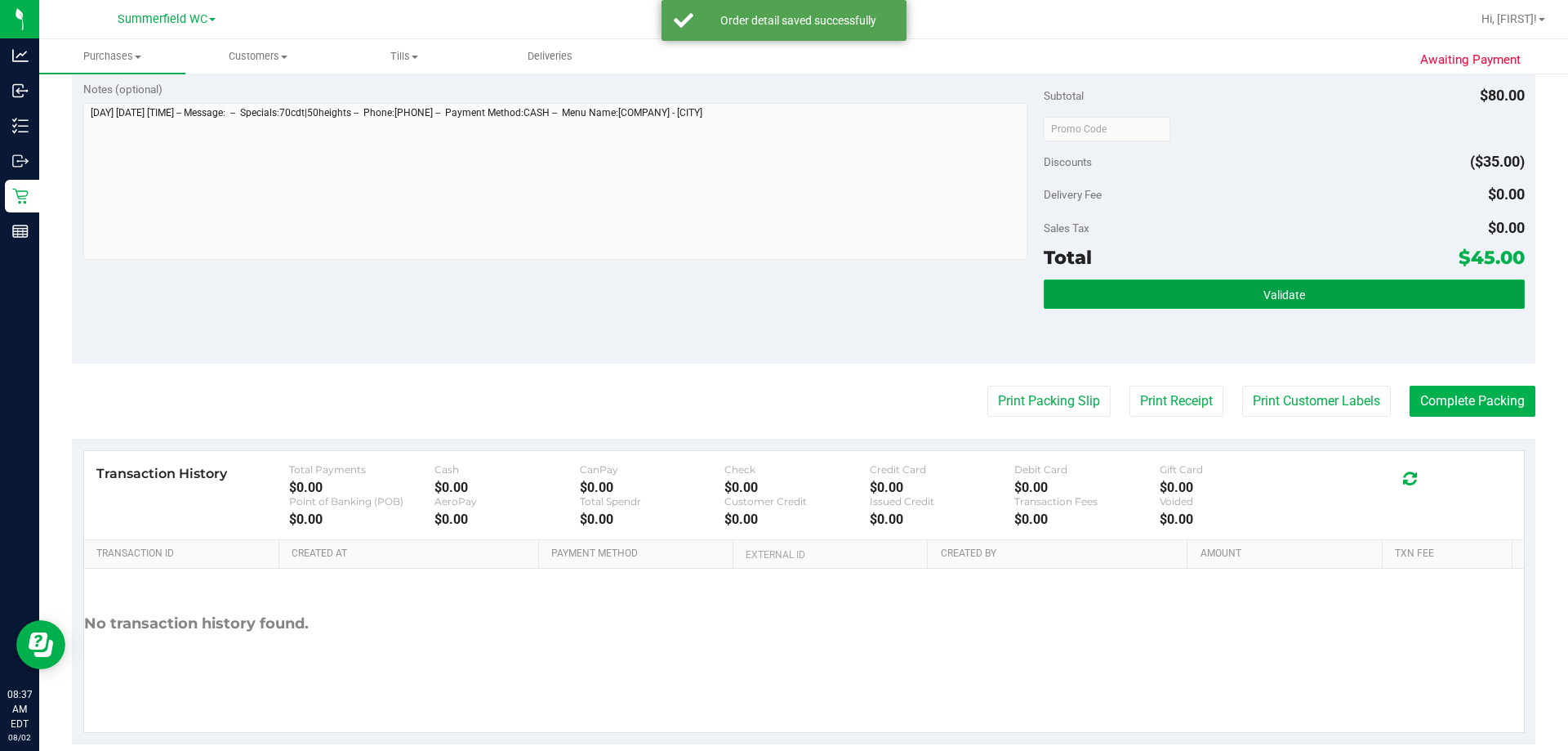 click on "Validate" at bounding box center (1284, 294) 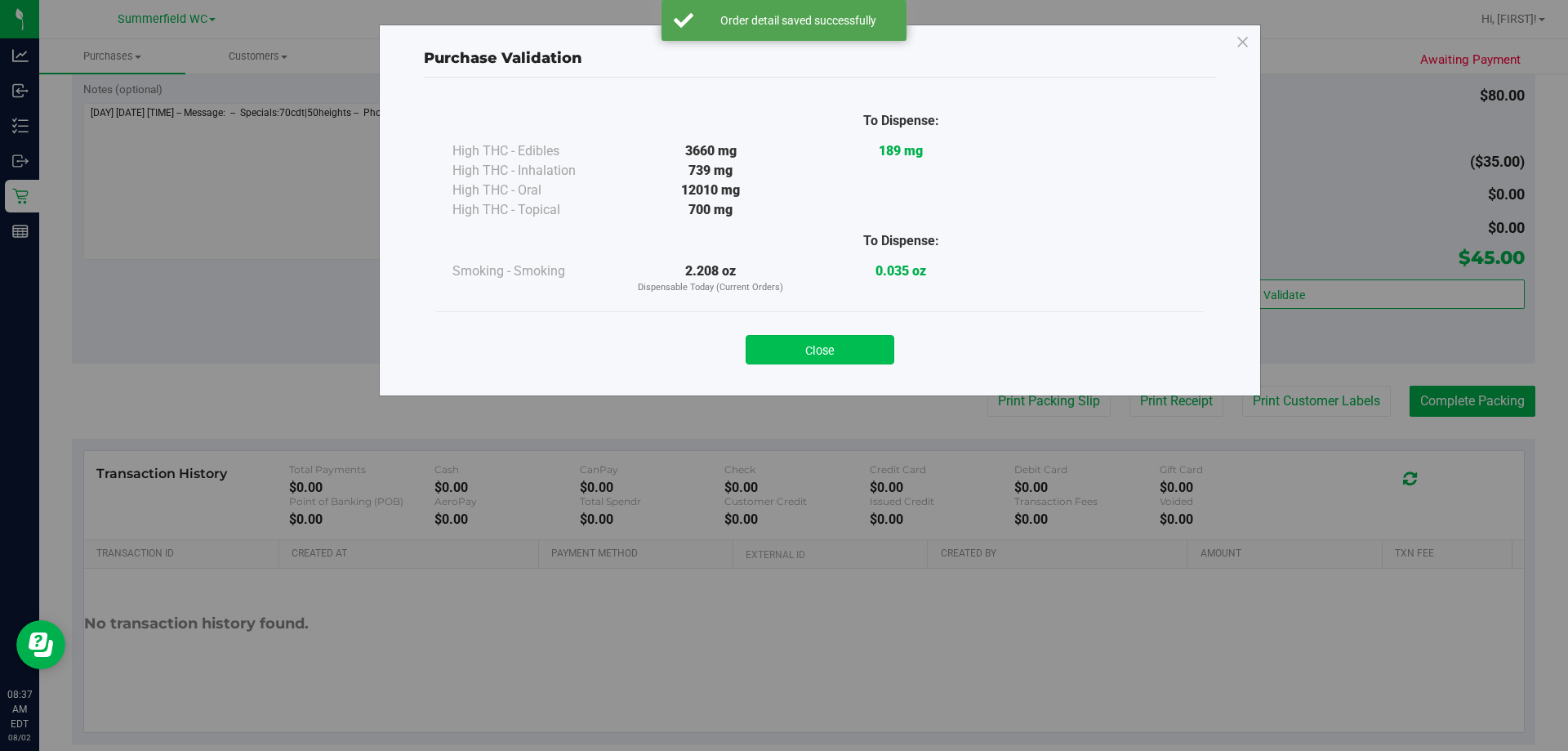 click on "Close" at bounding box center [820, 350] 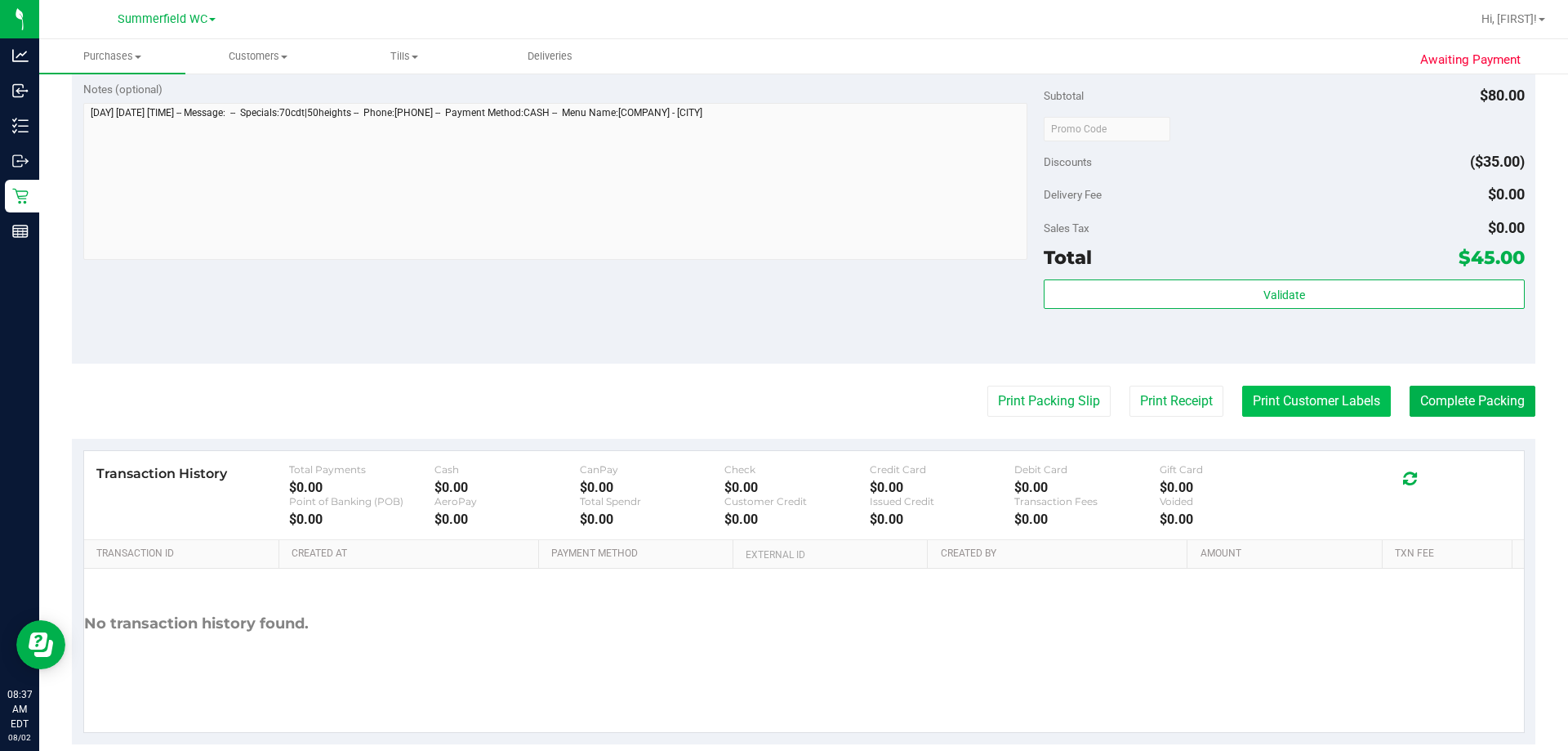 click on "Print Customer Labels" at bounding box center (1316, 401) 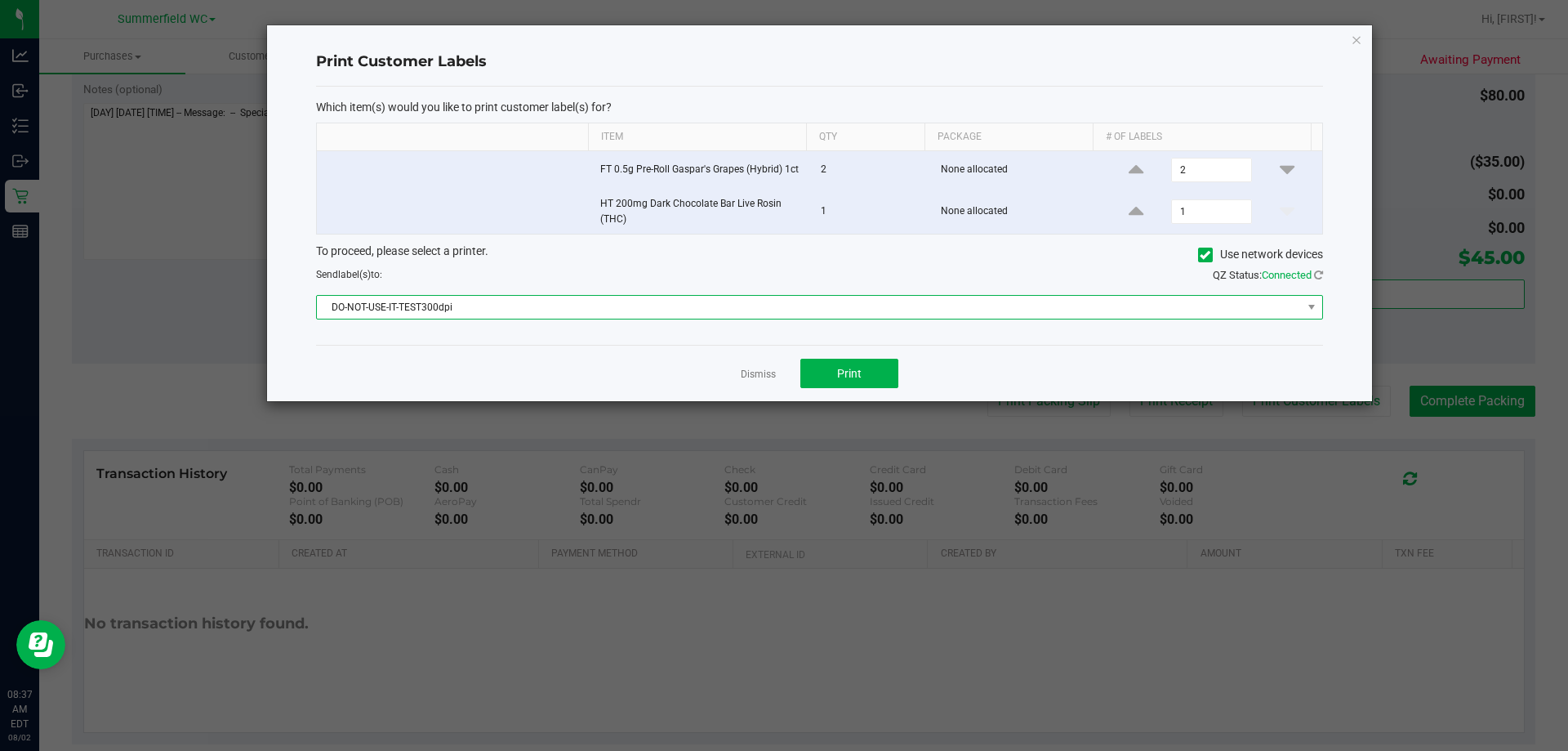 click on "DO-NOT-USE-IT-TEST300dpi" at bounding box center [809, 307] 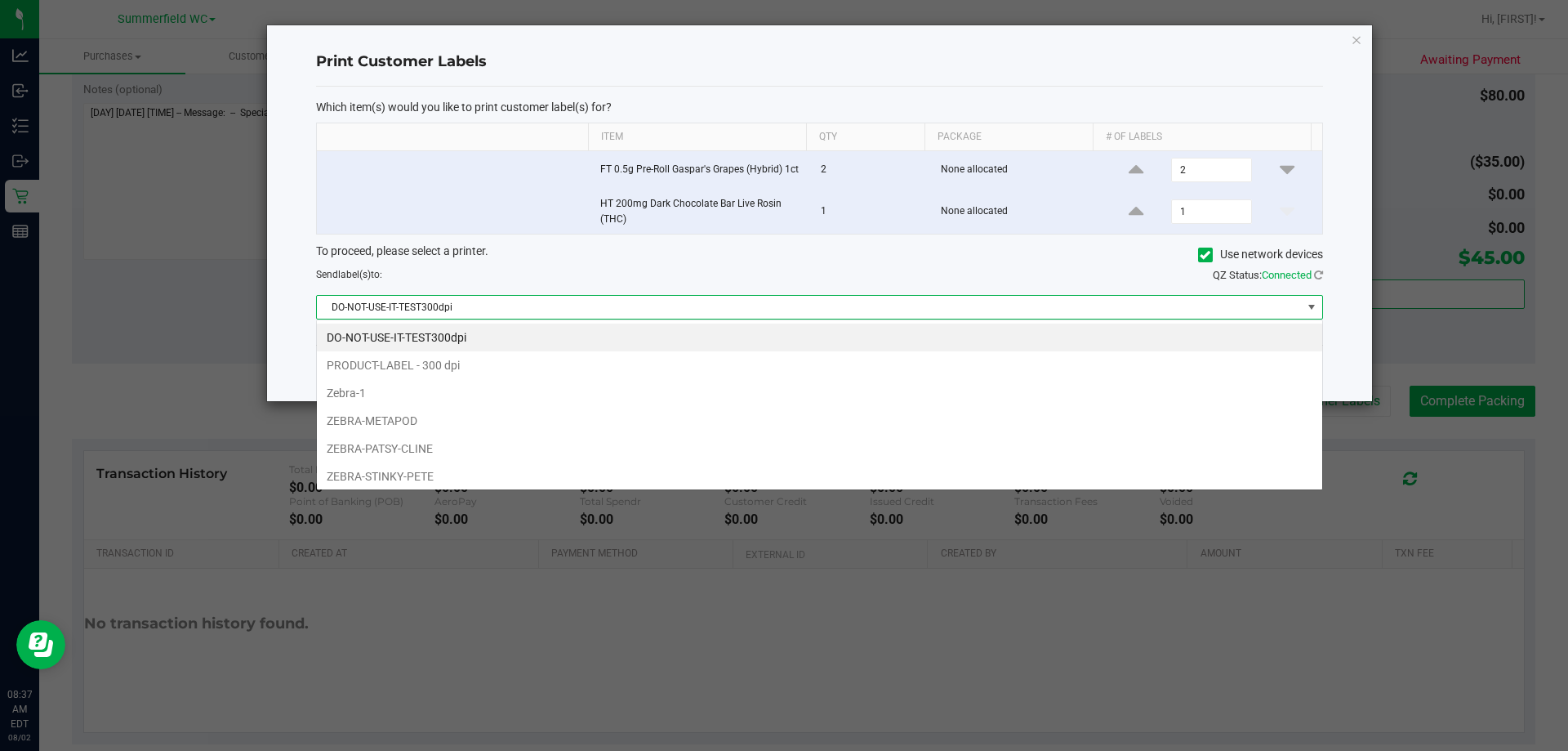 scroll, scrollTop: 81695, scrollLeft: 80660, axis: both 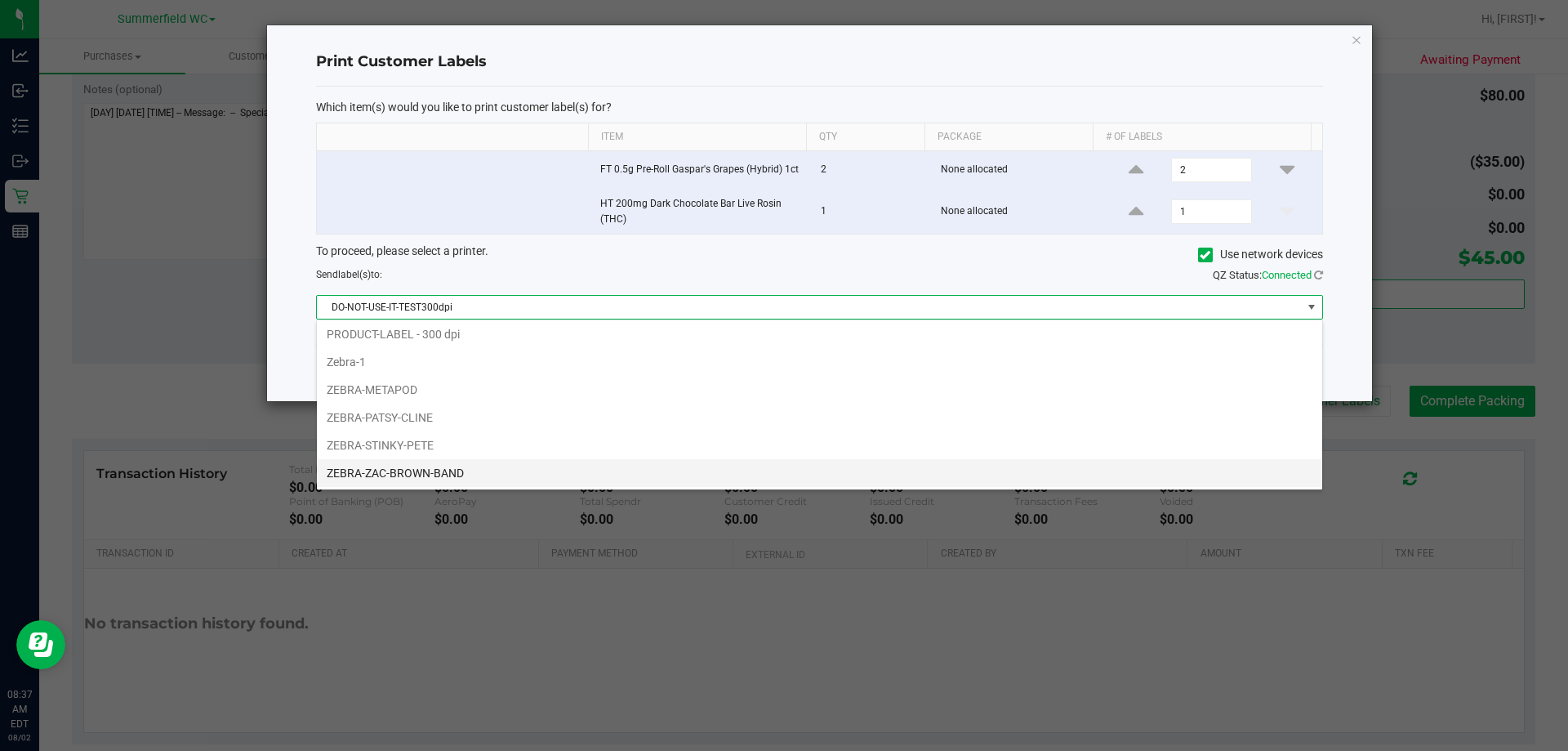 click on "ZEBRA-ZAC-BROWN-BAND" at bounding box center [819, 473] 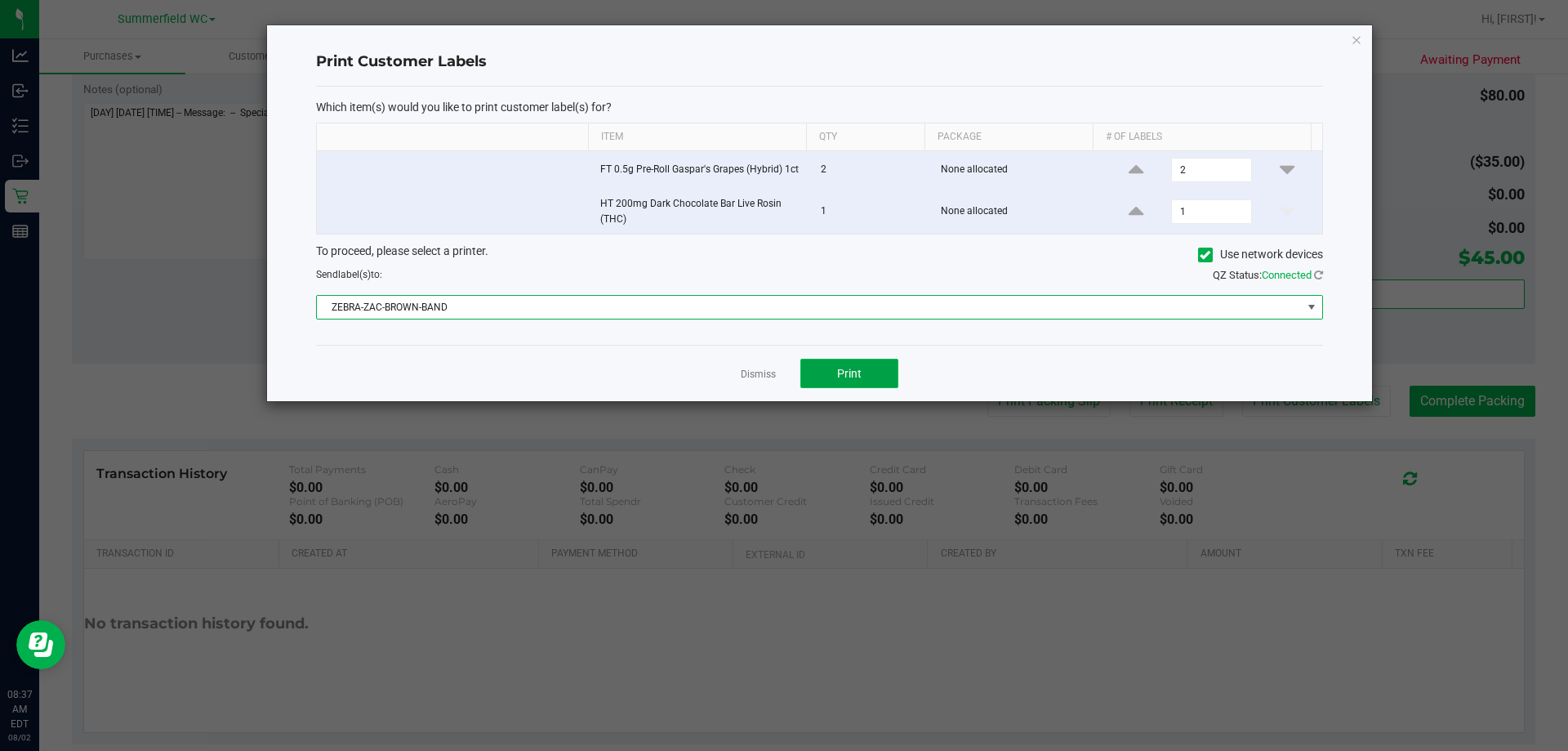 click on "Print" 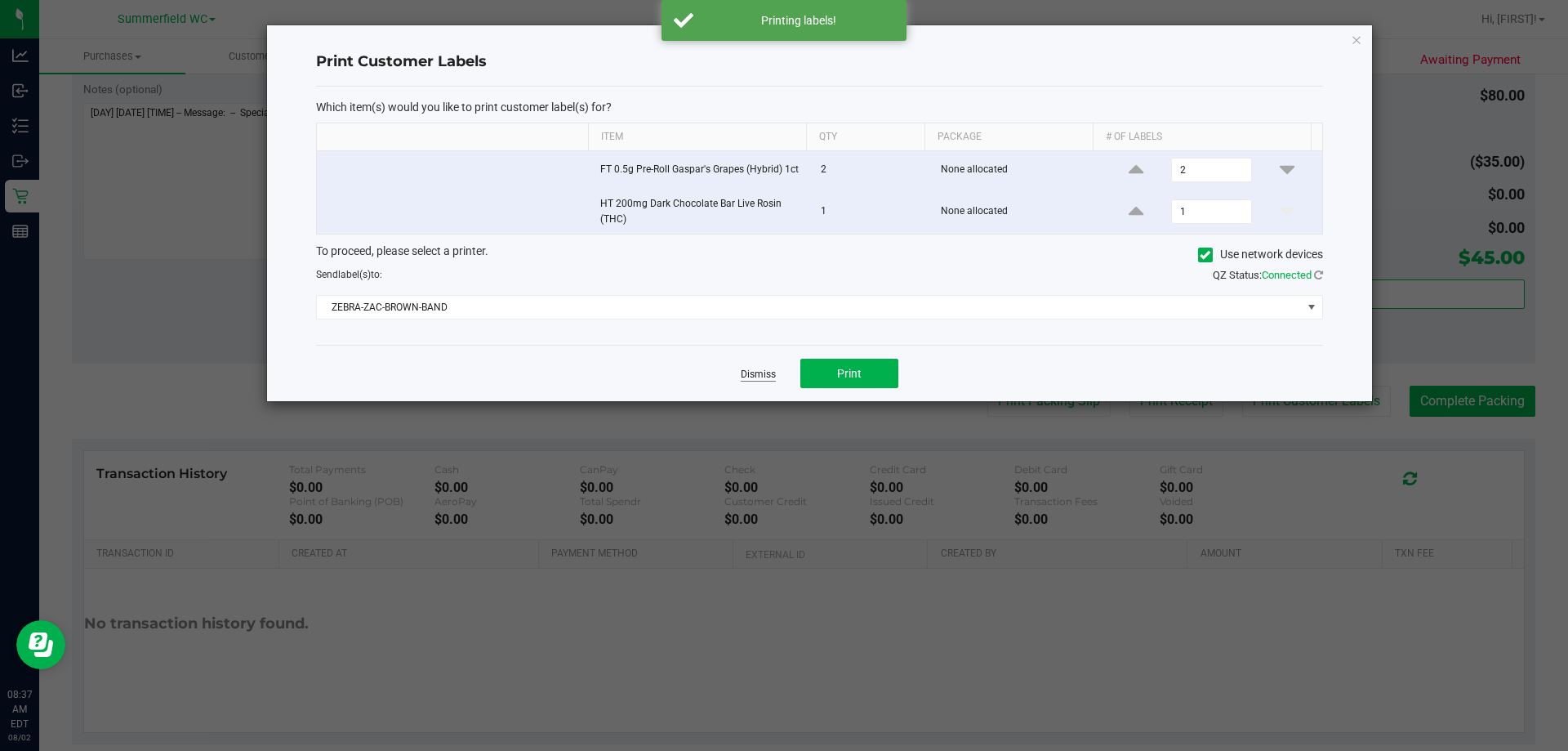 click on "Dismiss" 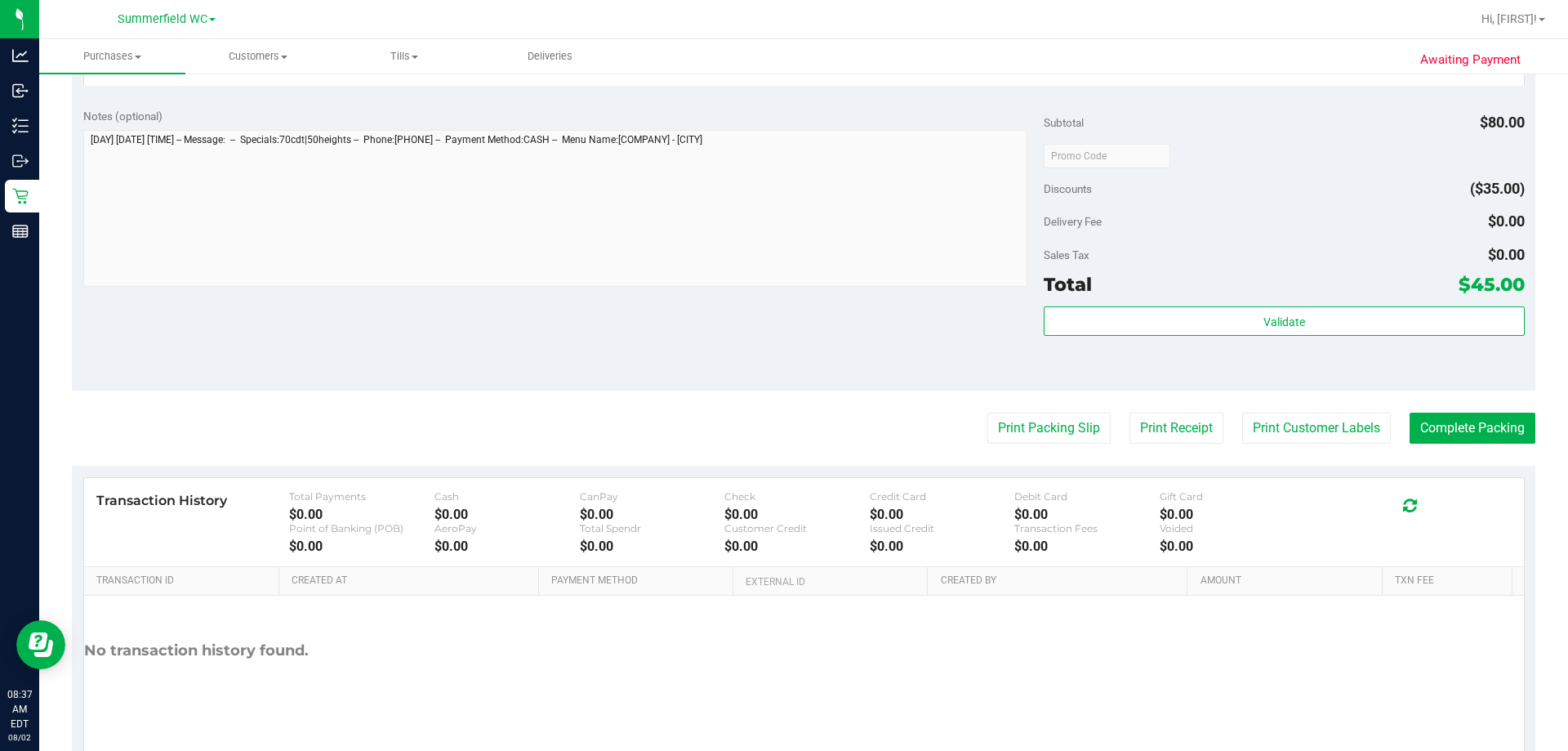 scroll, scrollTop: 680, scrollLeft: 0, axis: vertical 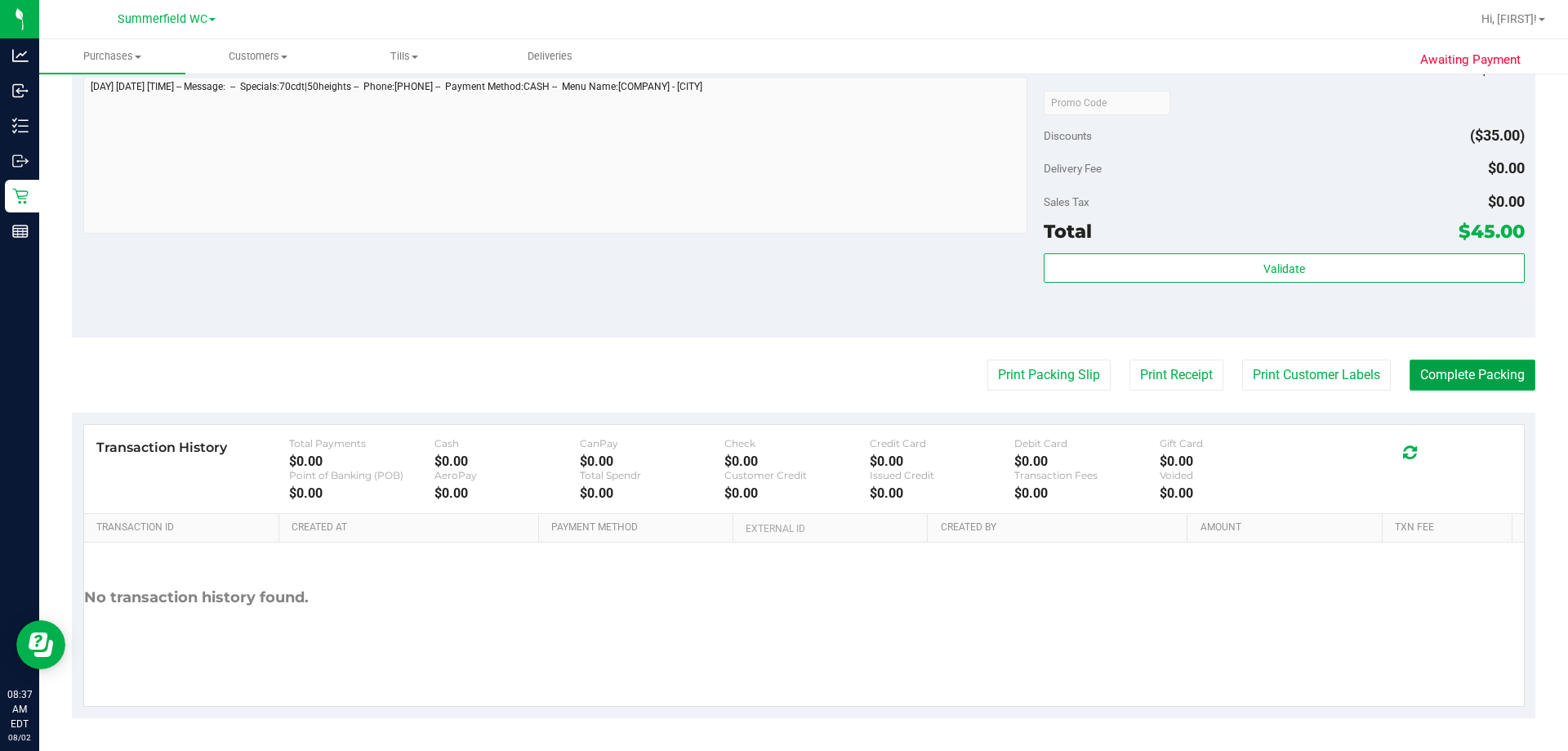 click on "Complete Packing" at bounding box center [1472, 375] 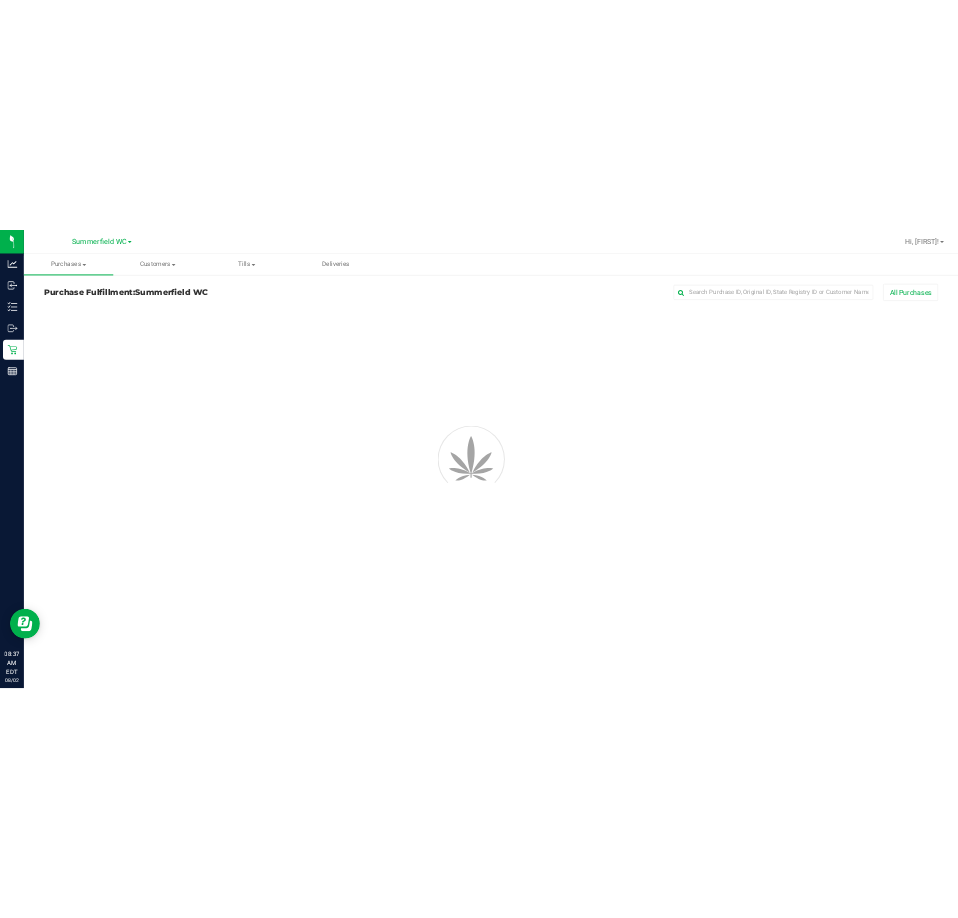 scroll, scrollTop: 0, scrollLeft: 0, axis: both 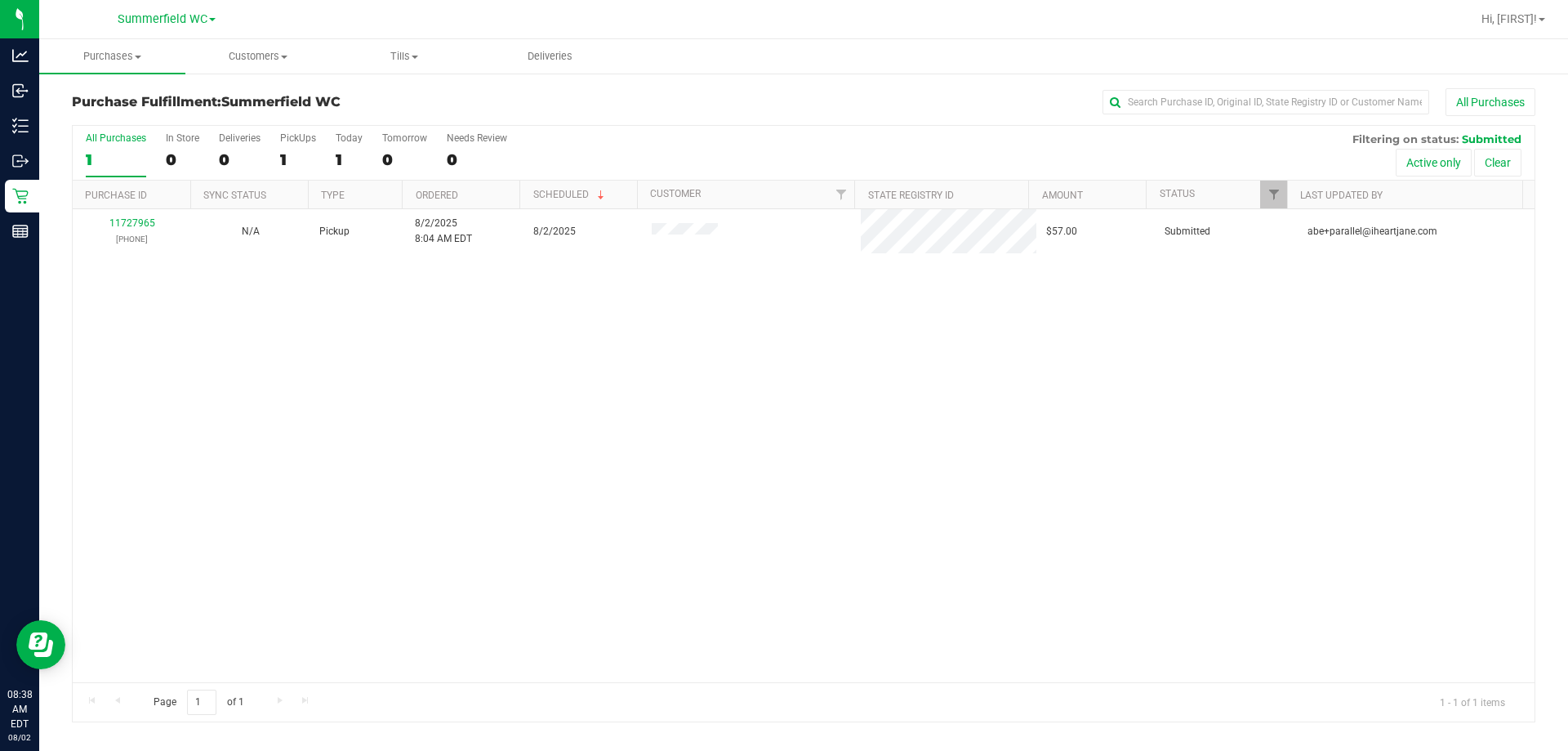 click on "11727965
(312772312)
N/A
Pickup 8/2/2025 8:04 AM EDT 8/2/2025
$57.00
Submitted abe+parallel@iheartjane.com" at bounding box center (804, 445) 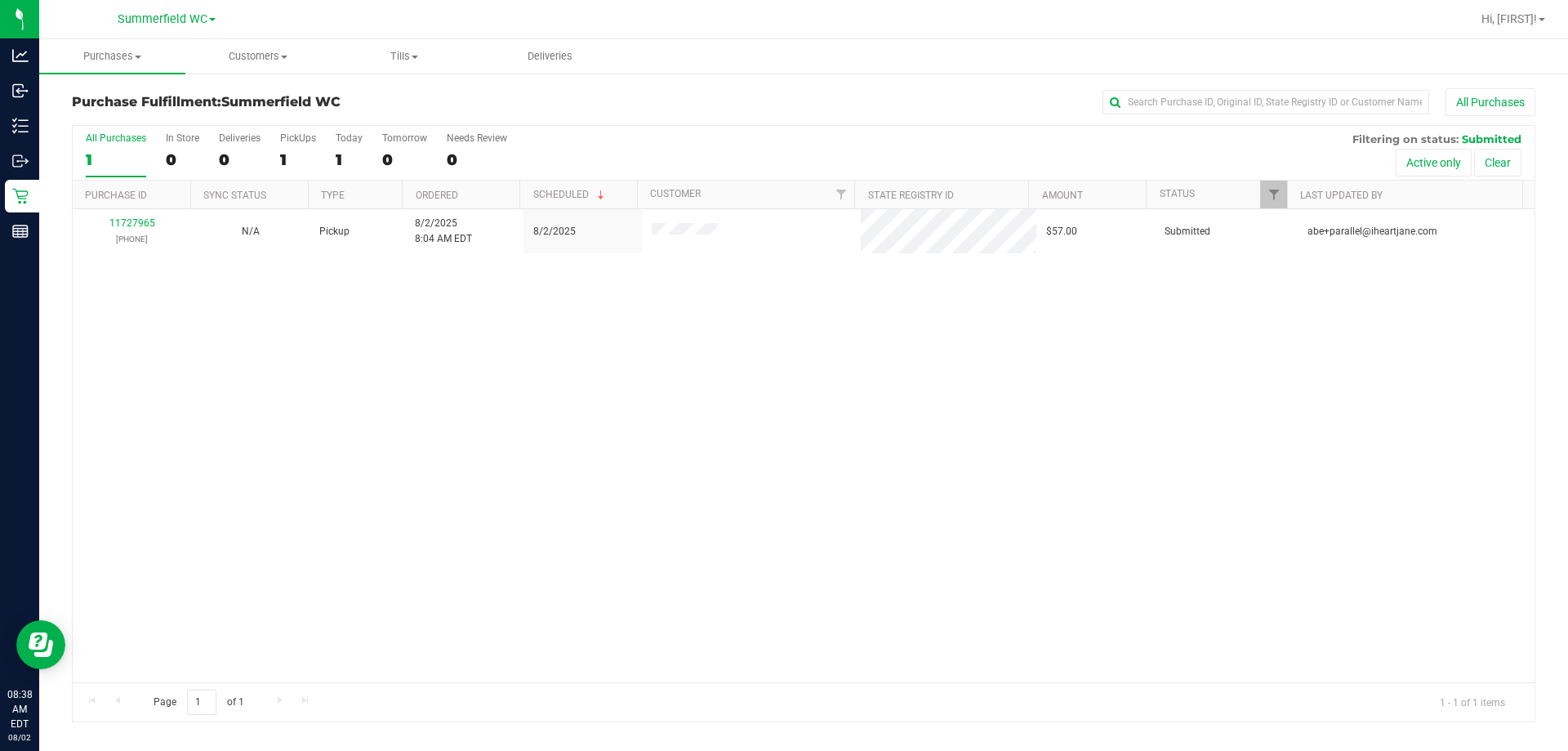 click on "11727965
(312772312)
N/A
Pickup 8/2/2025 8:04 AM EDT 8/2/2025
$57.00
Submitted abe+parallel@iheartjane.com" at bounding box center [804, 445] 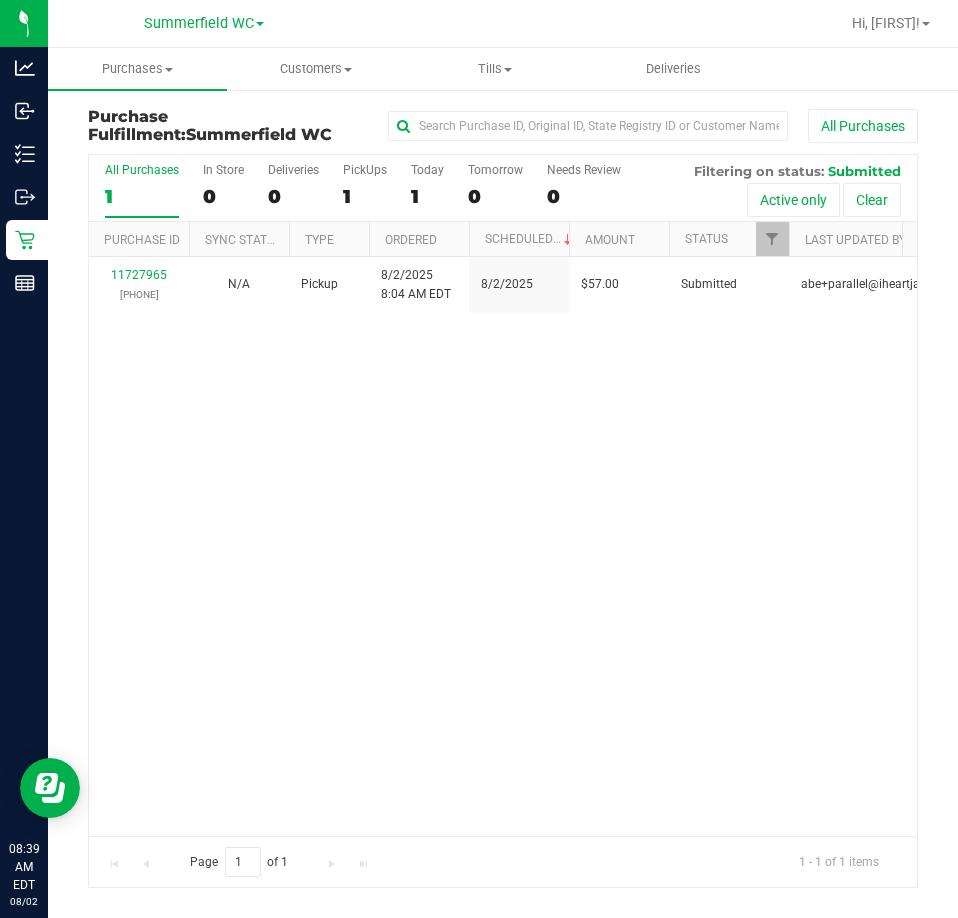 click on "1" at bounding box center (142, 196) 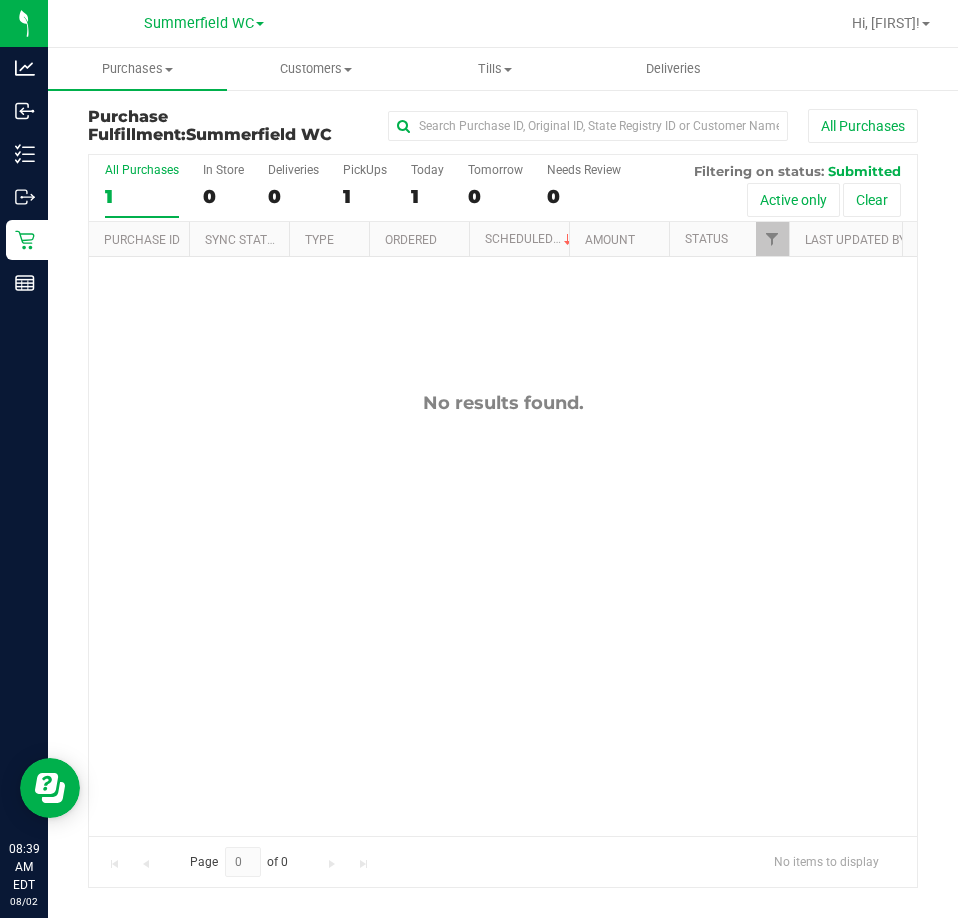click on "1" at bounding box center [142, 196] 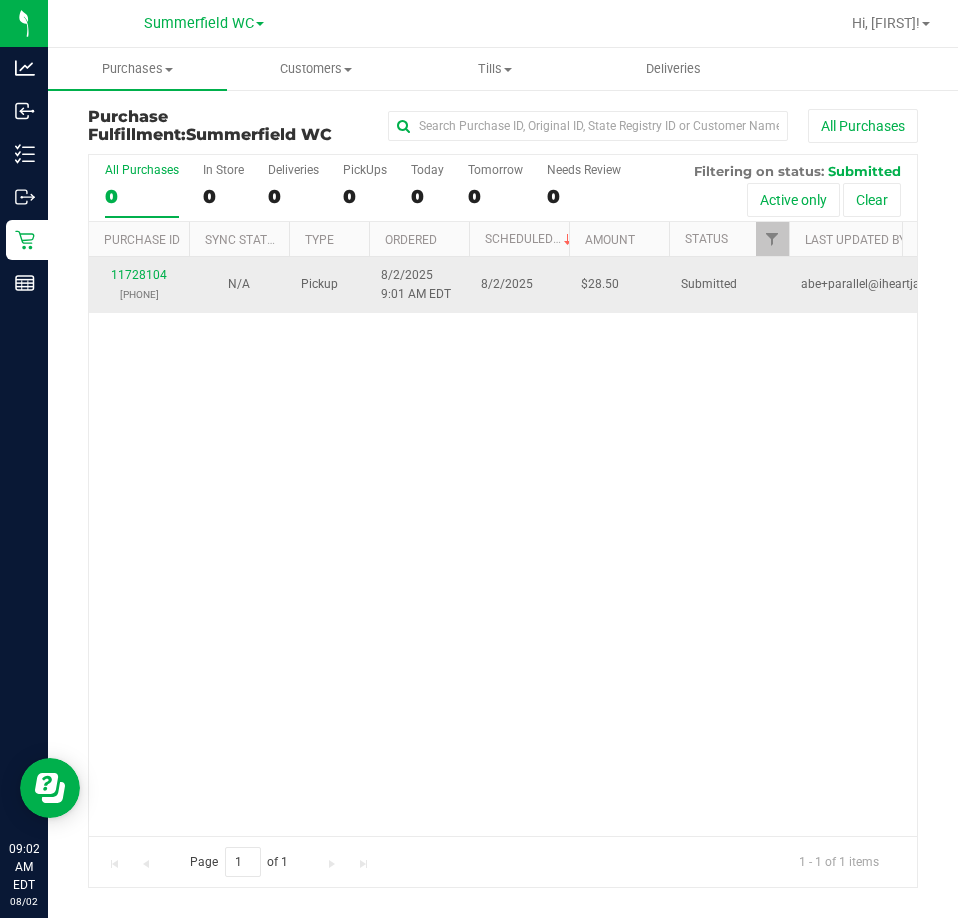 click on "11728104
(312777838)" at bounding box center (139, 285) 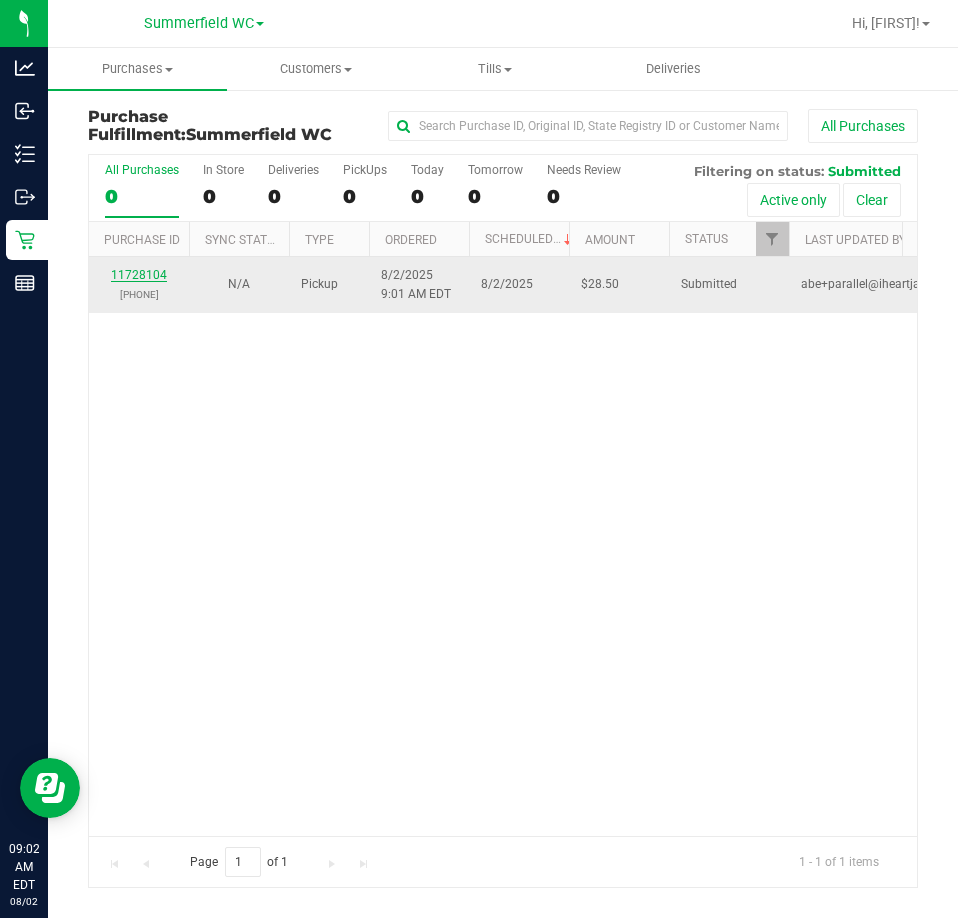 click on "11728104" at bounding box center [139, 275] 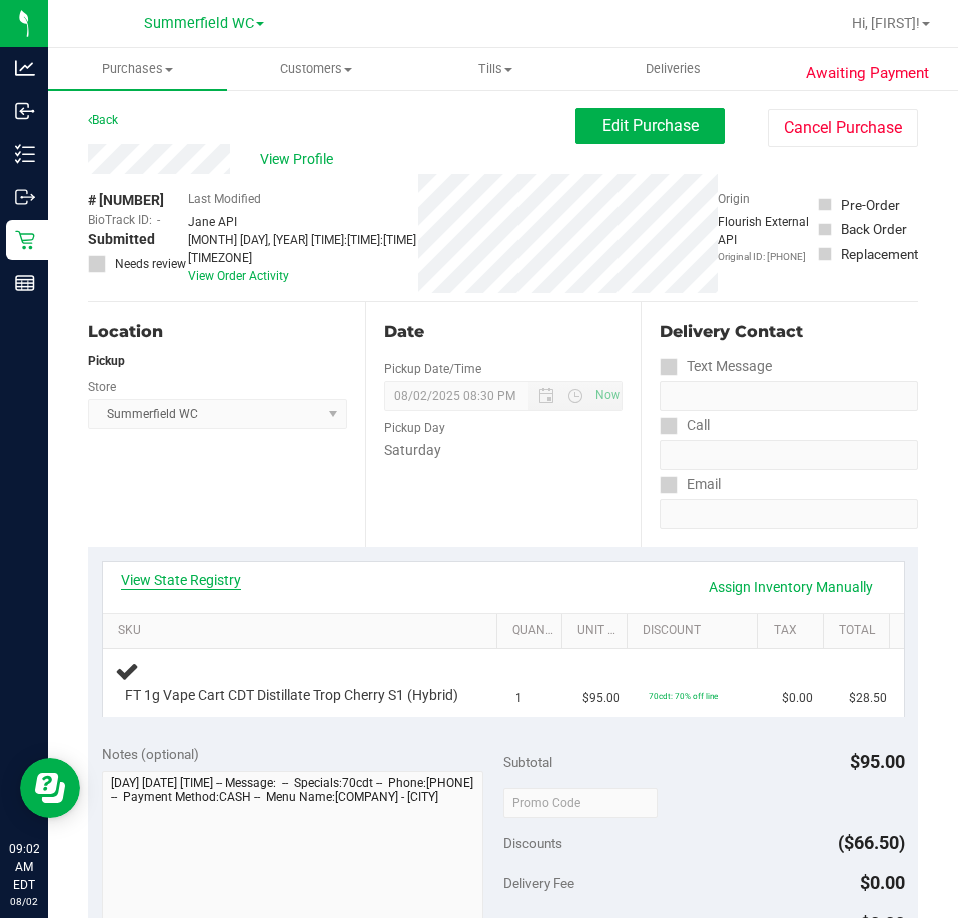 click on "View State Registry" at bounding box center [181, 580] 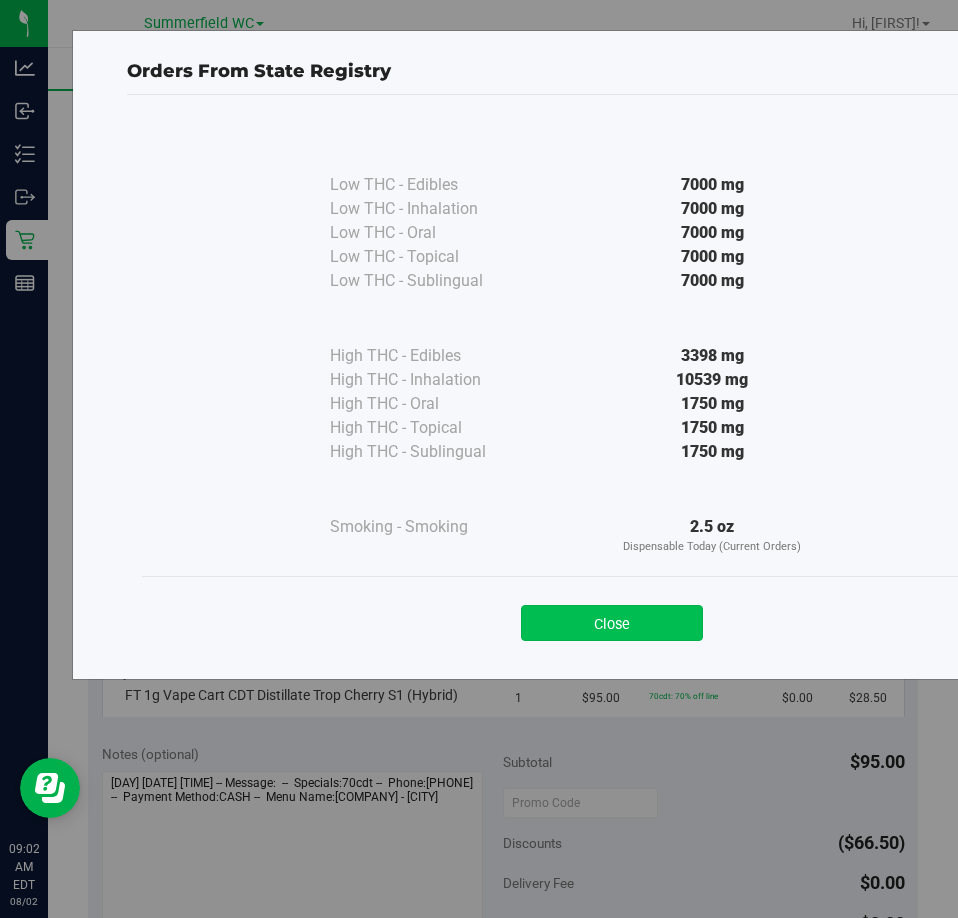 click on "Close" at bounding box center (612, 623) 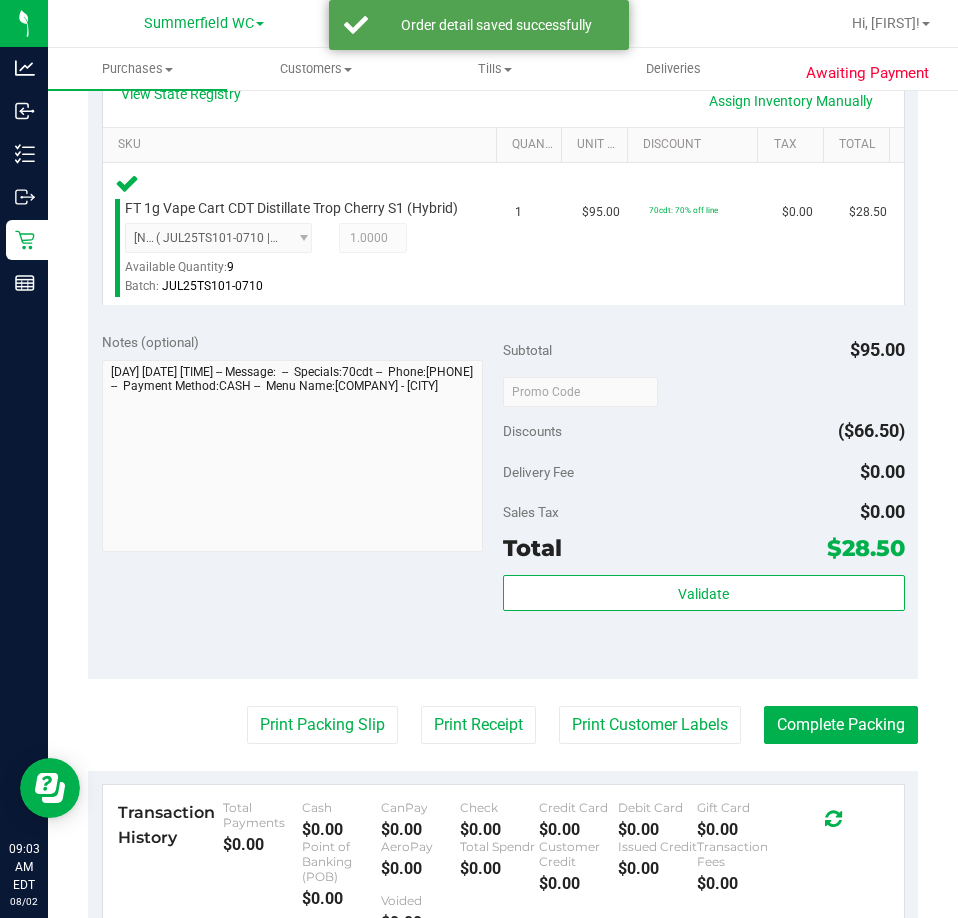 scroll, scrollTop: 800, scrollLeft: 0, axis: vertical 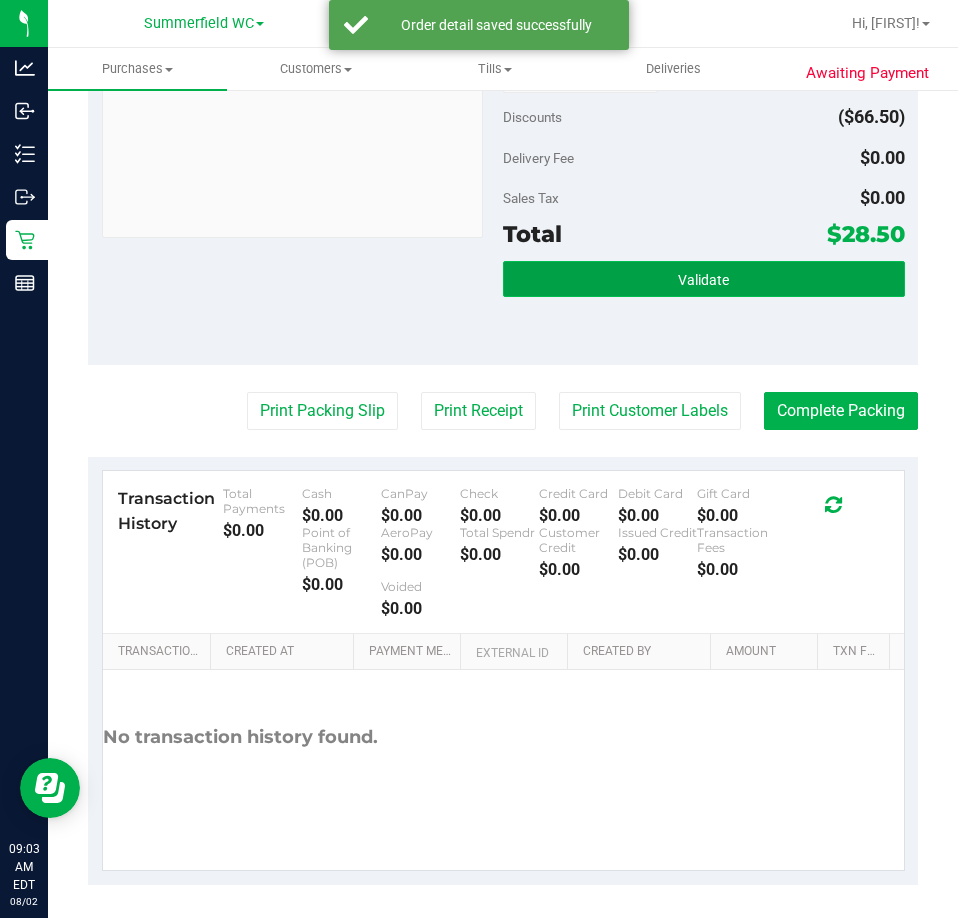 click on "Validate" at bounding box center [703, 280] 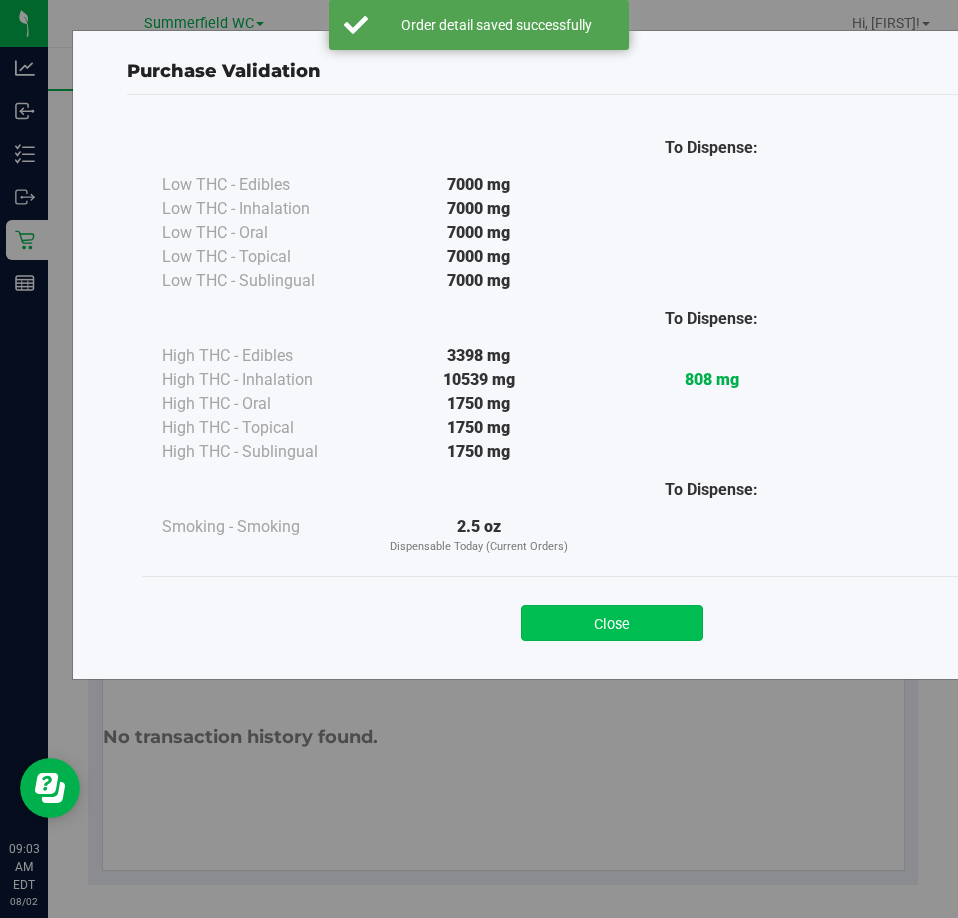 click on "Close" at bounding box center [612, 623] 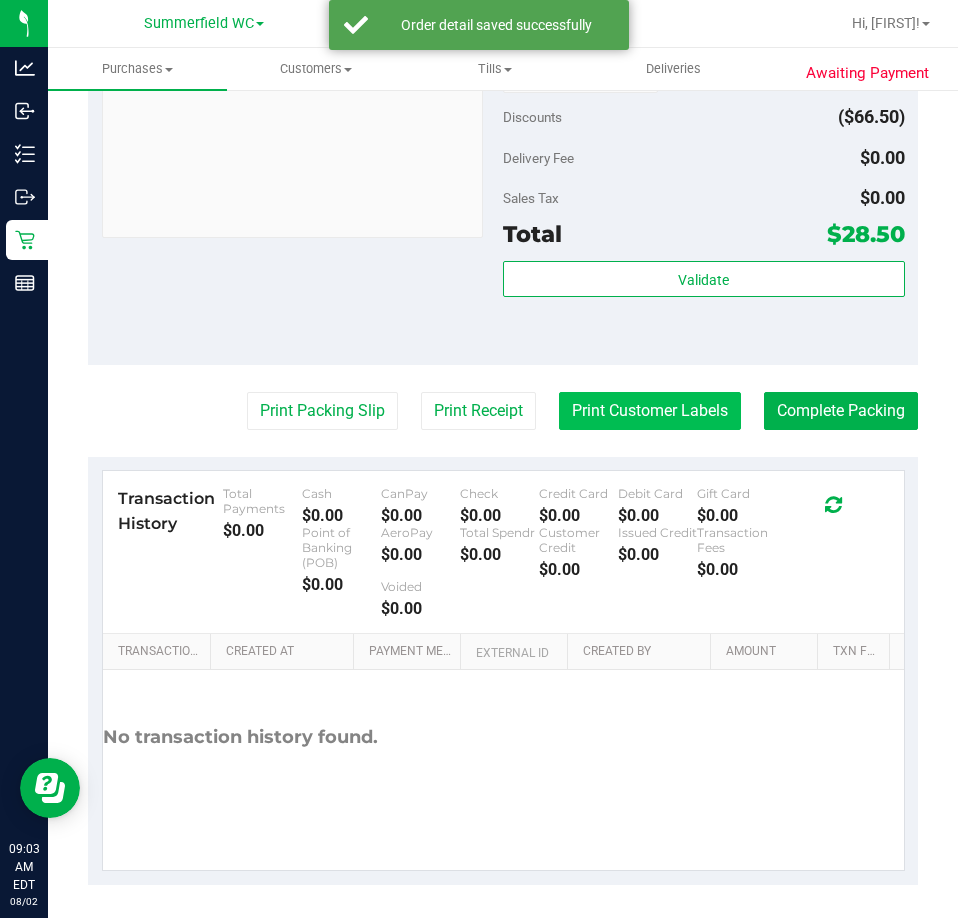 click on "Print Customer Labels" at bounding box center (650, 411) 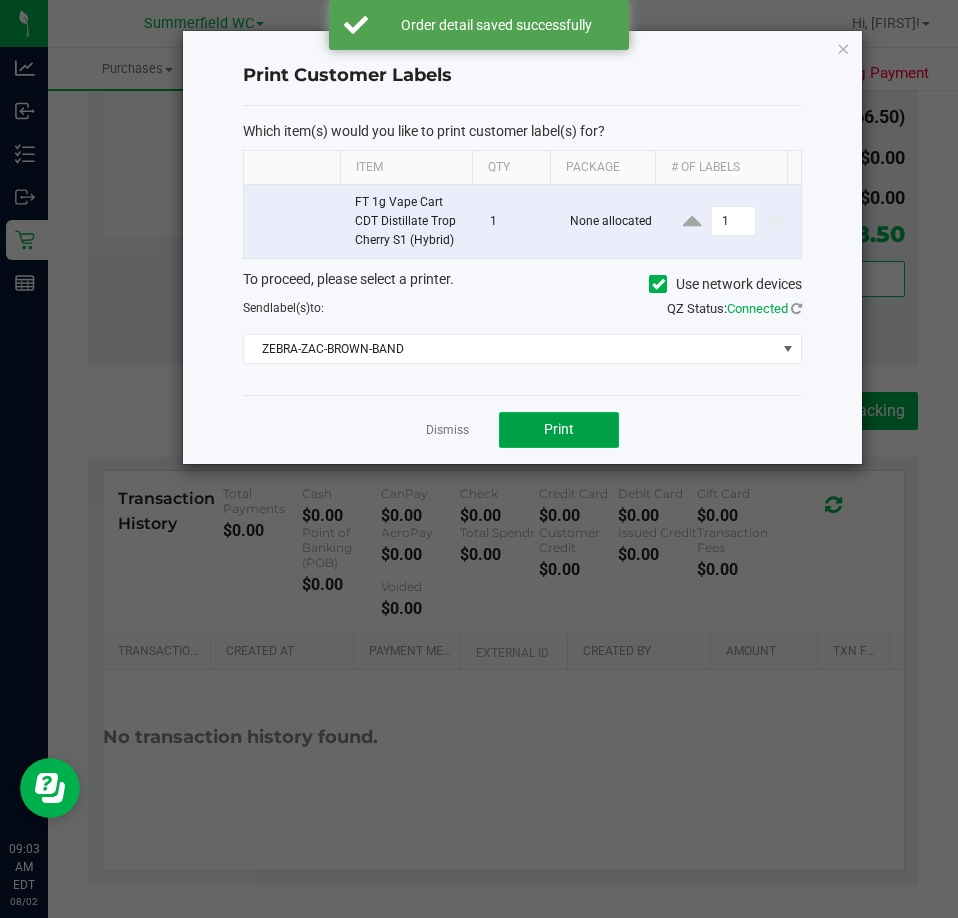 click on "Print" 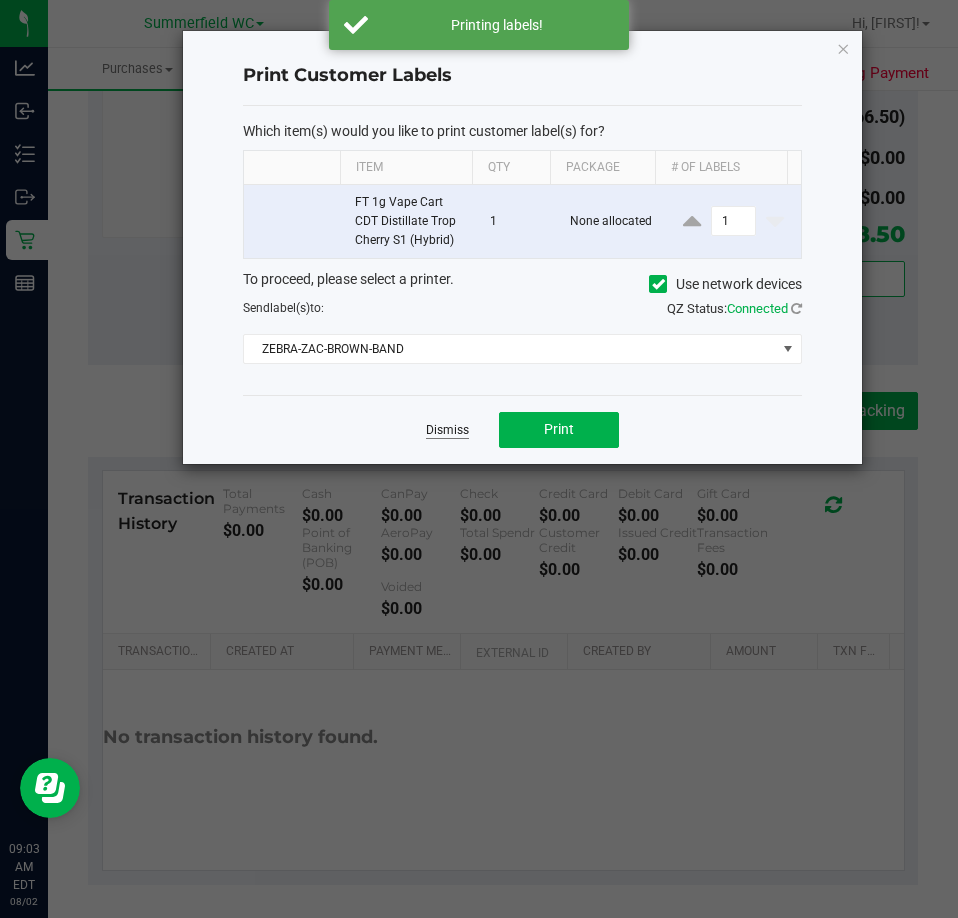 click on "Dismiss" 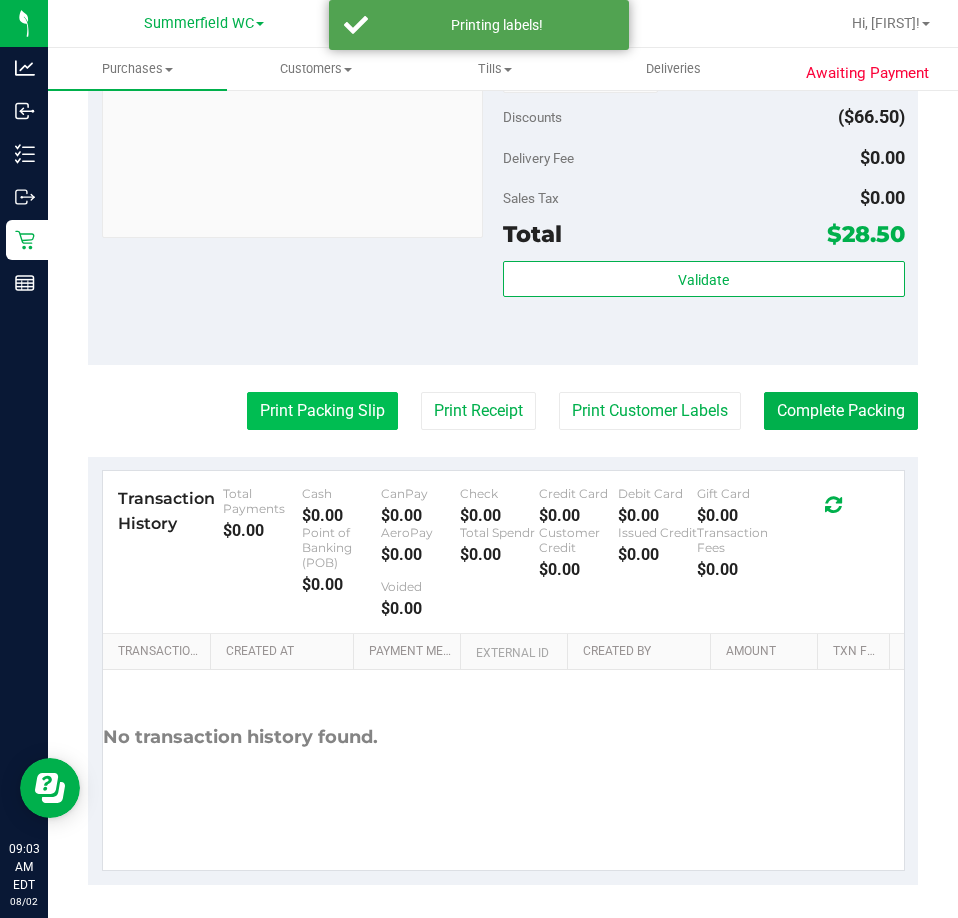 click on "Print Packing Slip" at bounding box center [322, 411] 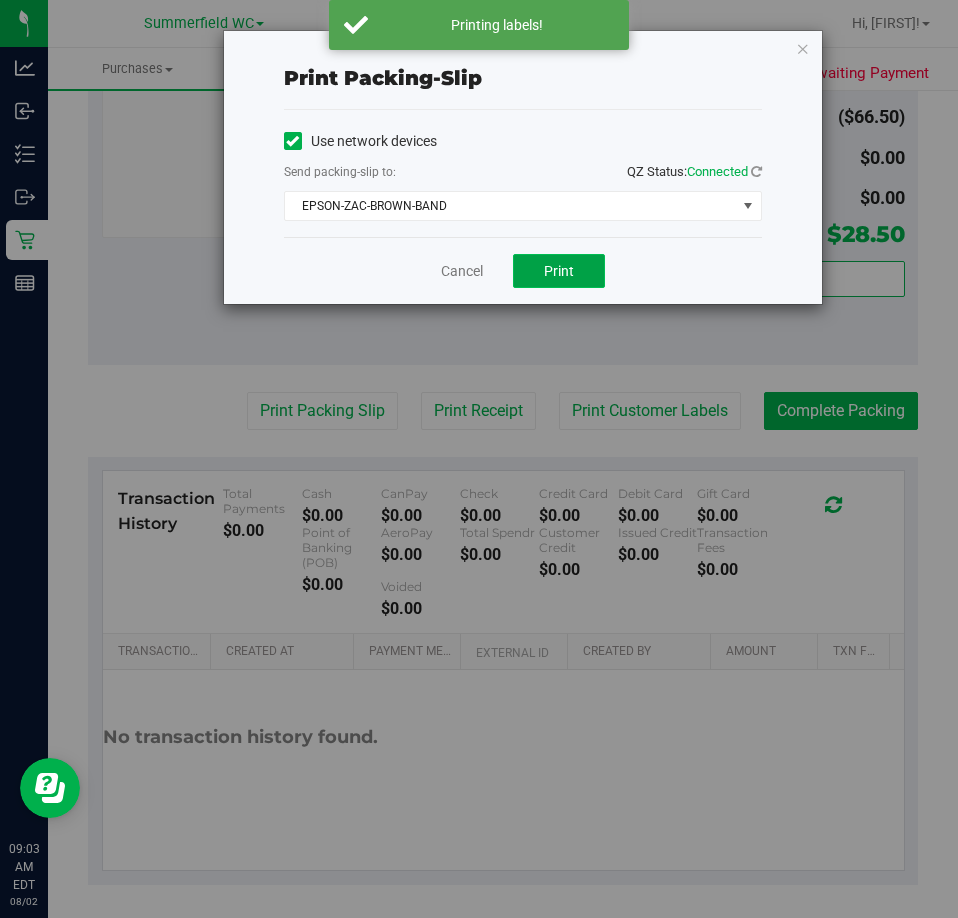 click on "Print" at bounding box center (559, 271) 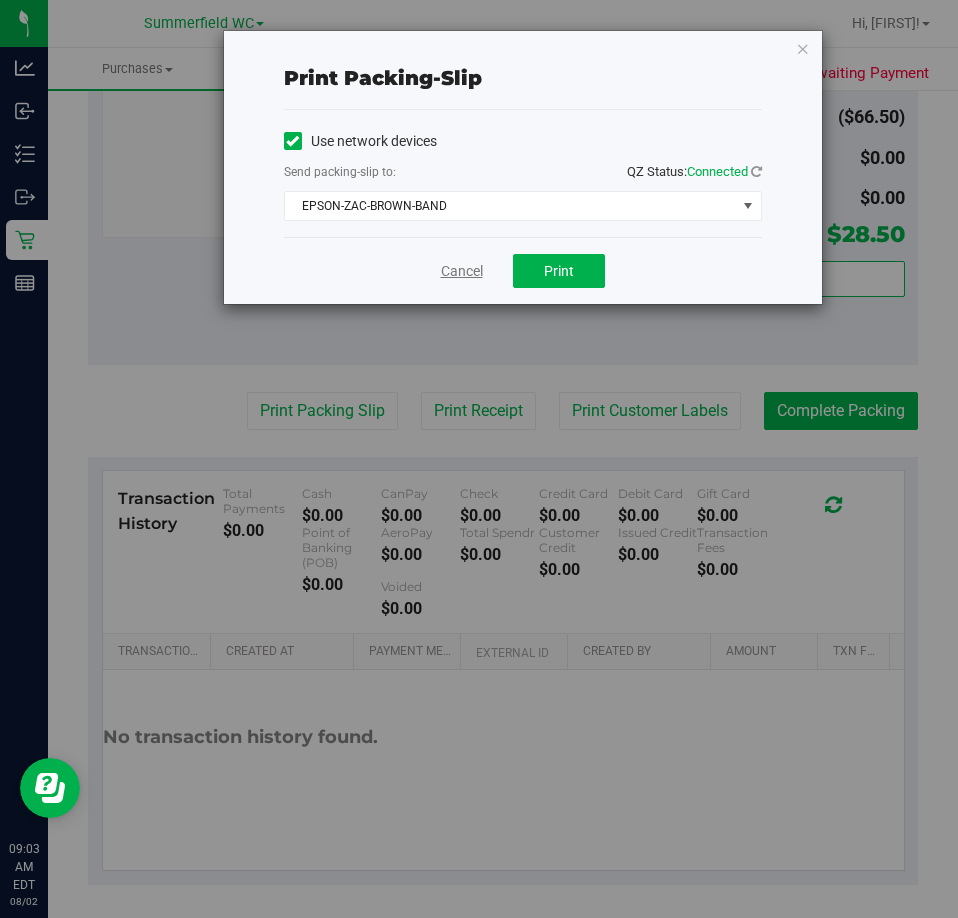 click on "Cancel" at bounding box center [462, 271] 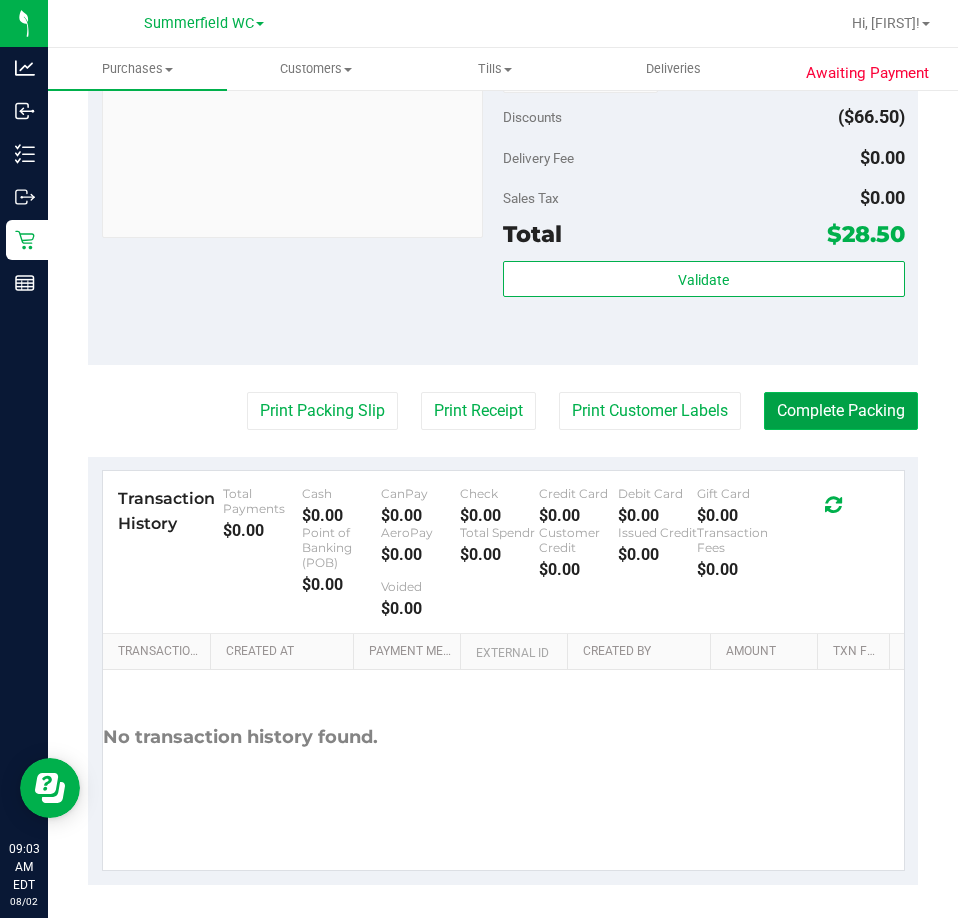 click on "Complete Packing" at bounding box center [841, 411] 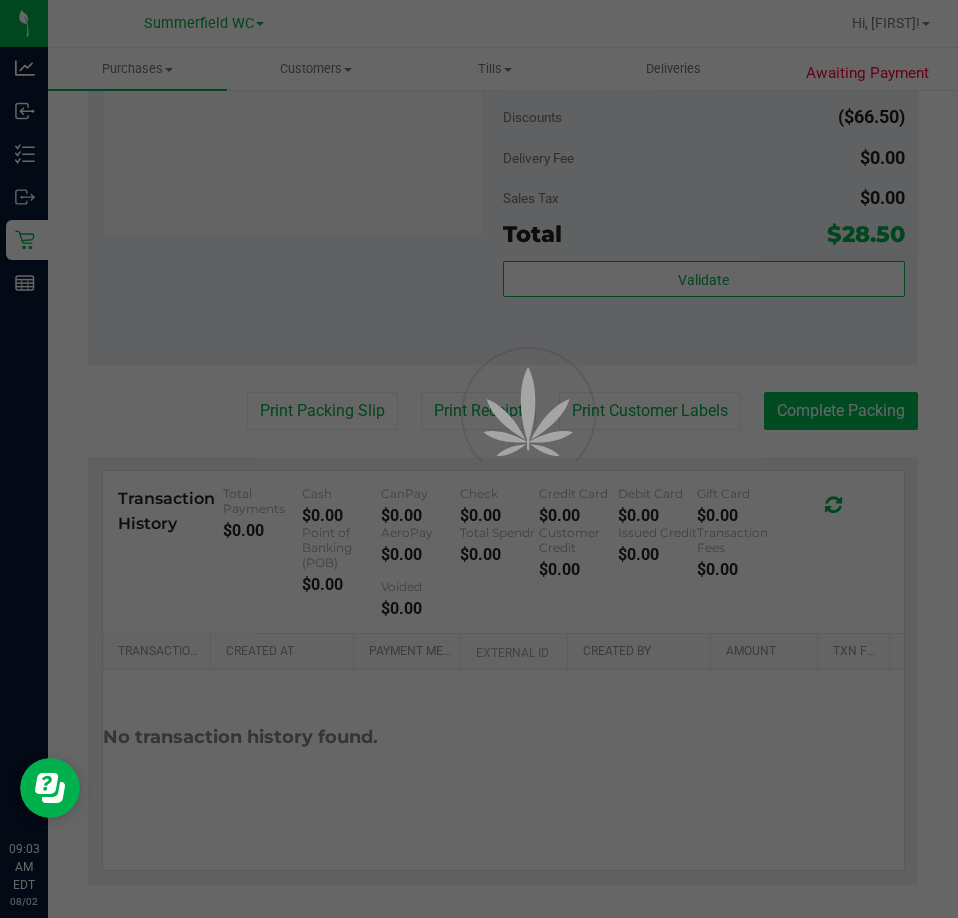 scroll, scrollTop: 0, scrollLeft: 0, axis: both 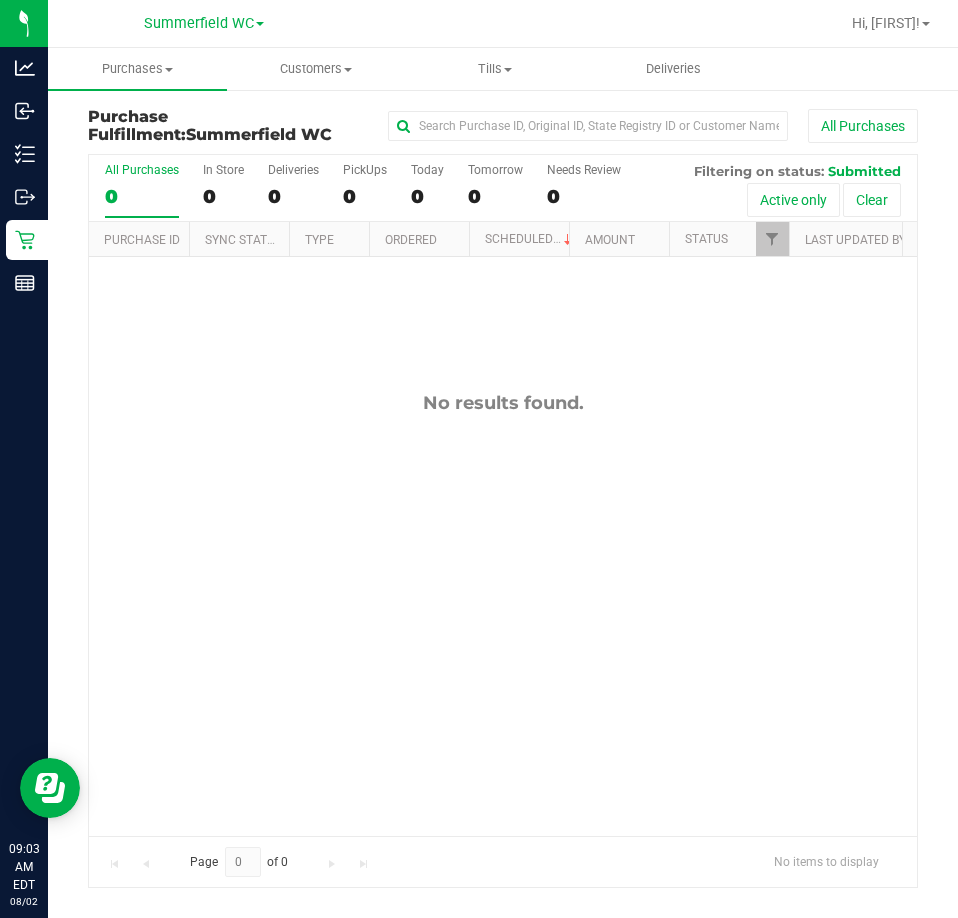 drag, startPoint x: 737, startPoint y: 530, endPoint x: 305, endPoint y: 119, distance: 596.27594 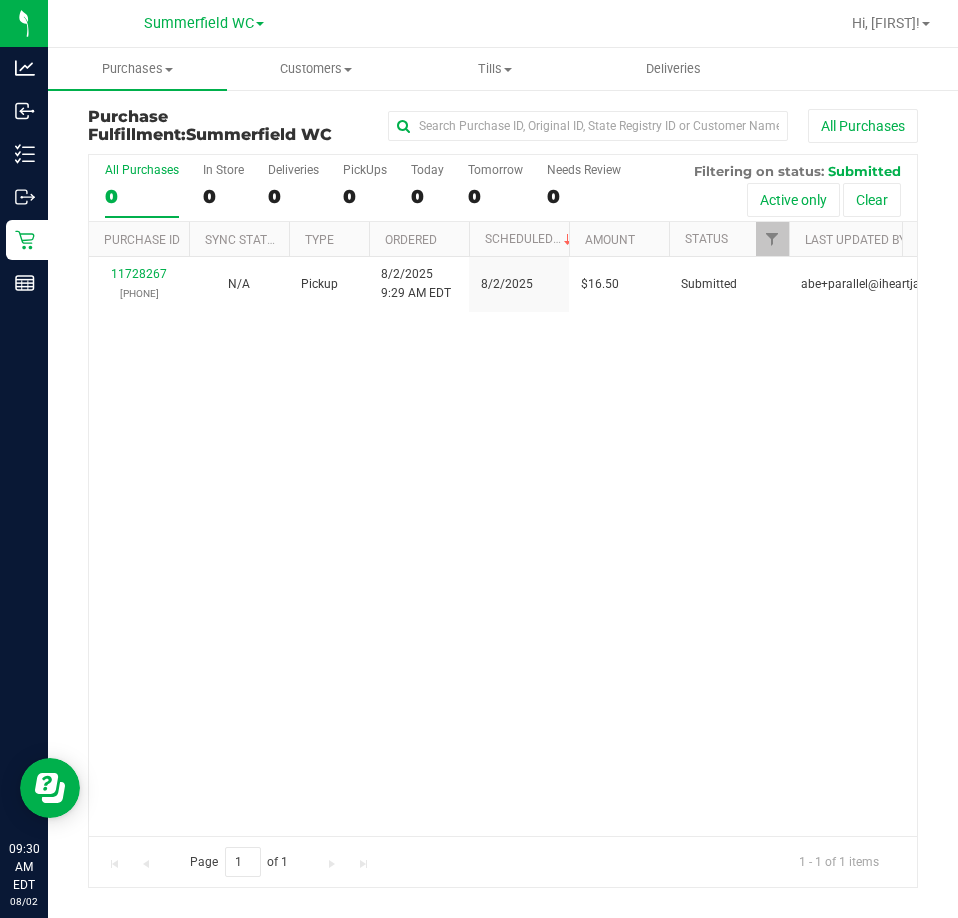click on "11728267
(312781729)
N/A
Pickup 8/2/2025 9:29 AM EDT 8/2/2025
$16.50
Submitted abe+parallel@iheartjane.com" at bounding box center (503, 546) 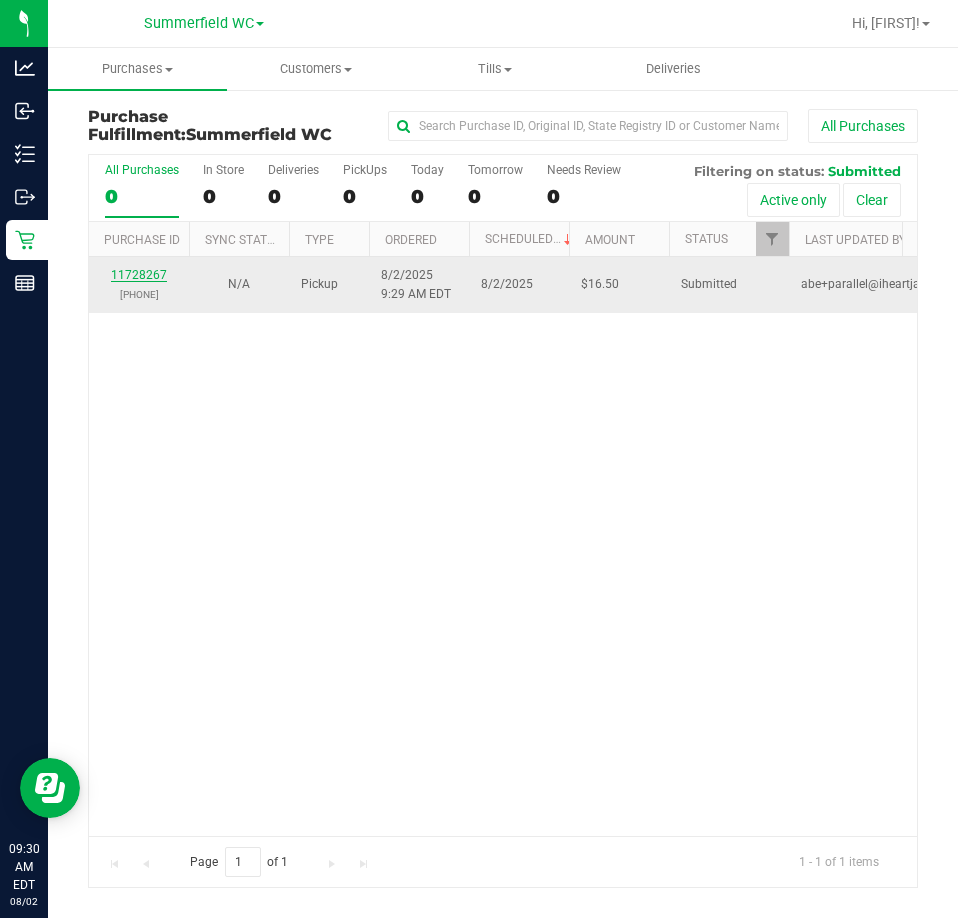 click on "11728267" at bounding box center [139, 275] 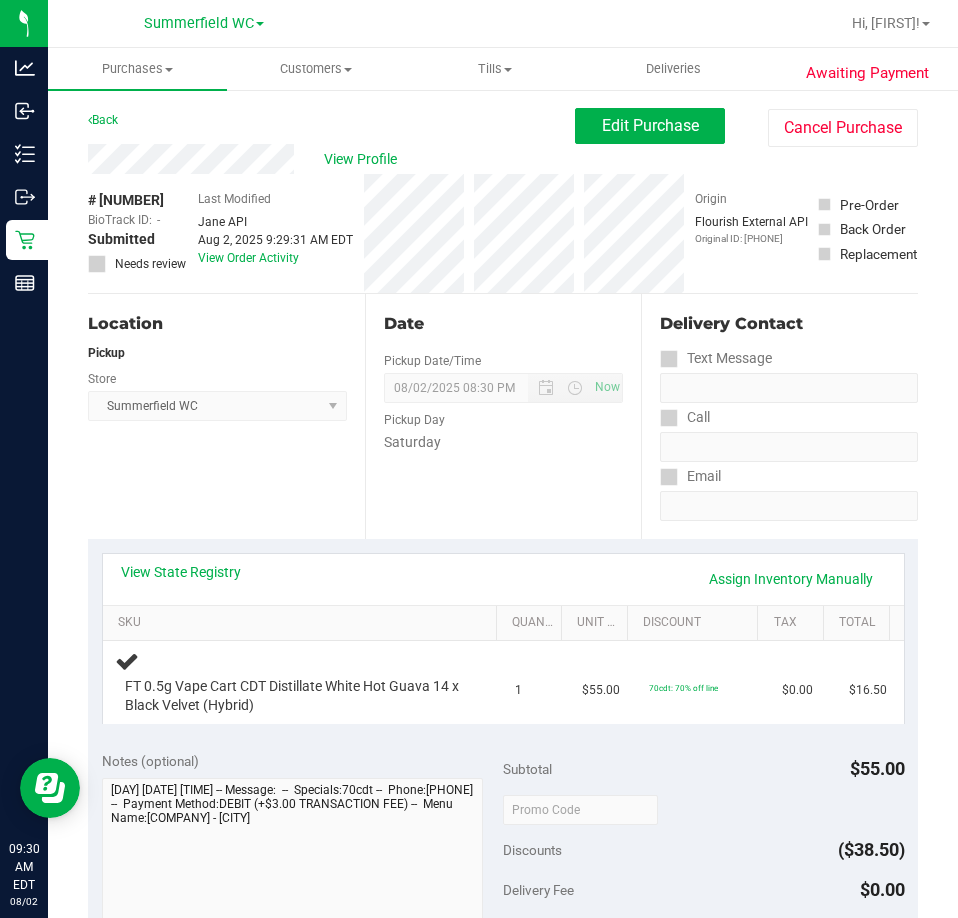 click on "View State Registry
Assign Inventory Manually" at bounding box center [503, 579] 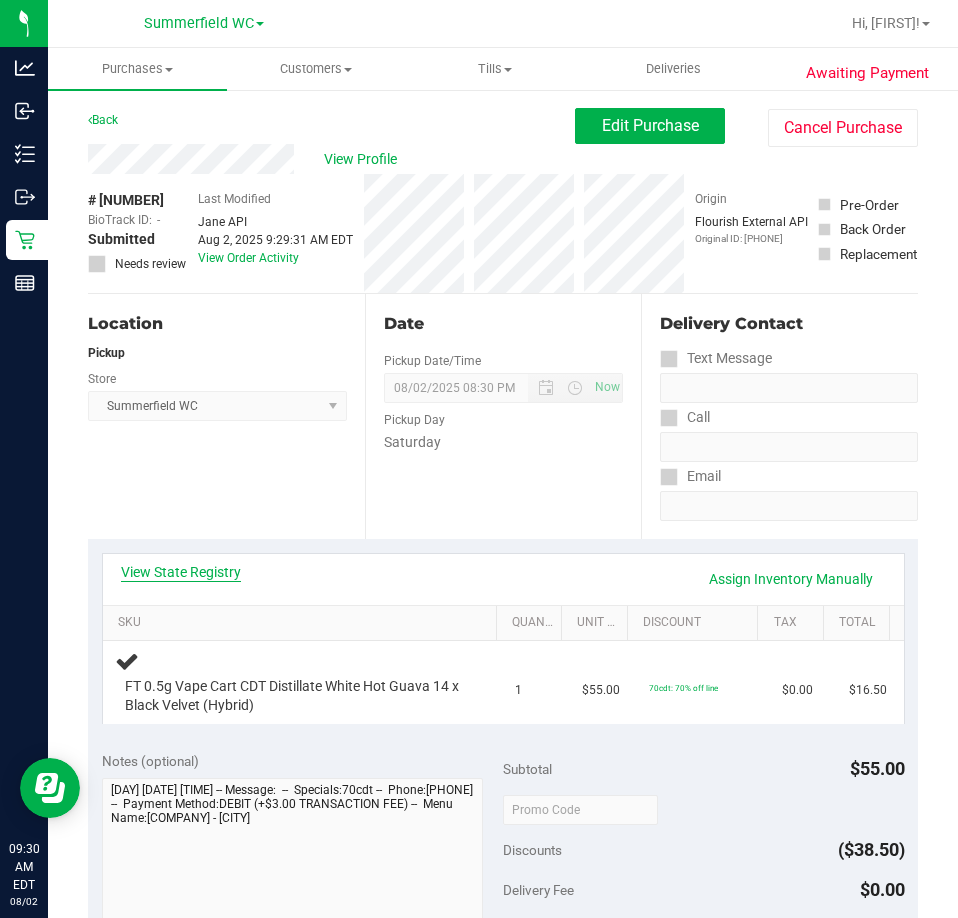 click on "View State Registry" at bounding box center (181, 572) 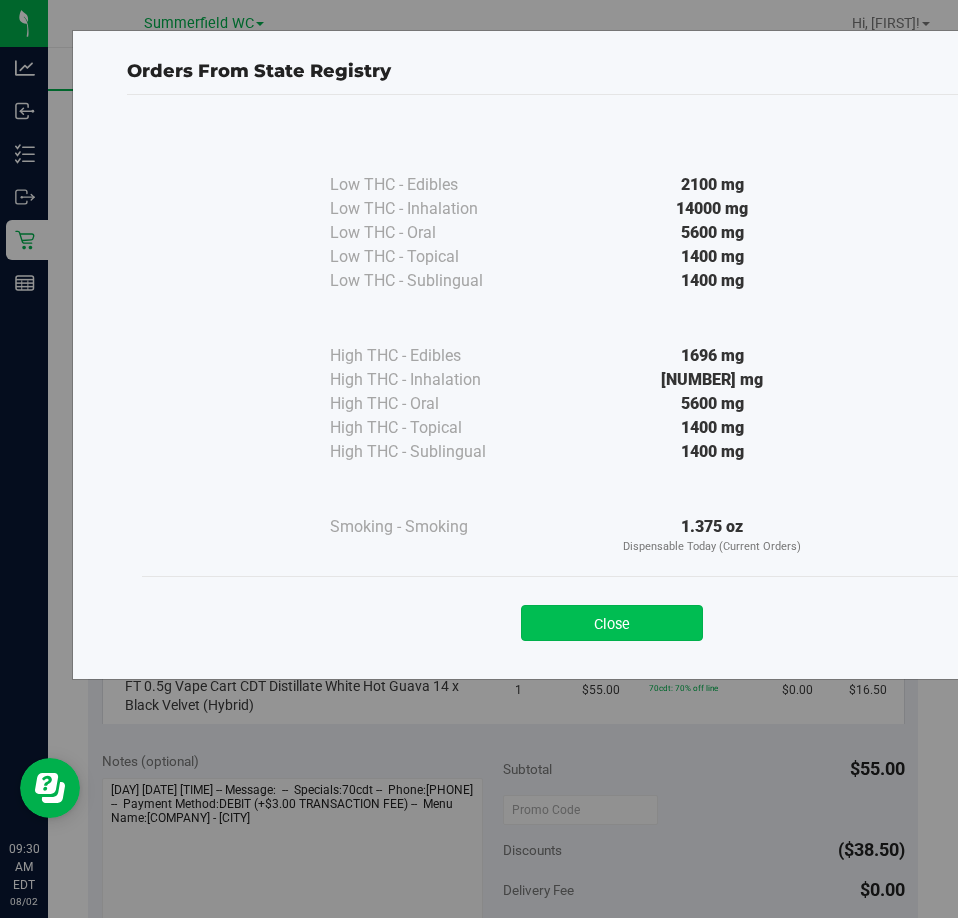 click on "Close" at bounding box center [612, 623] 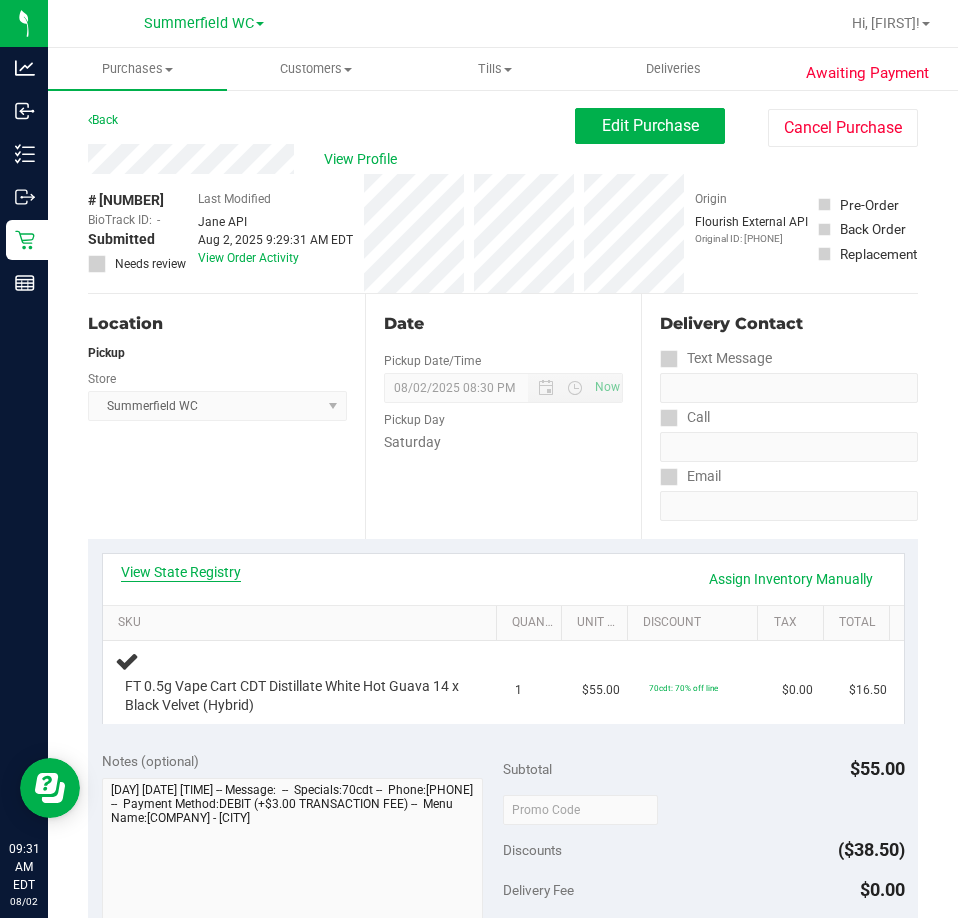 click on "View State Registry" at bounding box center [181, 572] 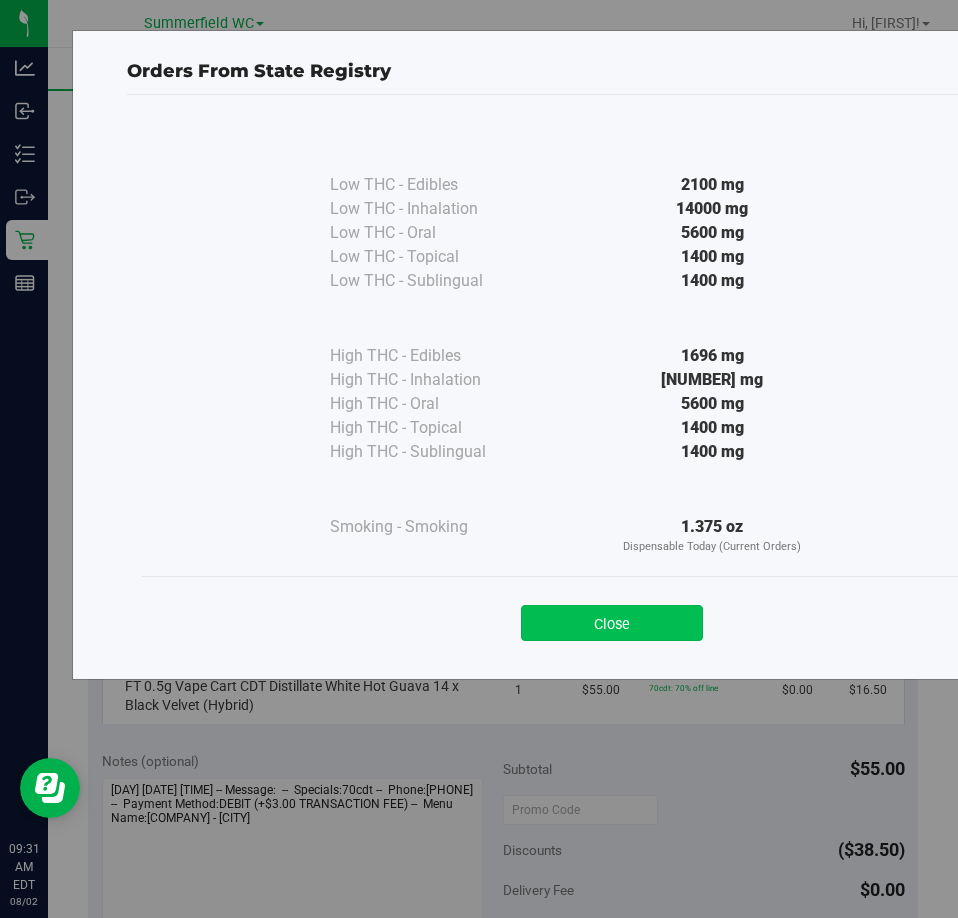 click on "Close" at bounding box center (612, 623) 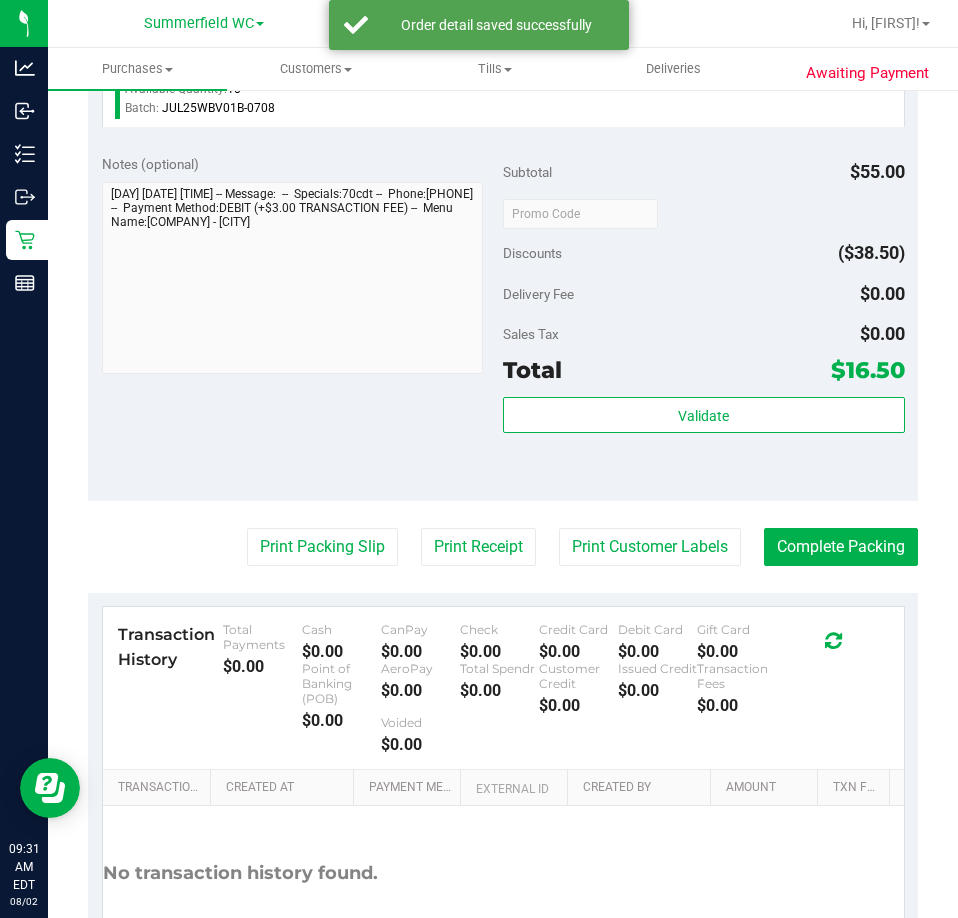 scroll, scrollTop: 700, scrollLeft: 0, axis: vertical 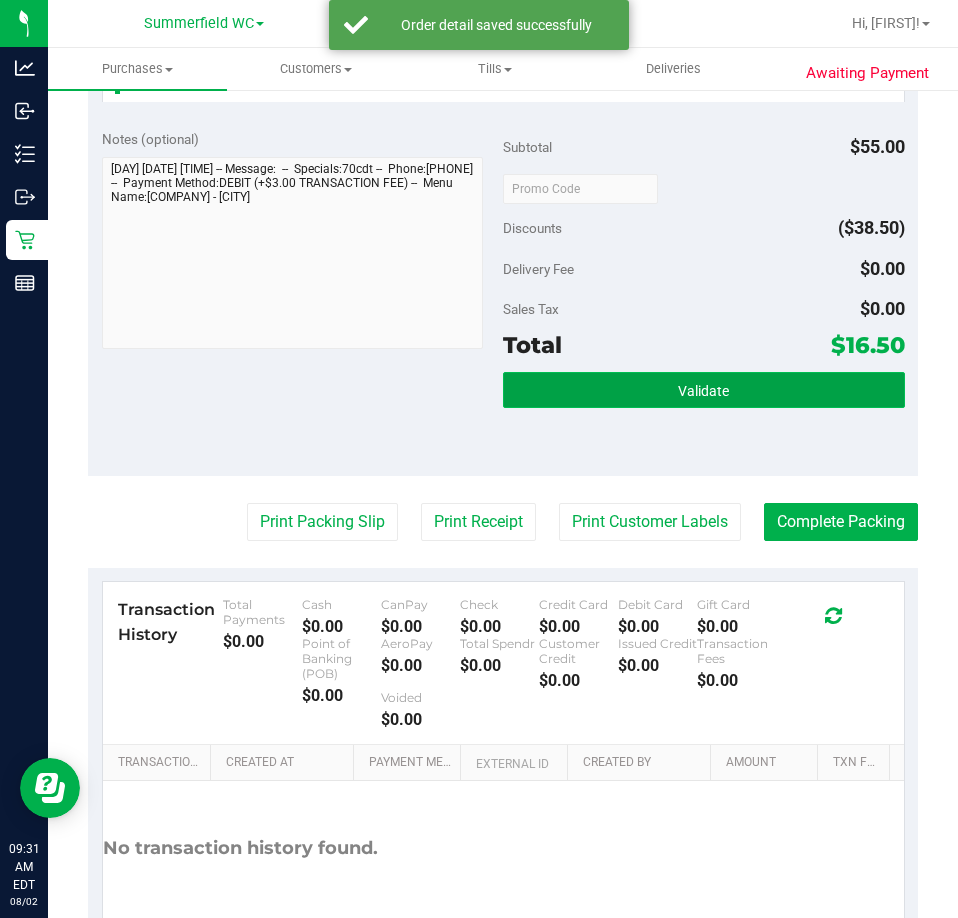 click on "Validate" at bounding box center [704, 390] 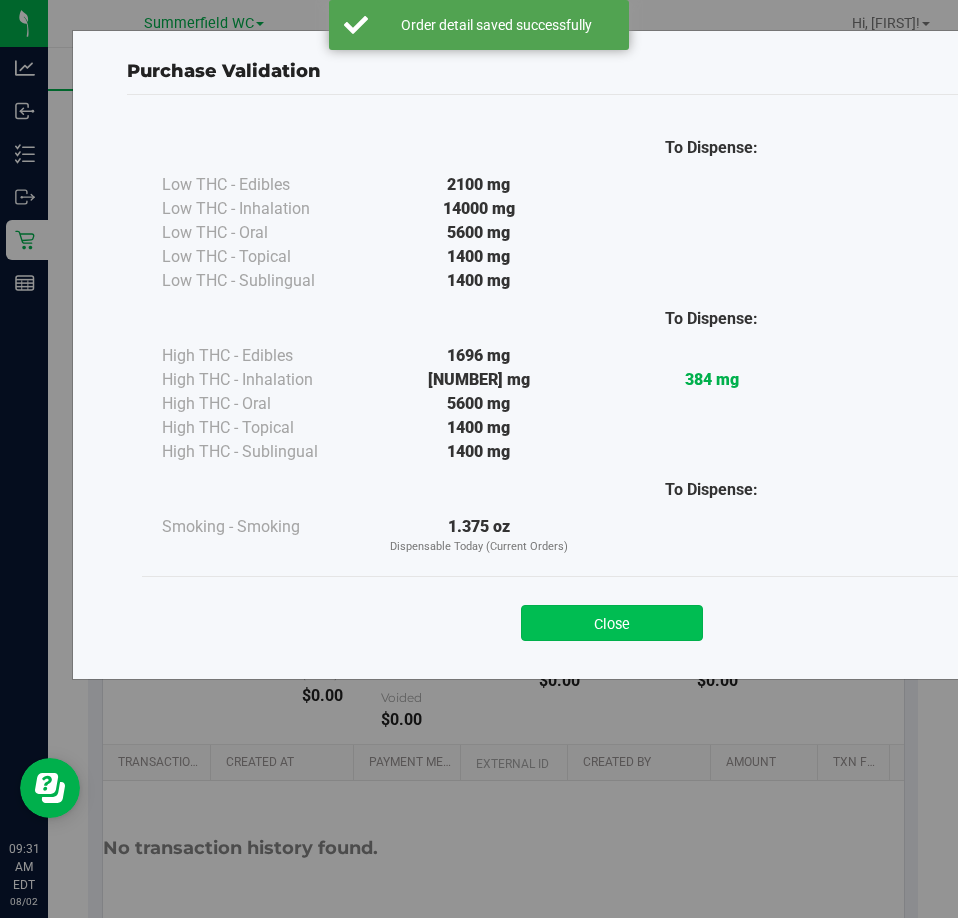 click on "Close" at bounding box center (612, 623) 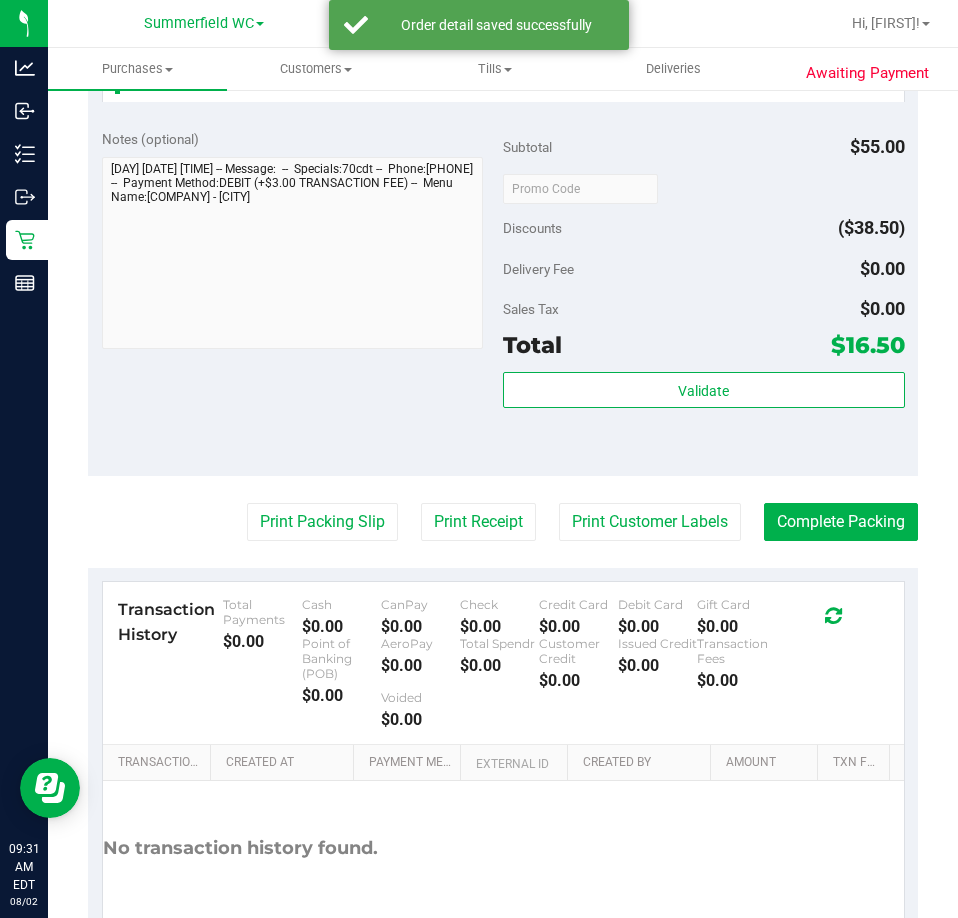 click on "Back
Edit Purchase
Cancel Purchase
View Profile
# 11728267
BioTrack ID:
-
Submitted
Needs review
Last Modified
Jane API
Aug 2, 2025 9:29:31 AM EDT" at bounding box center [503, 202] 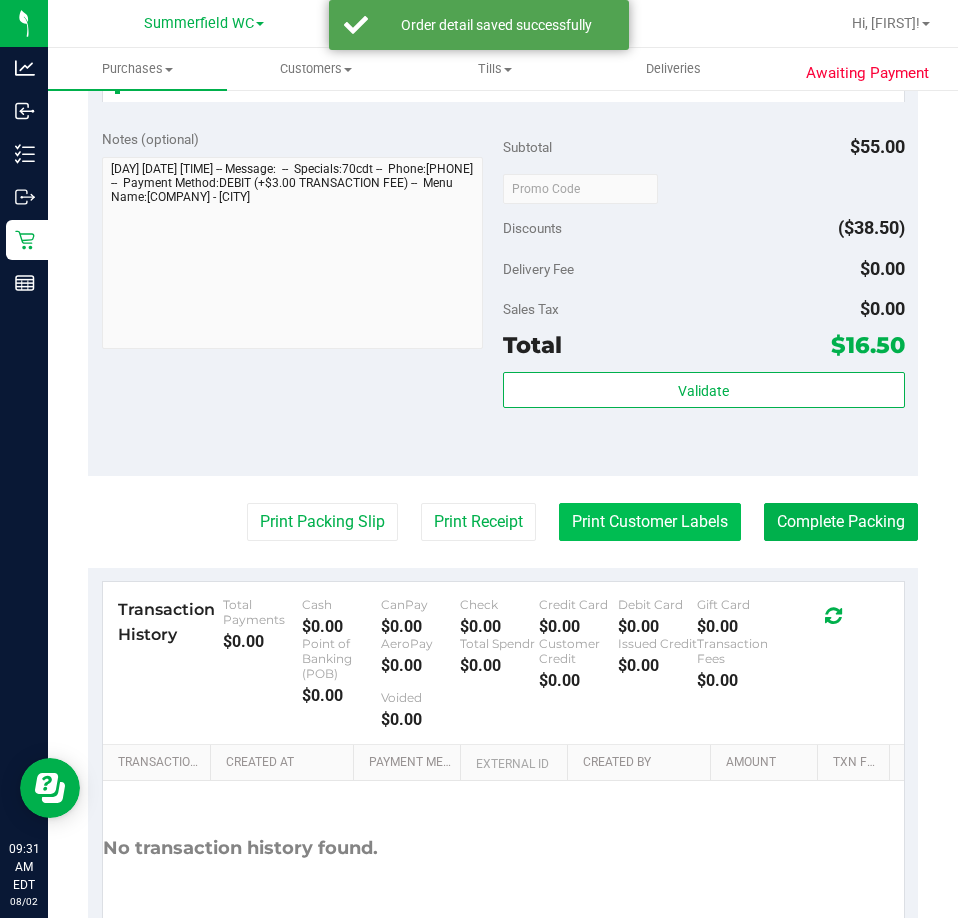 click on "Print Customer Labels" at bounding box center (650, 522) 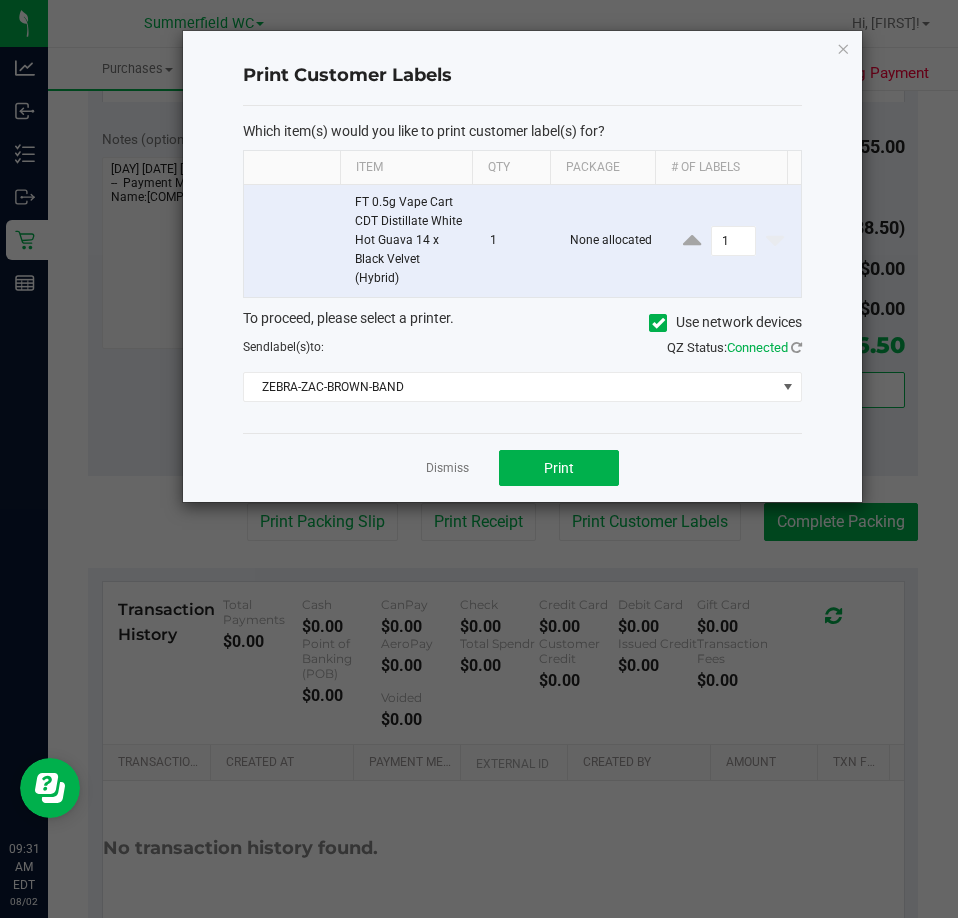 click on "Dismiss   Print" 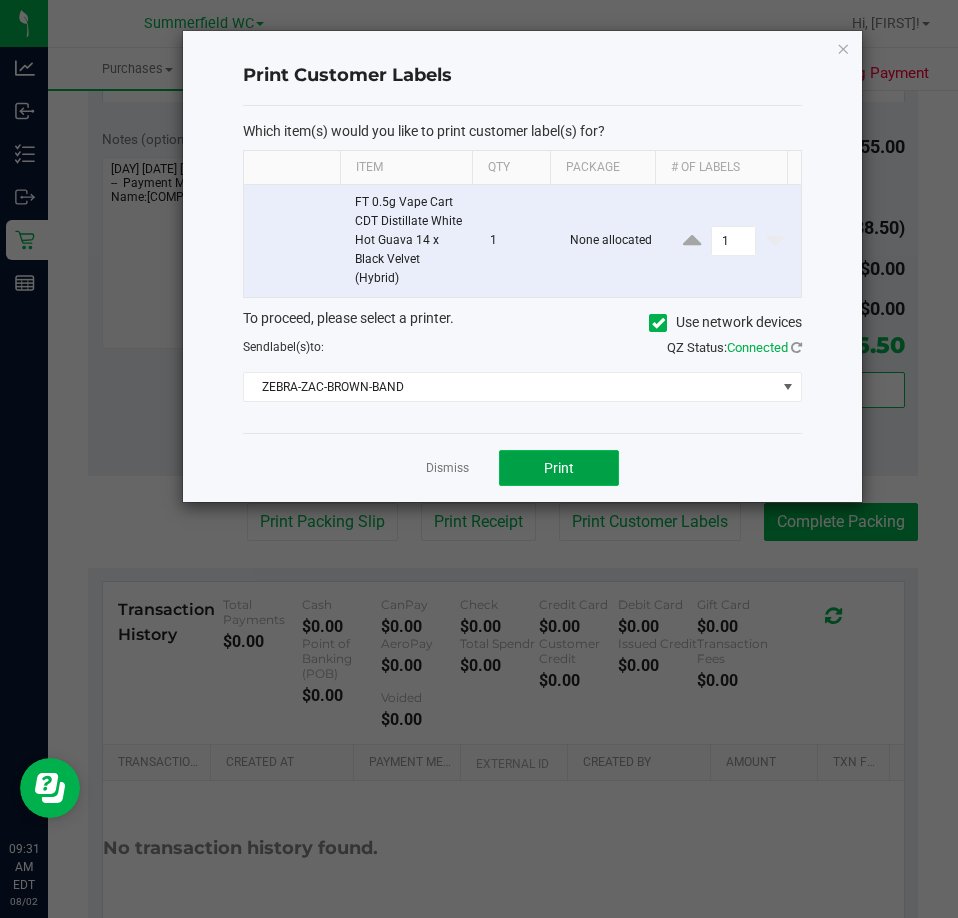 click on "Print" 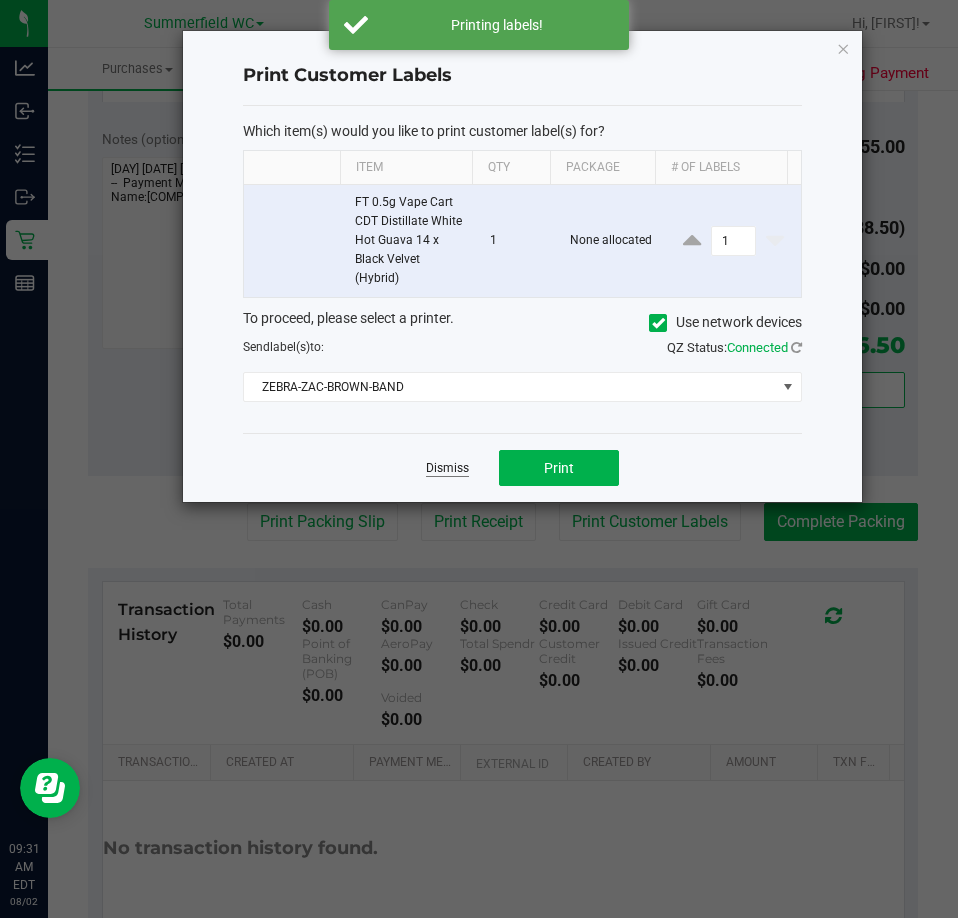 click on "Dismiss" 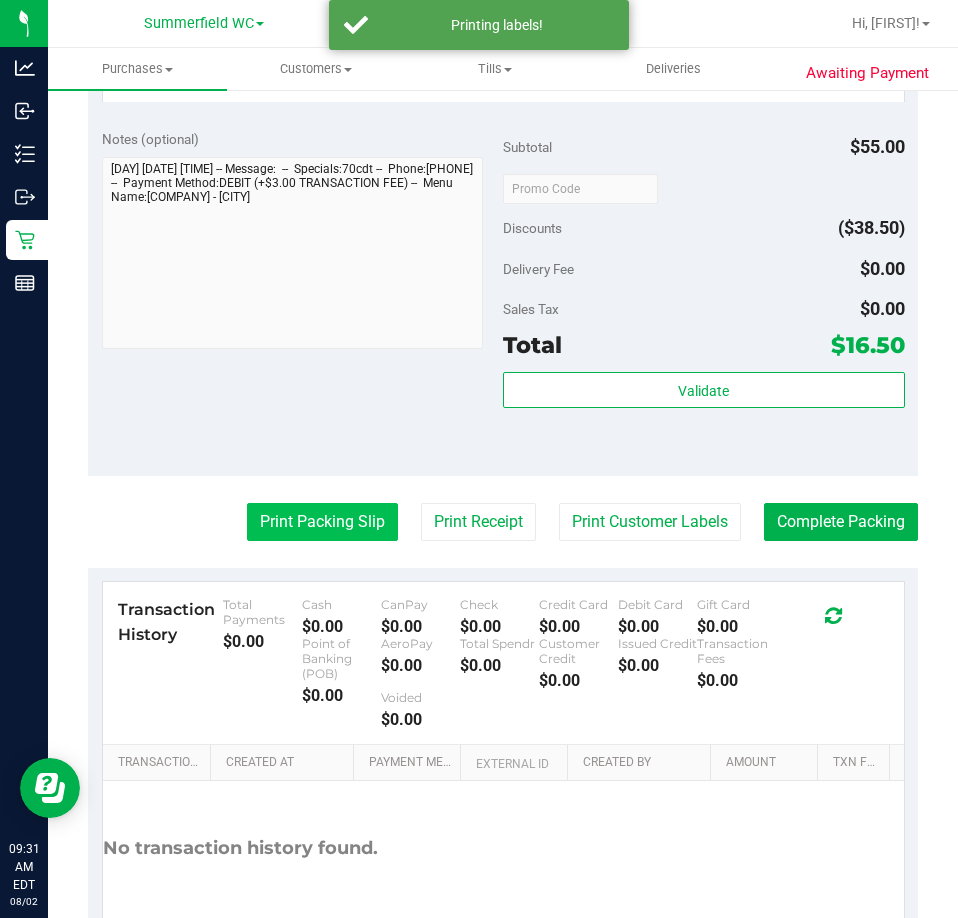 click on "Print Packing Slip" at bounding box center [322, 522] 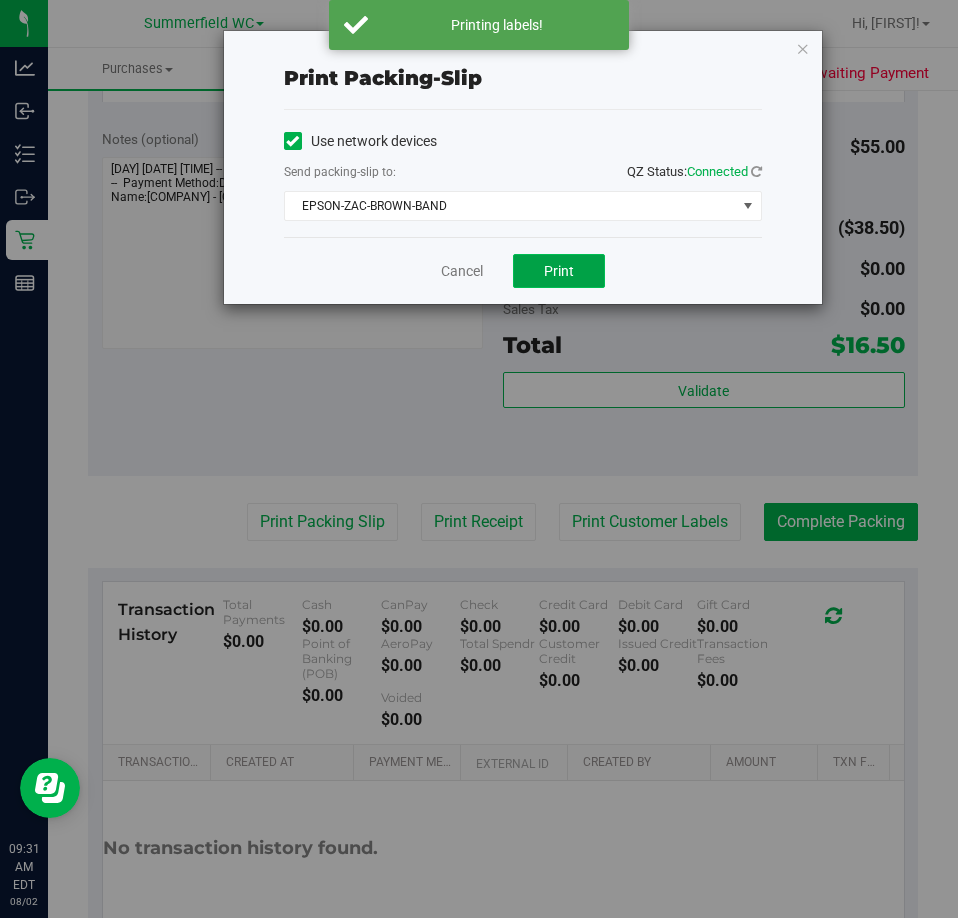 click on "Print" at bounding box center [559, 271] 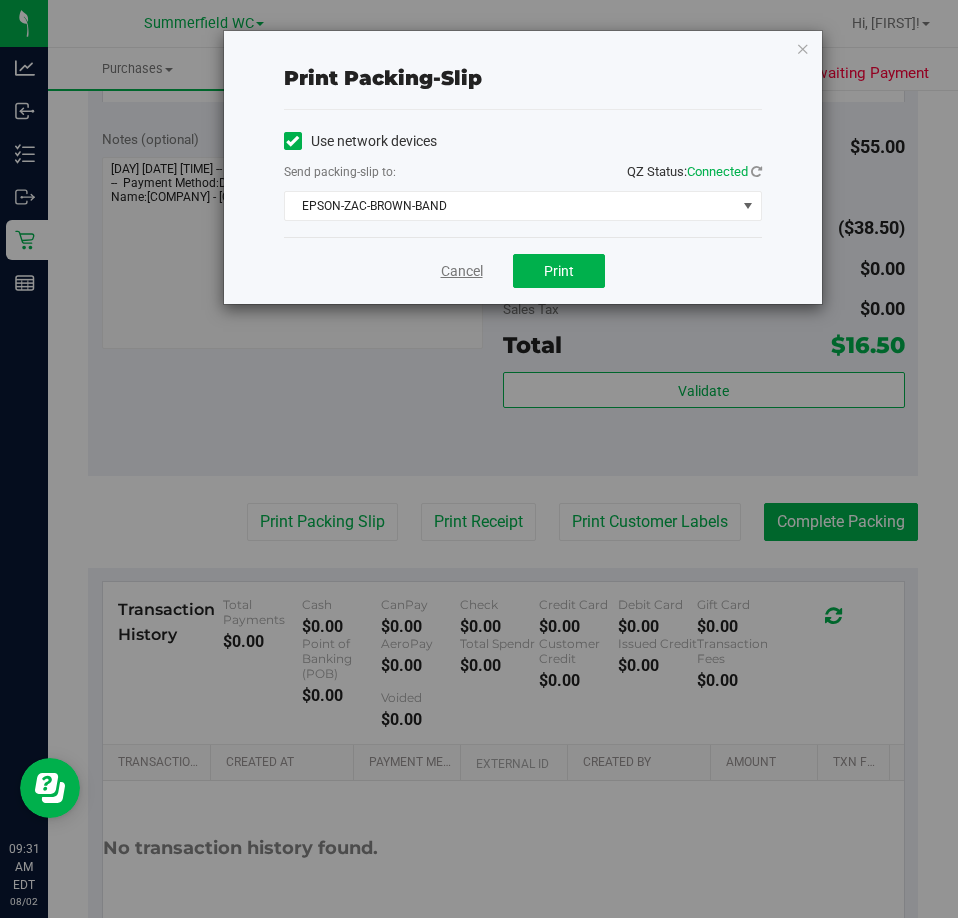 click on "Cancel" at bounding box center (462, 271) 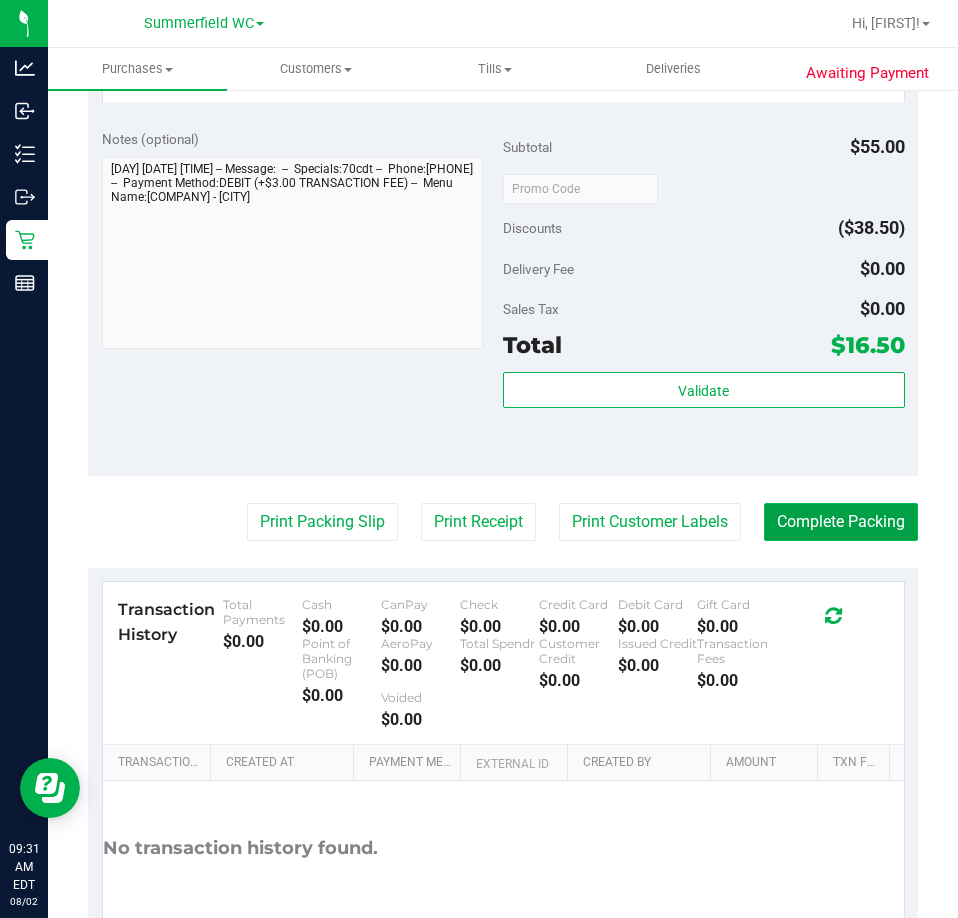 click on "Complete Packing" at bounding box center (841, 522) 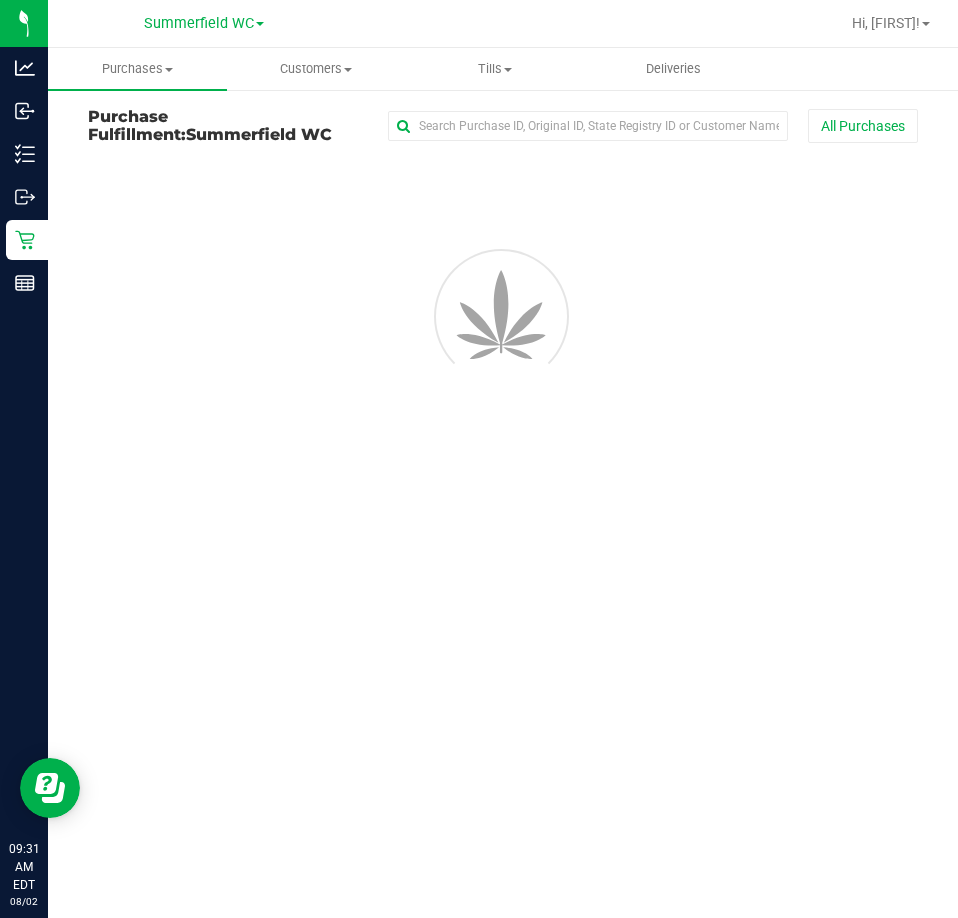 scroll, scrollTop: 0, scrollLeft: 0, axis: both 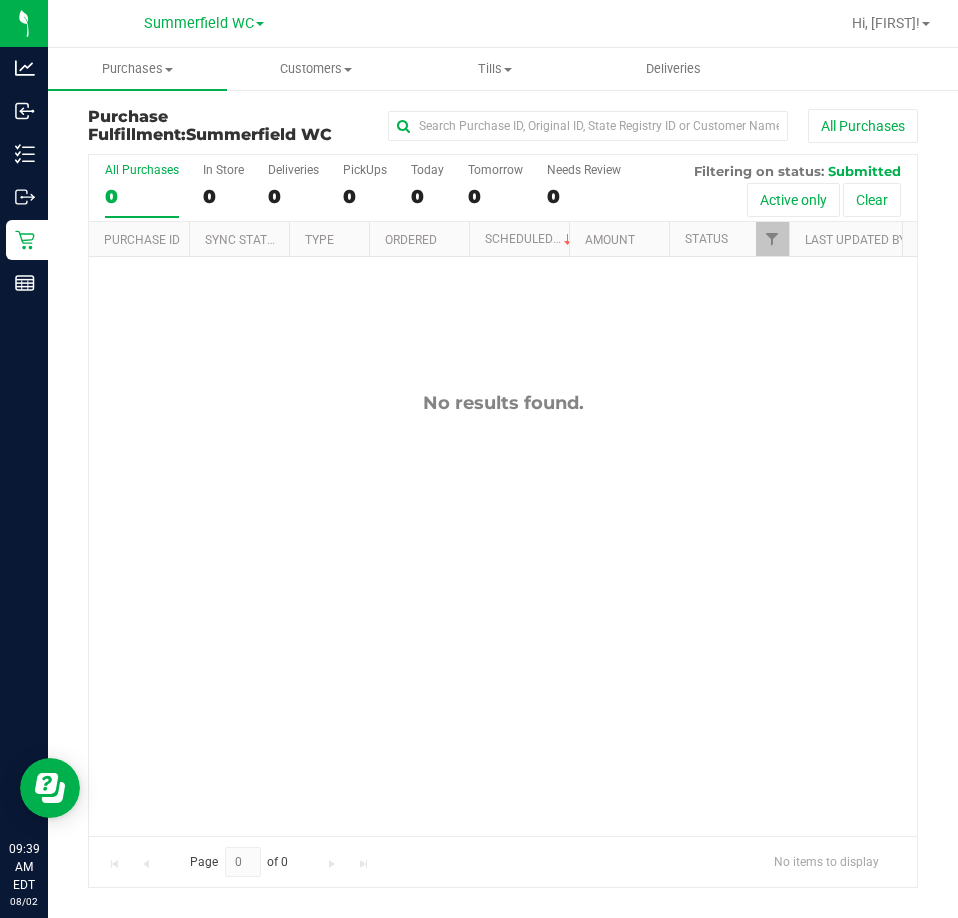 click on "No results found." at bounding box center [503, 613] 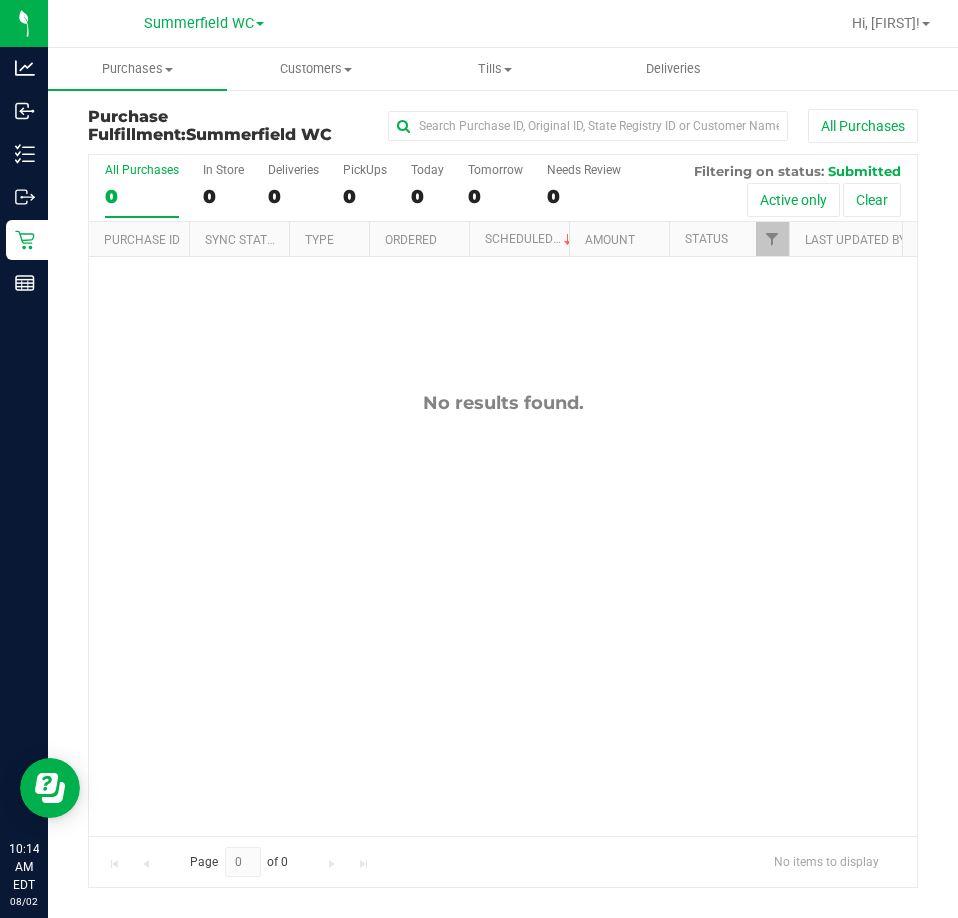 click on "No results found." at bounding box center (503, 613) 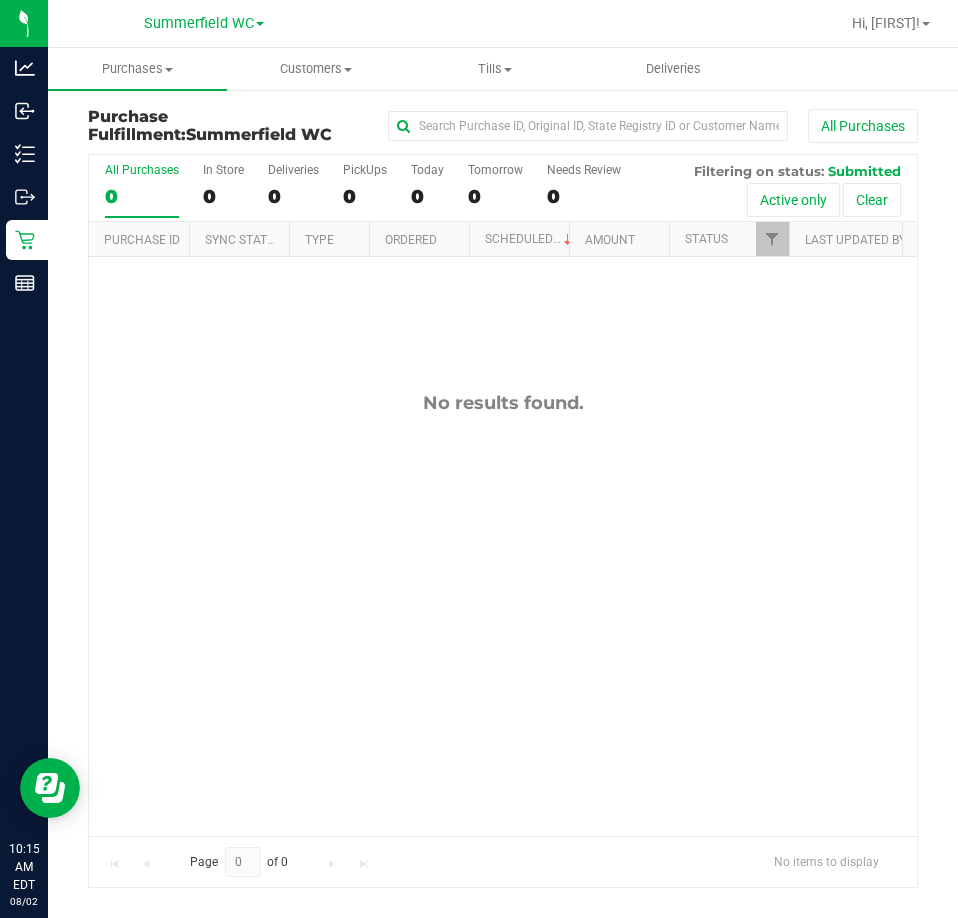 drag, startPoint x: 668, startPoint y: 429, endPoint x: 654, endPoint y: 425, distance: 14.56022 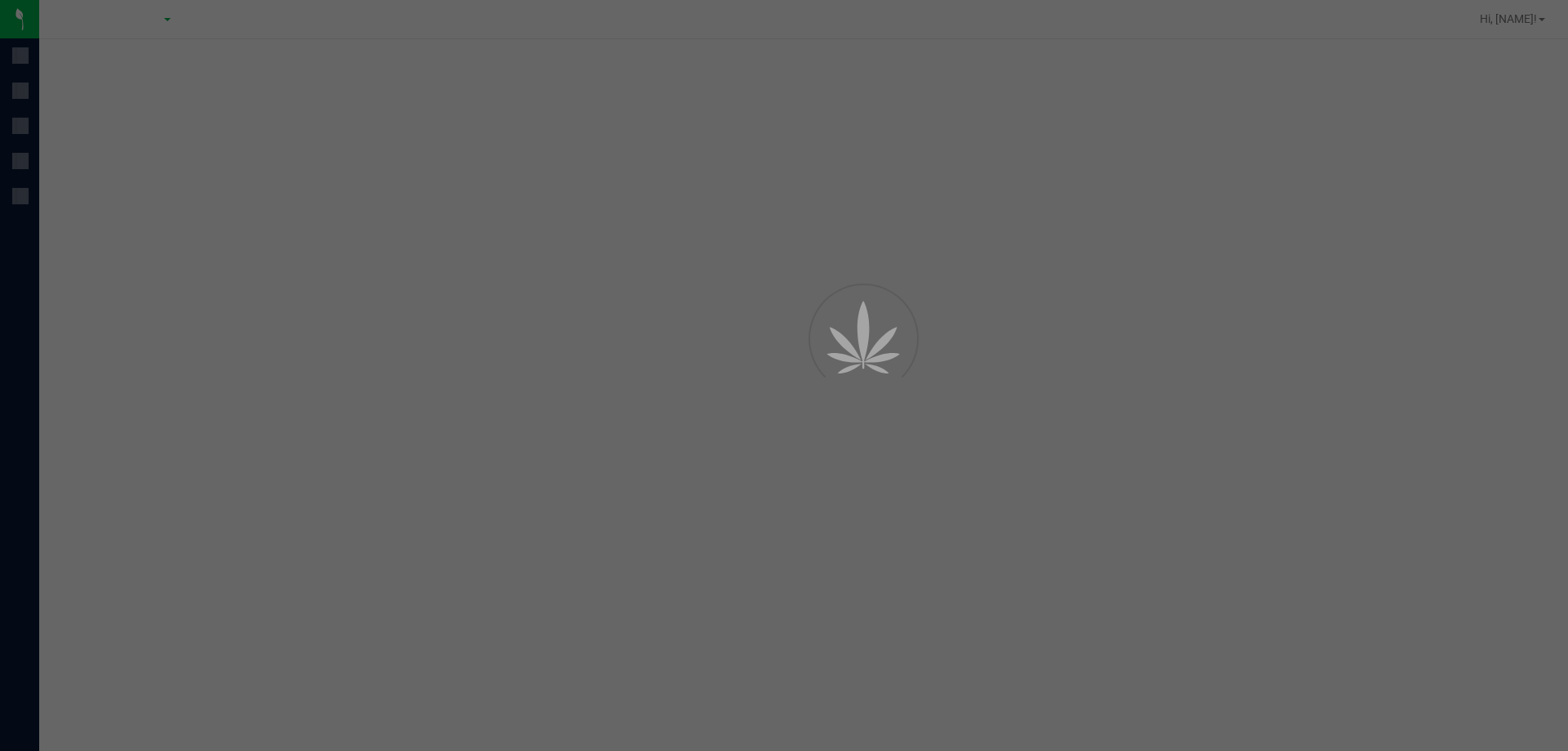scroll, scrollTop: 0, scrollLeft: 0, axis: both 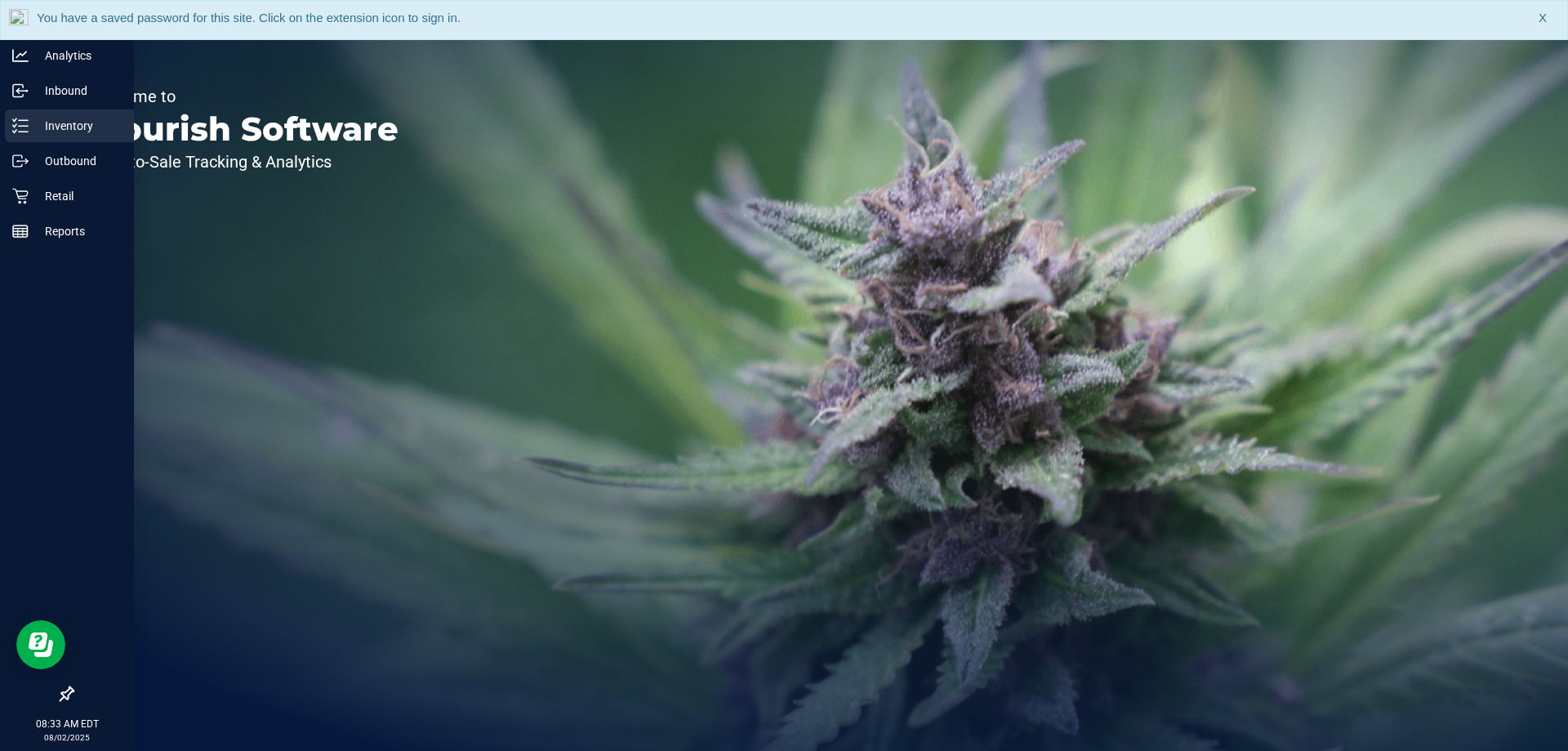 click 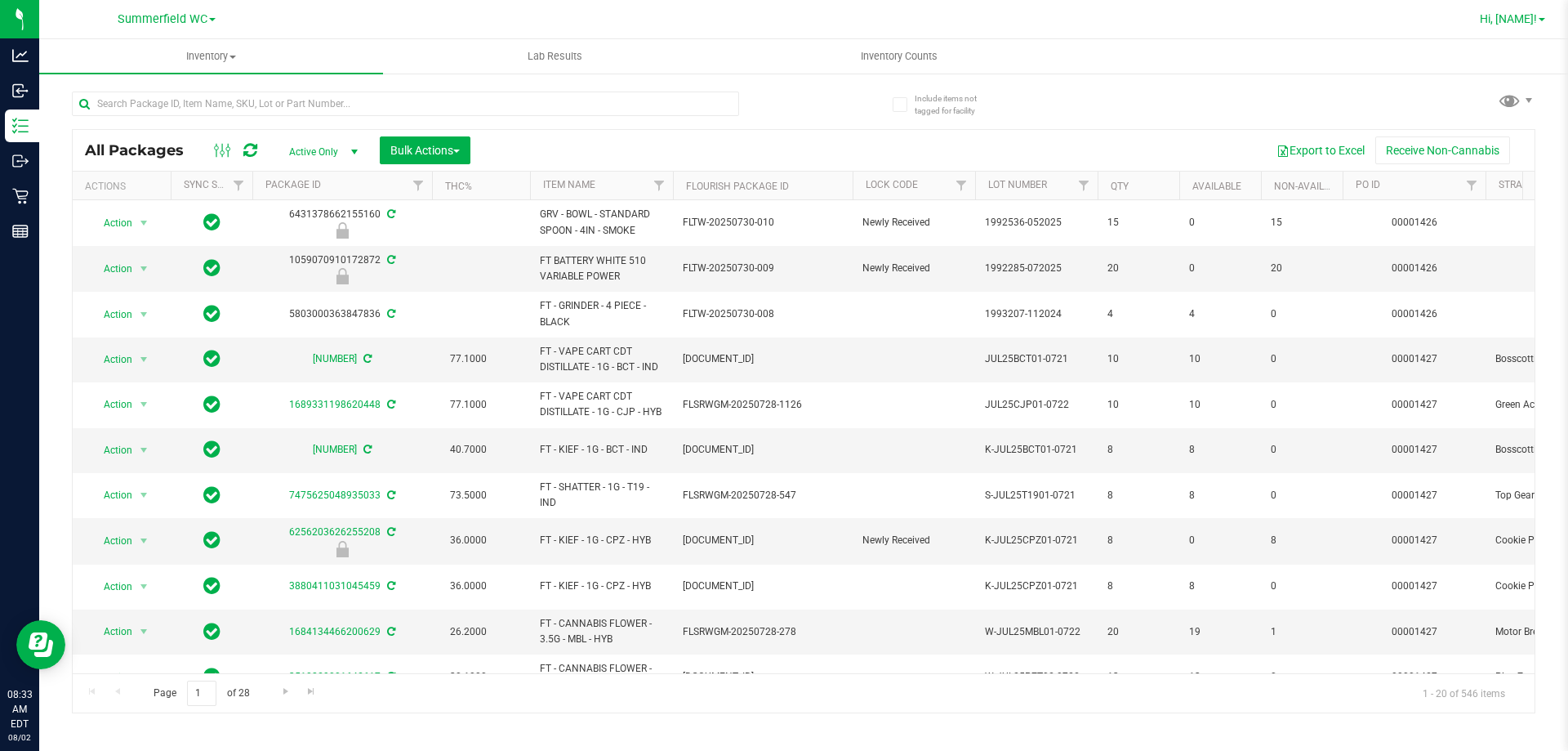 click on "Hi, Lindsay!" at bounding box center [1512, 19] 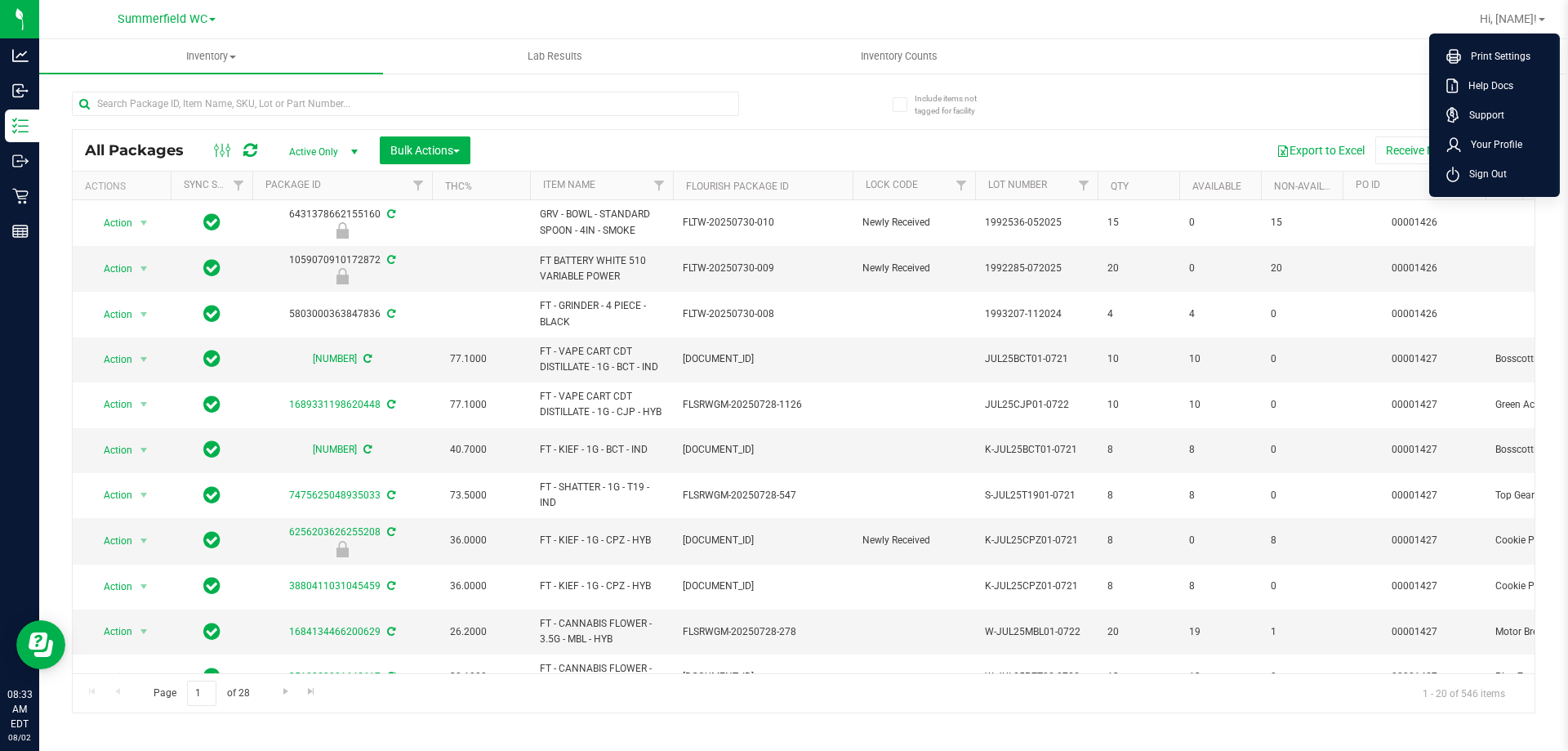 click at bounding box center [880, 19] 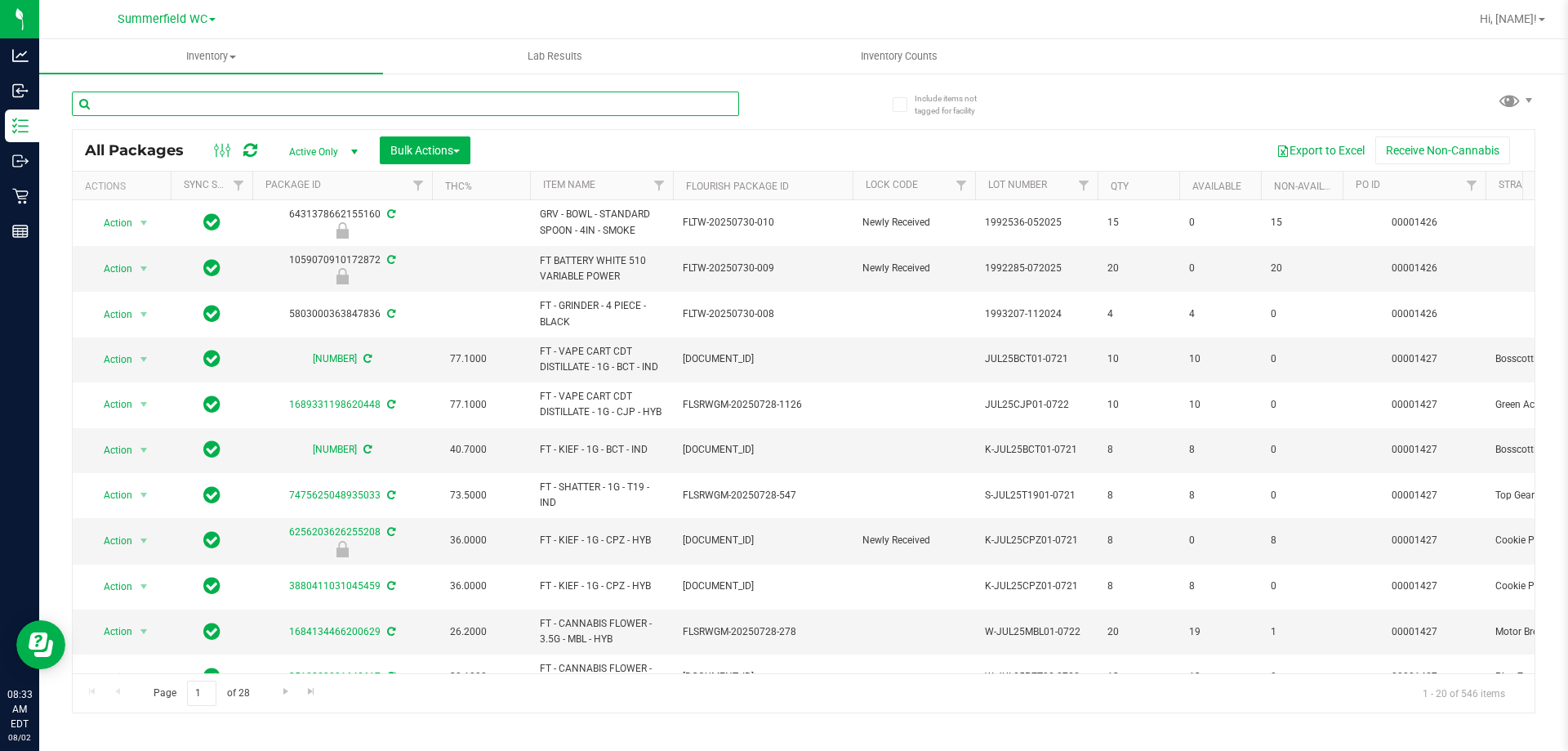 click at bounding box center (405, 104) 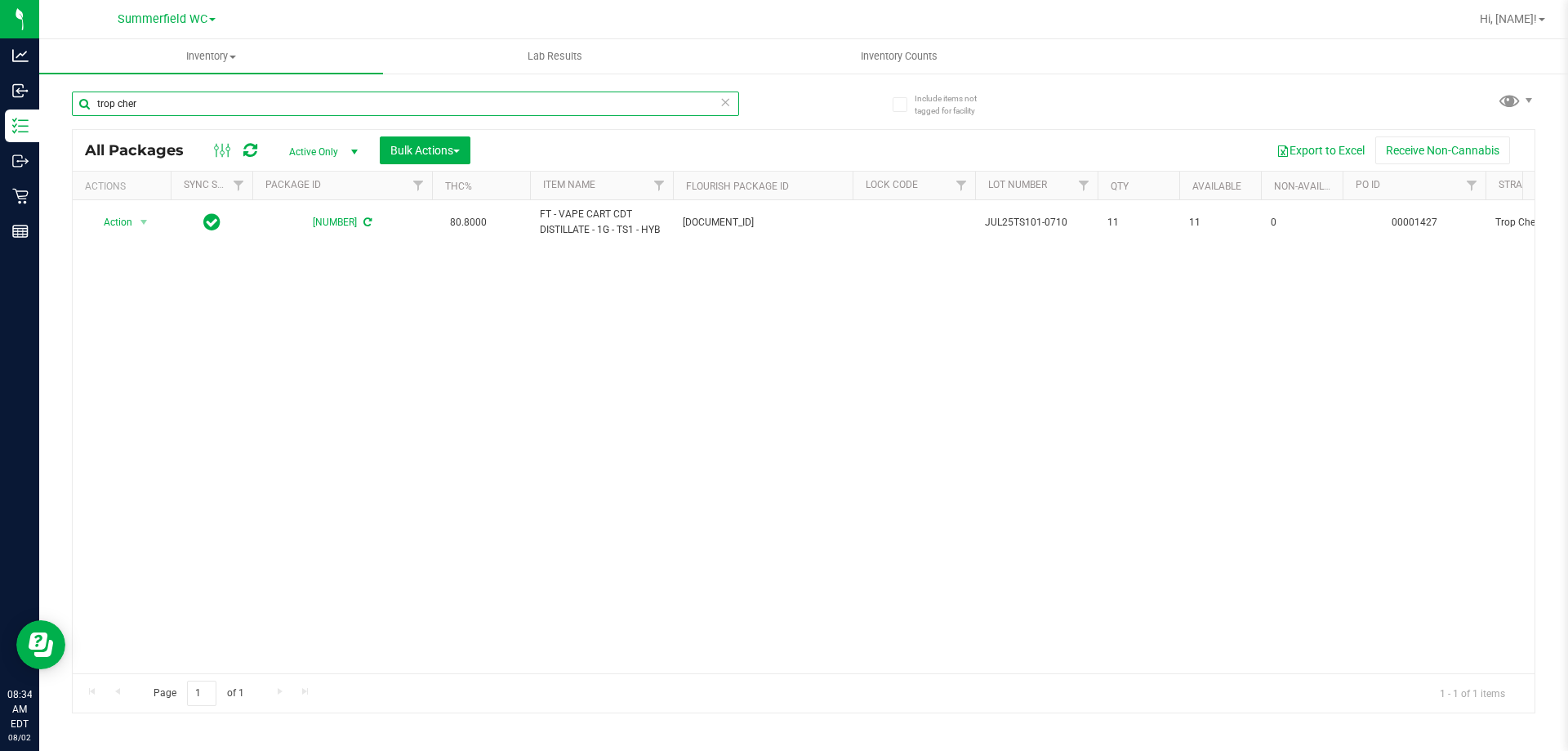 type on "trop cher" 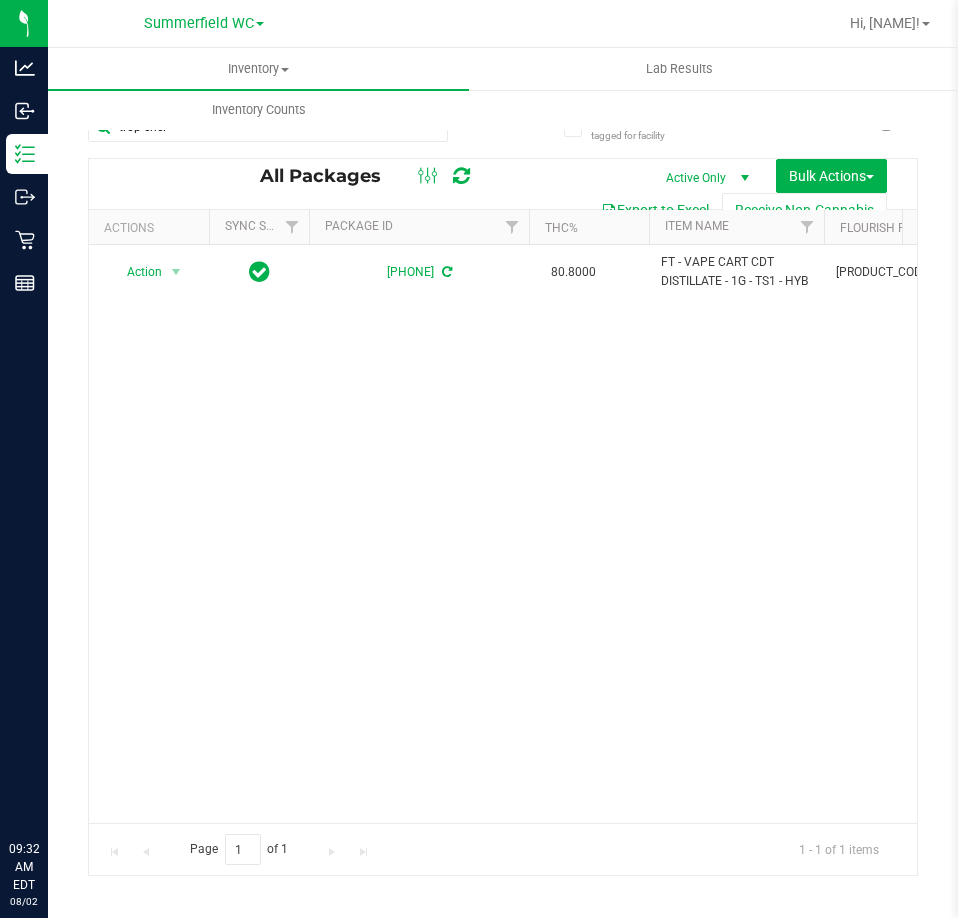 scroll, scrollTop: 0, scrollLeft: 0, axis: both 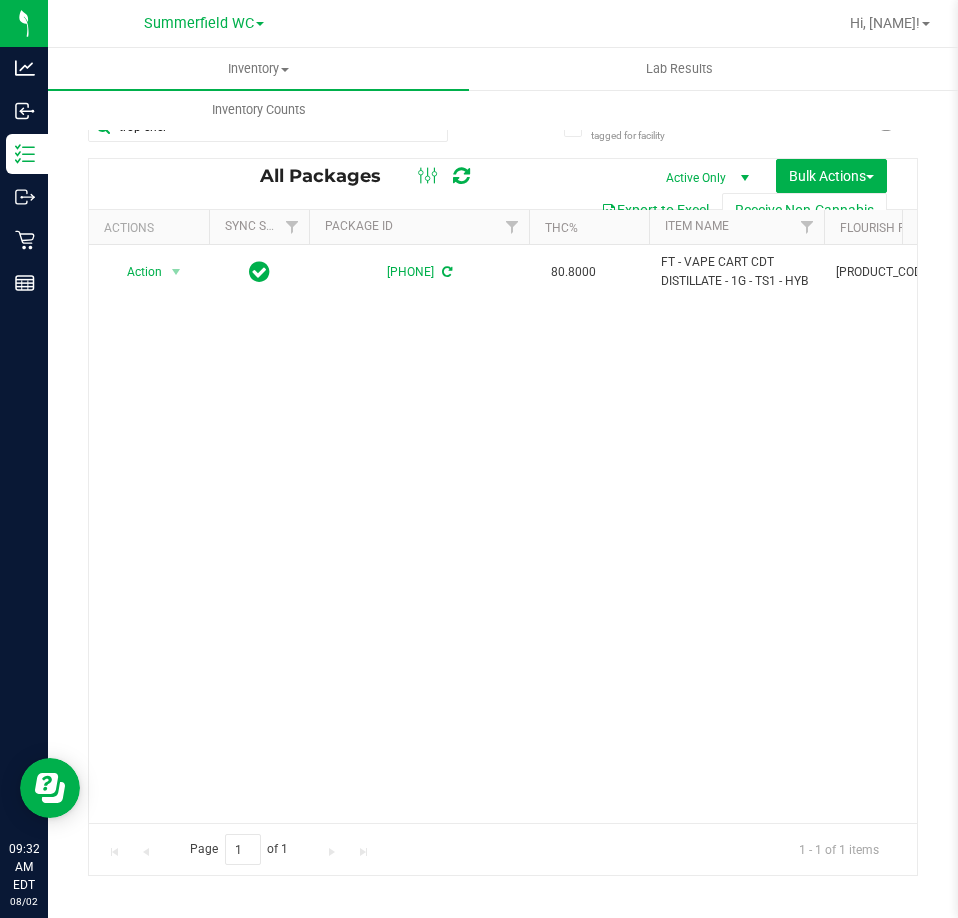 click on "Action Action Adjust qty Create package Edit attributes Global inventory Locate package Lock package Package audit log Print package label Print product labels Schedule for destruction
[PHONE]
80.8000
FT - VAPE CART CDT DISTILLATE - 1G - TS1 - HYB
[PRODUCT_CODE]
[BATCH_CODE]
11
11
0
00001427
Trop Cherry S1
$95.00000
Pass
BAP-CAR-FT-CDT-TS11M
0.2100
FT - VAPE CART CDT DISTILLATE - 1G - TS1 - HYB" at bounding box center [503, 534] 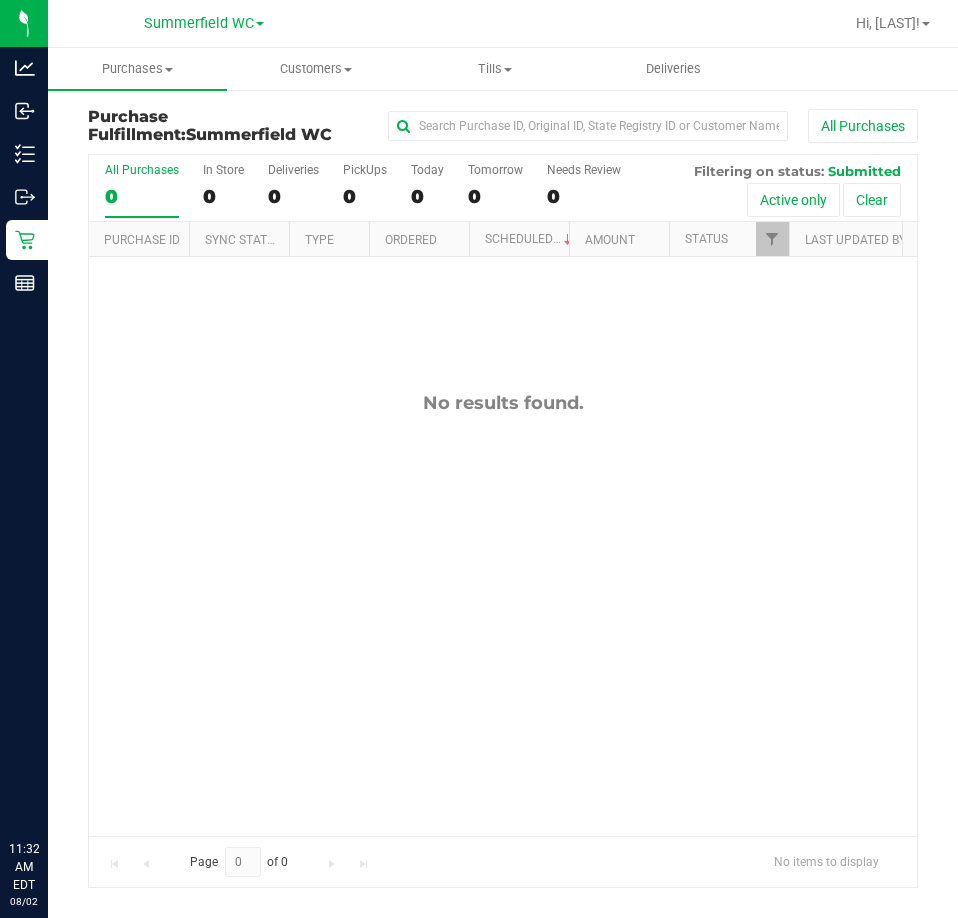scroll, scrollTop: 0, scrollLeft: 0, axis: both 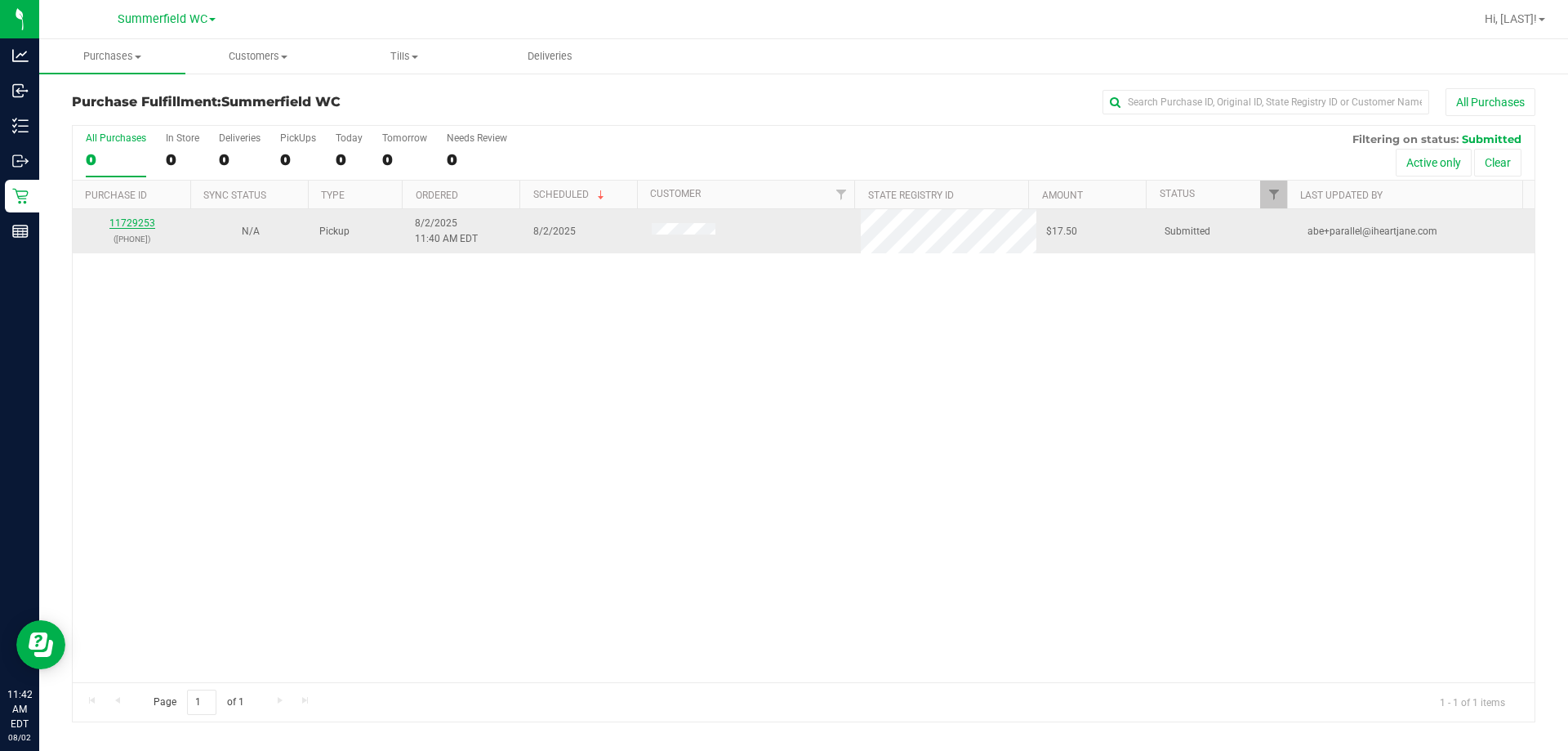 click on "11729253" at bounding box center (132, 223) 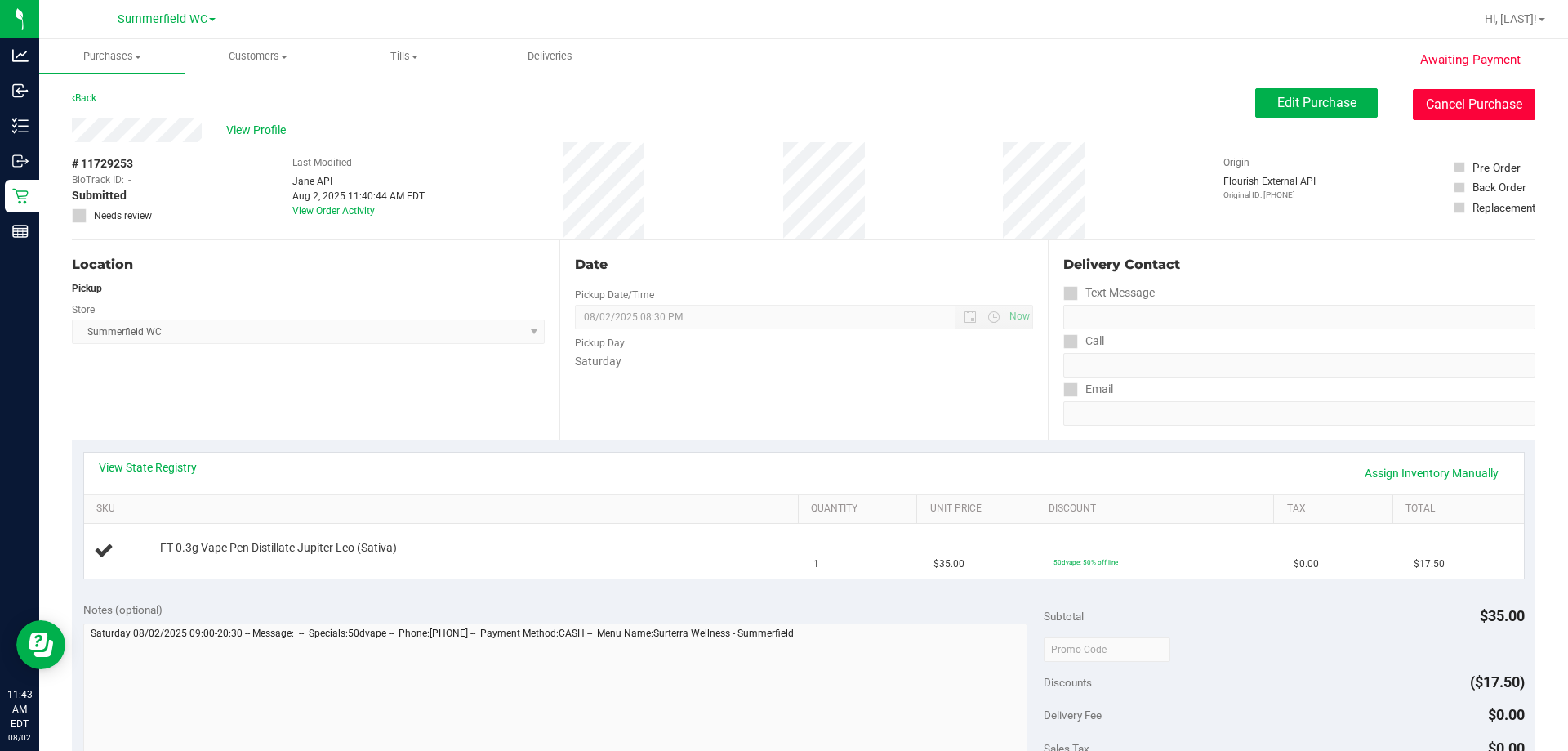 click on "Cancel Purchase" at bounding box center [1474, 105] 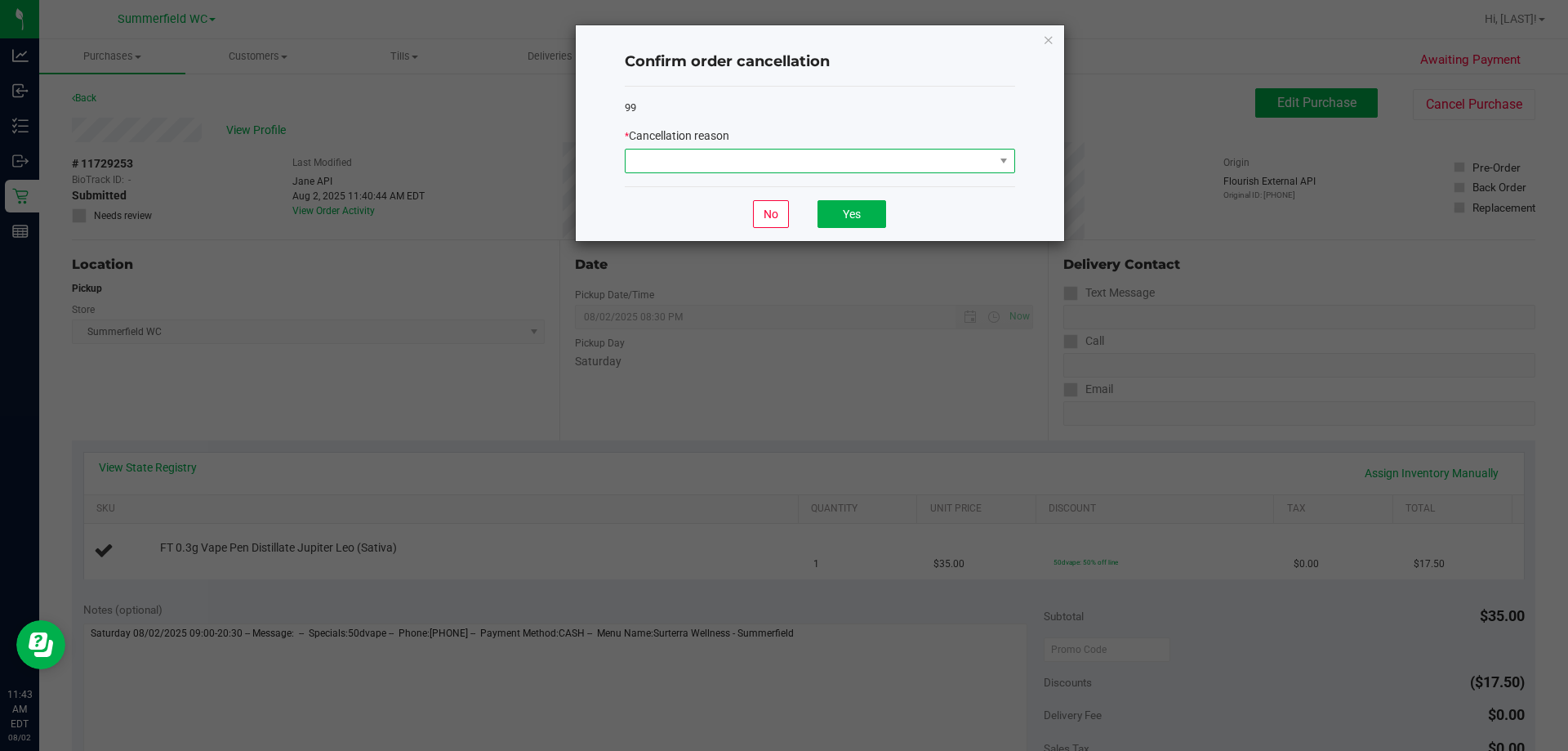 click at bounding box center (809, 161) 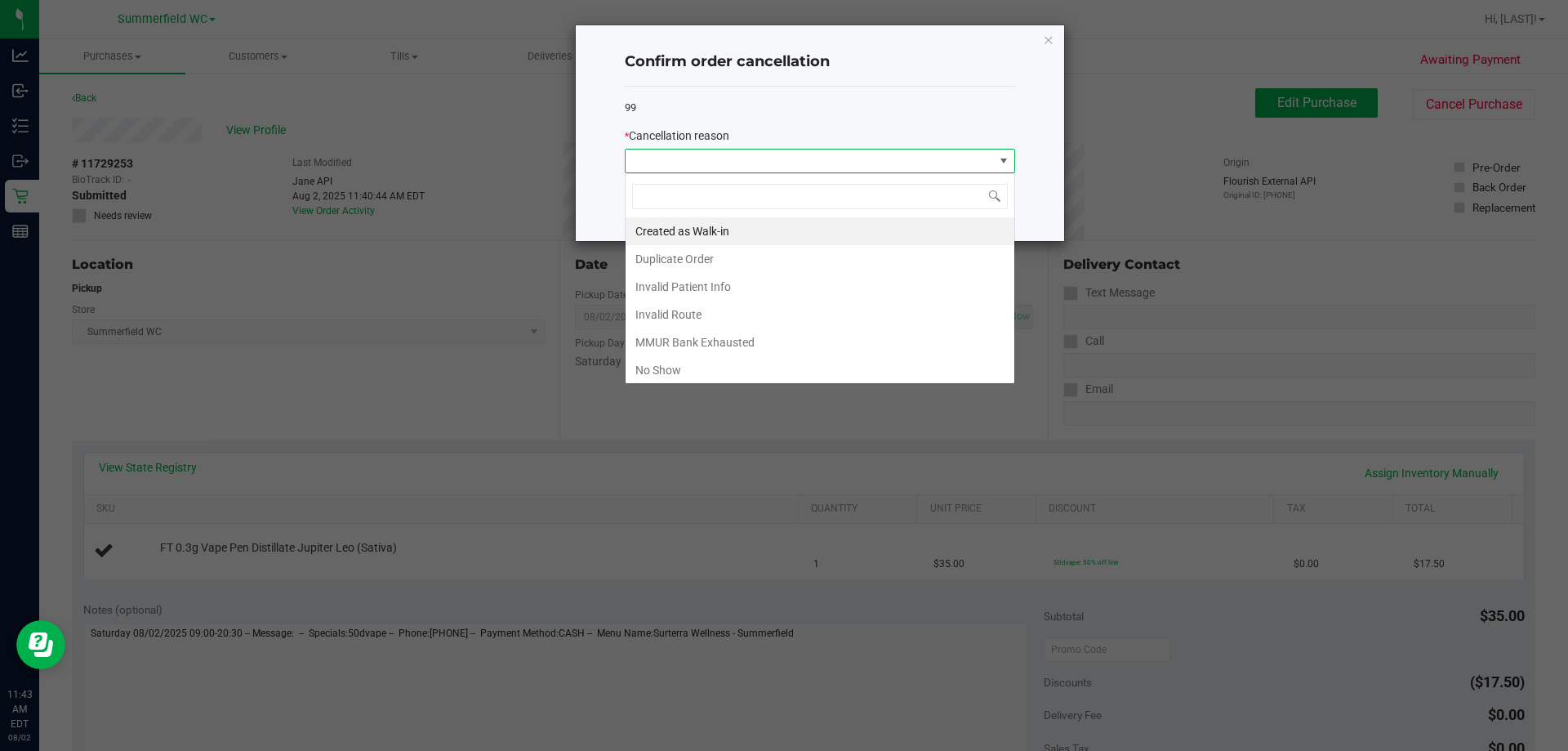 scroll, scrollTop: 81695, scrollLeft: 81276, axis: both 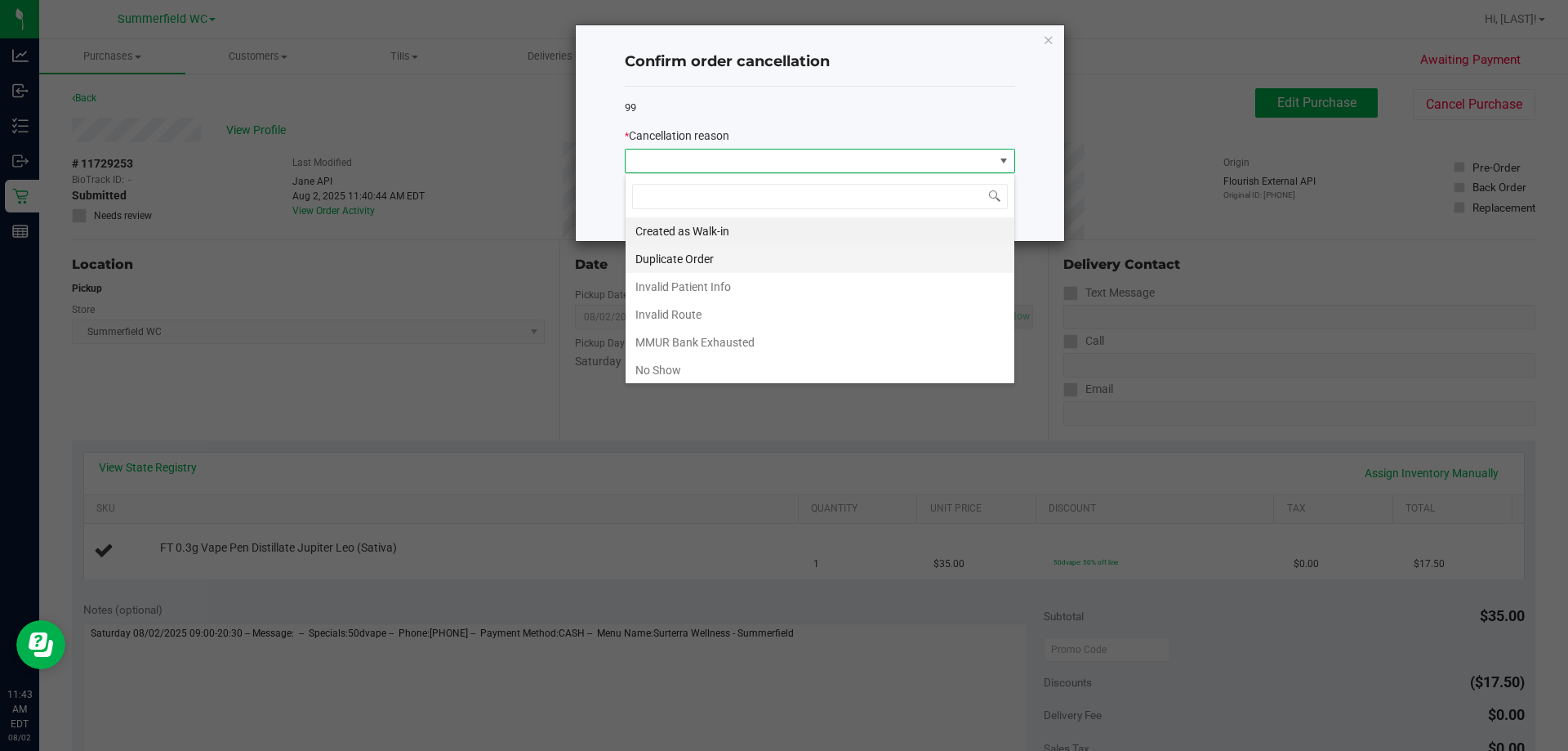 click on "Duplicate Order" at bounding box center [820, 259] 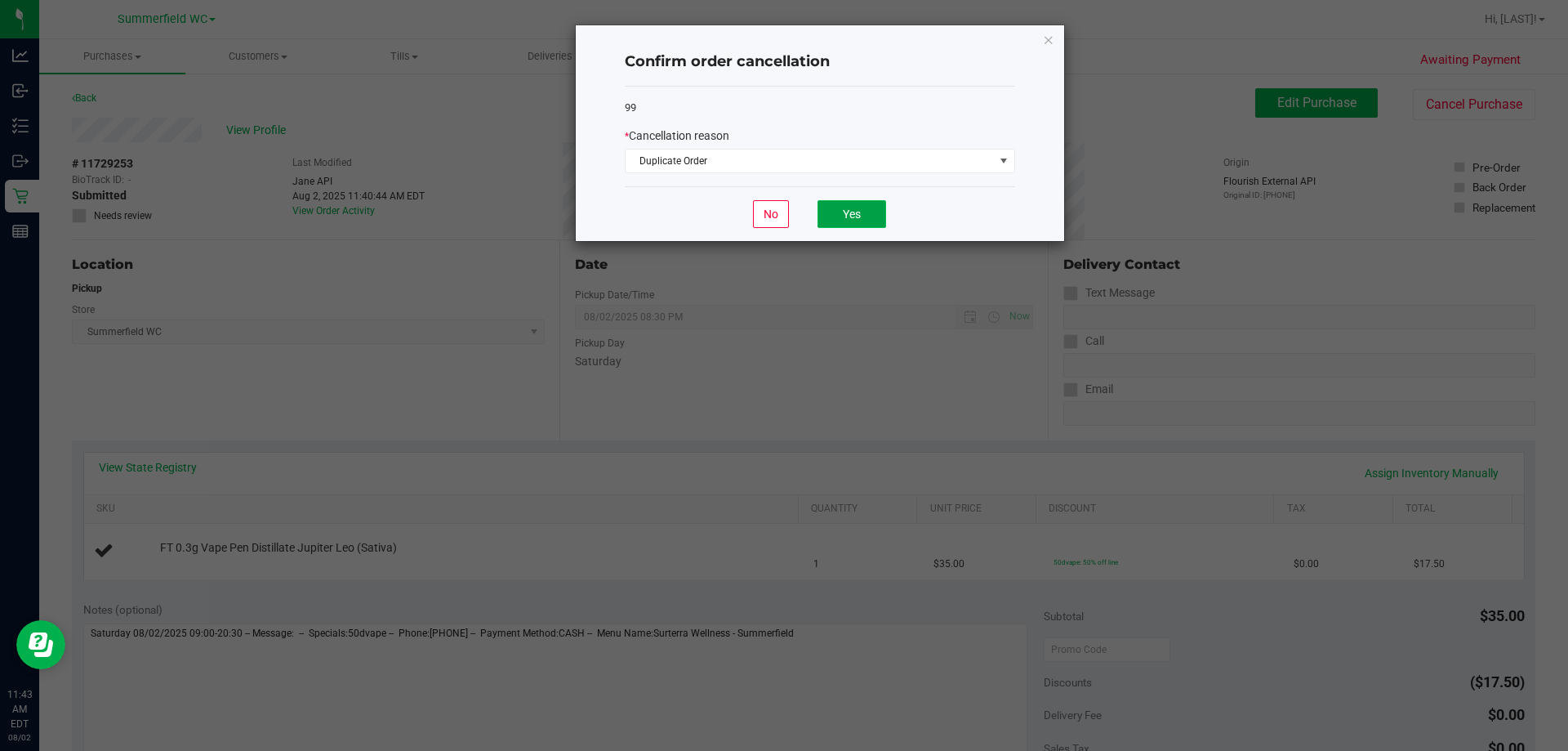 click on "Yes" 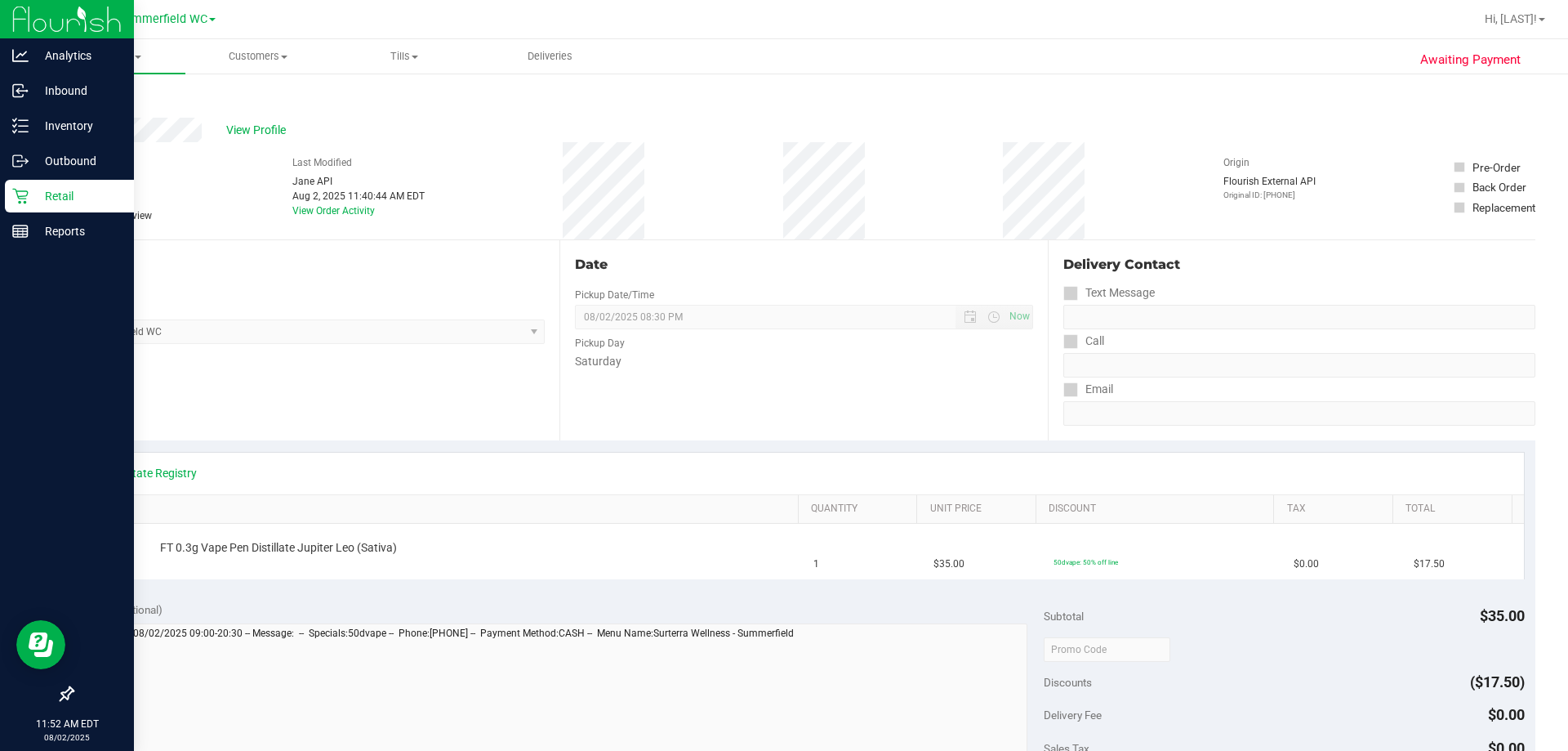 click 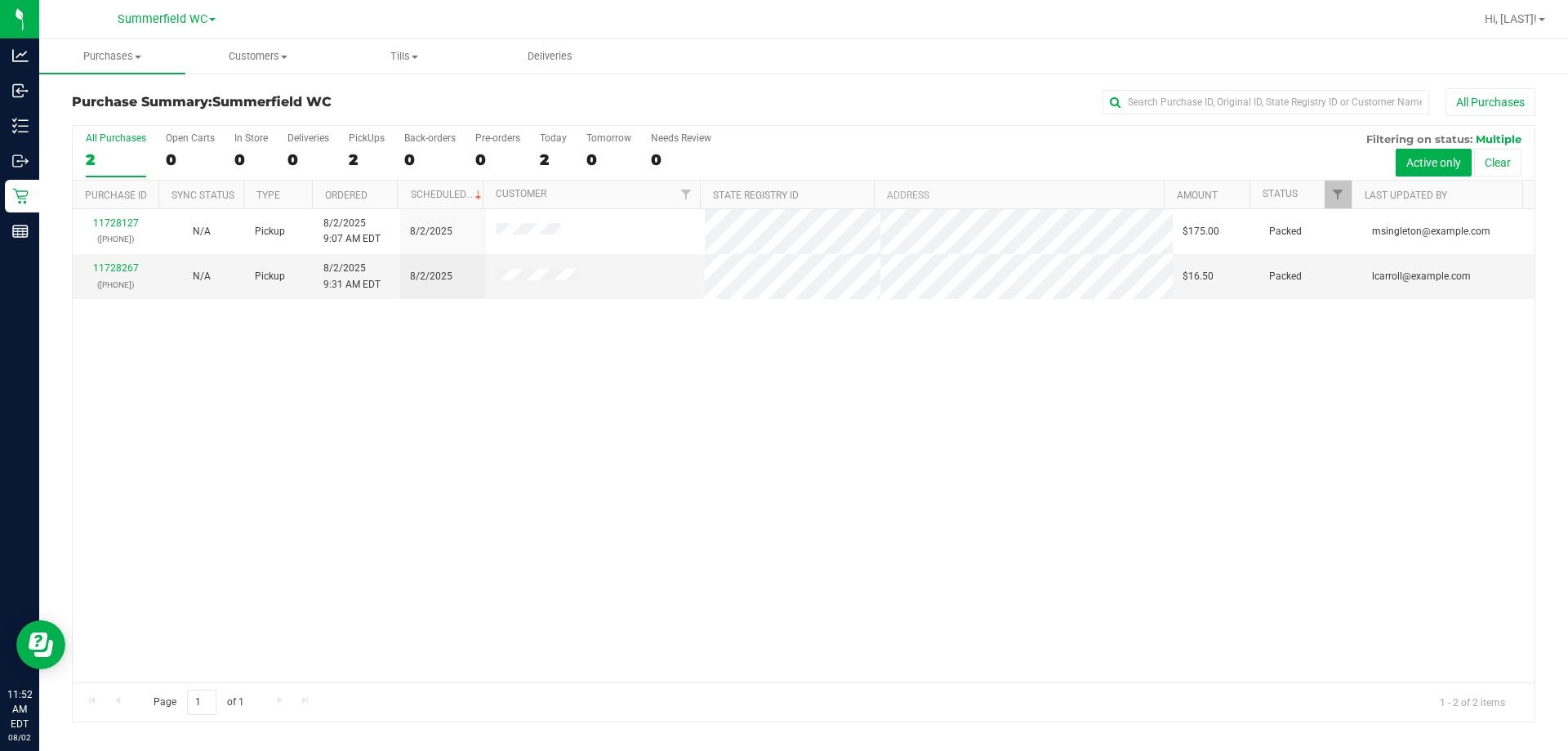 drag, startPoint x: 678, startPoint y: 586, endPoint x: 686, endPoint y: 599, distance: 15.264338 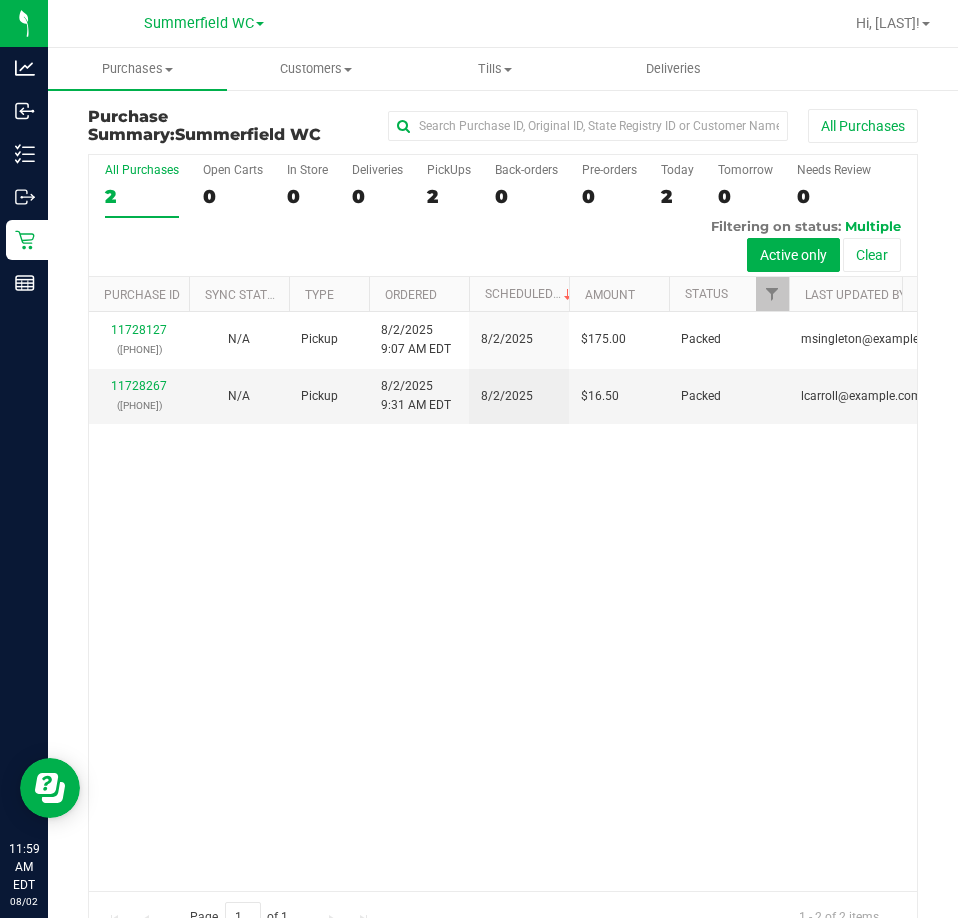 click on "11728127
(312778028)
N/A
Pickup 8/2/2025 9:07 AM EDT 8/2/2025
$175.00
Packed msingleton@liveparallel.com
11728267
(312781729)
N/A
Pickup 8/2/2025 9:31 AM EDT 8/2/2025
$16.50
Packed lcarroll@liveparallel.com" at bounding box center (503, 601) 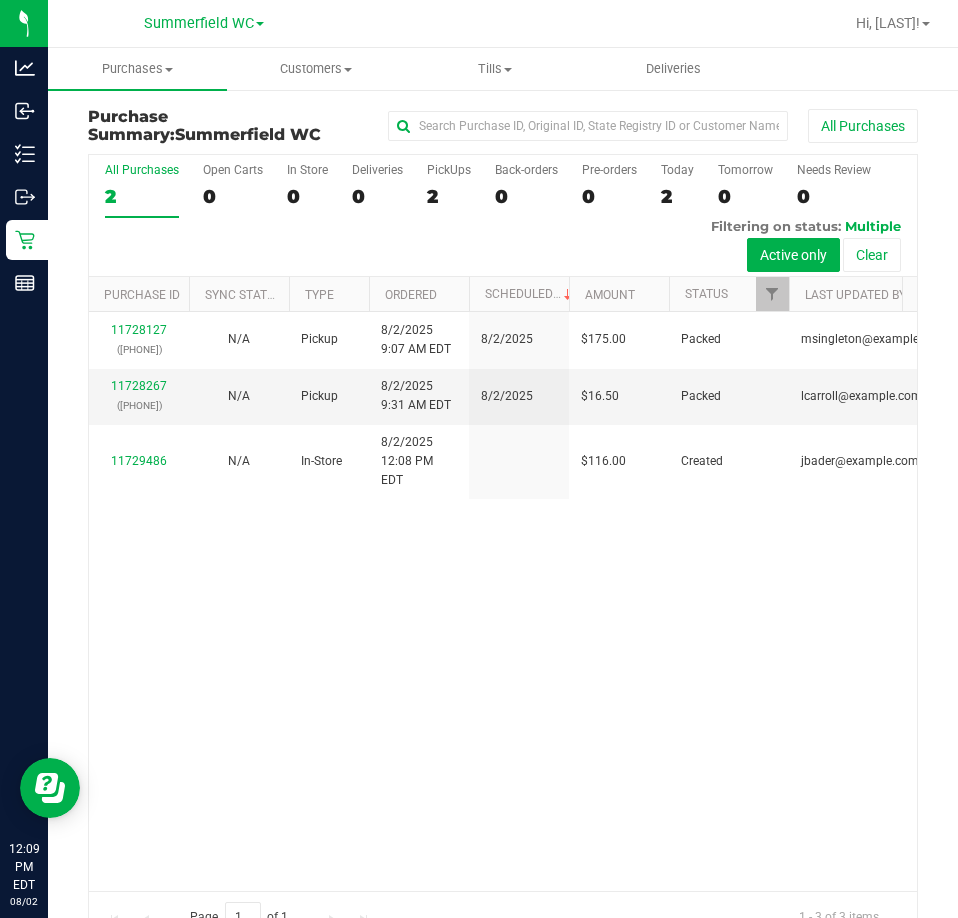 click on "11728127
(312778028)
N/A
Pickup 8/2/2025 9:07 AM EDT 8/2/2025
$175.00
Packed msingleton@liveparallel.com
11728267
(312781729)
N/A
Pickup 8/2/2025 9:31 AM EDT 8/2/2025
$16.50
Packed lcarroll@liveparallel.com
11729486
N/A
In-Store 8/2/2025 12:08 PM EDT
$116.00
Created jbader@liveparallel.com" at bounding box center [503, 601] 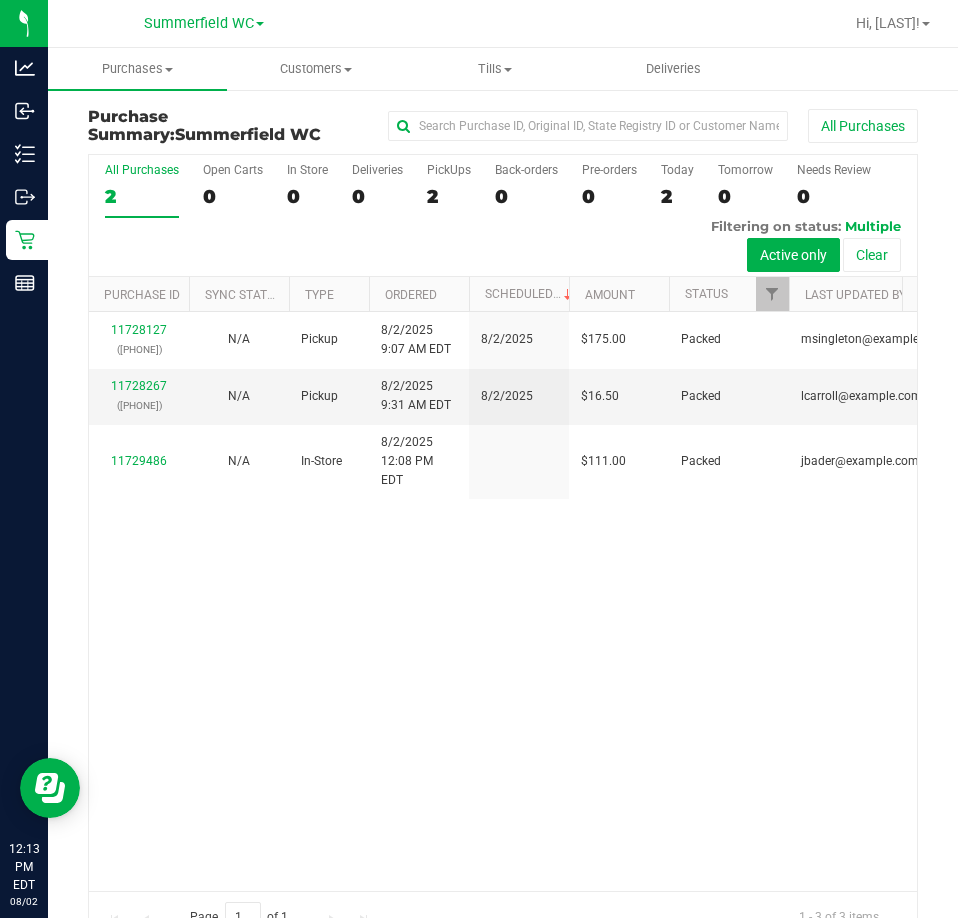 click on "11728127
(312778028)
N/A
Pickup 8/2/2025 9:07 AM EDT 8/2/2025
$175.00
Packed msingleton@liveparallel.com
11728267
(312781729)
N/A
Pickup 8/2/2025 9:31 AM EDT 8/2/2025
$16.50
Packed lcarroll@liveparallel.com
11729486
N/A
In-Store 8/2/2025 12:08 PM EDT
$111.00
Packed jbader@liveparallel.com" at bounding box center (503, 601) 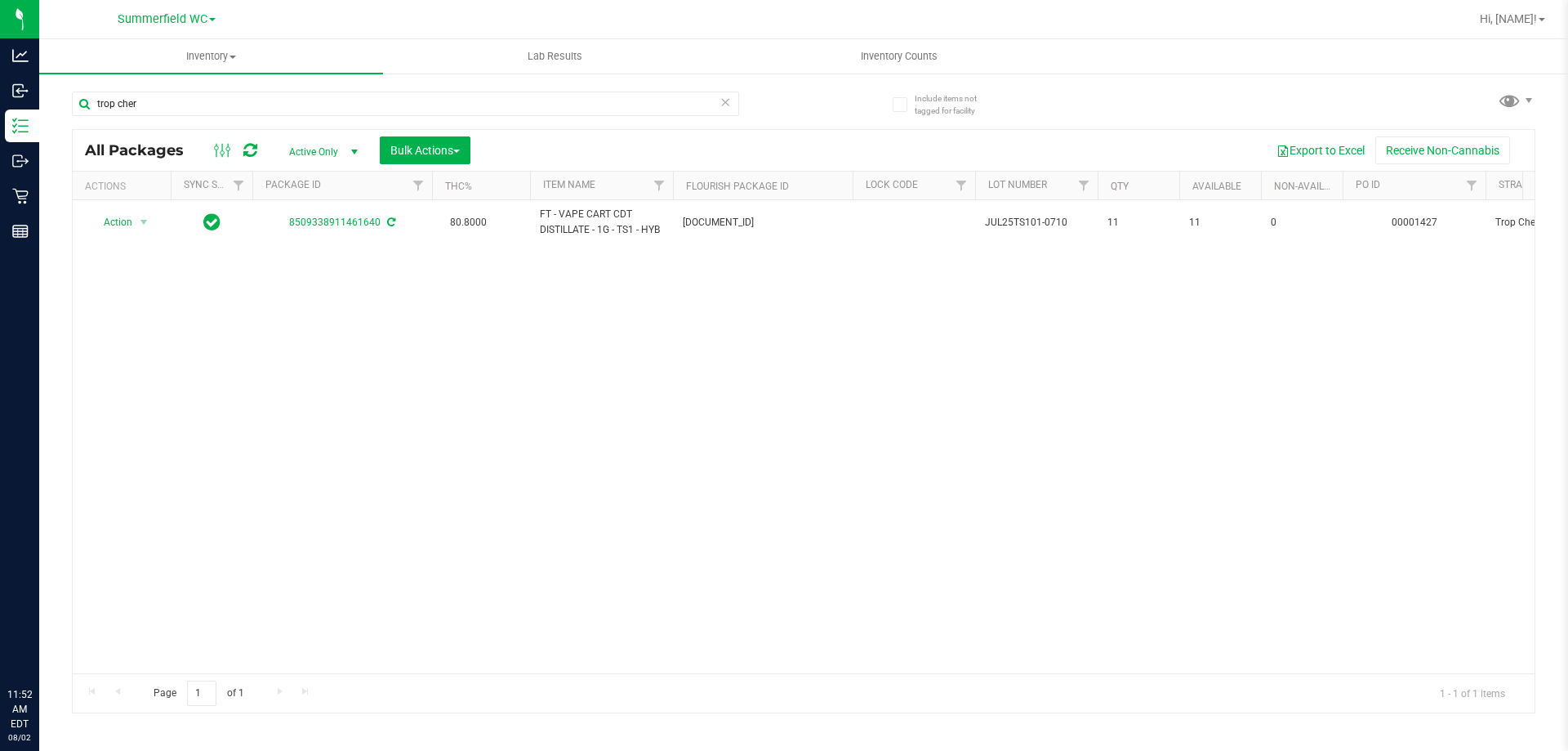 scroll, scrollTop: 0, scrollLeft: 0, axis: both 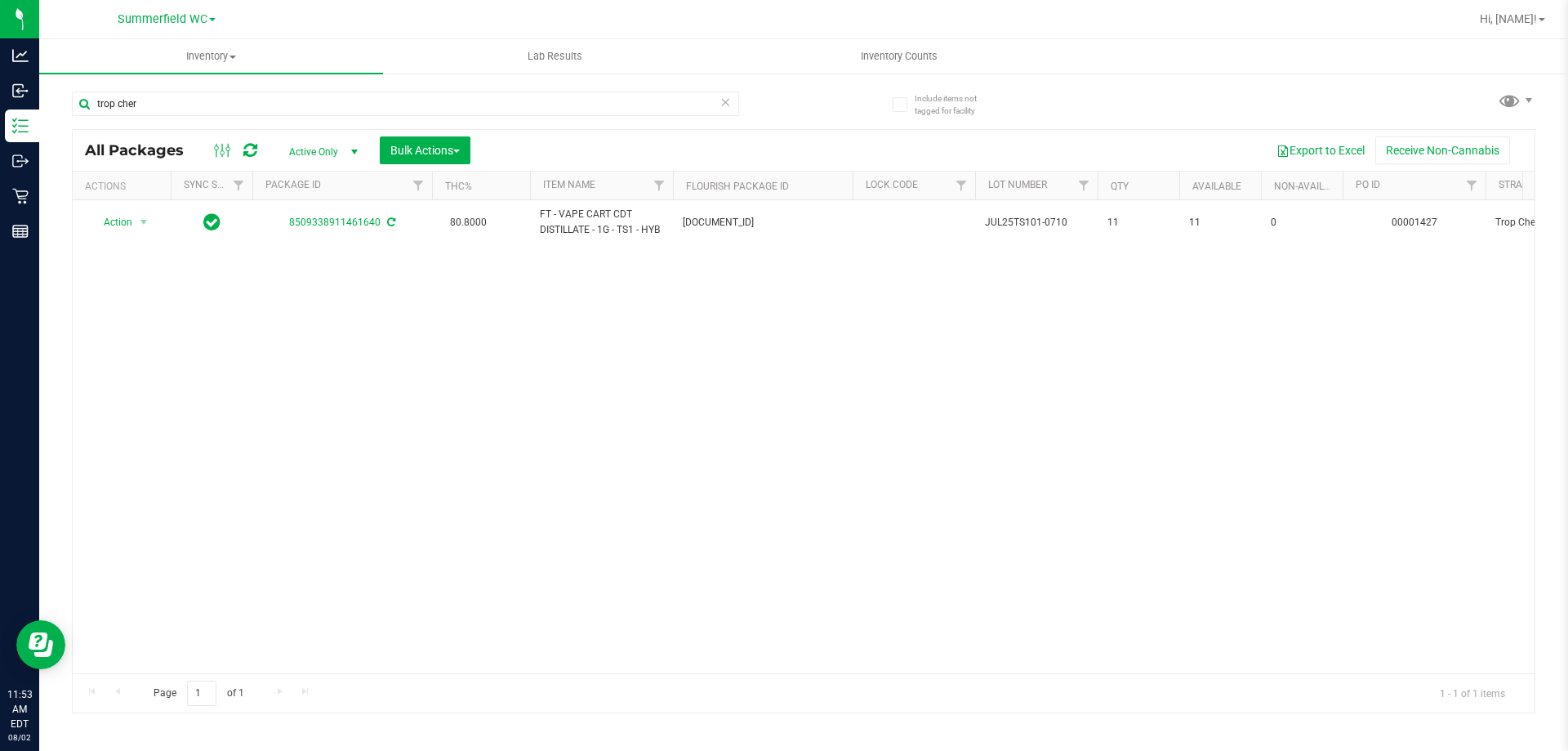 click on "Action Action Adjust qty Create package Edit attributes Global inventory Locate package Lock package Package audit log Print package label Print product labels Schedule for destruction
[PHONE]
80.8000
FT - VAPE CART CDT DISTILLATE - 1G - TS1 - HYB
[DOCUMENT_ID]
JUL25TS101-0710
11
11
0
00001427
Trop Cherry S1
$95.00000
Pass
BAP-CAR-FT-CDT-TS11M
0.2100
FT - VAPE CART CDT DISTILLATE - 1G - TS1 - HYB" at bounding box center (804, 436) 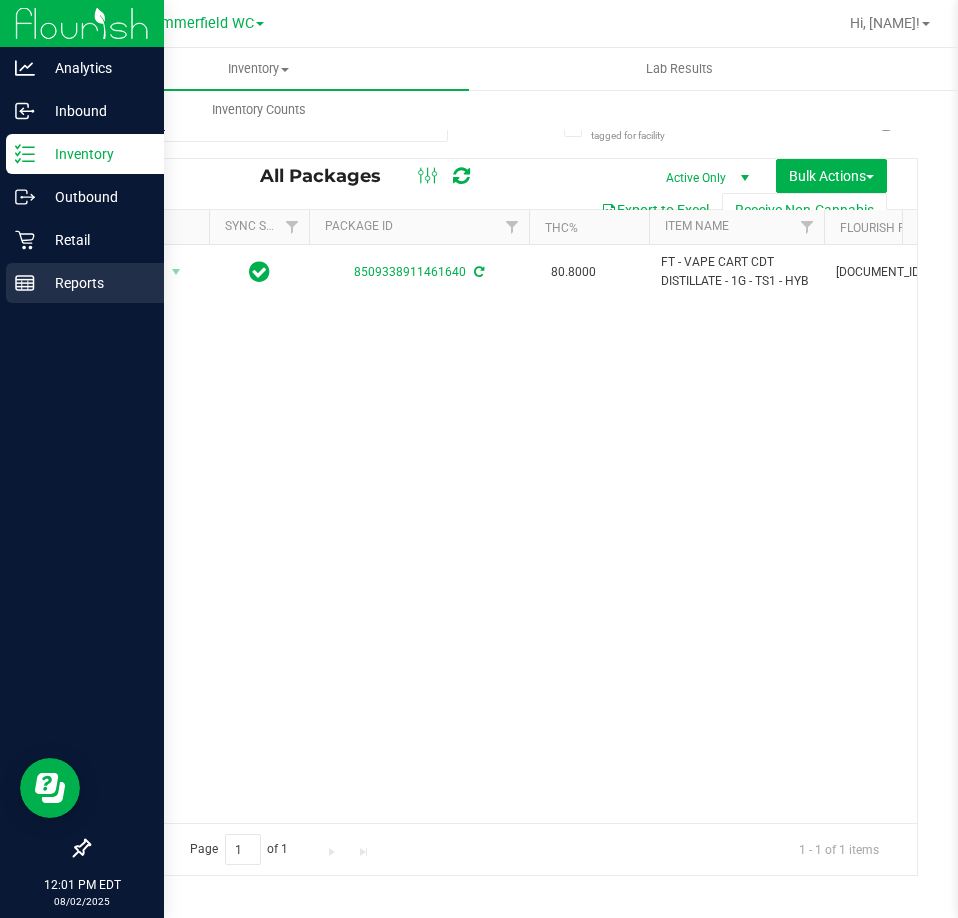 click on "Reports" at bounding box center (85, 283) 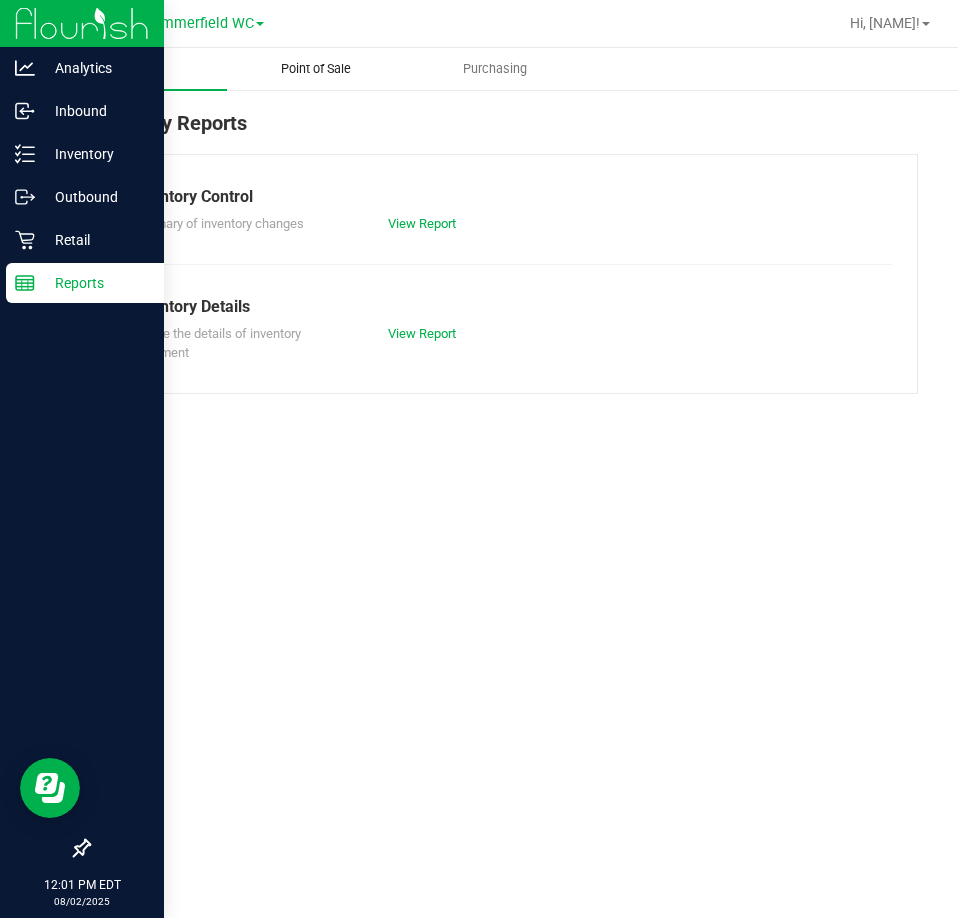 click on "Point of Sale" at bounding box center [316, 69] 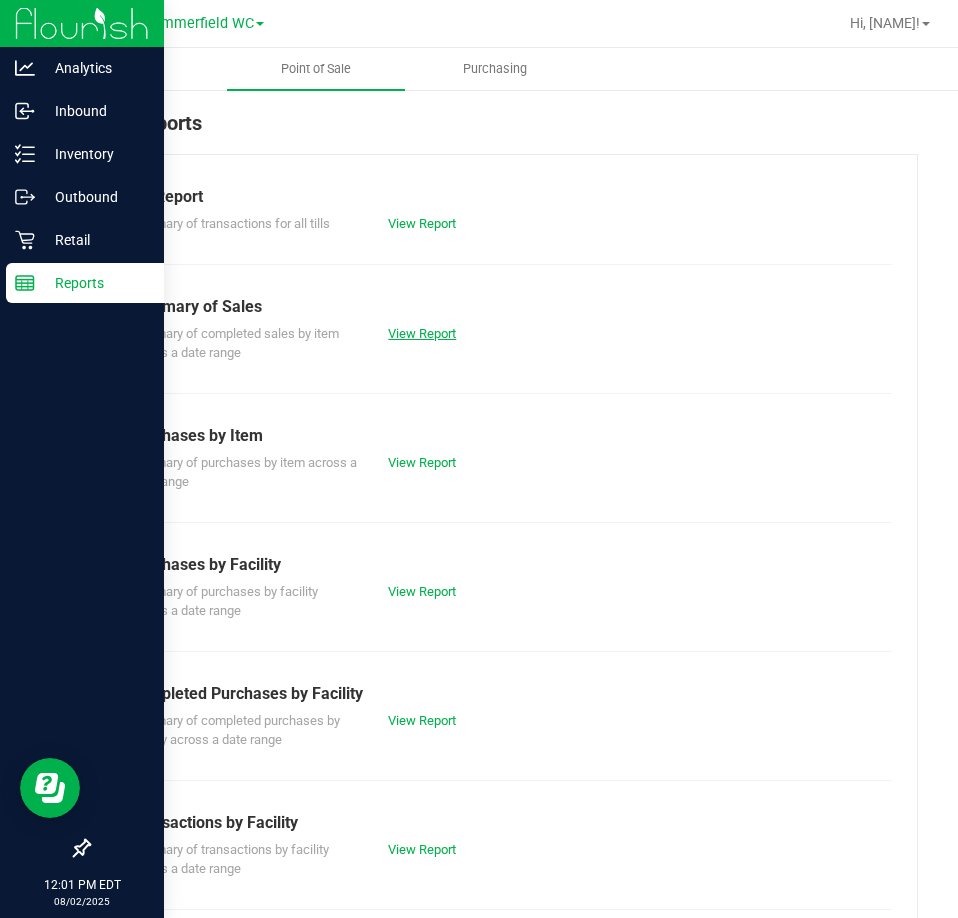 click on "View Report" at bounding box center (422, 333) 